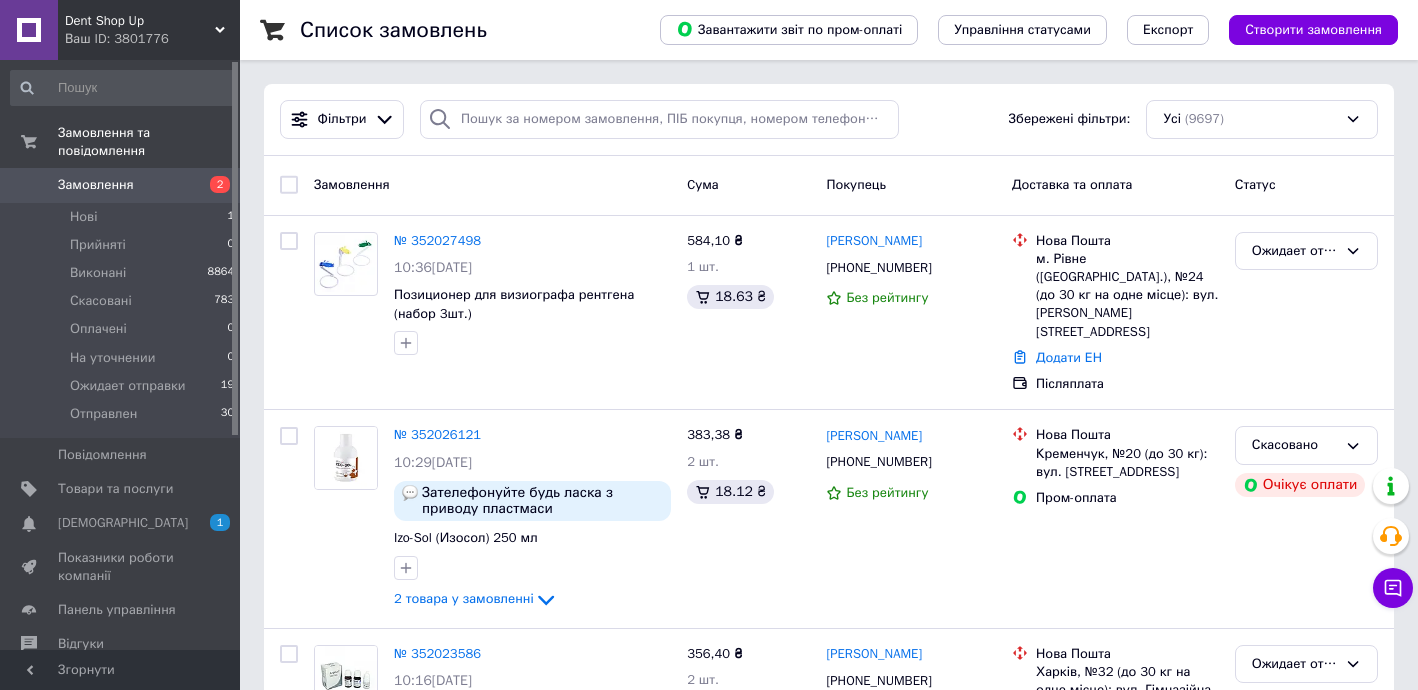 scroll, scrollTop: 0, scrollLeft: 0, axis: both 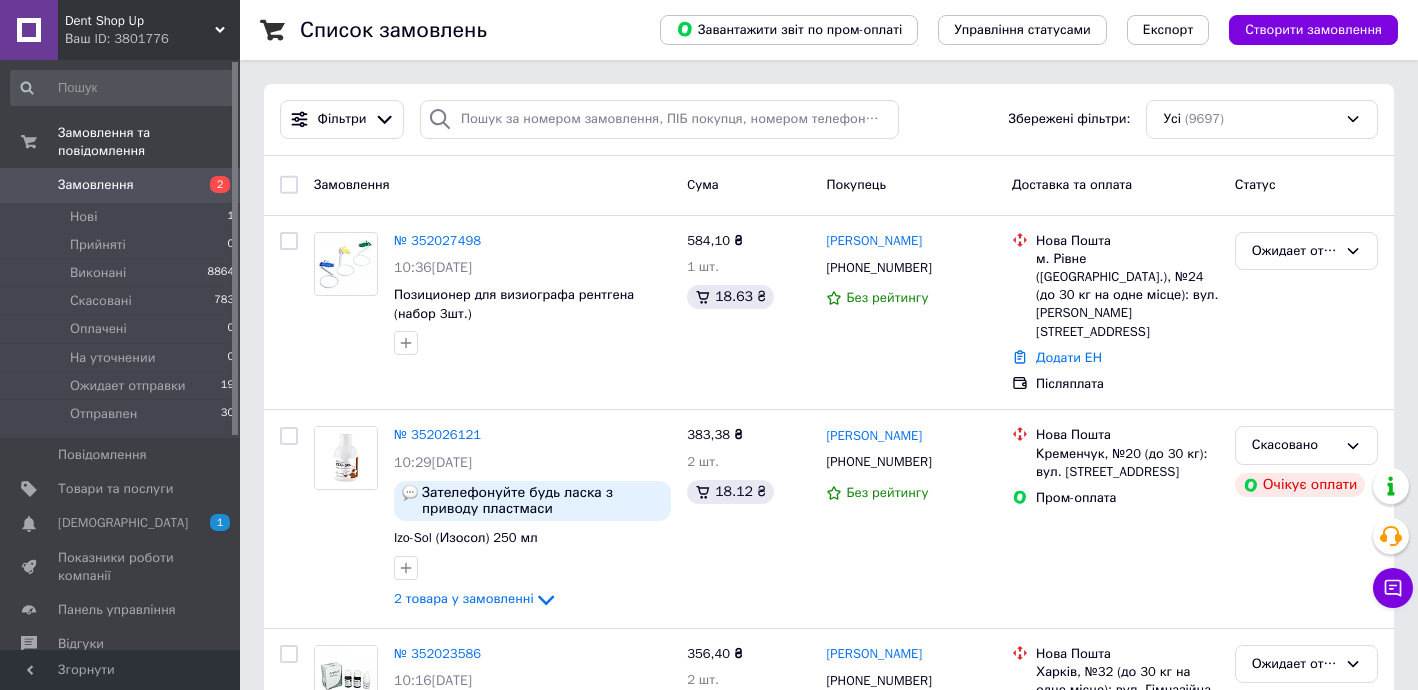 click on "Замовлення" at bounding box center [96, 185] 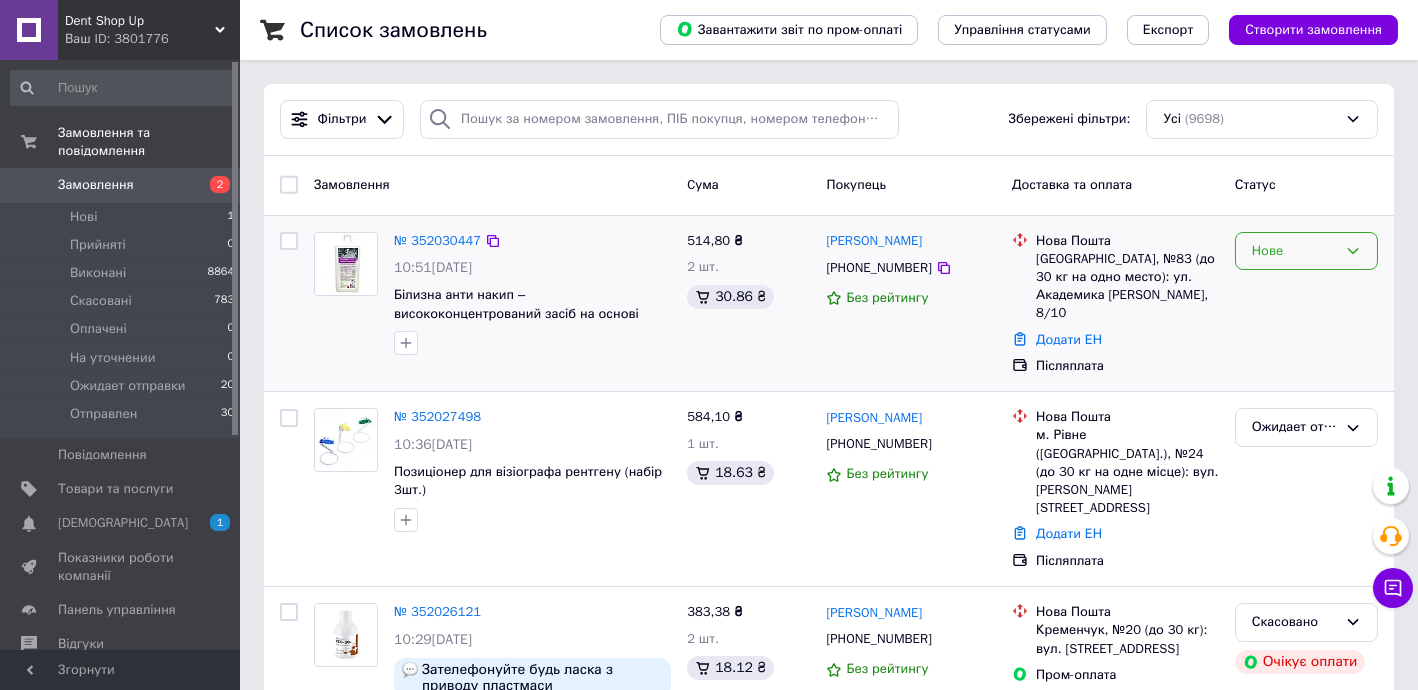 click on "Нове" at bounding box center (1294, 251) 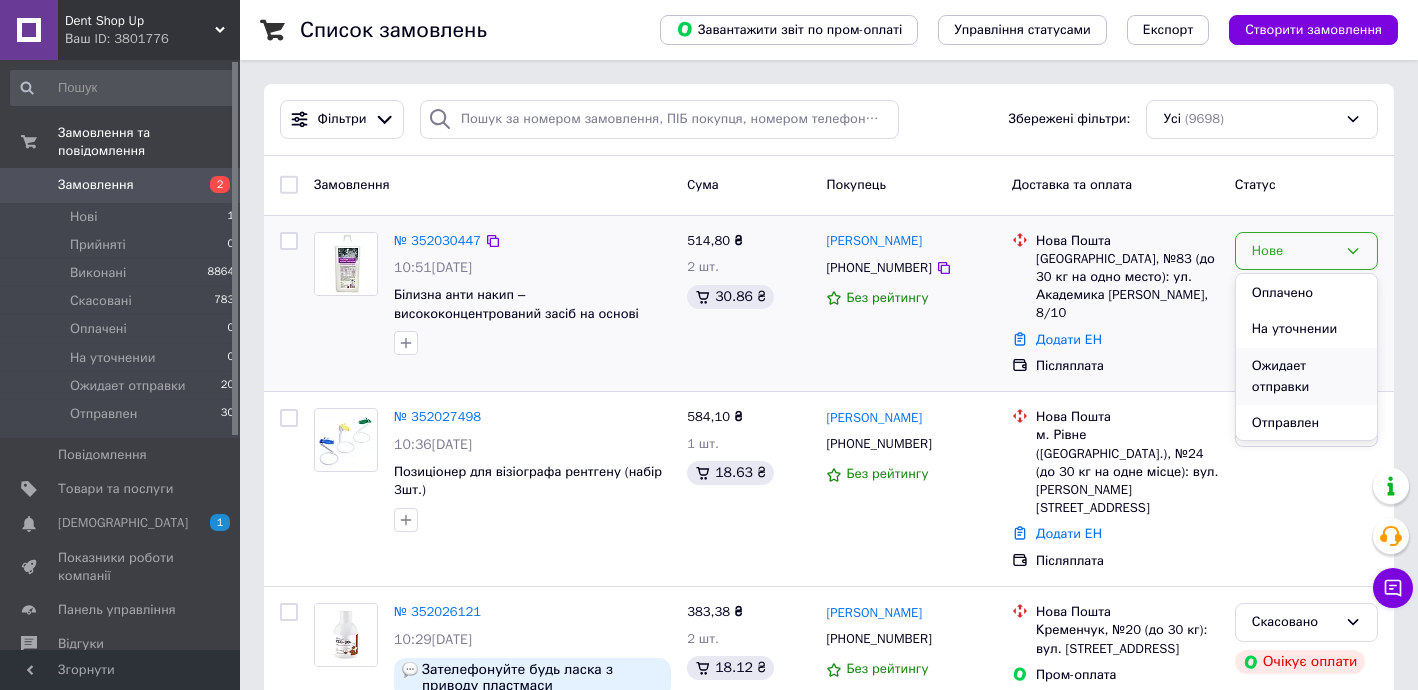 scroll, scrollTop: 110, scrollLeft: 0, axis: vertical 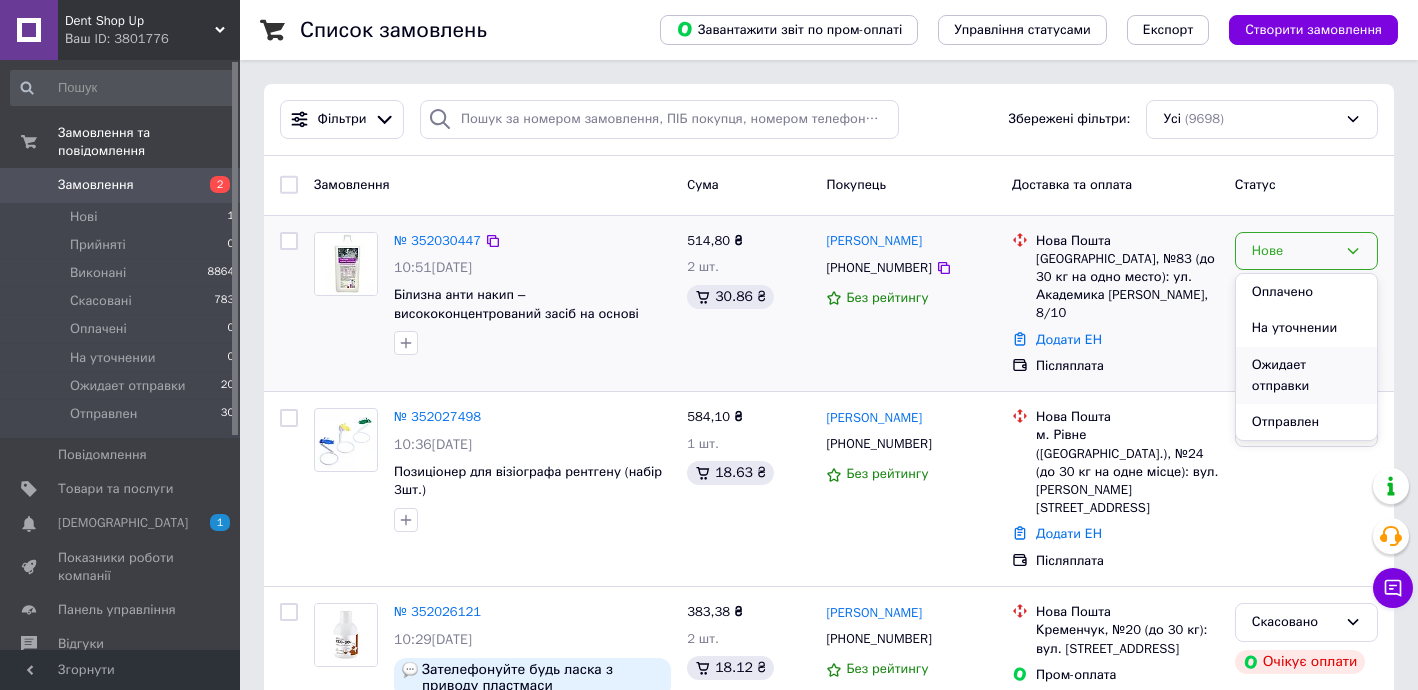 click on "Ожидает отправки" at bounding box center (1306, 375) 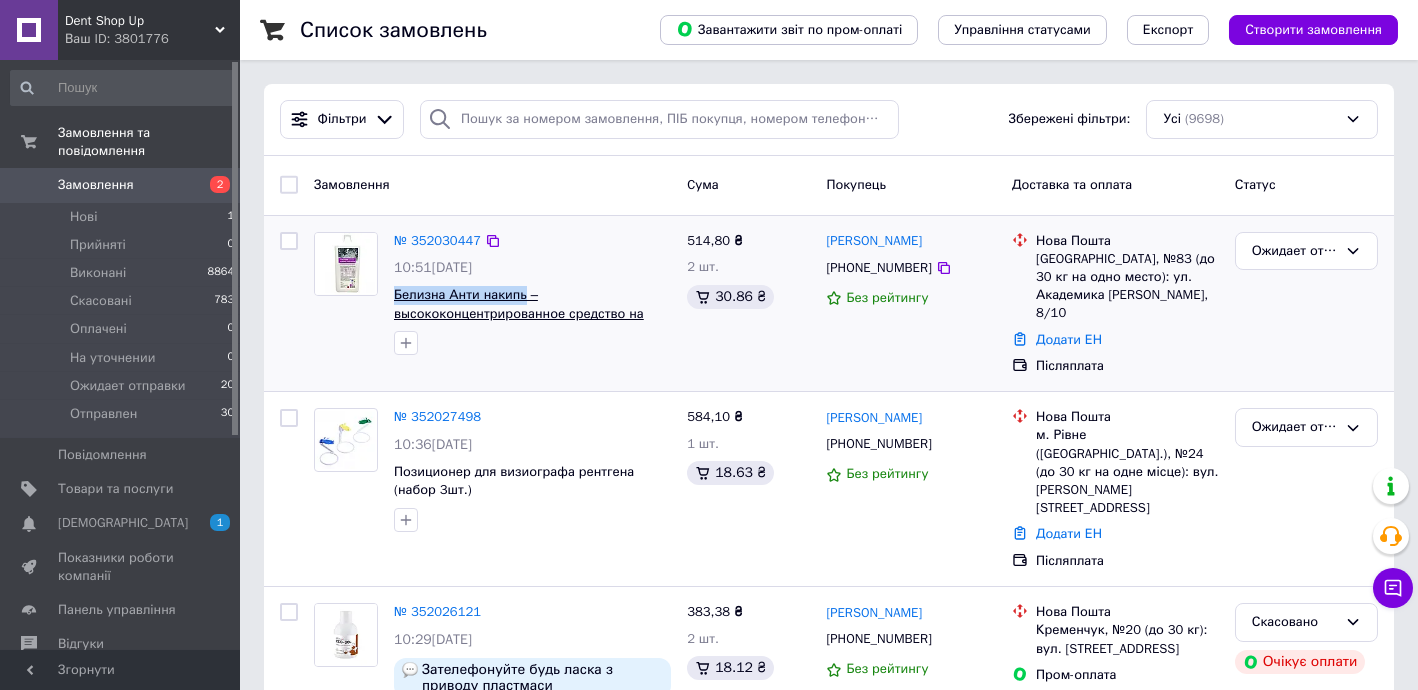 drag, startPoint x: 389, startPoint y: 290, endPoint x: 520, endPoint y: 294, distance: 131.06105 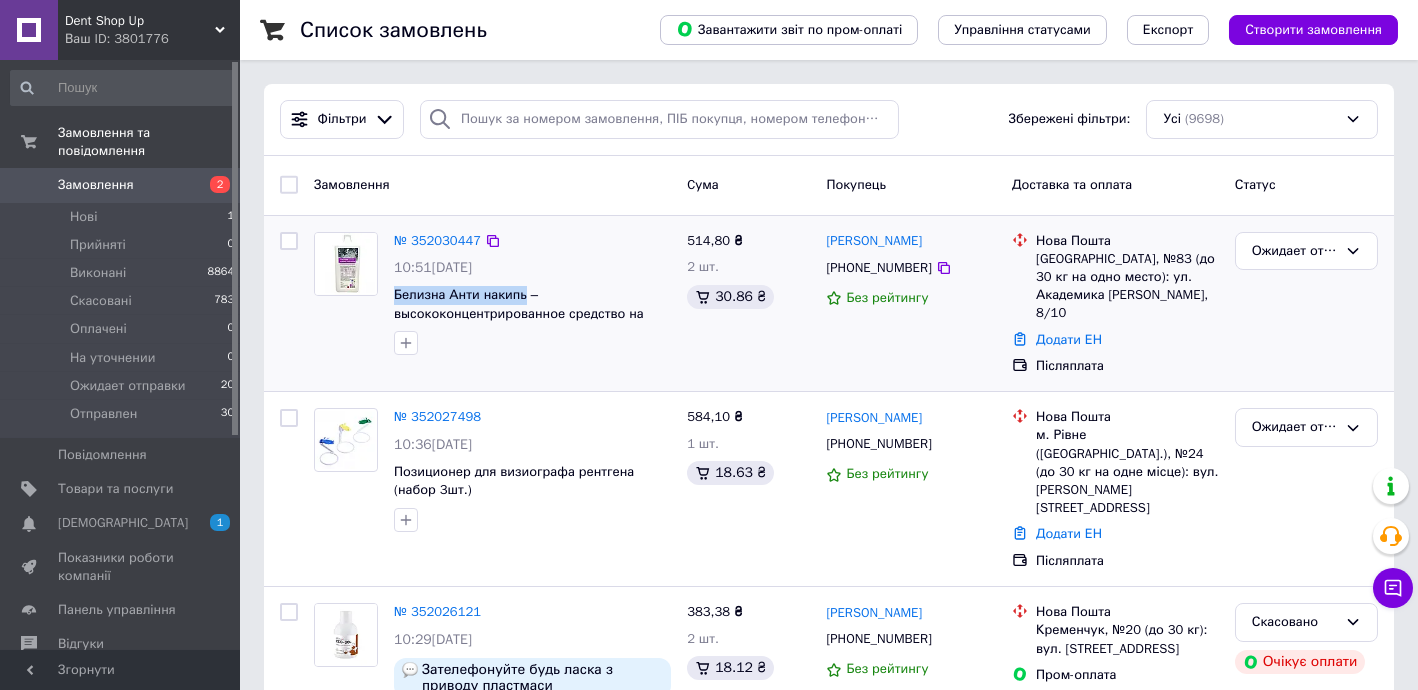 copy on "Белизна Анти накипь" 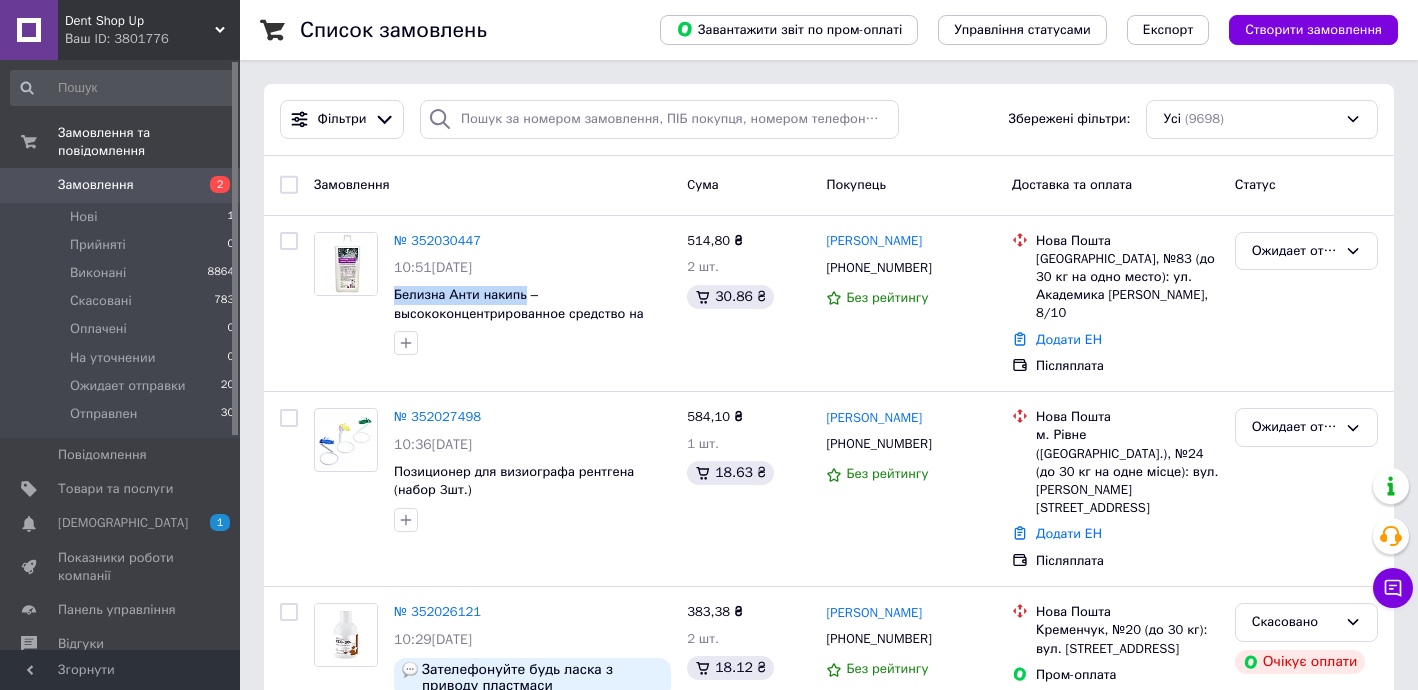 click on "Замовлення" at bounding box center (96, 185) 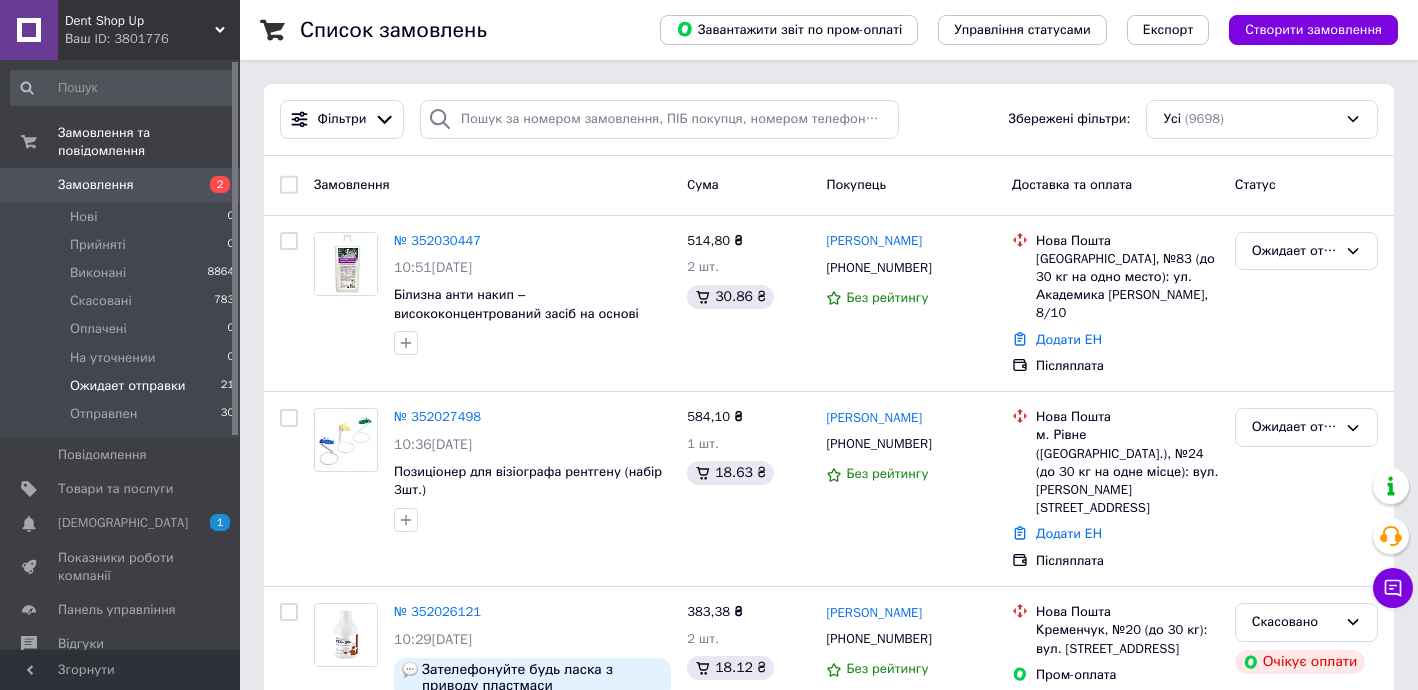 click on "Ожидает отправки" at bounding box center (128, 386) 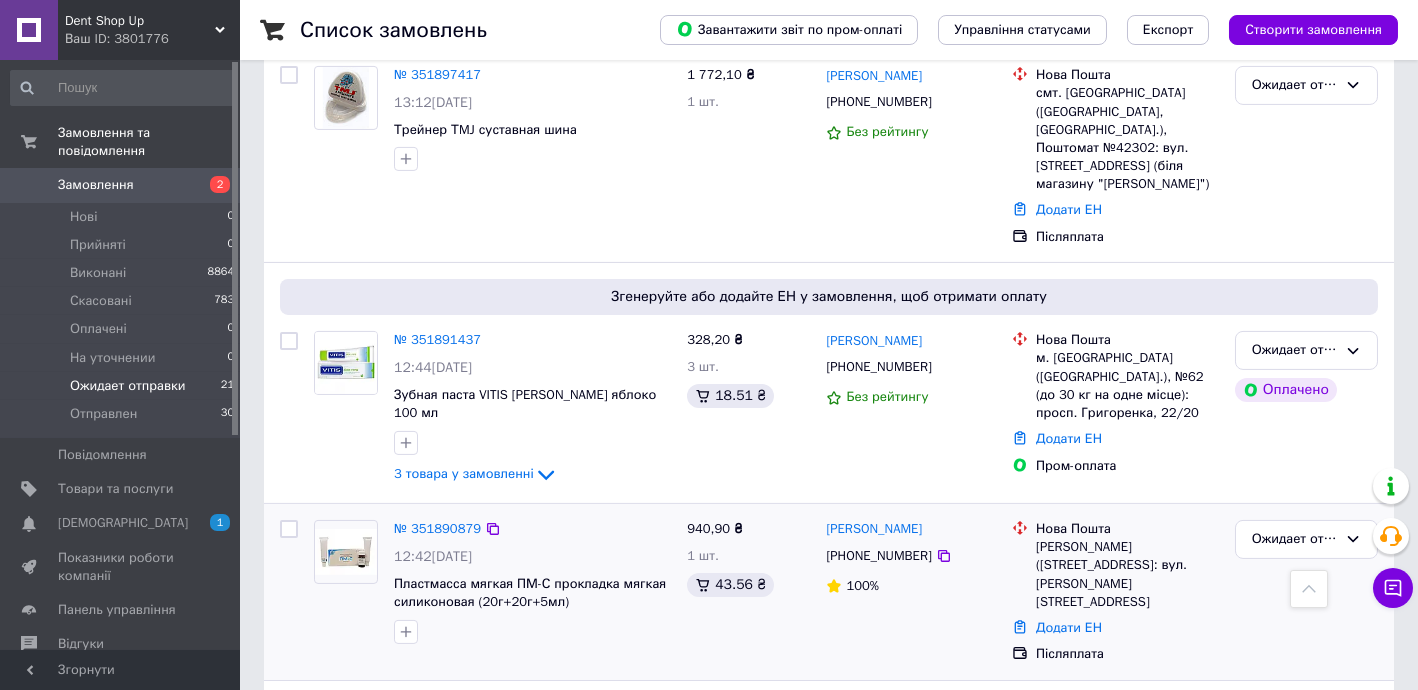 scroll, scrollTop: 3409, scrollLeft: 0, axis: vertical 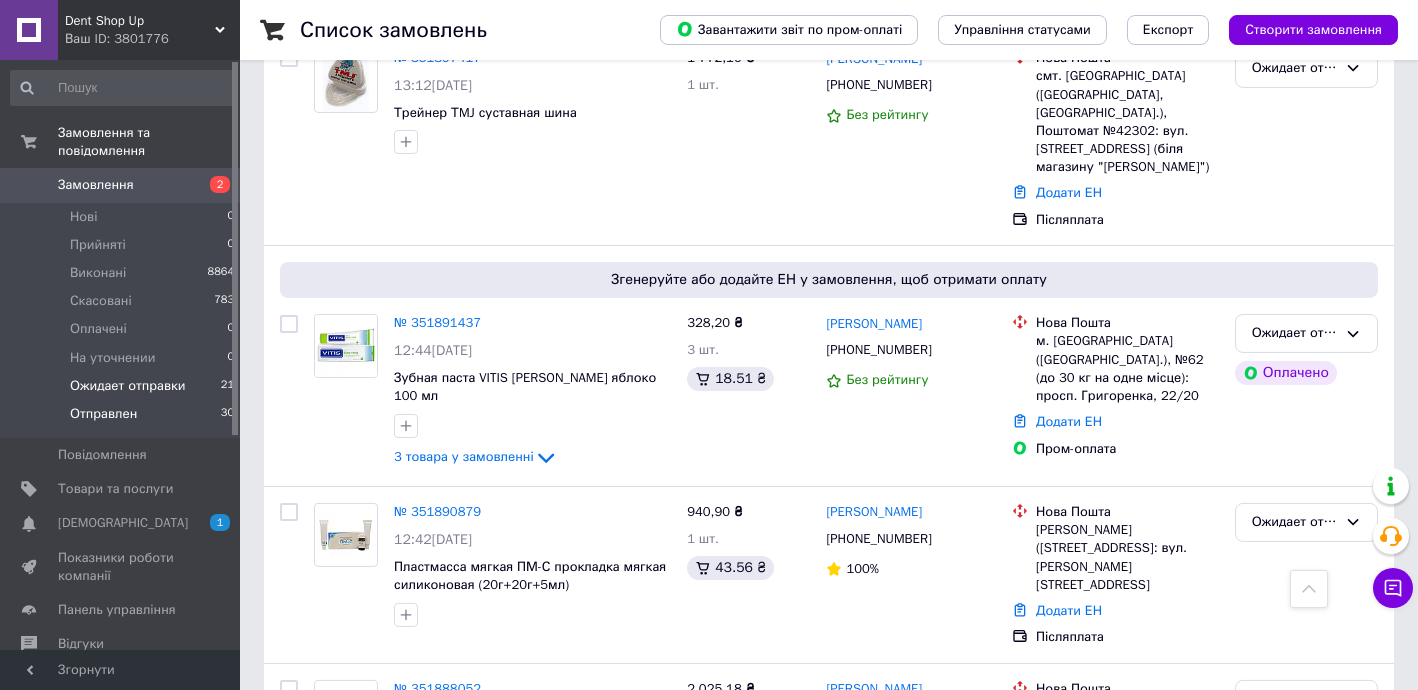click on "Отправлен 30" at bounding box center (123, 419) 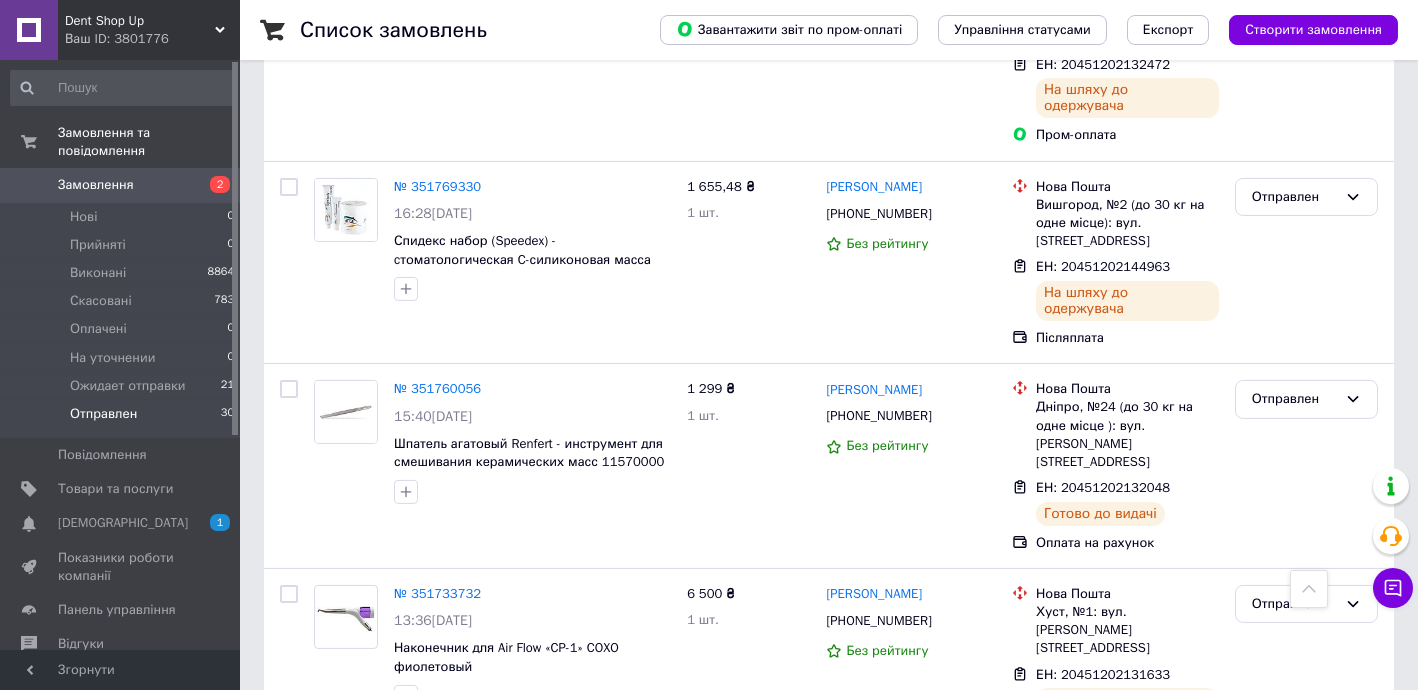 scroll, scrollTop: 3394, scrollLeft: 0, axis: vertical 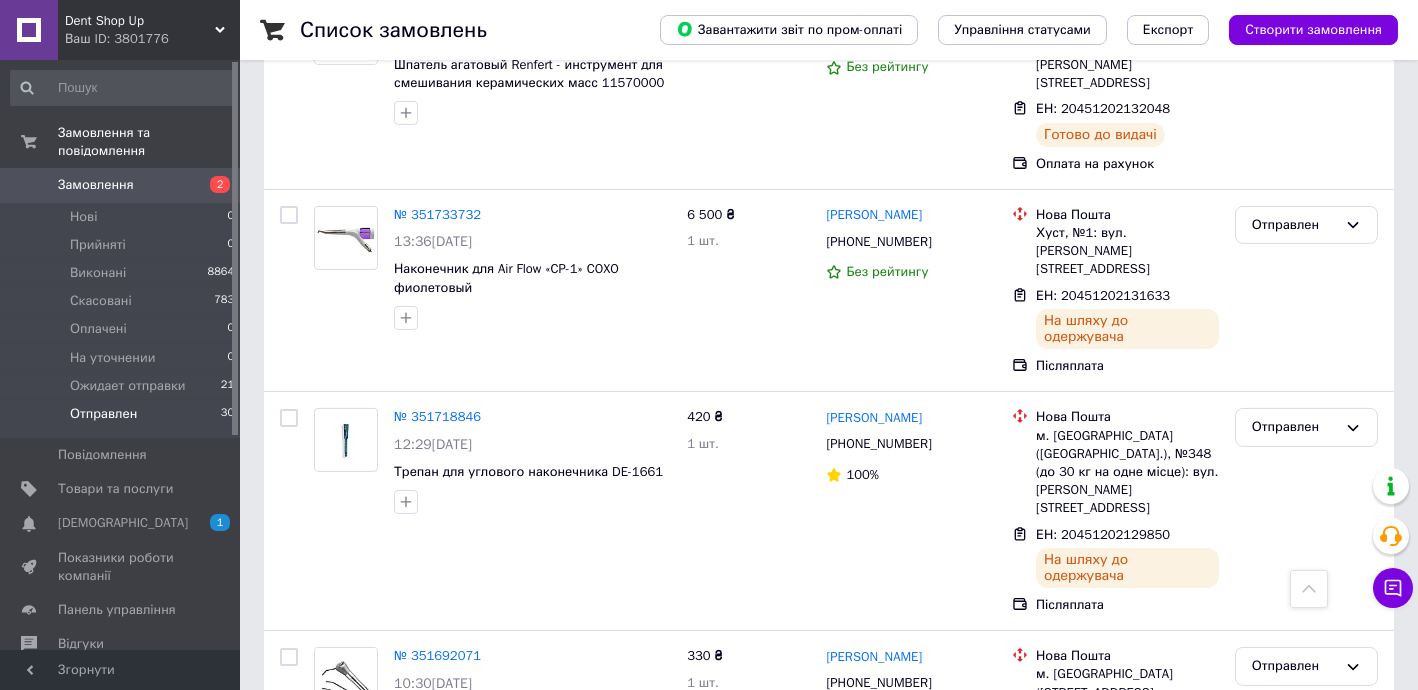 click on "2" at bounding box center (327, 1253) 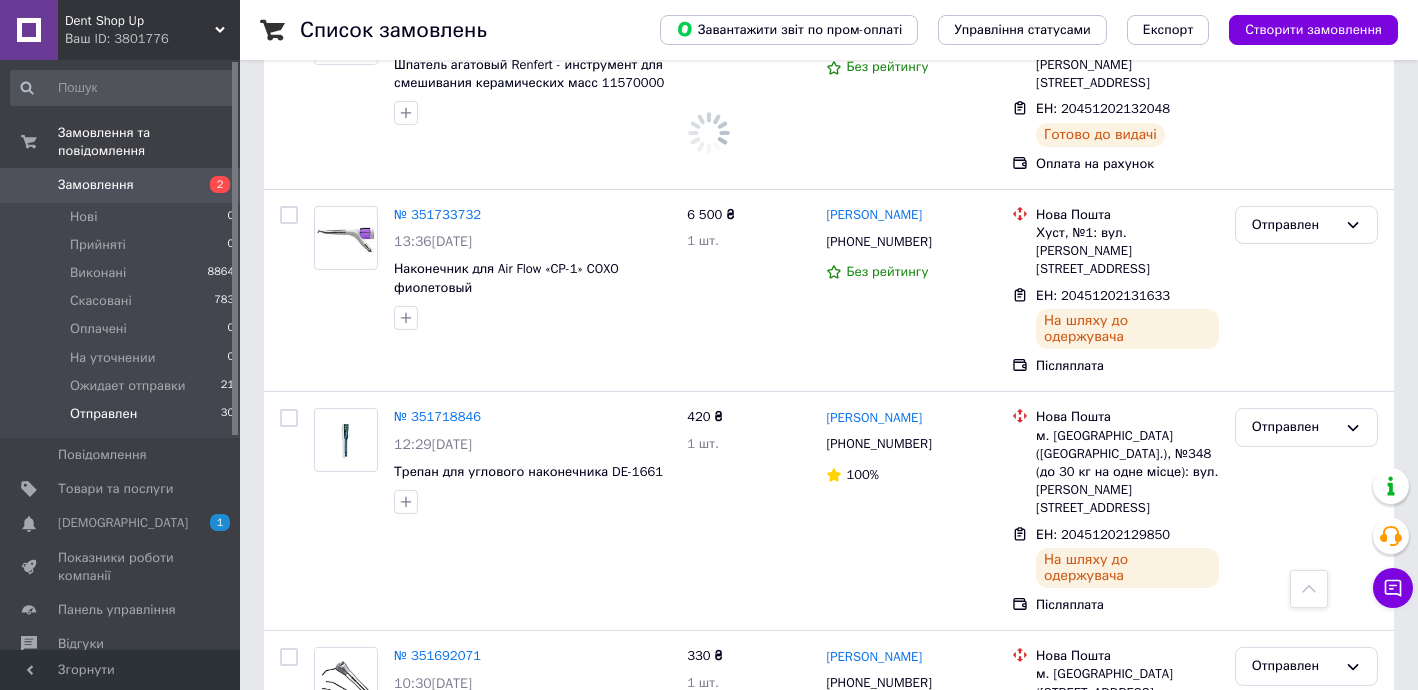 scroll, scrollTop: 0, scrollLeft: 0, axis: both 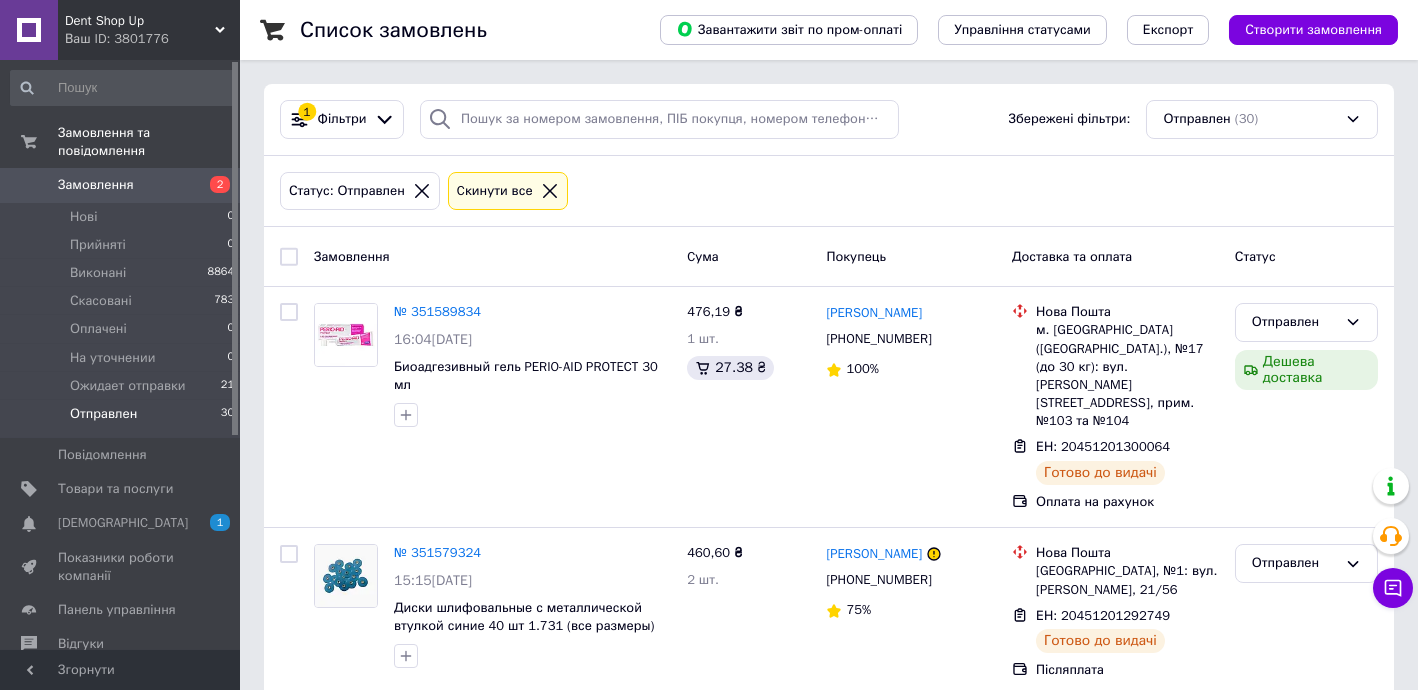 click on "Замовлення" at bounding box center (121, 185) 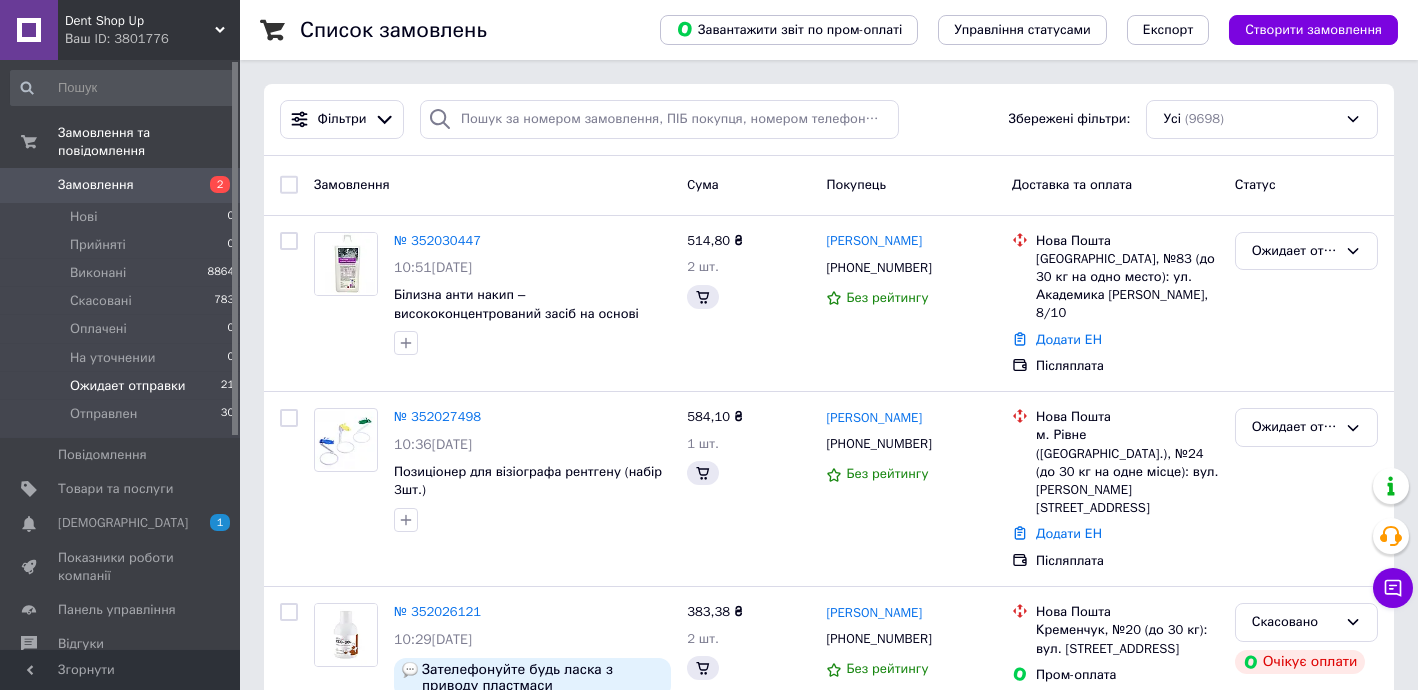 click on "Ожидает отправки" at bounding box center (128, 386) 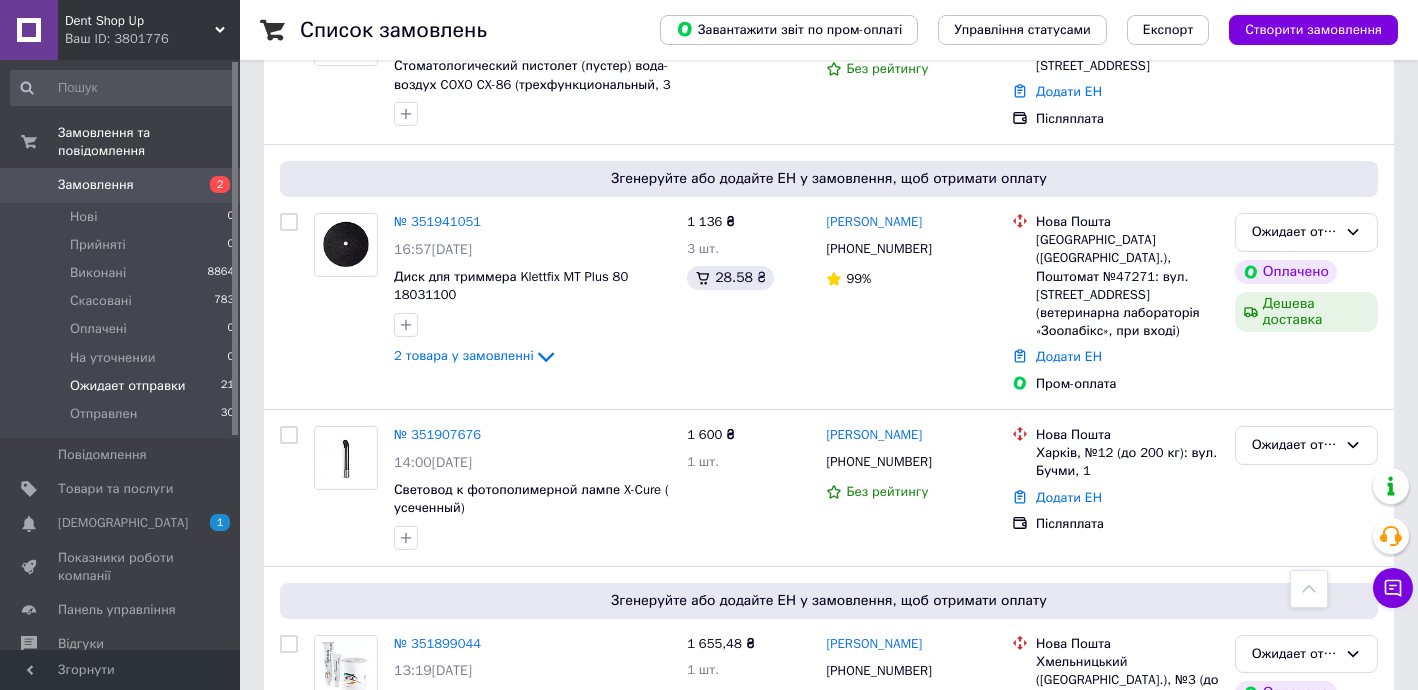 scroll, scrollTop: 3394, scrollLeft: 0, axis: vertical 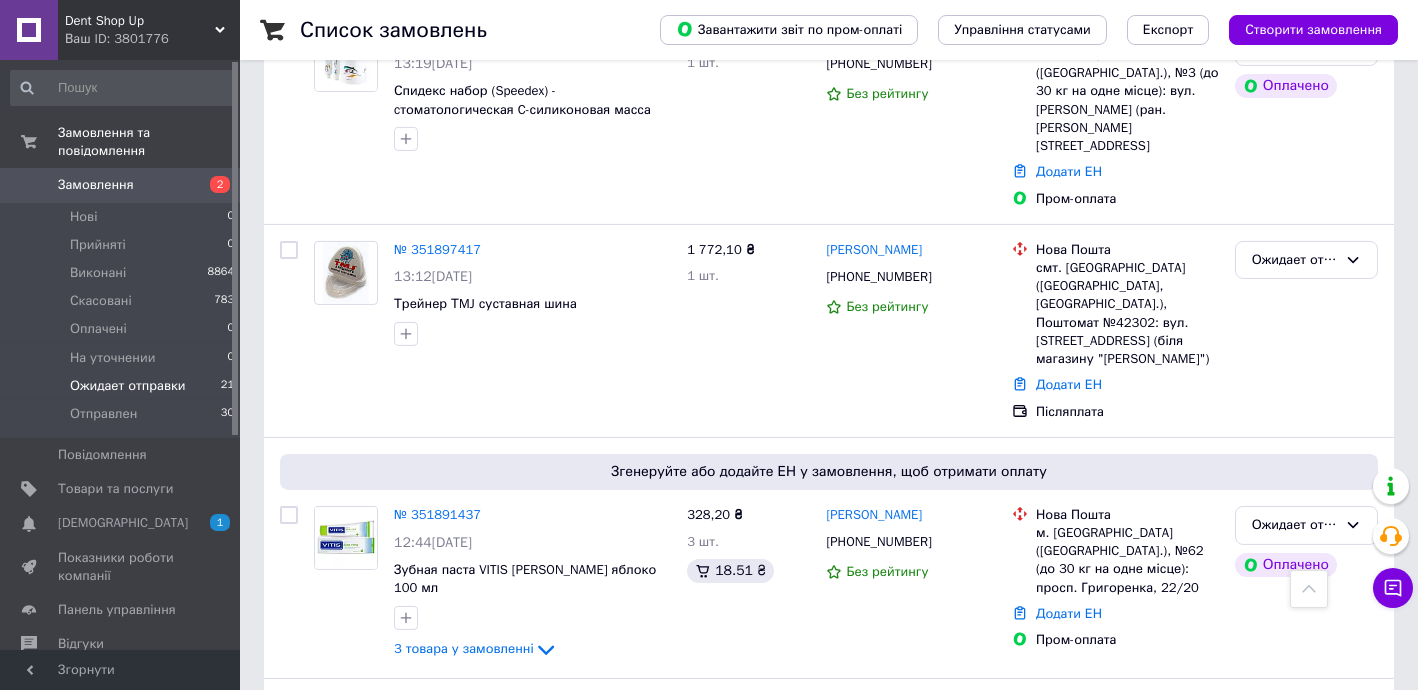 click on "2" at bounding box center [327, 899] 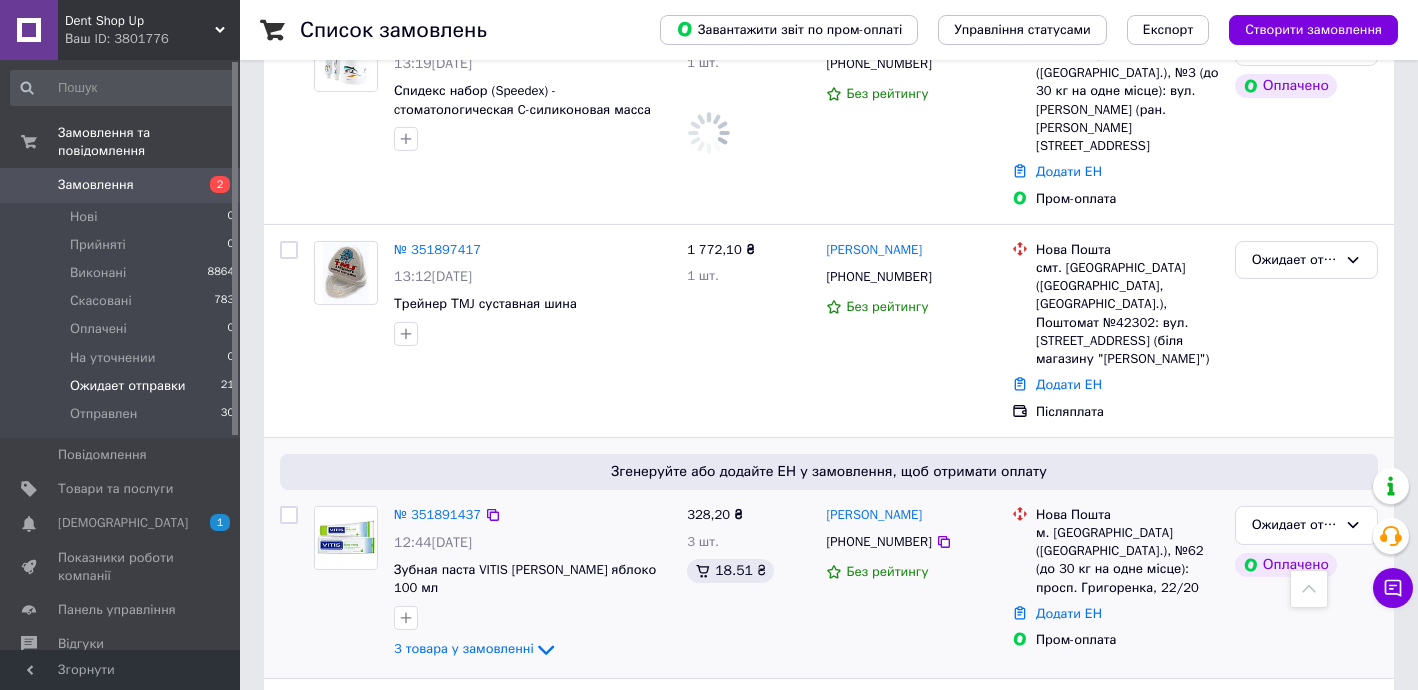 scroll, scrollTop: 0, scrollLeft: 0, axis: both 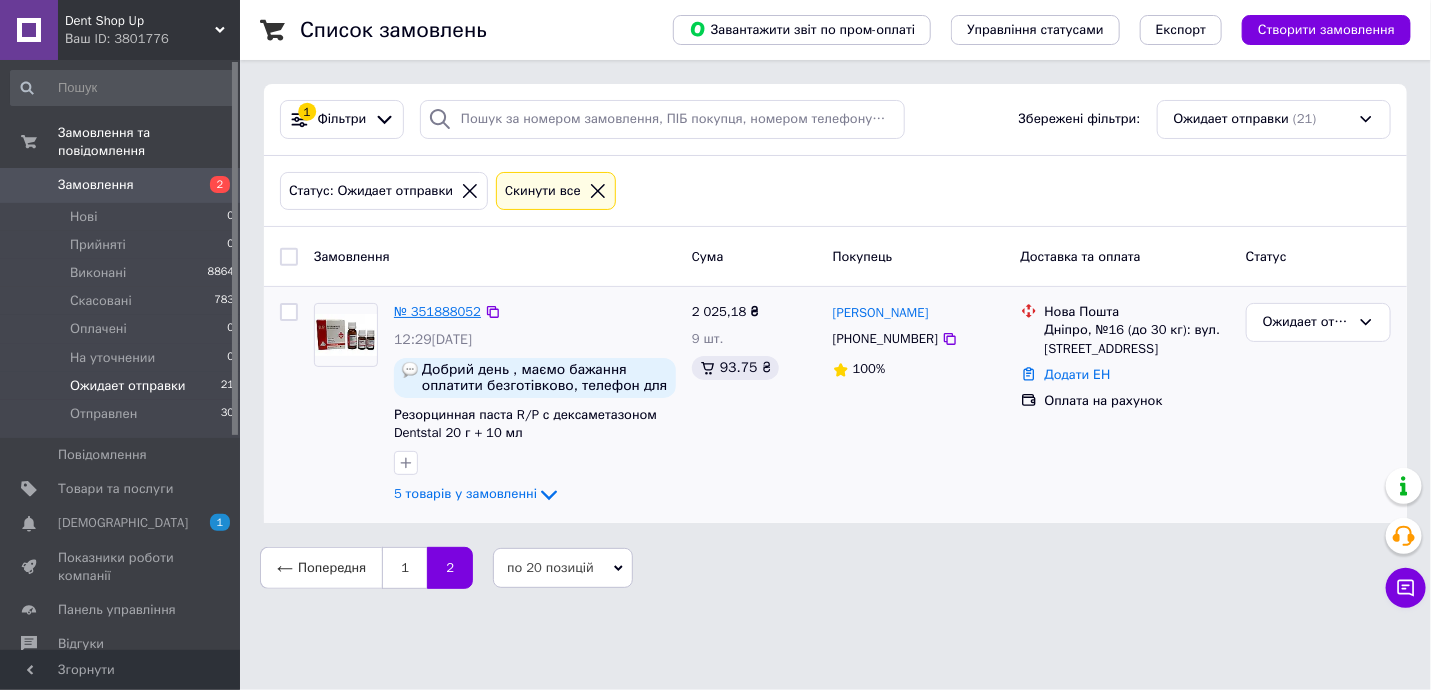 click on "№ 351888052" at bounding box center [437, 311] 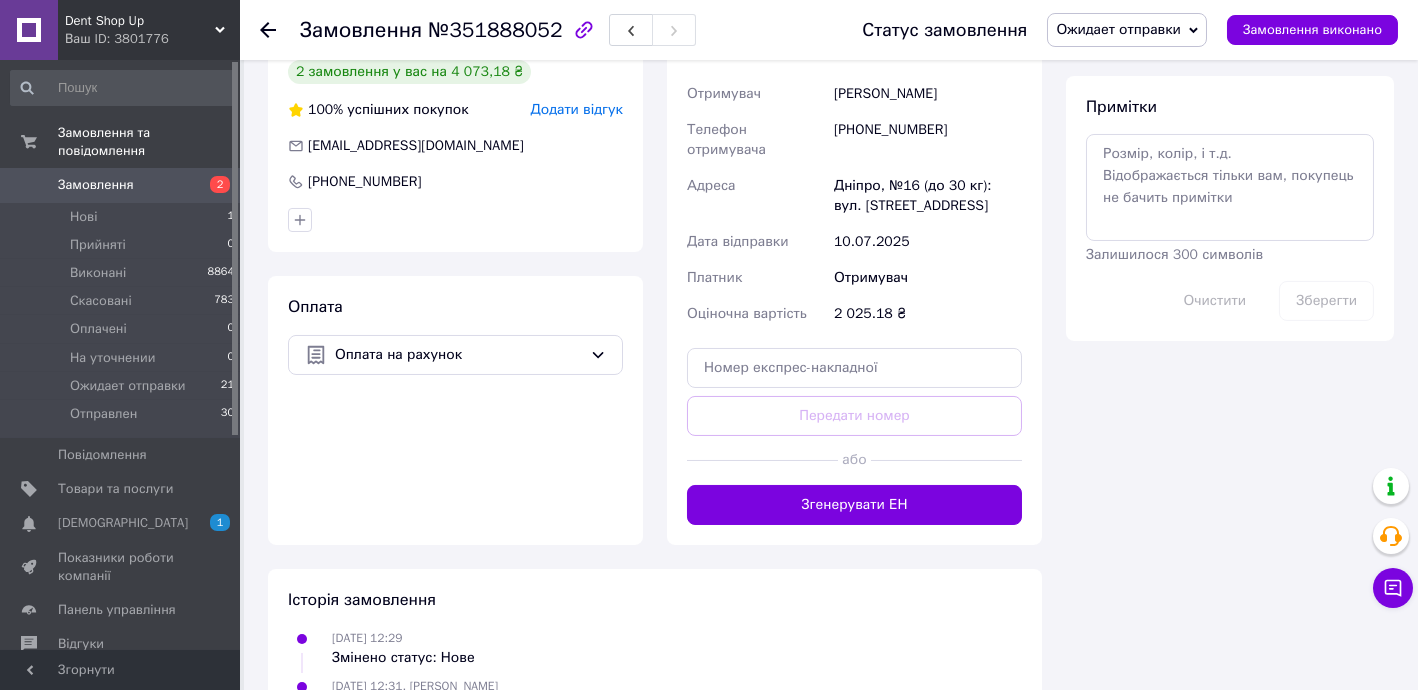 click on "Доставка Редагувати Нова Пошта (платна) Отримувач [PERSON_NAME] Телефон отримувача [PHONE_NUMBER] Адреса Дніпро, №16 (до 30 кг): вул. Вартових Неба, 43 Дата відправки [DATE] Платник Отримувач Оціночна вартість 2 025.18 ₴ Передати номер або Згенерувати ЕН Платник Отримувач Відправник Прізвище отримувача [PERSON_NAME] отримувача [PERSON_NAME] батькові отримувача Телефон отримувача [PHONE_NUMBER] Тип доставки У відділенні Кур'єром В поштоматі Місто Дніпро Відділення №16 (до 30 кг): вул. Вартових Неба, 43 Місце відправки [GEOGRAPHIC_DATA]: №137: вул. [PERSON_NAME], 21 Додати ще місце відправки Тип посилки 2025.18 <" at bounding box center (854, 259) 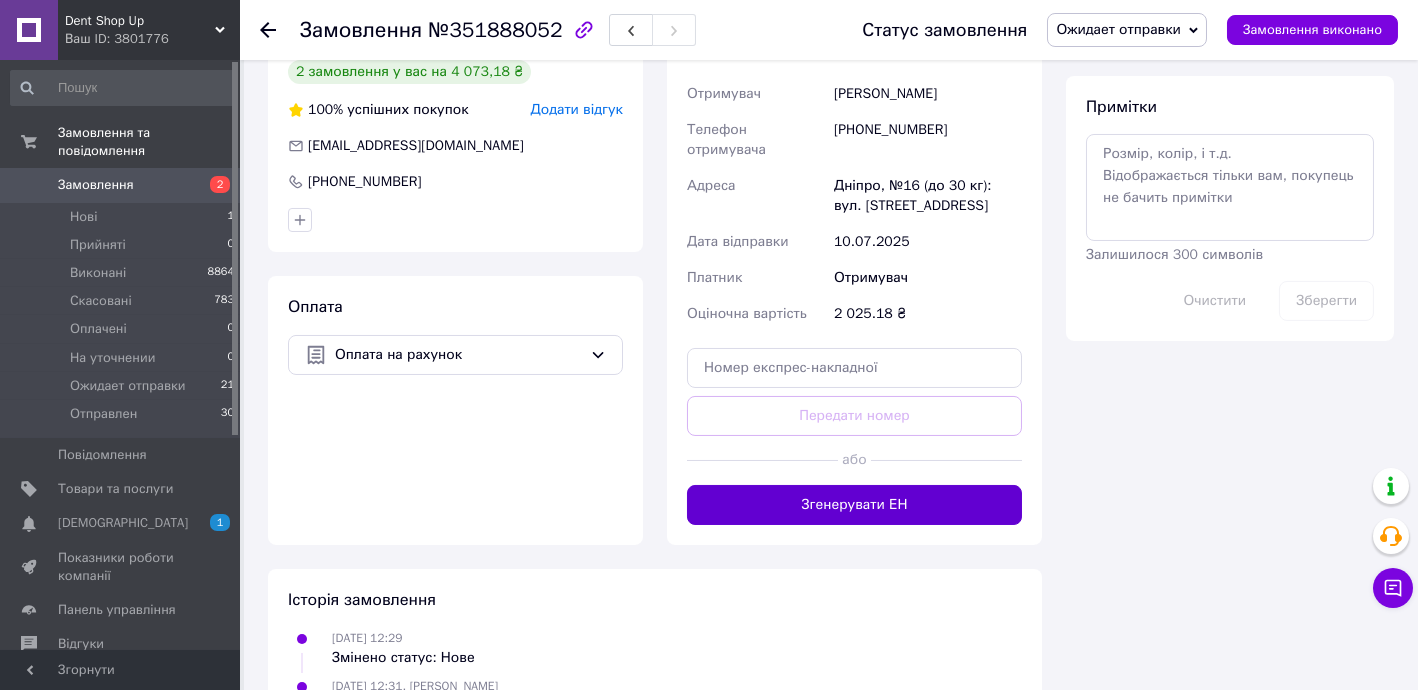 click on "Згенерувати ЕН" at bounding box center (854, 505) 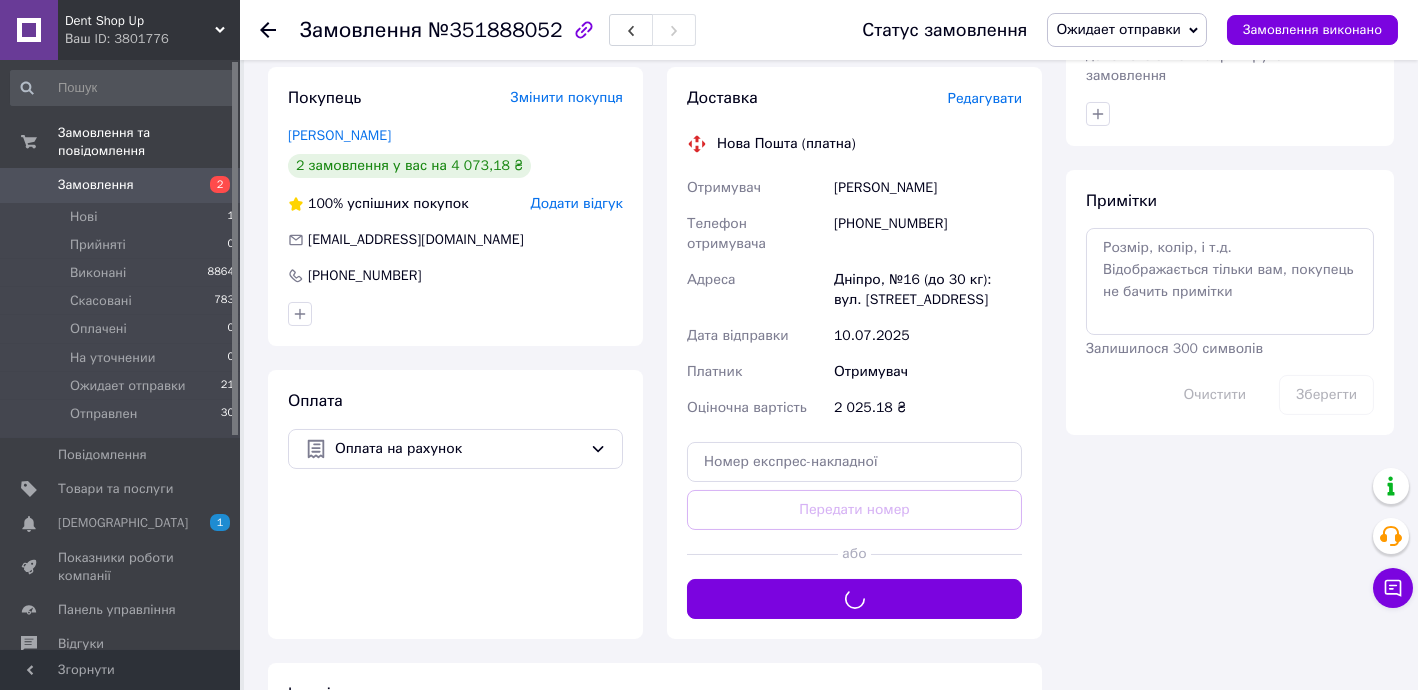 scroll, scrollTop: 727, scrollLeft: 0, axis: vertical 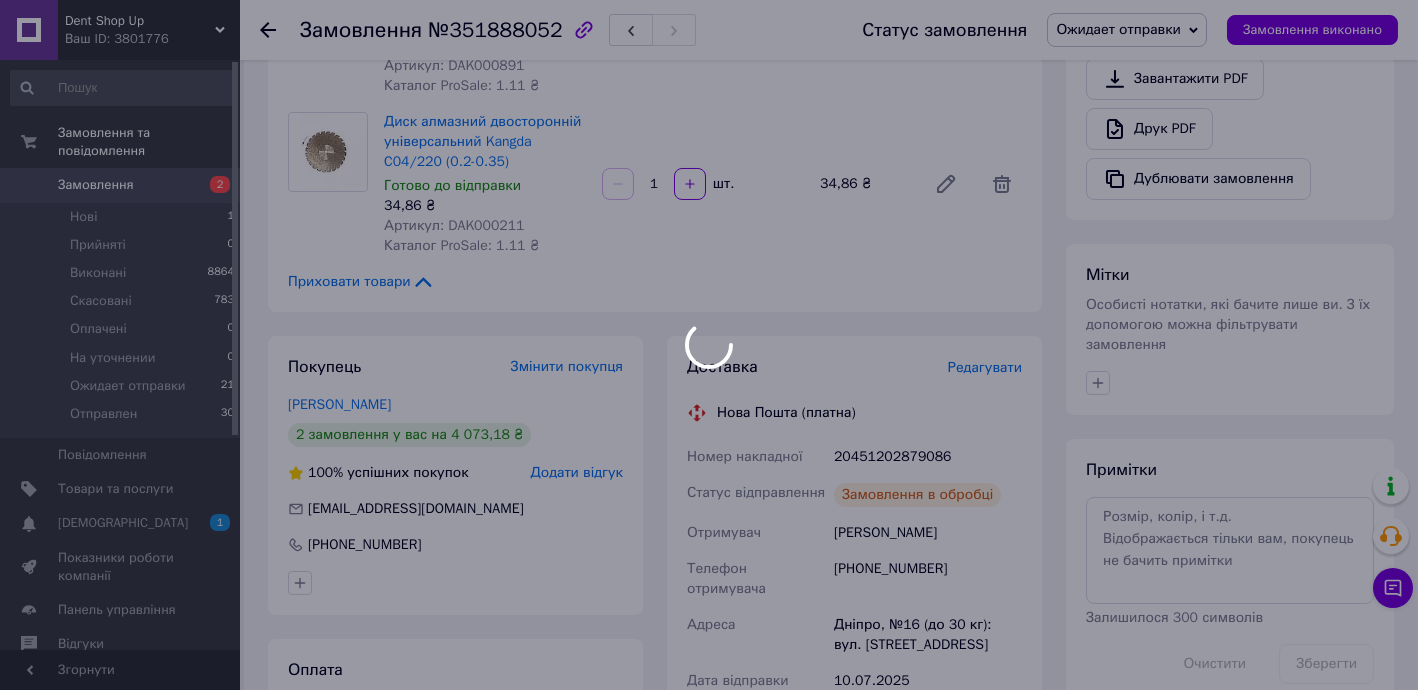 click at bounding box center (709, 345) 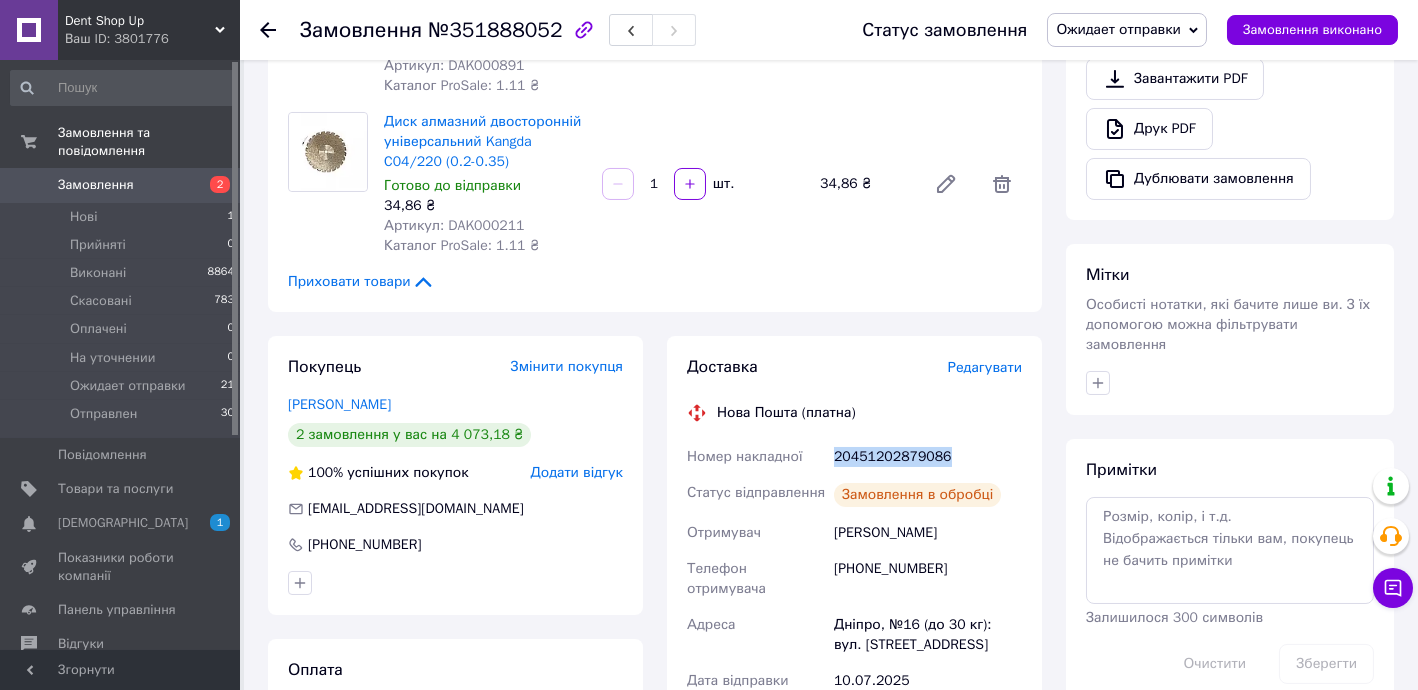 click on "20451202879086" at bounding box center [928, 457] 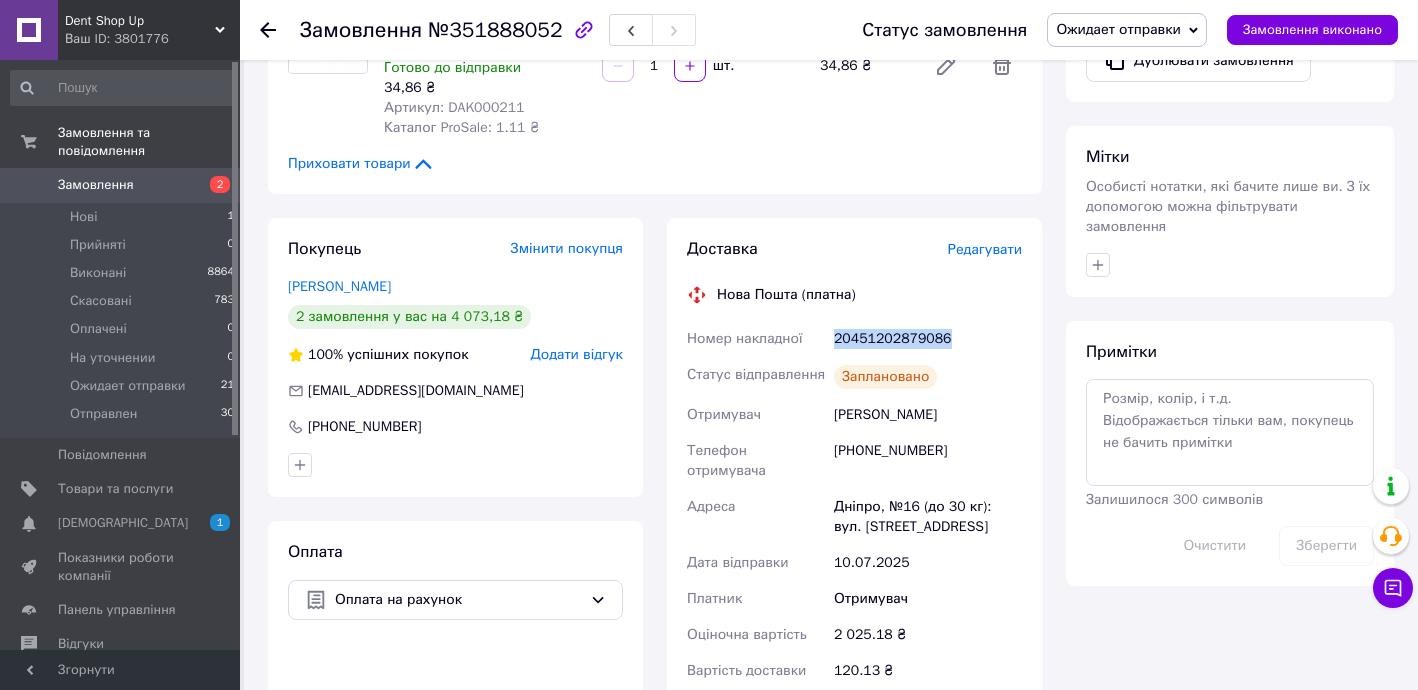 scroll, scrollTop: 848, scrollLeft: 0, axis: vertical 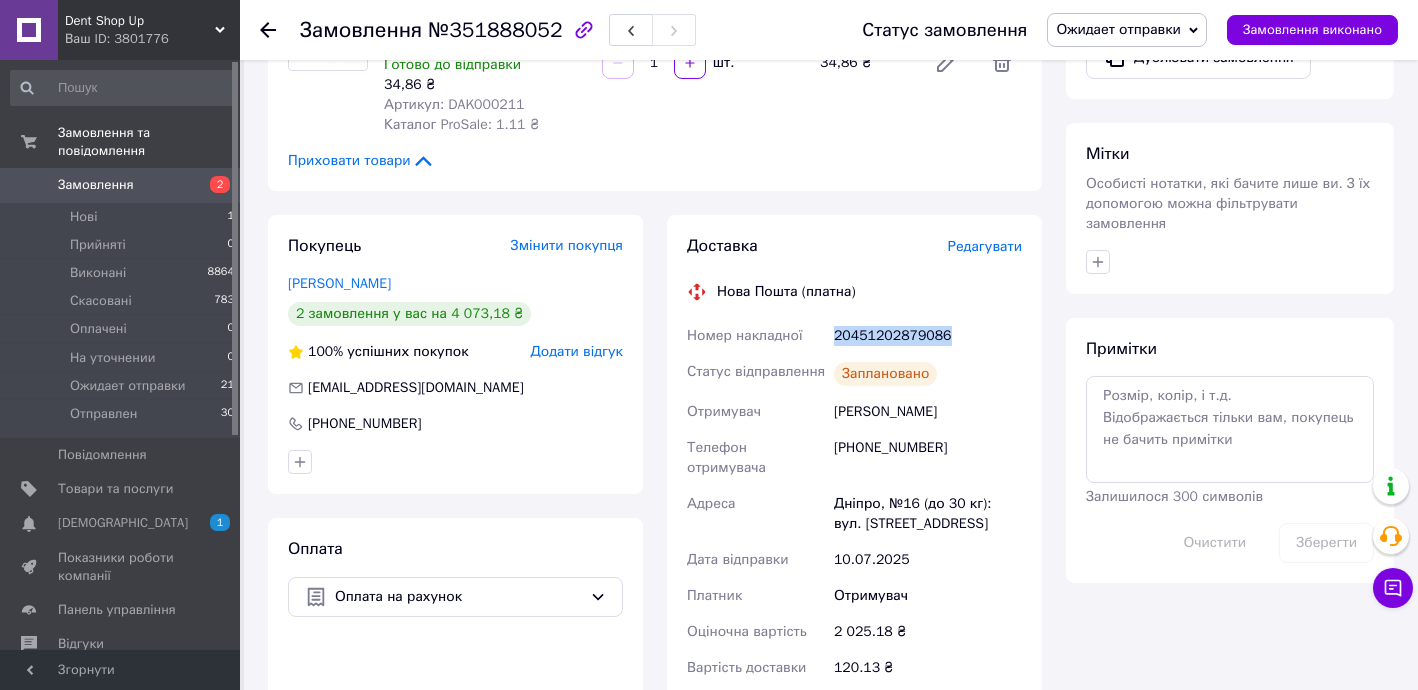 click on "Замовлення" at bounding box center [96, 185] 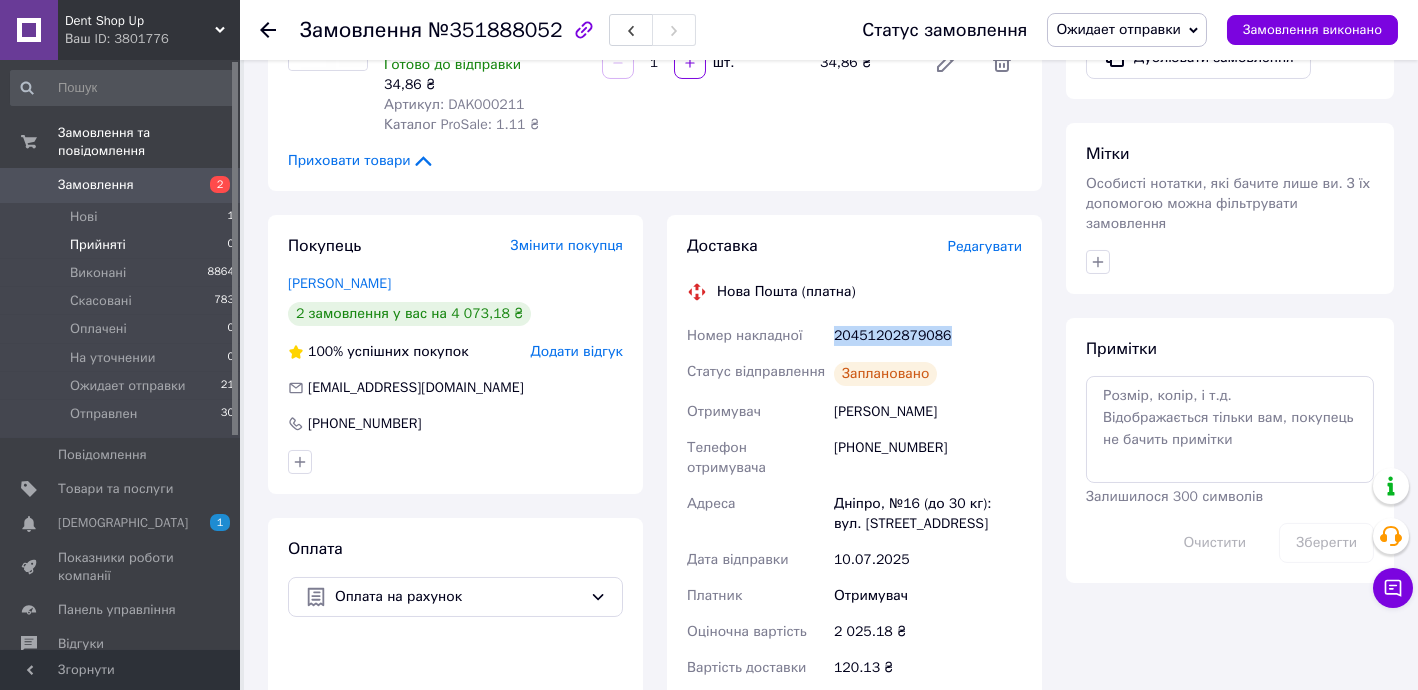 scroll, scrollTop: 0, scrollLeft: 0, axis: both 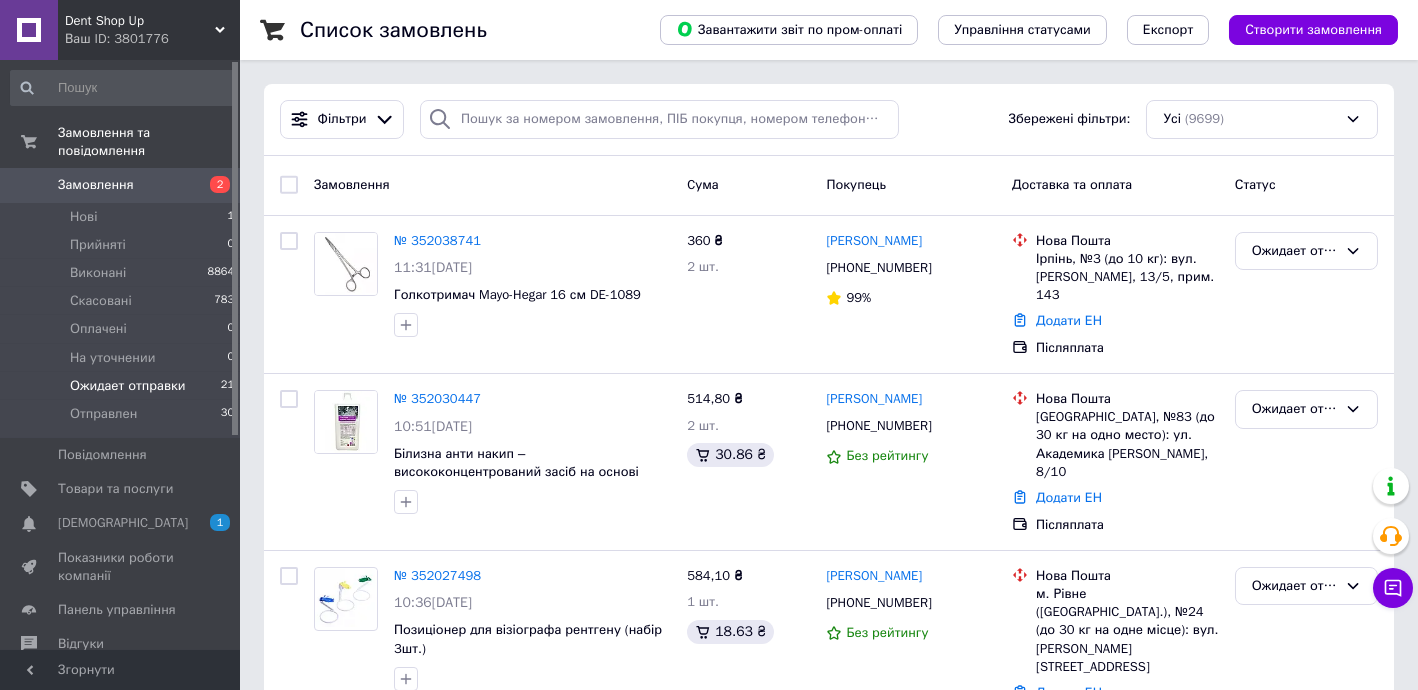 click on "Ожидает отправки" at bounding box center (128, 386) 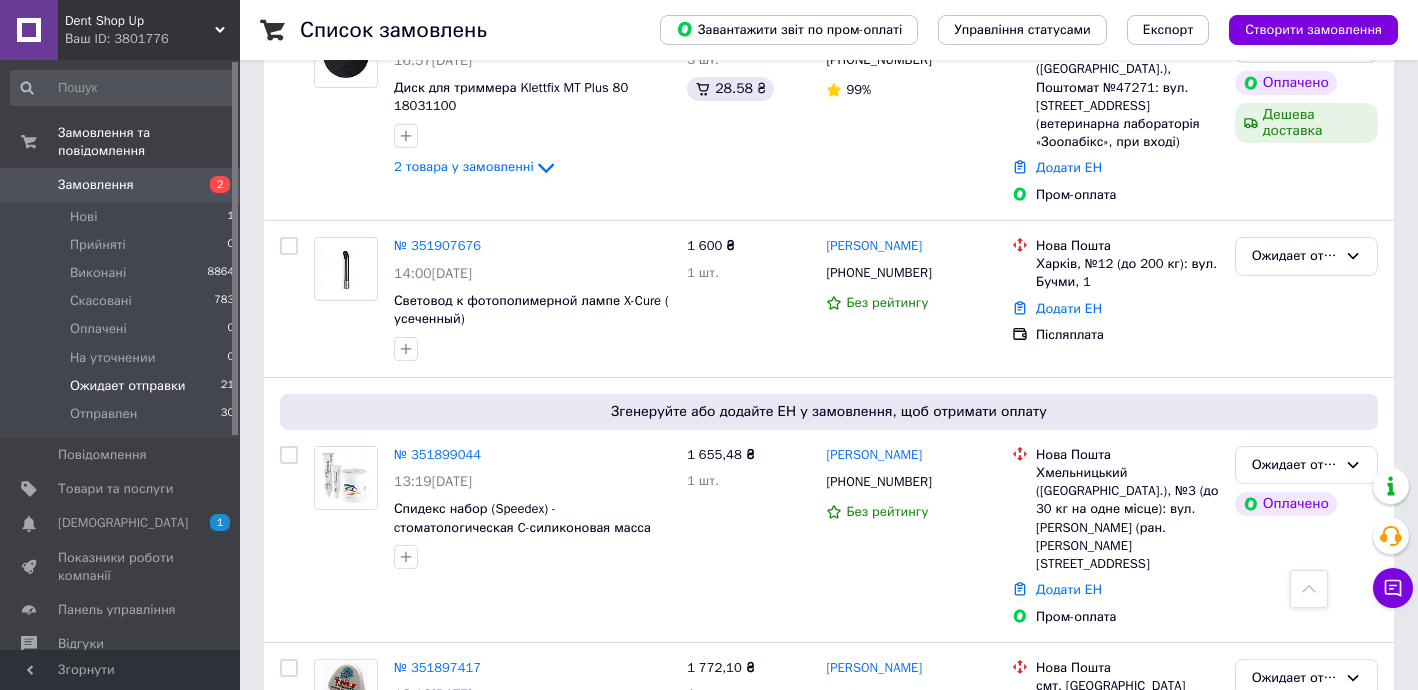 scroll, scrollTop: 3394, scrollLeft: 0, axis: vertical 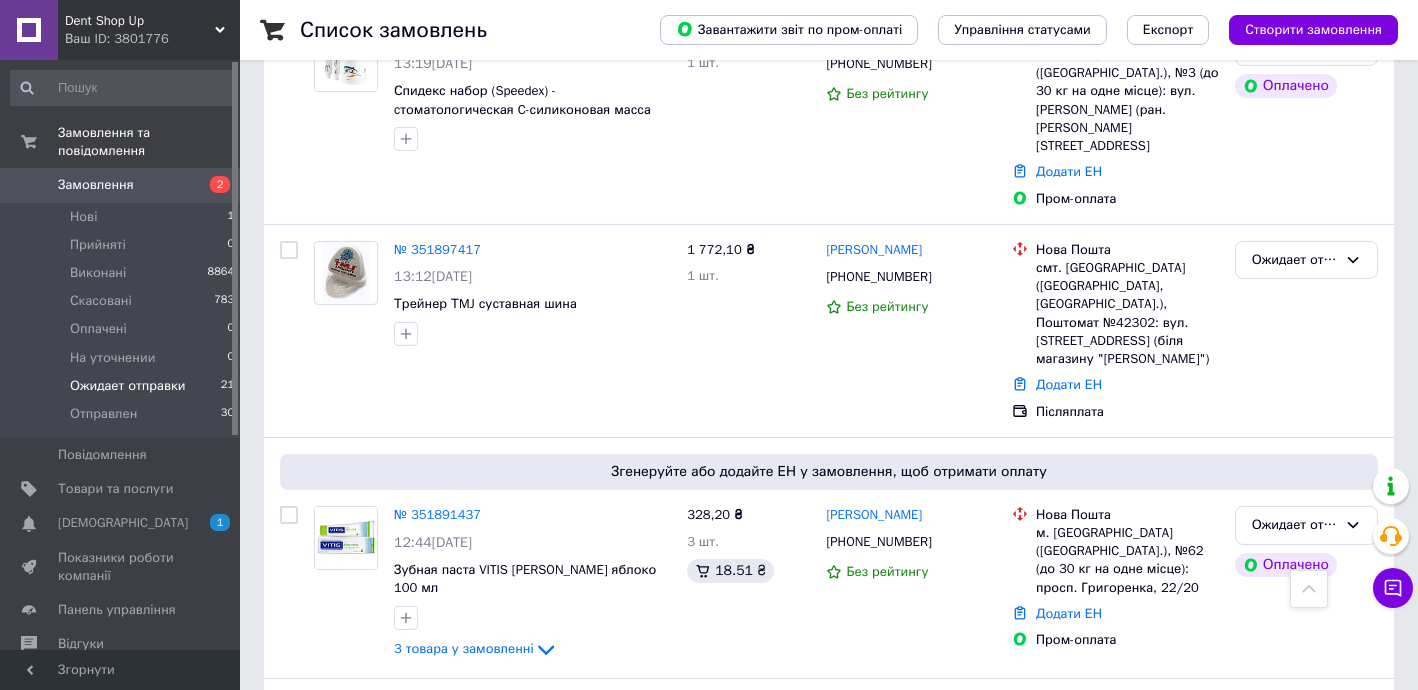 click on "2" at bounding box center (327, 899) 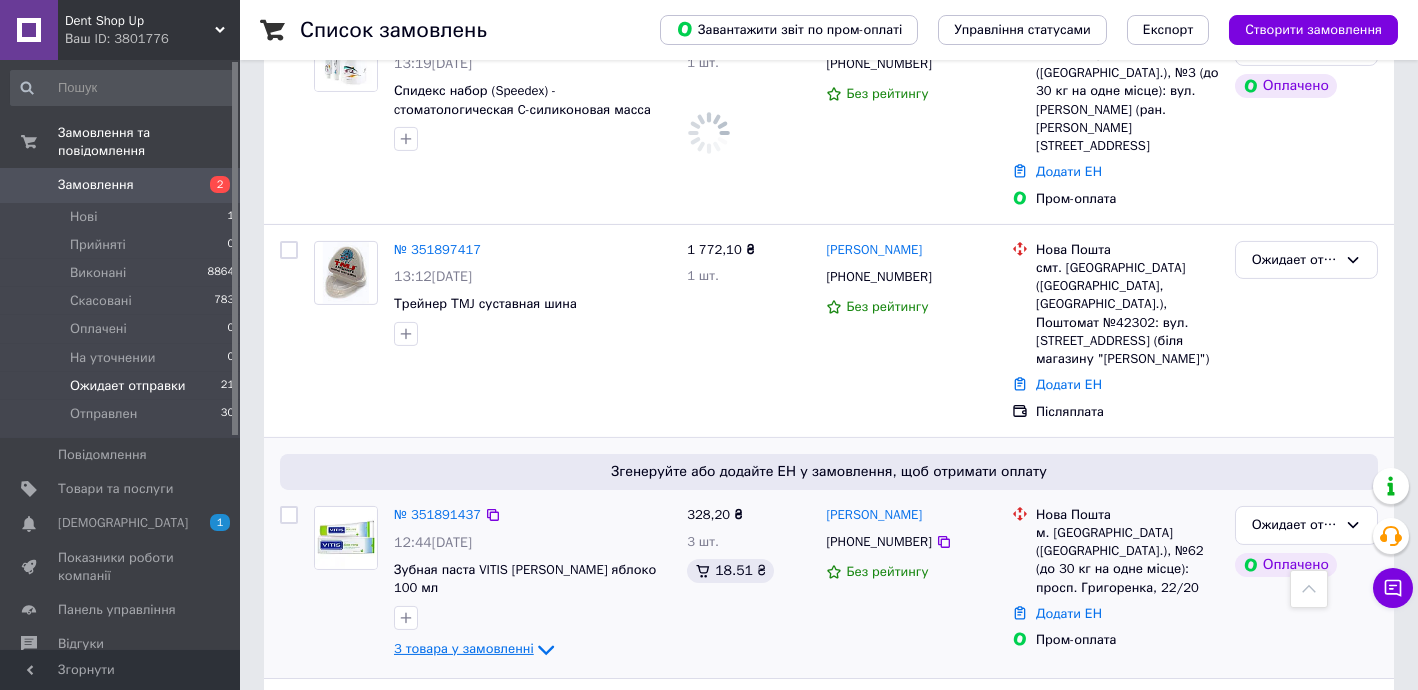 scroll, scrollTop: 0, scrollLeft: 0, axis: both 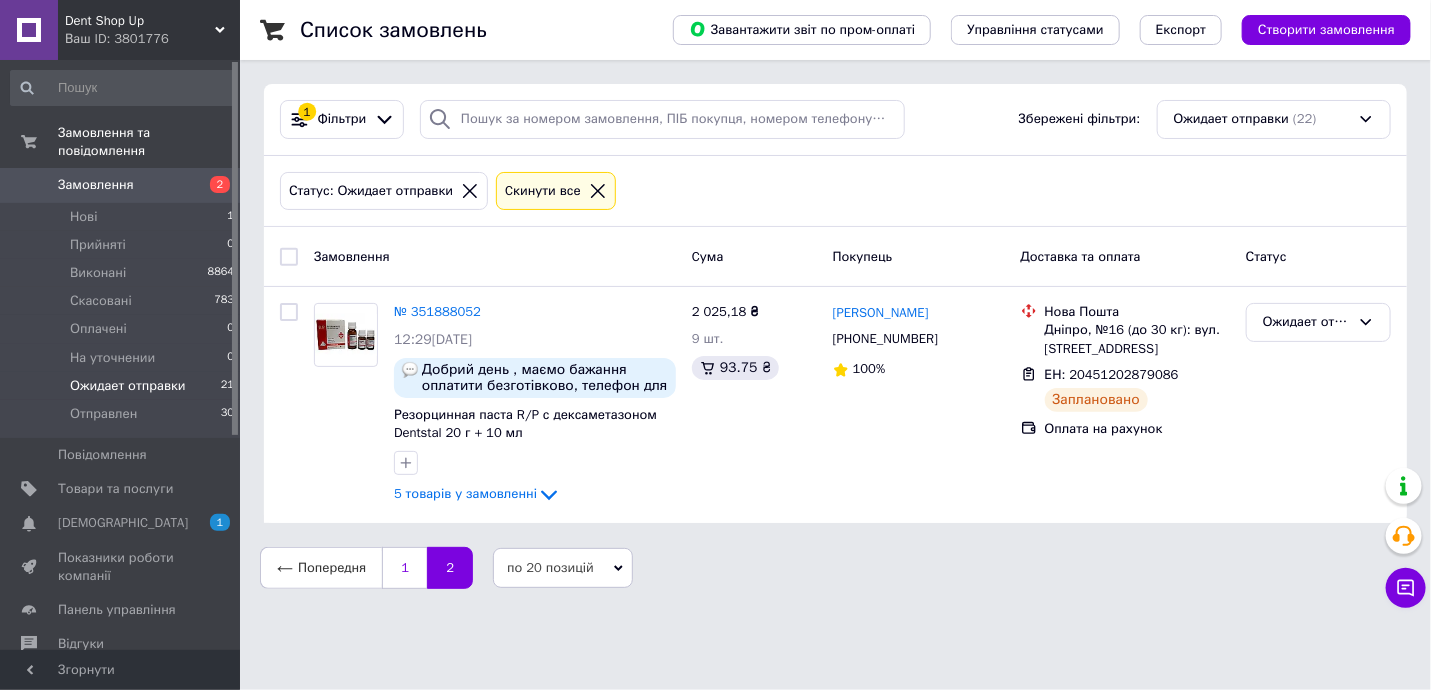 click on "1" at bounding box center (404, 568) 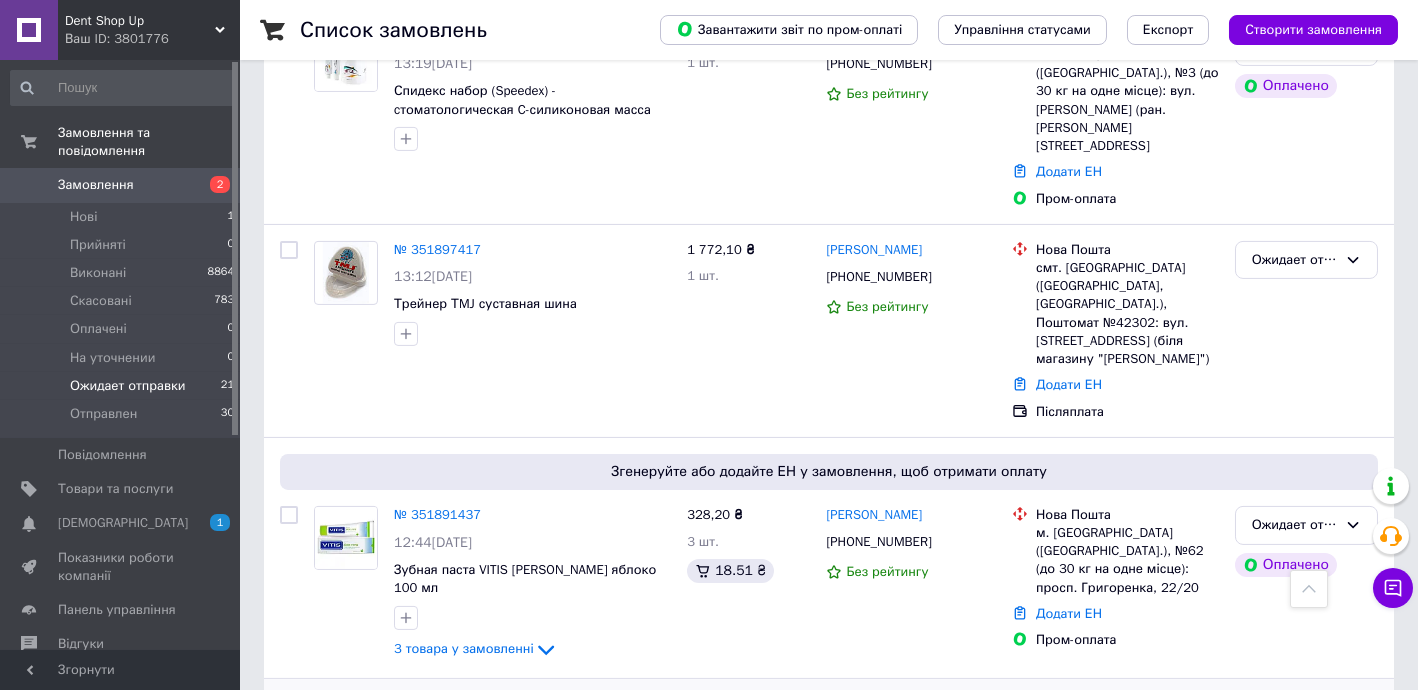 click on "№ 351890879" at bounding box center [437, 703] 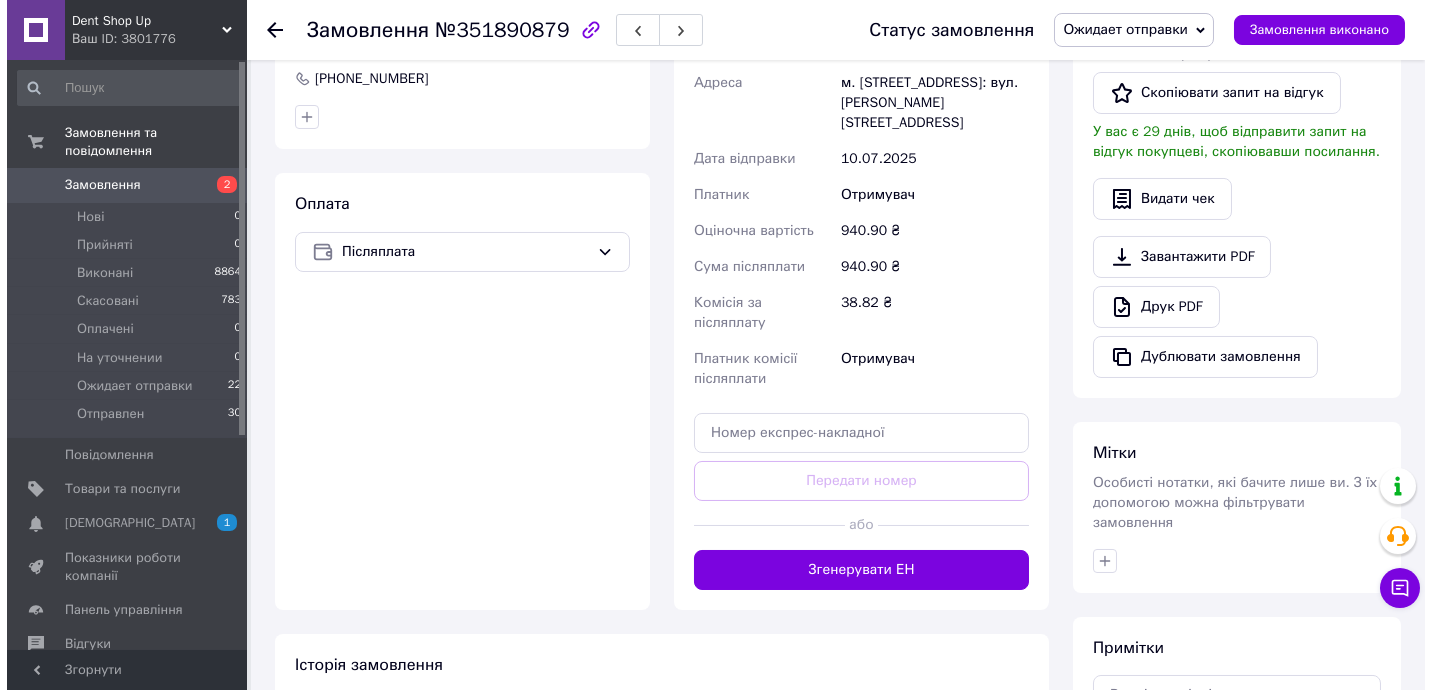 scroll, scrollTop: 255, scrollLeft: 0, axis: vertical 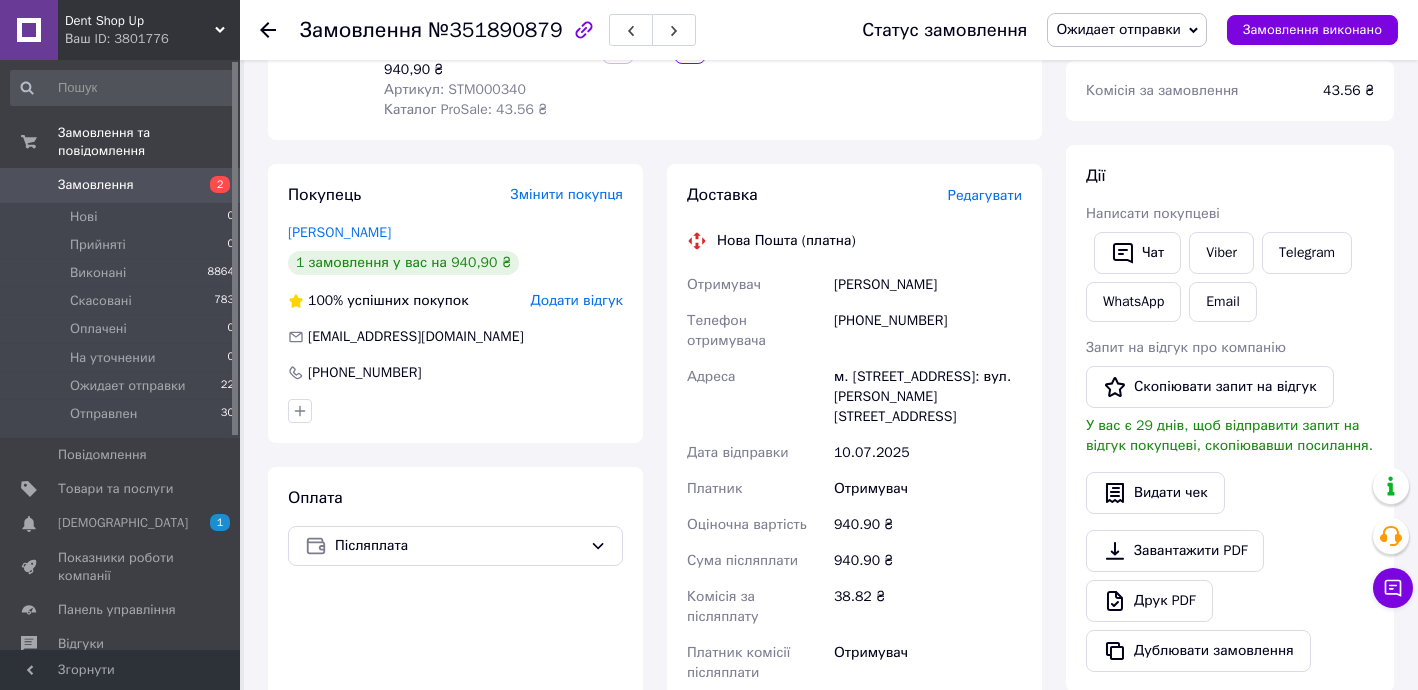 click on "Редагувати" at bounding box center (985, 195) 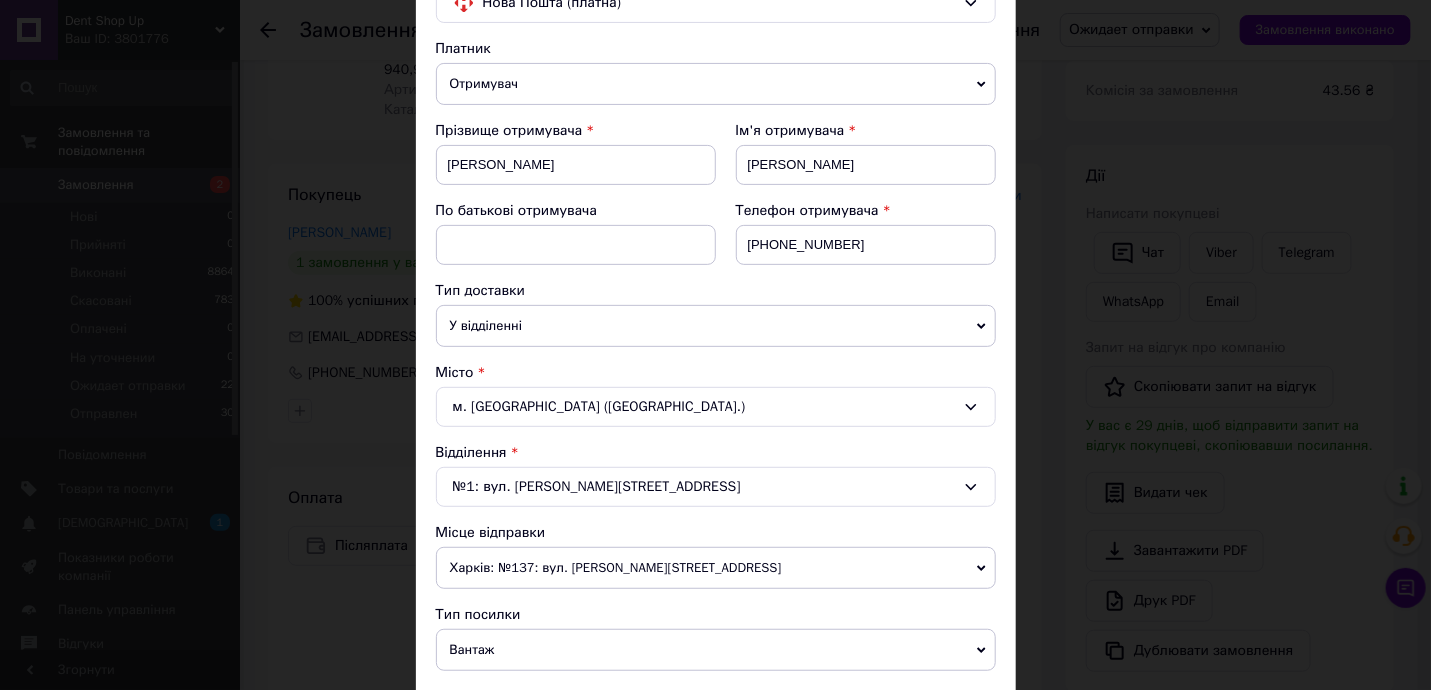 scroll, scrollTop: 605, scrollLeft: 0, axis: vertical 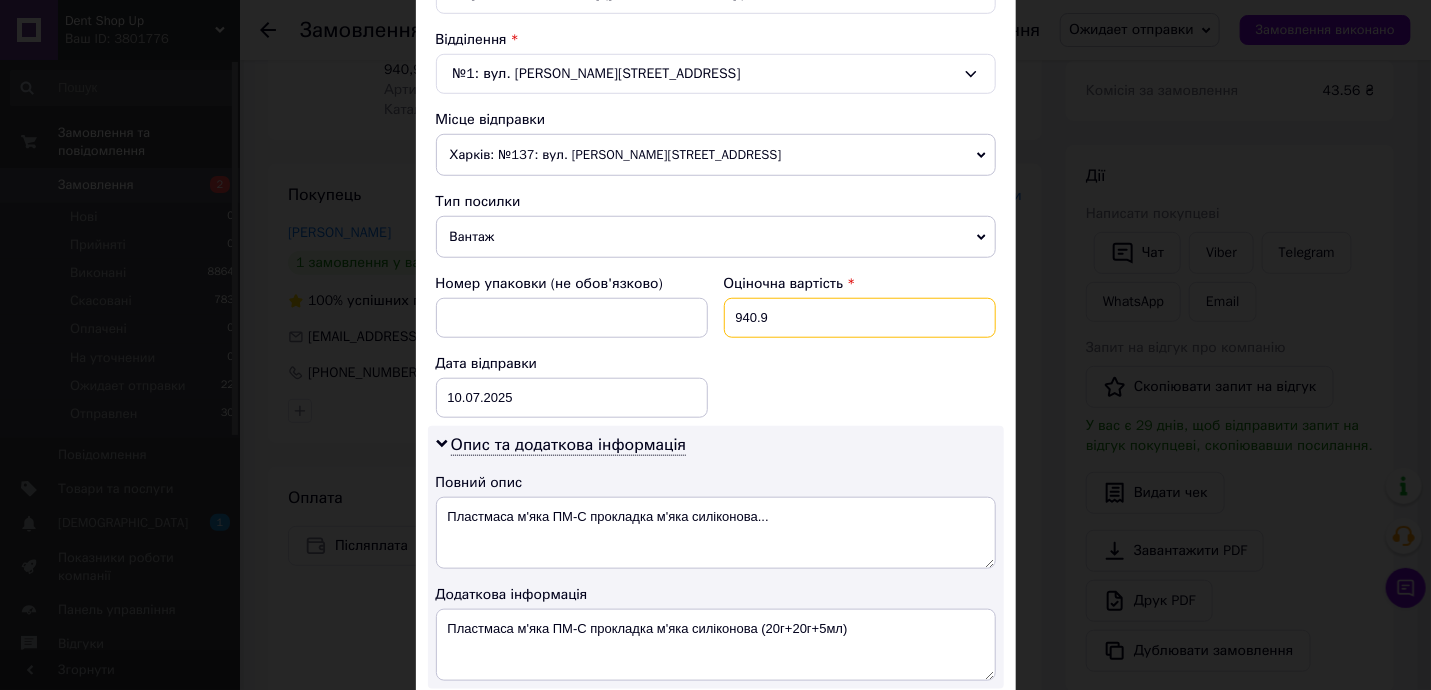 drag, startPoint x: 735, startPoint y: 304, endPoint x: 826, endPoint y: 311, distance: 91.26884 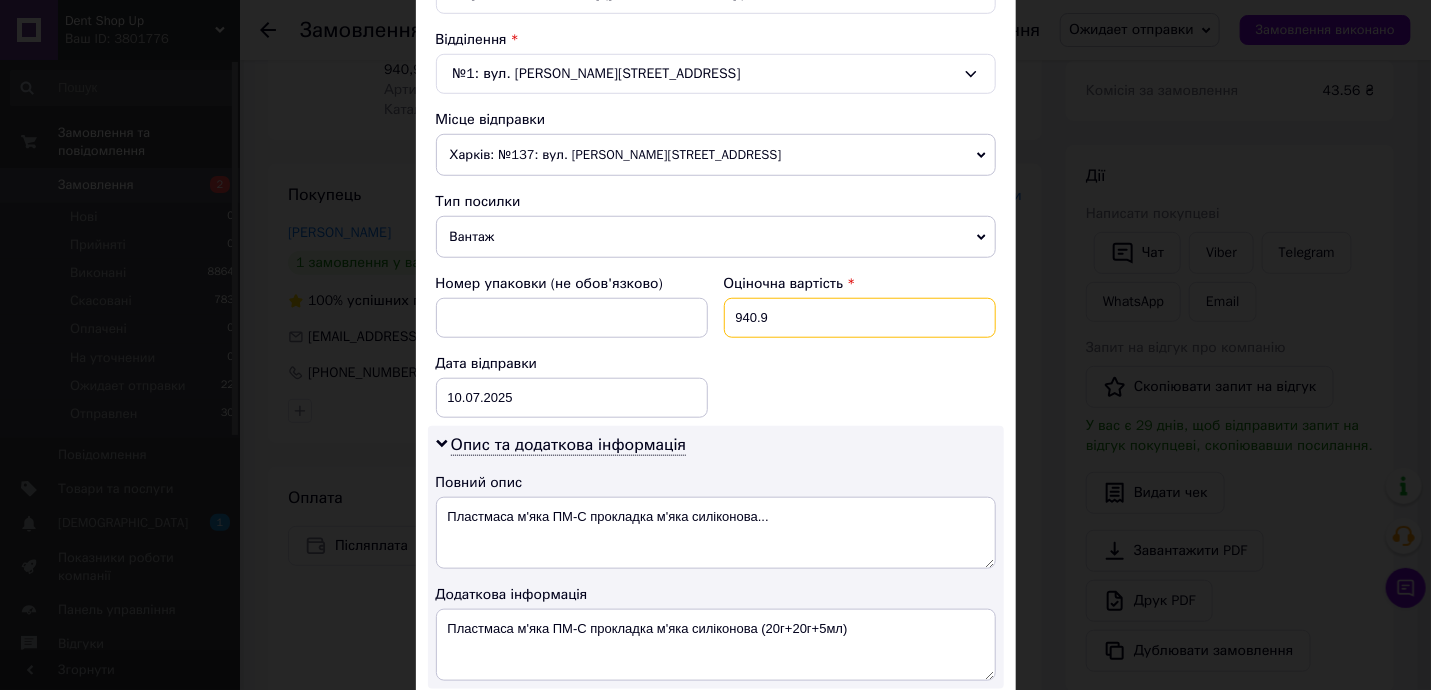 click on "940.9" at bounding box center (860, 318) 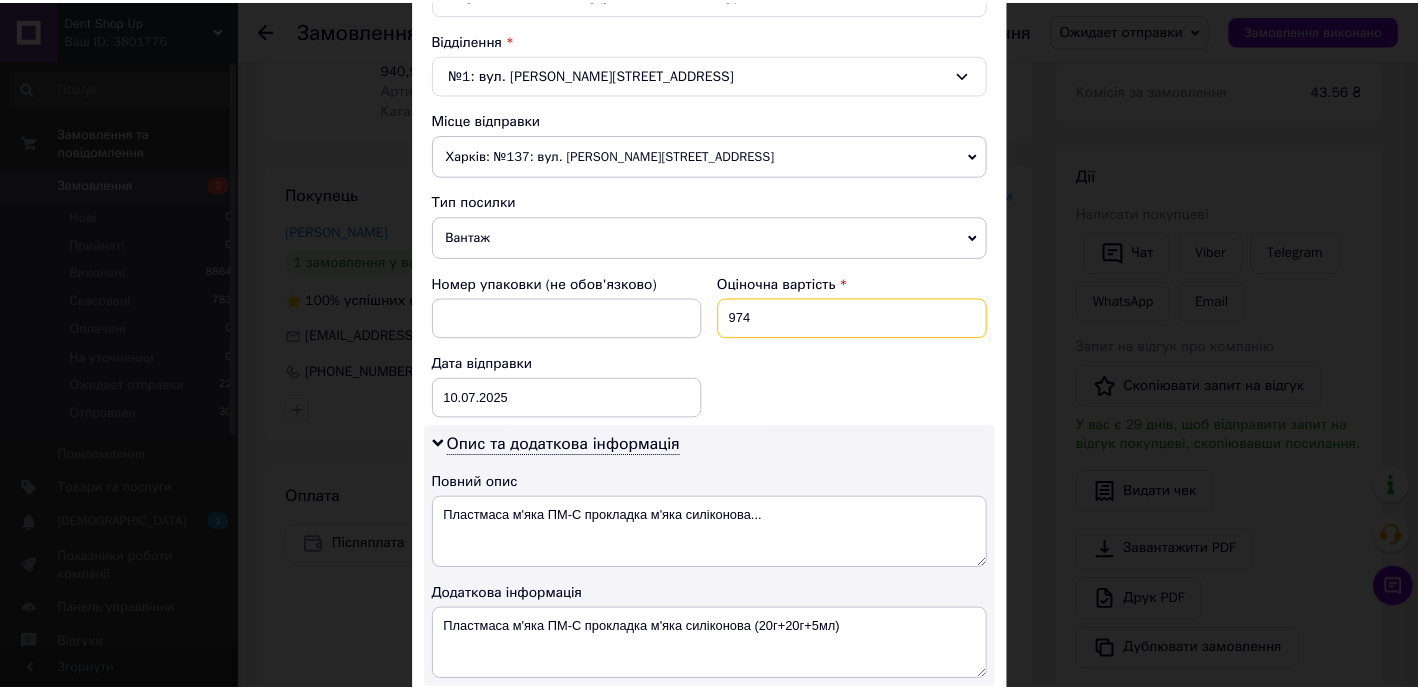 scroll, scrollTop: 1050, scrollLeft: 0, axis: vertical 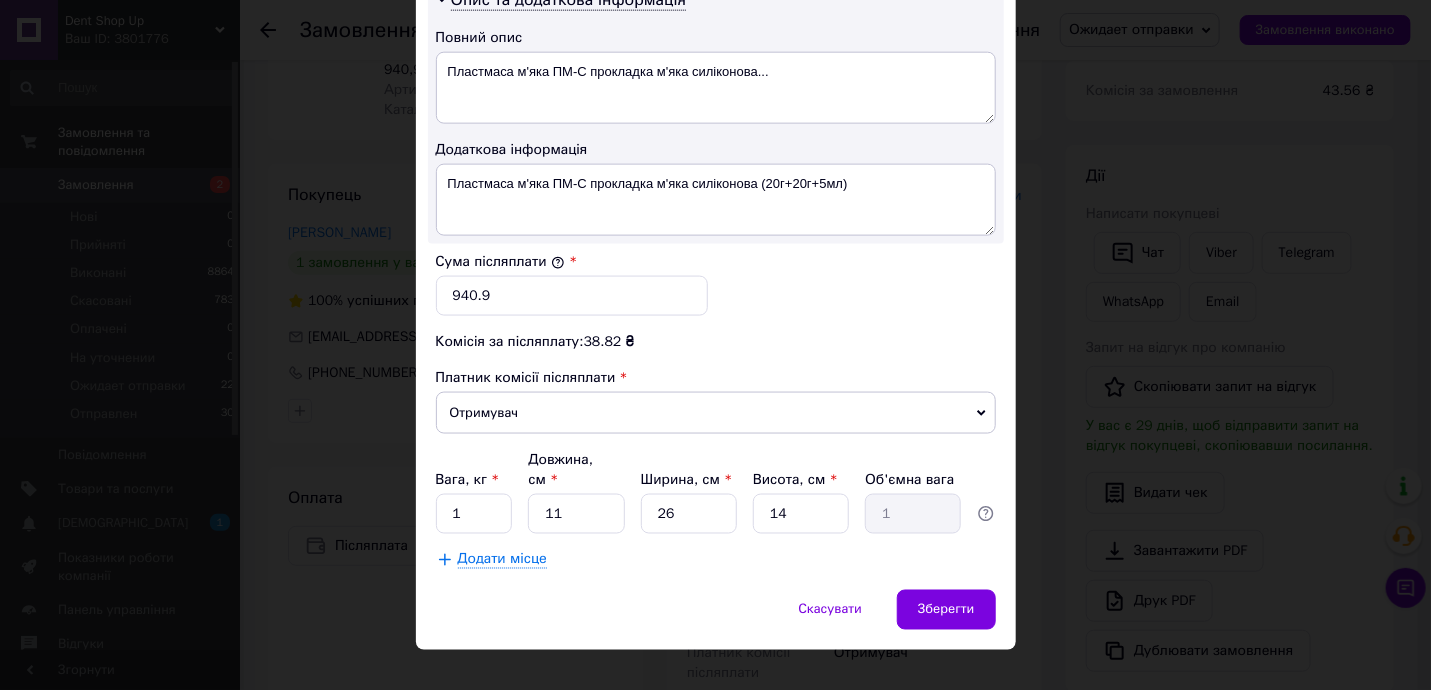 type on "974" 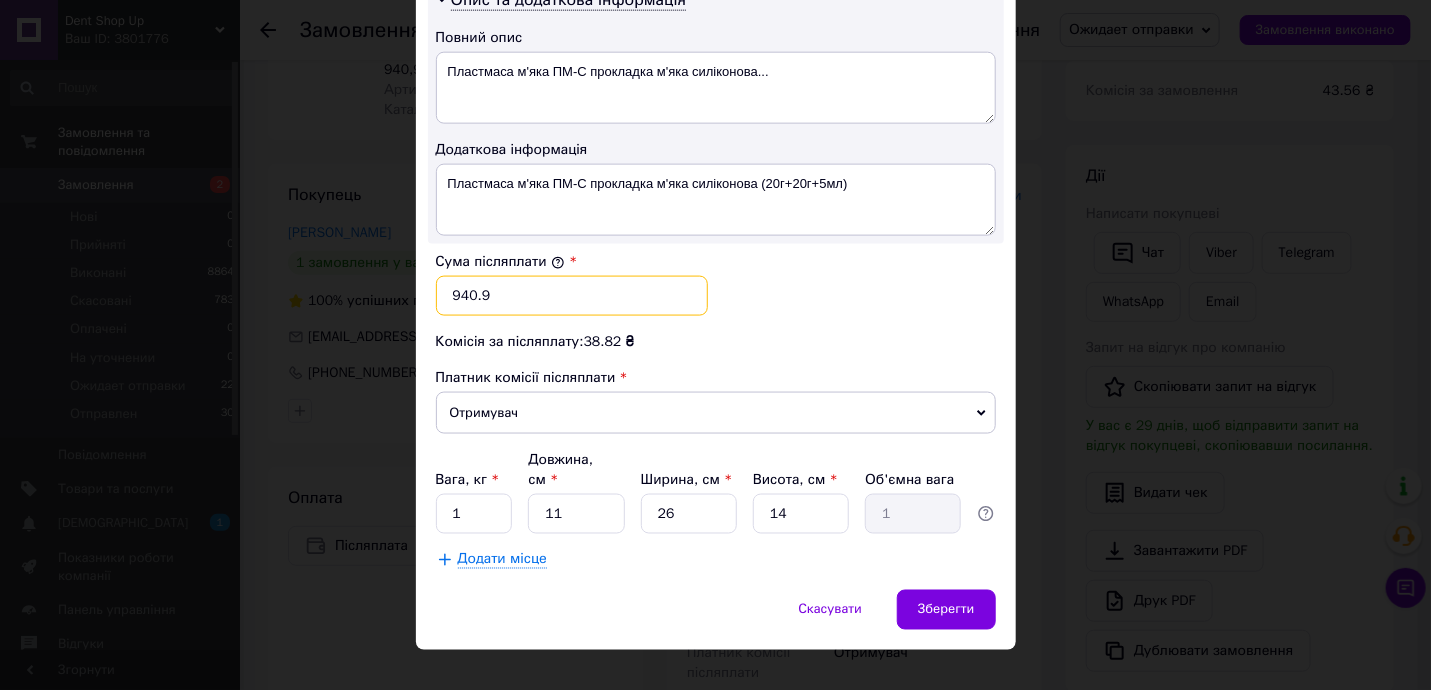 drag, startPoint x: 459, startPoint y: 286, endPoint x: 613, endPoint y: 311, distance: 156.01602 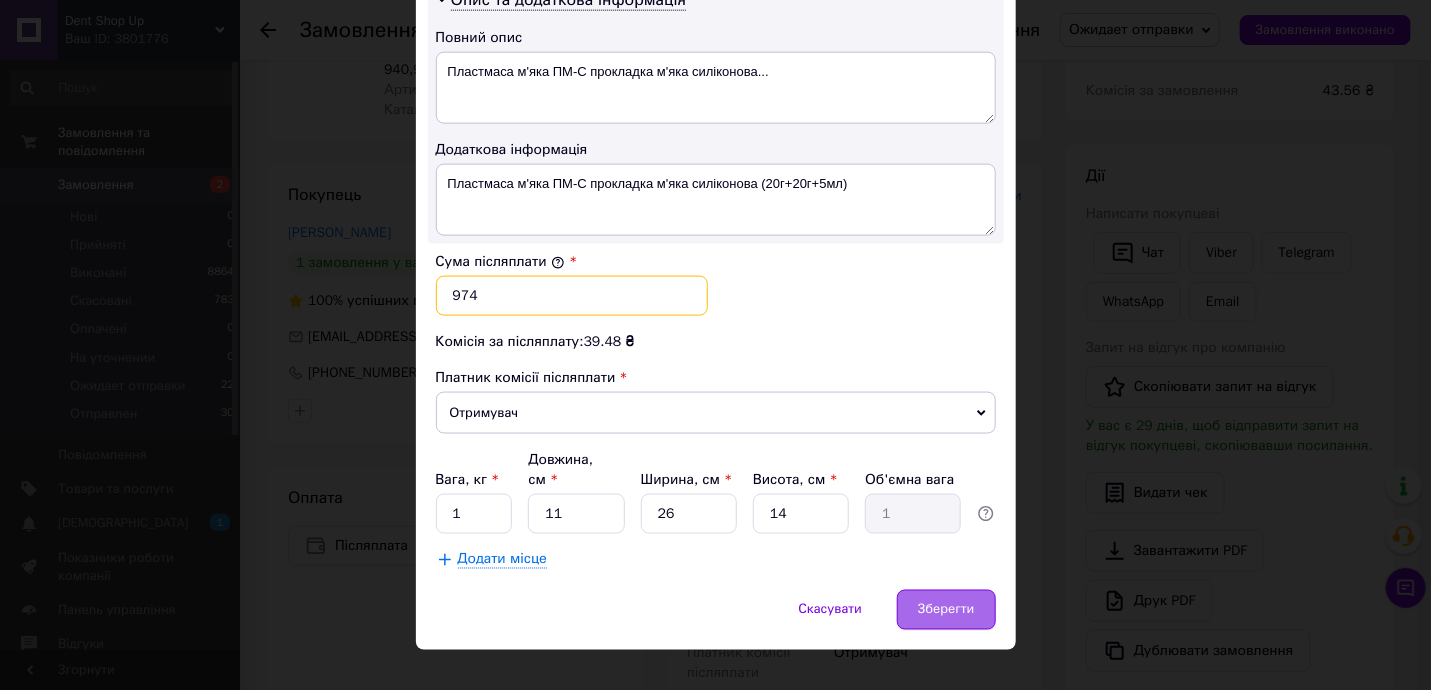 type on "974" 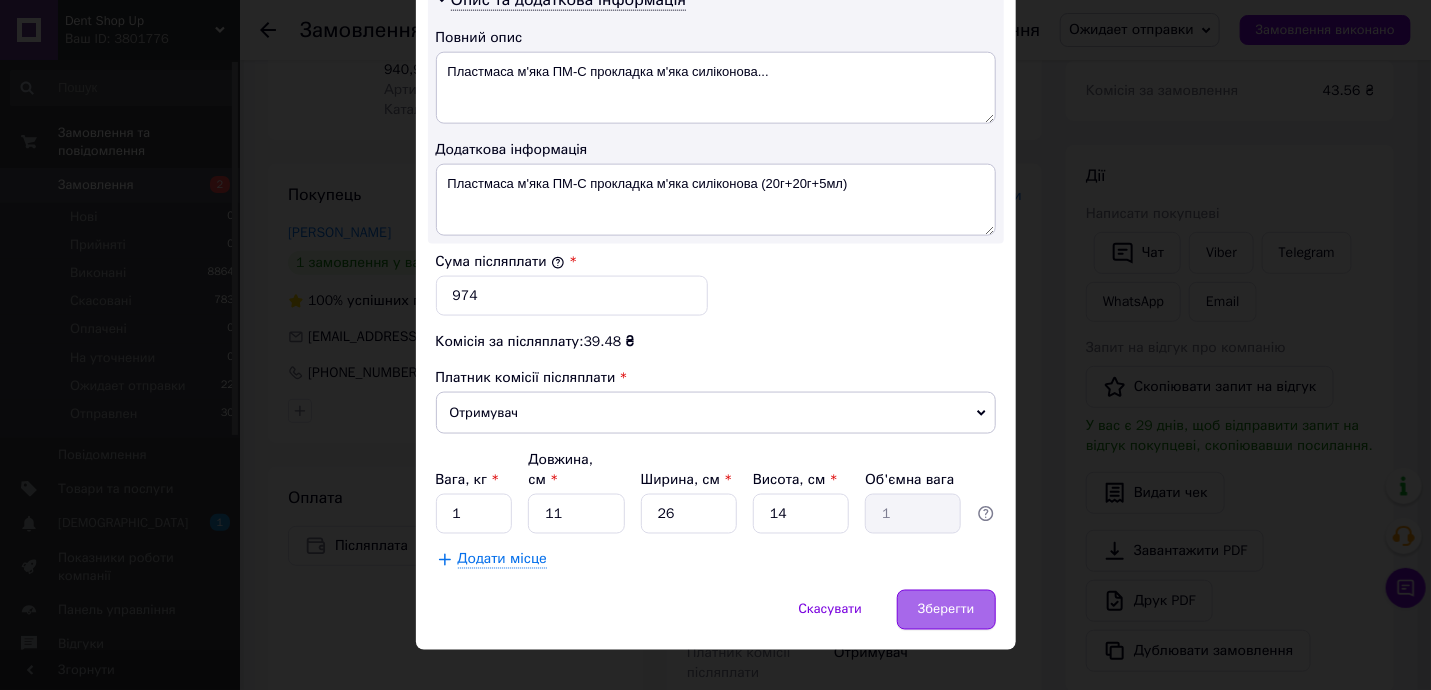 click on "Зберегти" at bounding box center [946, 610] 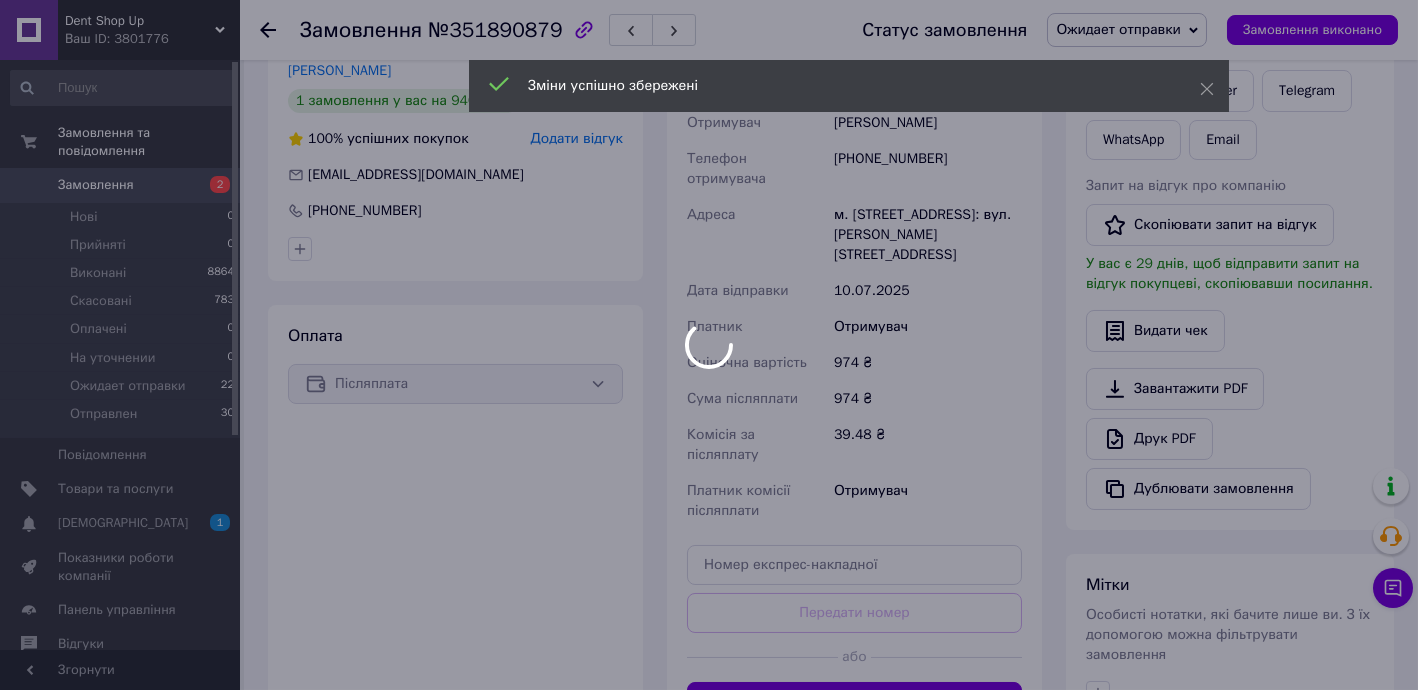 scroll, scrollTop: 619, scrollLeft: 0, axis: vertical 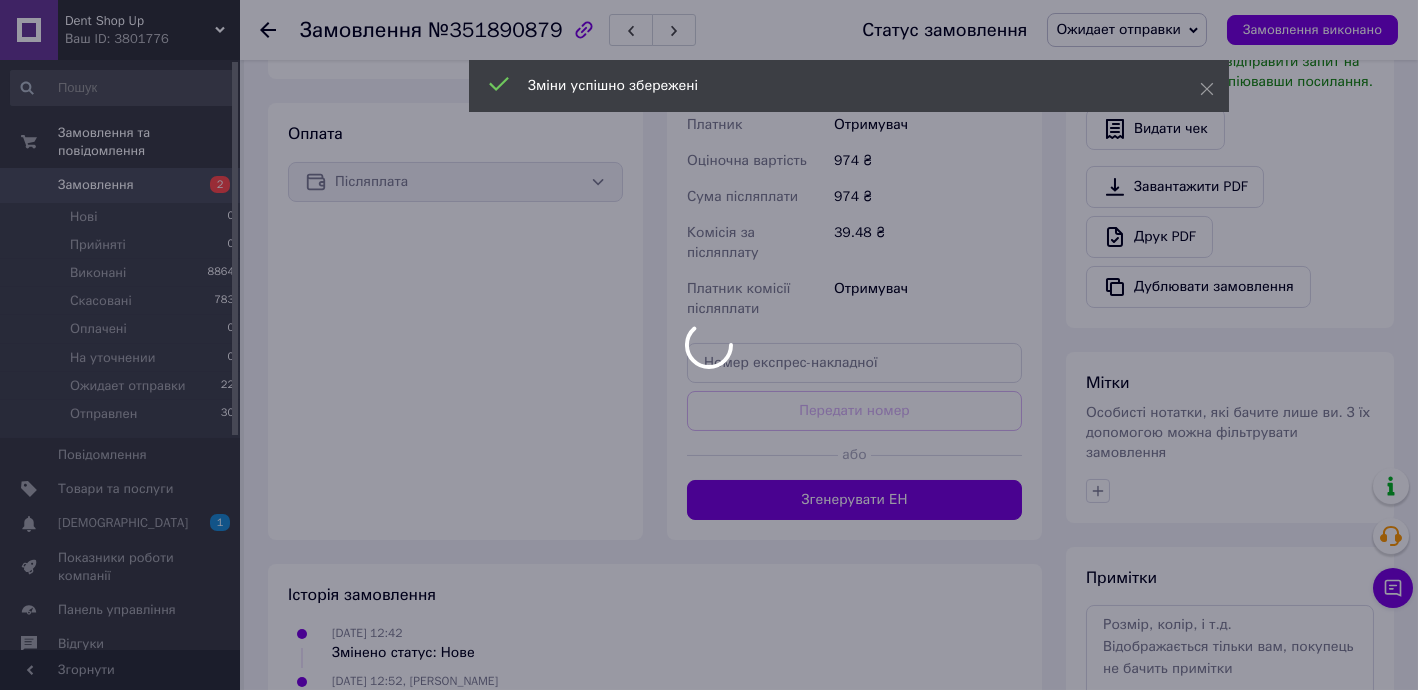 click at bounding box center [709, 345] 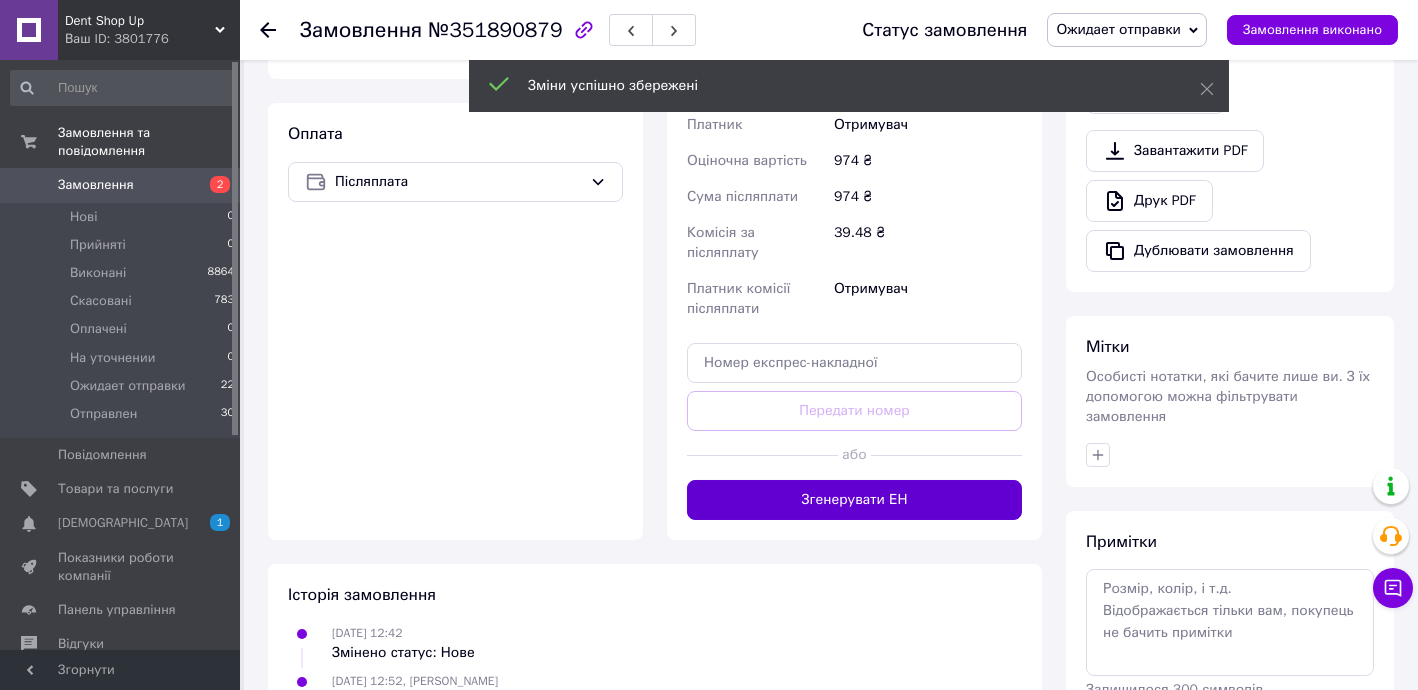 click on "Згенерувати ЕН" at bounding box center [854, 500] 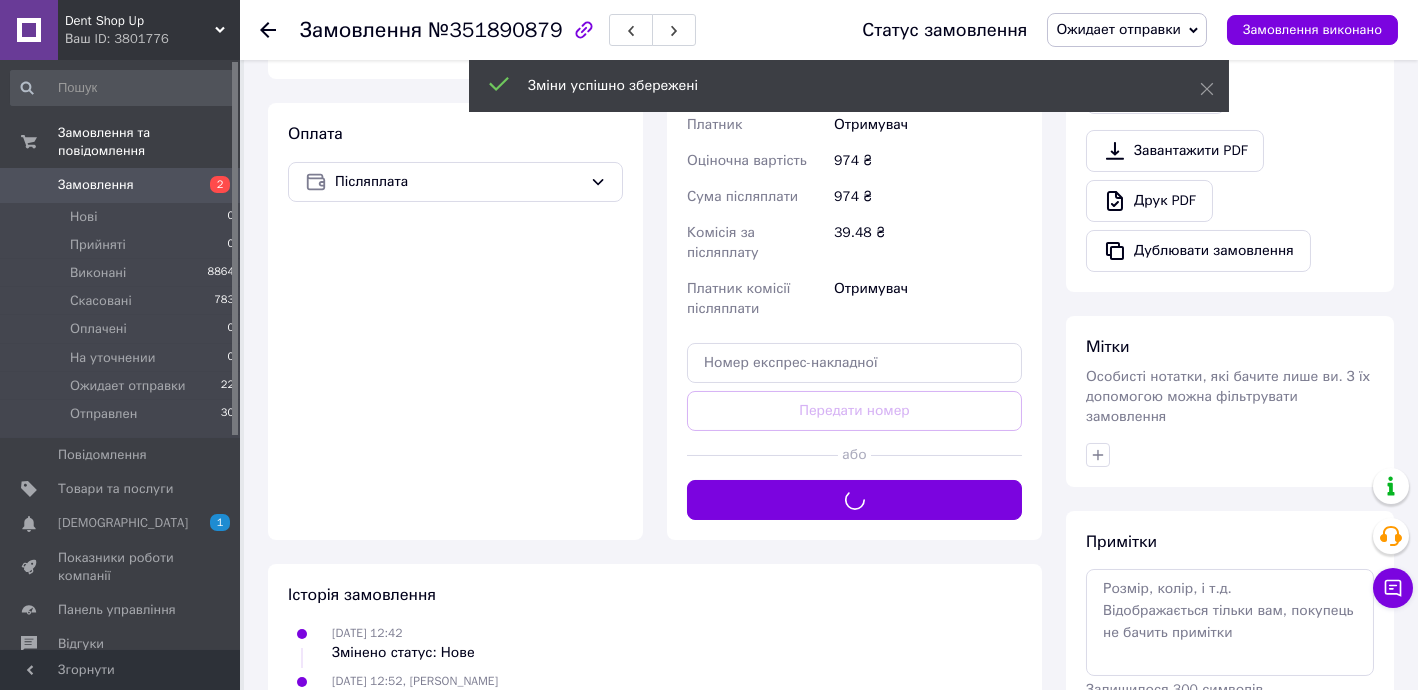 scroll, scrollTop: 255, scrollLeft: 0, axis: vertical 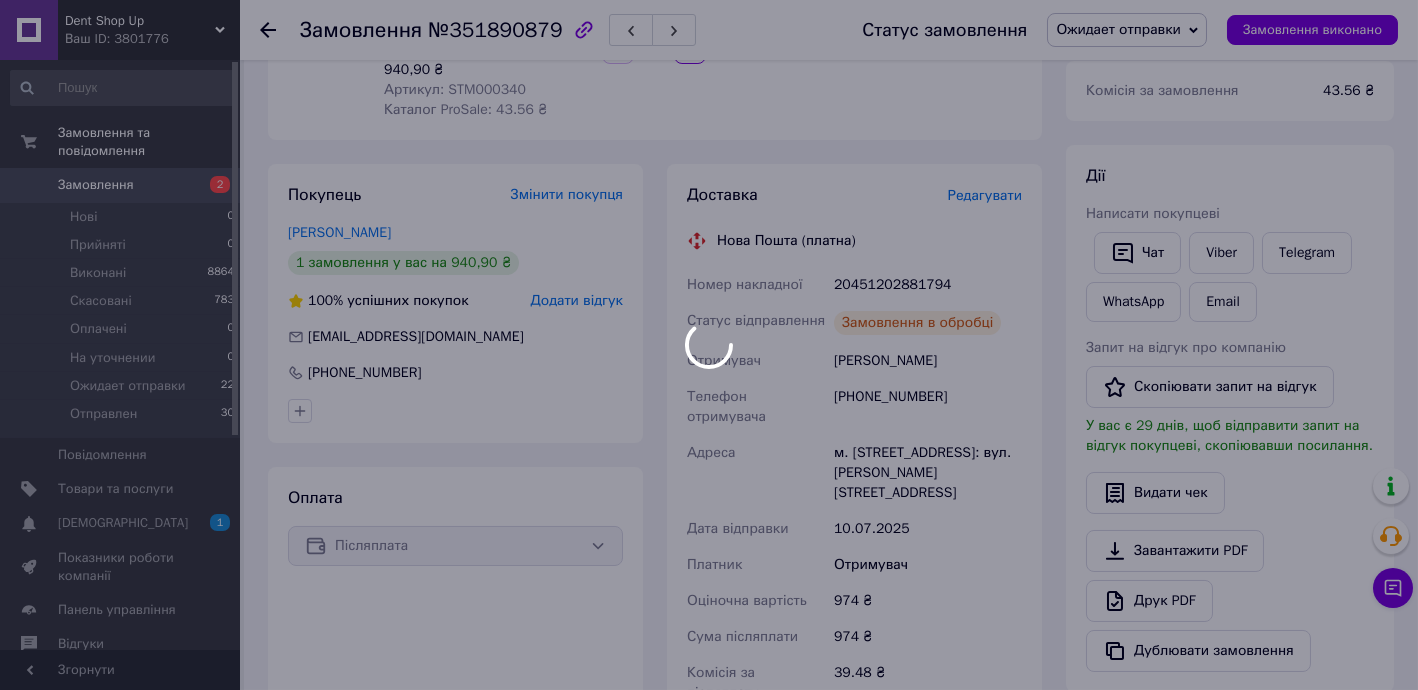 click on "Dent Shop Up Ваш ID: 3801776 Сайт Dent Shop Up Кабінет покупця Перевірити стан системи Сторінка на порталі SmartUP Довідка Вийти Замовлення та повідомлення Замовлення 2 Нові 0 Прийняті 0 Виконані 8864 Скасовані 783 Оплачені 0 На уточнении 0 Ожидает отправки 22 Отправлен 30 Повідомлення 0 Товари та послуги Сповіщення 1 0 Показники роботи компанії Панель управління Відгуки Клієнти Каталог ProSale Аналітика Інструменти веб-майстра та SEO Управління сайтом Гаманець компанії [PERSON_NAME] Тарифи та рахунки Prom топ Згорнути
1 <" at bounding box center [709, 537] 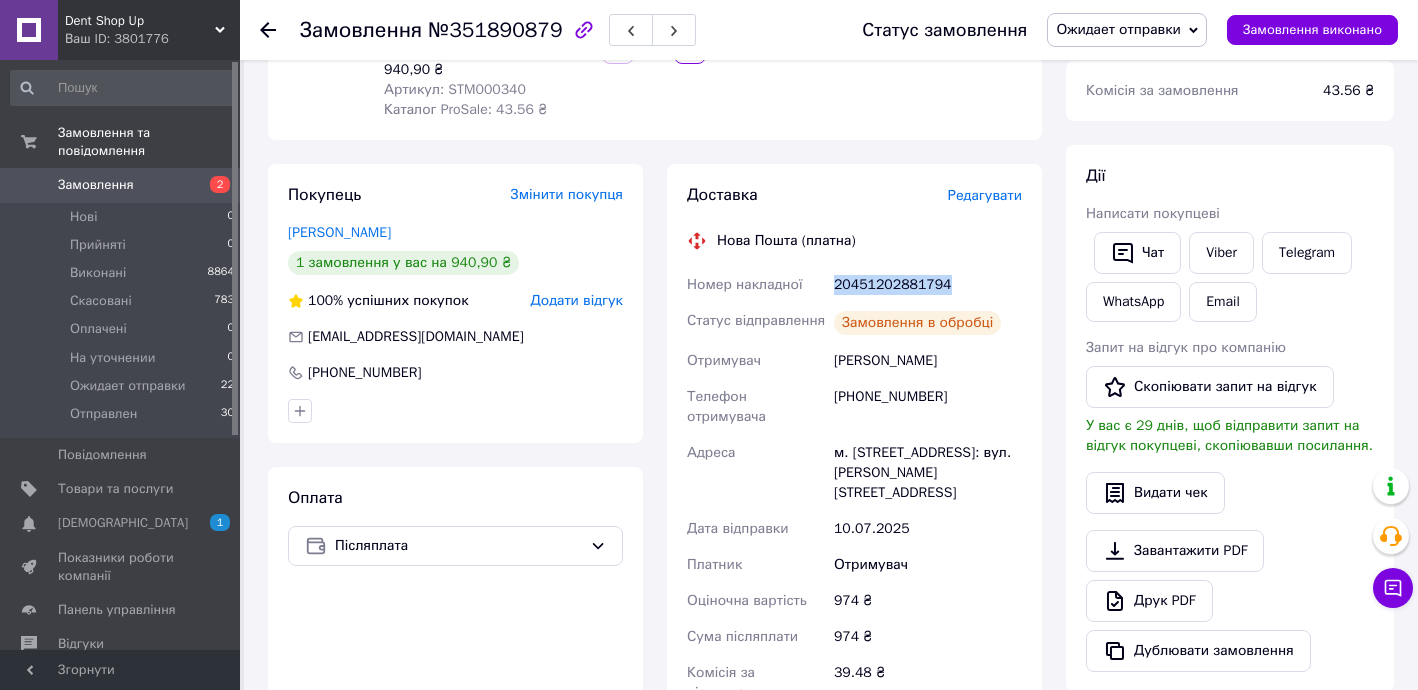 click on "20451202881794" at bounding box center (928, 285) 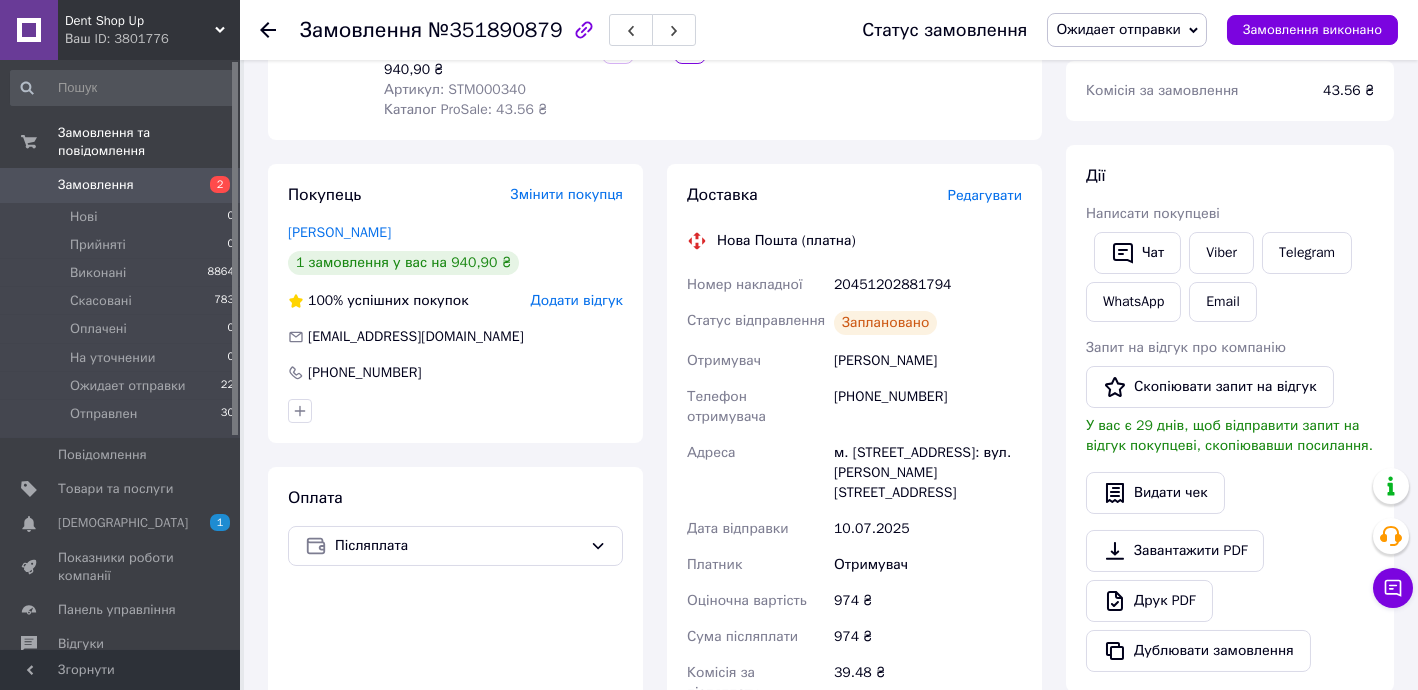 click 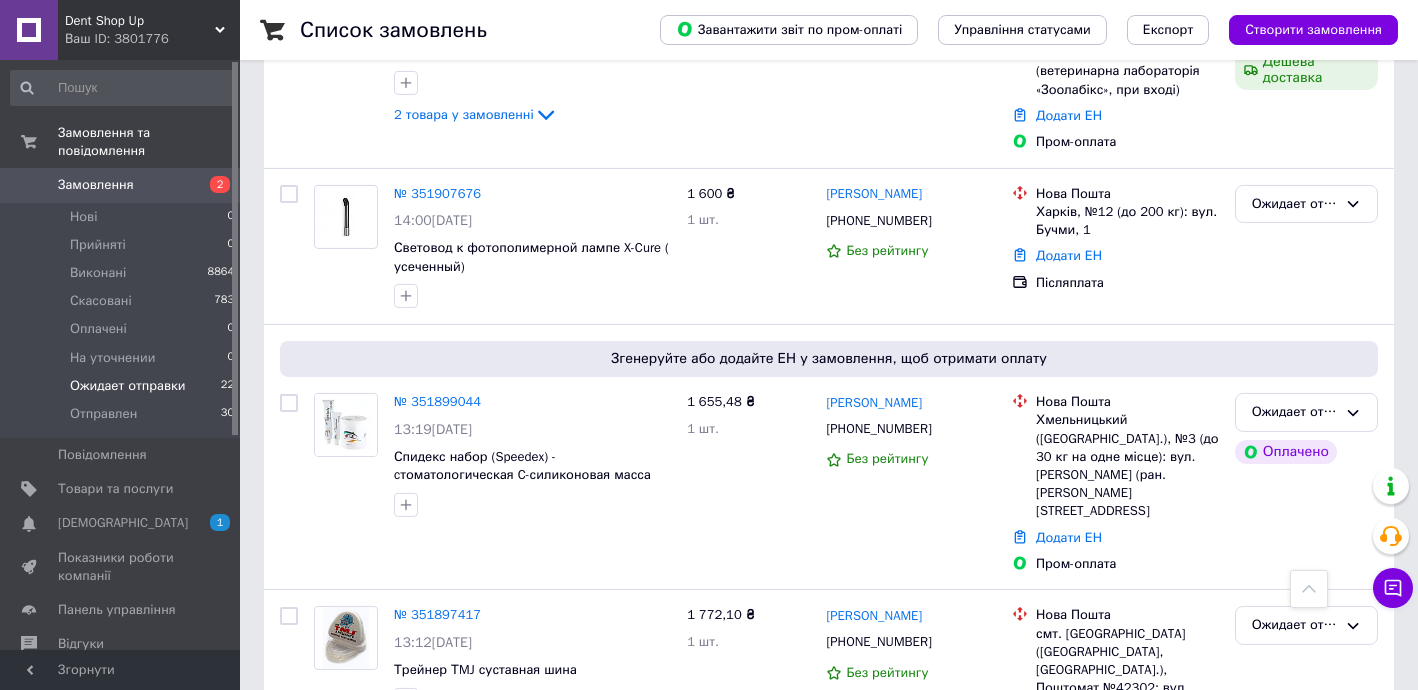 scroll, scrollTop: 3395, scrollLeft: 0, axis: vertical 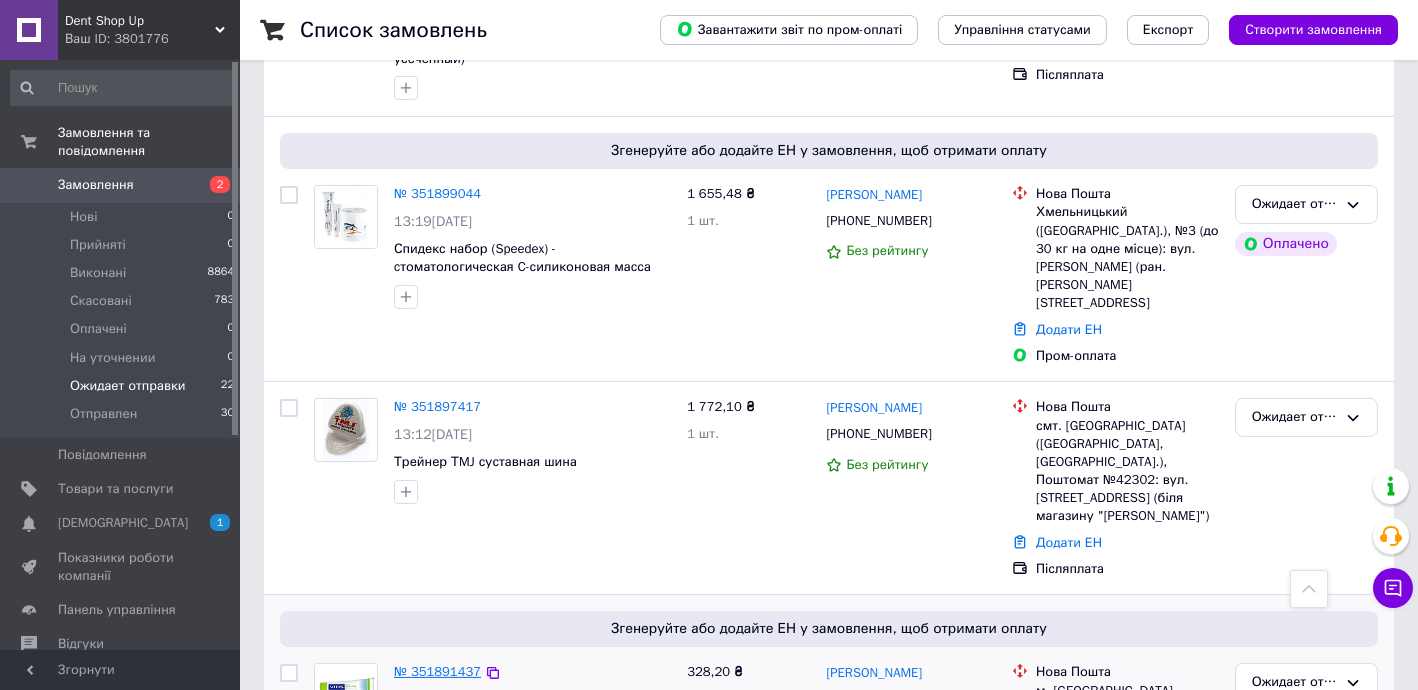 click on "№ 351891437" at bounding box center (437, 671) 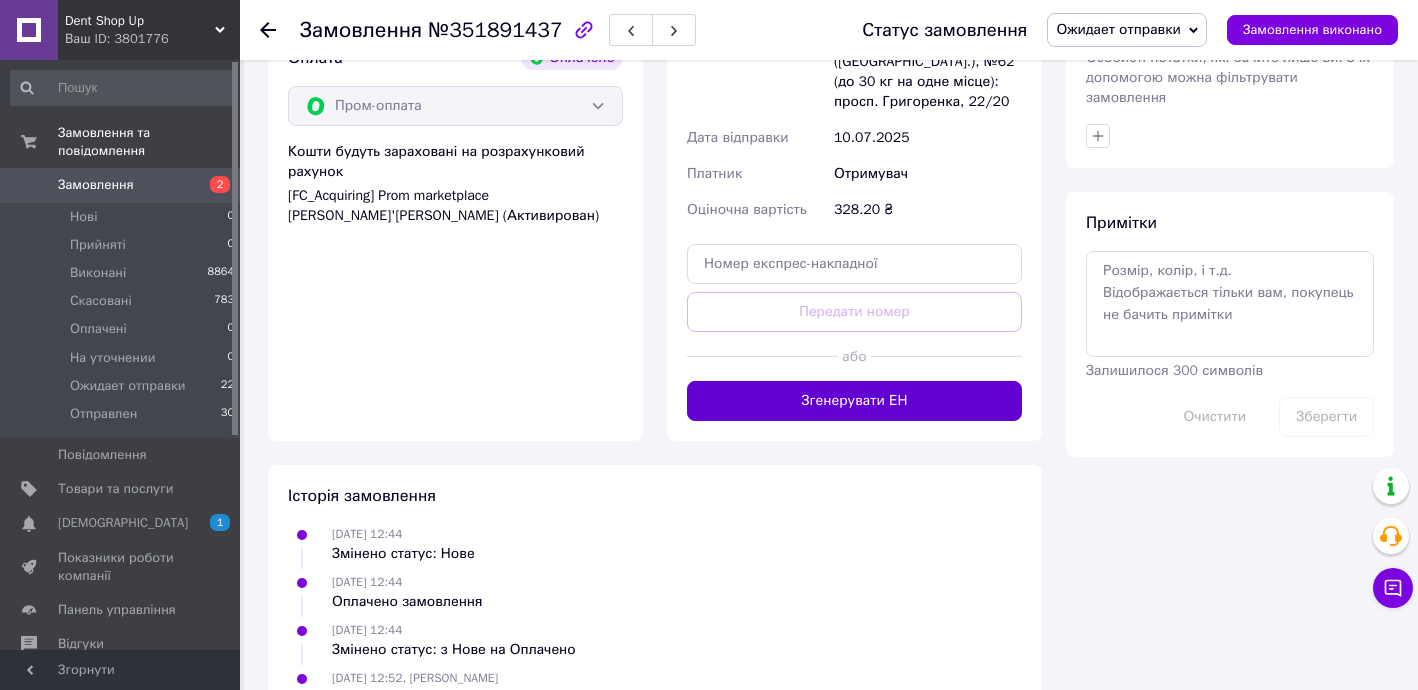 click on "Згенерувати ЕН" at bounding box center [854, 401] 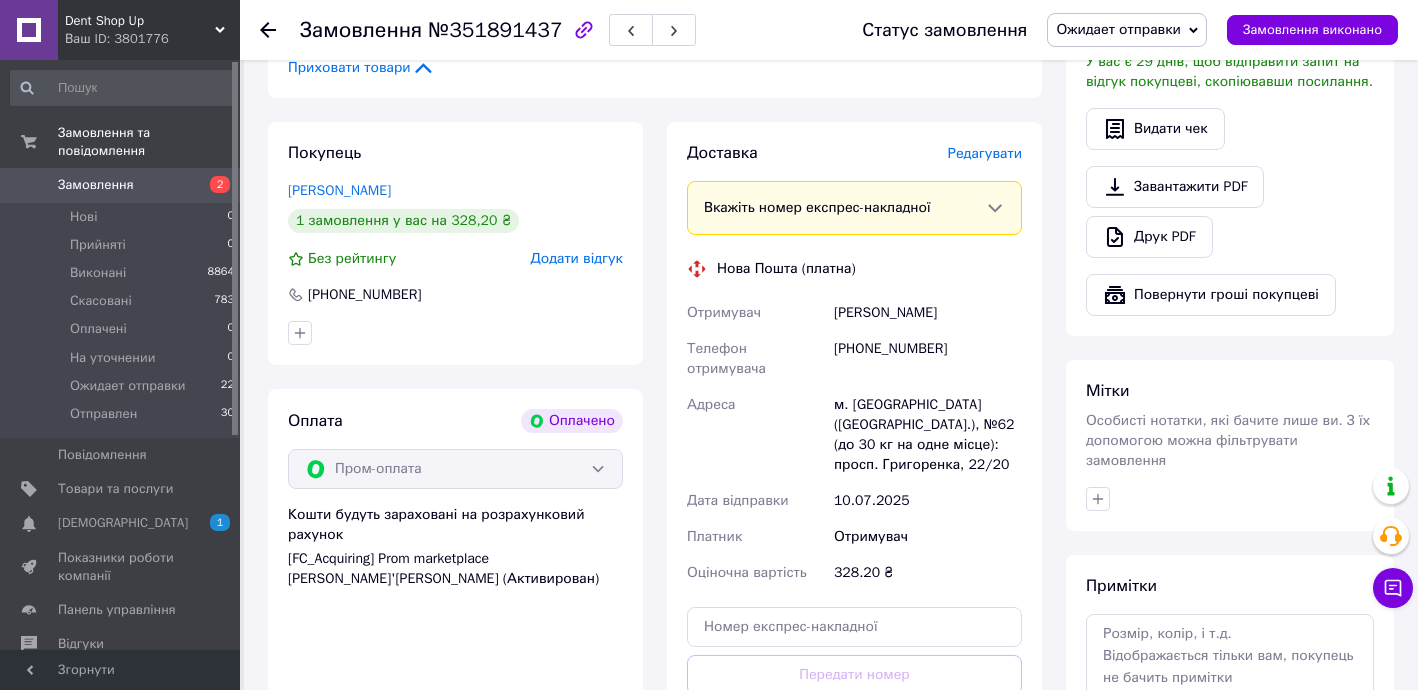 scroll, scrollTop: 694, scrollLeft: 0, axis: vertical 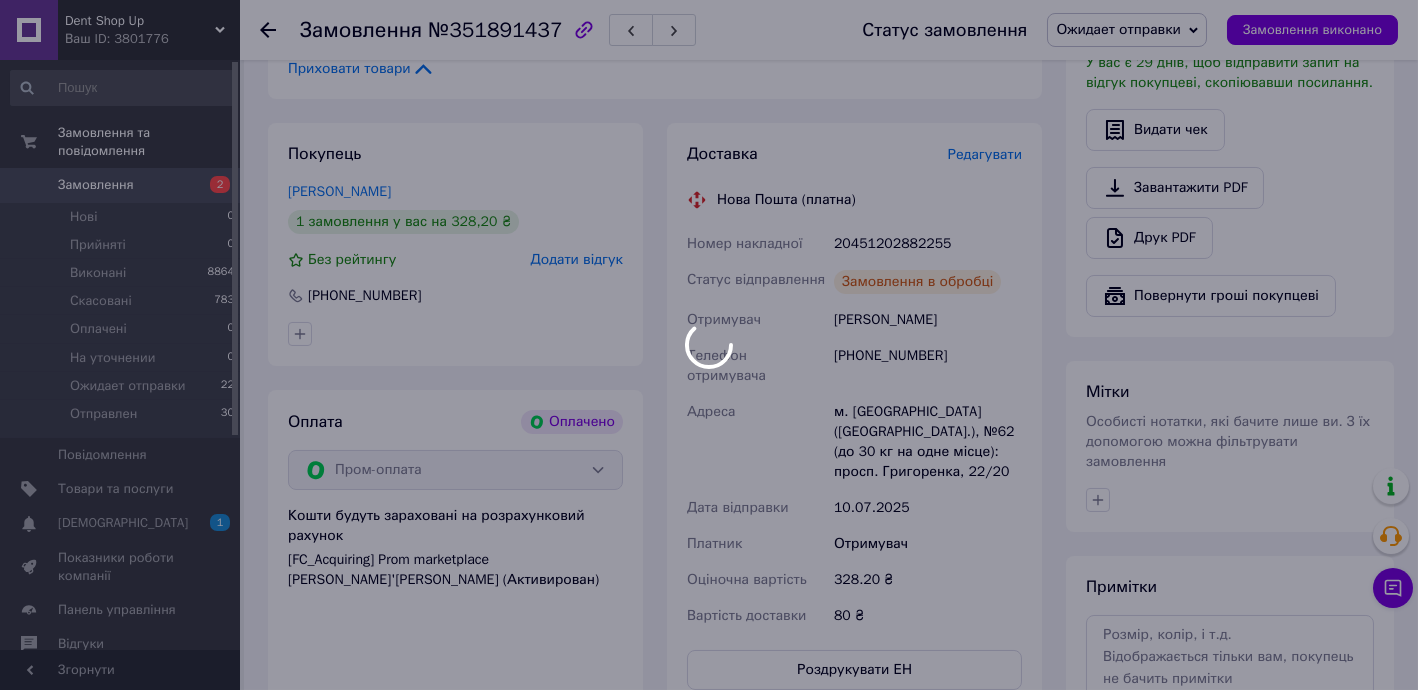 click at bounding box center [709, 345] 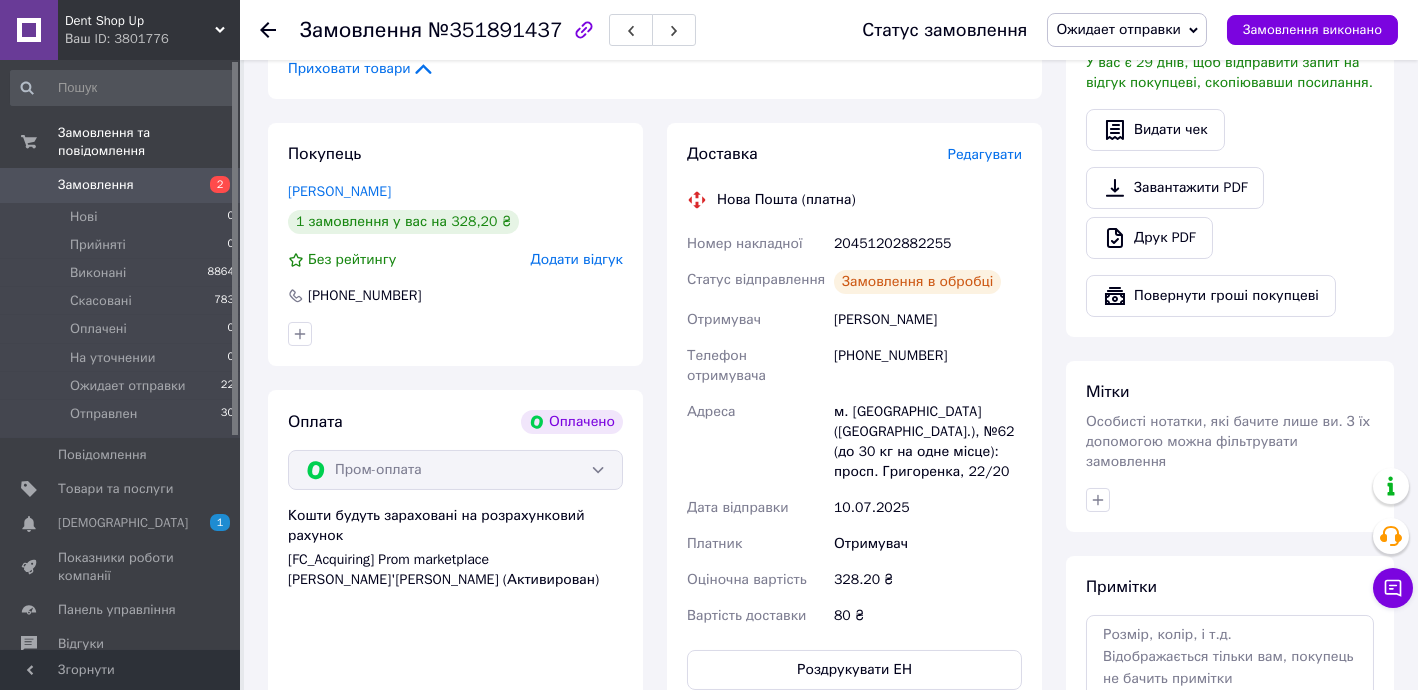 click on "20451202882255" at bounding box center [928, 244] 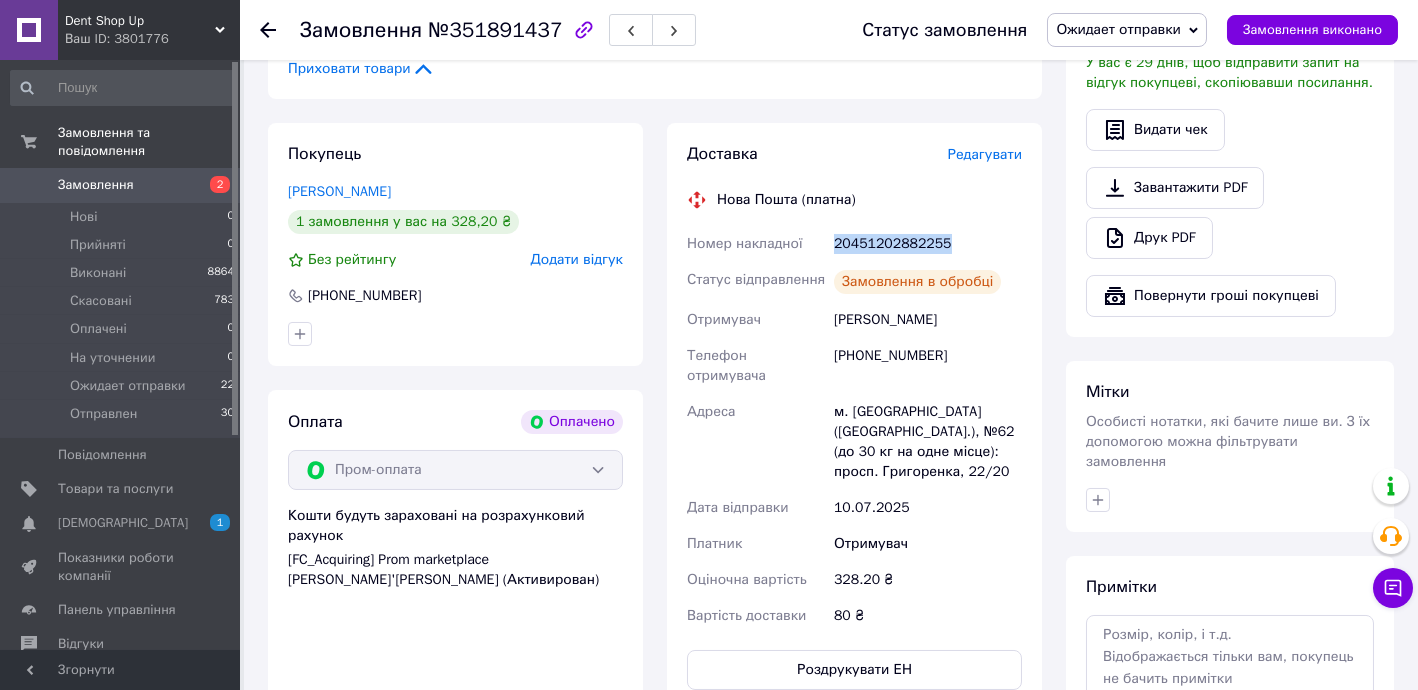 click on "20451202882255" at bounding box center [928, 244] 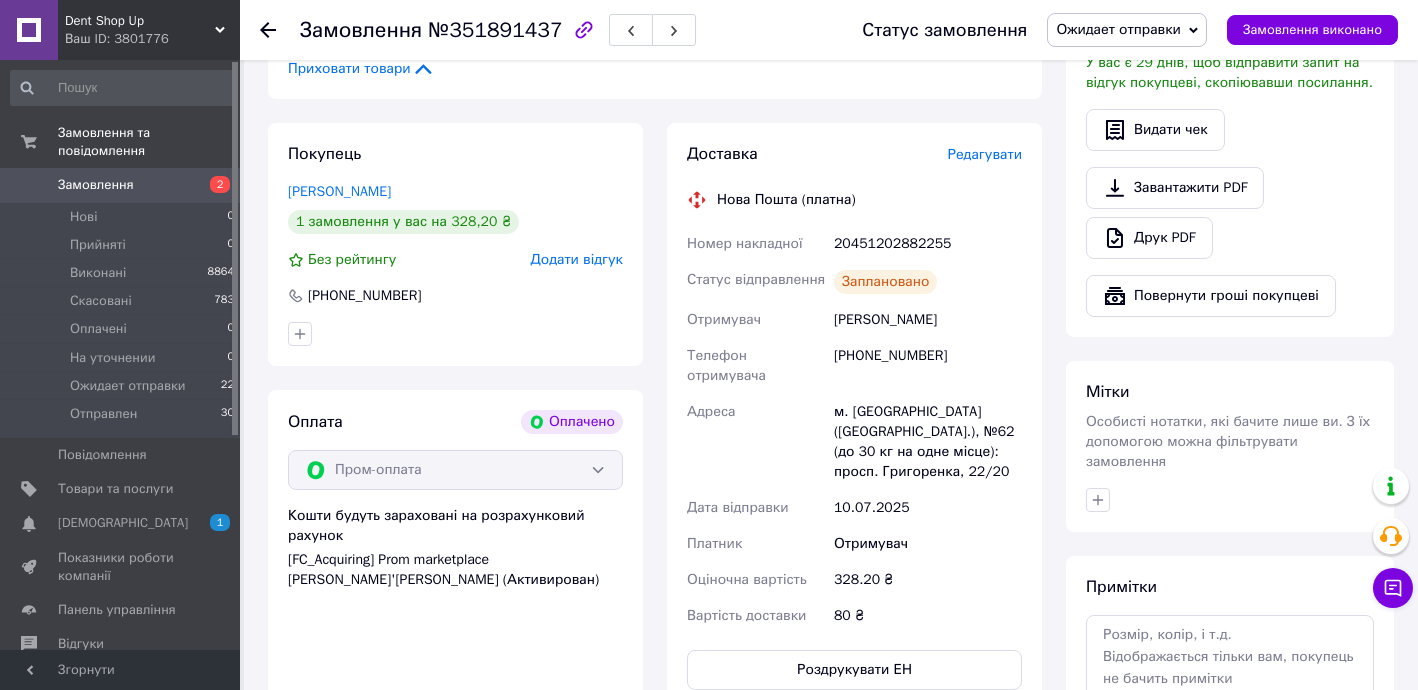 click 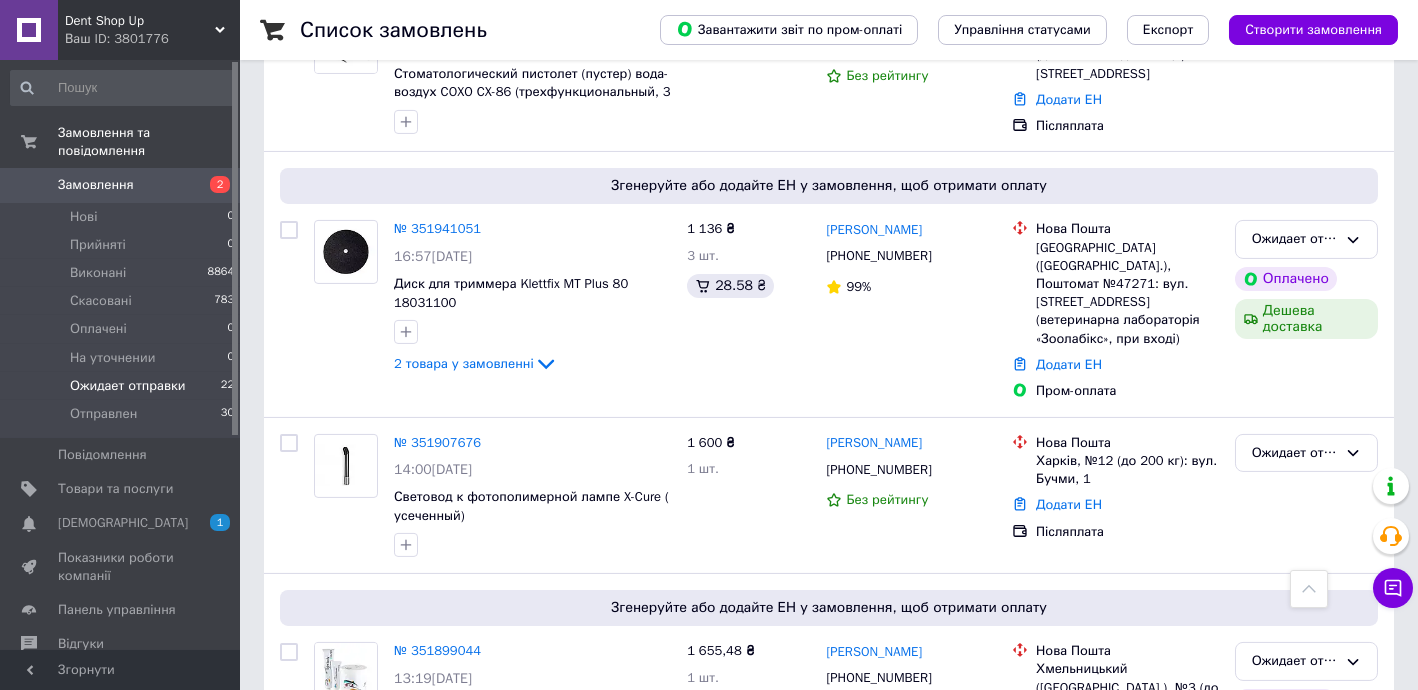 scroll, scrollTop: 3412, scrollLeft: 0, axis: vertical 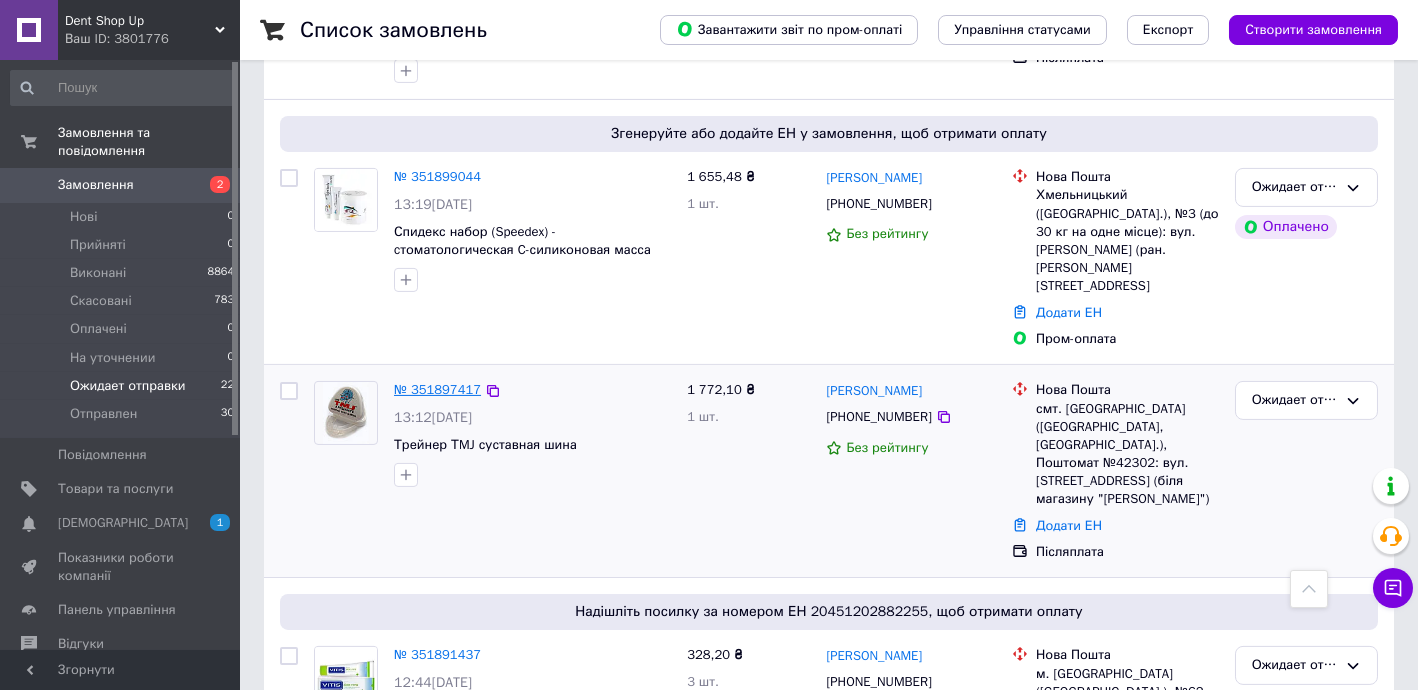 click on "№ 351897417" at bounding box center (437, 389) 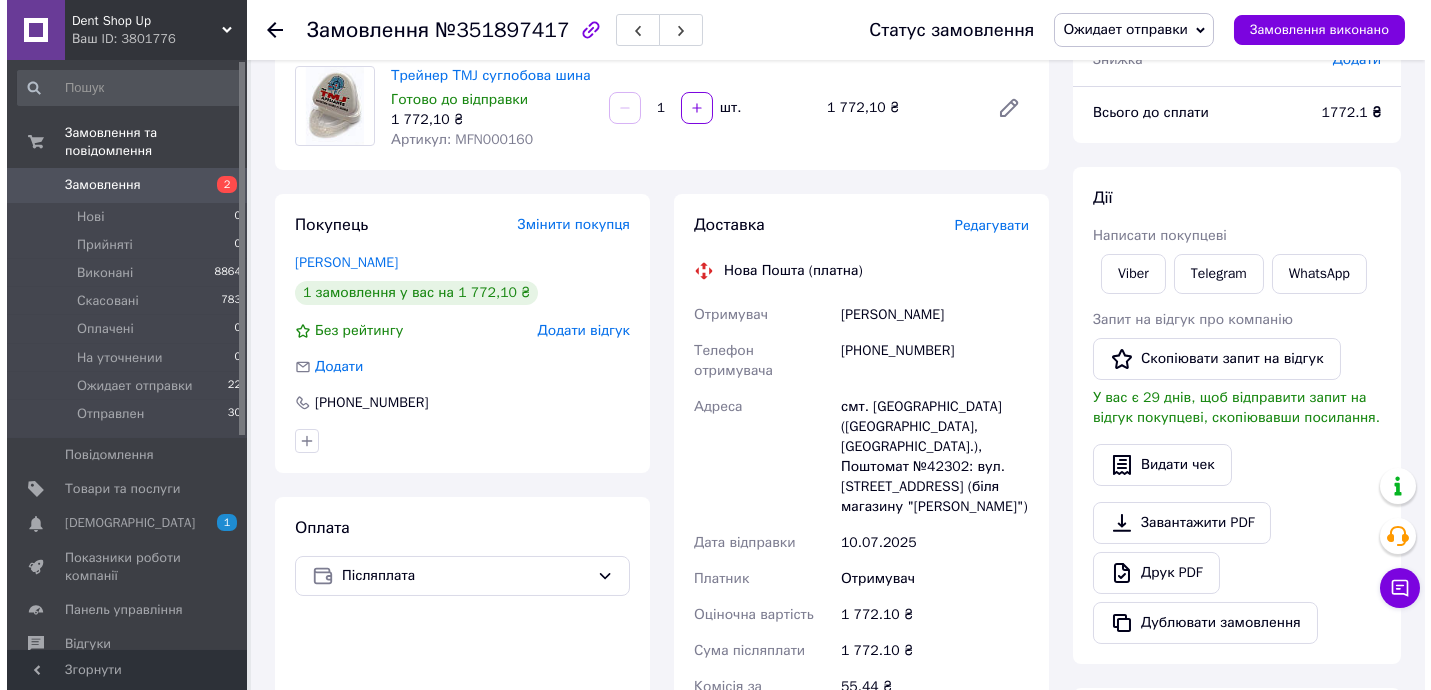 scroll, scrollTop: 157, scrollLeft: 0, axis: vertical 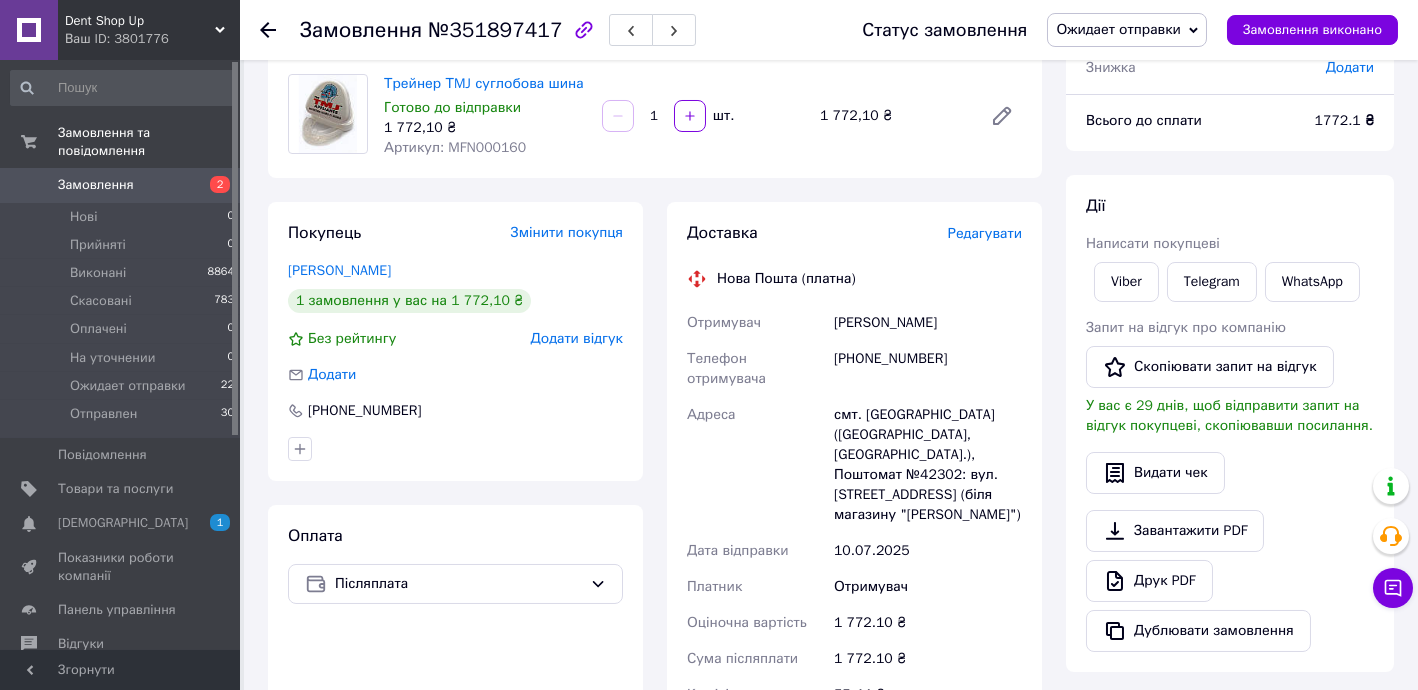 click on "Редагувати" at bounding box center [985, 233] 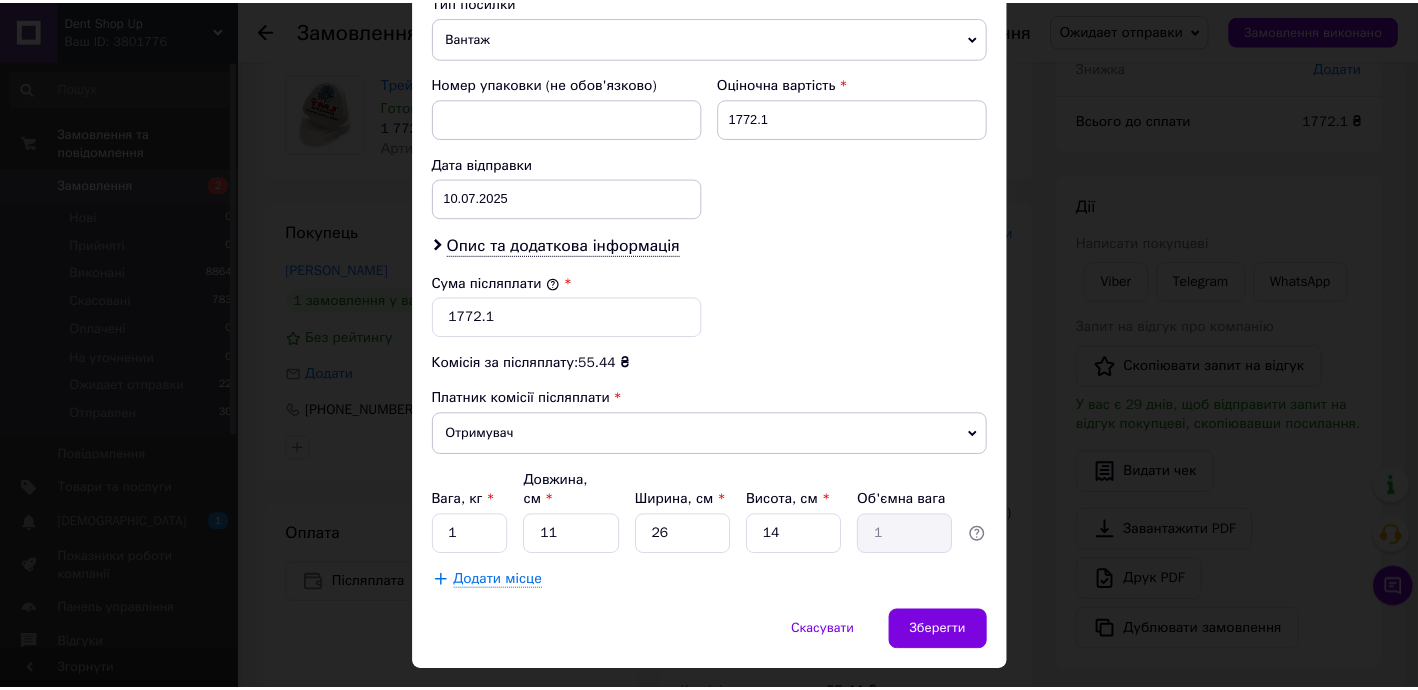 scroll, scrollTop: 827, scrollLeft: 0, axis: vertical 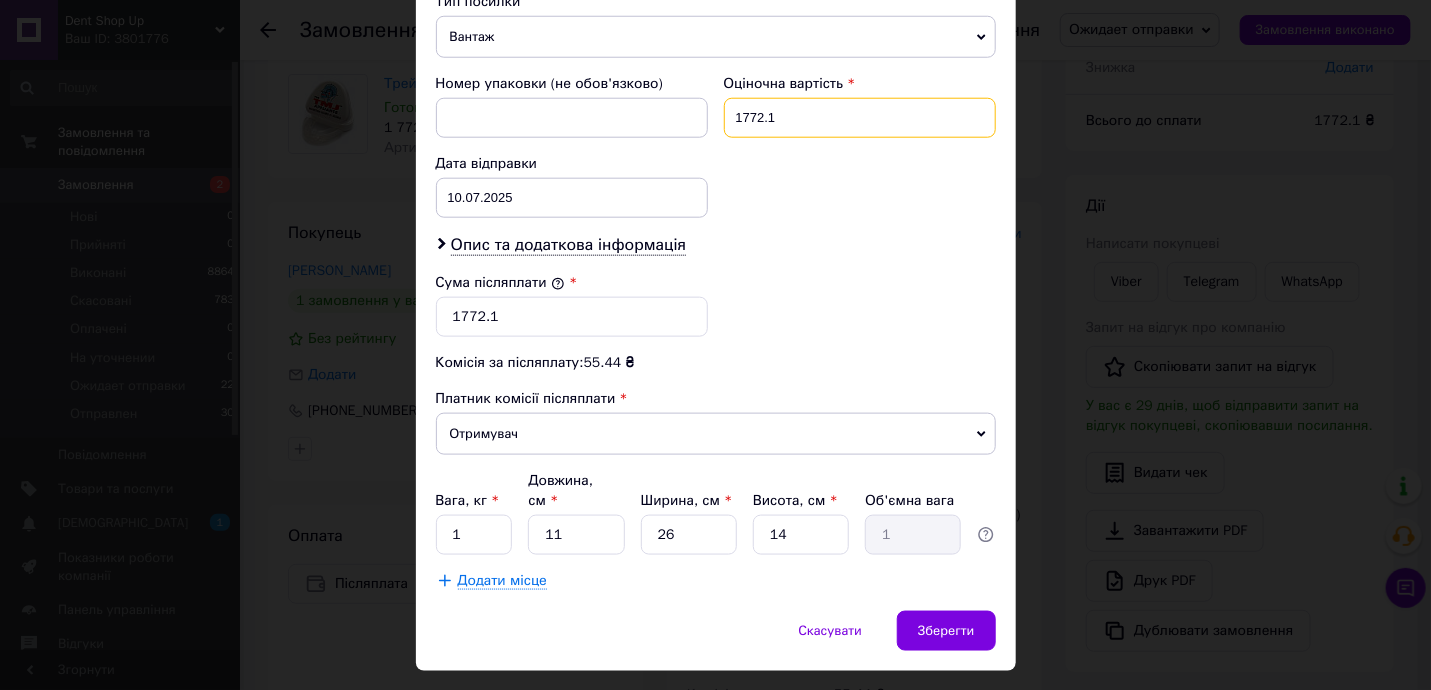 drag, startPoint x: 739, startPoint y: 83, endPoint x: 841, endPoint y: 99, distance: 103.24728 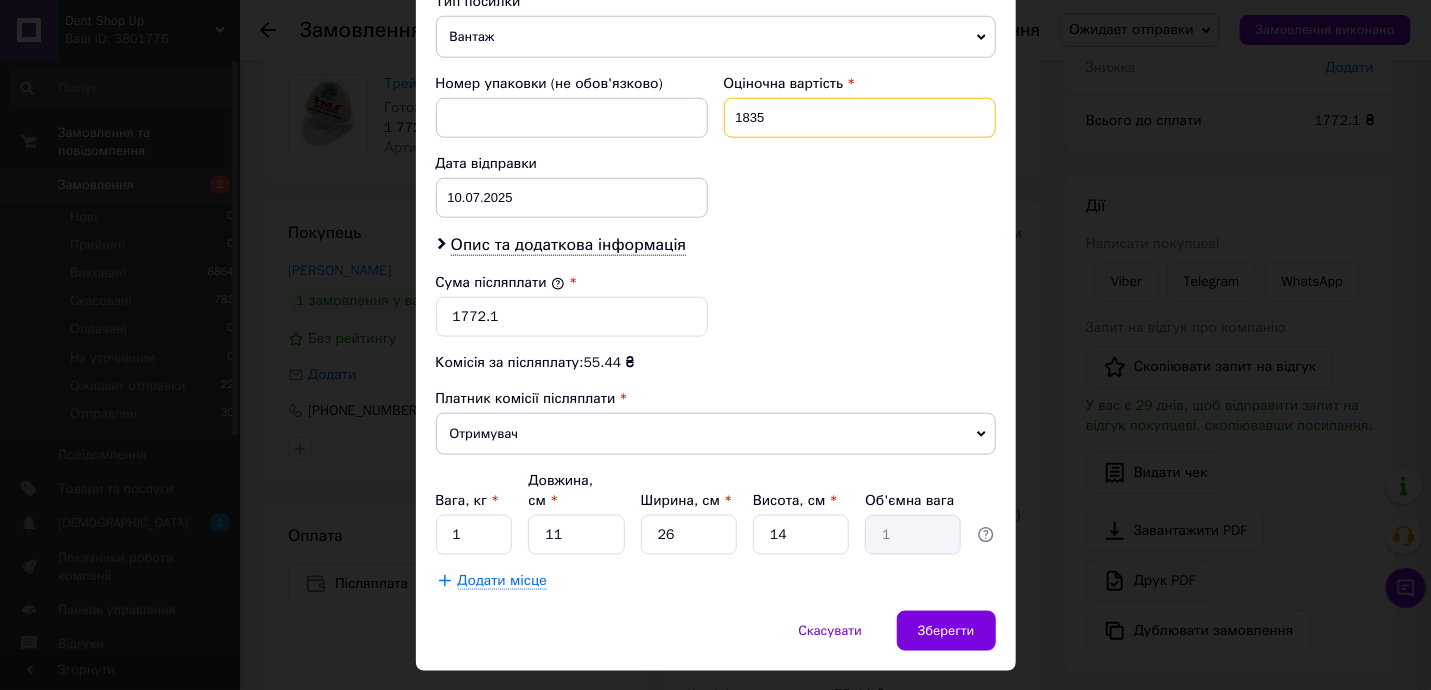 type on "1835" 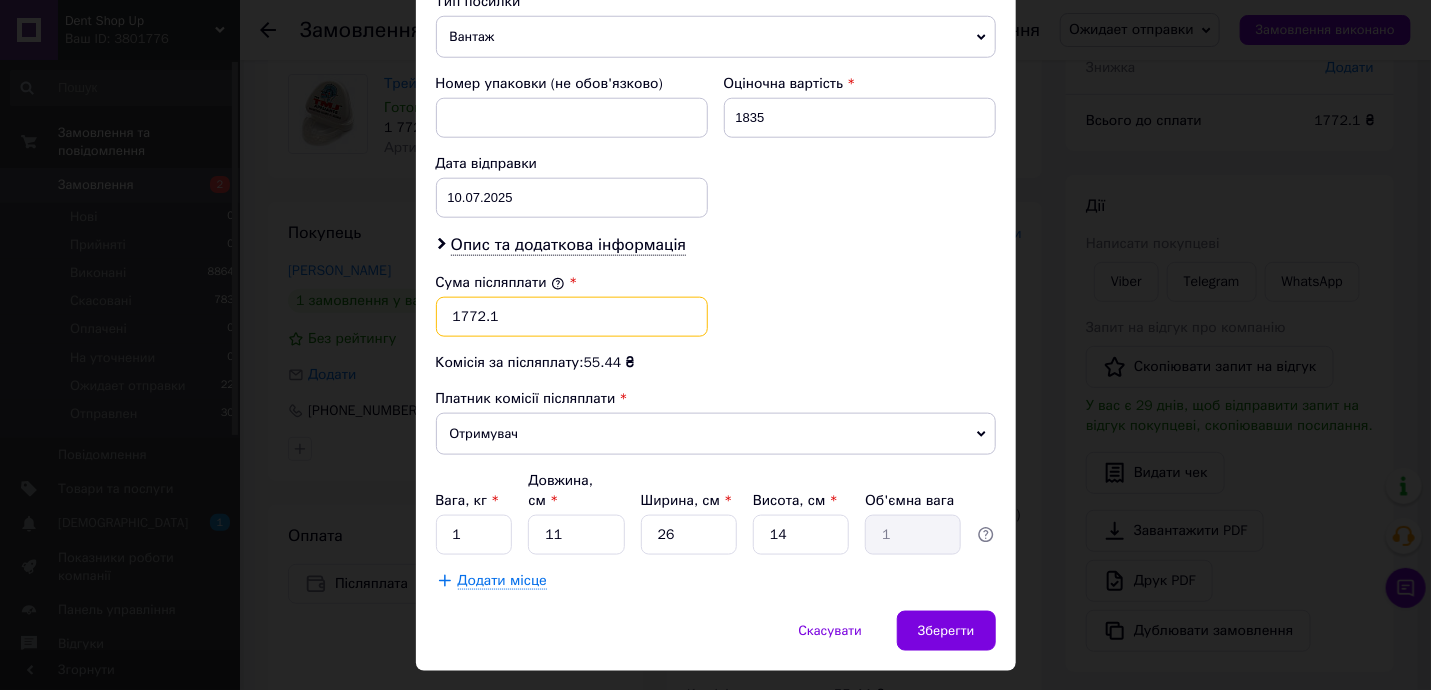drag, startPoint x: 457, startPoint y: 288, endPoint x: 532, endPoint y: 291, distance: 75.059975 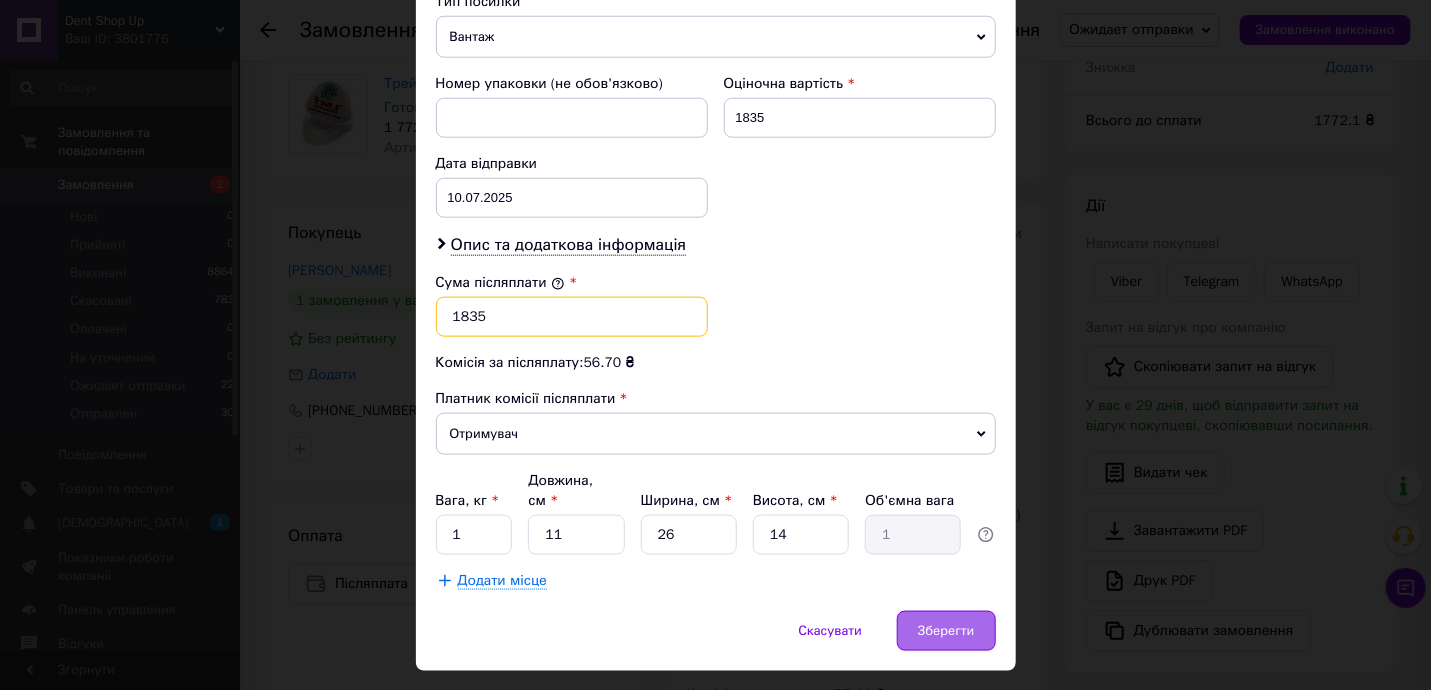 type on "1835" 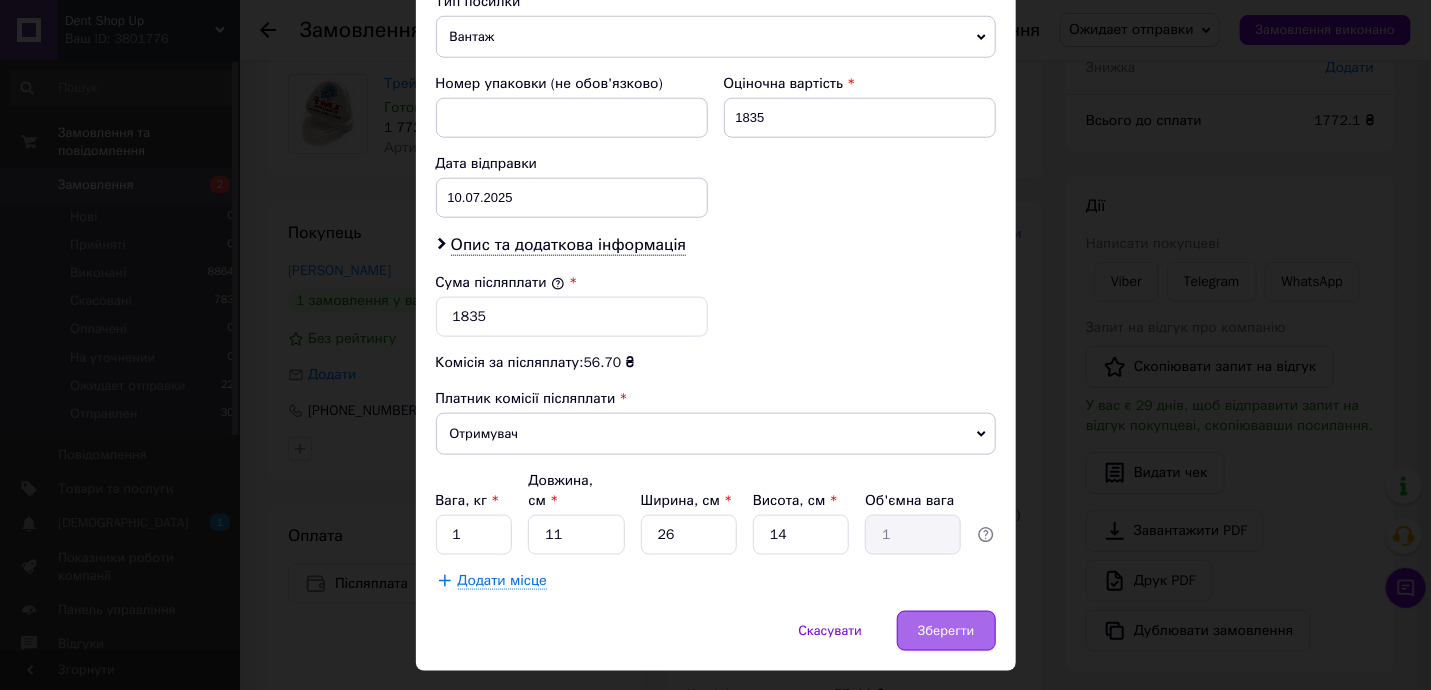click on "Зберегти" at bounding box center (946, 631) 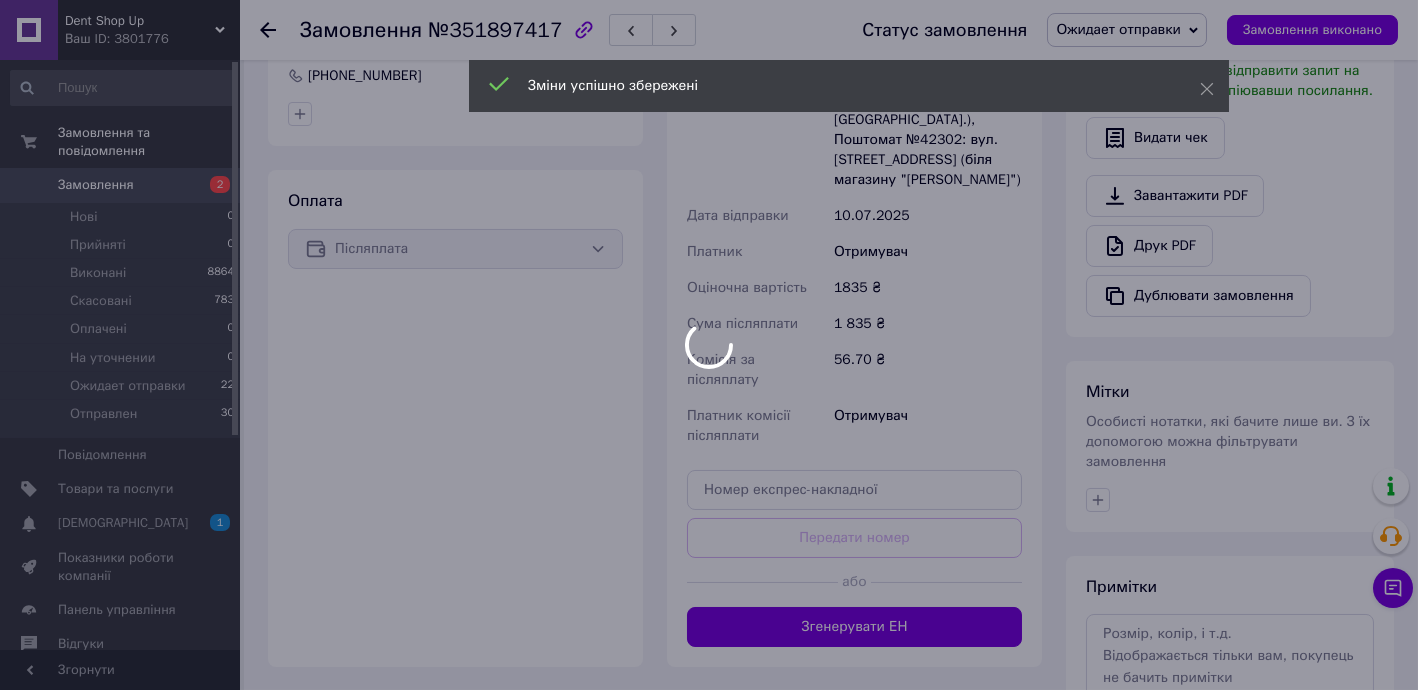 scroll, scrollTop: 520, scrollLeft: 0, axis: vertical 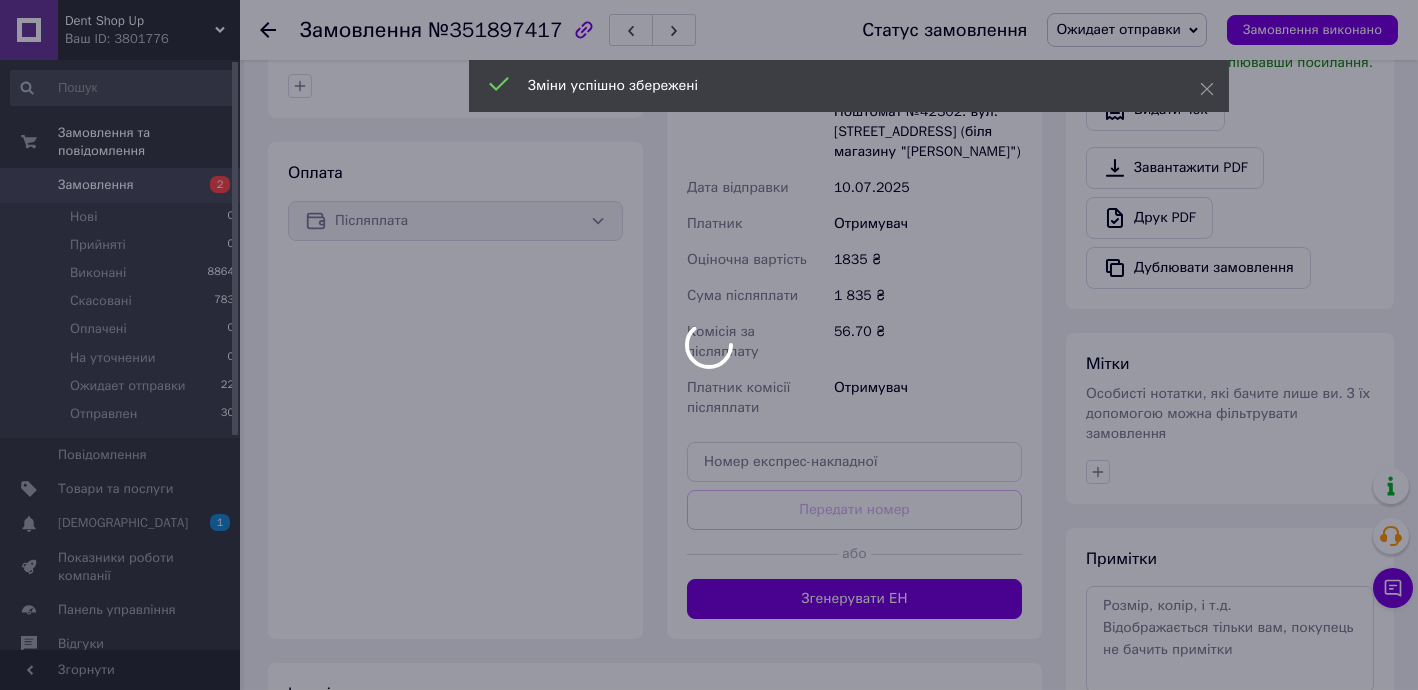 click on "Dent Shop Up Ваш ID: 3801776 Сайт Dent Shop Up Кабінет покупця Перевірити стан системи Сторінка на порталі SmartUP Довідка Вийти Замовлення та повідомлення Замовлення 2 Нові 0 Прийняті 0 Виконані 8864 Скасовані 783 Оплачені 0 На уточнении 0 Ожидает отправки 22 Отправлен 30 Повідомлення 0 Товари та послуги Сповіщення 1 0 Показники роботи компанії Панель управління Відгуки Клієнти Каталог ProSale Аналітика Інструменти веб-майстра та SEO Управління сайтом Гаманець компанії [PERSON_NAME] Тарифи та рахунки Prom топ Згорнути
1 <" at bounding box center [709, 167] 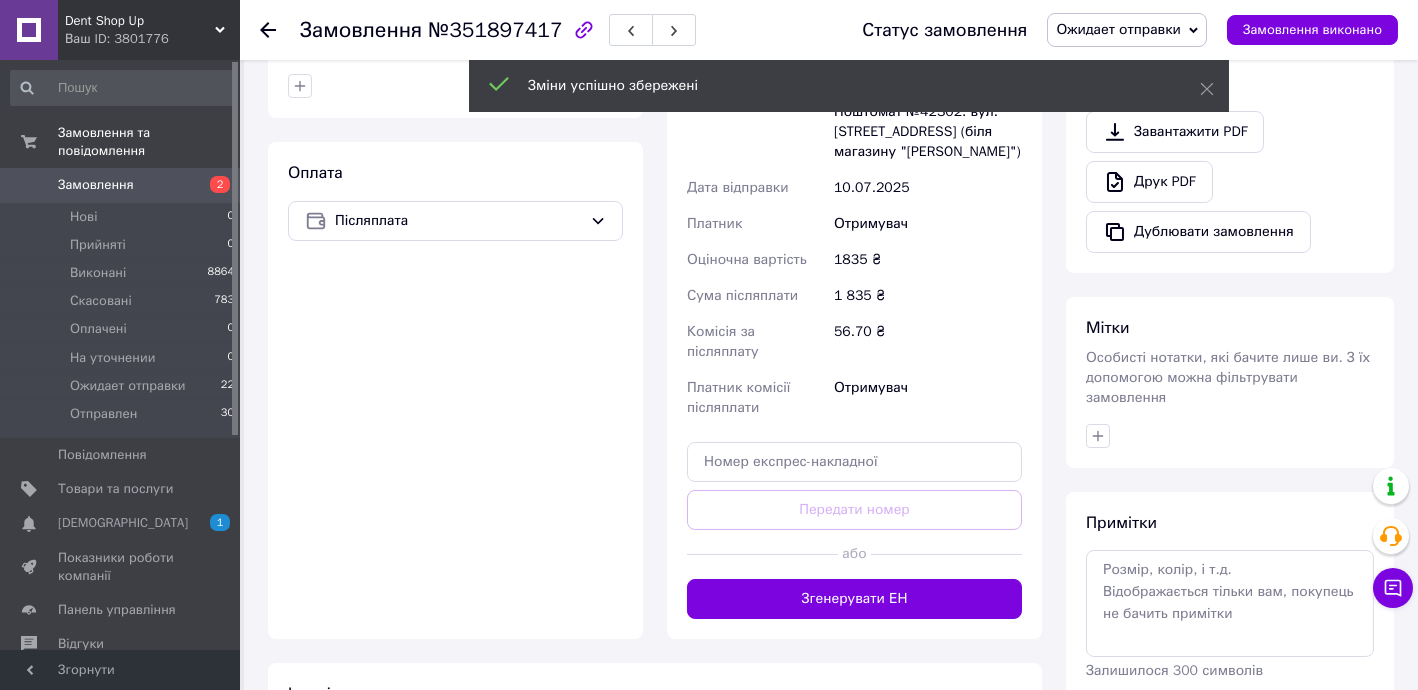 click on "Згенерувати ЕН" at bounding box center [854, 599] 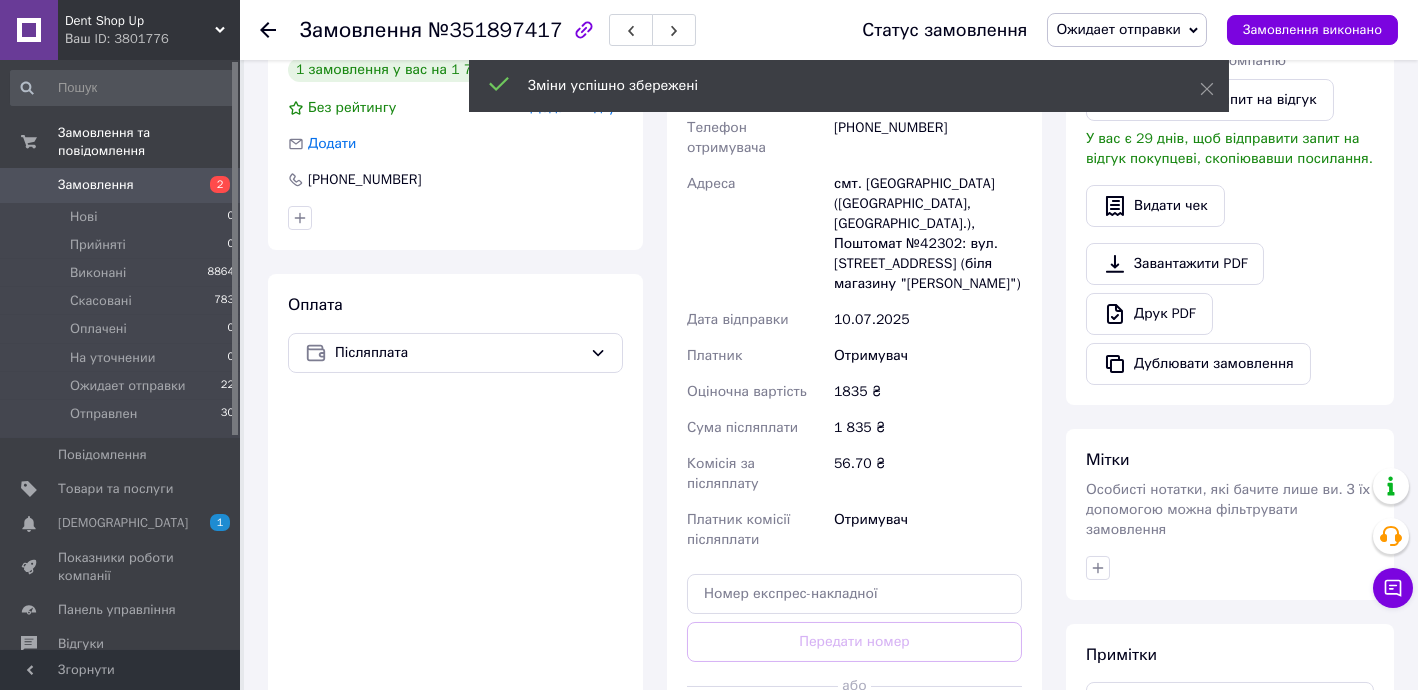 scroll, scrollTop: 157, scrollLeft: 0, axis: vertical 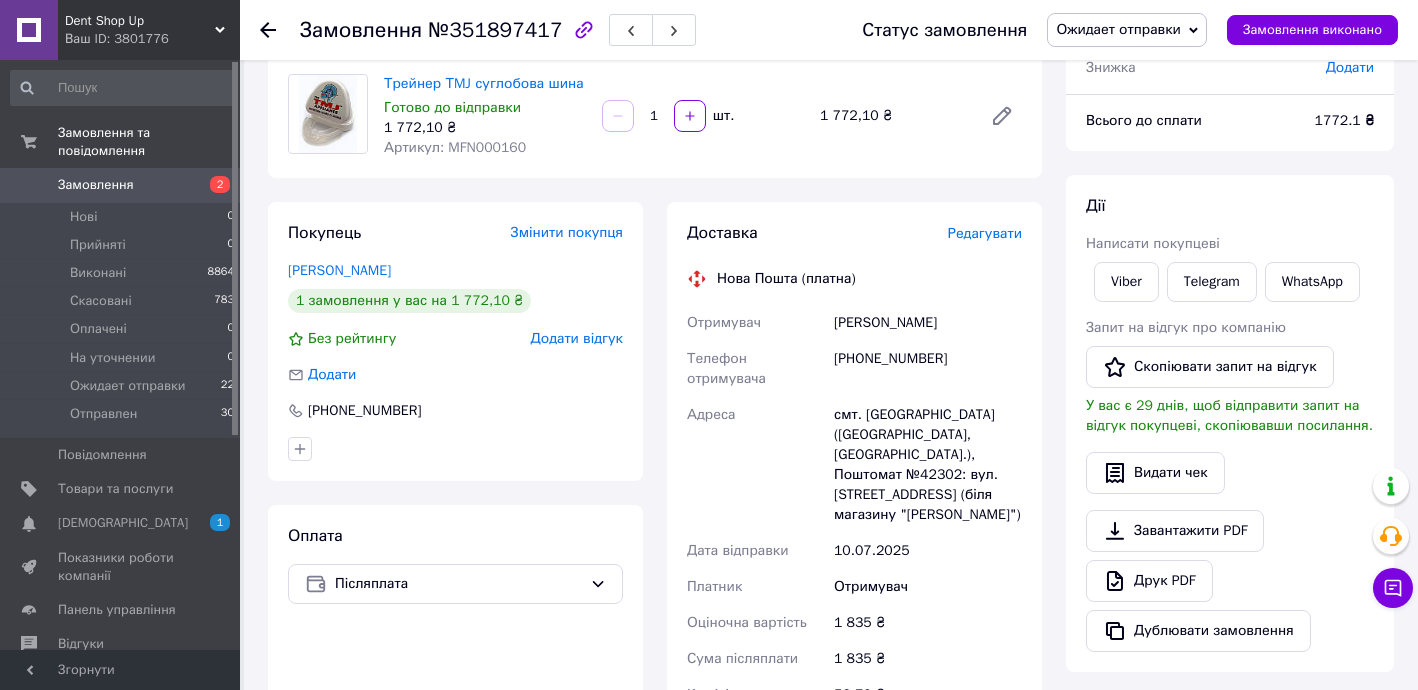 click on "[PERSON_NAME]" at bounding box center [928, 323] 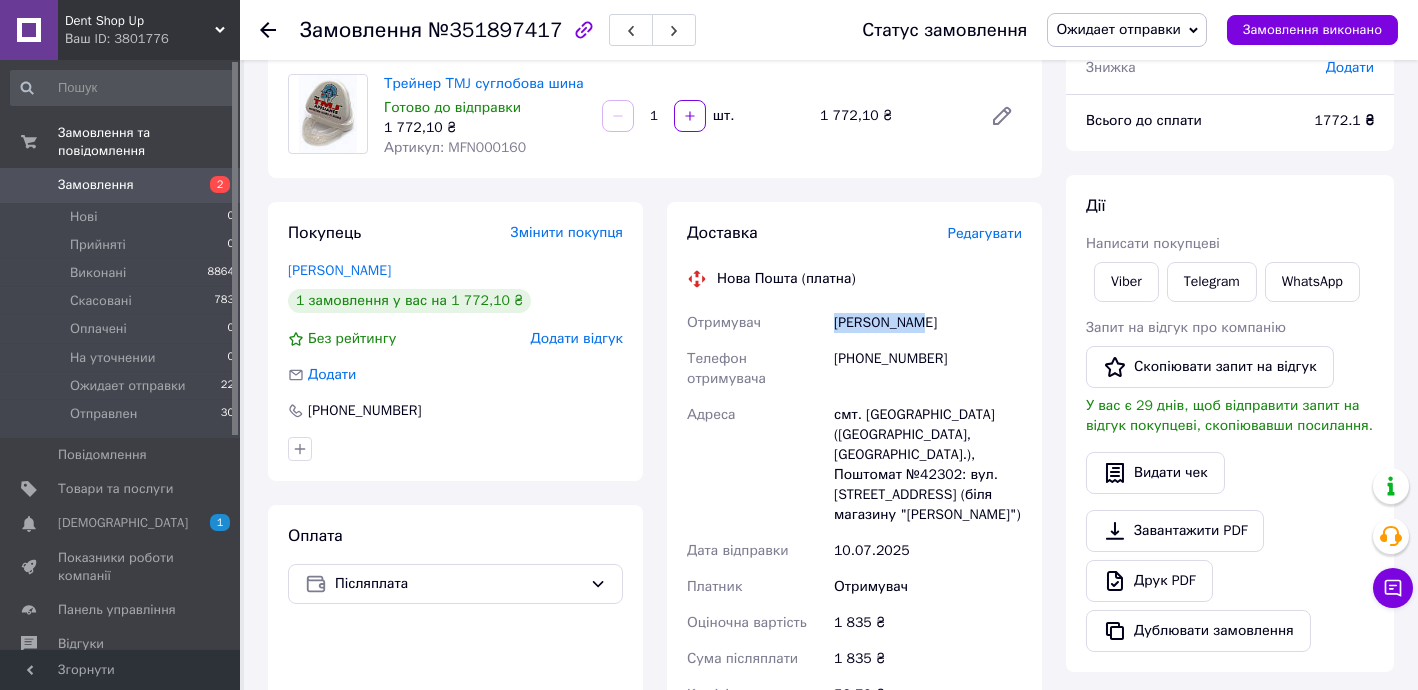 click on "[PERSON_NAME]" at bounding box center [928, 323] 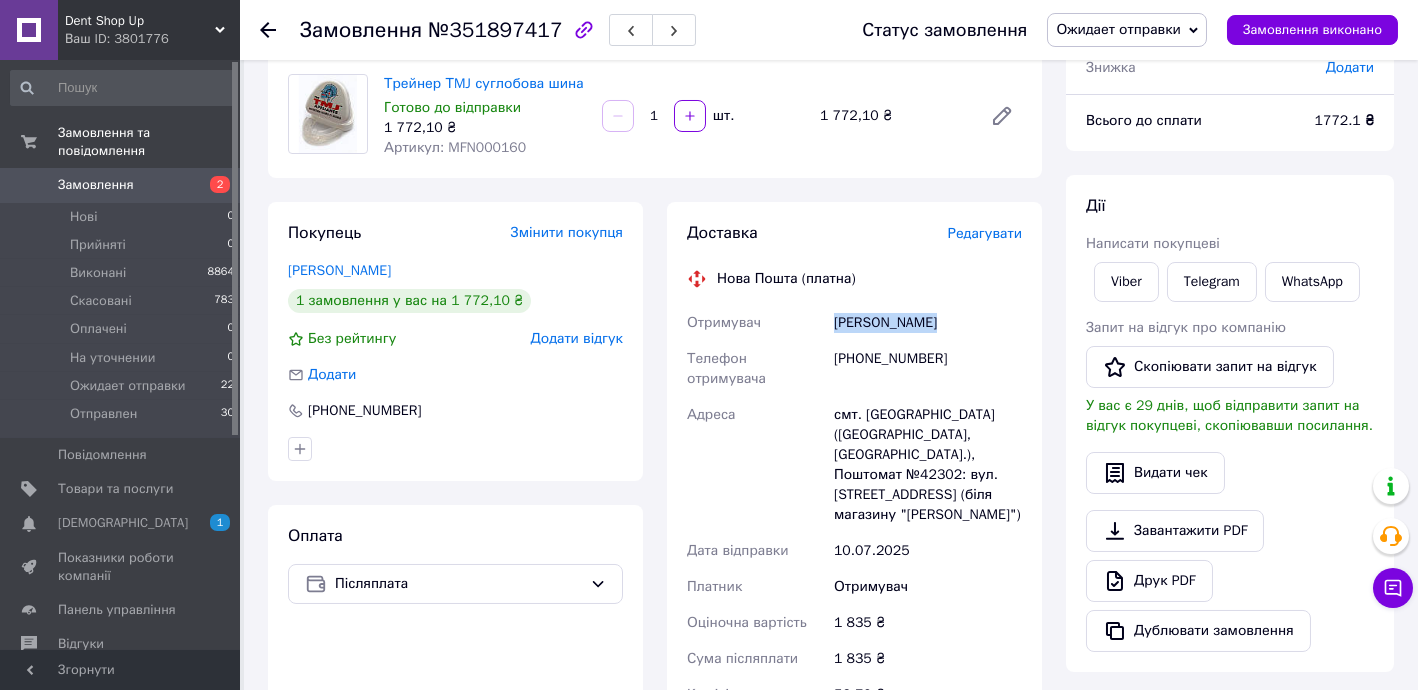 click on "[PERSON_NAME]" at bounding box center [928, 323] 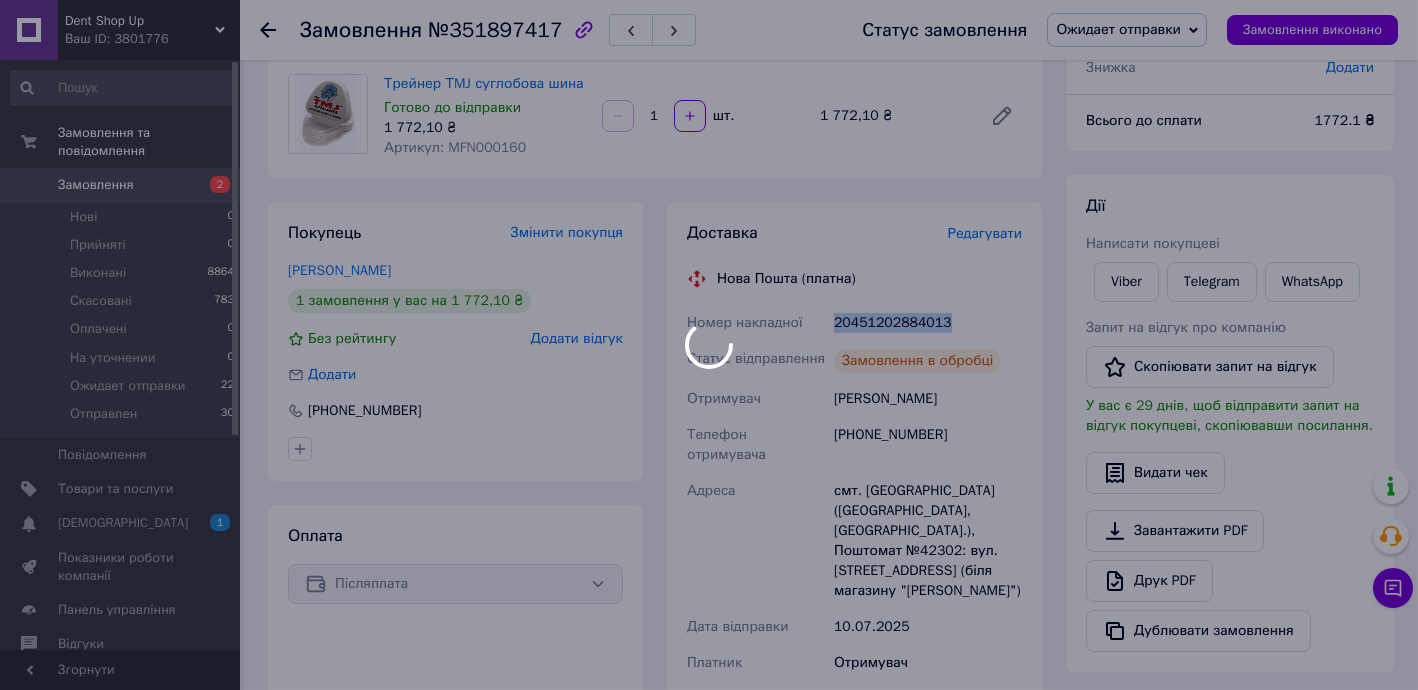 click on "20451202884013" at bounding box center [928, 323] 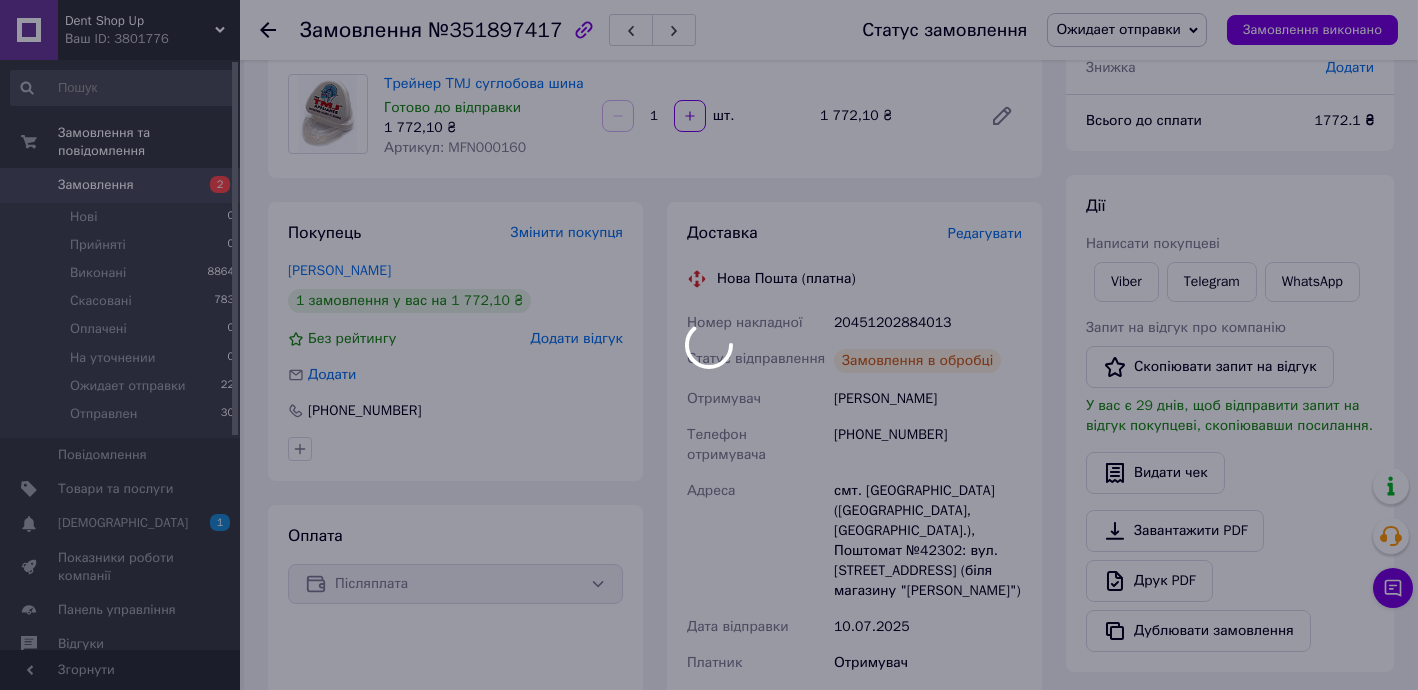 click at bounding box center (709, 345) 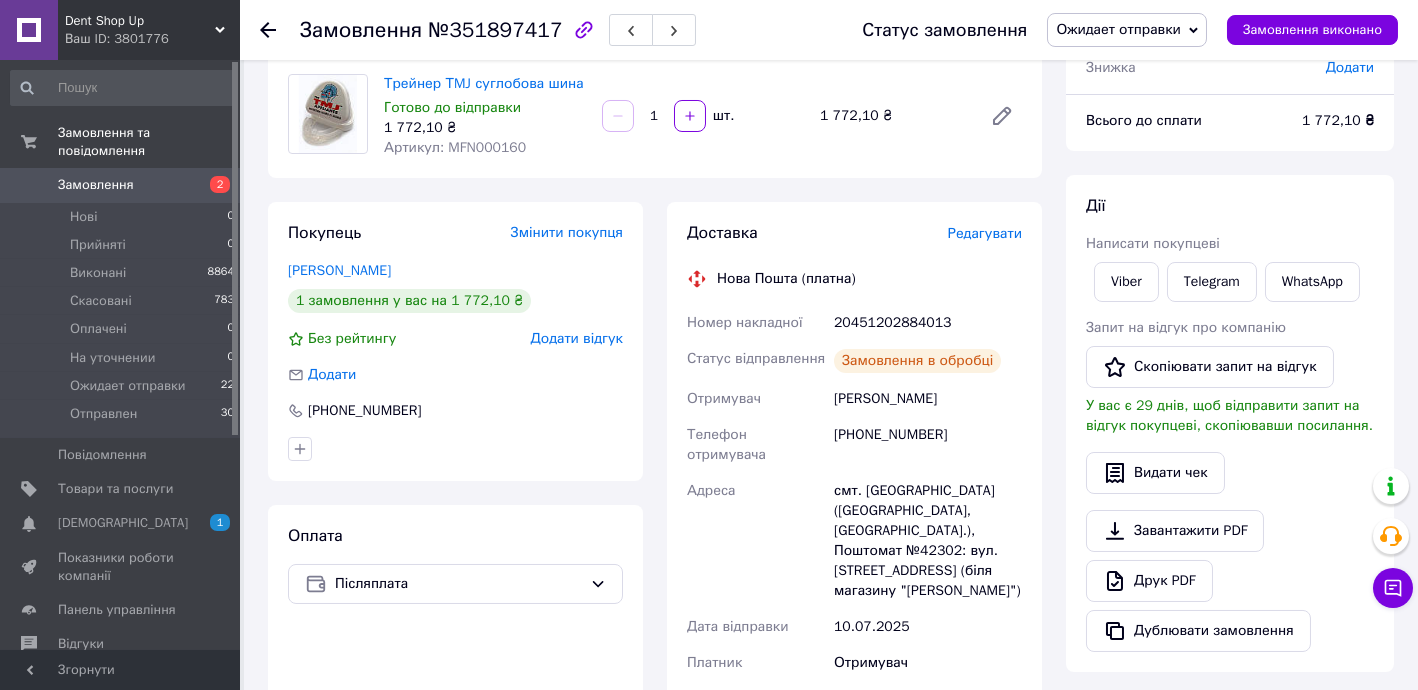 click on "Dent Shop Up Ваш ID: 3801776 Сайт Dent Shop Up Кабінет покупця Перевірити стан системи Сторінка на порталі SmartUP Довідка Вийти Замовлення та повідомлення Замовлення 2 Нові 0 Прийняті 0 Виконані 8864 Скасовані 783 Оплачені 0 На уточнении 0 Ожидает отправки 22 Отправлен 30 Повідомлення 0 Товари та послуги Сповіщення 1 0 Показники роботи компанії Панель управління Відгуки Клієнти Каталог ProSale Аналітика Інструменти веб-майстра та SEO Управління сайтом Гаманець компанії [PERSON_NAME] Тарифи та рахунки Prom топ Згорнути
1 <" at bounding box center (709, 659) 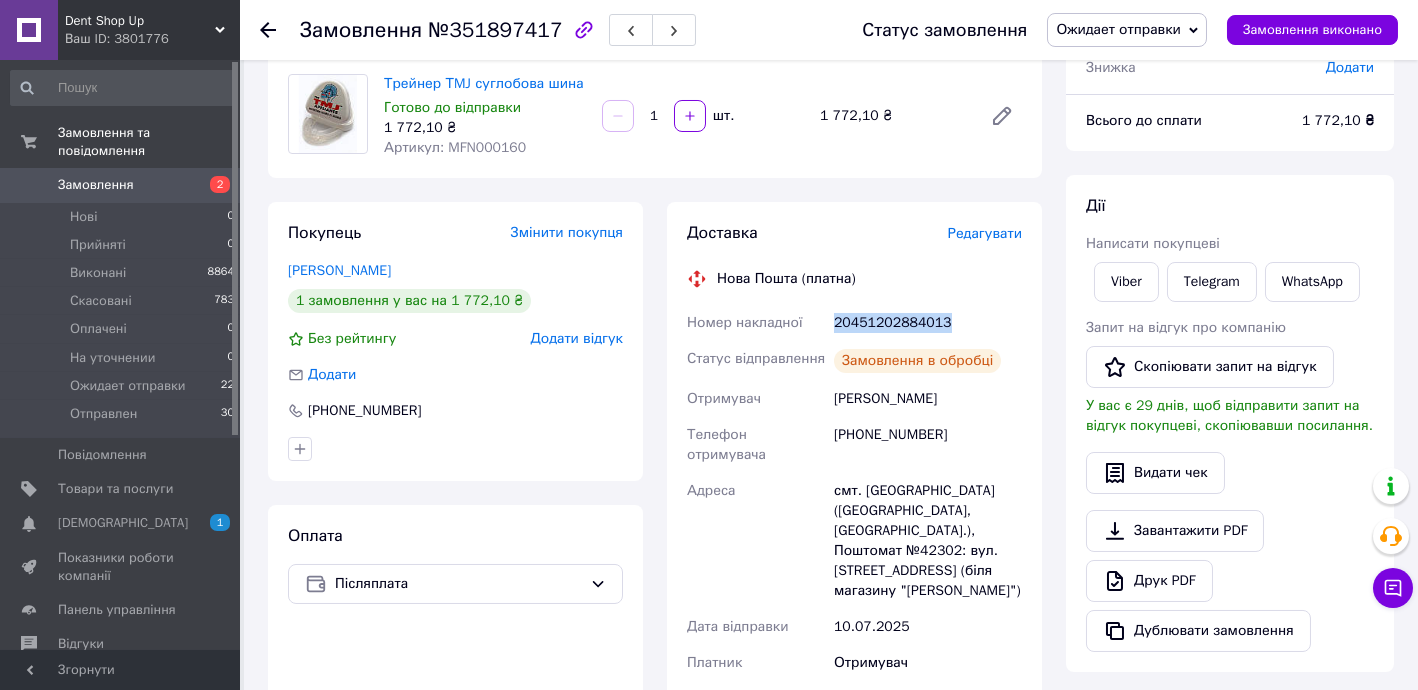 click on "20451202884013" at bounding box center [928, 323] 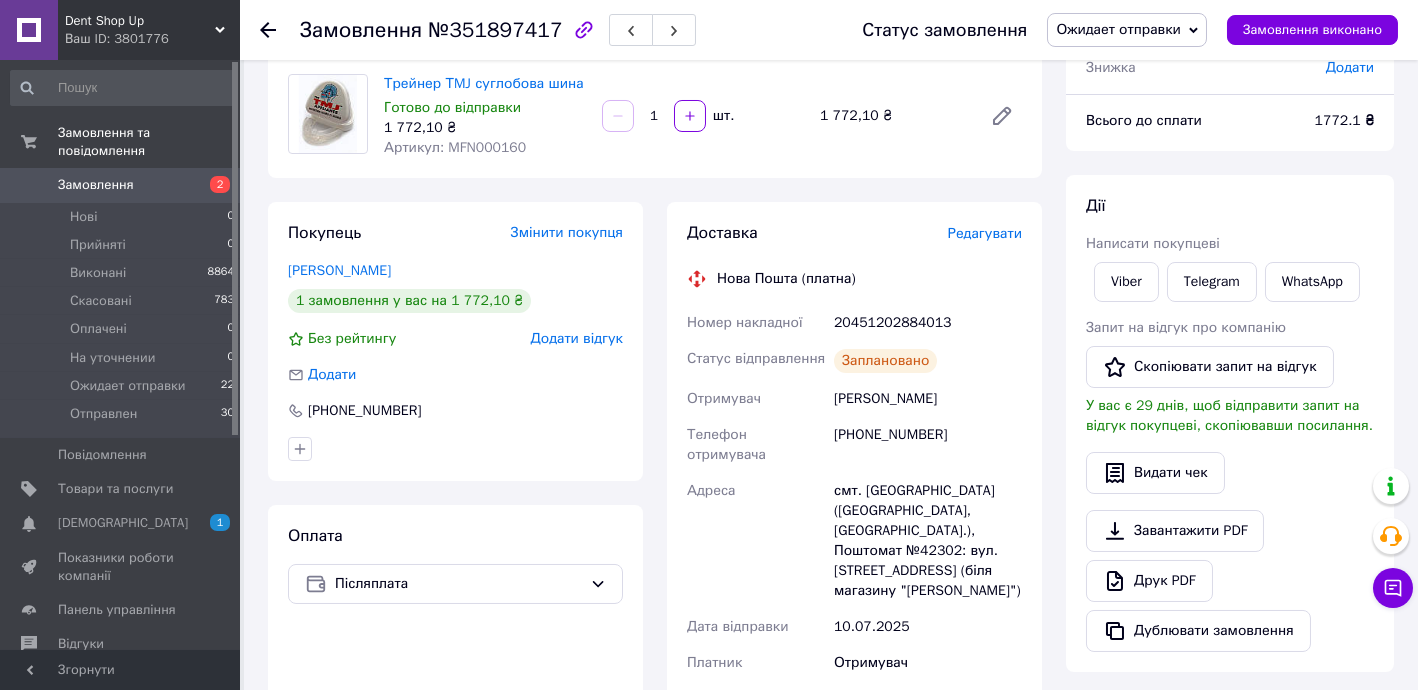 drag, startPoint x: 266, startPoint y: 28, endPoint x: 348, endPoint y: 0, distance: 86.64872 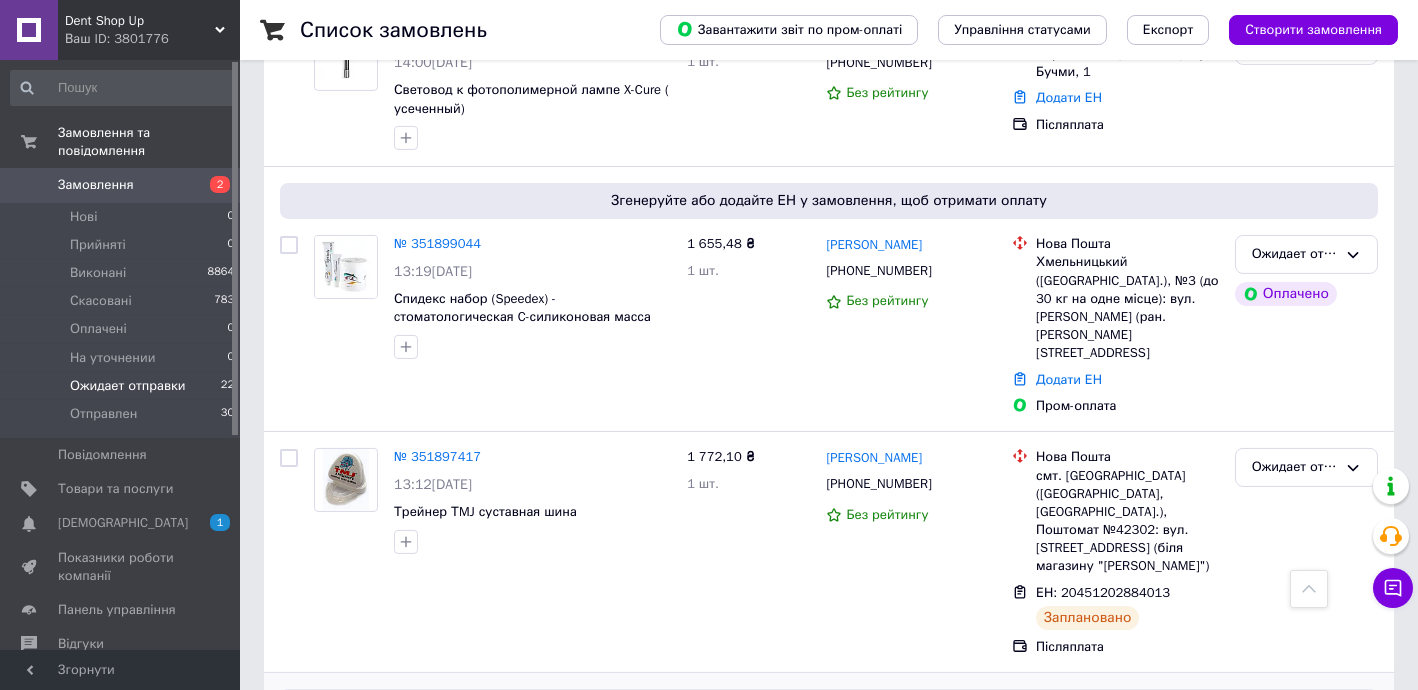scroll, scrollTop: 3076, scrollLeft: 0, axis: vertical 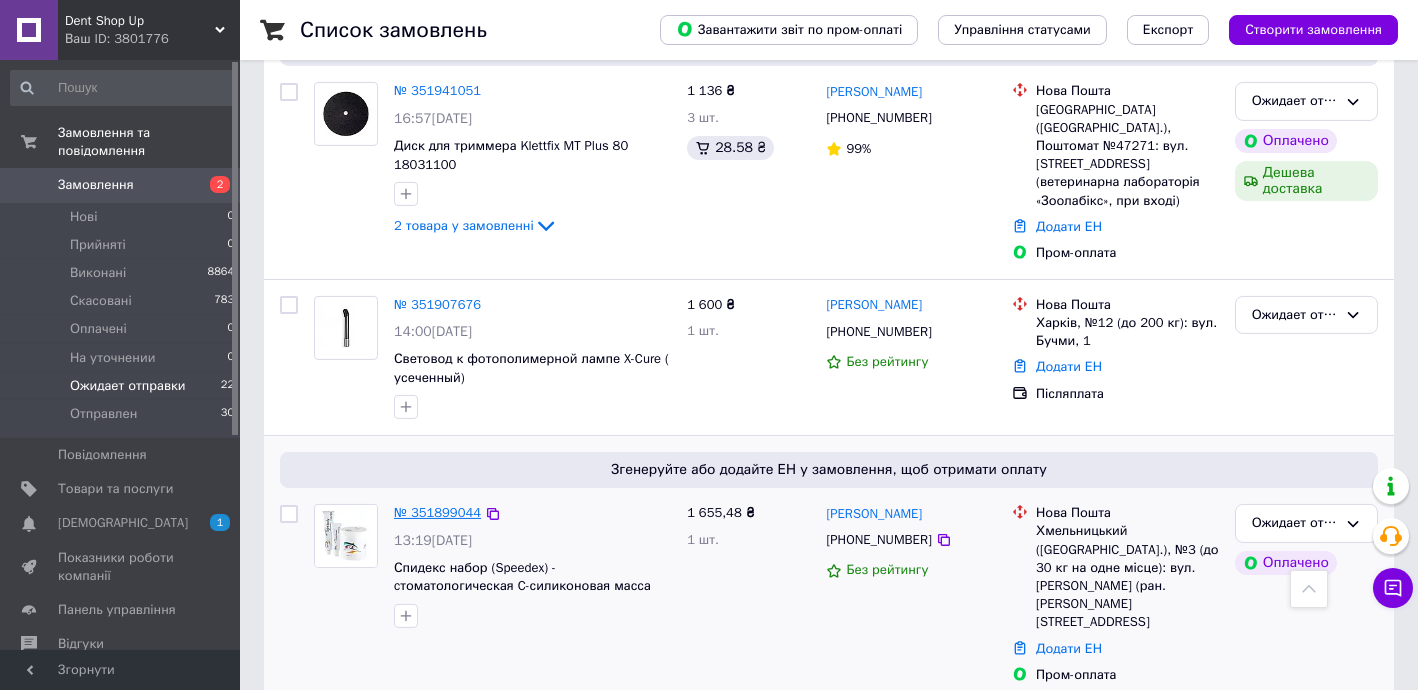 click on "№ 351899044" at bounding box center [437, 512] 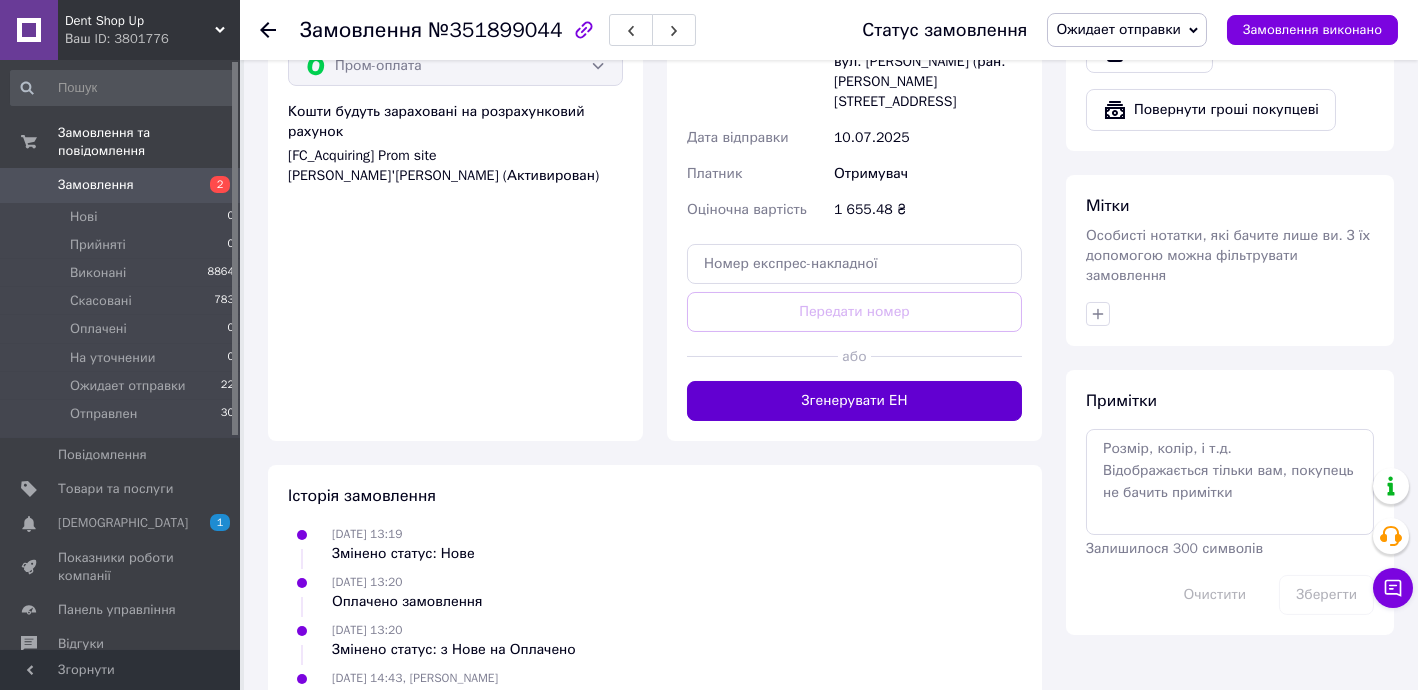 click on "Згенерувати ЕН" at bounding box center [854, 401] 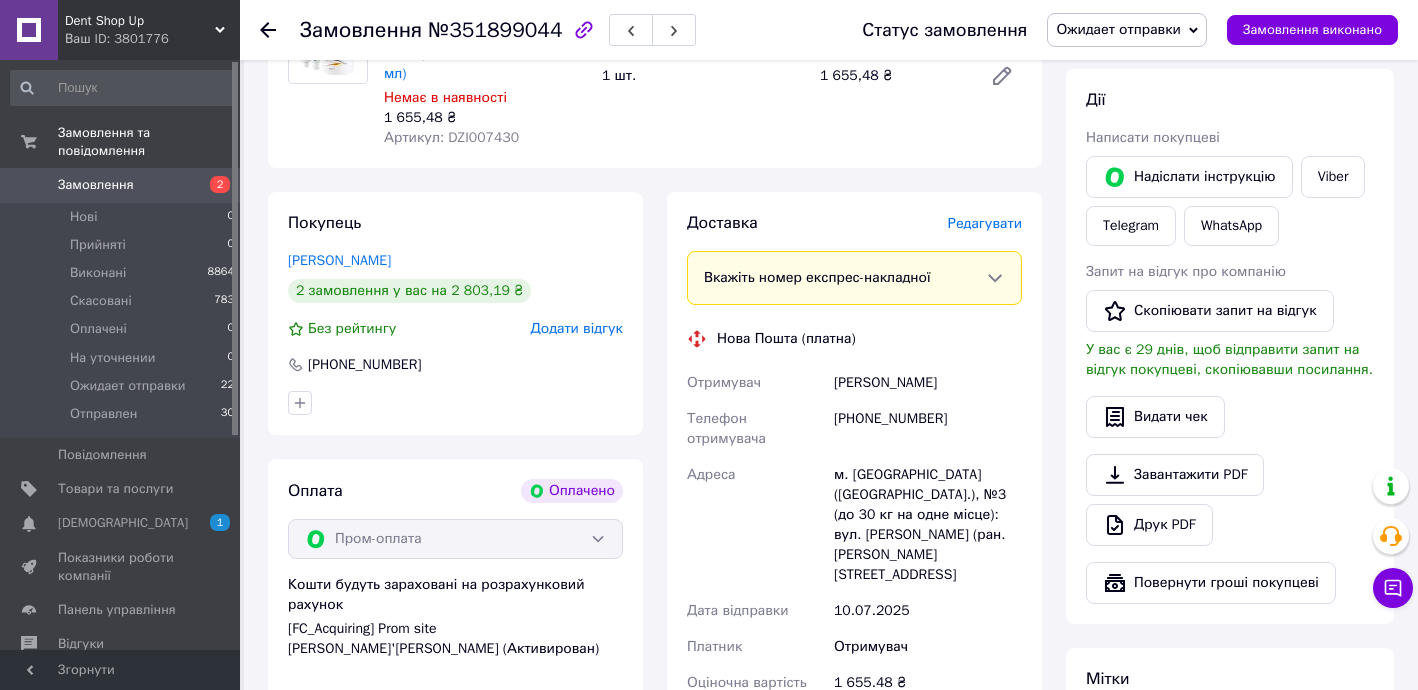 scroll, scrollTop: 277, scrollLeft: 0, axis: vertical 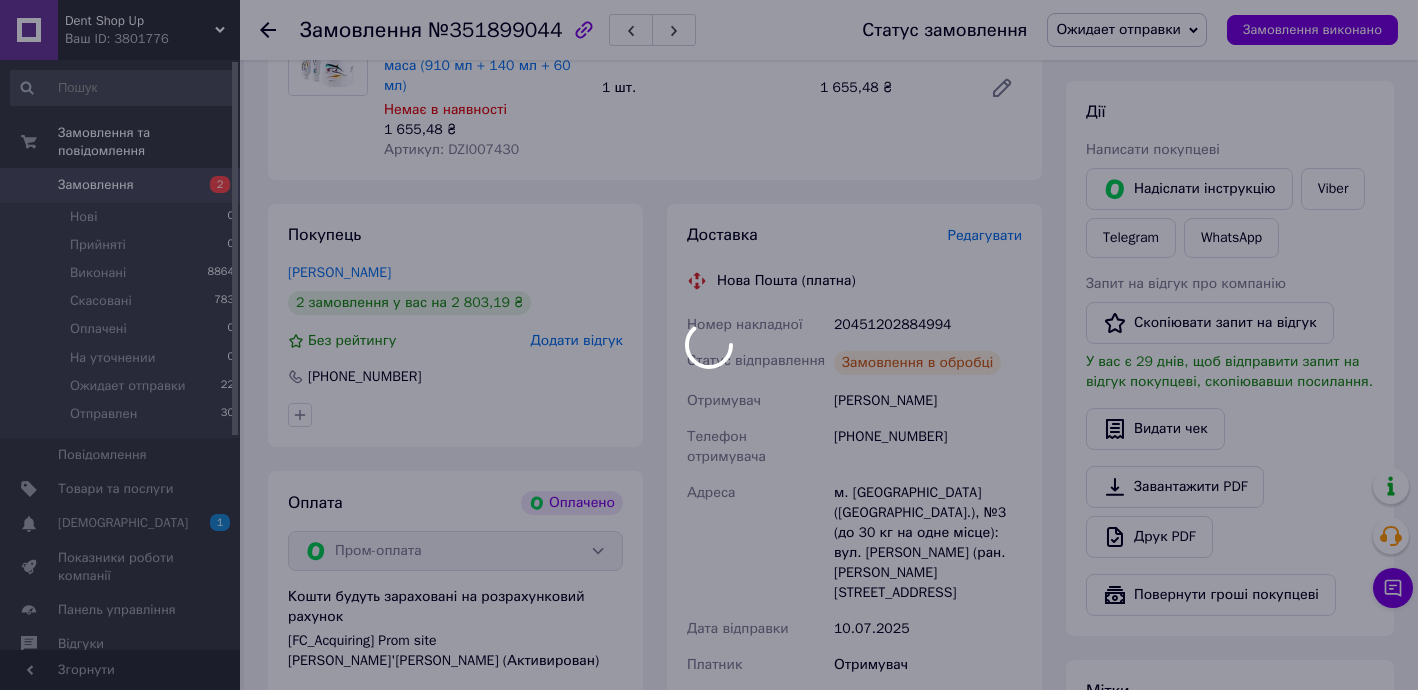click at bounding box center [709, 345] 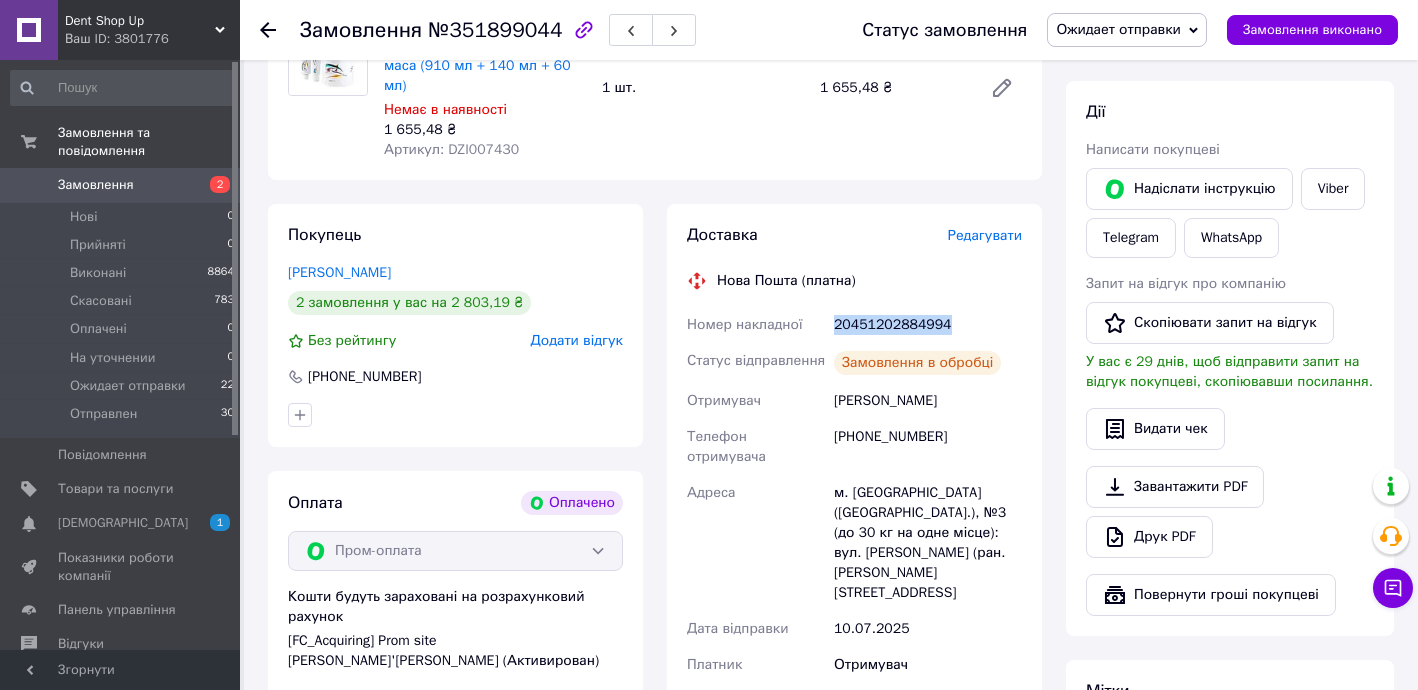 click on "20451202884994" at bounding box center (928, 325) 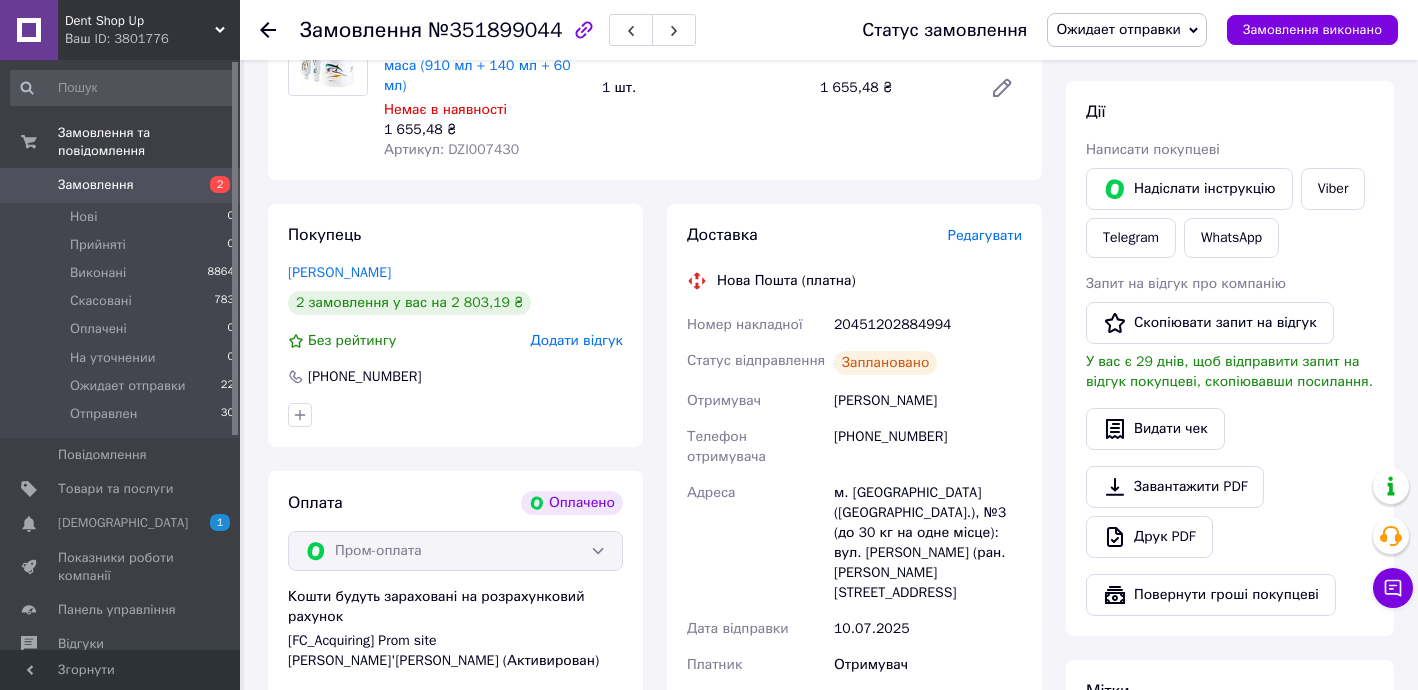 drag, startPoint x: 271, startPoint y: 28, endPoint x: 371, endPoint y: 8, distance: 101.98039 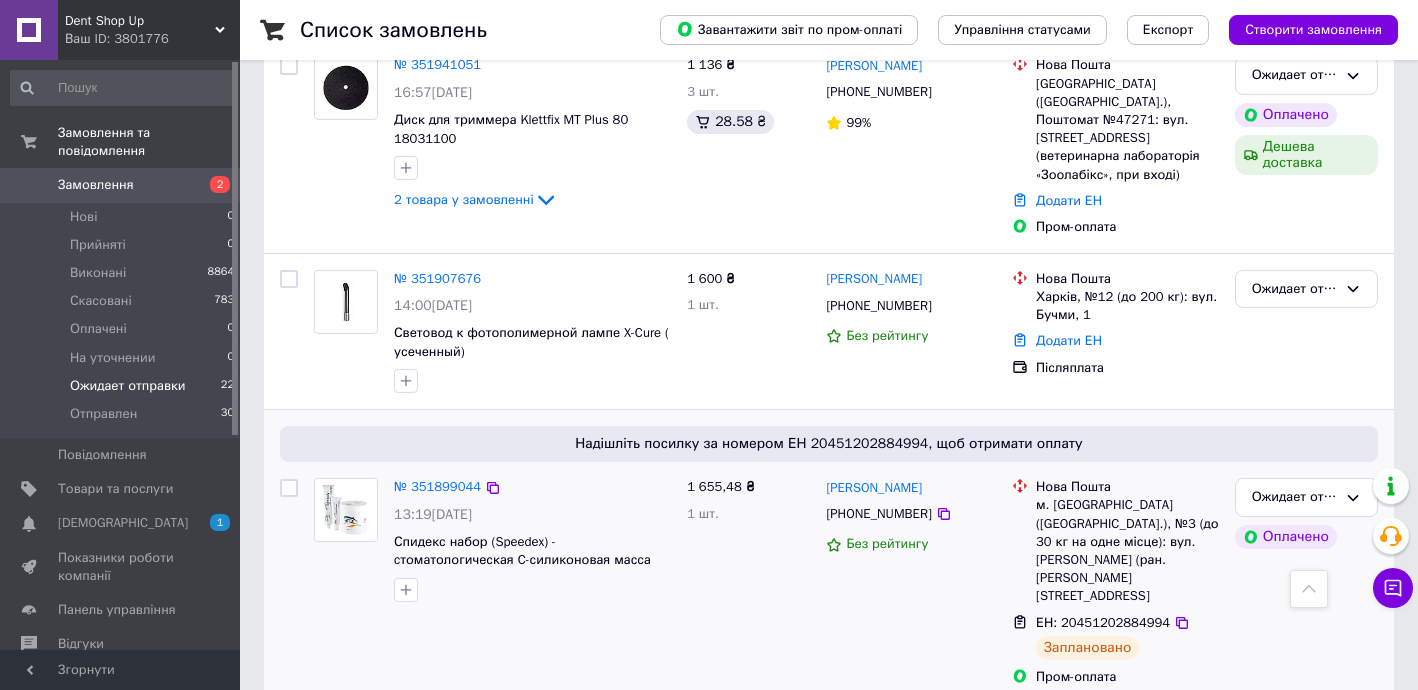scroll, scrollTop: 3030, scrollLeft: 0, axis: vertical 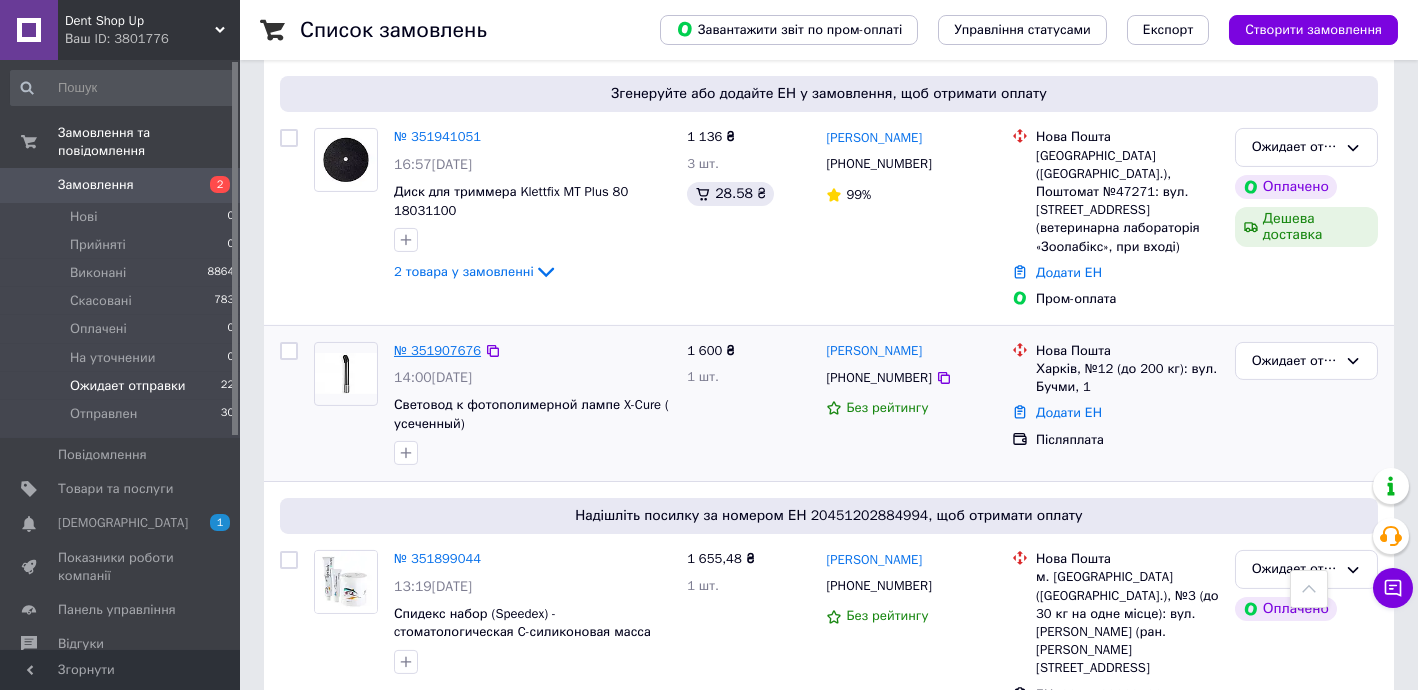 click on "№ 351907676" at bounding box center [437, 350] 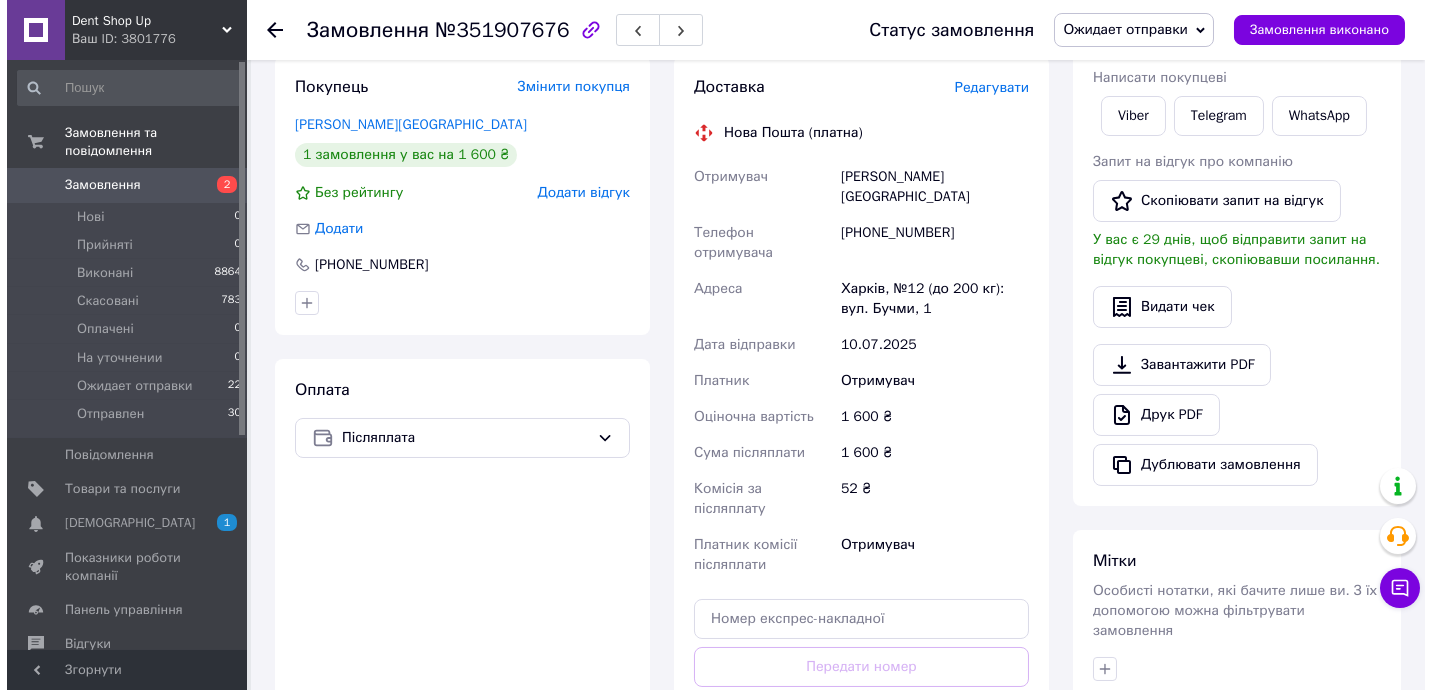 scroll, scrollTop: 260, scrollLeft: 0, axis: vertical 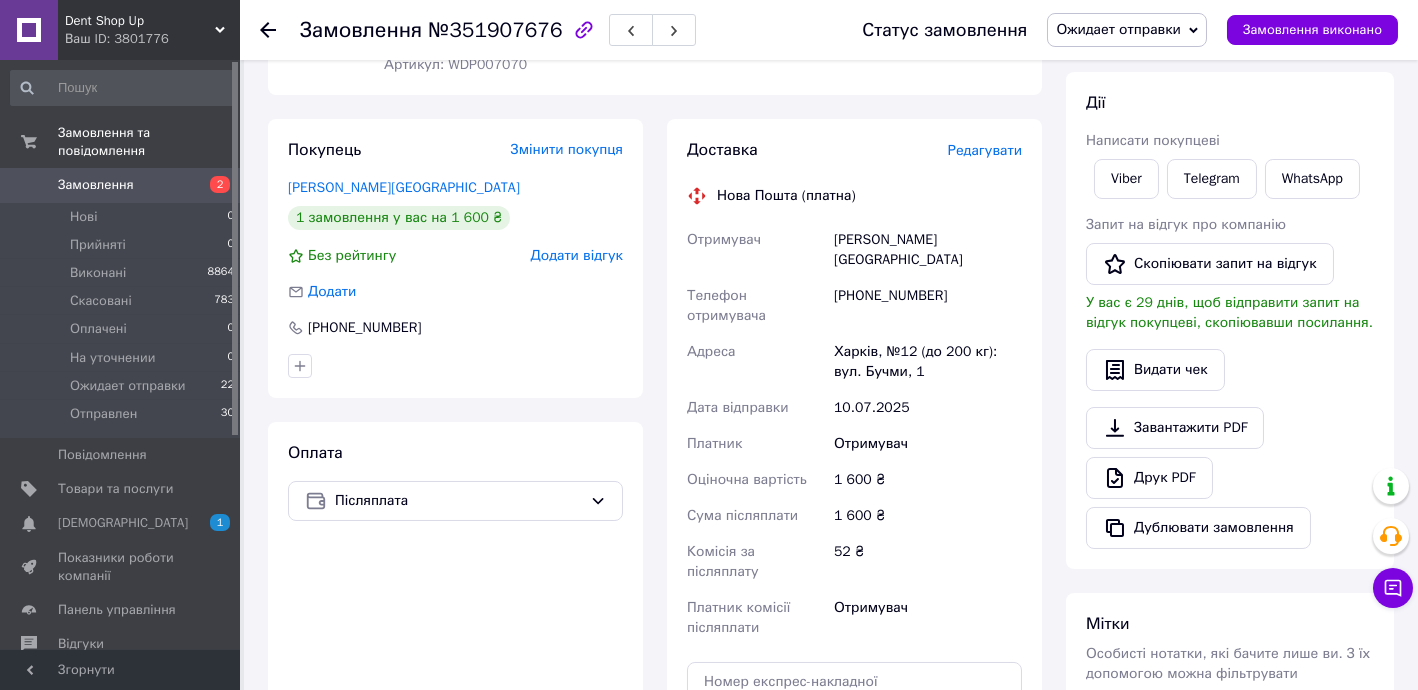click on "Редагувати" at bounding box center [985, 150] 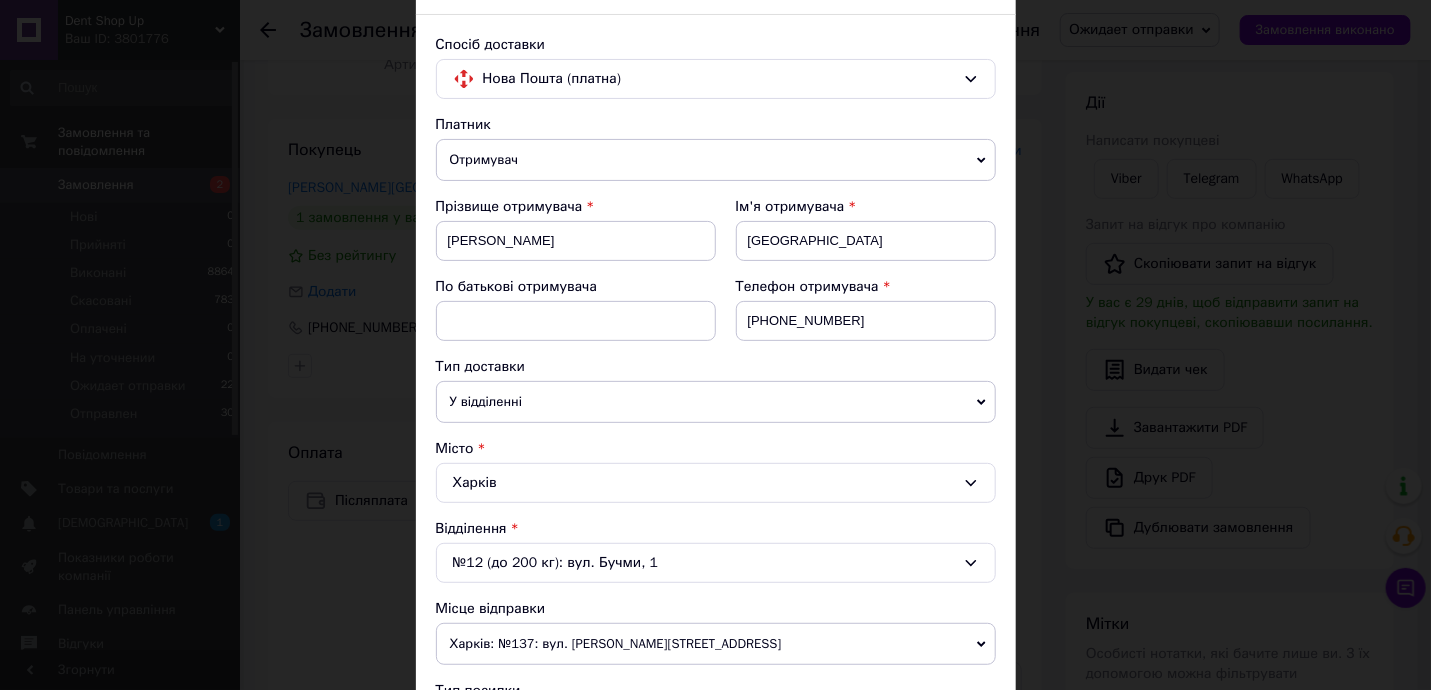 scroll, scrollTop: 605, scrollLeft: 0, axis: vertical 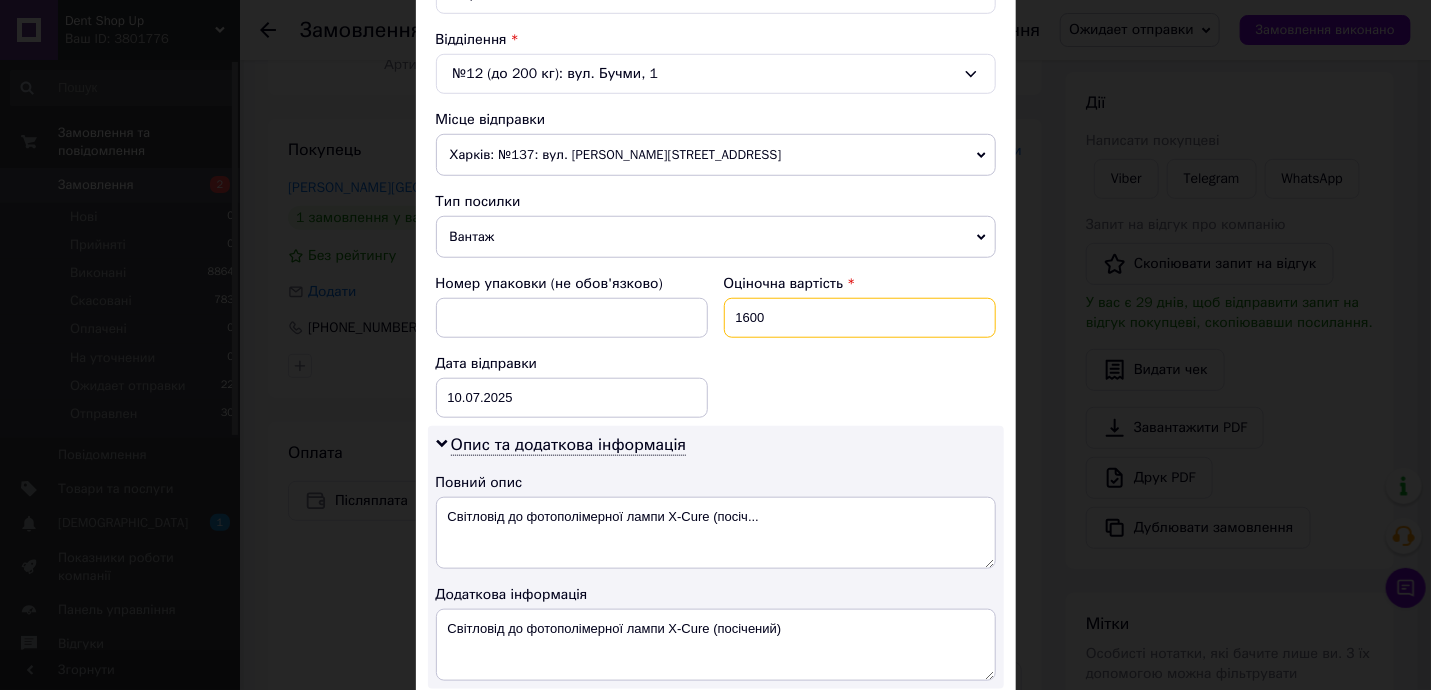 drag, startPoint x: 743, startPoint y: 303, endPoint x: 820, endPoint y: 312, distance: 77.52419 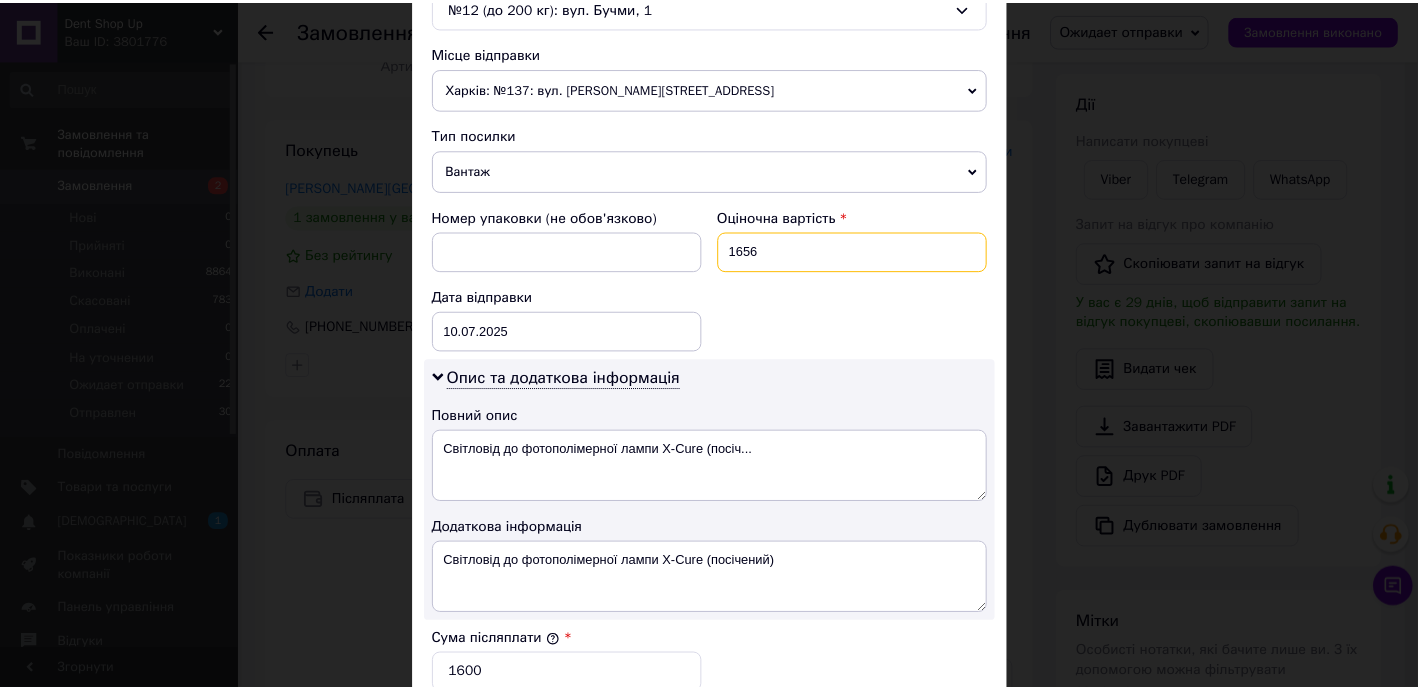 scroll, scrollTop: 1050, scrollLeft: 0, axis: vertical 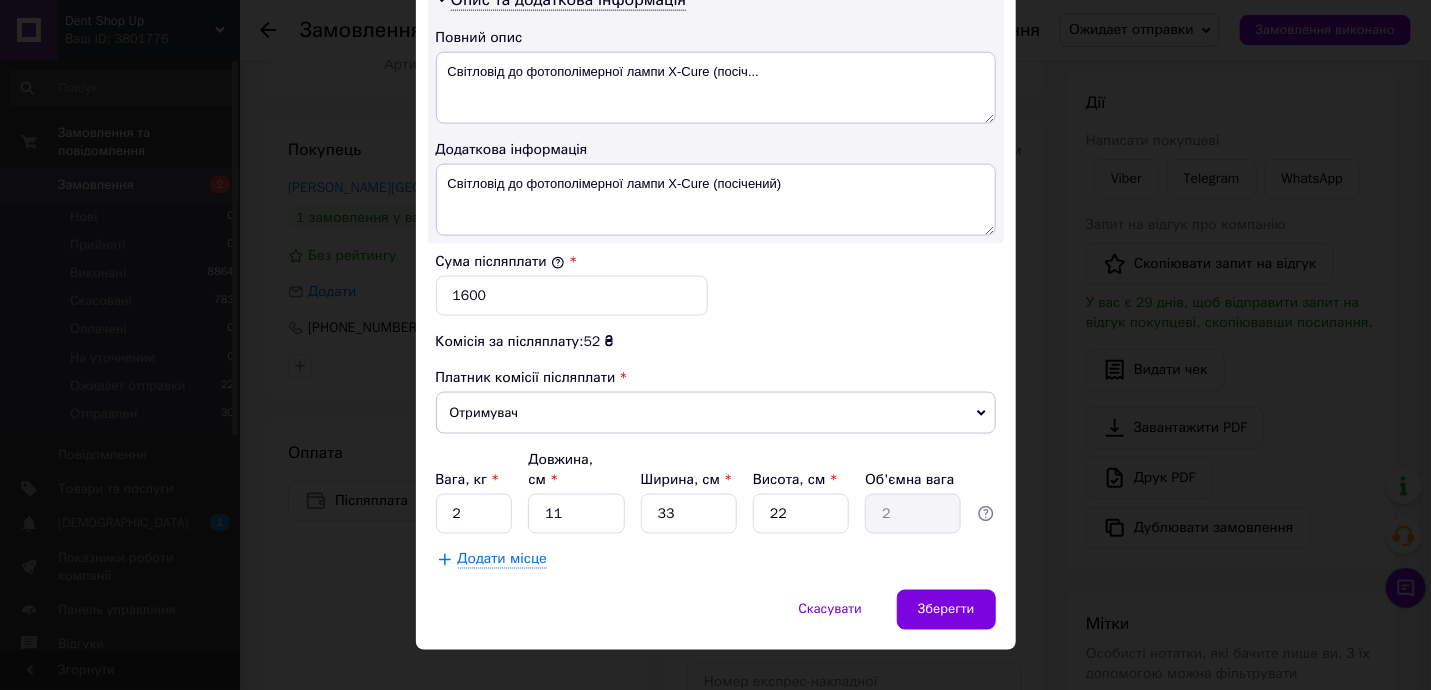 type on "1656" 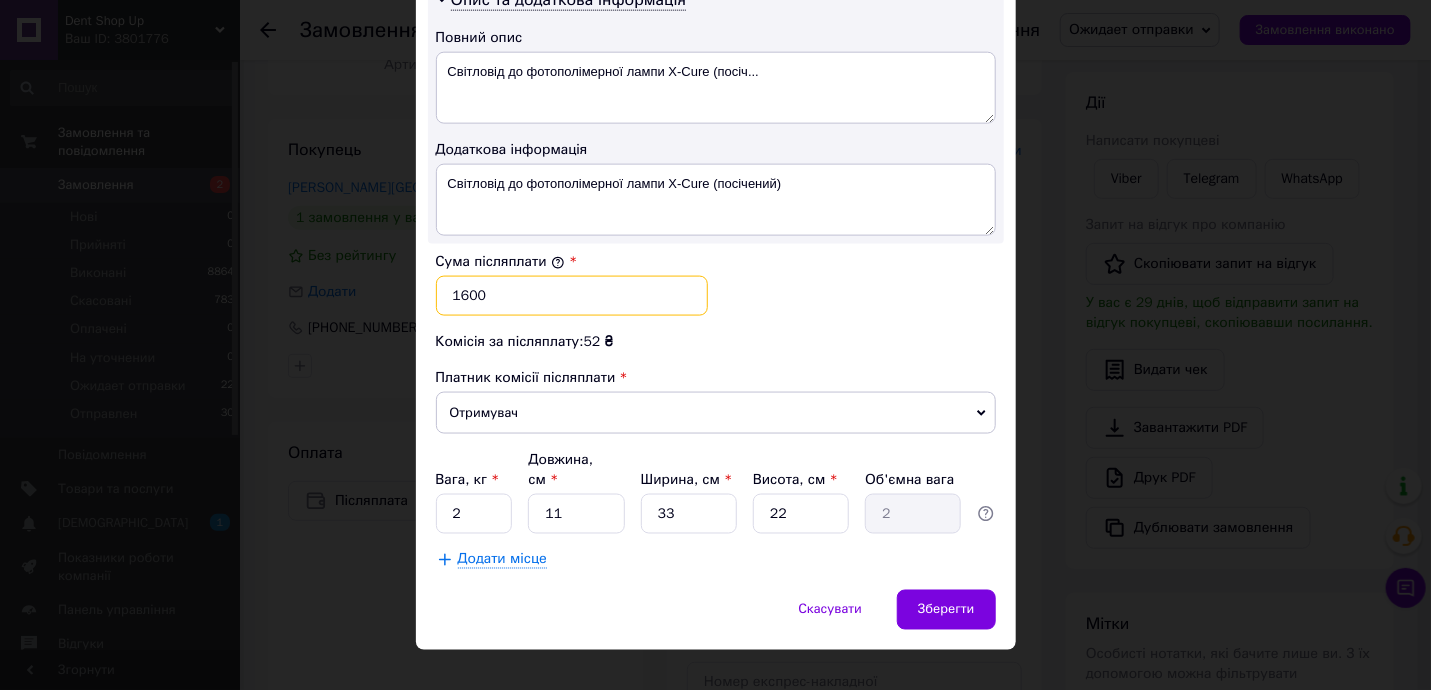 drag, startPoint x: 466, startPoint y: 286, endPoint x: 546, endPoint y: 293, distance: 80.305664 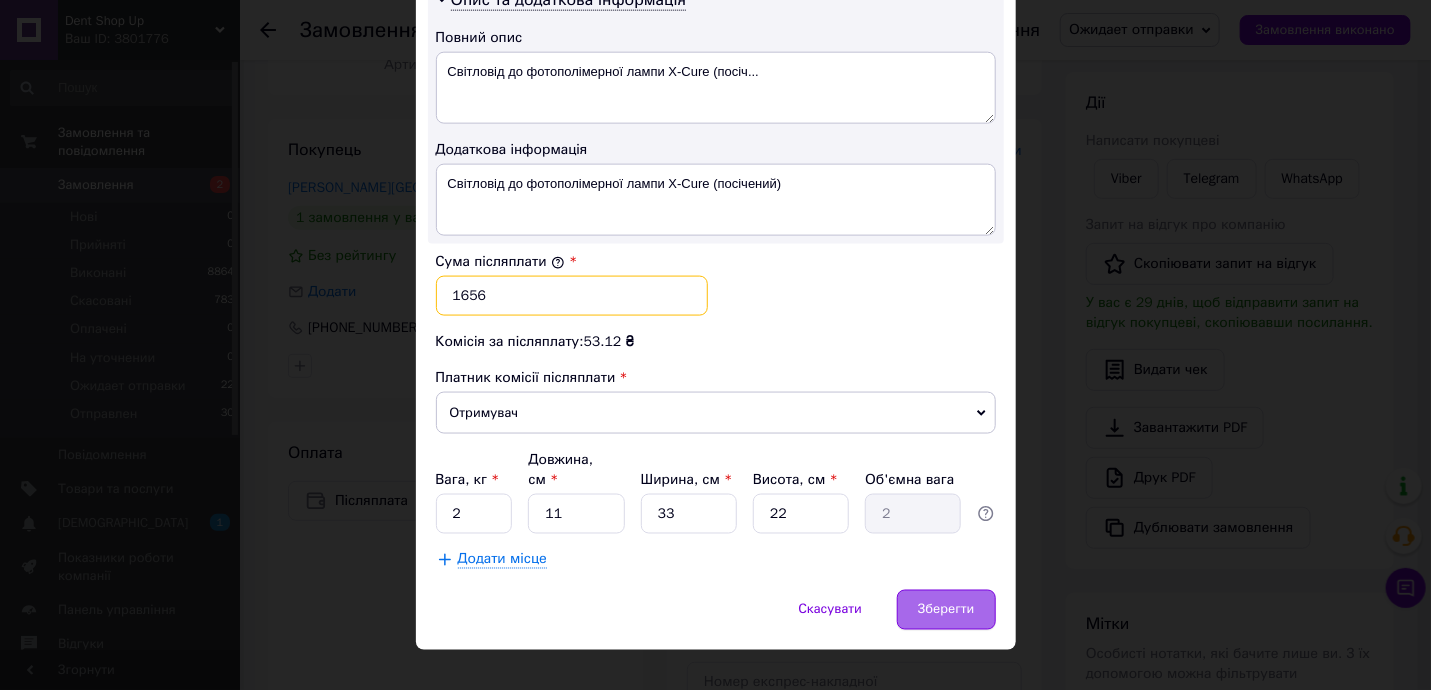 type on "1656" 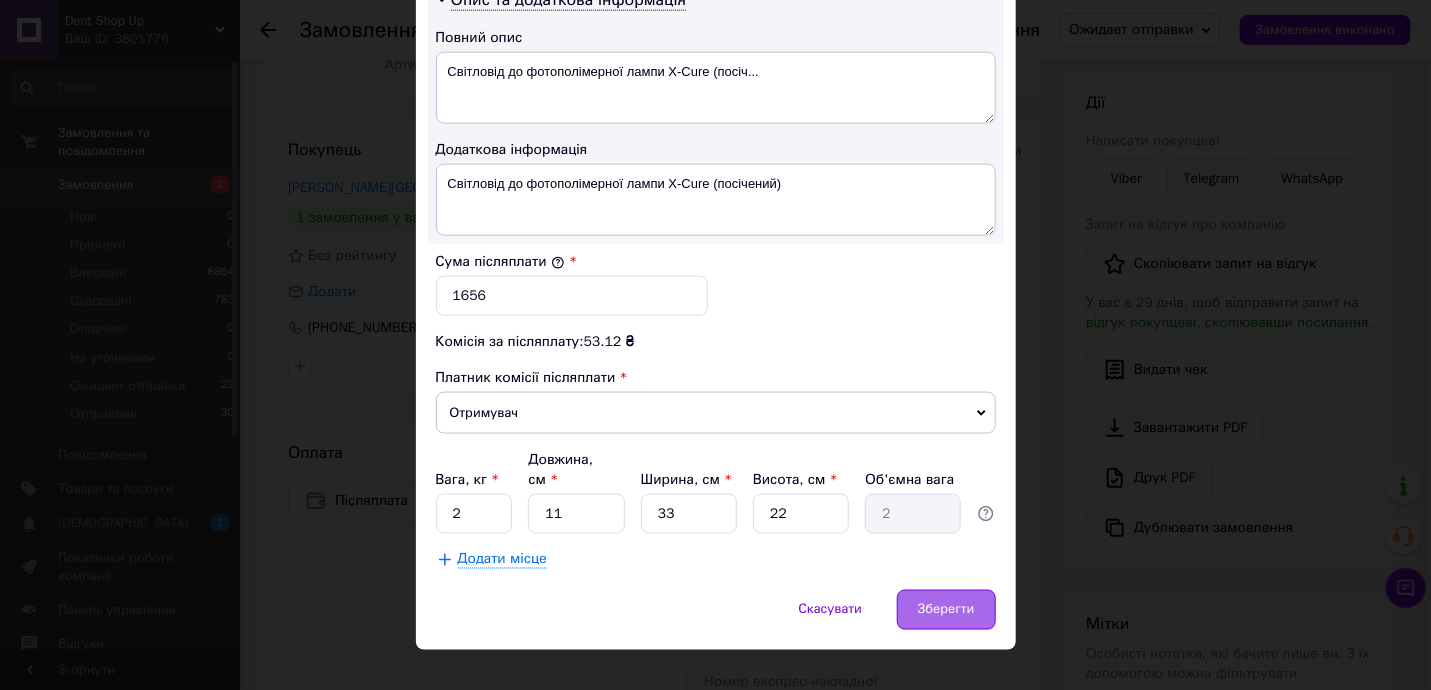 click on "Зберегти" at bounding box center (946, 610) 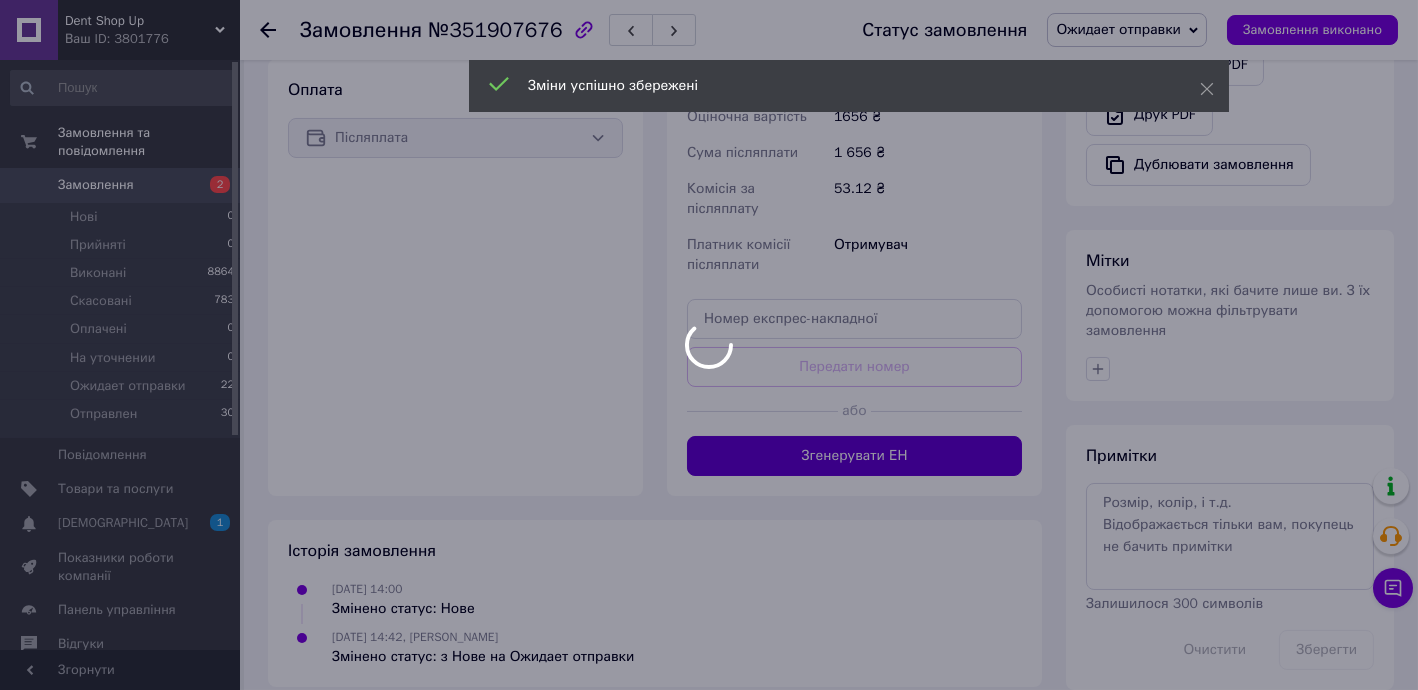 click on "Dent Shop Up Ваш ID: 3801776 Сайт Dent Shop Up Кабінет покупця Перевірити стан системи Сторінка на порталі SmartUP Довідка Вийти Замовлення та повідомлення Замовлення 2 Нові 0 Прийняті 0 Виконані 8864 Скасовані 783 Оплачені 0 На уточнении 0 Ожидает отправки 22 Отправлен 30 Повідомлення 0 Товари та послуги Сповіщення 1 0 Показники роботи компанії Панель управління Відгуки Клієнти Каталог ProSale Аналітика Інструменти веб-майстра та SEO Управління сайтом Гаманець компанії [PERSON_NAME] Тарифи та рахунки Prom топ Згорнути
1 <" at bounding box center (709, 45) 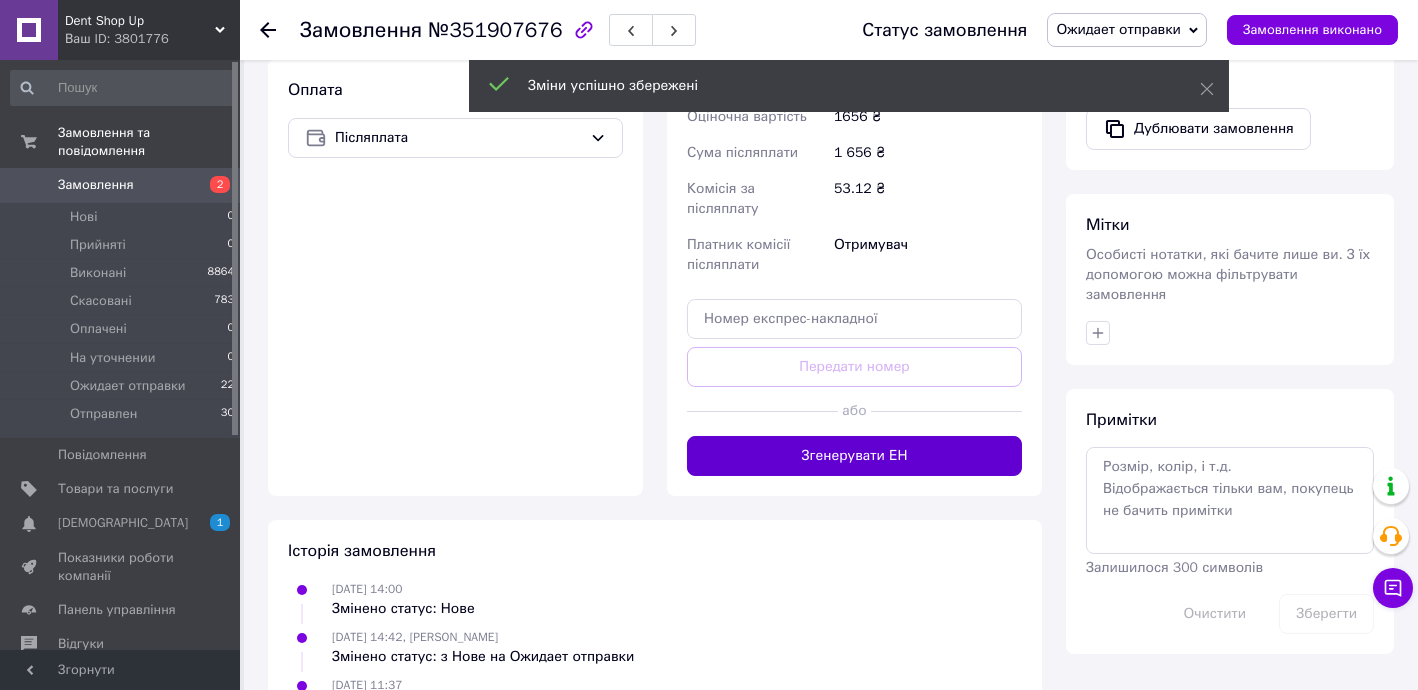 click on "Згенерувати ЕН" at bounding box center (854, 456) 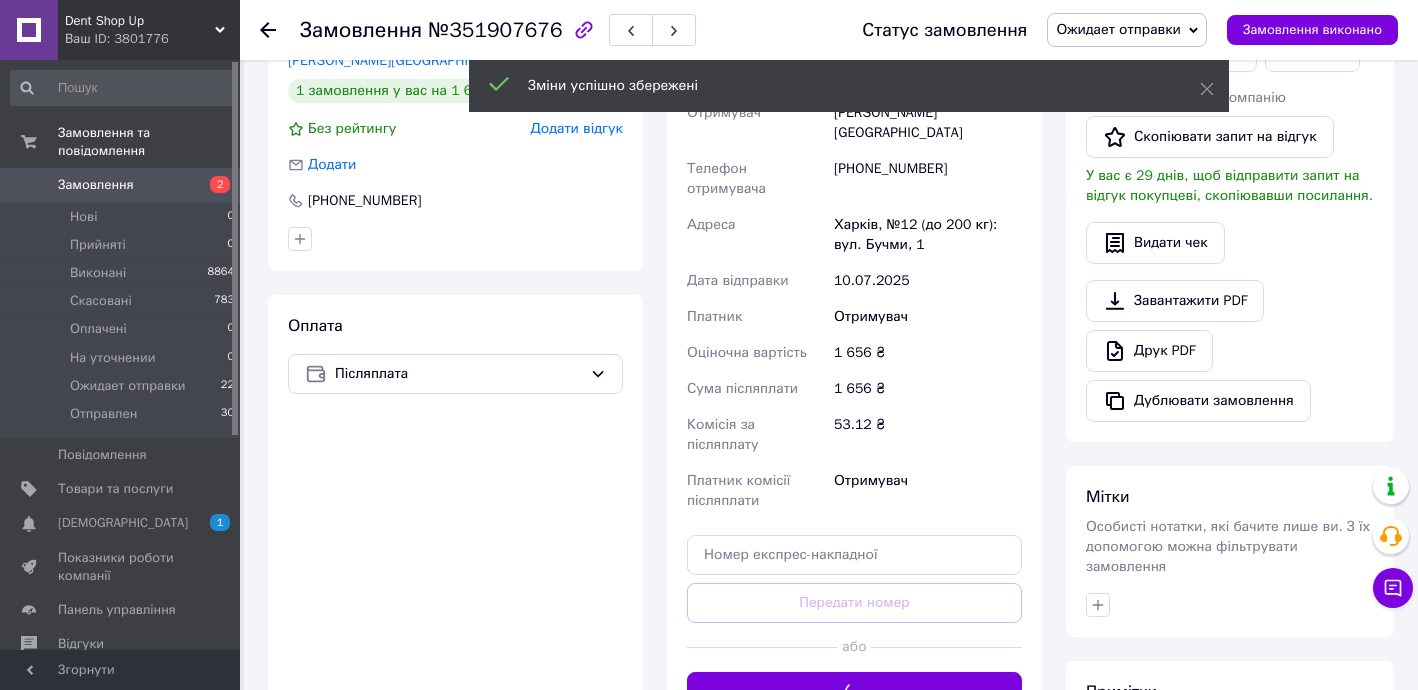 scroll, scrollTop: 138, scrollLeft: 0, axis: vertical 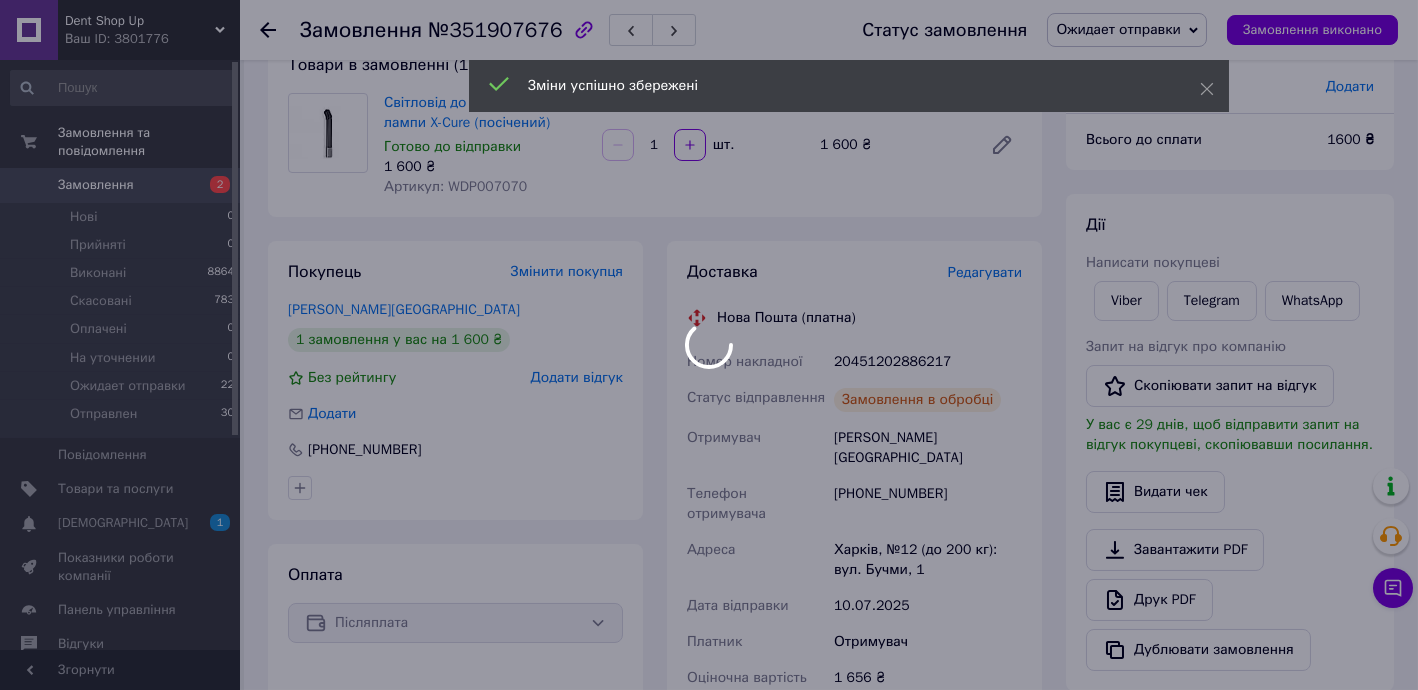 click at bounding box center (709, 345) 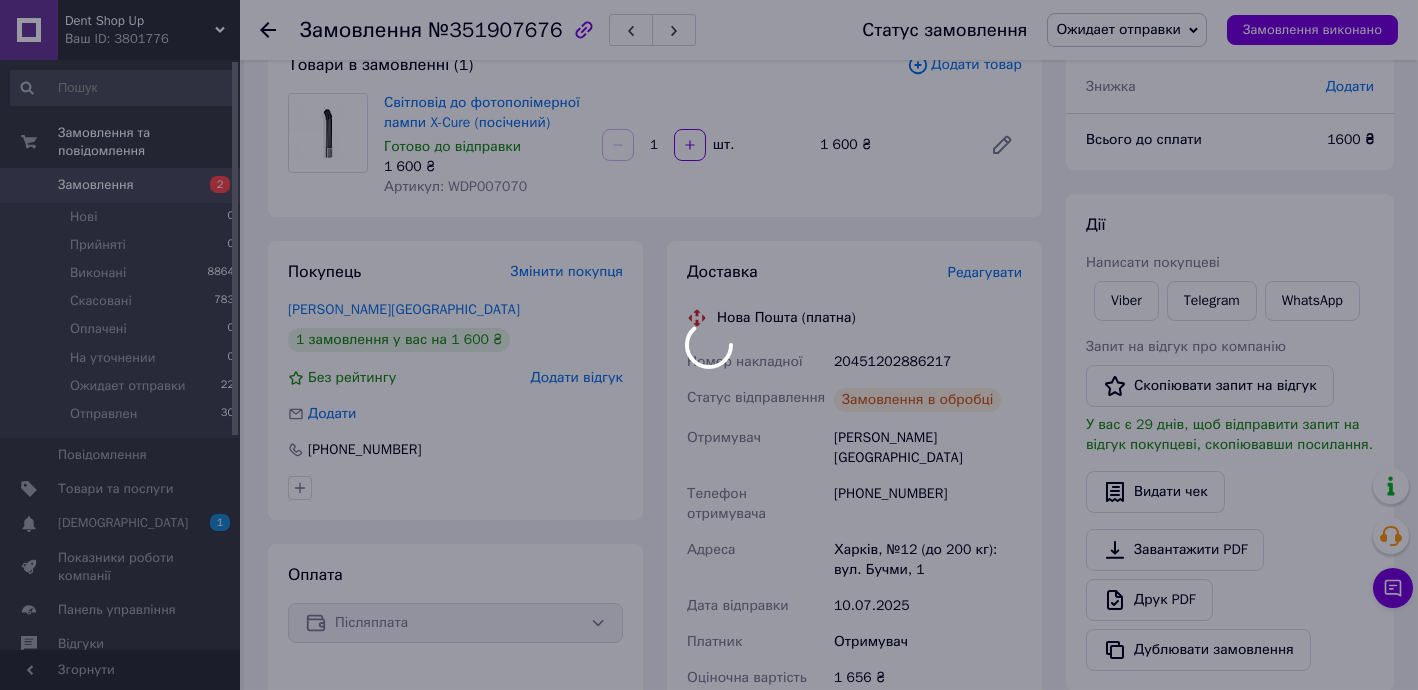 click on "Dent Shop Up Ваш ID: 3801776 Сайт Dent Shop Up Кабінет покупця Перевірити стан системи Сторінка на порталі SmartUP Довідка Вийти Замовлення та повідомлення Замовлення 2 Нові 0 Прийняті 0 Виконані 8864 Скасовані 783 Оплачені 0 На уточнении 0 Ожидает отправки 22 Отправлен 30 Повідомлення 0 Товари та послуги Сповіщення 1 0 Показники роботи компанії Панель управління Відгуки Клієнти Каталог ProSale Аналітика Інструменти веб-майстра та SEO Управління сайтом Гаманець компанії [PERSON_NAME] Тарифи та рахунки Prom топ Згорнути
1 <" at bounding box center [709, 624] 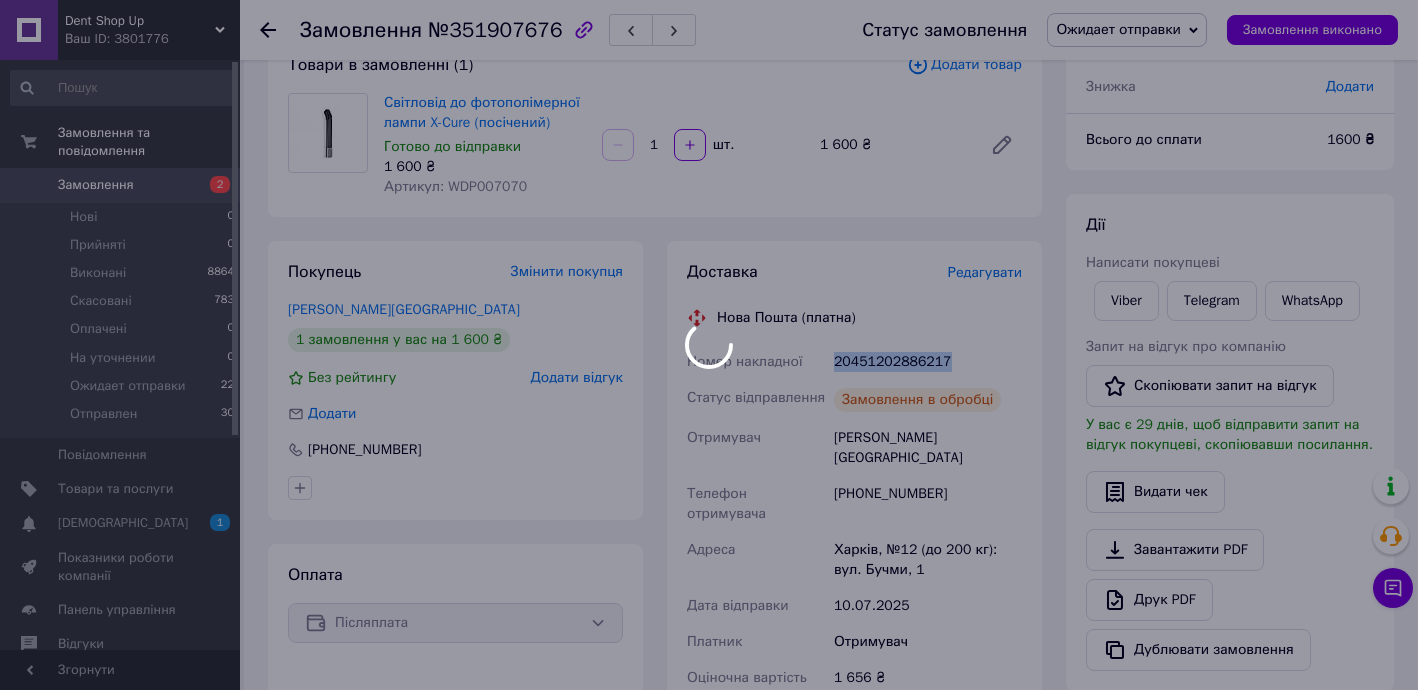 click on "20451202886217" at bounding box center (928, 362) 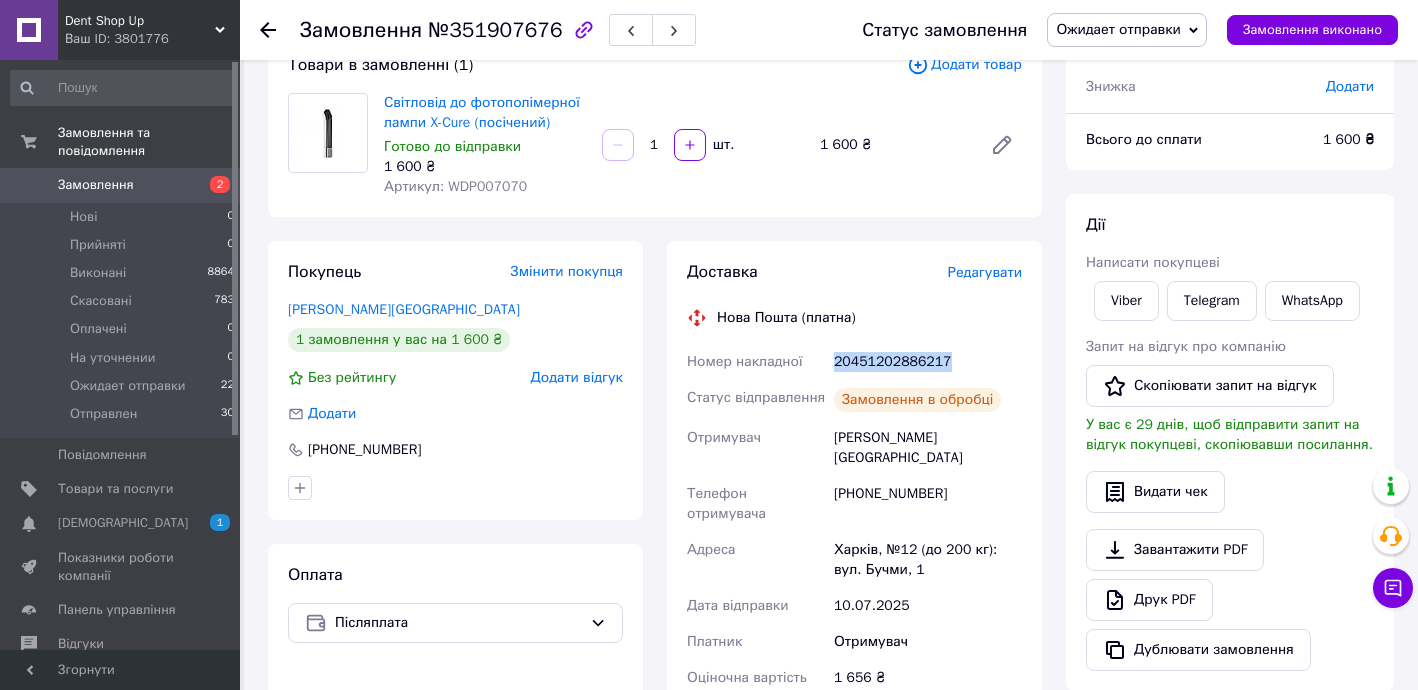 copy on "20451202886217" 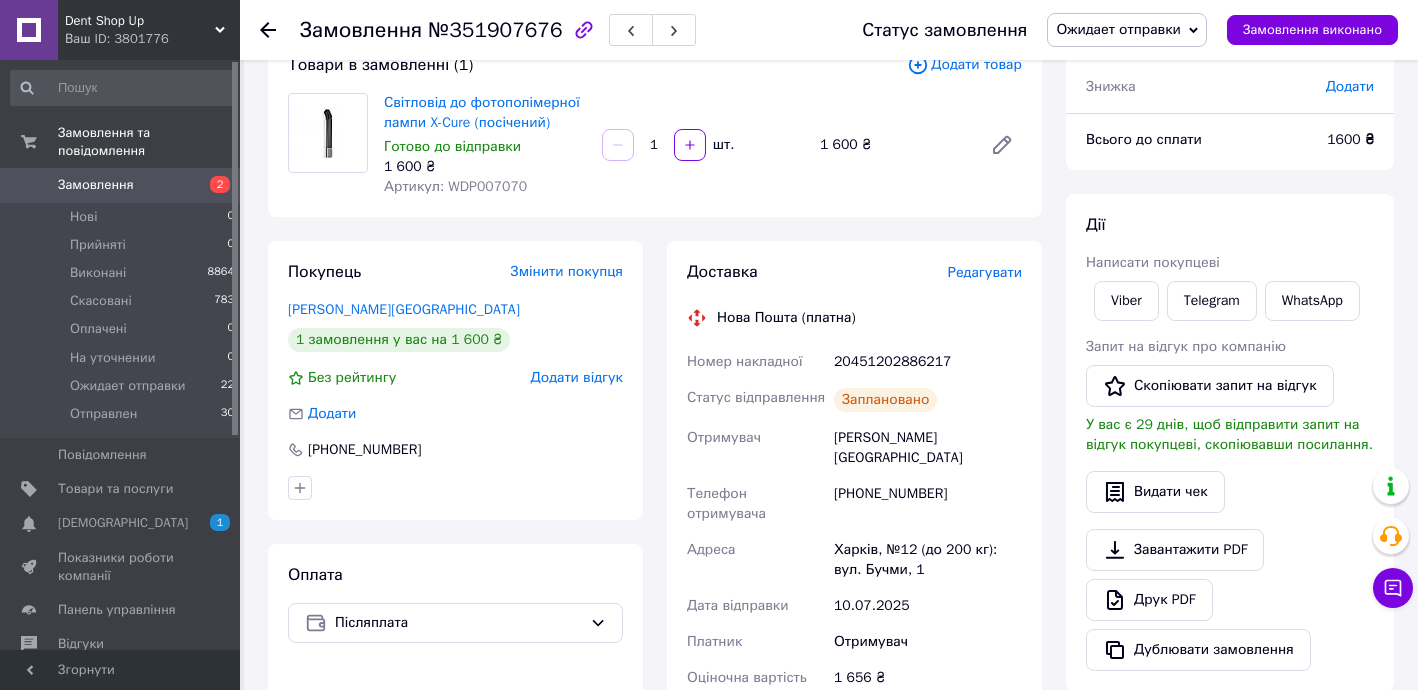 click 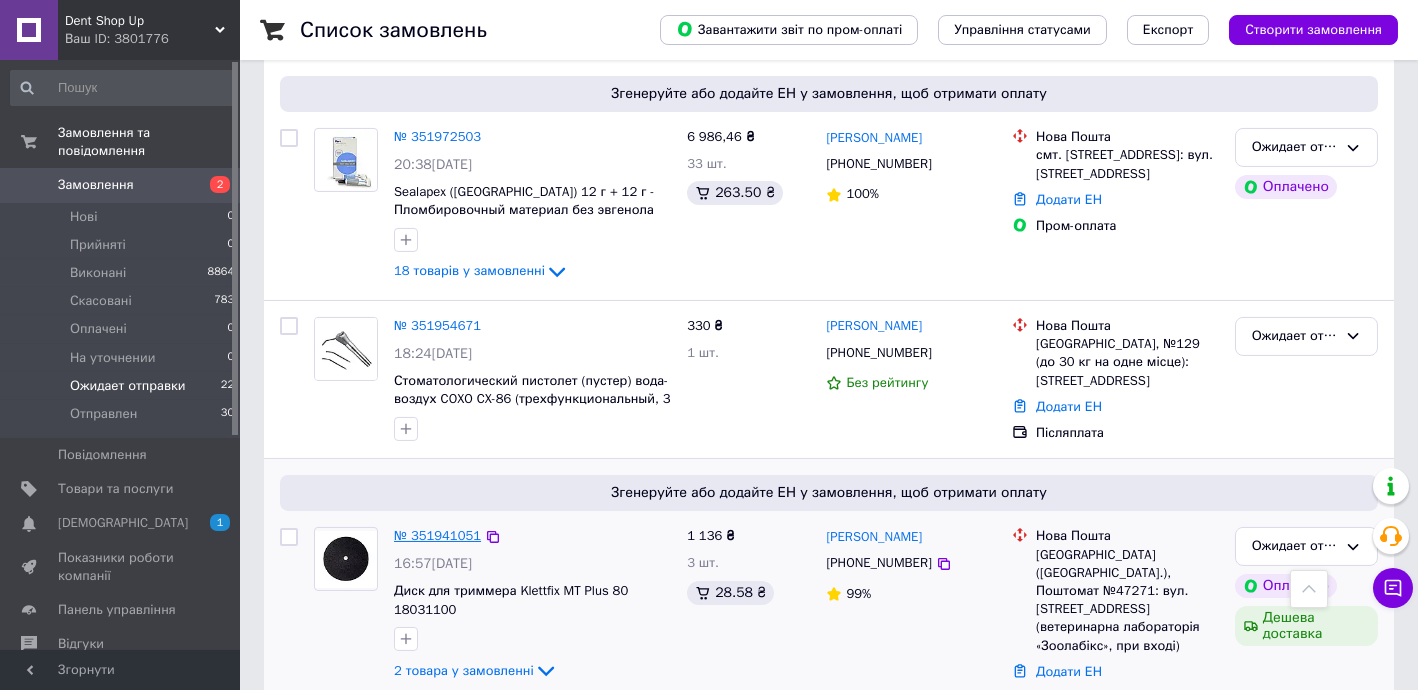 click on "№ 351941051" at bounding box center [437, 535] 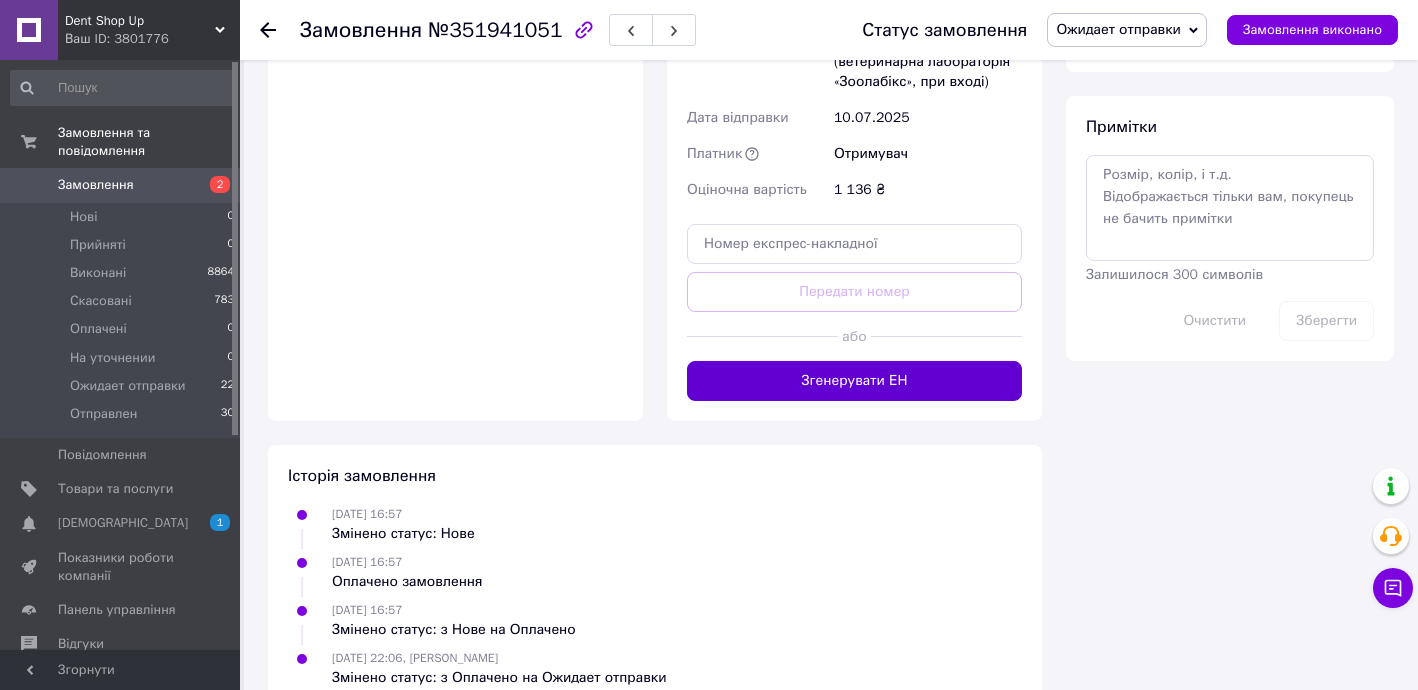click on "Згенерувати ЕН" at bounding box center [854, 381] 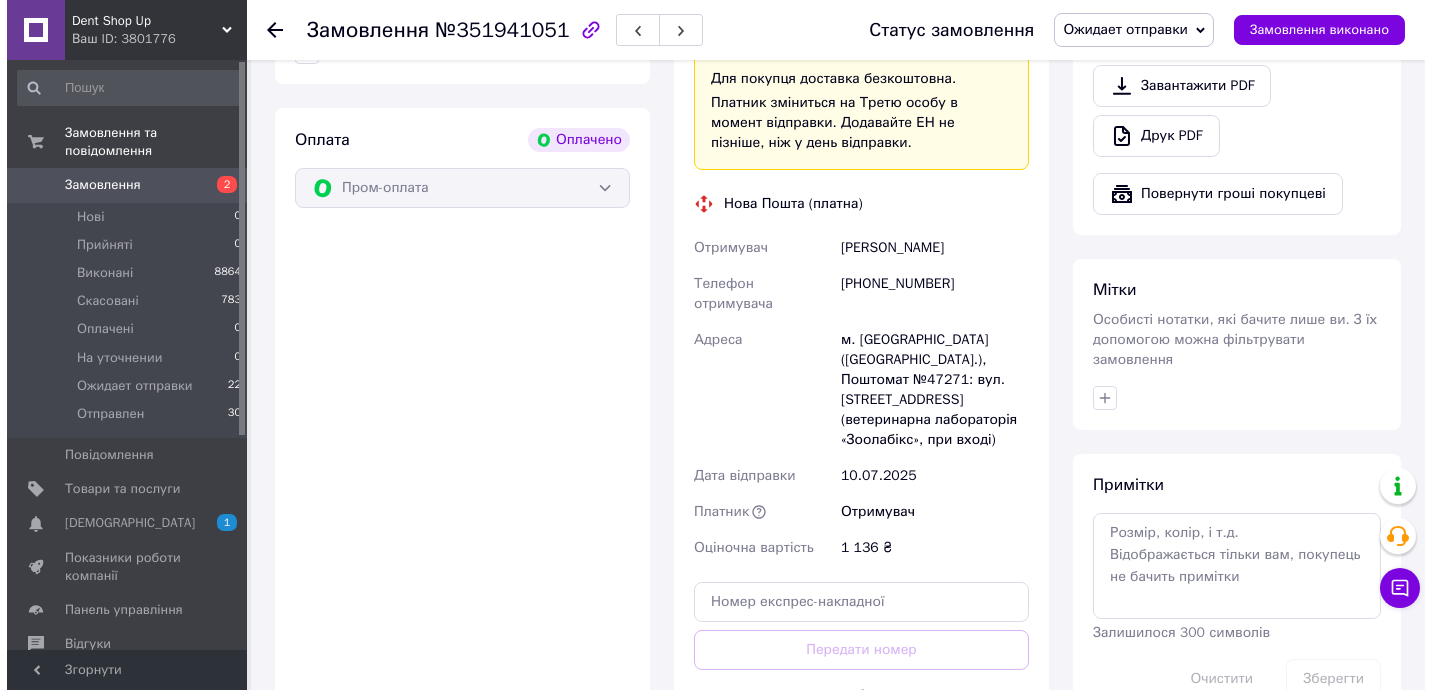 scroll, scrollTop: 790, scrollLeft: 0, axis: vertical 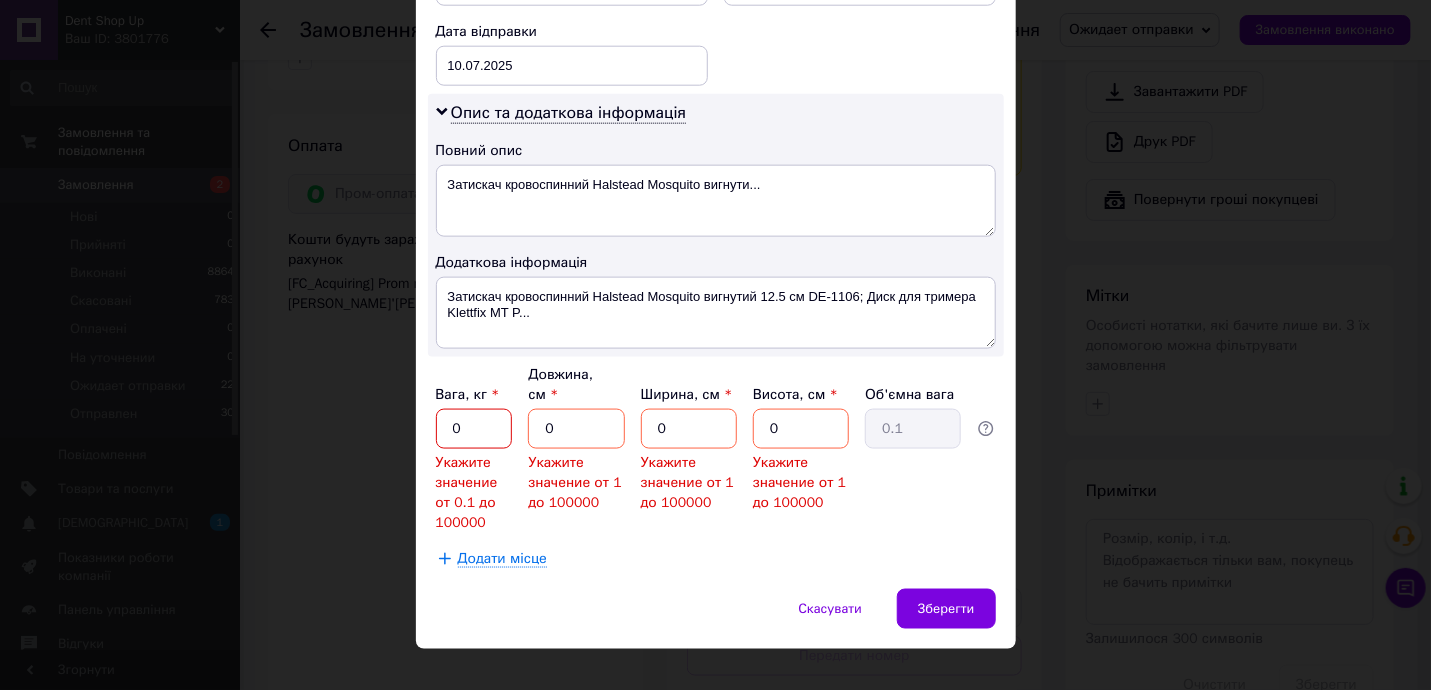 drag, startPoint x: 448, startPoint y: 400, endPoint x: 494, endPoint y: 400, distance: 46 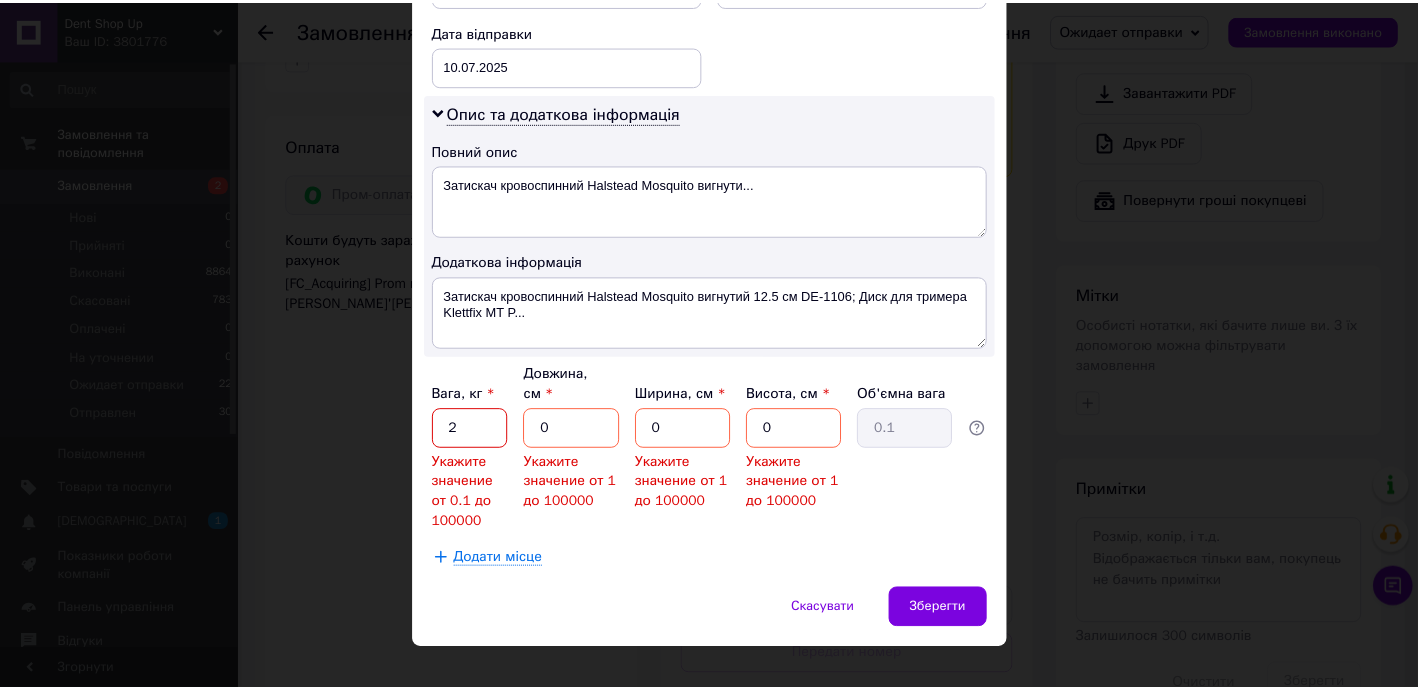 scroll, scrollTop: 875, scrollLeft: 0, axis: vertical 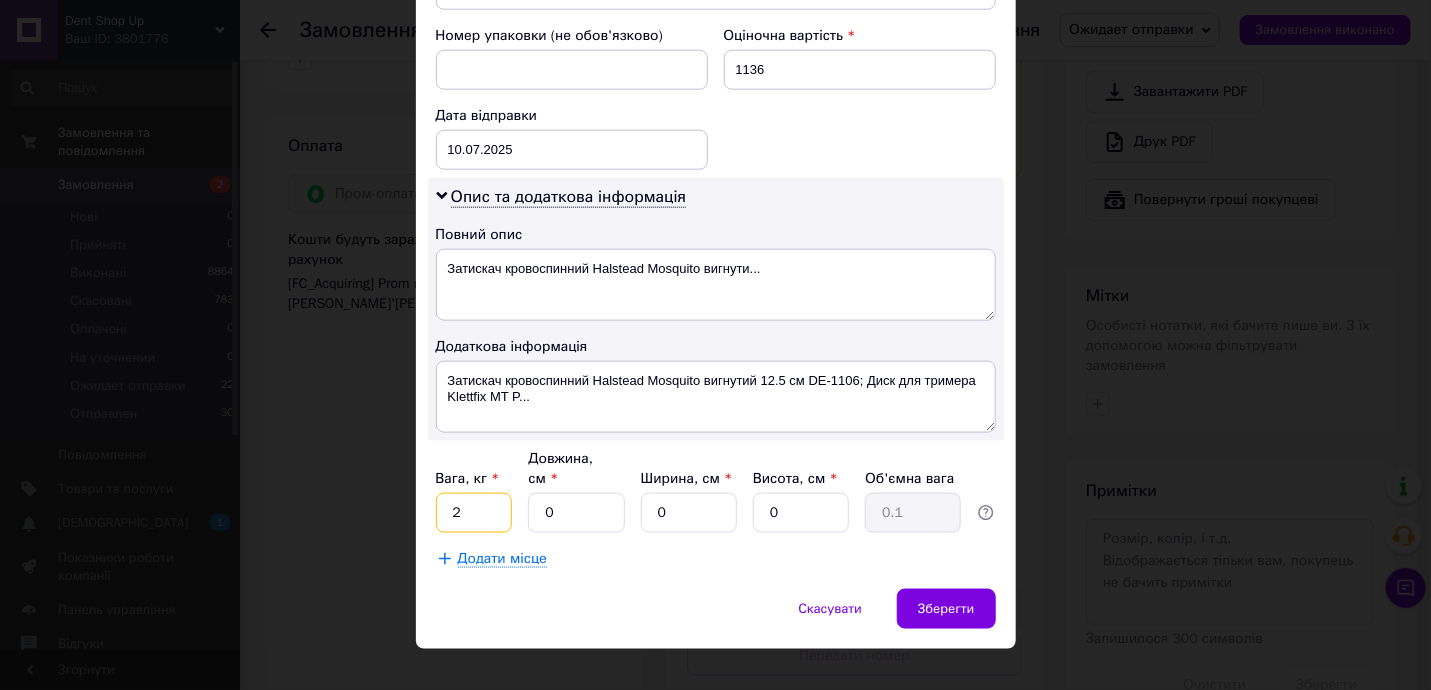 type on "2" 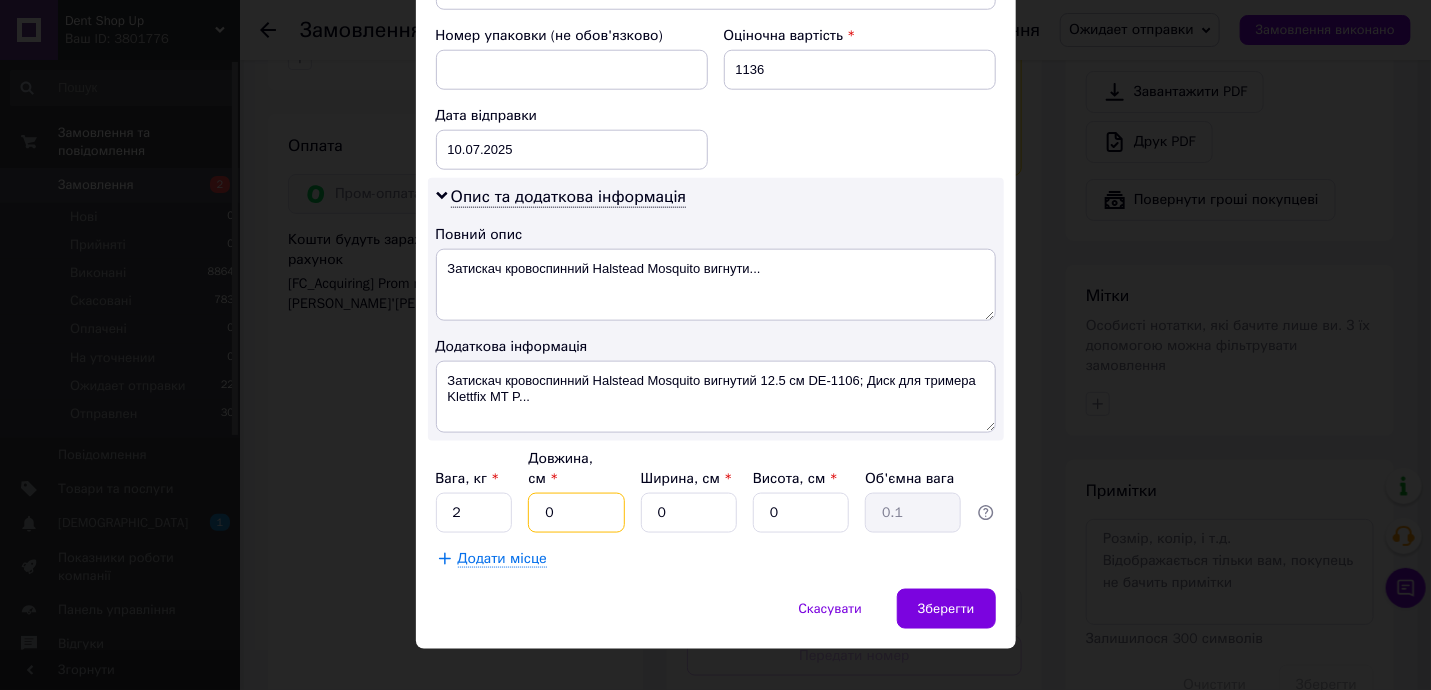 drag, startPoint x: 539, startPoint y: 485, endPoint x: 606, endPoint y: 487, distance: 67.02985 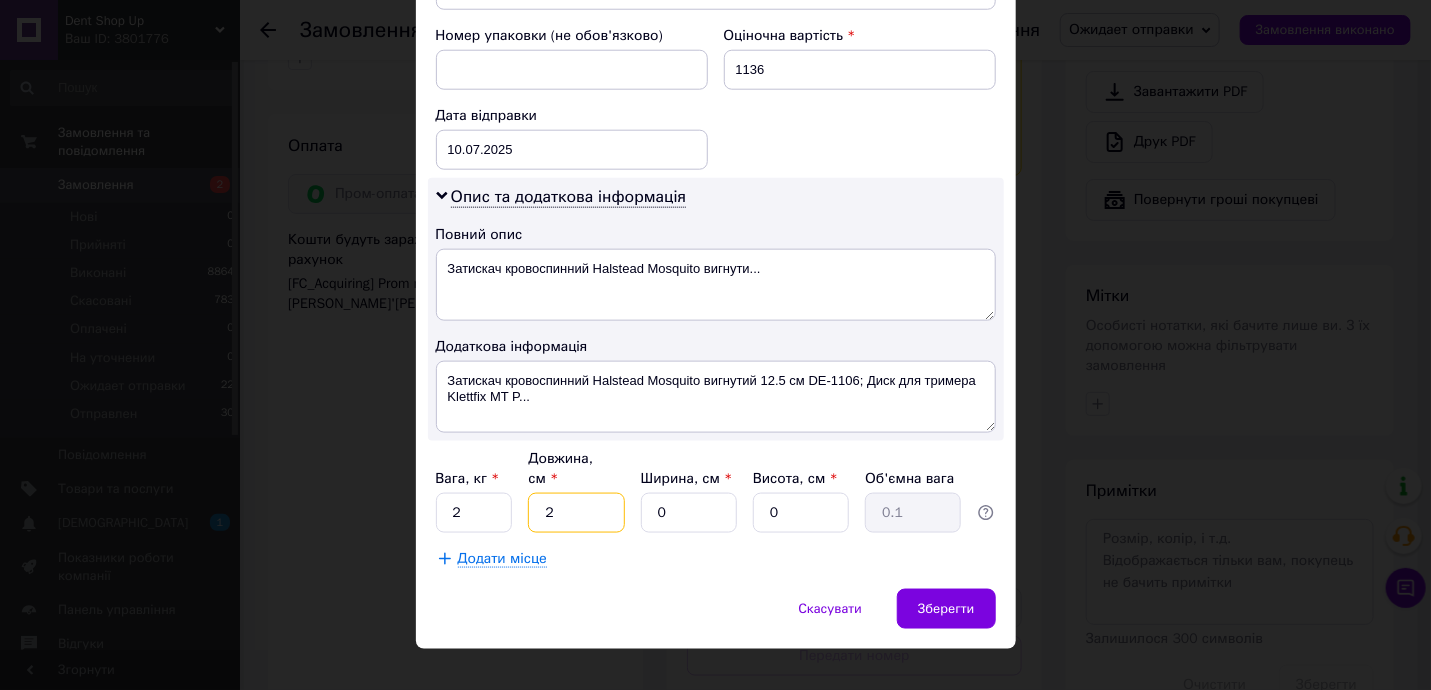type on "2" 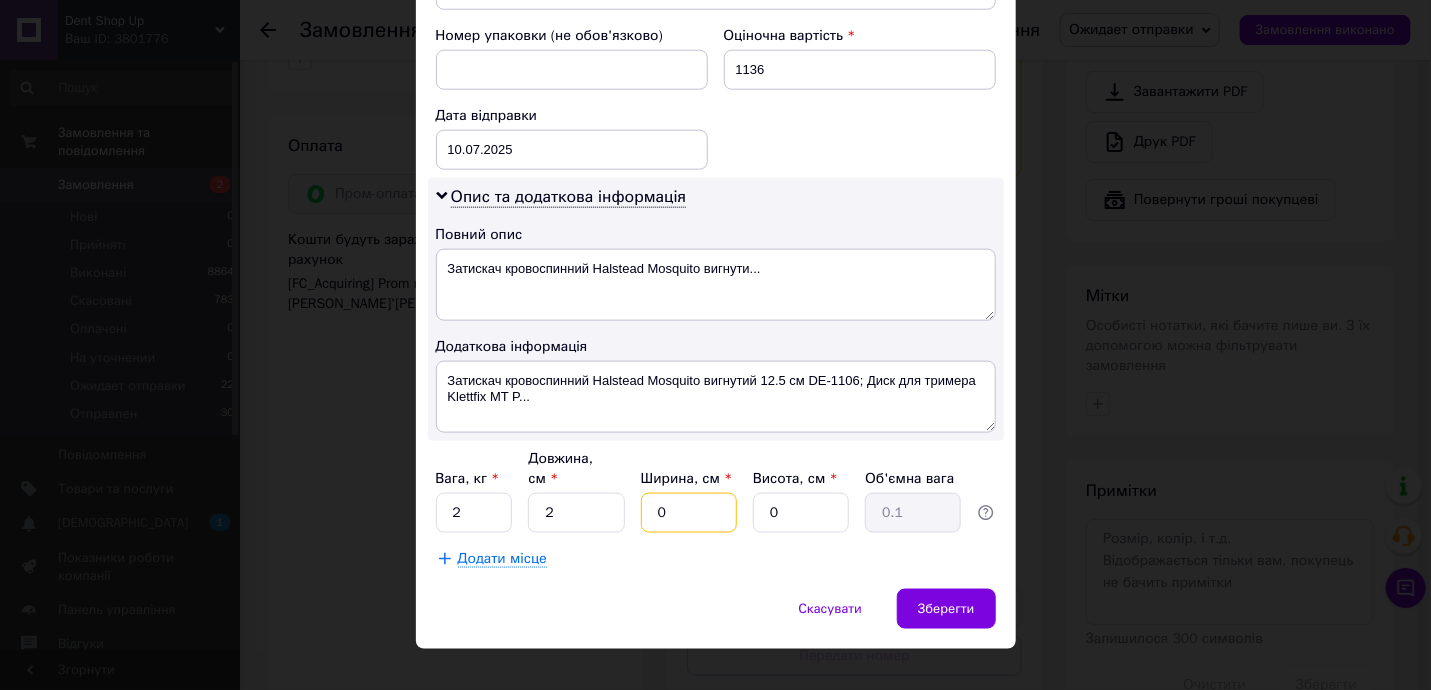 click on "0" at bounding box center (689, 513) 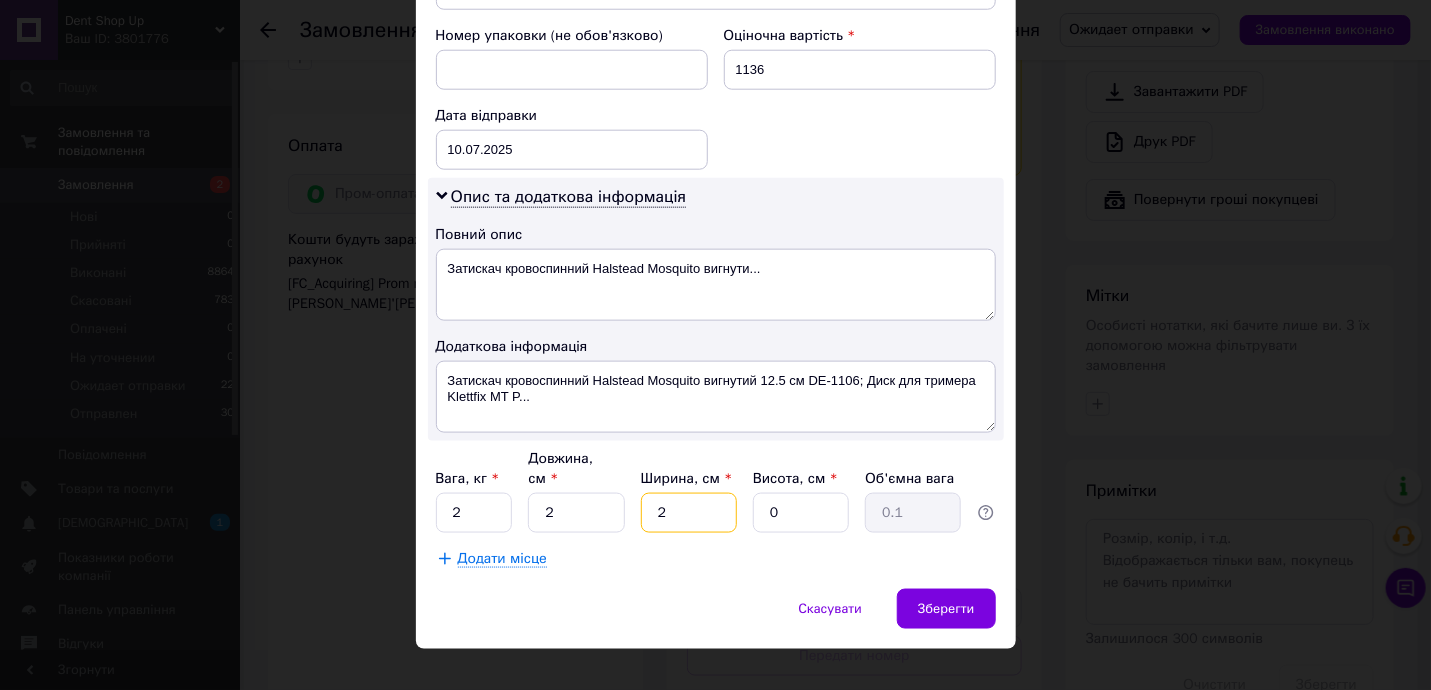 type on "2" 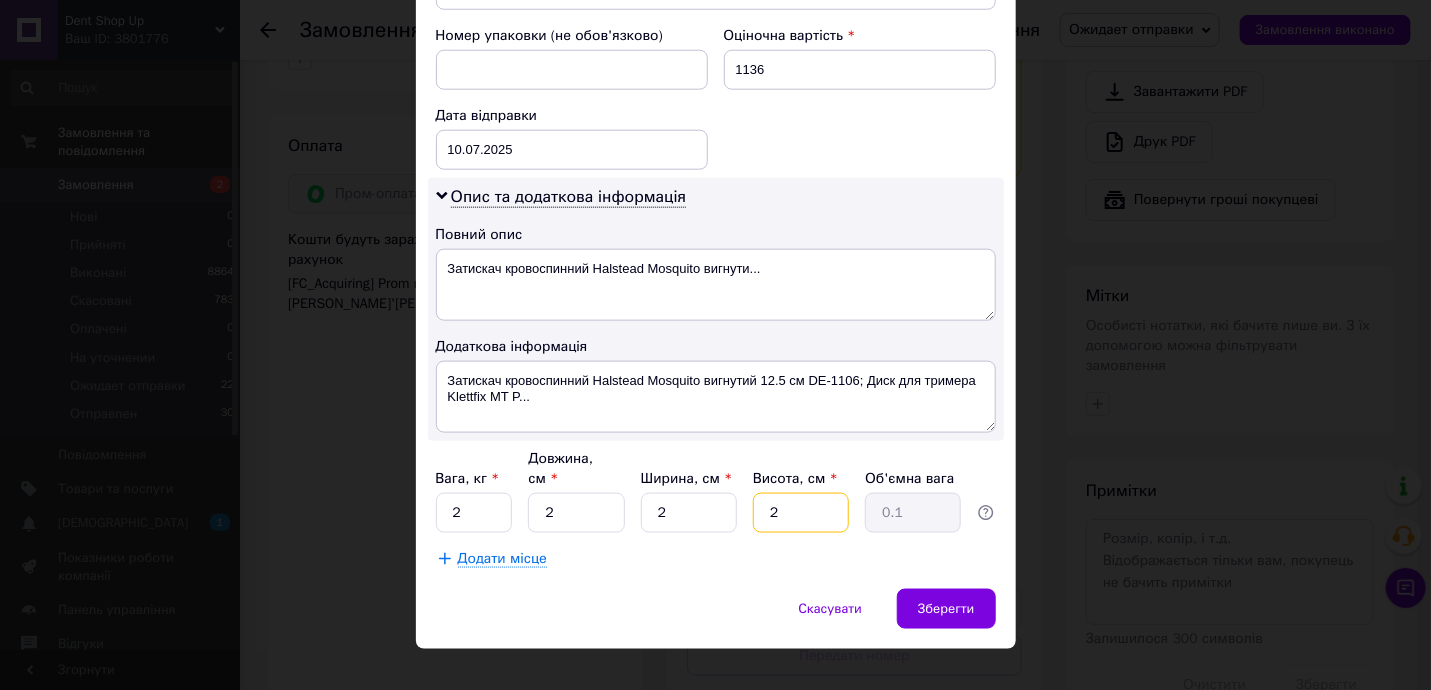 drag, startPoint x: 758, startPoint y: 483, endPoint x: 836, endPoint y: 493, distance: 78.63841 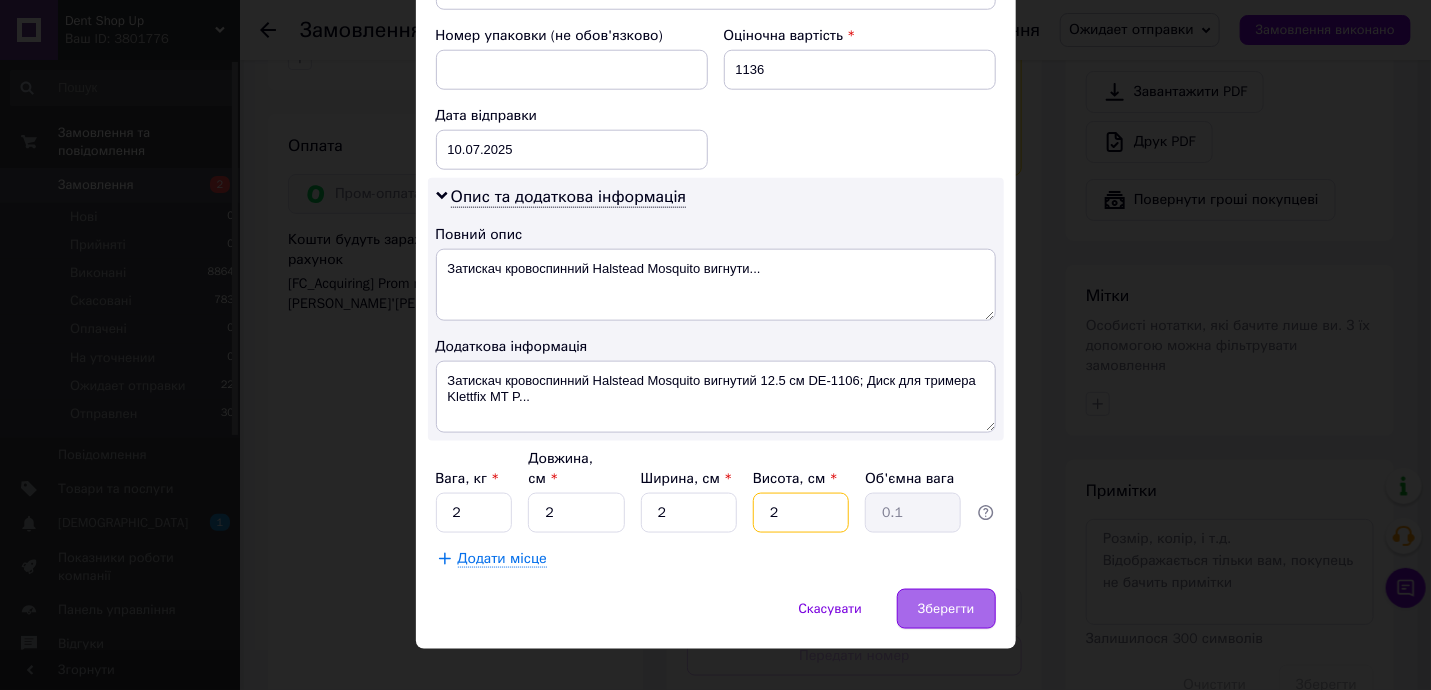 type on "2" 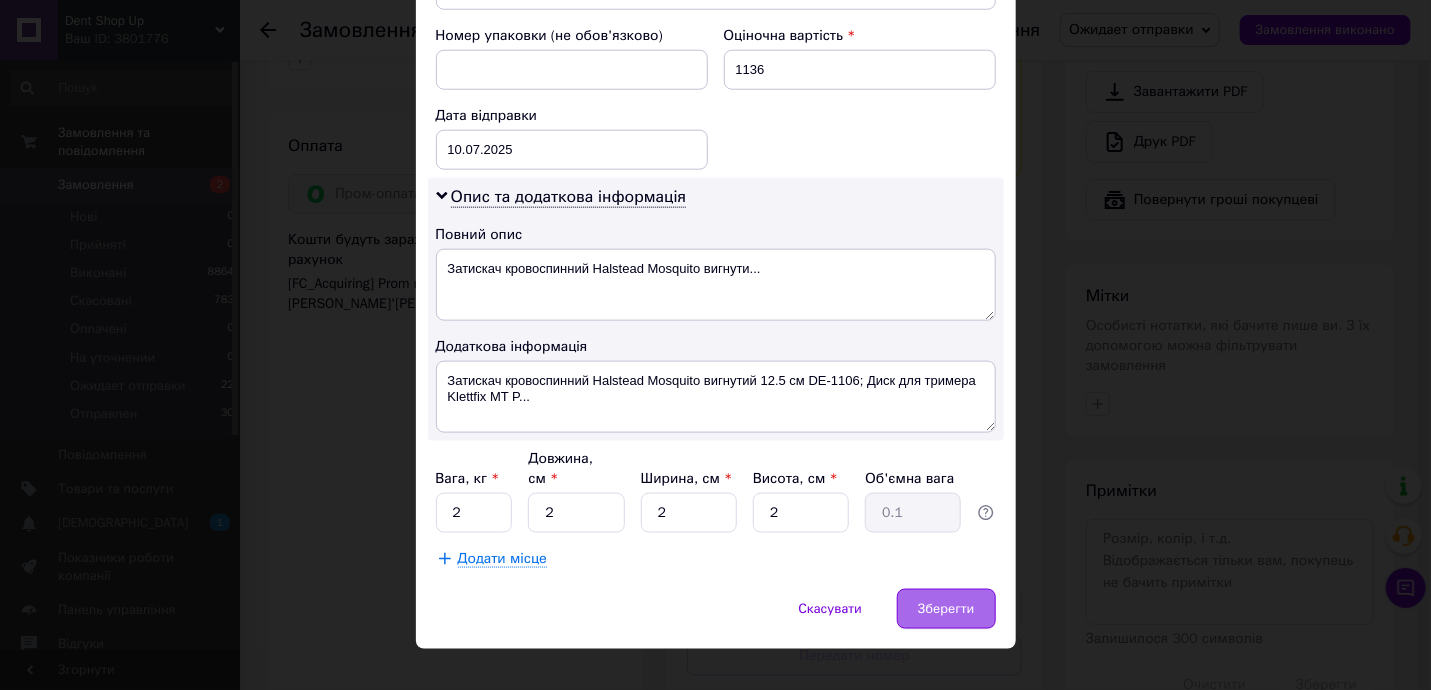 click on "Зберегти" at bounding box center (946, 609) 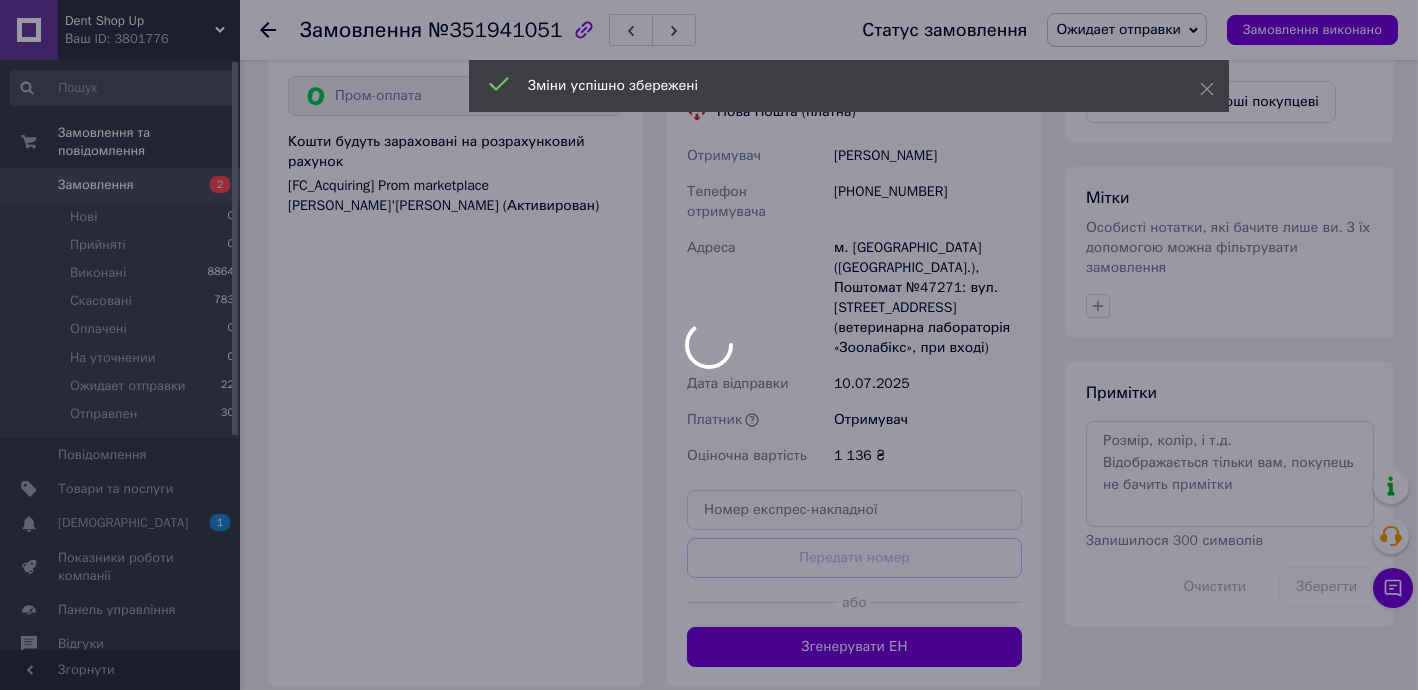 scroll, scrollTop: 1154, scrollLeft: 0, axis: vertical 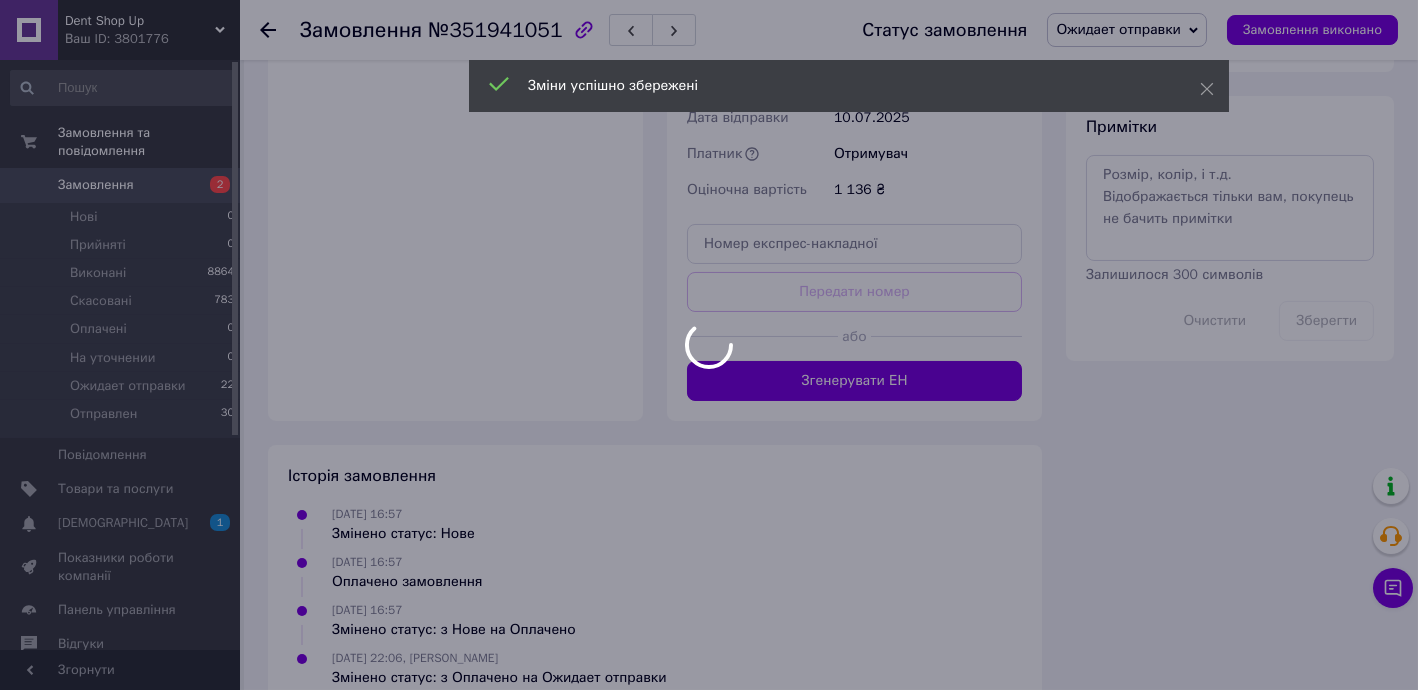 click at bounding box center [709, 345] 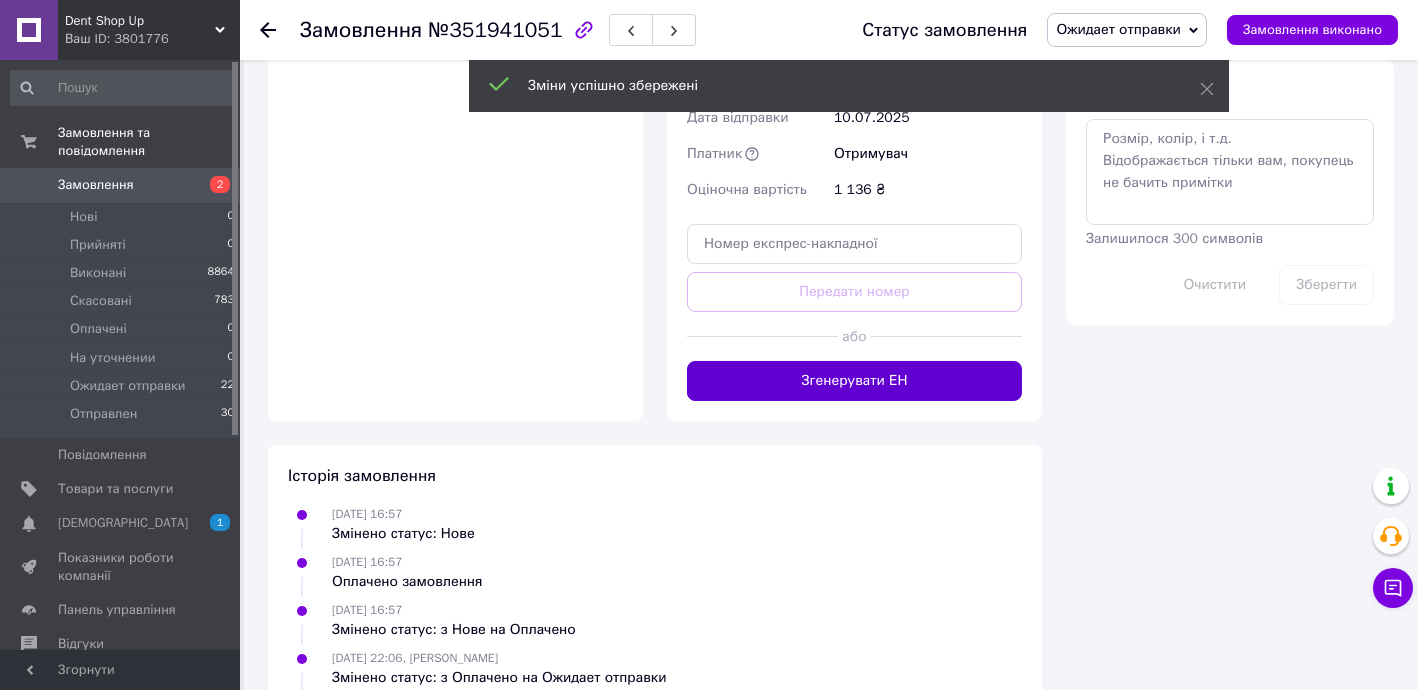 click on "Згенерувати ЕН" at bounding box center (854, 381) 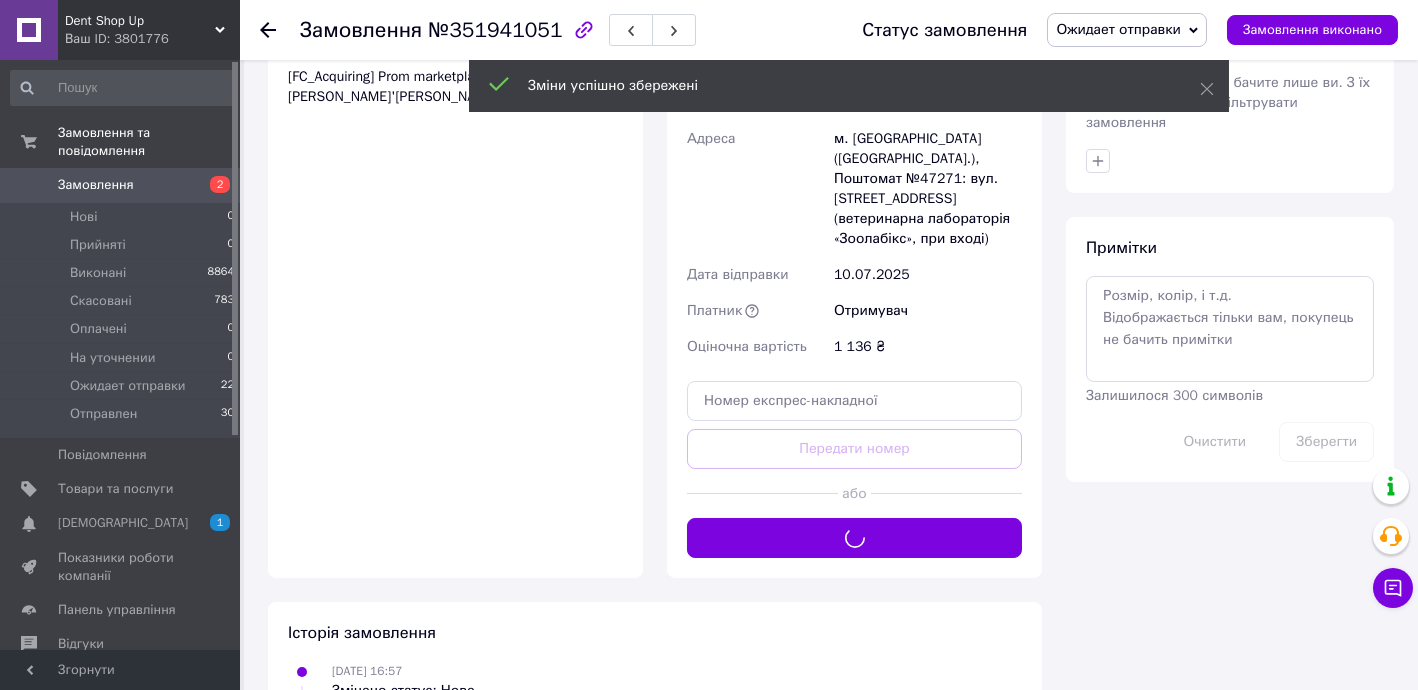 scroll, scrollTop: 669, scrollLeft: 0, axis: vertical 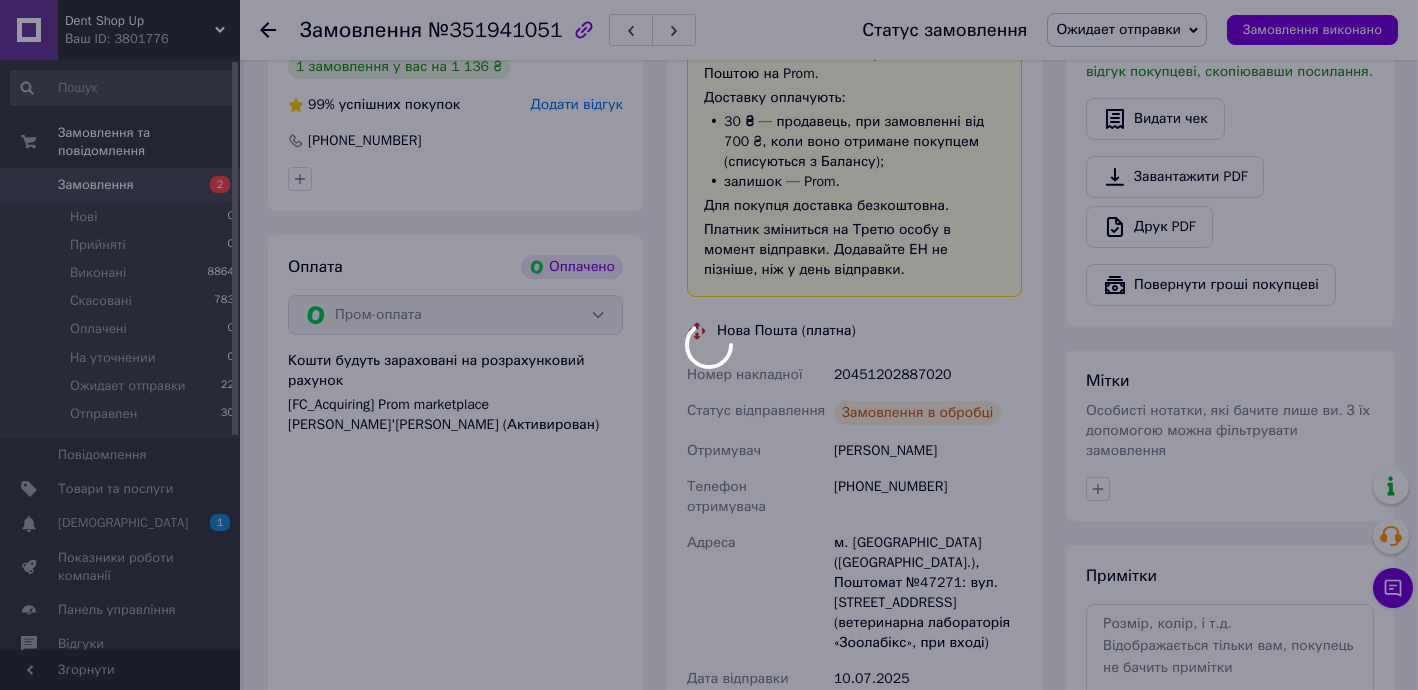 click at bounding box center [709, 345] 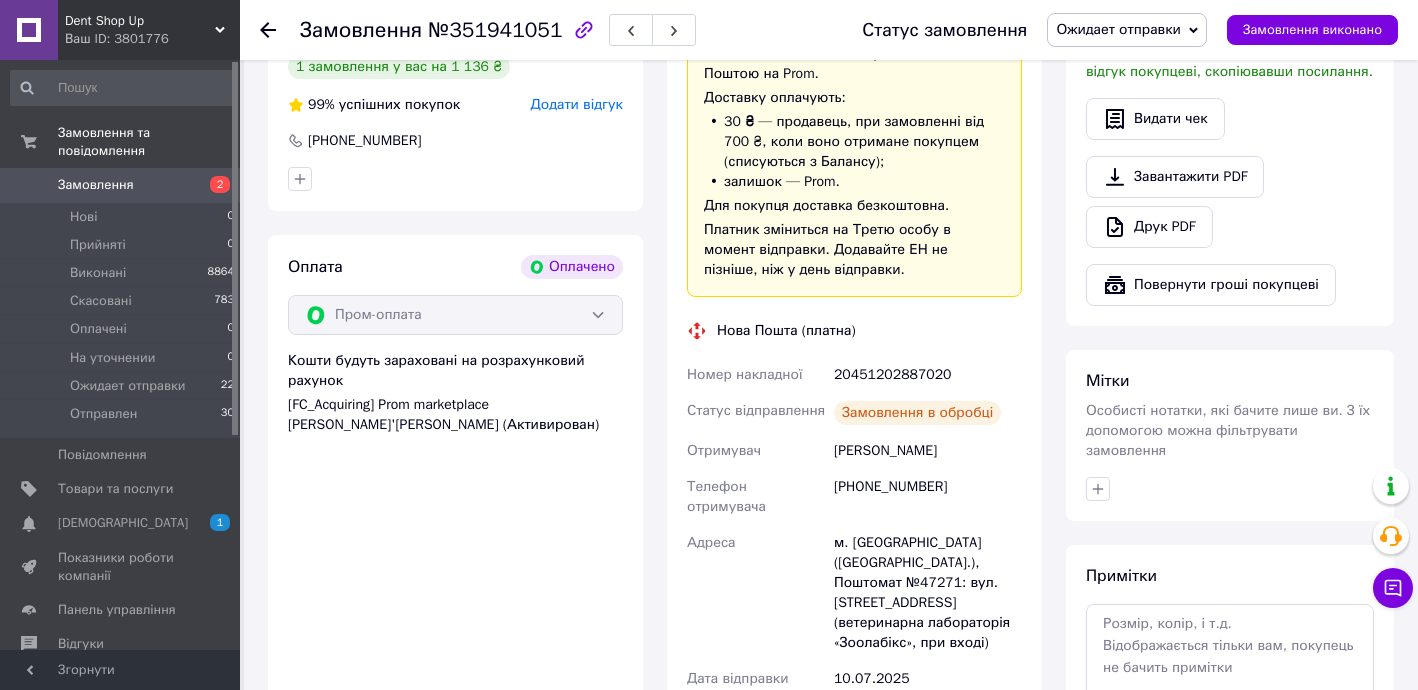 click on "20451202887020" at bounding box center [928, 375] 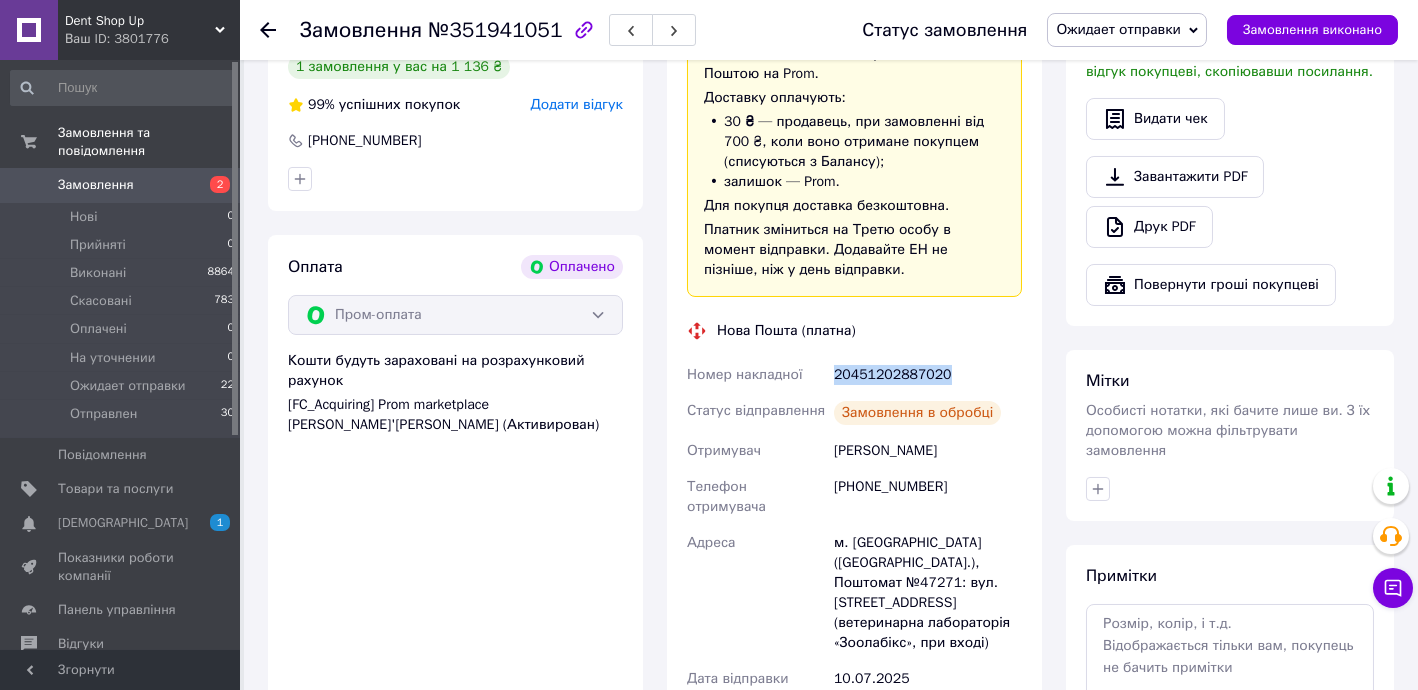 click on "20451202887020" at bounding box center [928, 375] 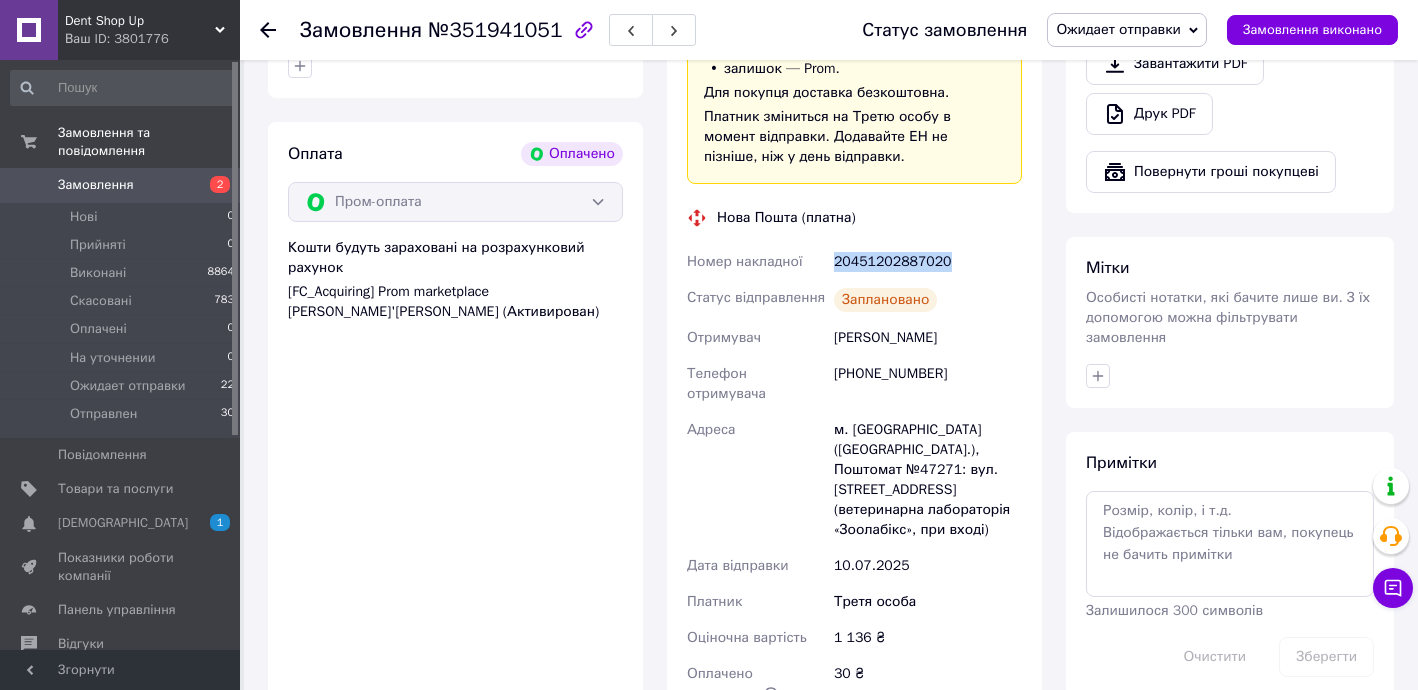 scroll, scrollTop: 790, scrollLeft: 0, axis: vertical 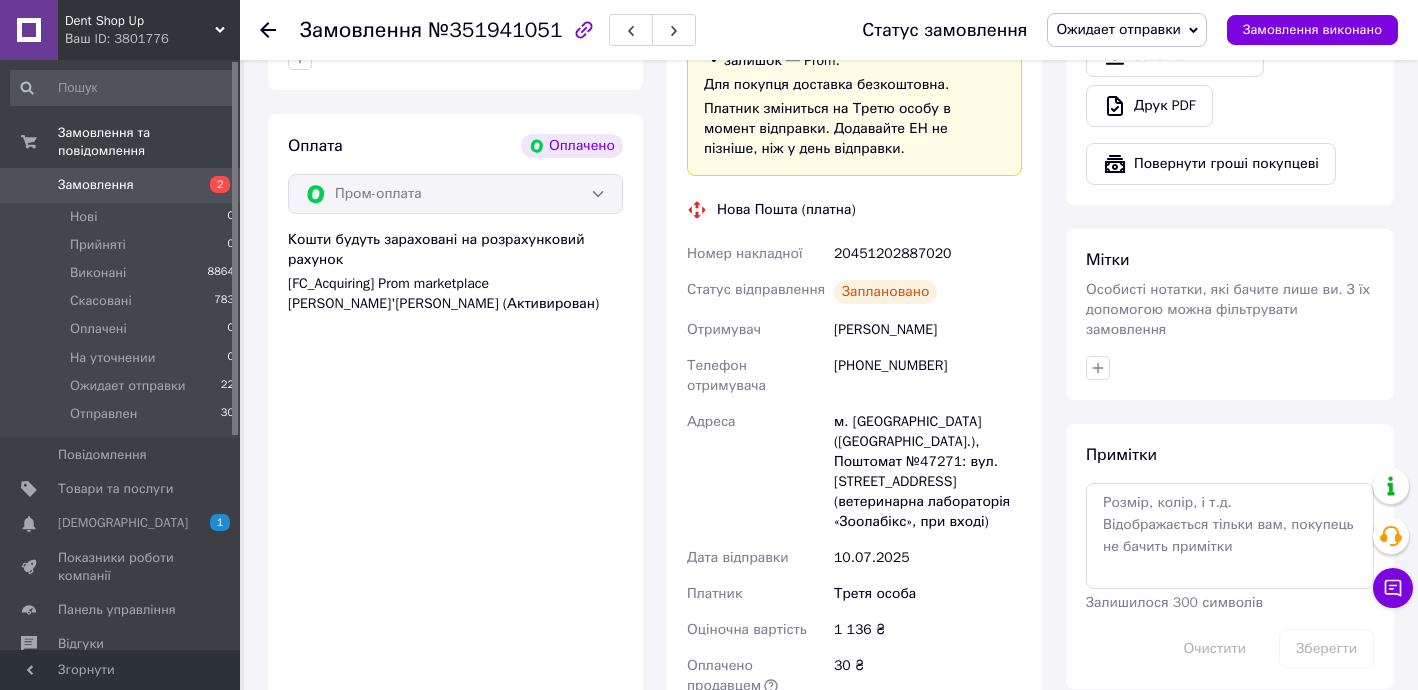 click 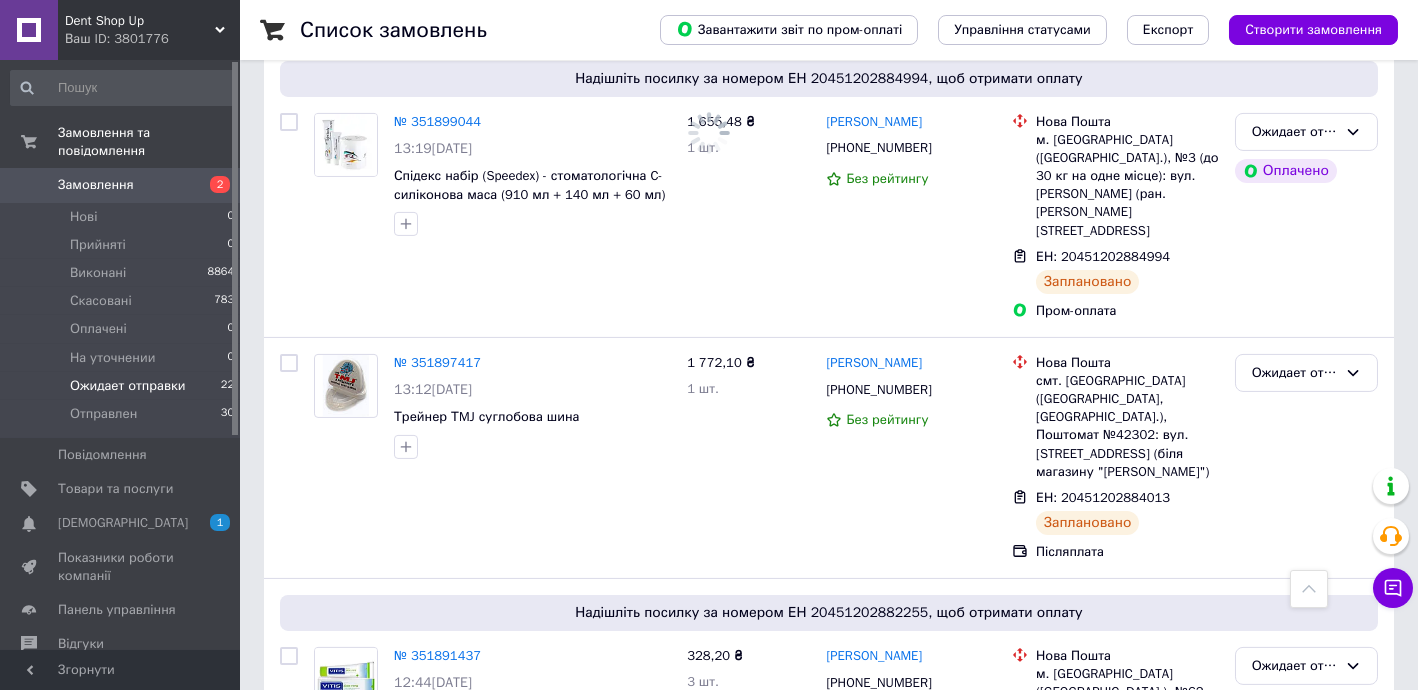 scroll, scrollTop: 0, scrollLeft: 0, axis: both 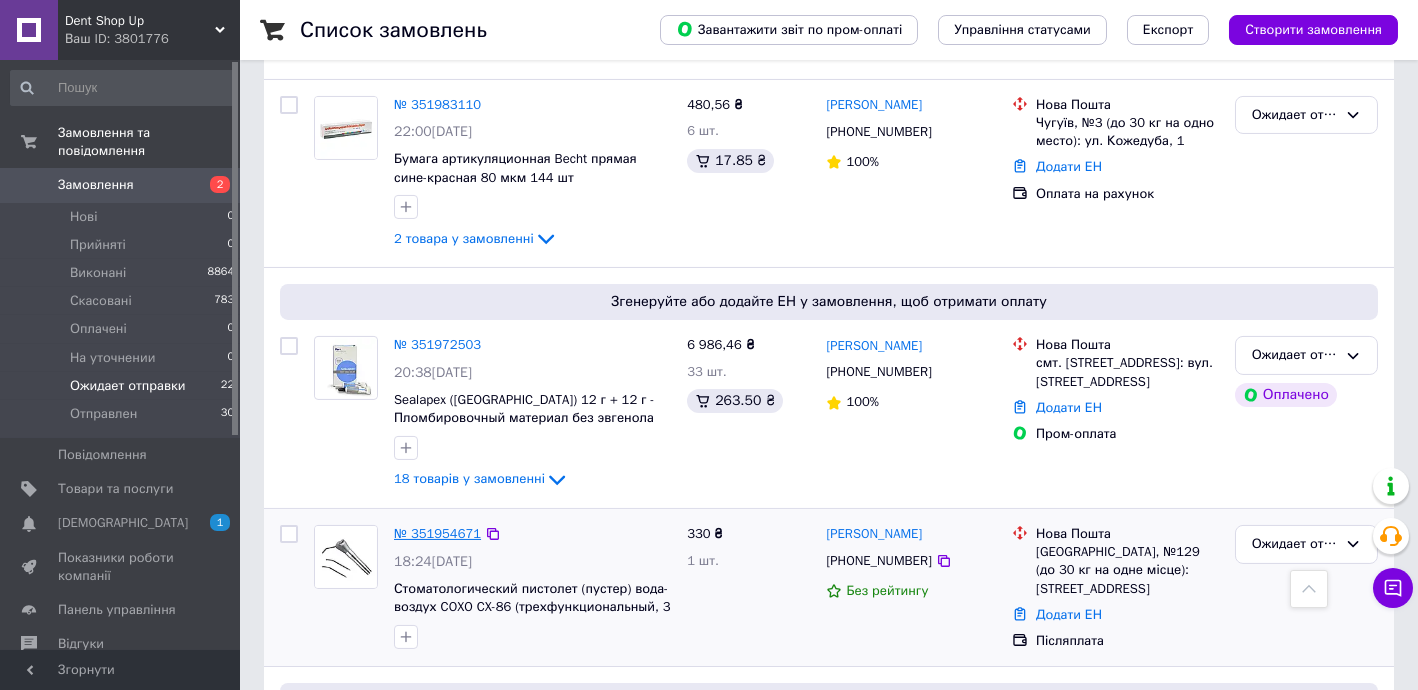 click on "№ 351954671" at bounding box center [437, 533] 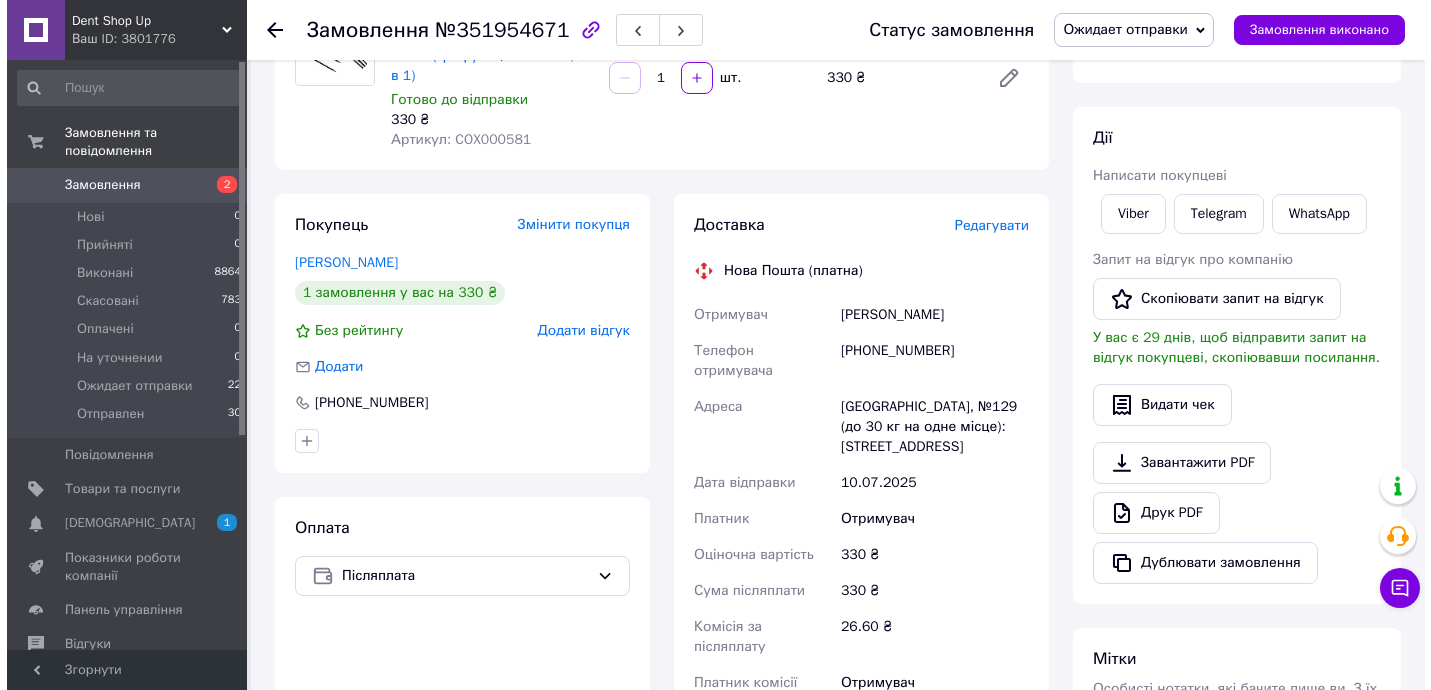 scroll, scrollTop: 157, scrollLeft: 0, axis: vertical 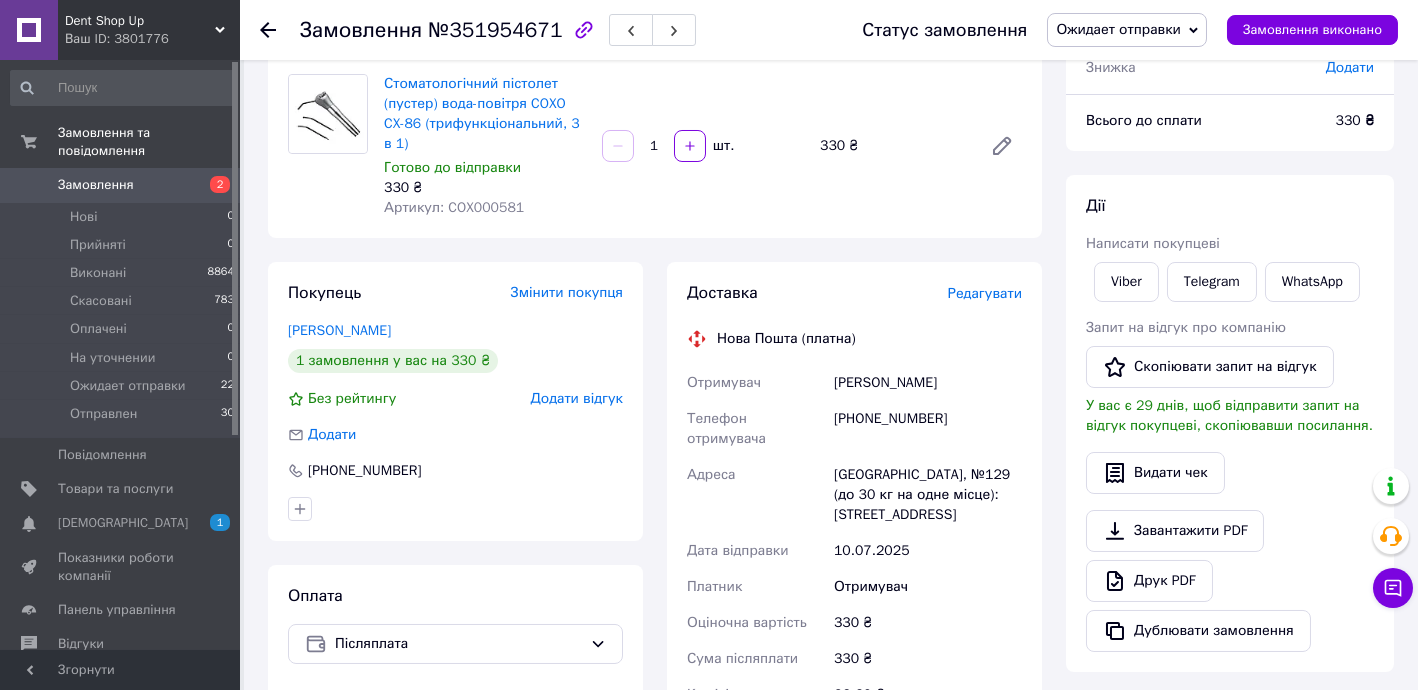 click on "Редагувати" at bounding box center (985, 293) 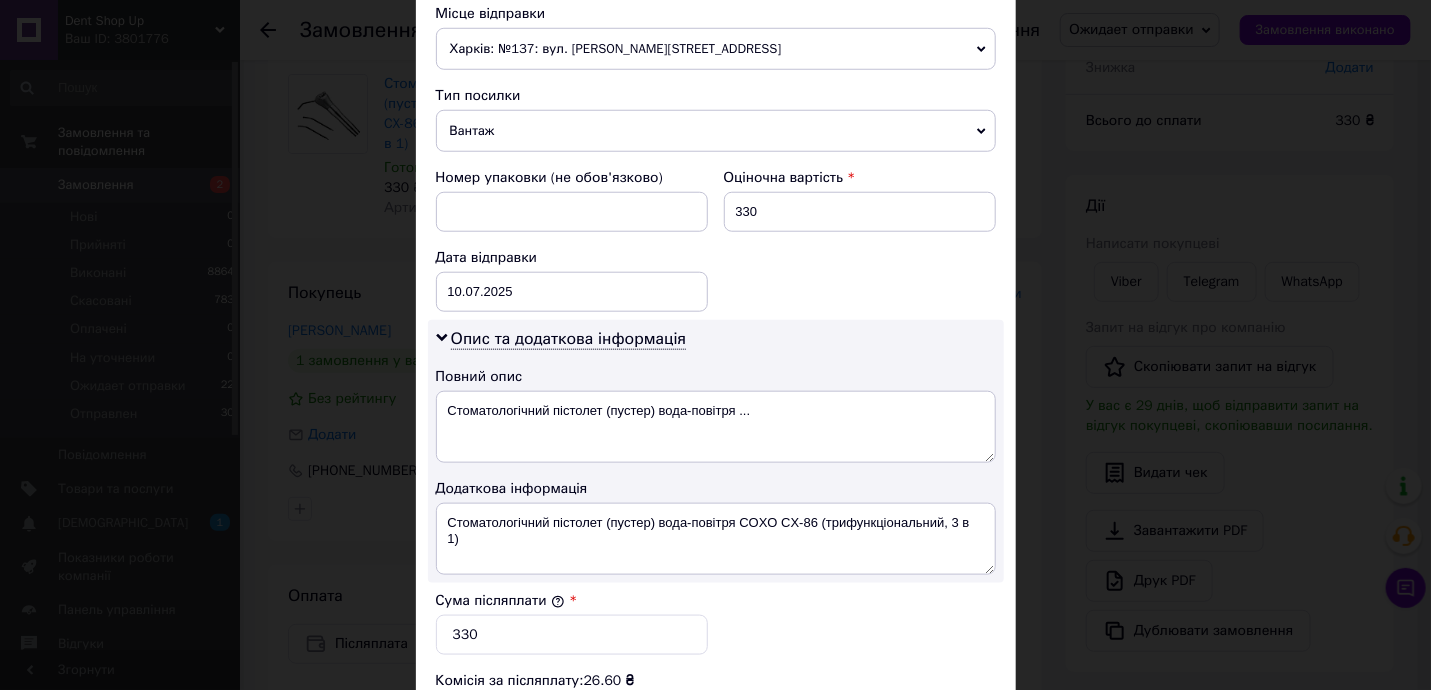 scroll, scrollTop: 727, scrollLeft: 0, axis: vertical 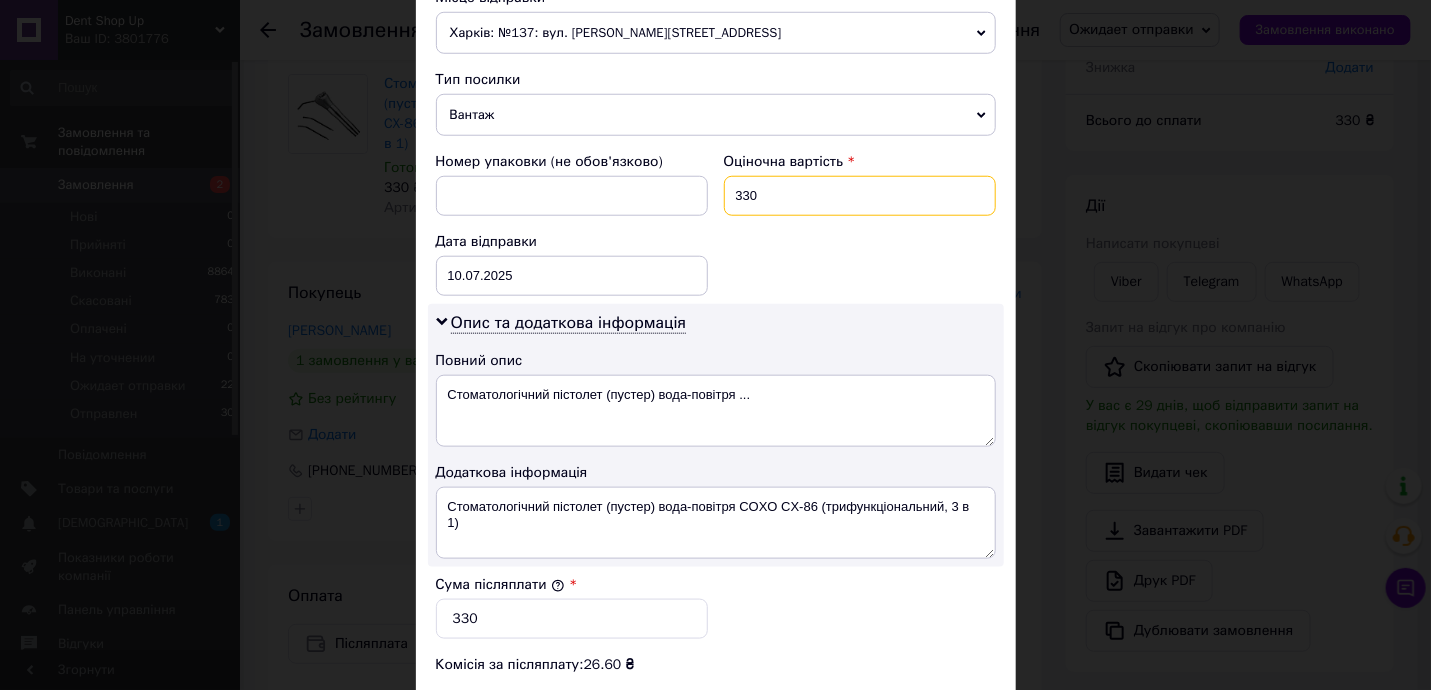 drag, startPoint x: 743, startPoint y: 186, endPoint x: 793, endPoint y: 186, distance: 50 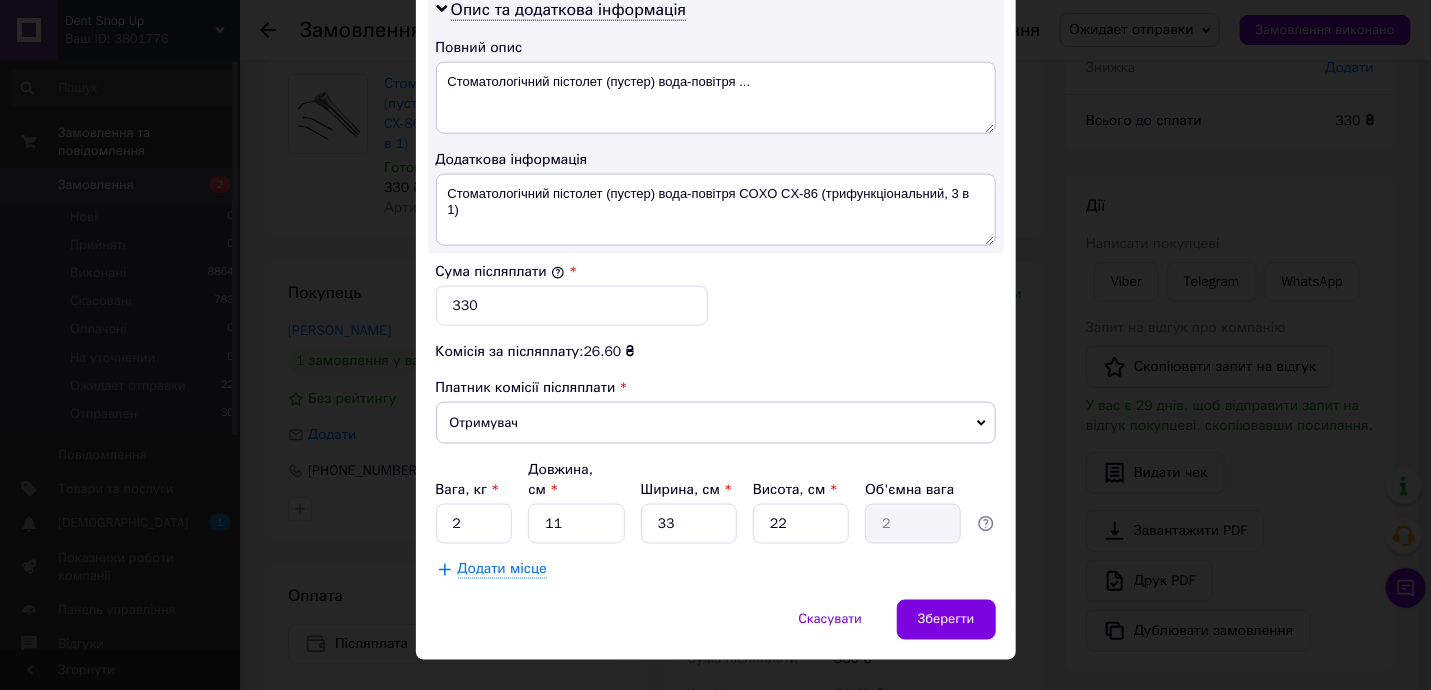 scroll, scrollTop: 1050, scrollLeft: 0, axis: vertical 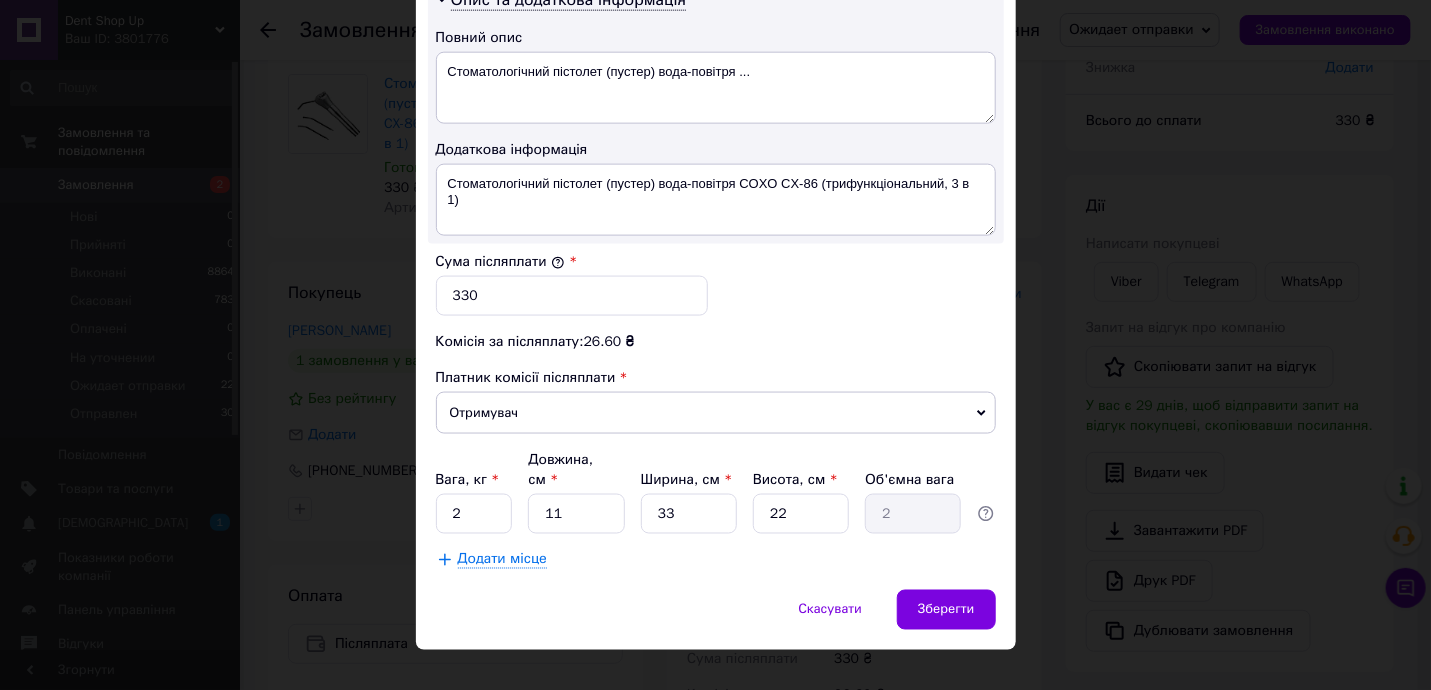 type on "350" 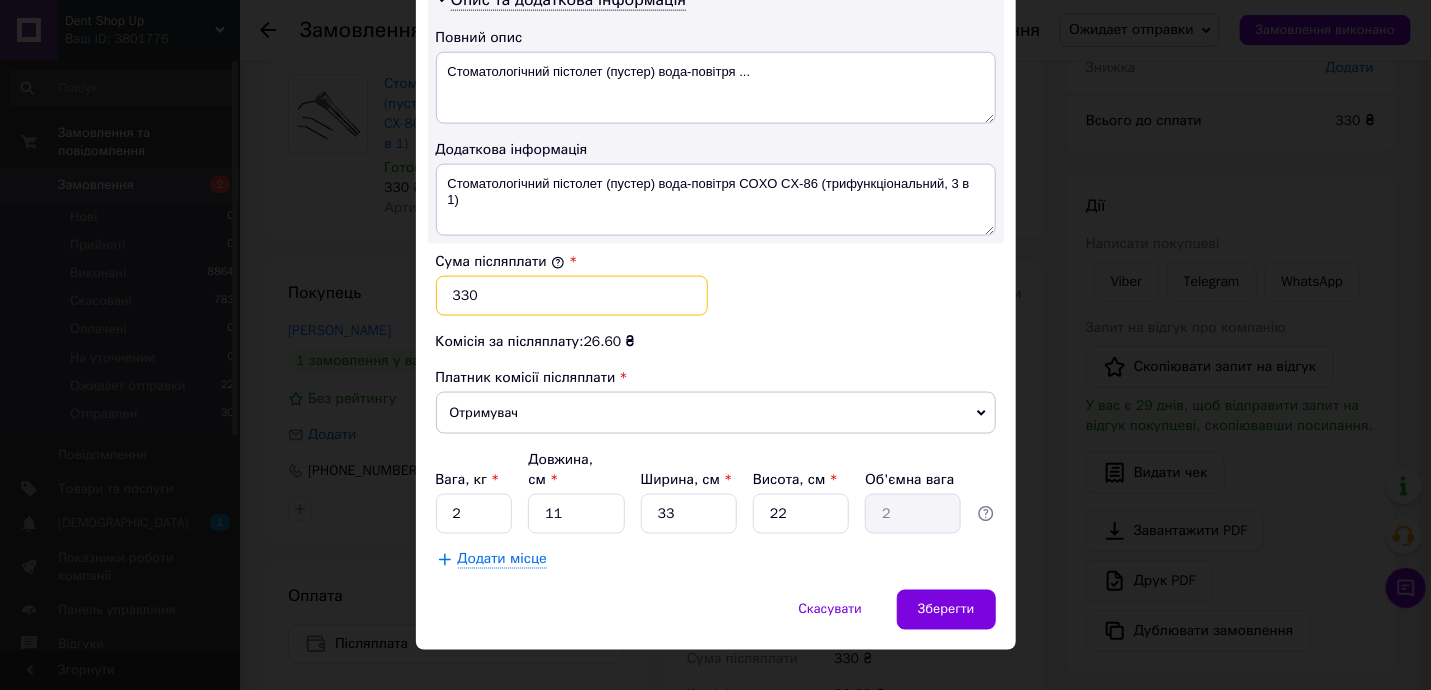 drag, startPoint x: 455, startPoint y: 289, endPoint x: 493, endPoint y: 289, distance: 38 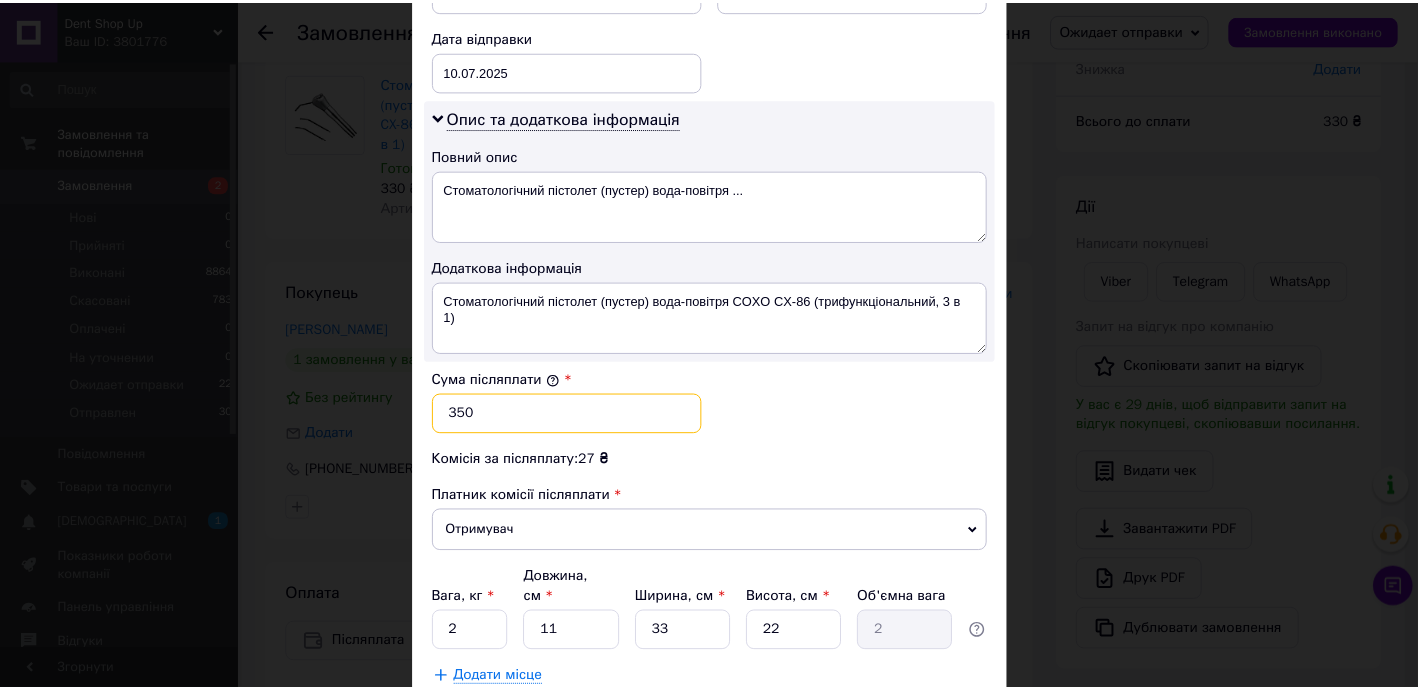 scroll, scrollTop: 1050, scrollLeft: 0, axis: vertical 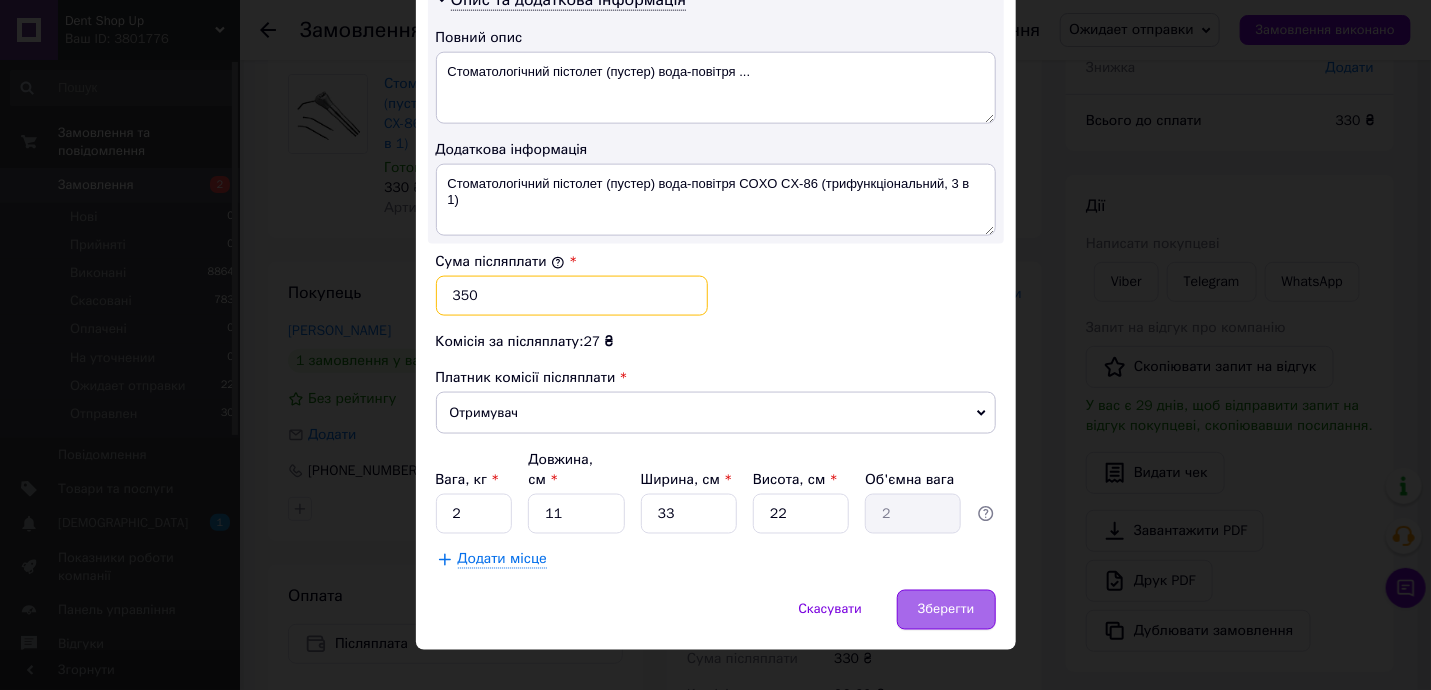 type on "350" 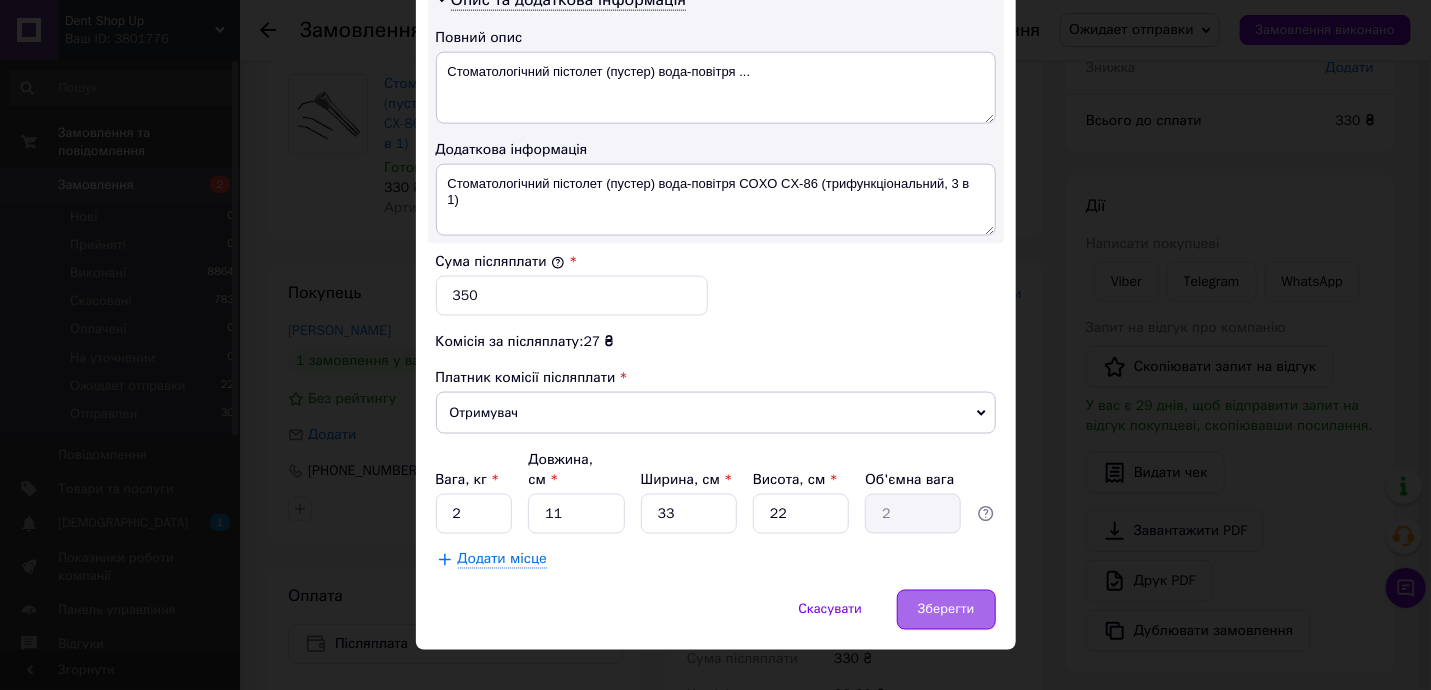 click on "Зберегти" at bounding box center (946, 610) 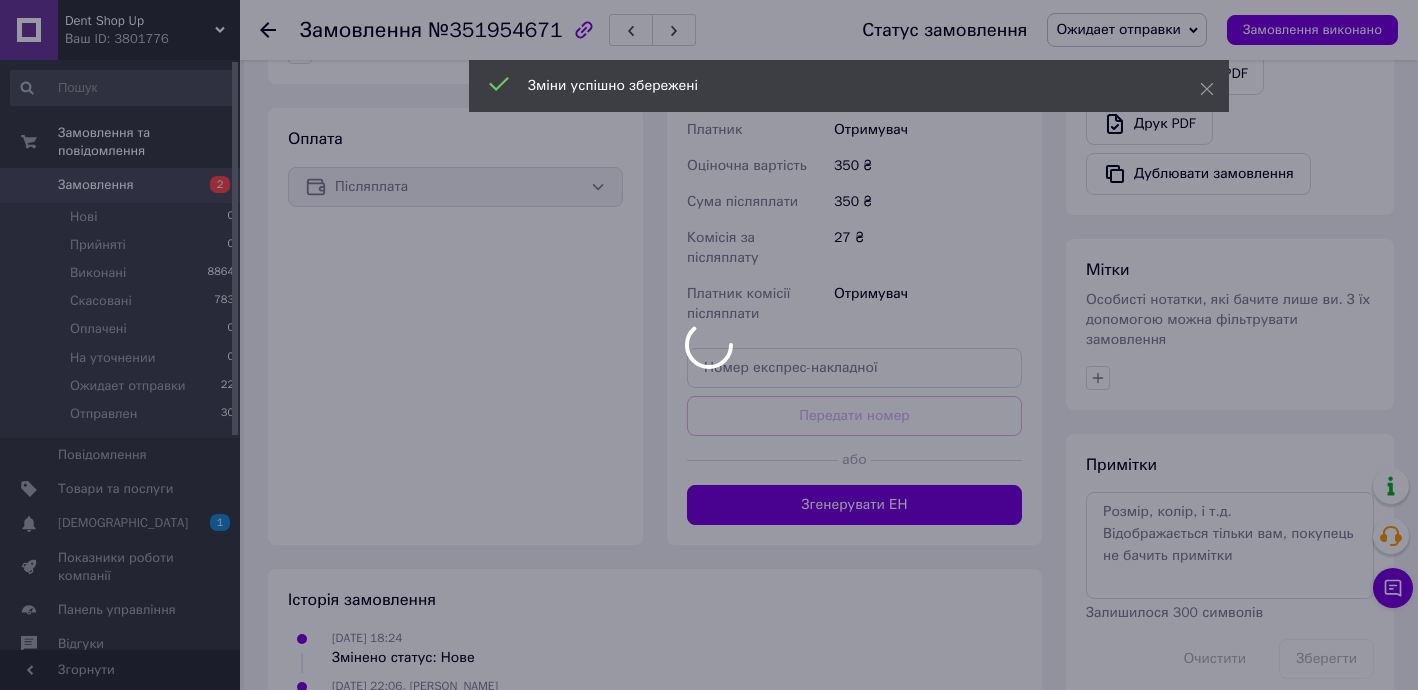 scroll, scrollTop: 642, scrollLeft: 0, axis: vertical 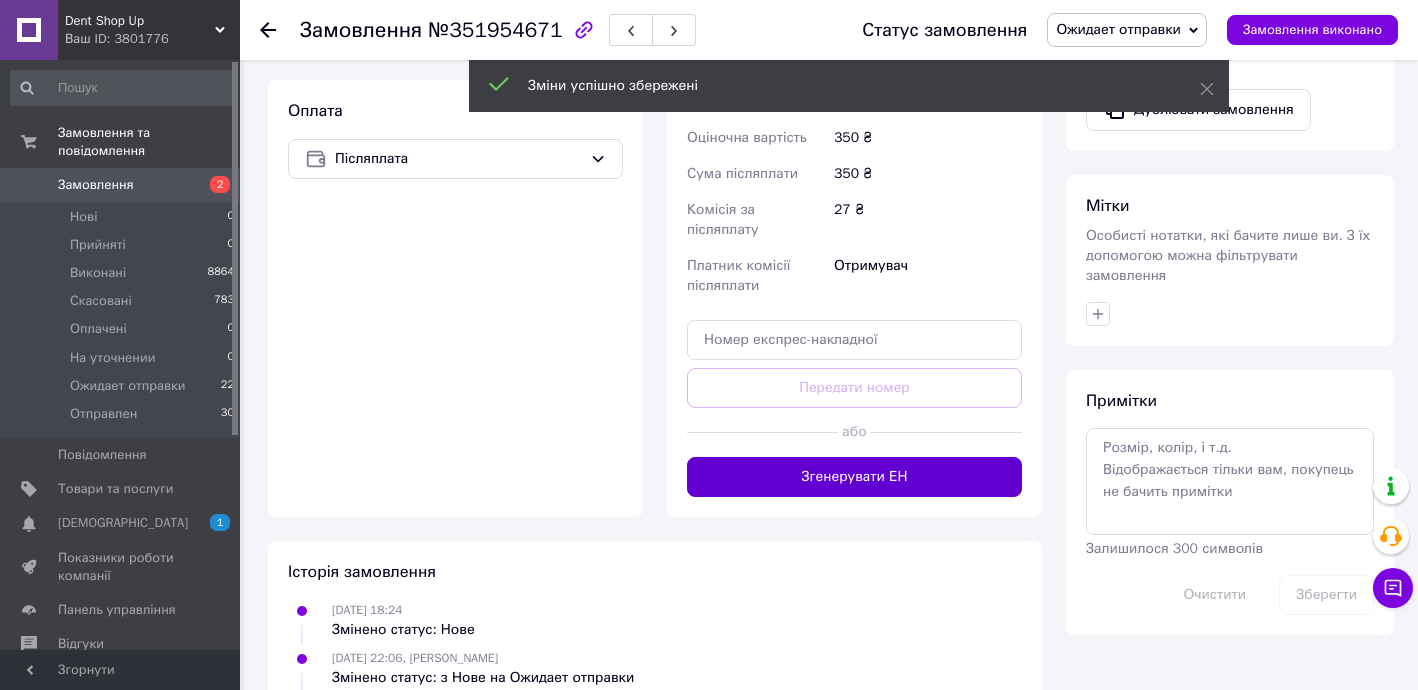 click on "Згенерувати ЕН" at bounding box center (854, 477) 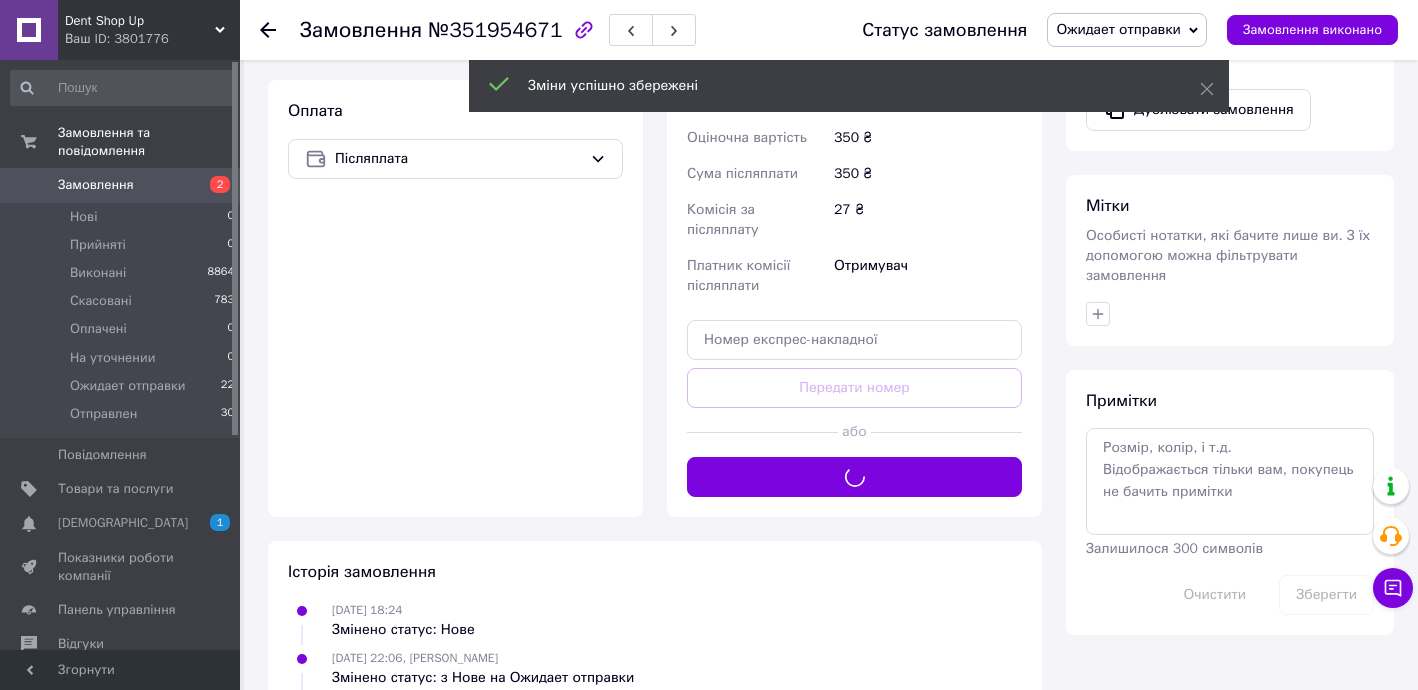 click on "Доставка Редагувати Нова Пошта (платна) Отримувач [PERSON_NAME] Телефон отримувача [PHONE_NUMBER] Адреса Одеса, №129 (до 30 кг на одне місце): [STREET_ADDRESS] Дата відправки [DATE] Платник Отримувач Оціночна вартість 350 ₴ Сума післяплати 350 ₴ Комісія за післяплату 27 ₴ Платник комісії післяплати Отримувач Передати номер або Згенерувати ЕН" at bounding box center [854, 147] 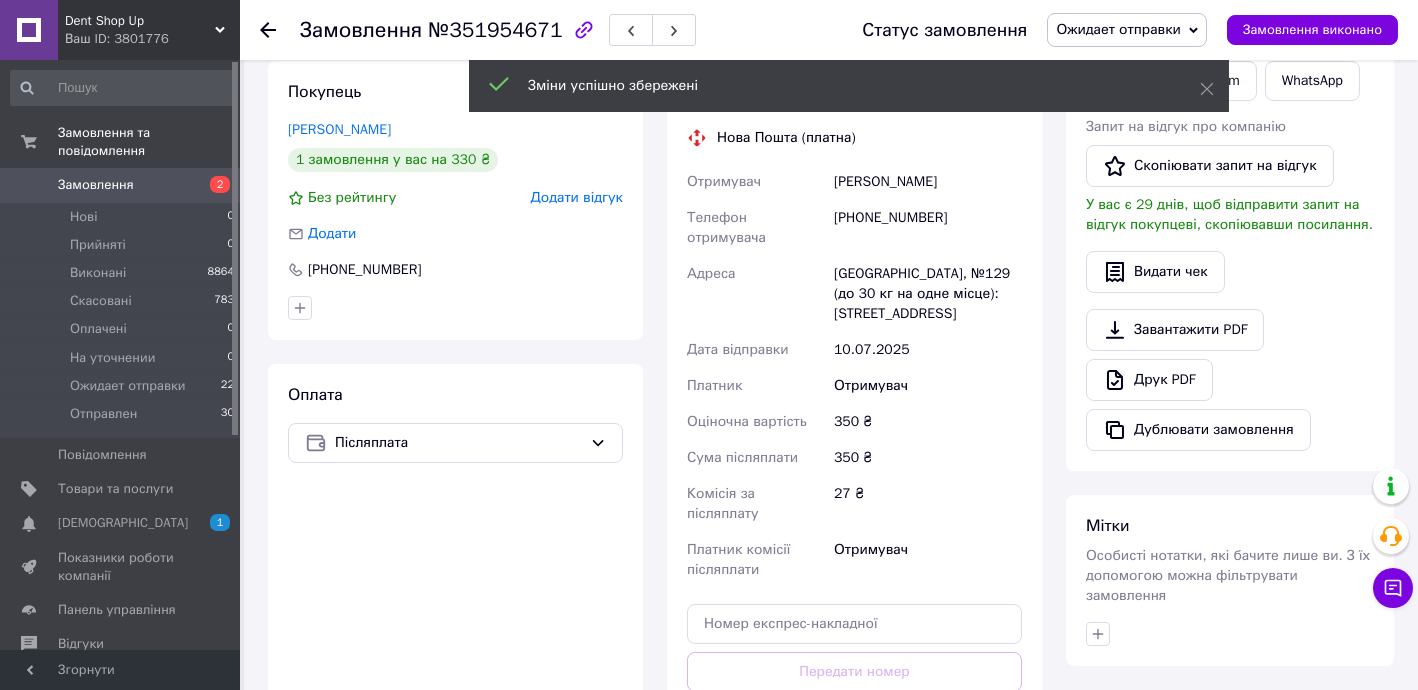 scroll, scrollTop: 278, scrollLeft: 0, axis: vertical 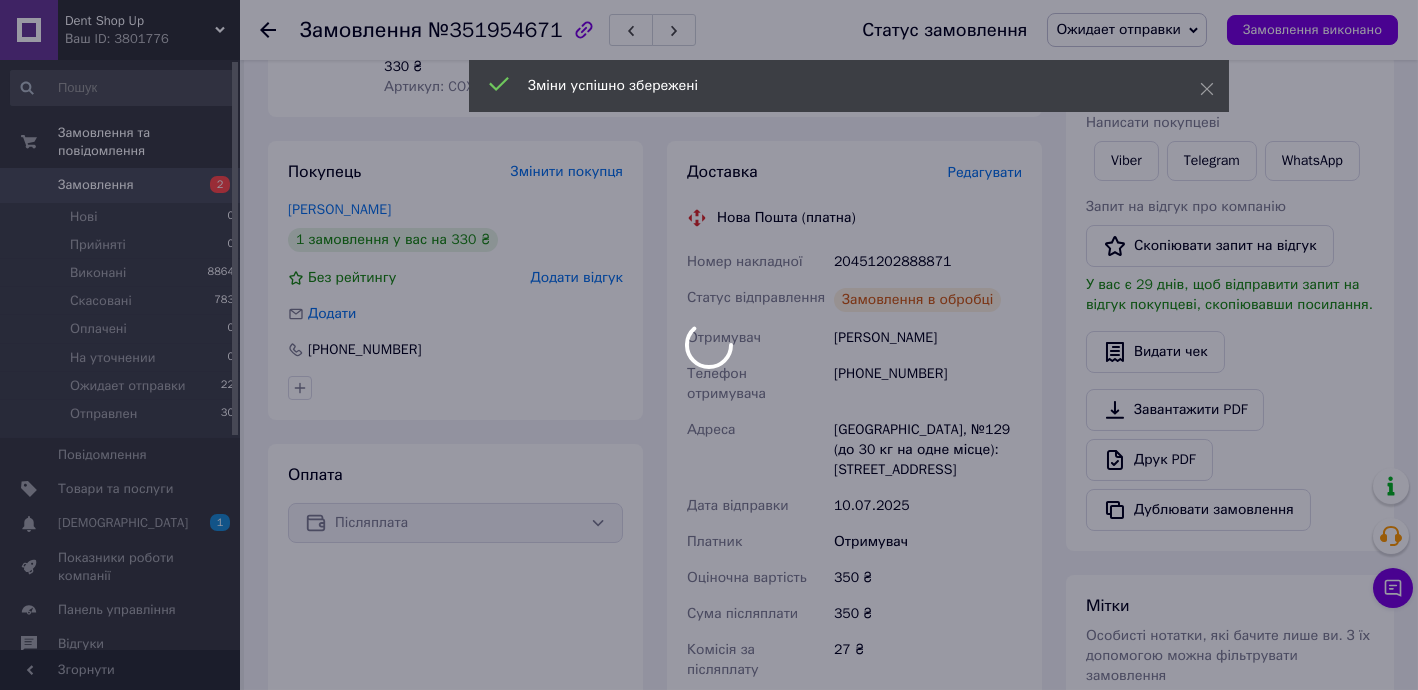 click at bounding box center [709, 345] 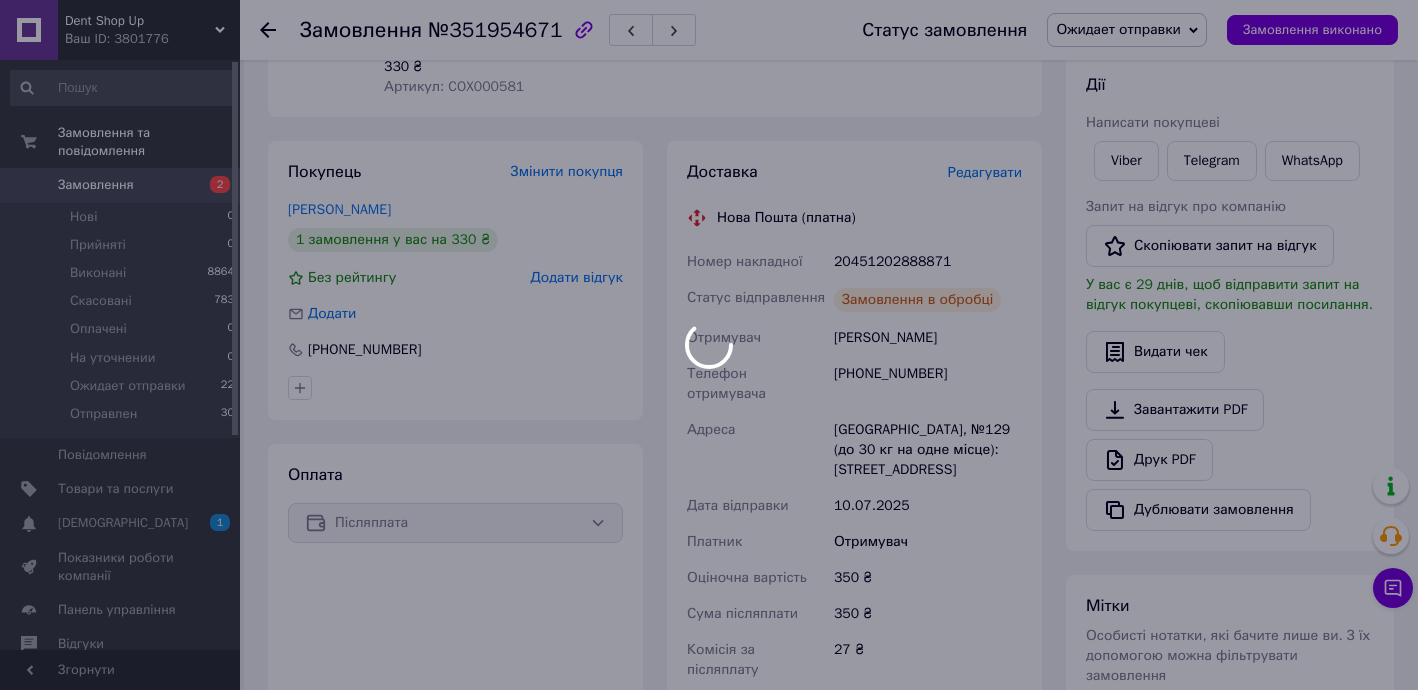 click at bounding box center [709, 345] 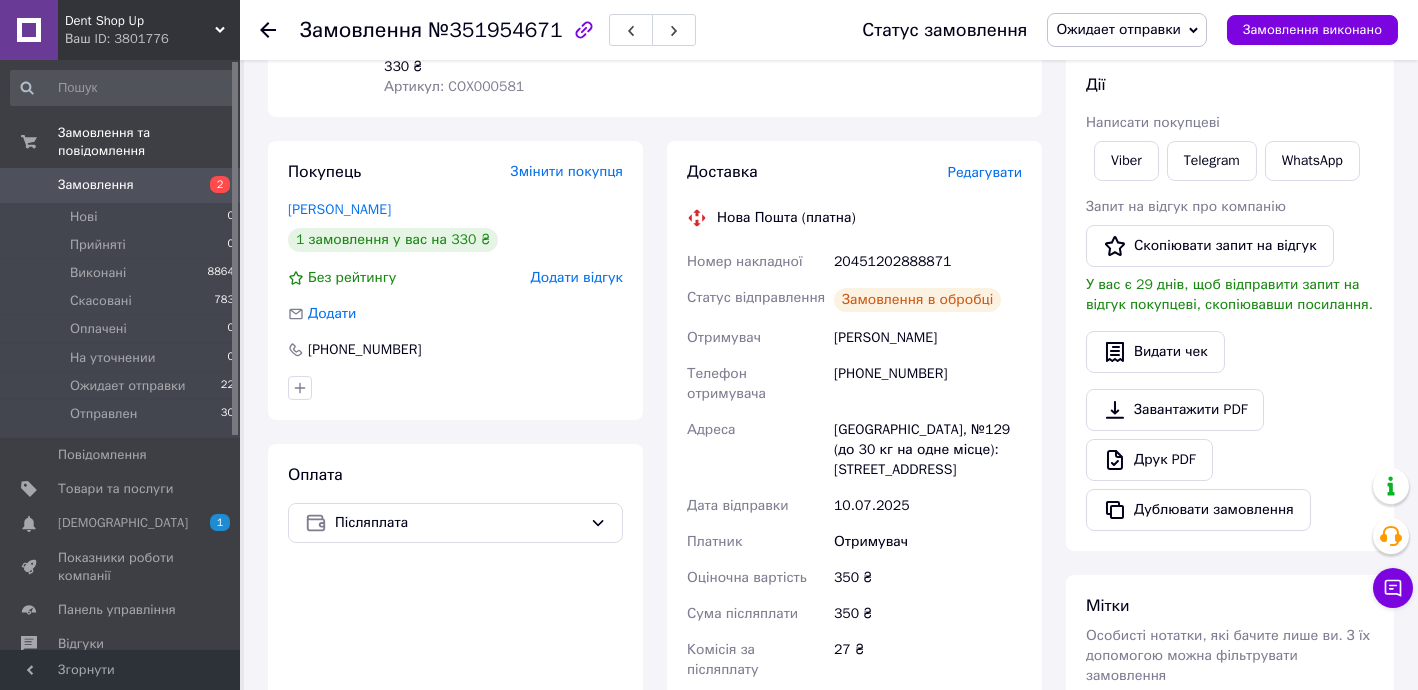 click on "20451202888871" at bounding box center [928, 262] 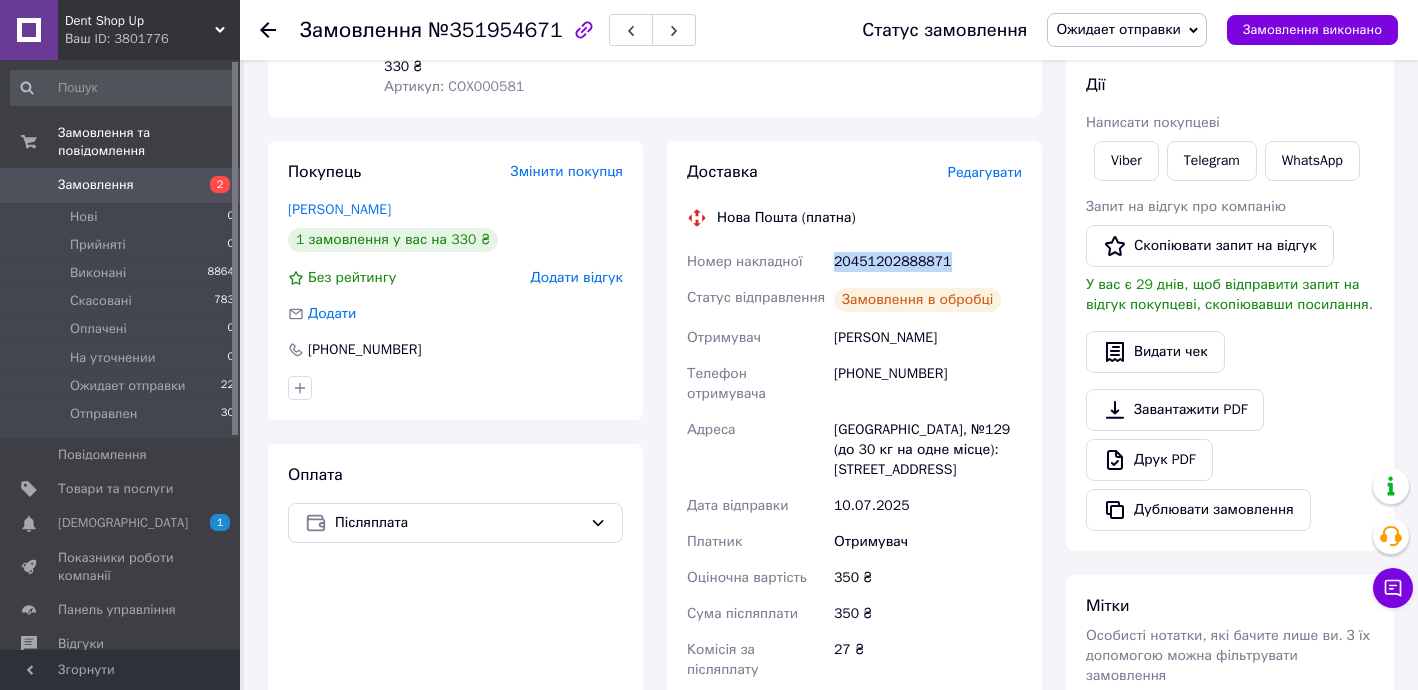 click on "20451202888871" at bounding box center (928, 262) 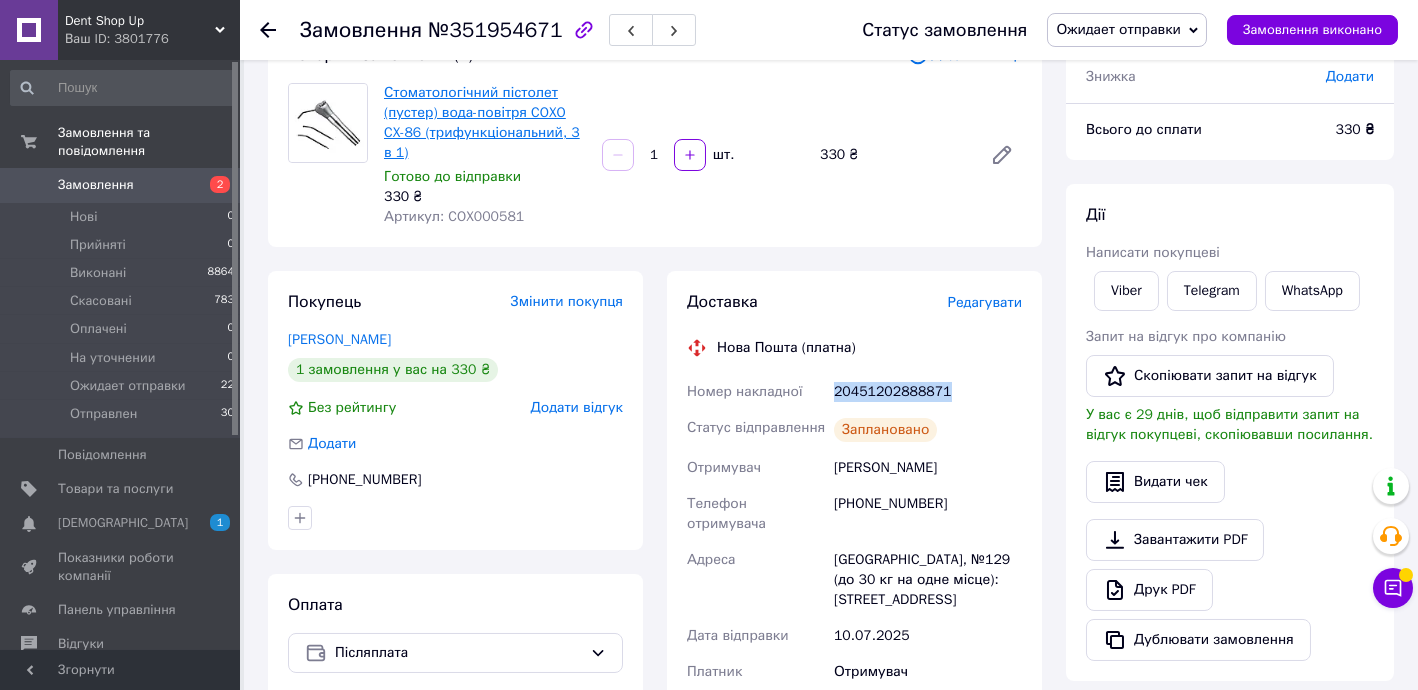 scroll, scrollTop: 0, scrollLeft: 0, axis: both 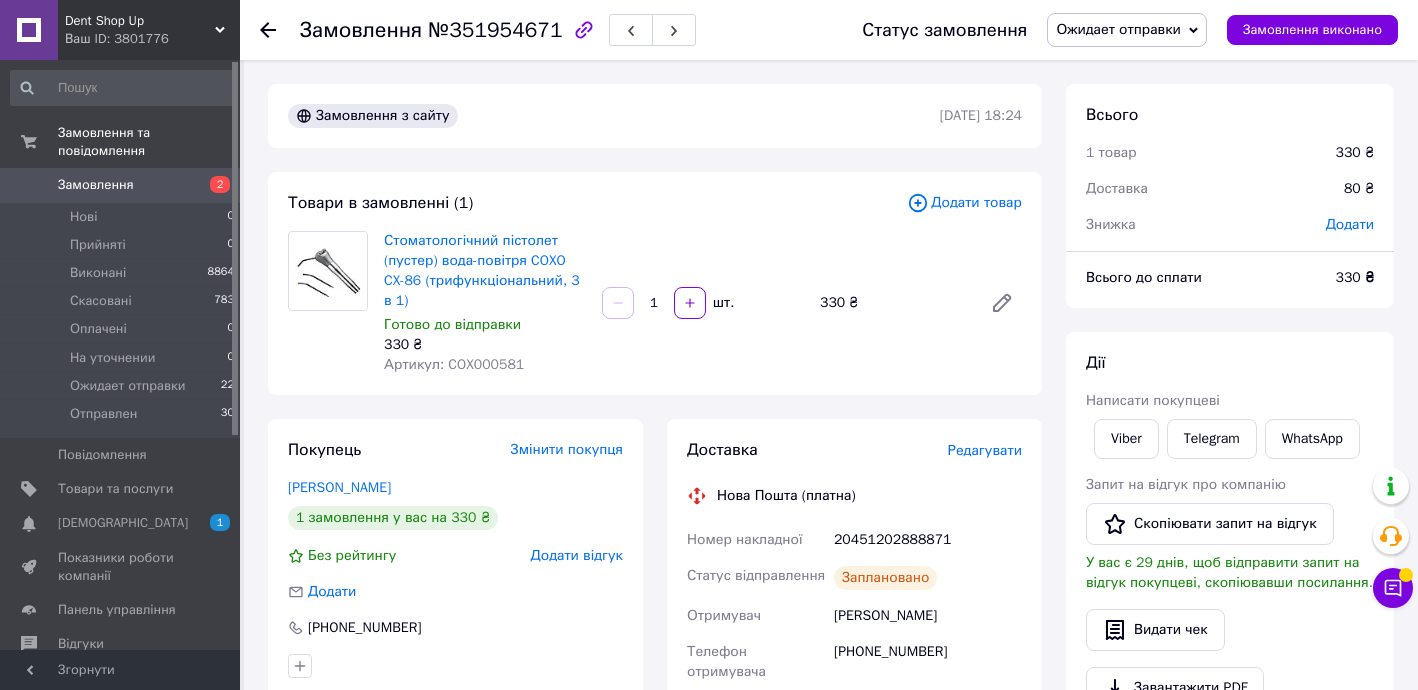 click 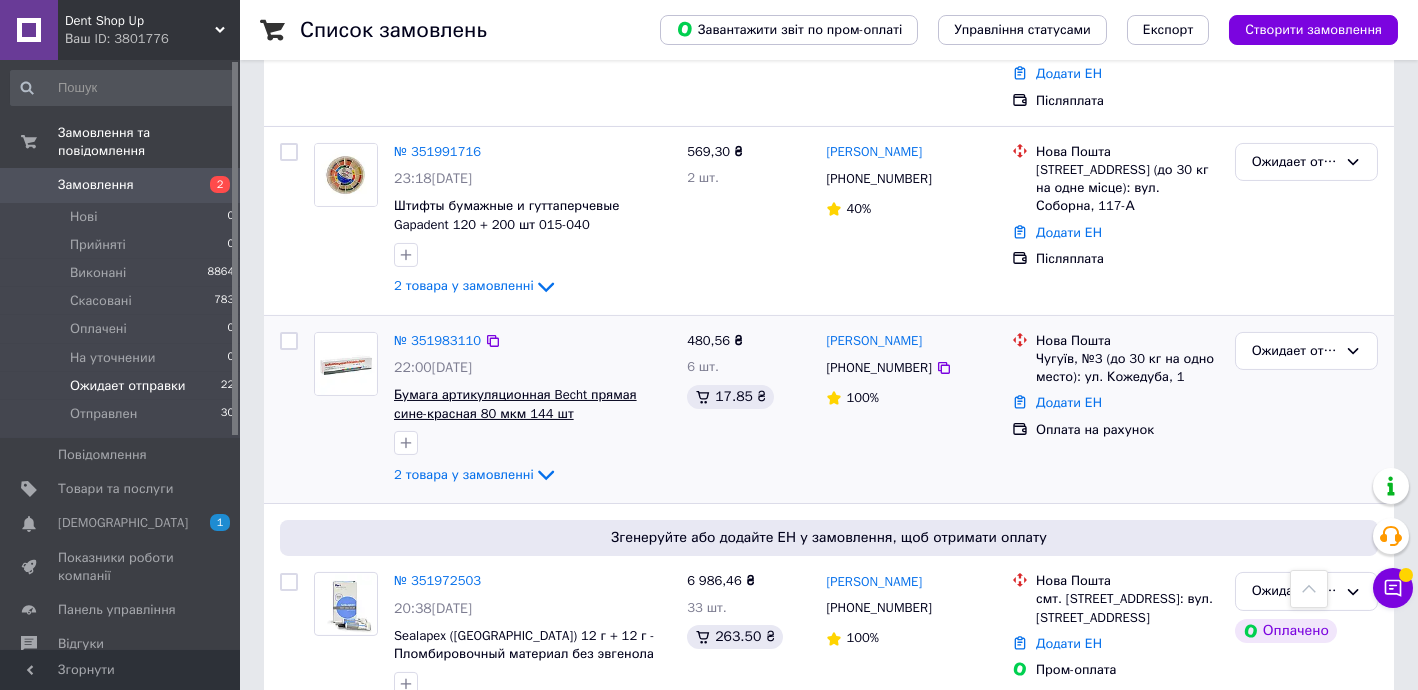 scroll, scrollTop: 2181, scrollLeft: 0, axis: vertical 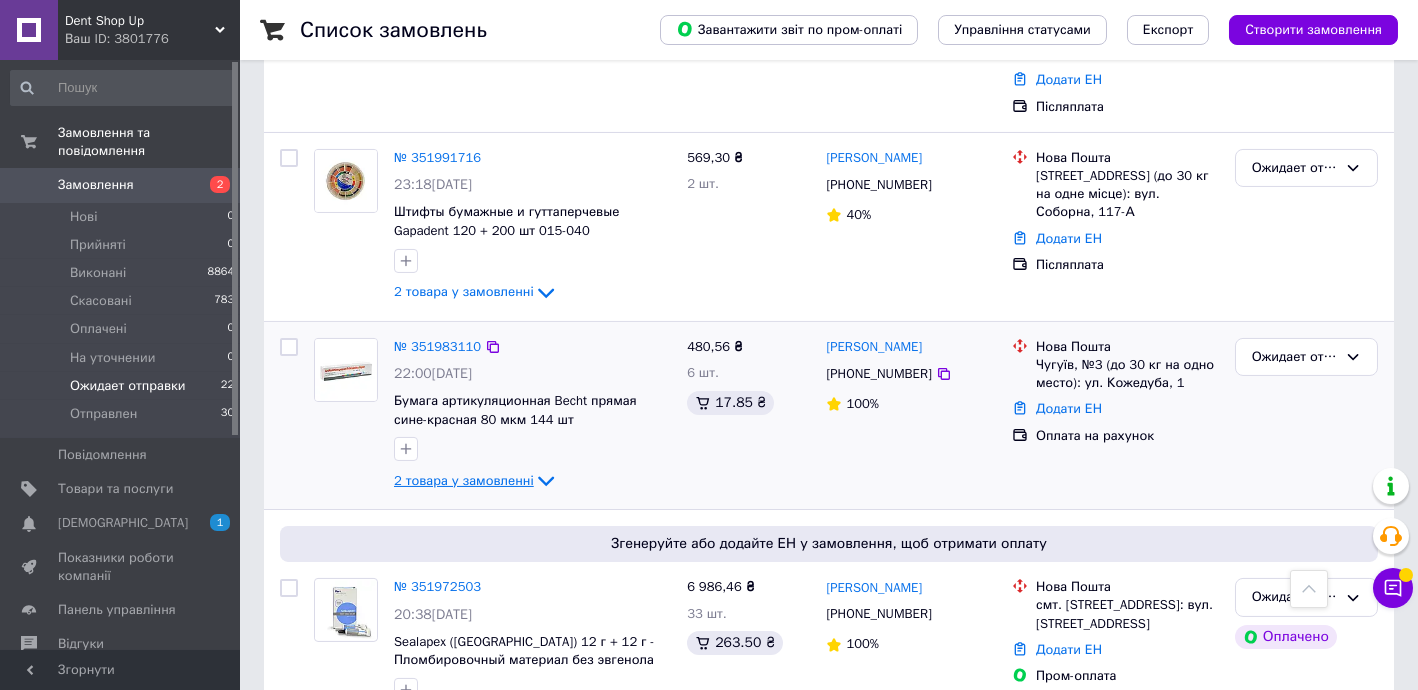 click on "2 товара у замовленні" at bounding box center [464, 480] 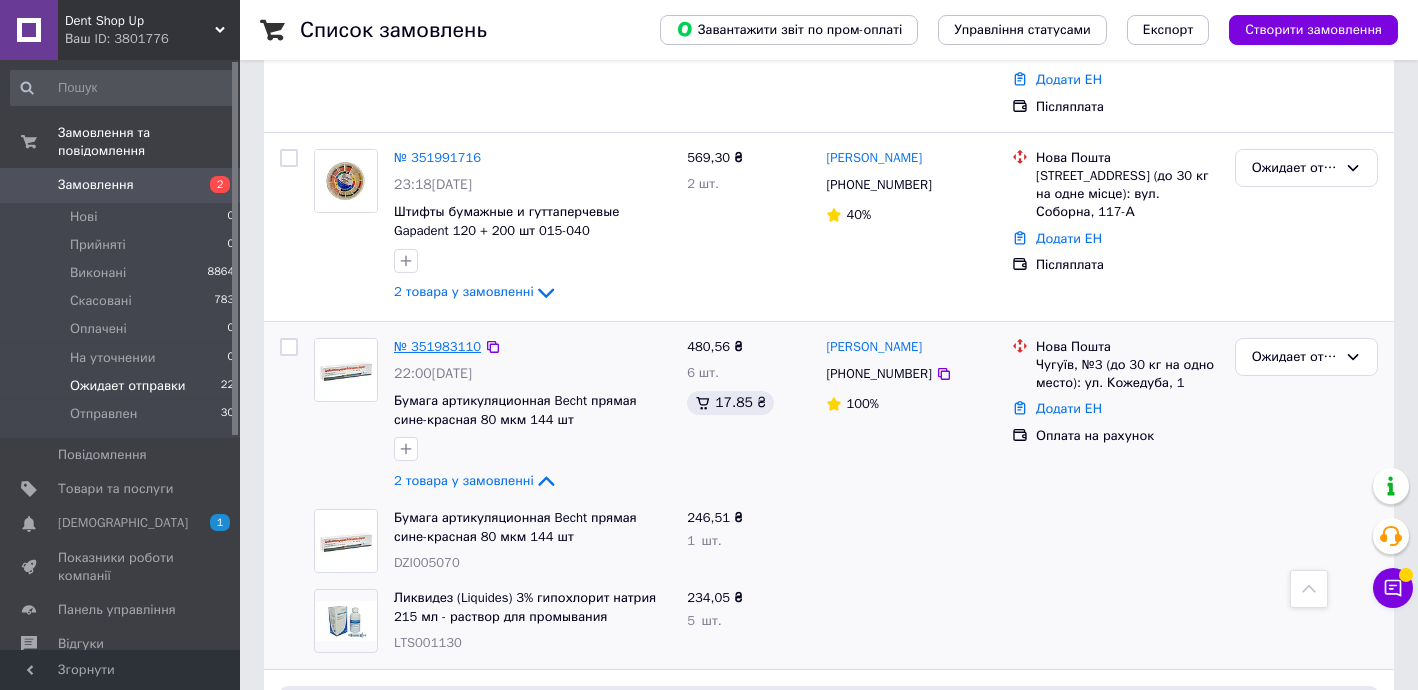 click on "№ 351983110" at bounding box center [437, 346] 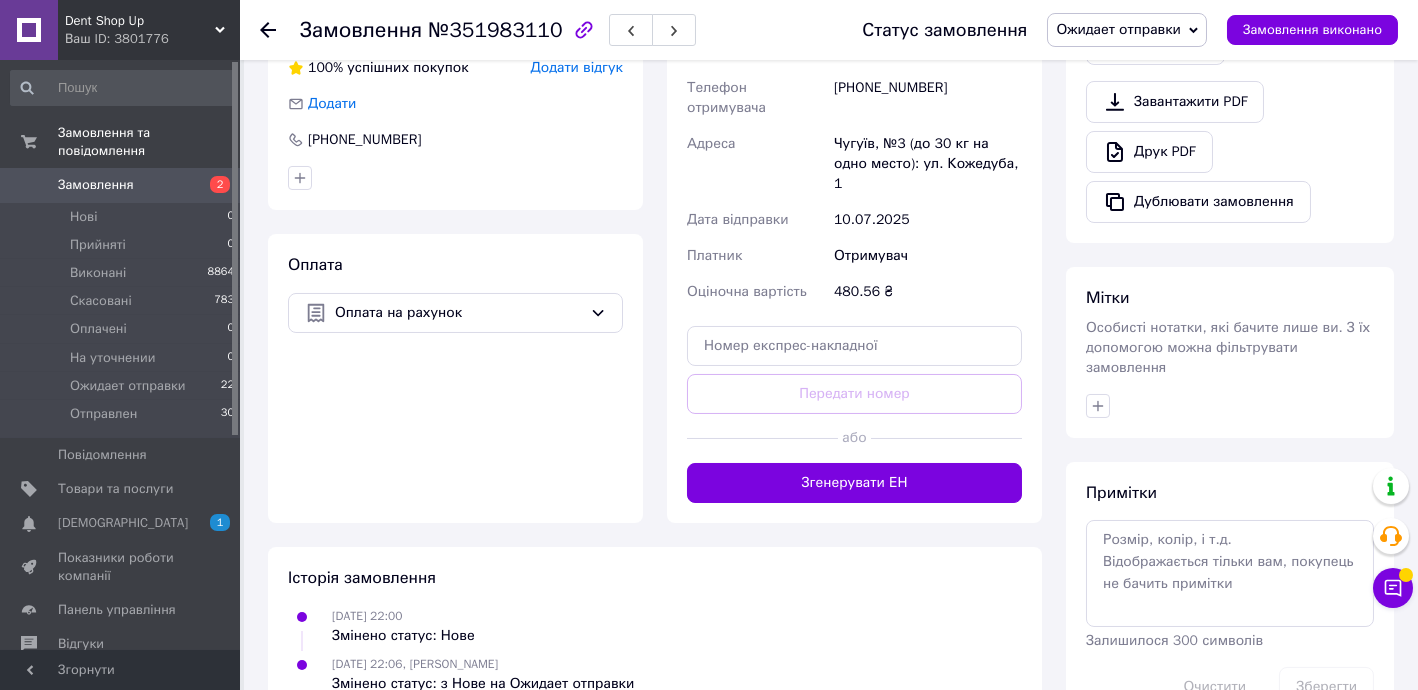 scroll, scrollTop: 740, scrollLeft: 0, axis: vertical 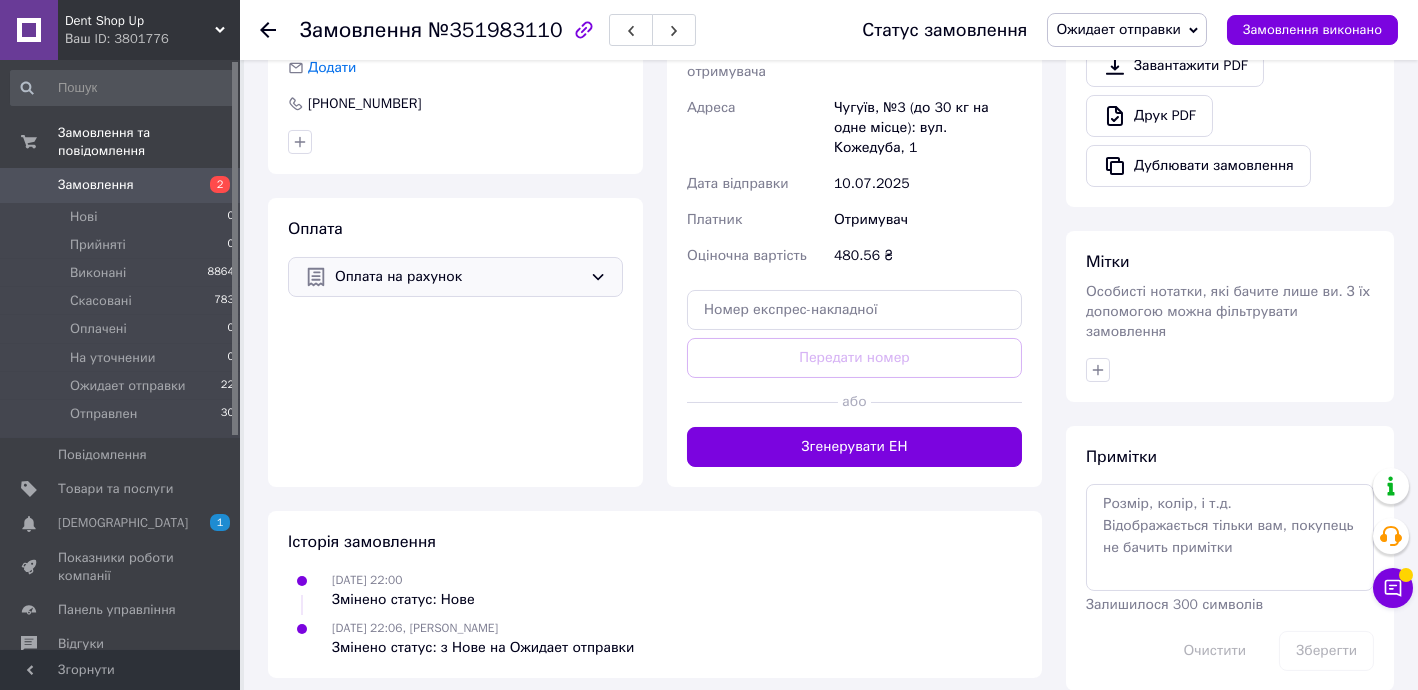 click on "Оплата на рахунок" at bounding box center (458, 277) 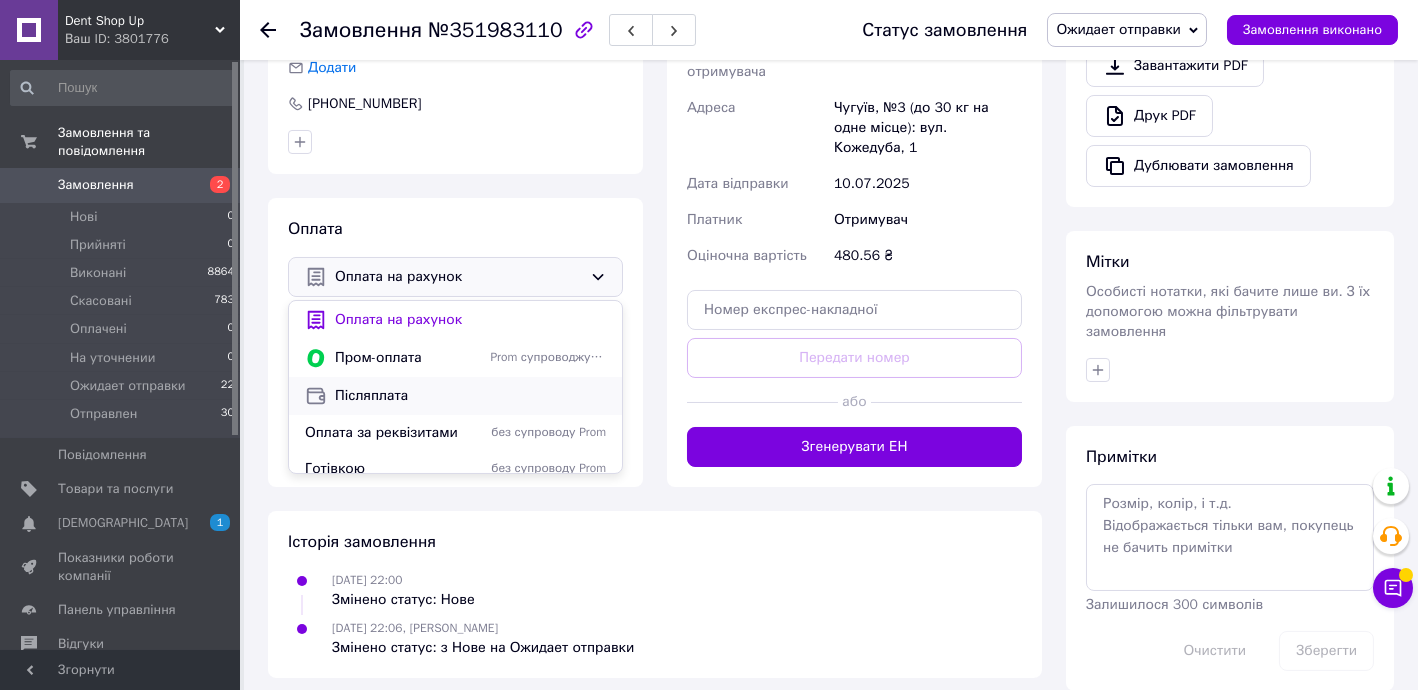 click on "Післяплата" at bounding box center (470, 396) 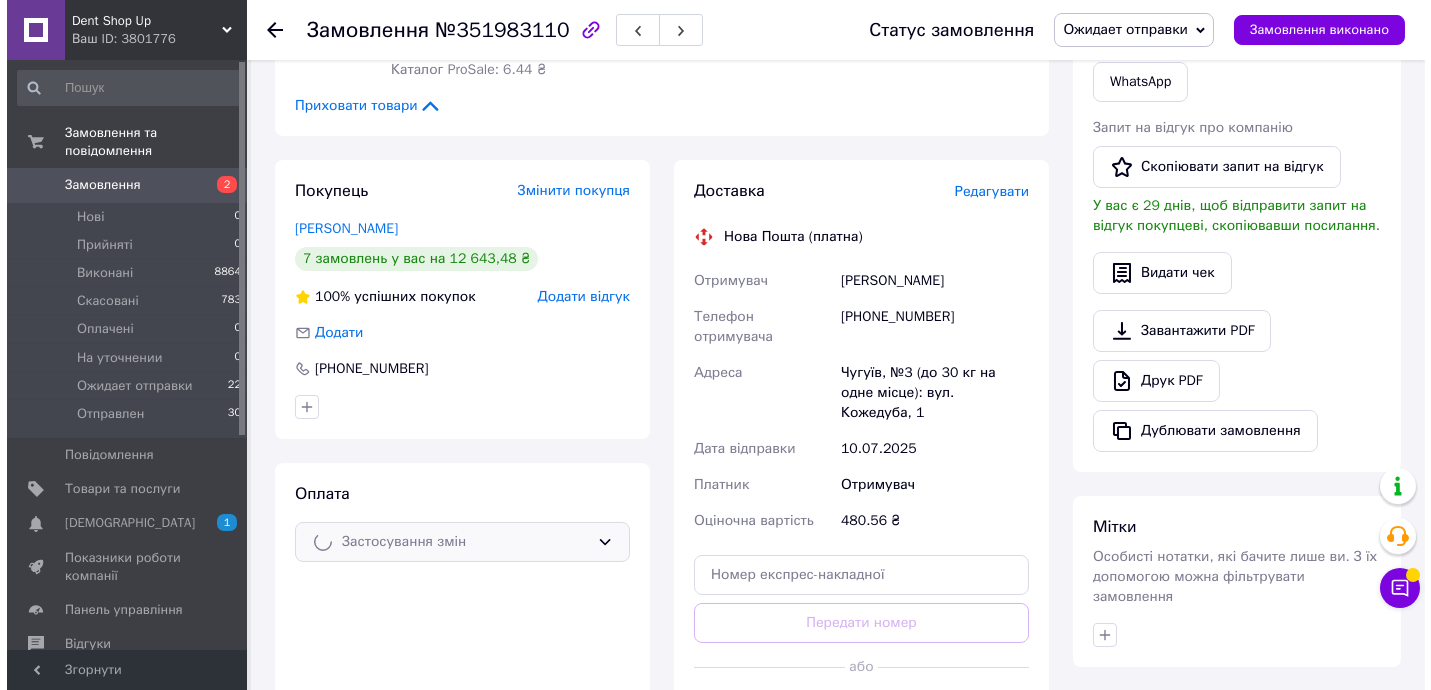 scroll, scrollTop: 377, scrollLeft: 0, axis: vertical 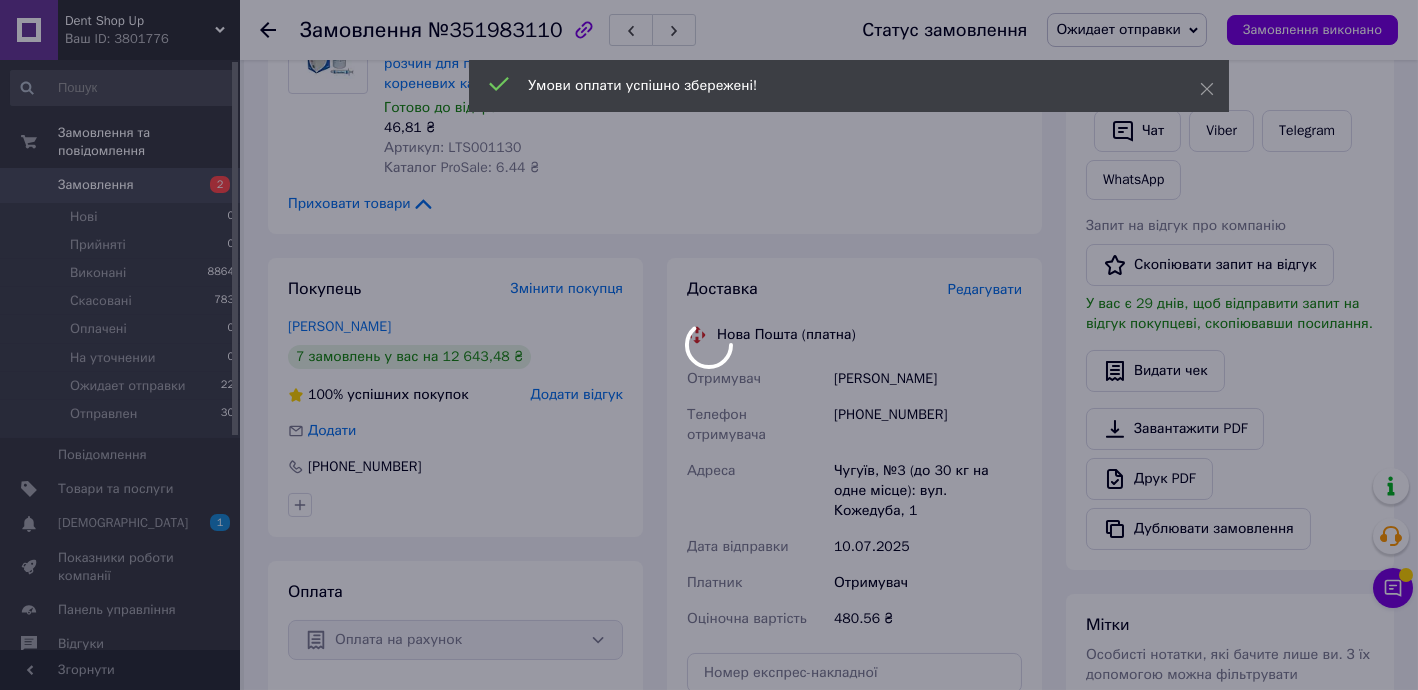 click on "Dent Shop Up Ваш ID: 3801776 Сайт Dent Shop Up Кабінет покупця Перевірити стан системи Сторінка на порталі SmartUP Довідка Вийти Замовлення та повідомлення Замовлення 2 Нові 0 Прийняті 0 Виконані 8864 Скасовані 783 Оплачені 0 На уточнении 0 Ожидает отправки 22 Отправлен 30 Повідомлення 0 Товари та послуги Сповіщення 1 0 Показники роботи компанії Панель управління Відгуки Клієнти Каталог ProSale Аналітика Інструменти веб-майстра та SEO Управління сайтом Гаманець компанії [PERSON_NAME] Тарифи та рахунки Prom топ Згорнути
1 5" at bounding box center [709, 350] 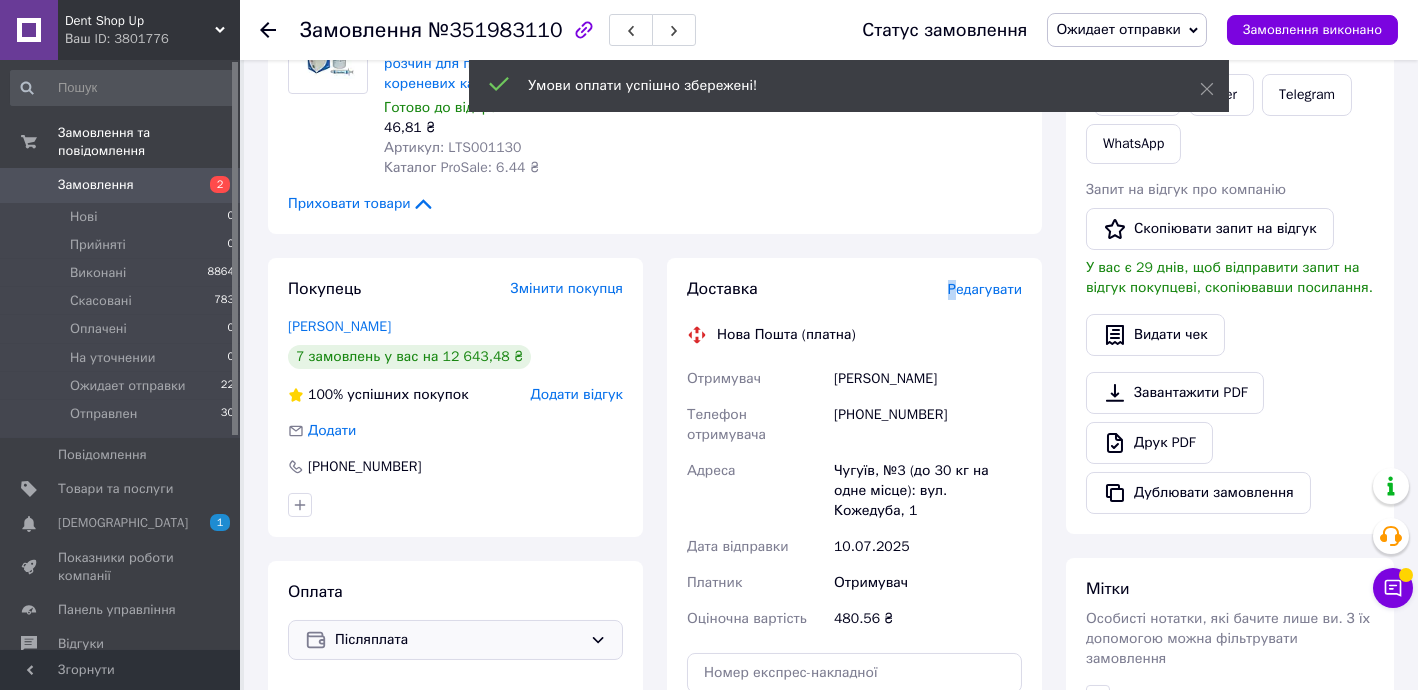 click on "Редагувати" at bounding box center [985, 289] 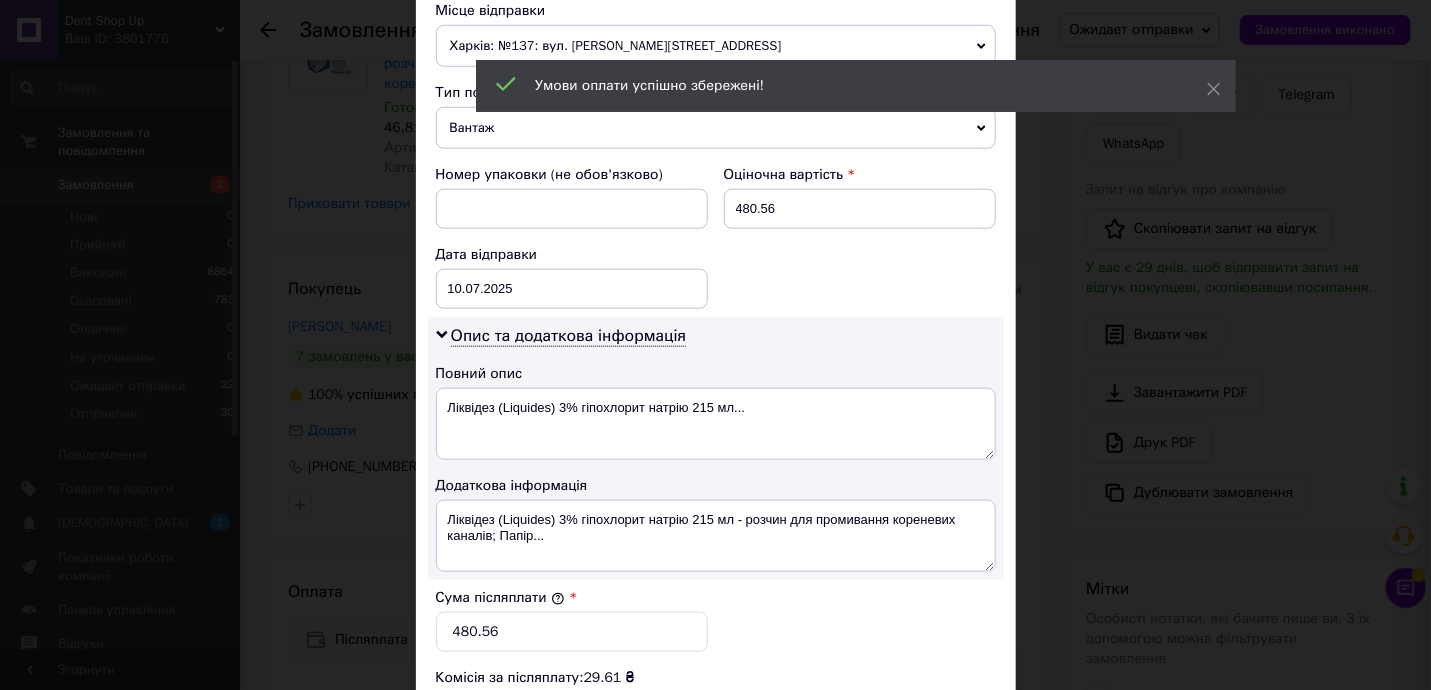 scroll, scrollTop: 727, scrollLeft: 0, axis: vertical 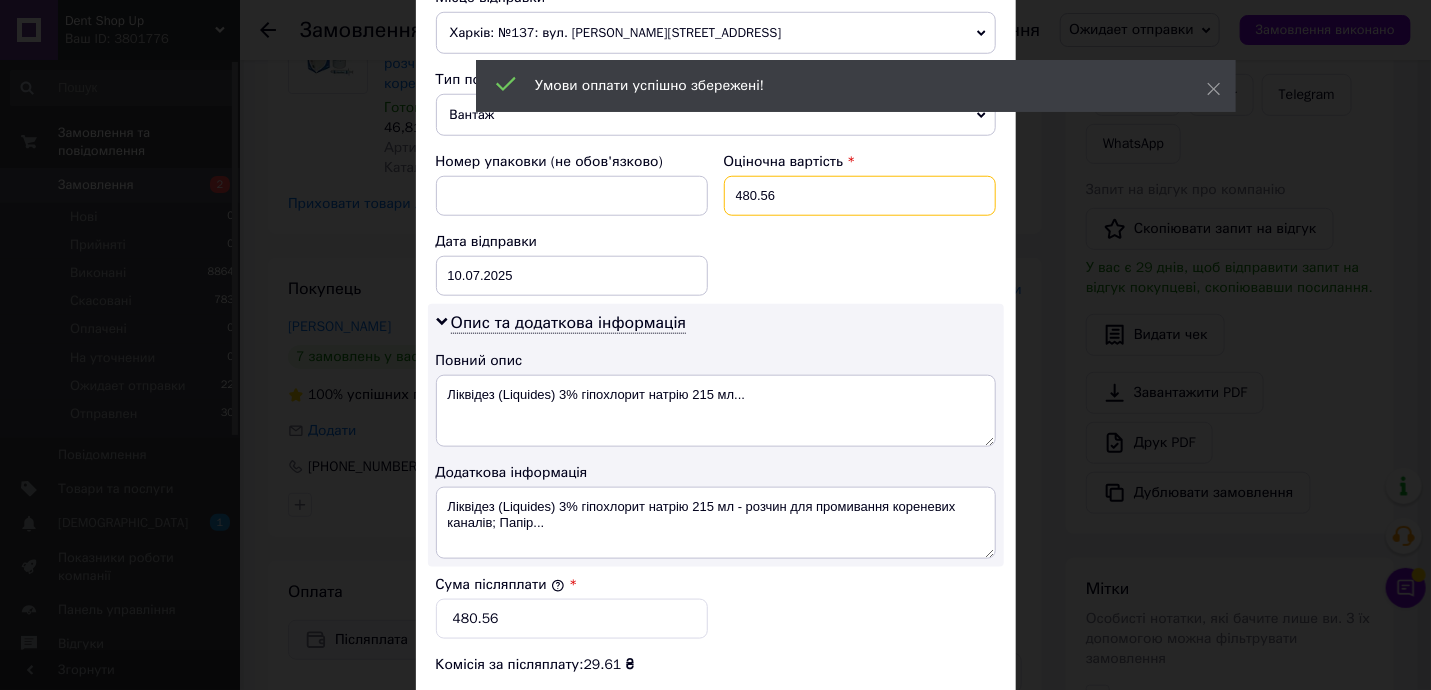 drag, startPoint x: 733, startPoint y: 189, endPoint x: 906, endPoint y: 201, distance: 173.41568 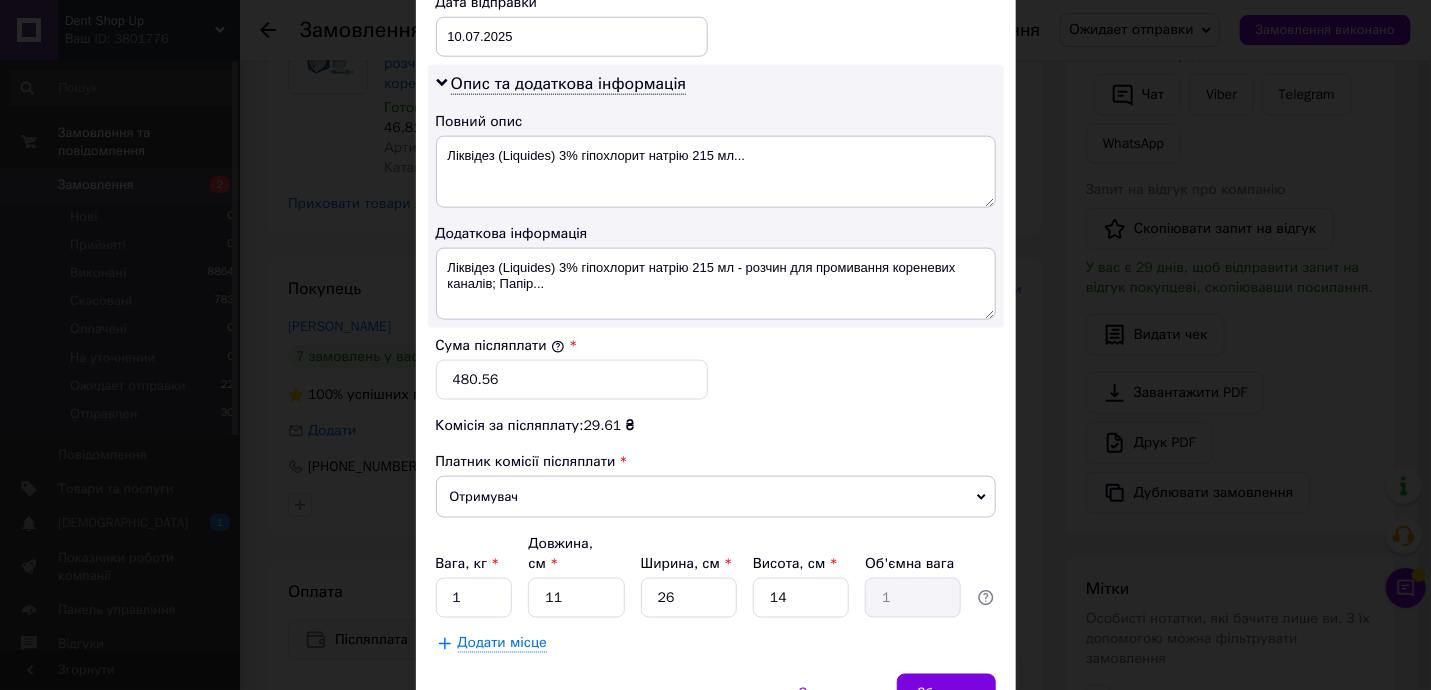 scroll, scrollTop: 969, scrollLeft: 0, axis: vertical 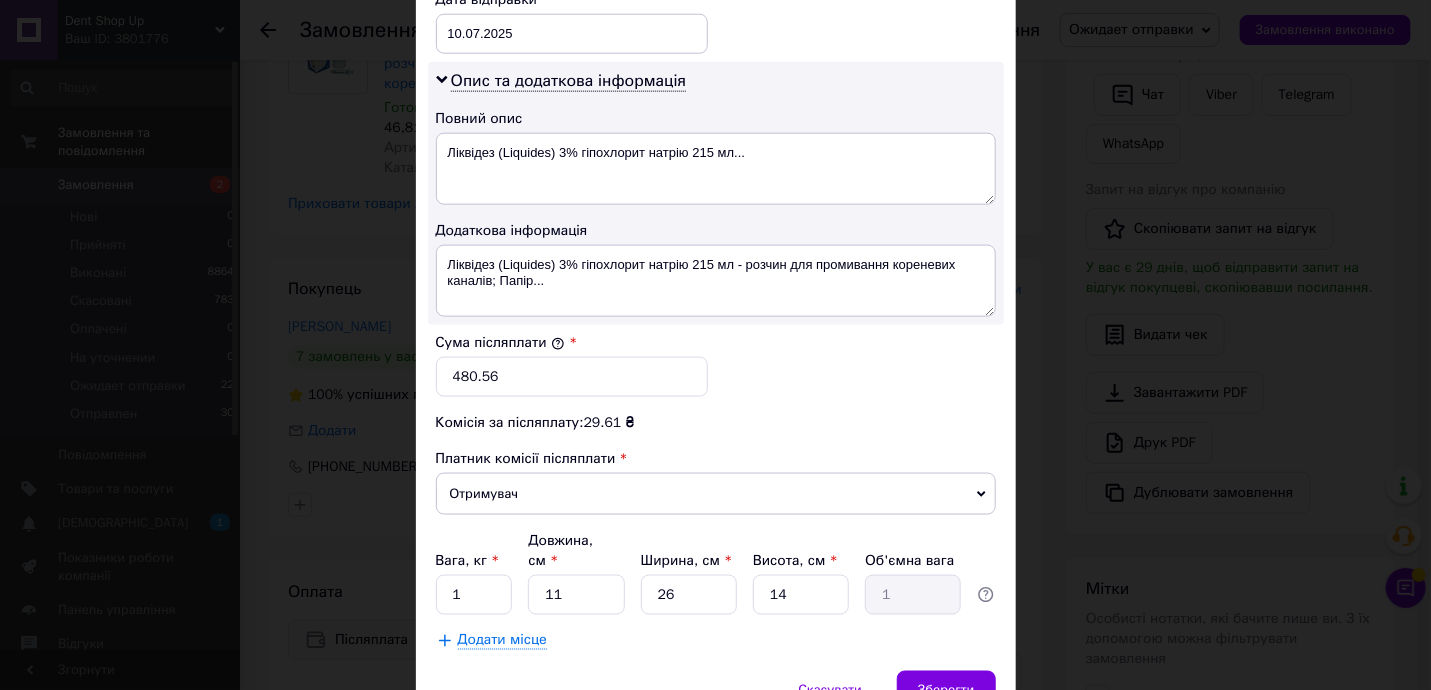 type on "501" 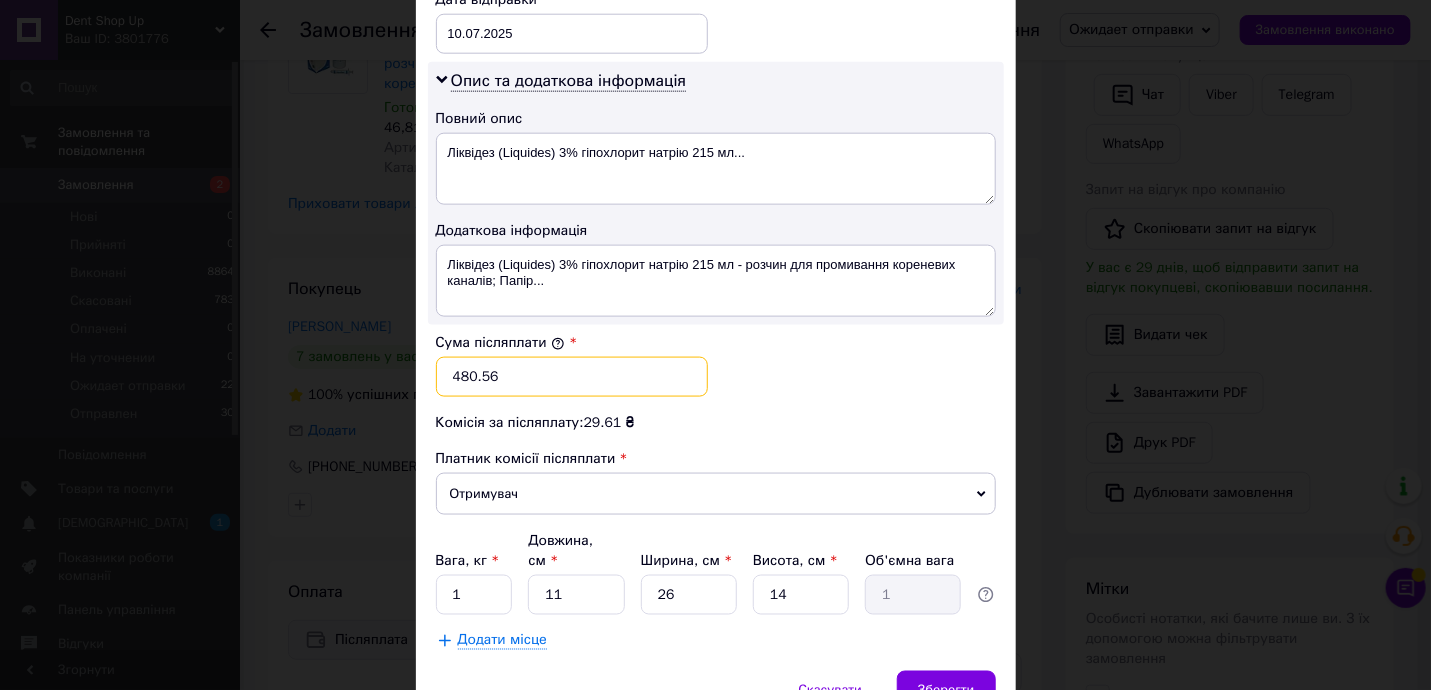 drag, startPoint x: 467, startPoint y: 375, endPoint x: 628, endPoint y: 376, distance: 161.00311 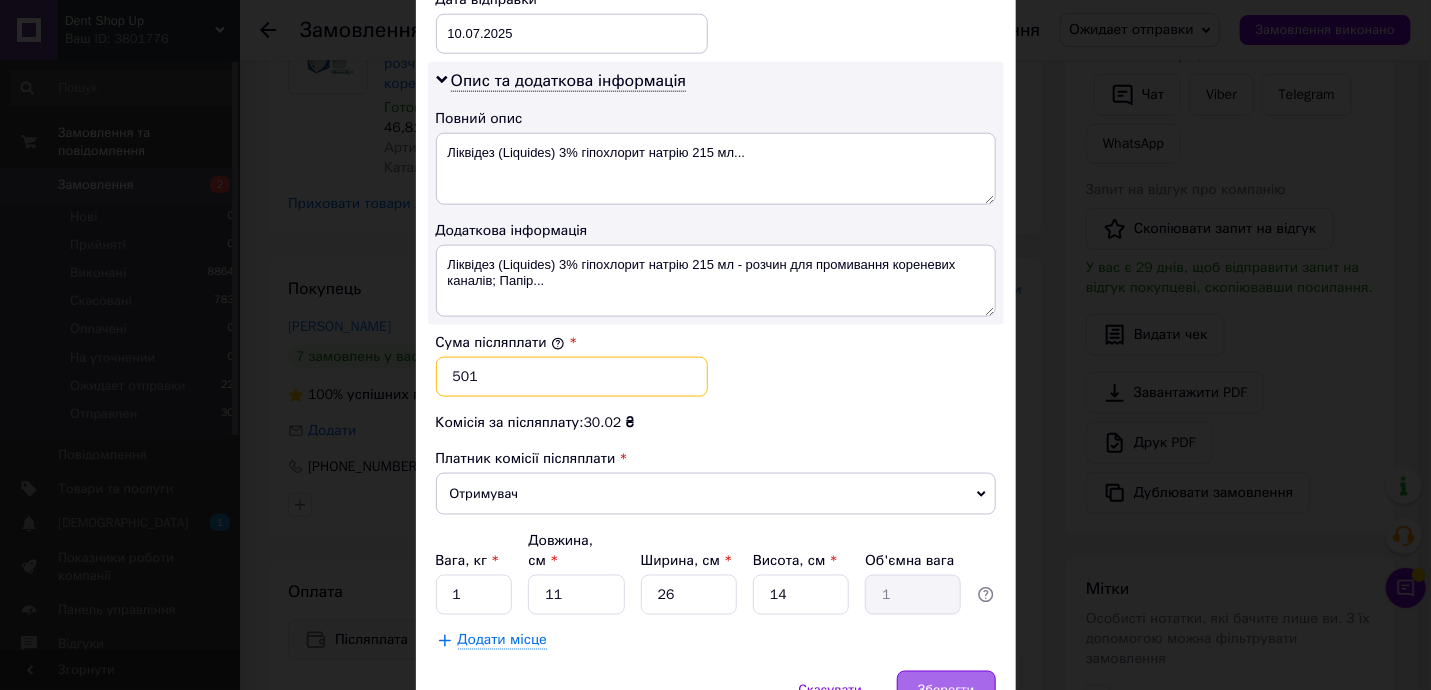 type on "501" 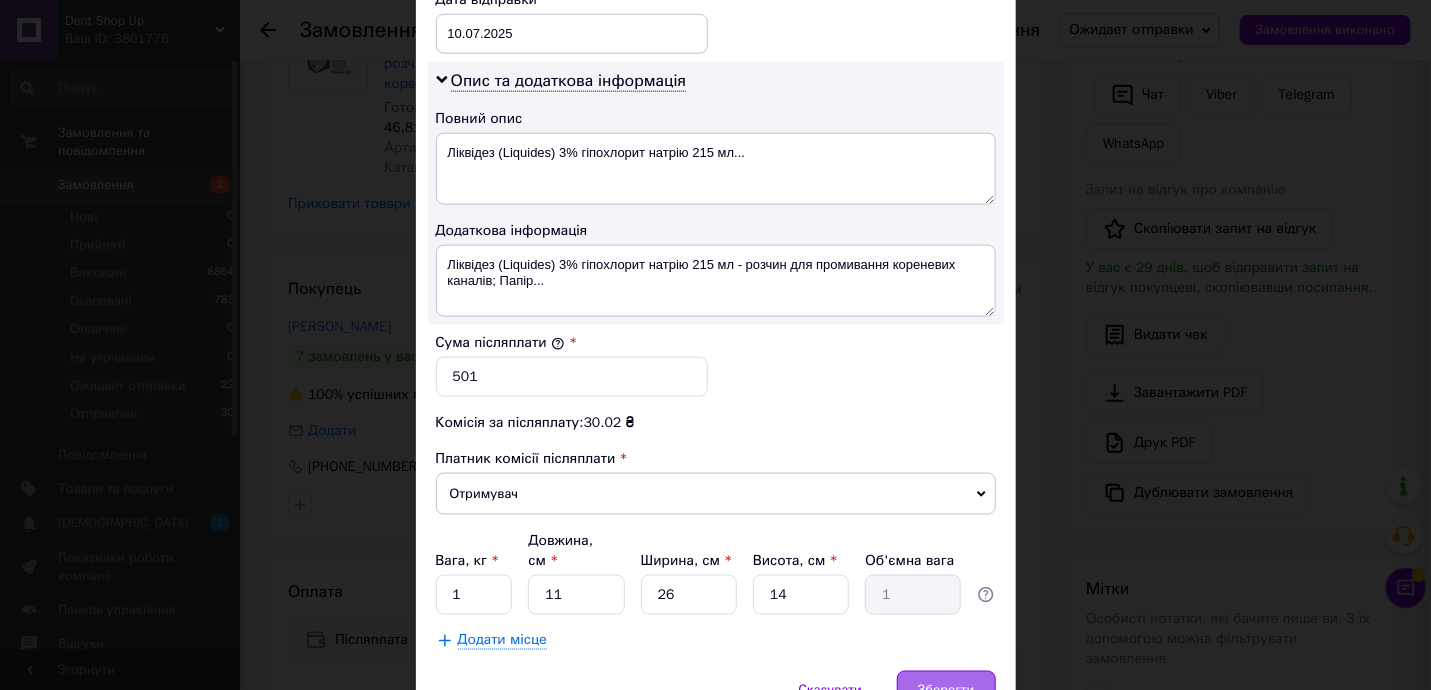click on "Зберегти" at bounding box center [946, 691] 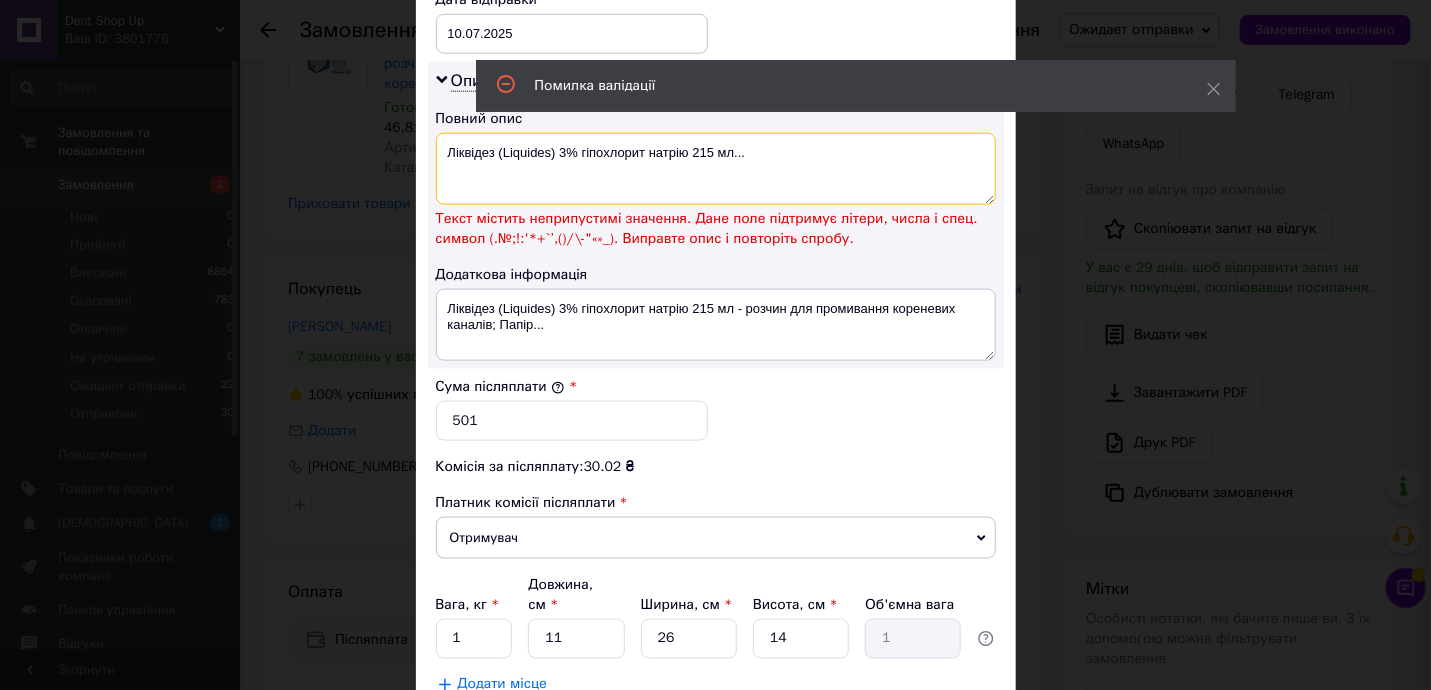drag, startPoint x: 554, startPoint y: 141, endPoint x: 907, endPoint y: 161, distance: 353.56613 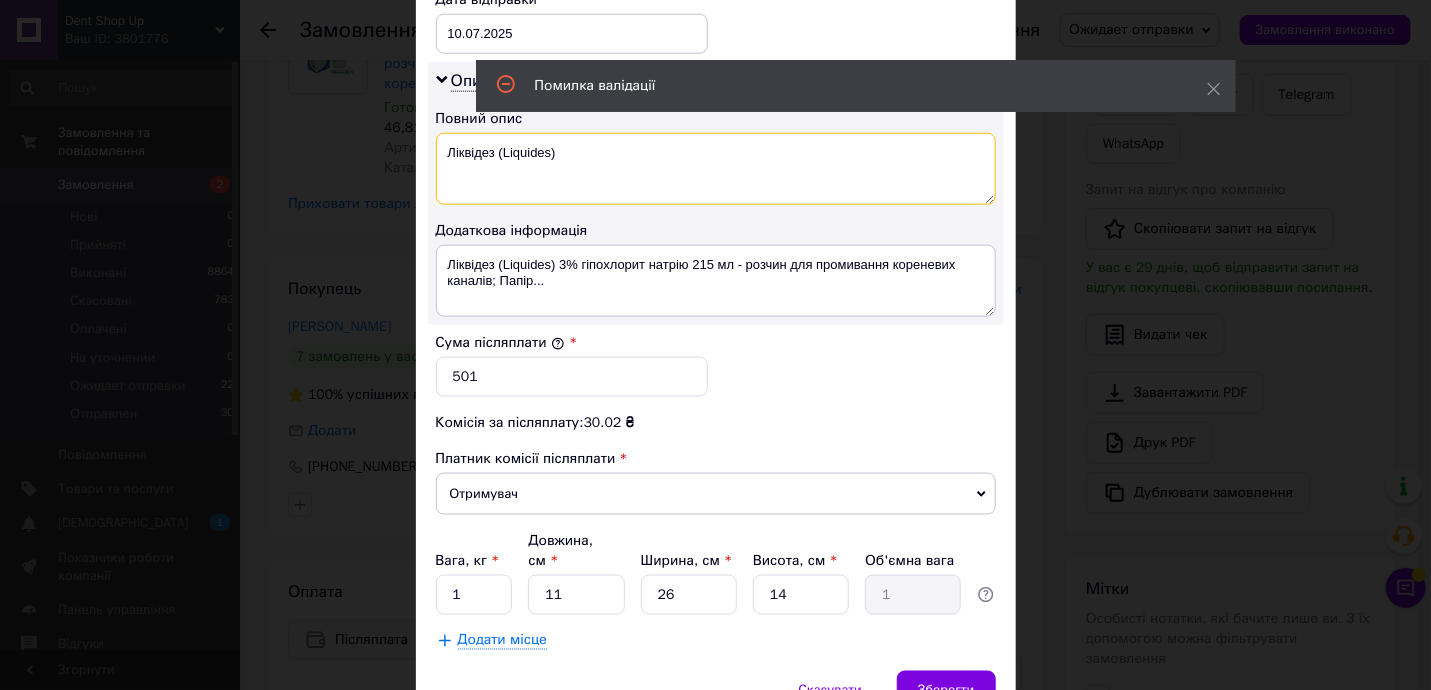 type on "Ліквідез (Liquides)" 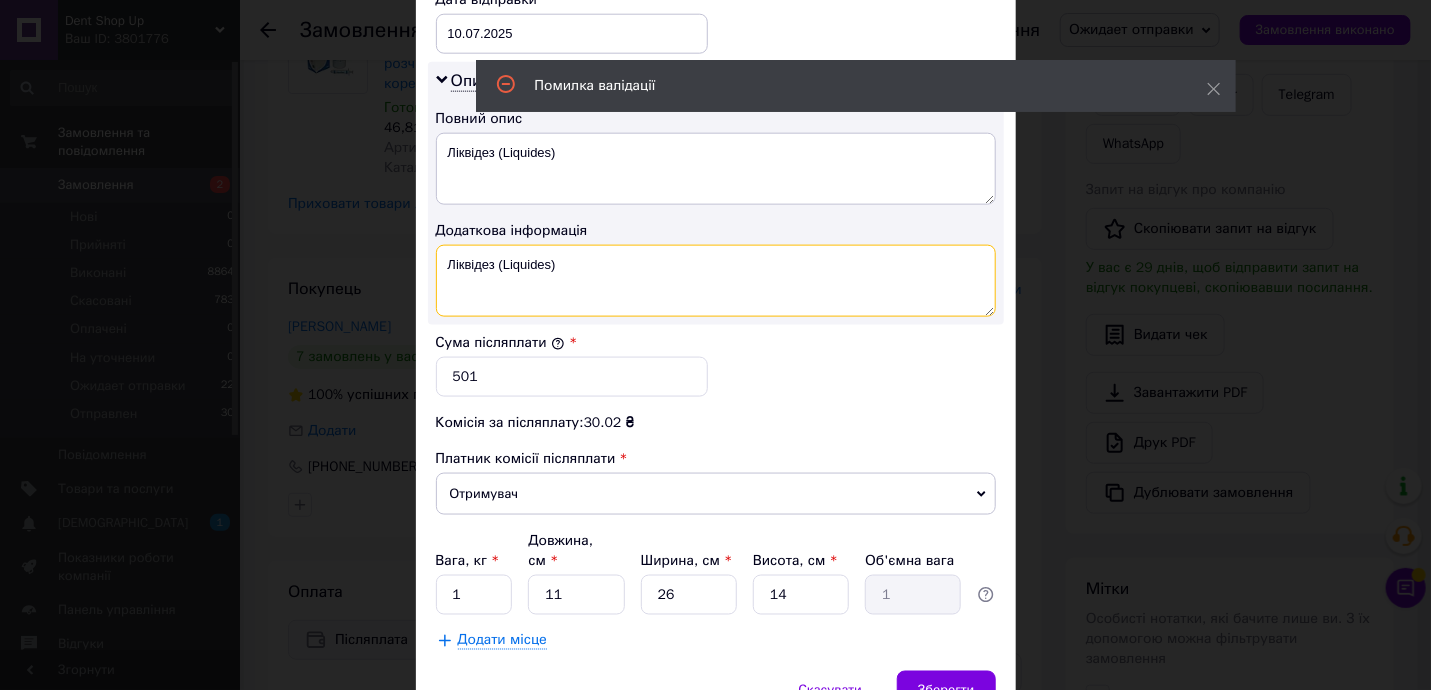 drag, startPoint x: 554, startPoint y: 253, endPoint x: 812, endPoint y: 286, distance: 260.1019 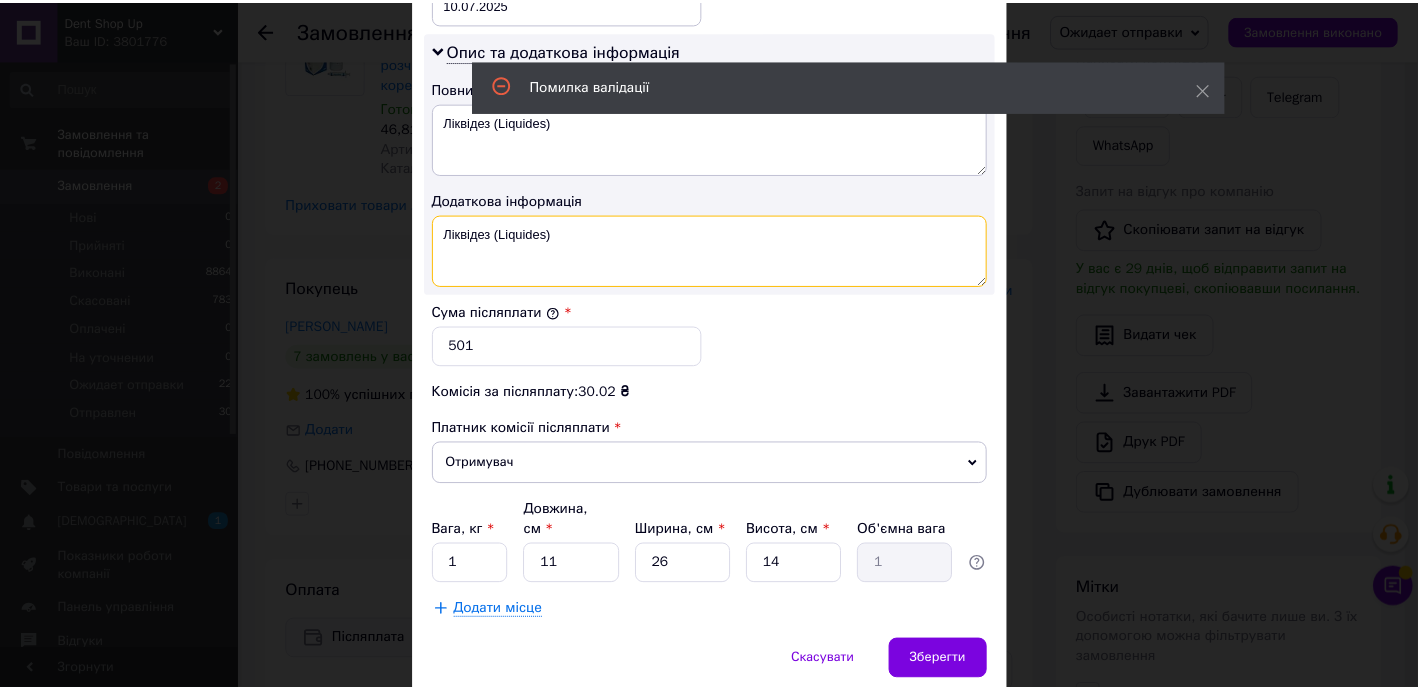 scroll, scrollTop: 1050, scrollLeft: 0, axis: vertical 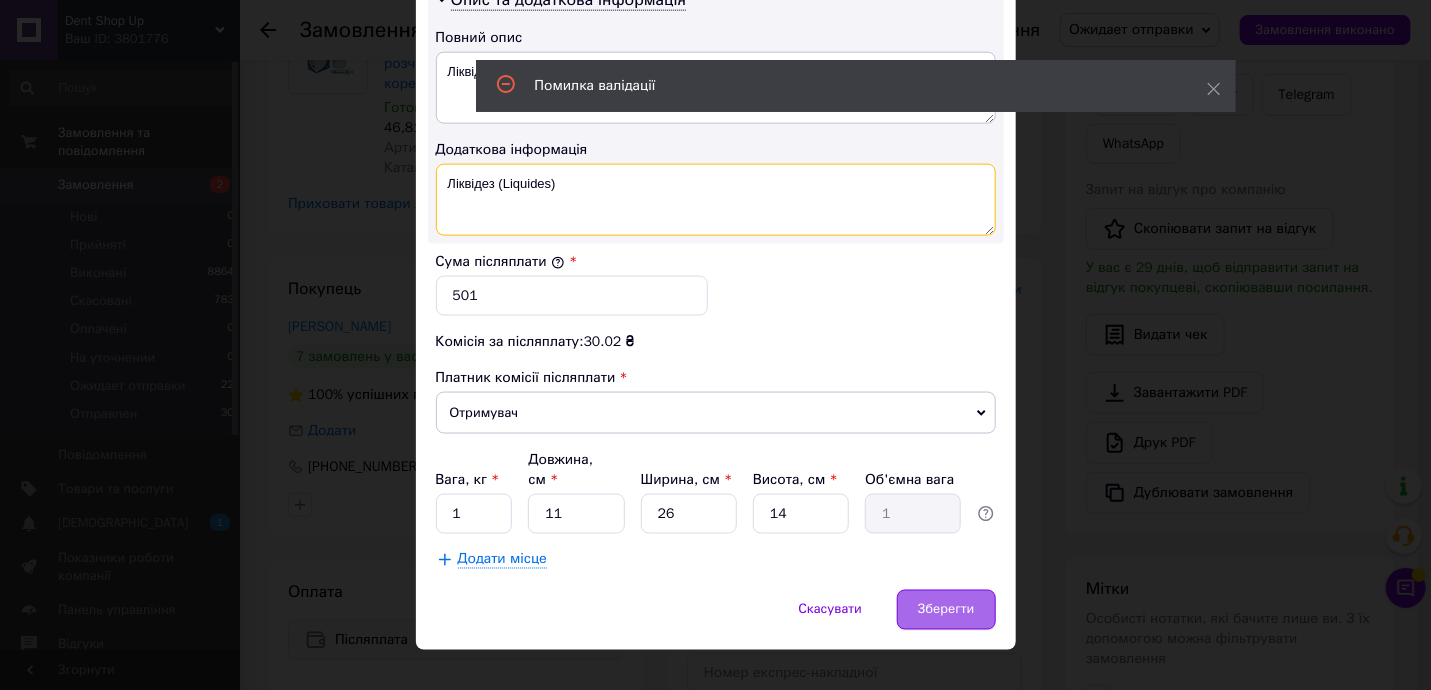 type on "Ліквідез (Liquides)" 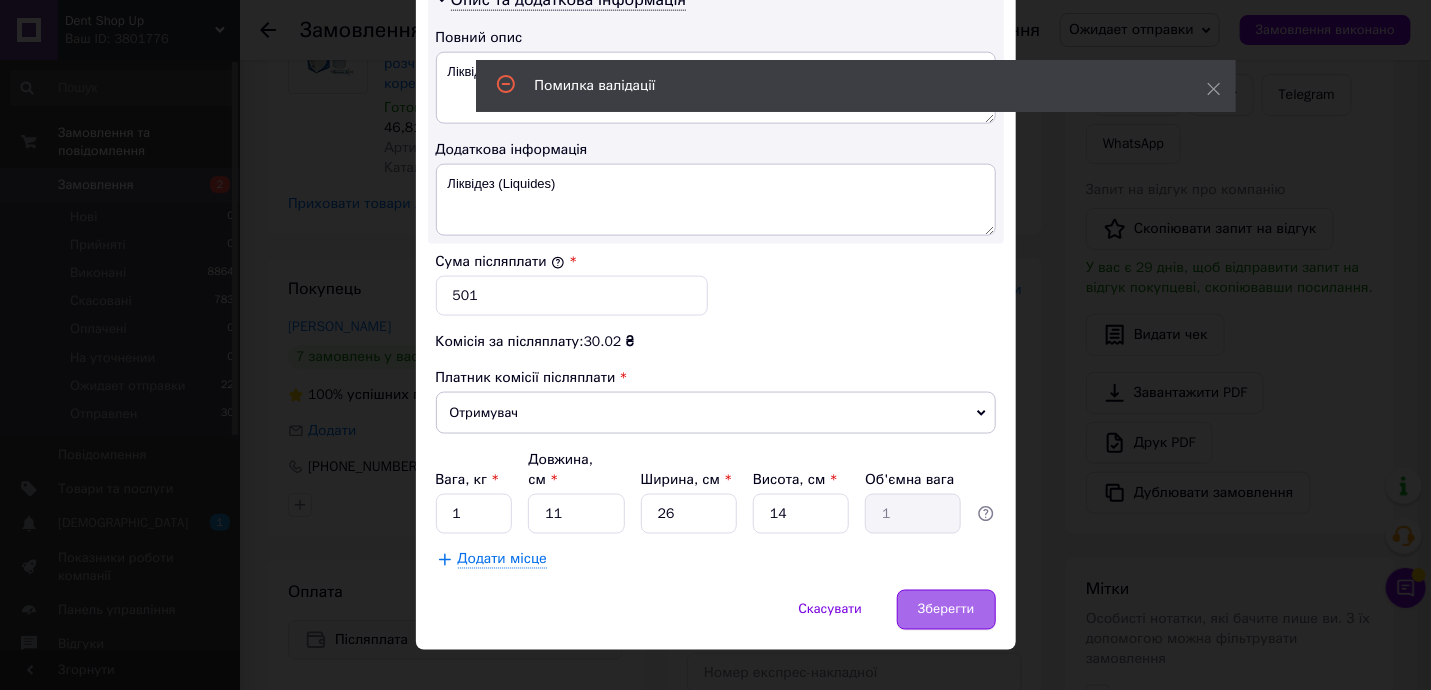 click on "Зберегти" at bounding box center (946, 610) 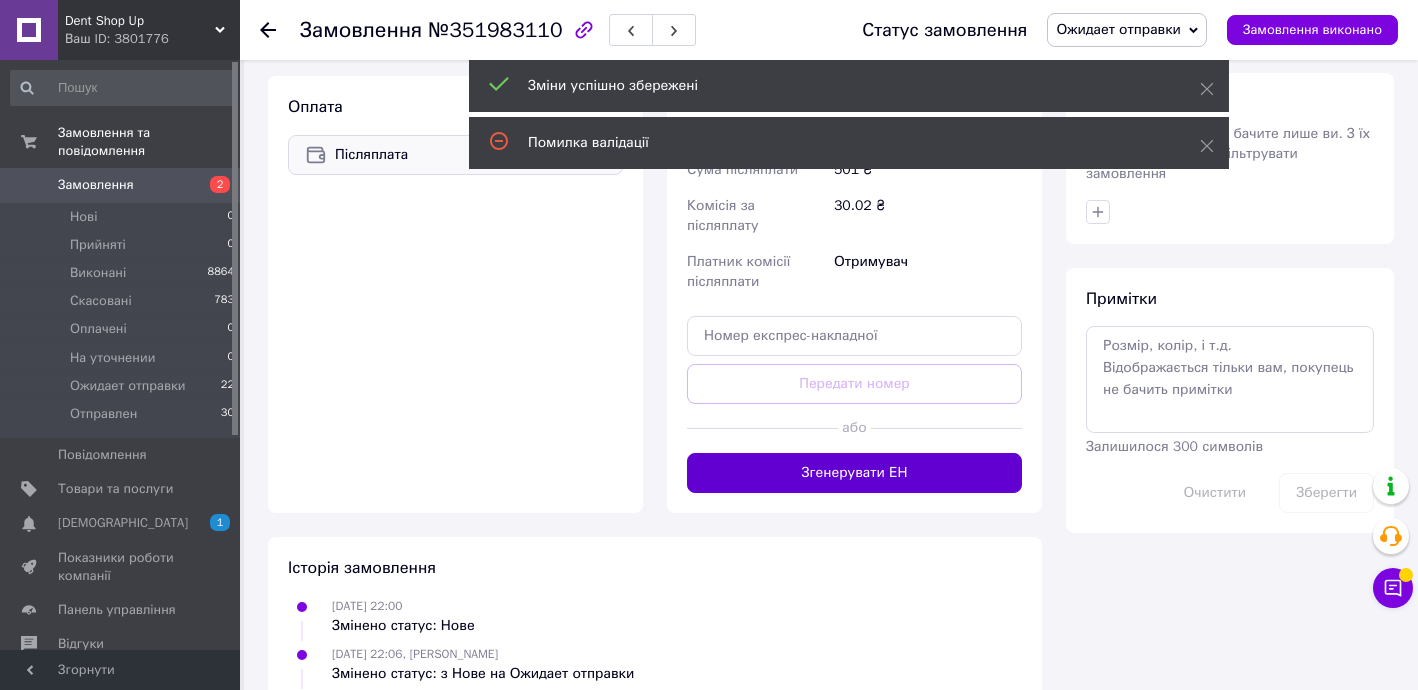 click on "Згенерувати ЕН" at bounding box center [854, 473] 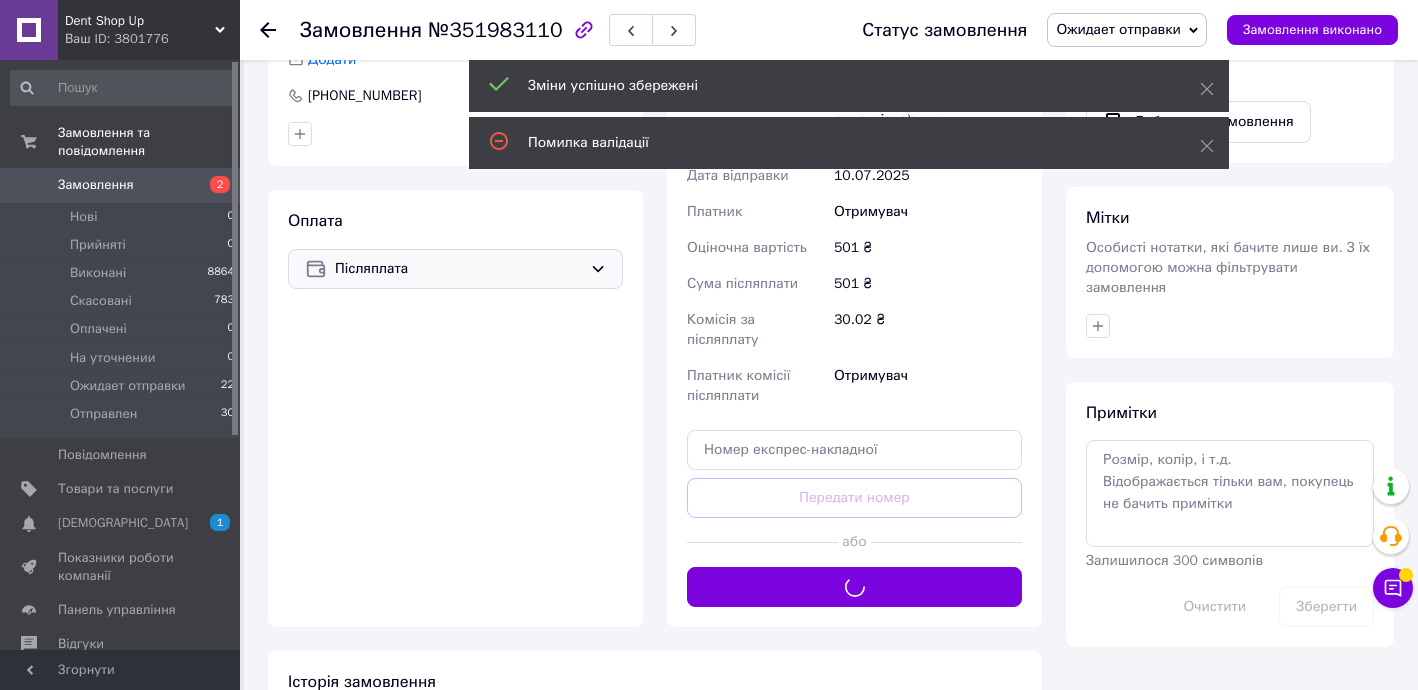 scroll, scrollTop: 498, scrollLeft: 0, axis: vertical 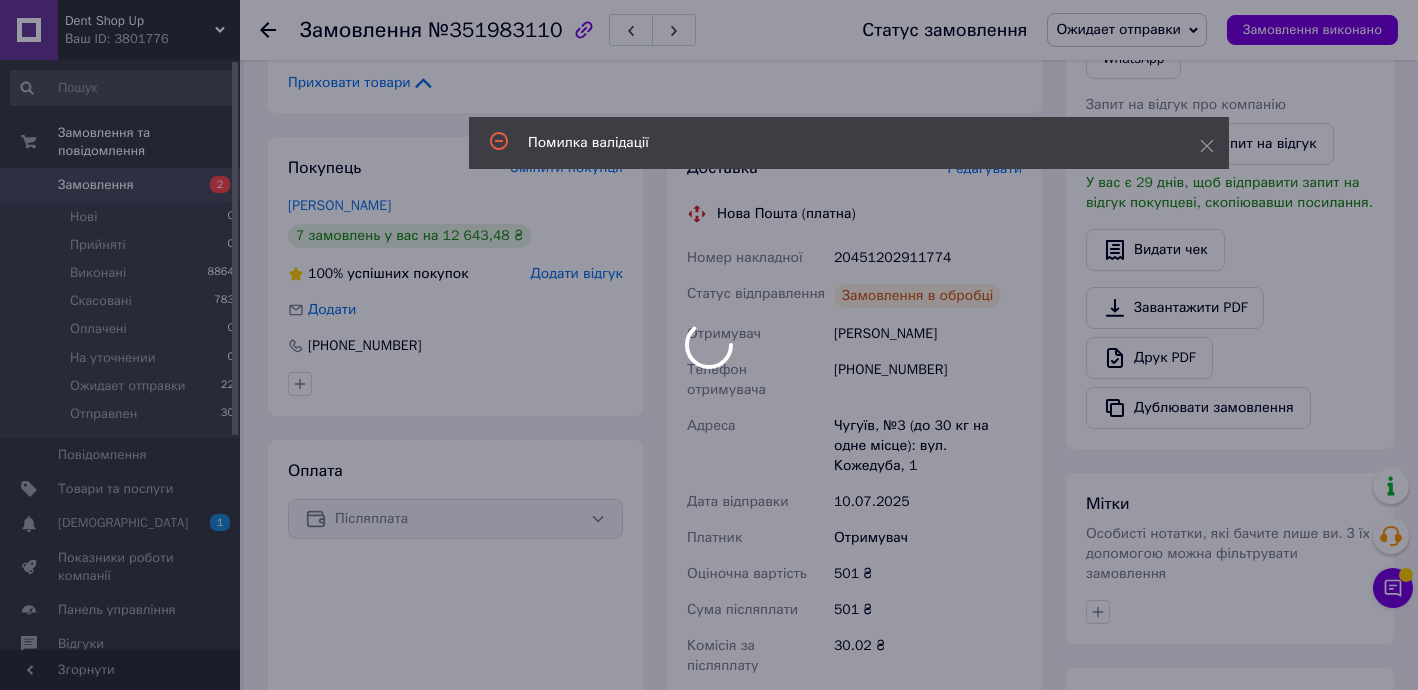 click at bounding box center (709, 345) 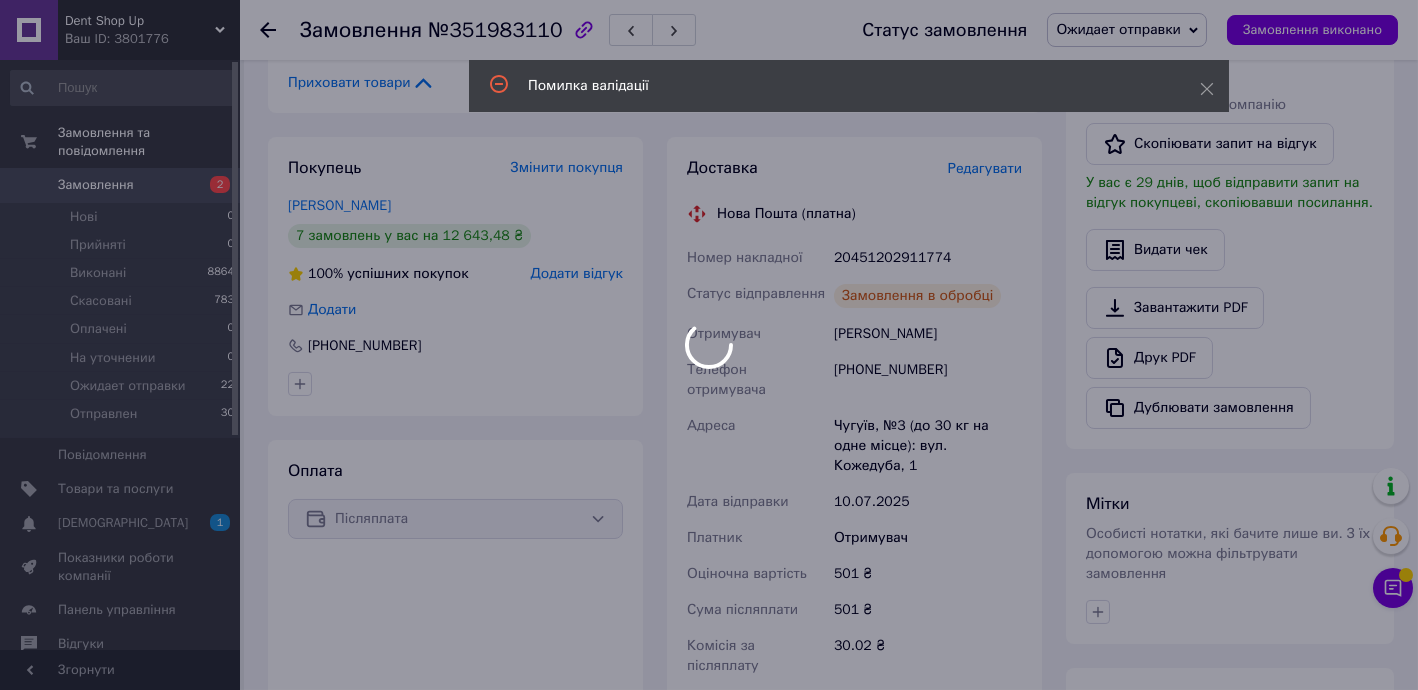 click at bounding box center (709, 345) 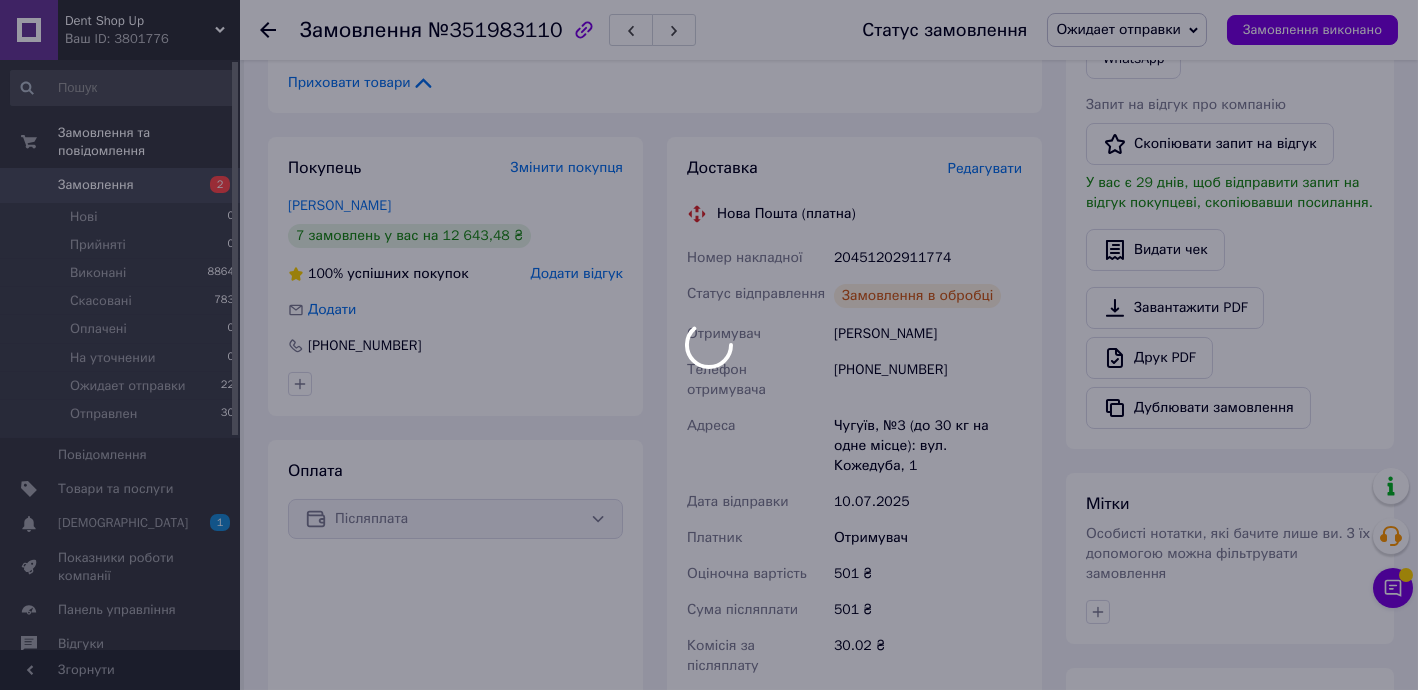 click at bounding box center [709, 345] 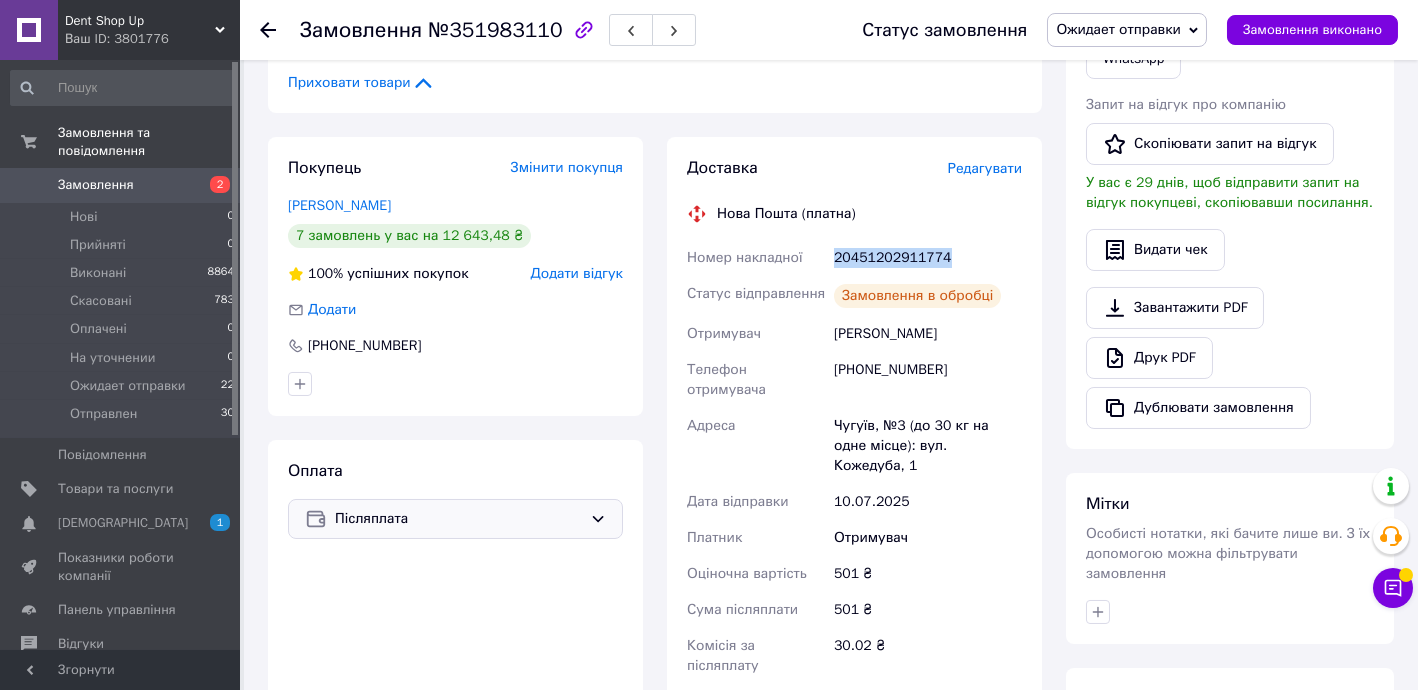 click on "20451202911774" at bounding box center (928, 258) 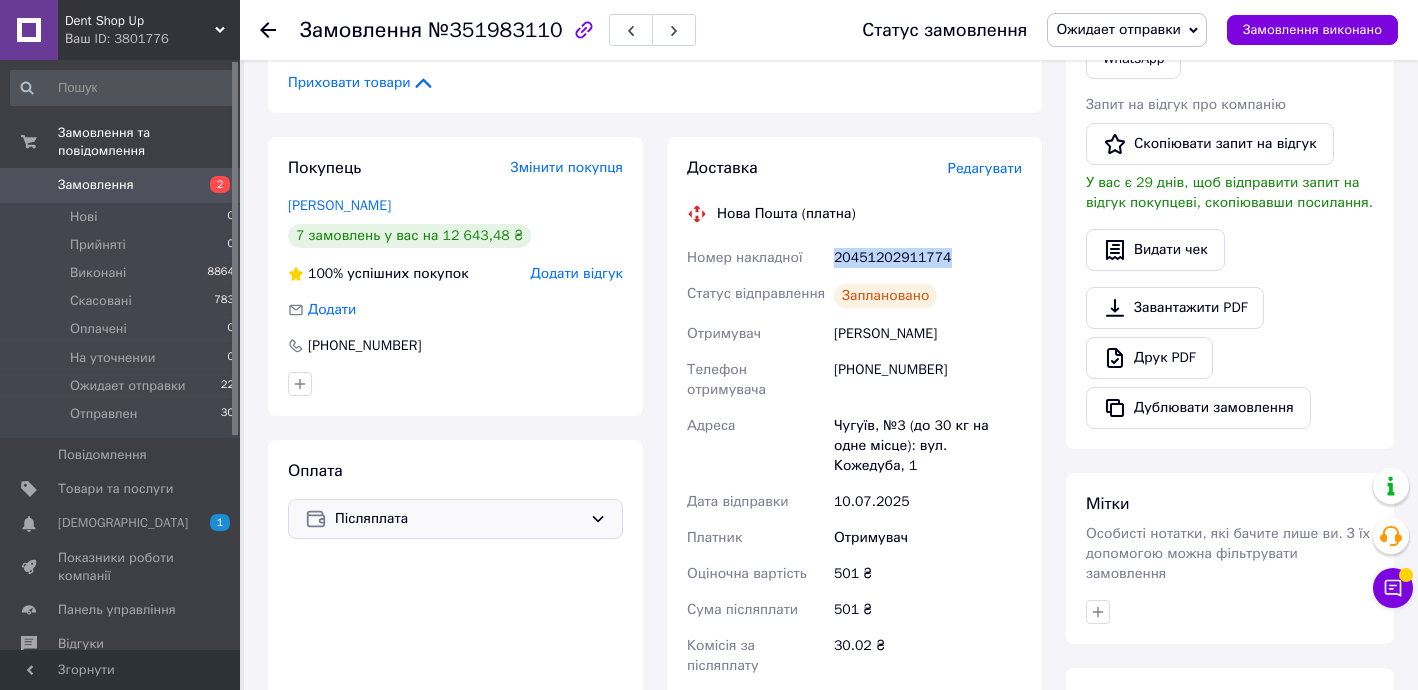 copy on "20451202911774" 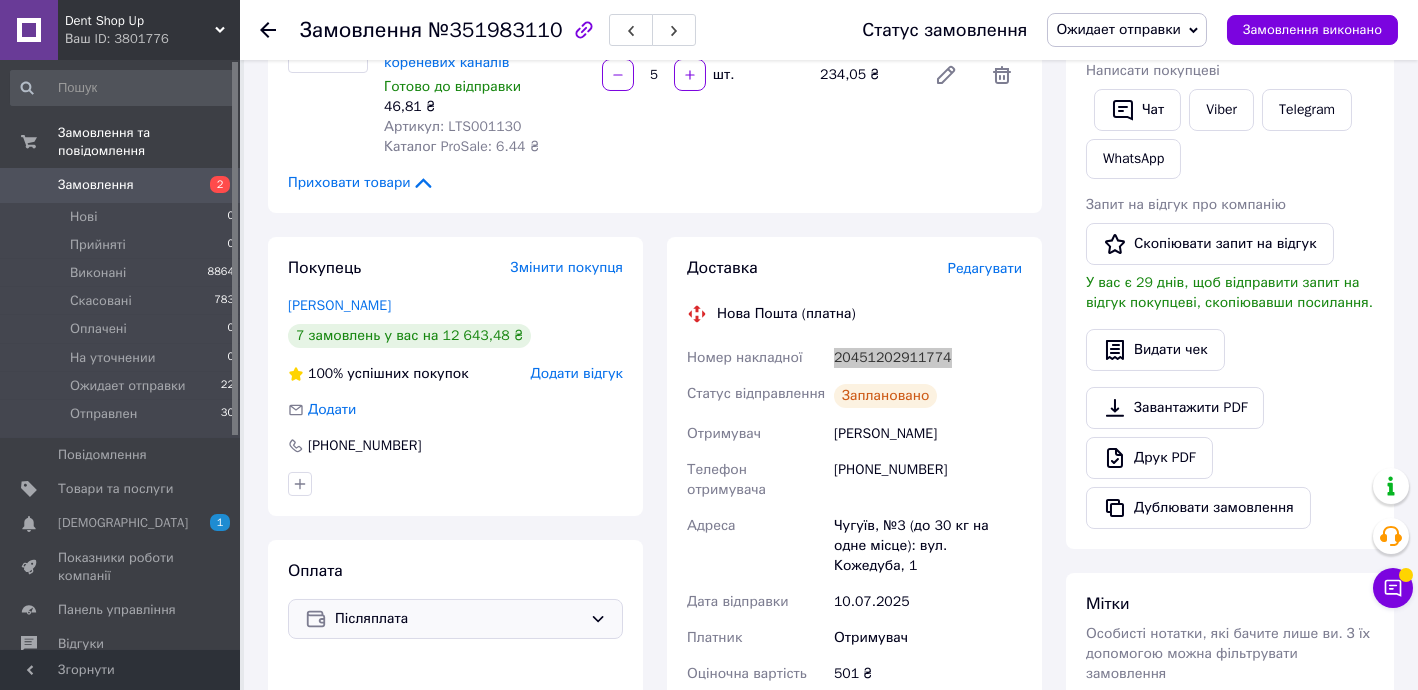 scroll, scrollTop: 0, scrollLeft: 0, axis: both 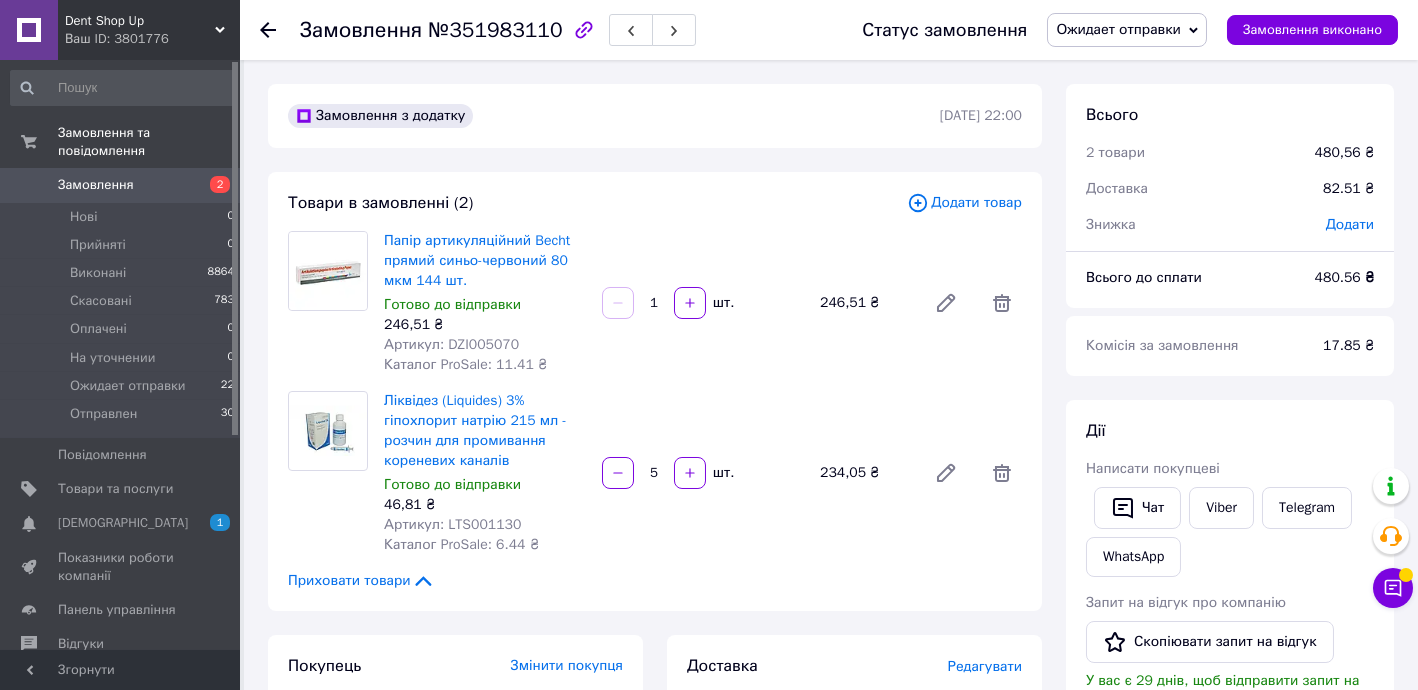 drag, startPoint x: 269, startPoint y: 29, endPoint x: 315, endPoint y: 14, distance: 48.38388 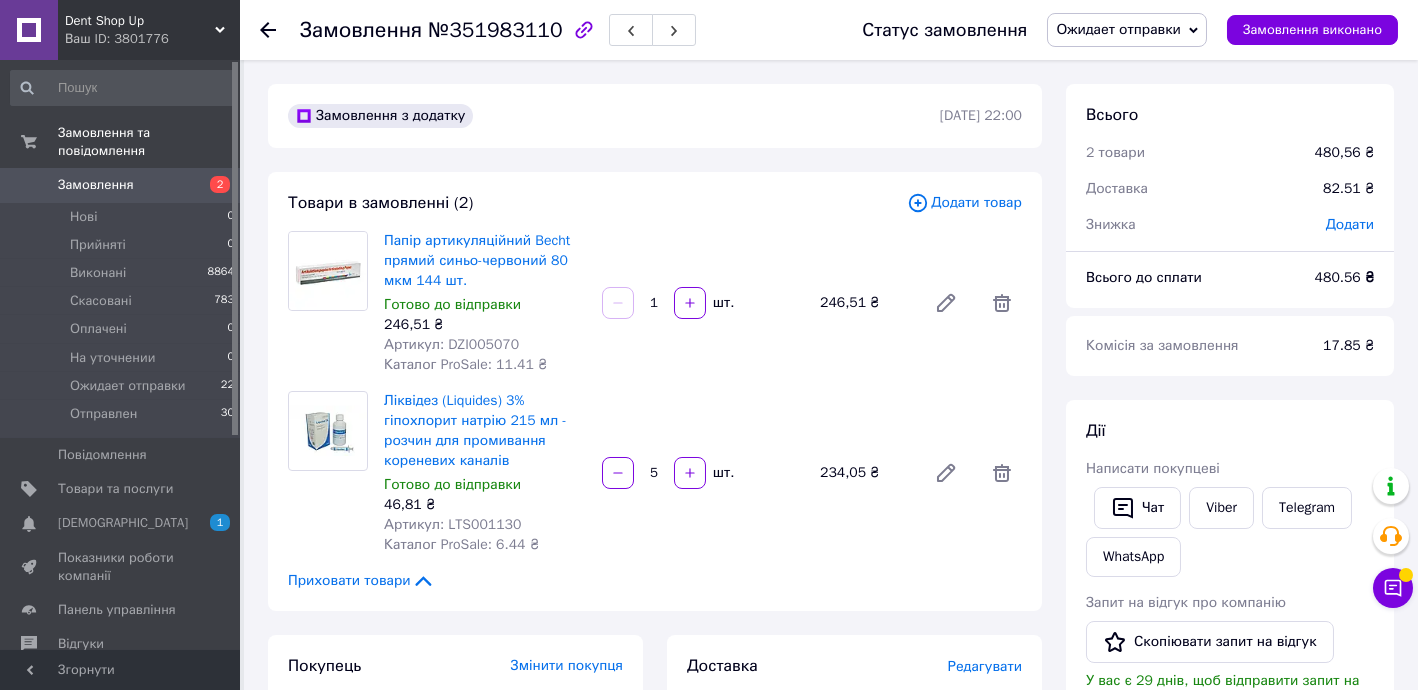 click 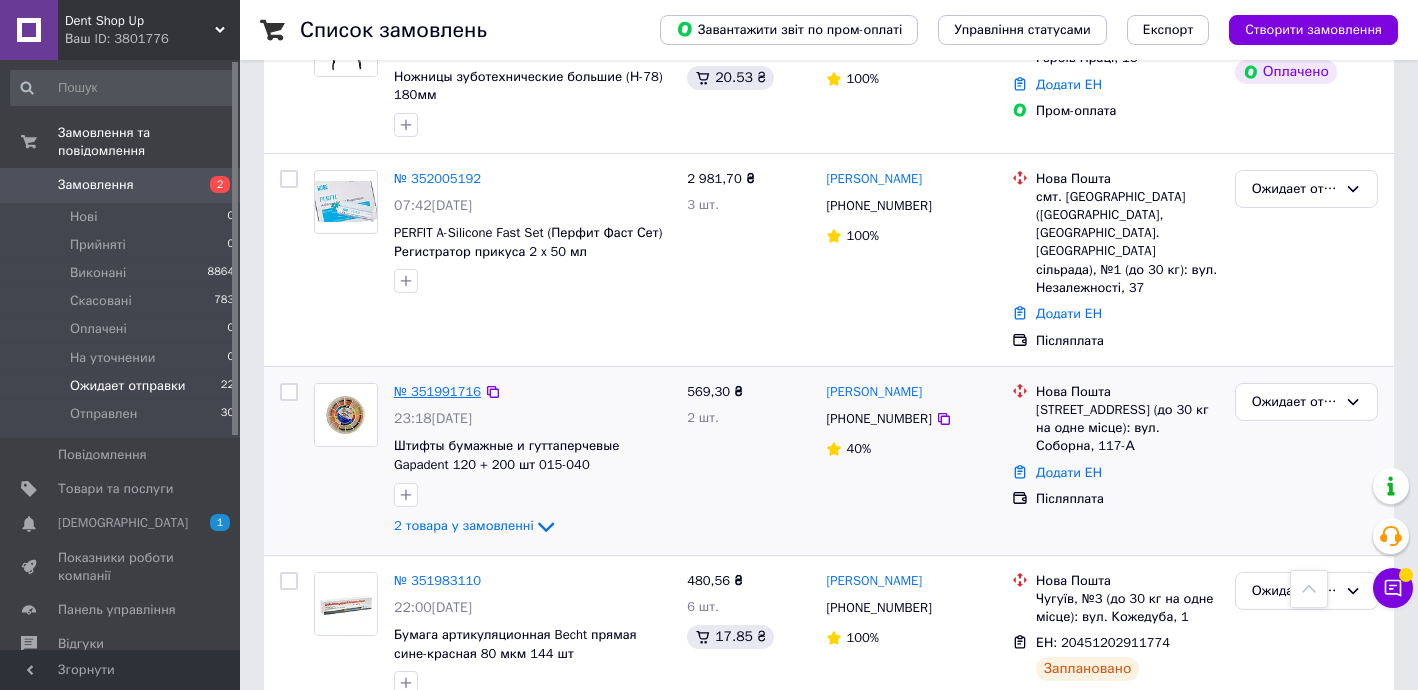 scroll, scrollTop: 1939, scrollLeft: 0, axis: vertical 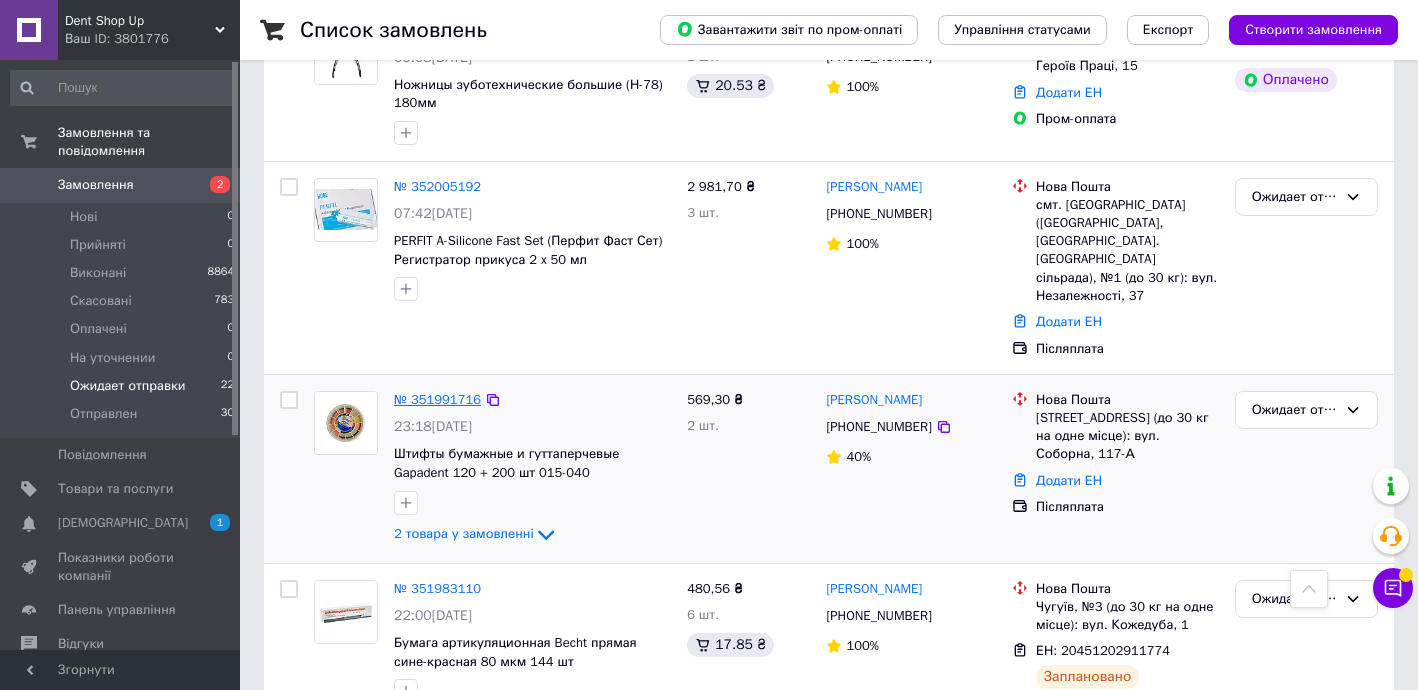 click on "№ 351991716" at bounding box center [437, 399] 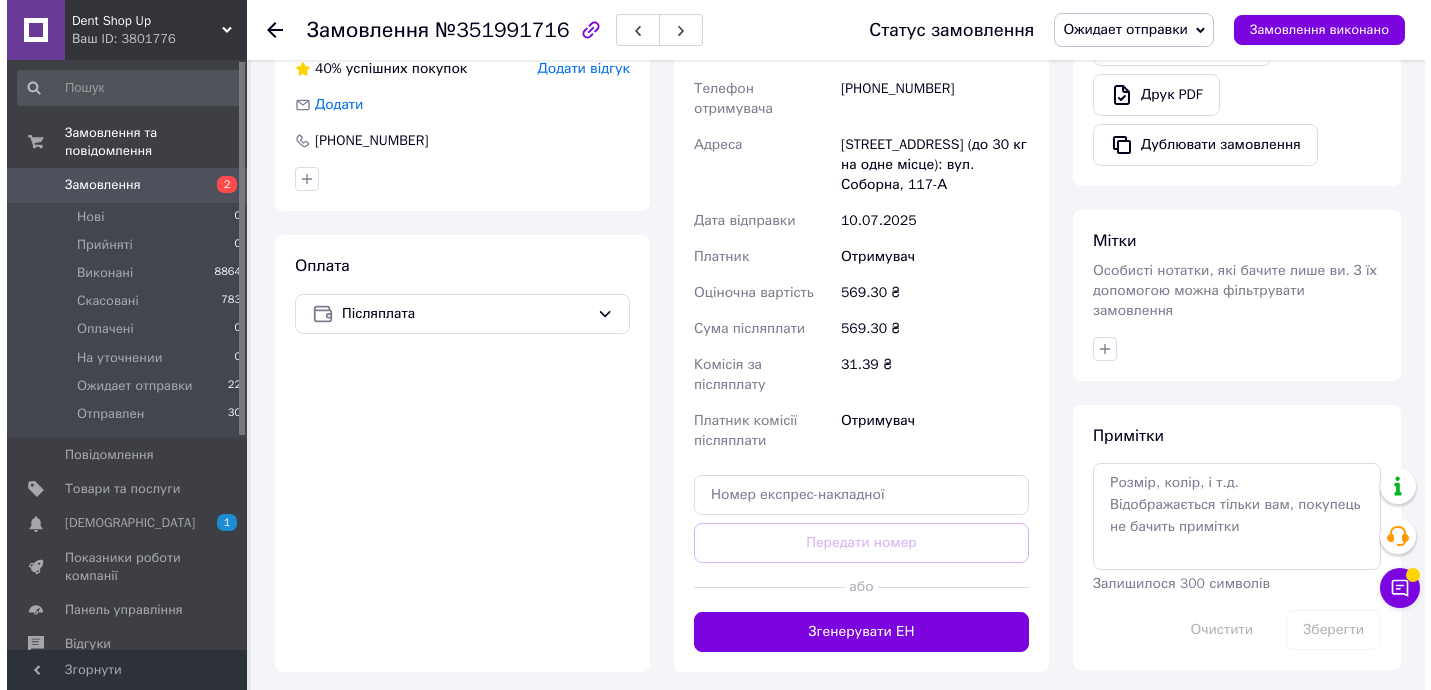 scroll, scrollTop: 360, scrollLeft: 0, axis: vertical 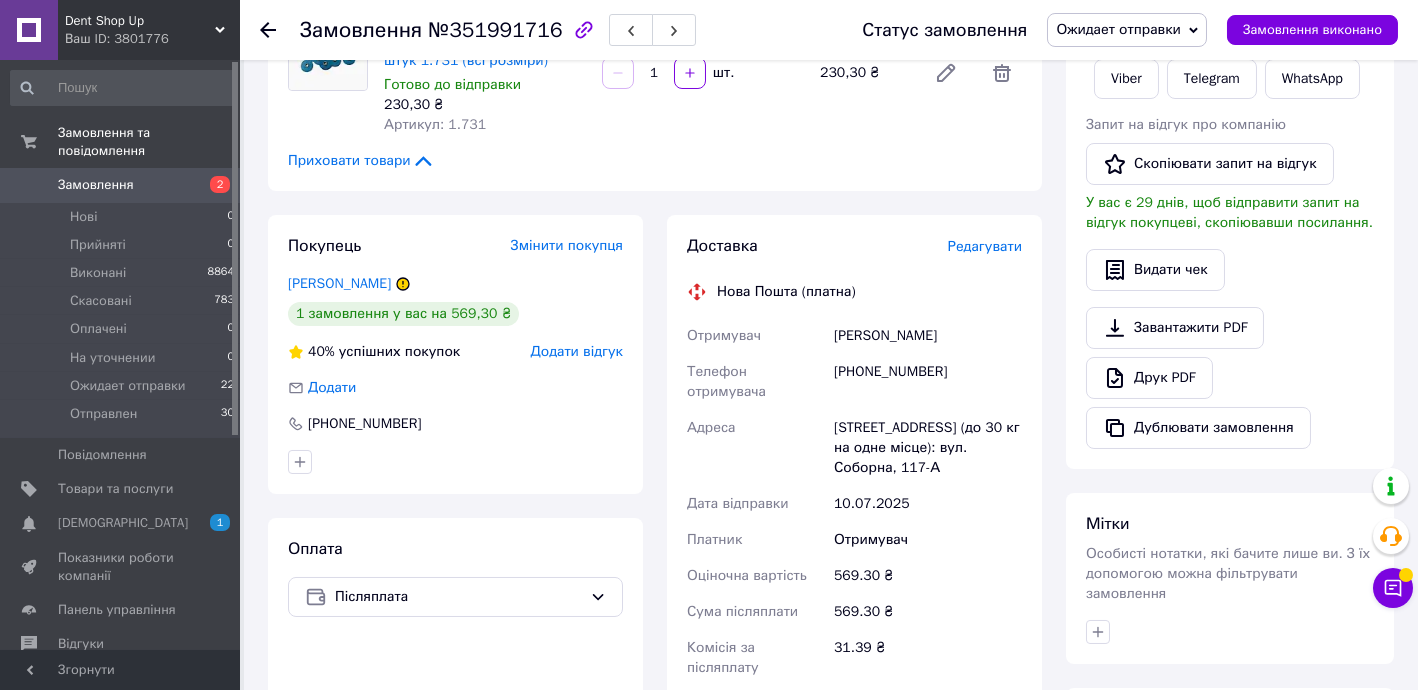 click on "Редагувати" at bounding box center [985, 246] 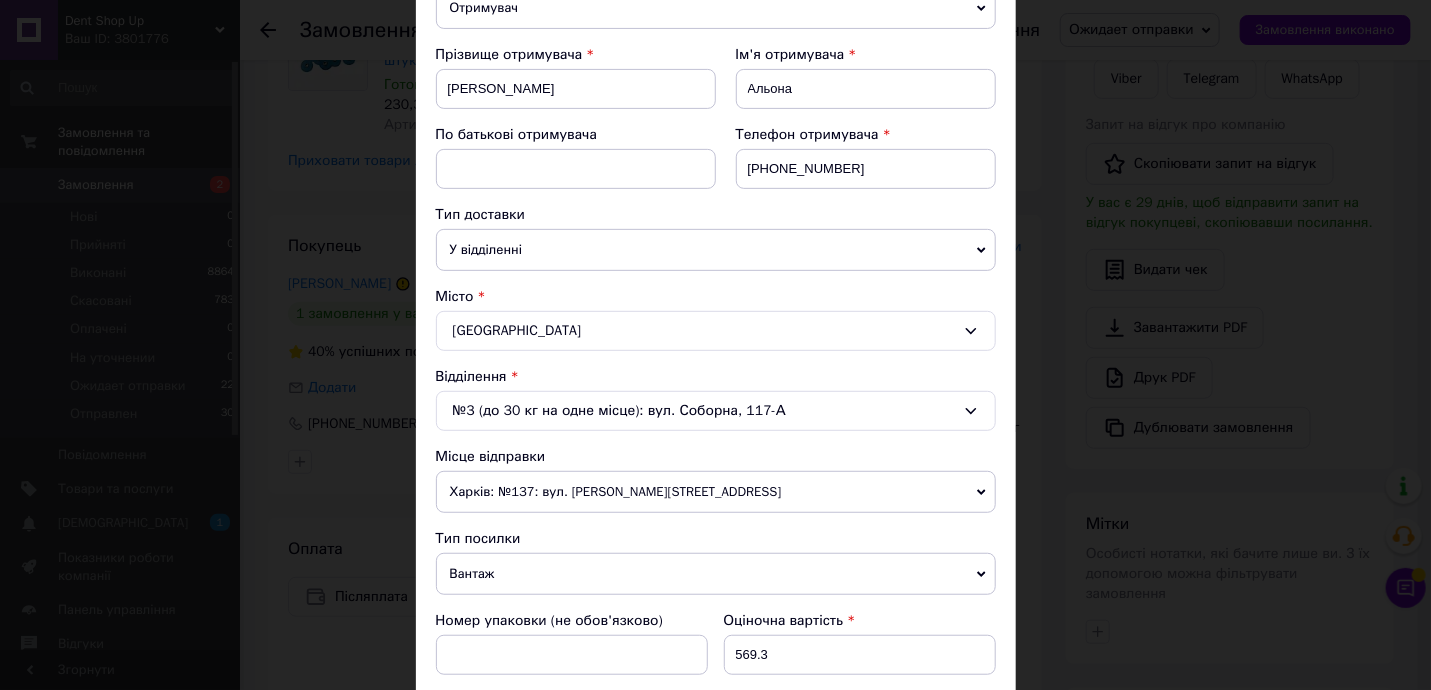 scroll, scrollTop: 848, scrollLeft: 0, axis: vertical 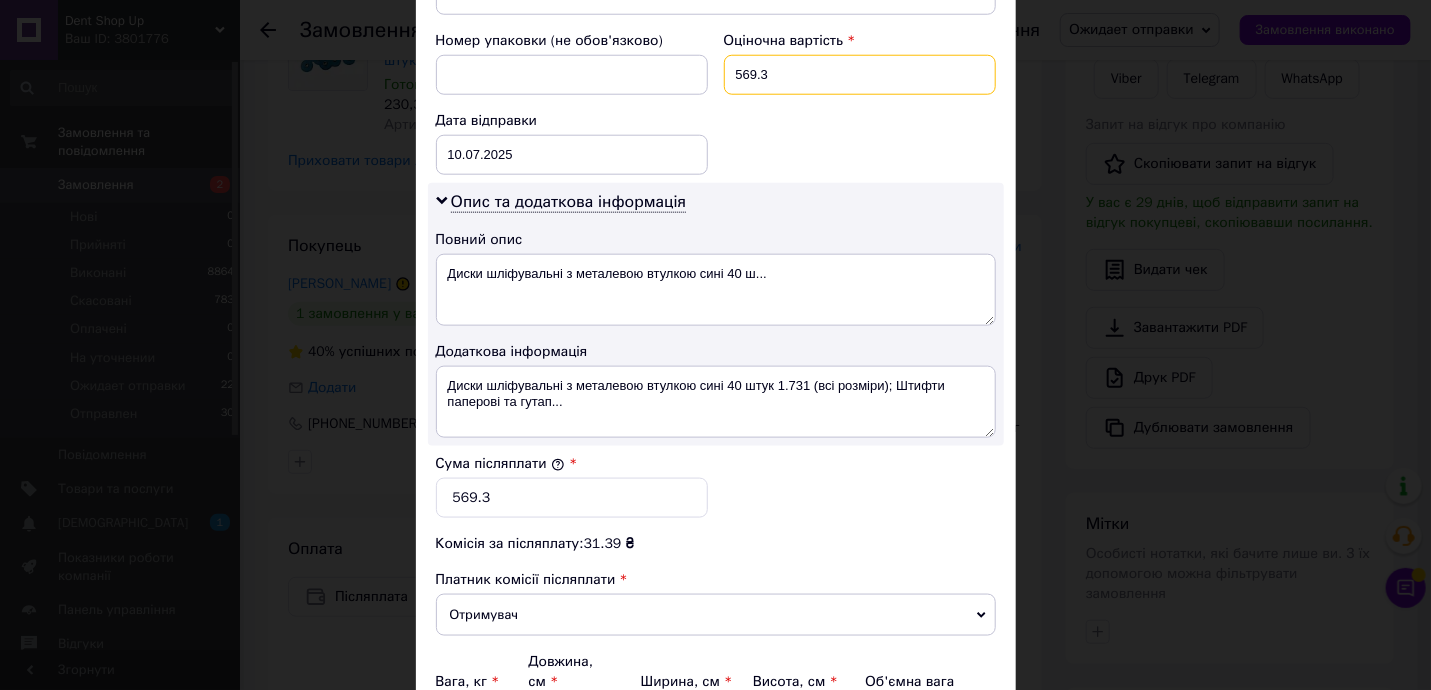 drag, startPoint x: 775, startPoint y: 71, endPoint x: 810, endPoint y: 77, distance: 35.510563 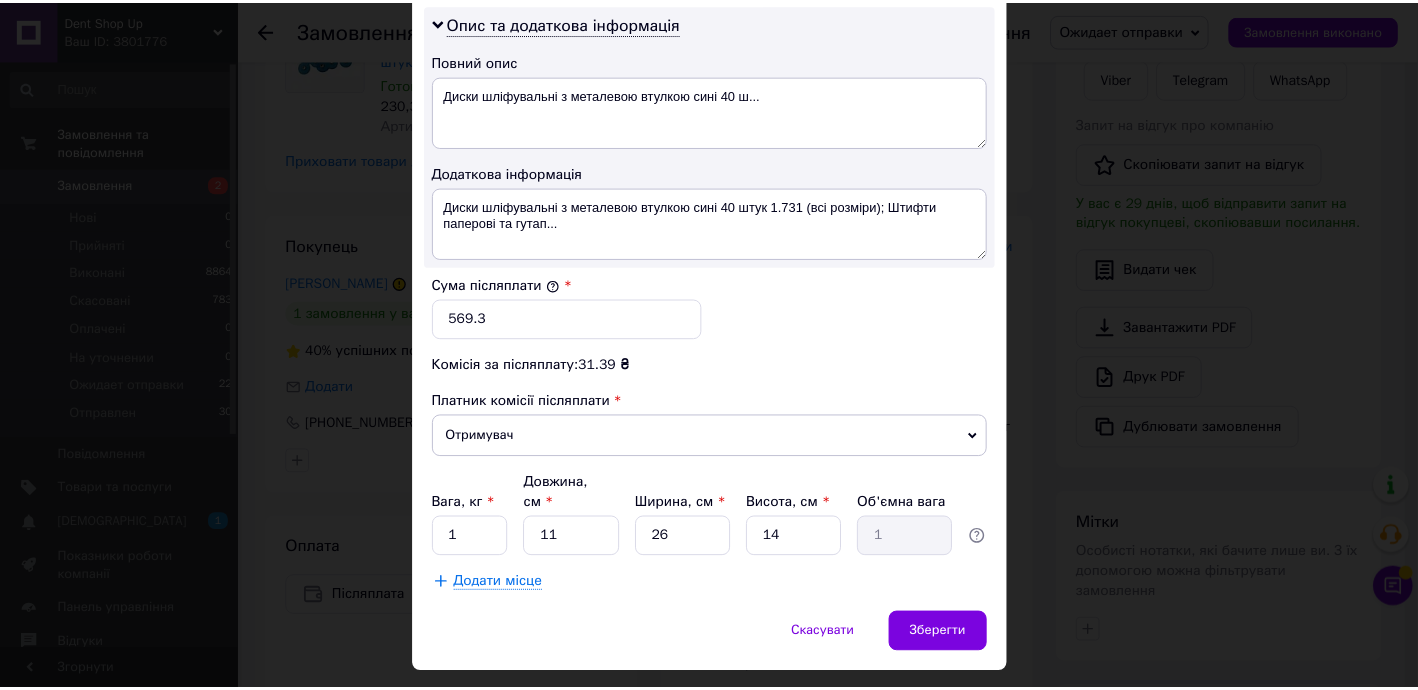 scroll, scrollTop: 1050, scrollLeft: 0, axis: vertical 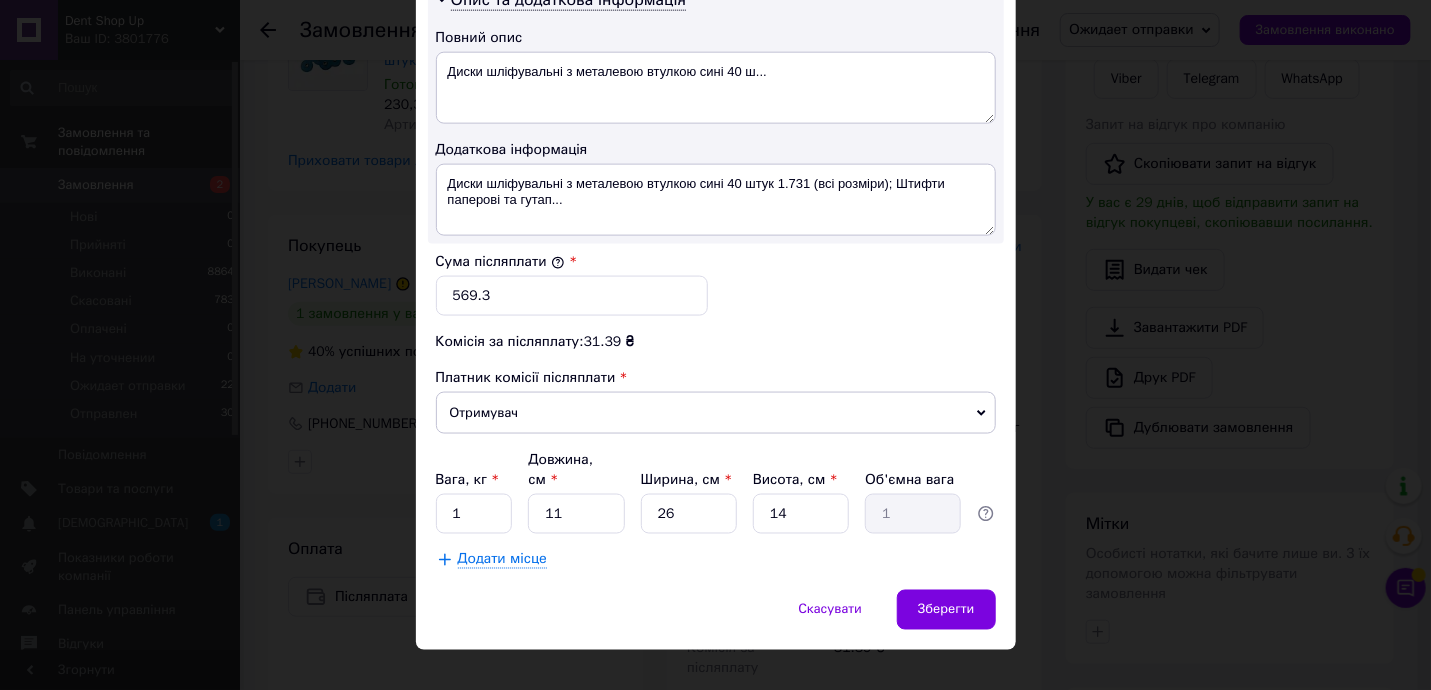type on "590" 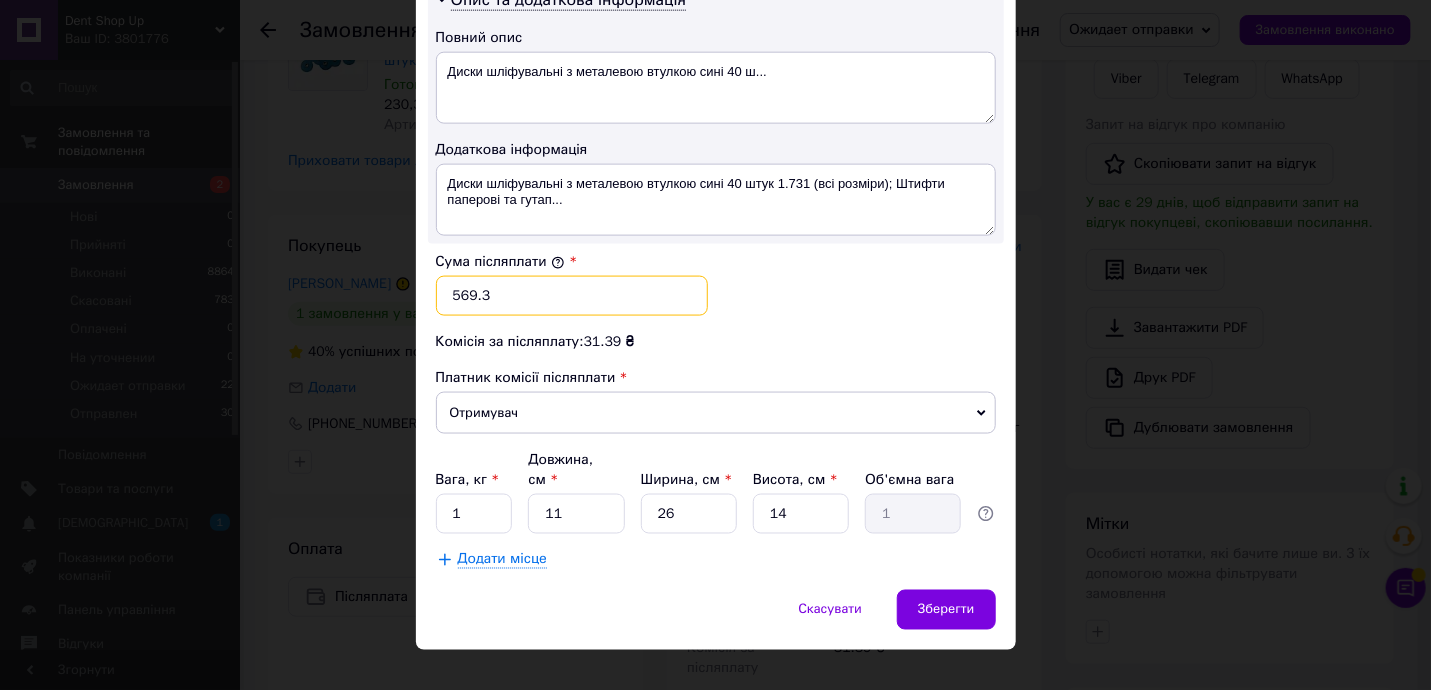 drag, startPoint x: 460, startPoint y: 284, endPoint x: 531, endPoint y: 293, distance: 71.568146 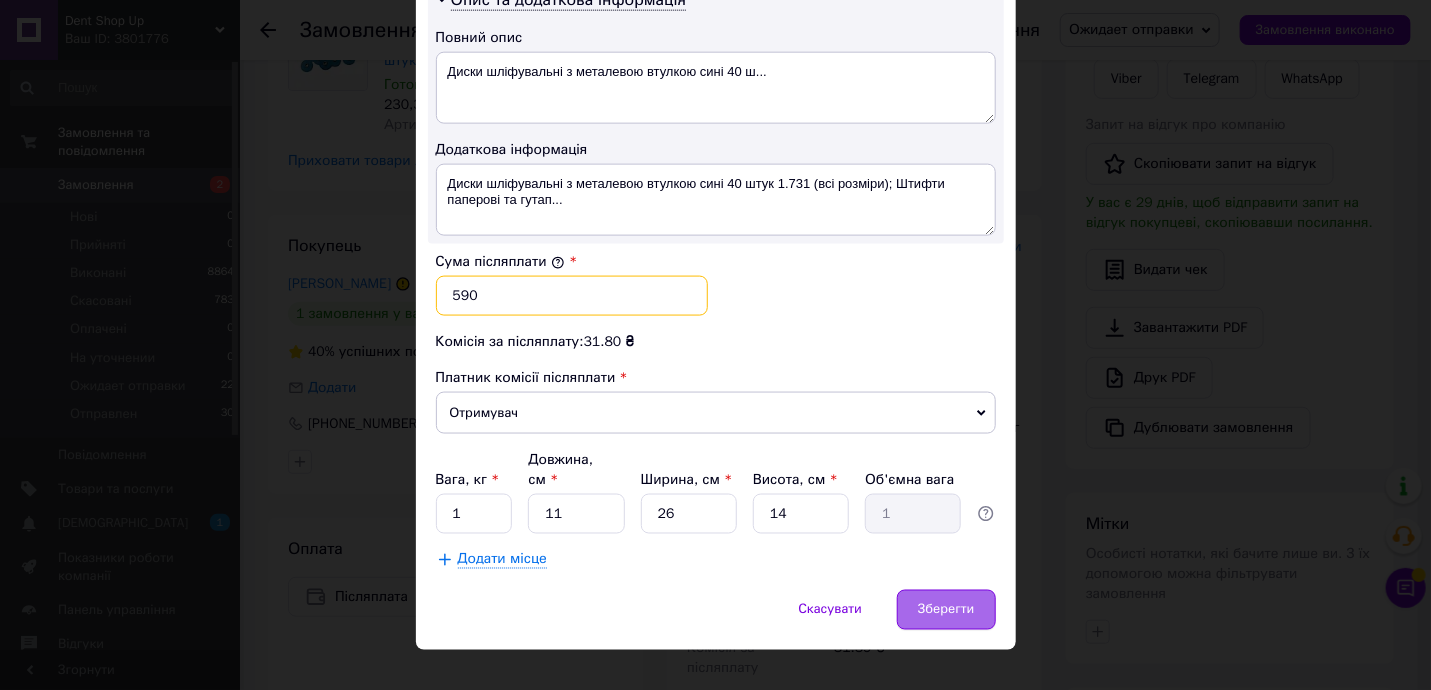 type on "590" 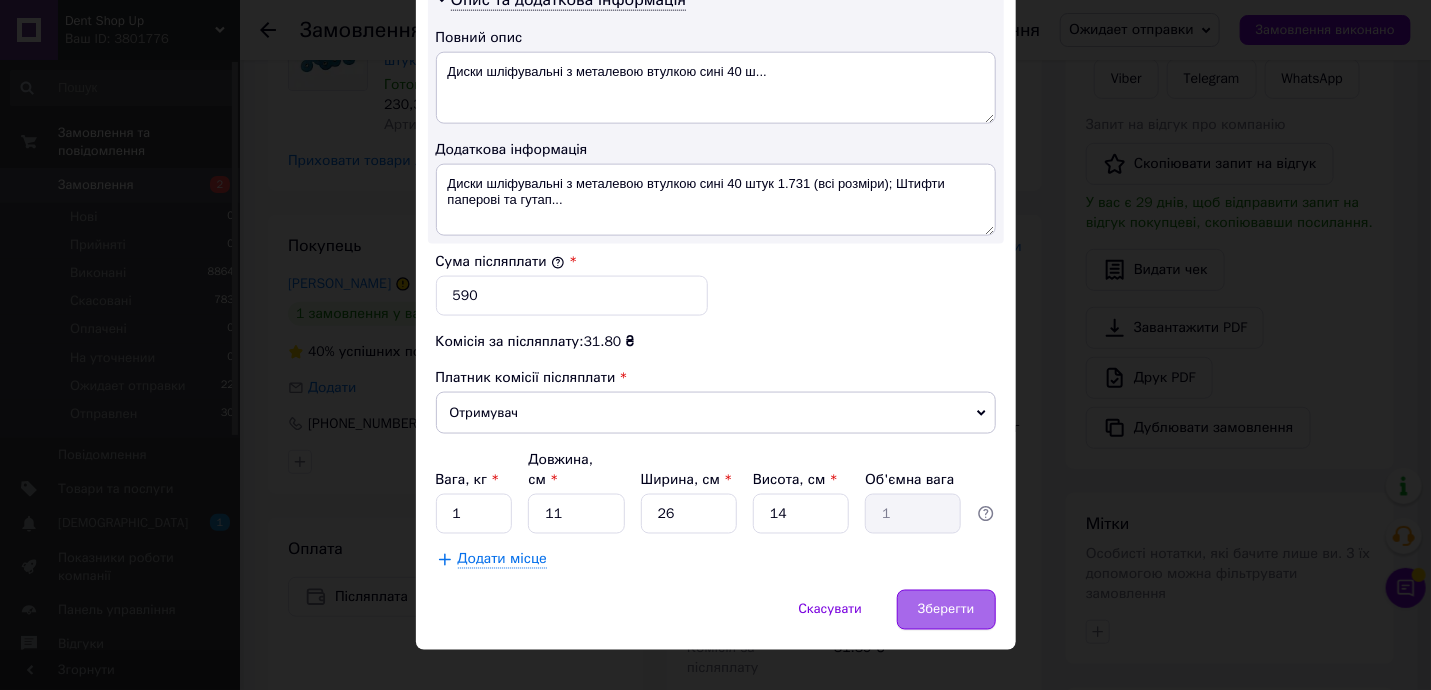 click on "Зберегти" at bounding box center (946, 610) 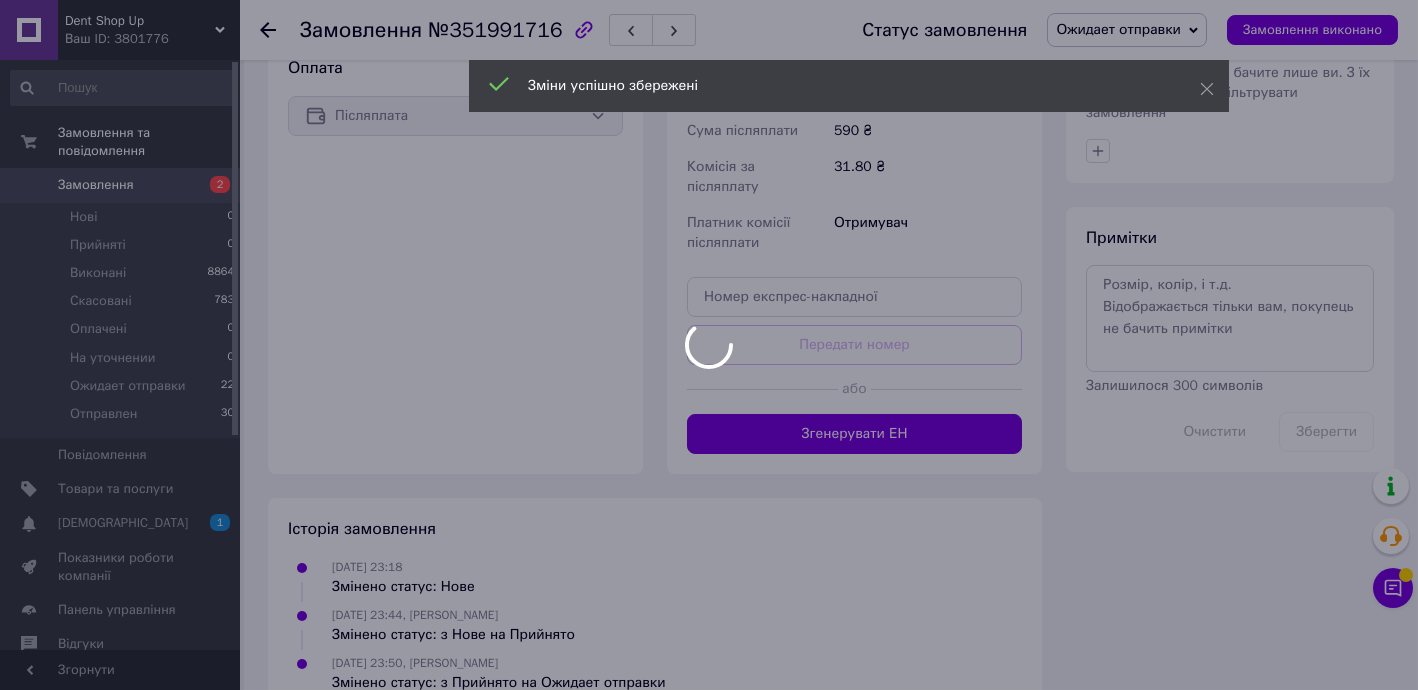 scroll, scrollTop: 845, scrollLeft: 0, axis: vertical 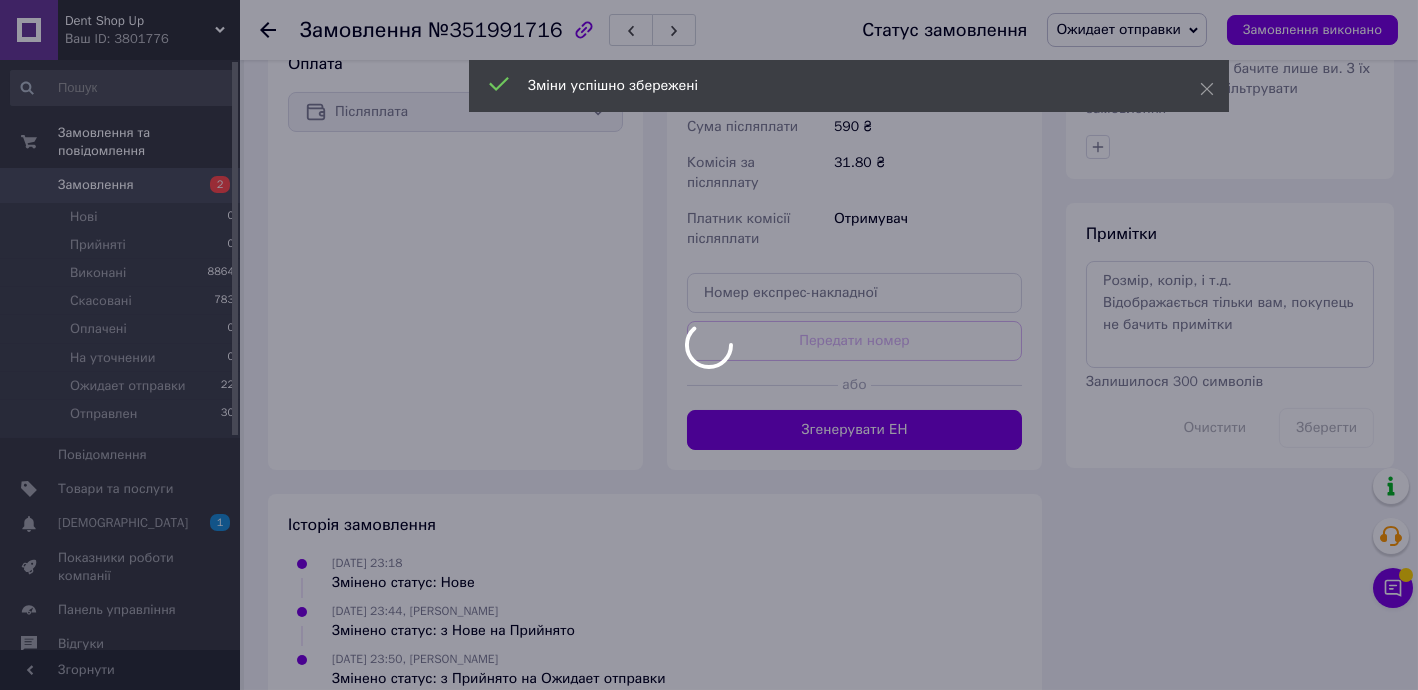 click at bounding box center (709, 345) 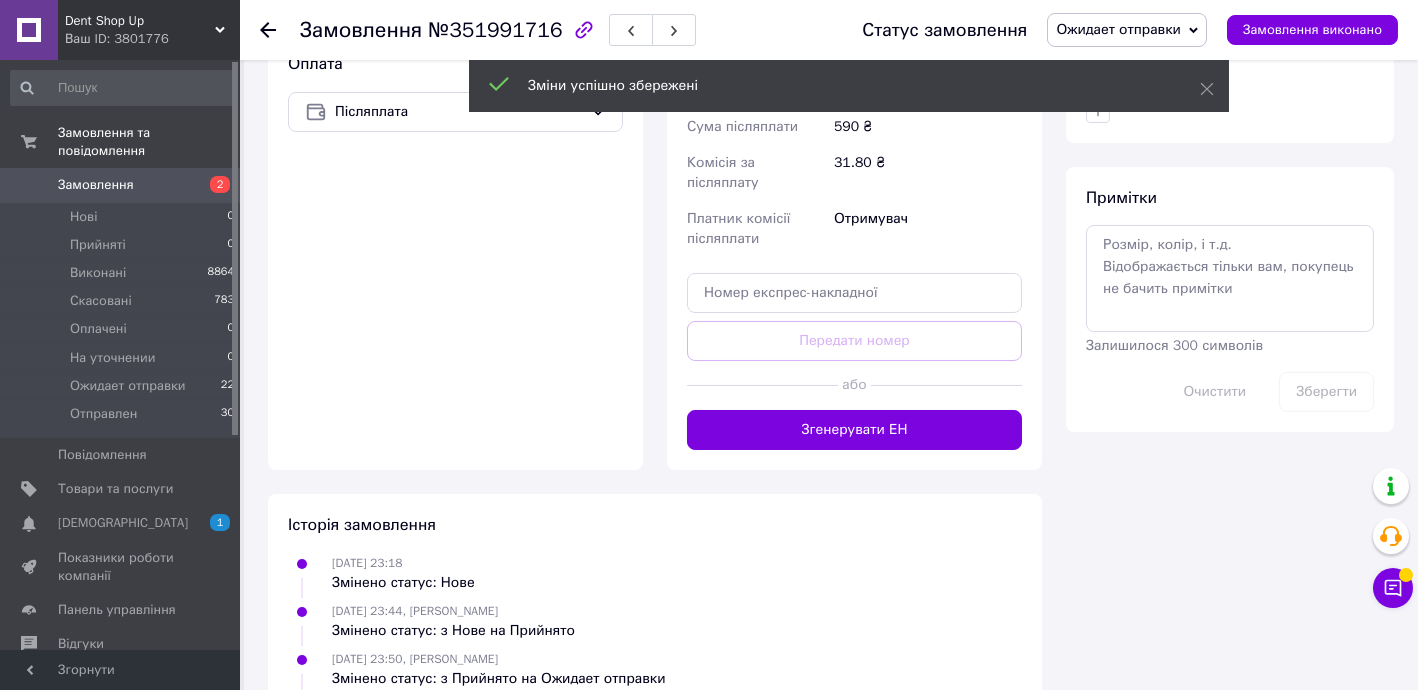 click on "Згенерувати ЕН" at bounding box center (854, 430) 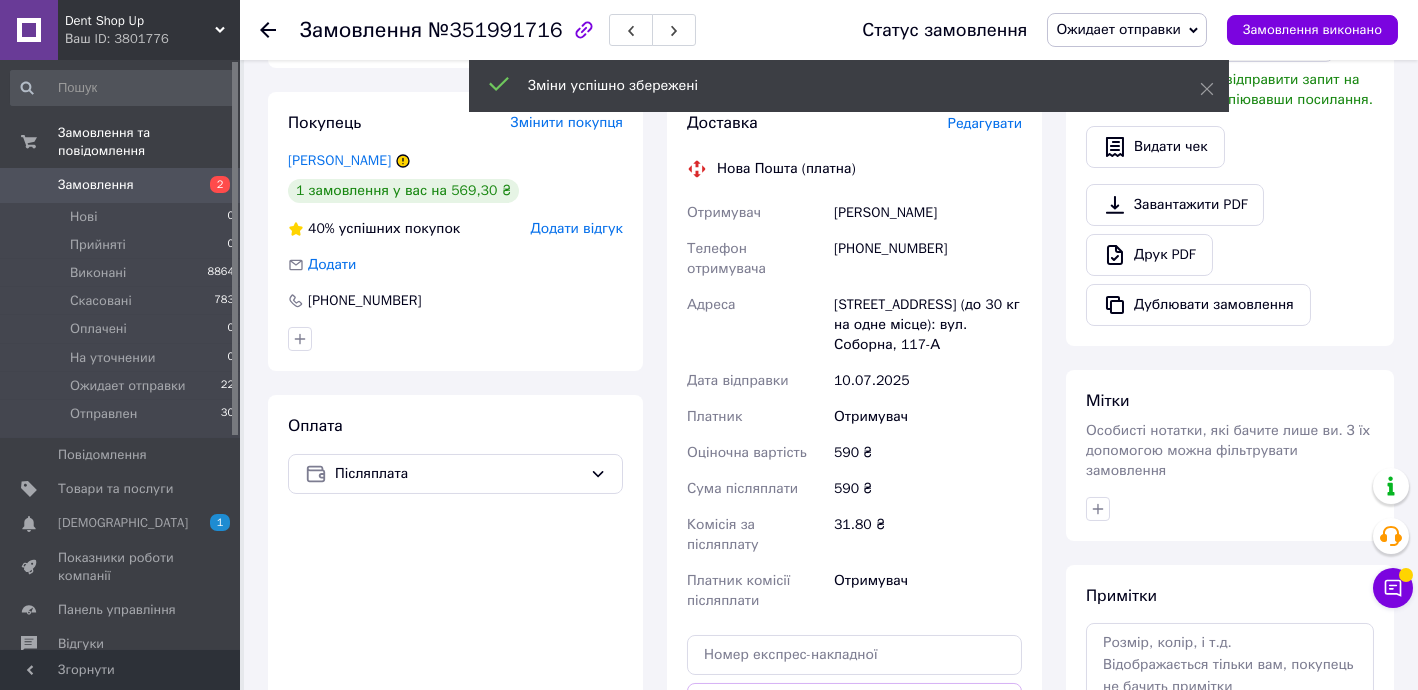 scroll, scrollTop: 482, scrollLeft: 0, axis: vertical 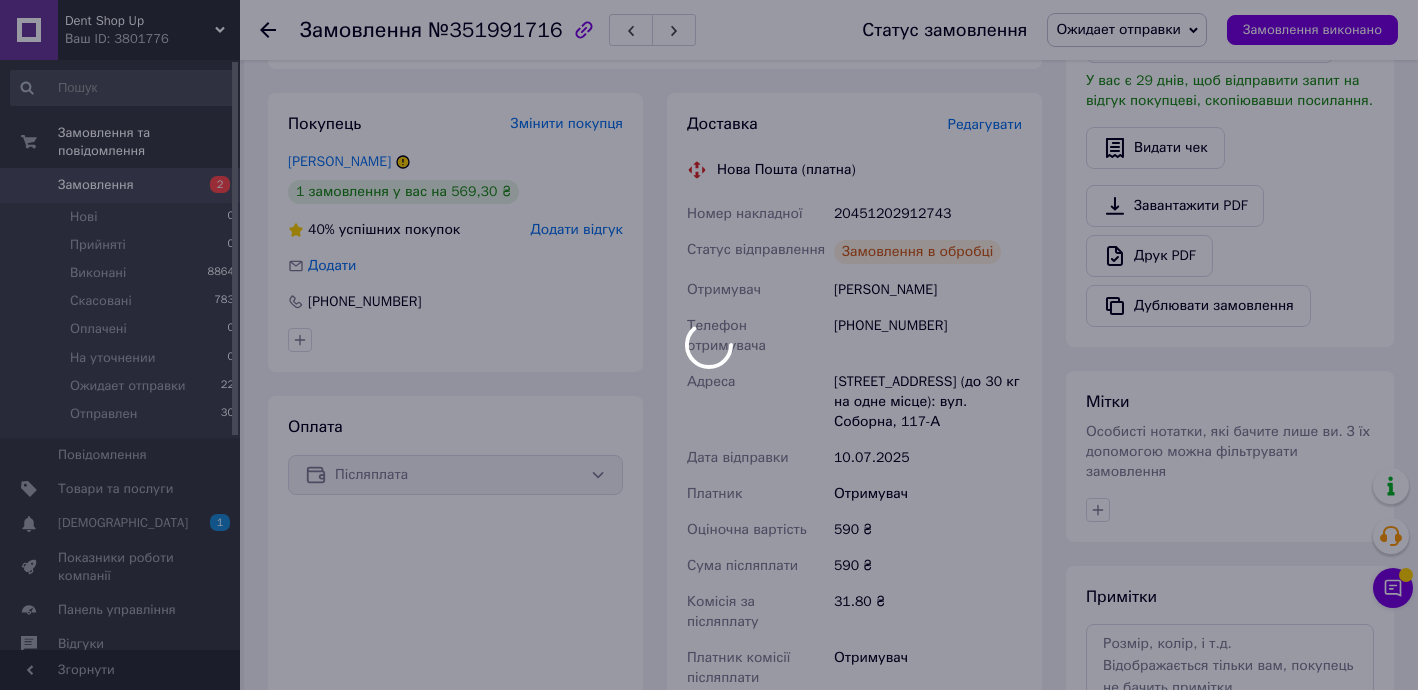 click at bounding box center (709, 345) 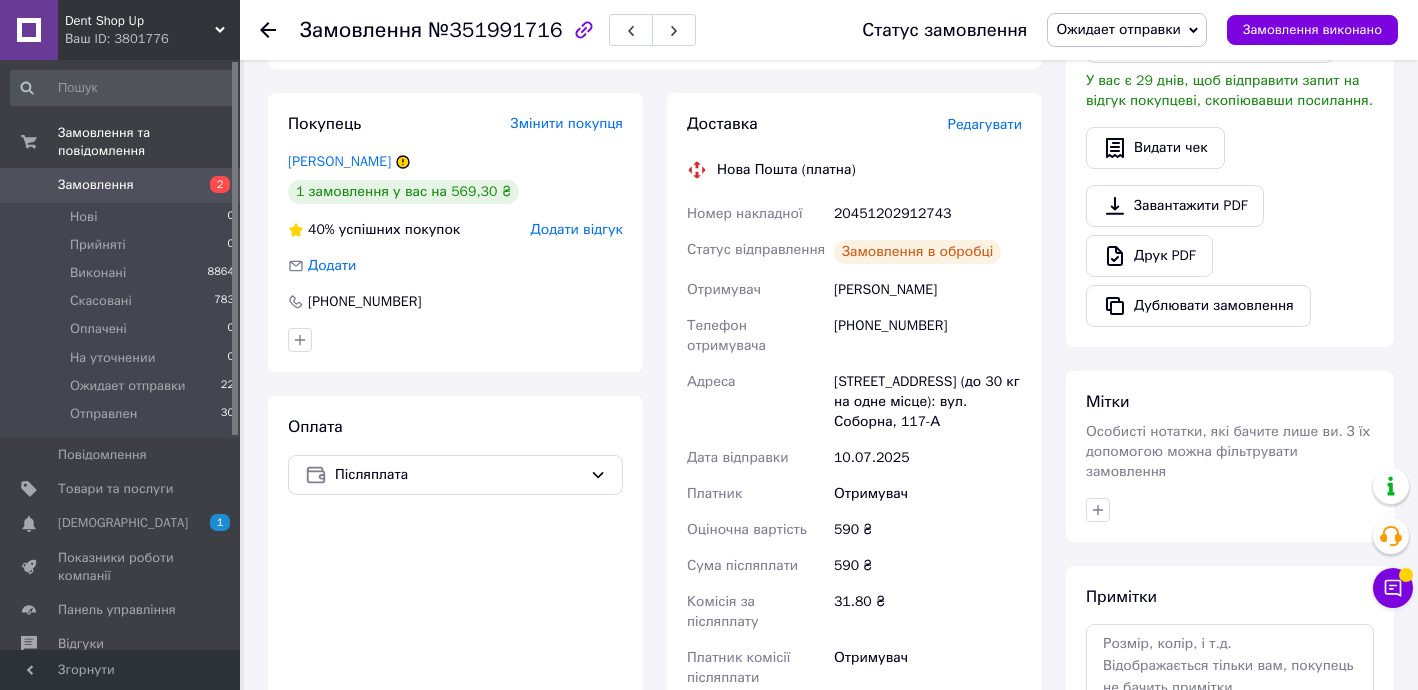 click on "20451202912743" at bounding box center (928, 214) 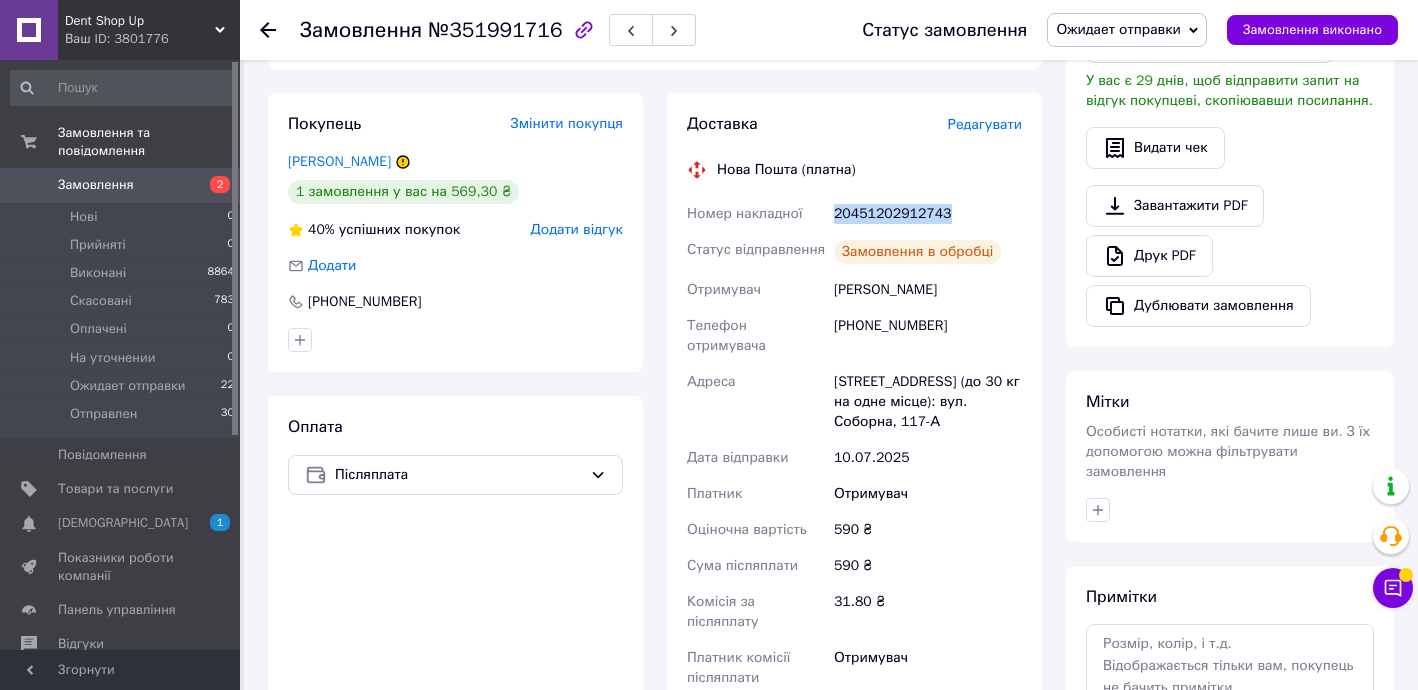 click on "20451202912743" at bounding box center (928, 214) 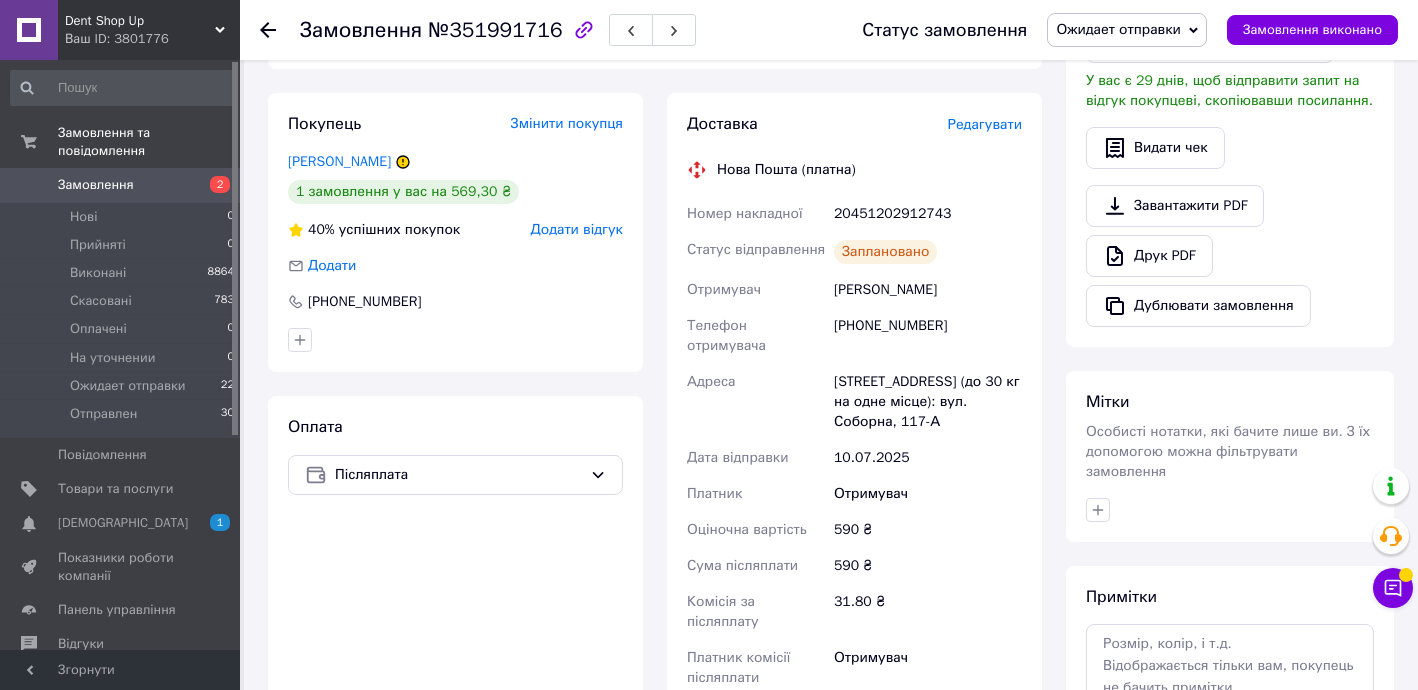 click 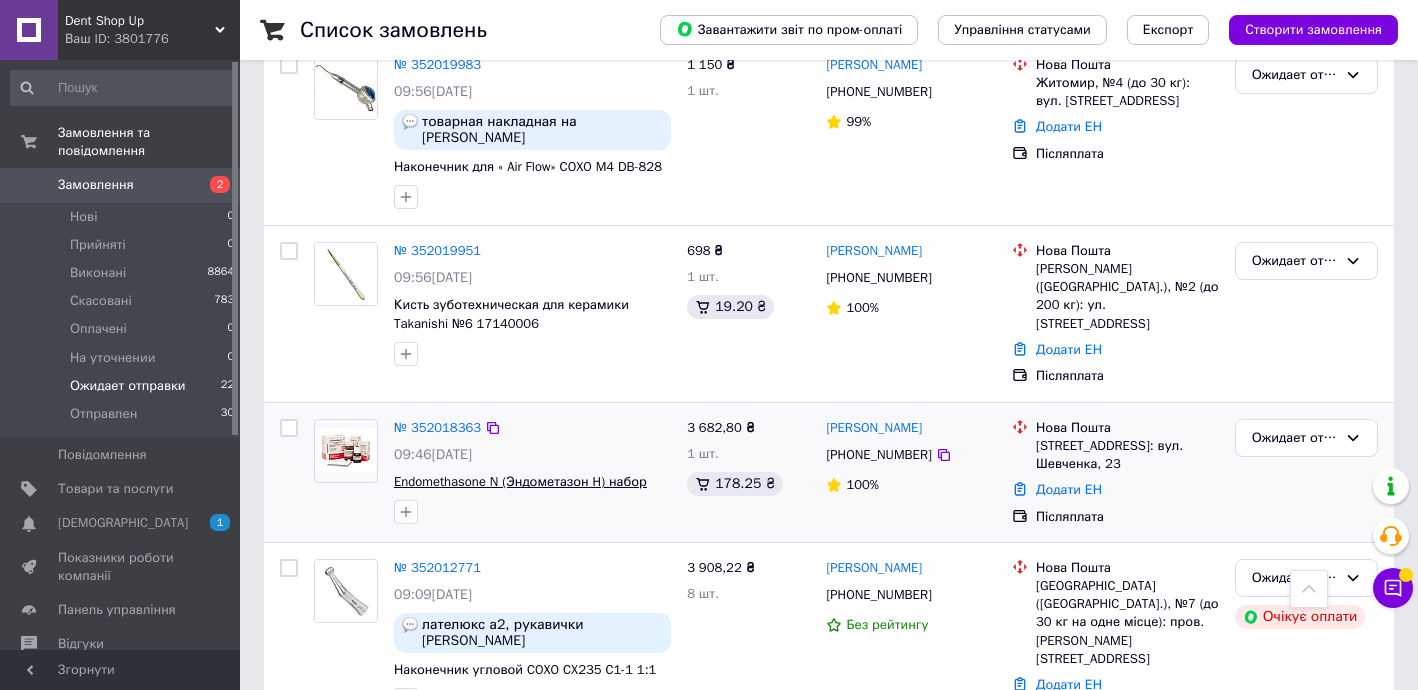 scroll, scrollTop: 1696, scrollLeft: 0, axis: vertical 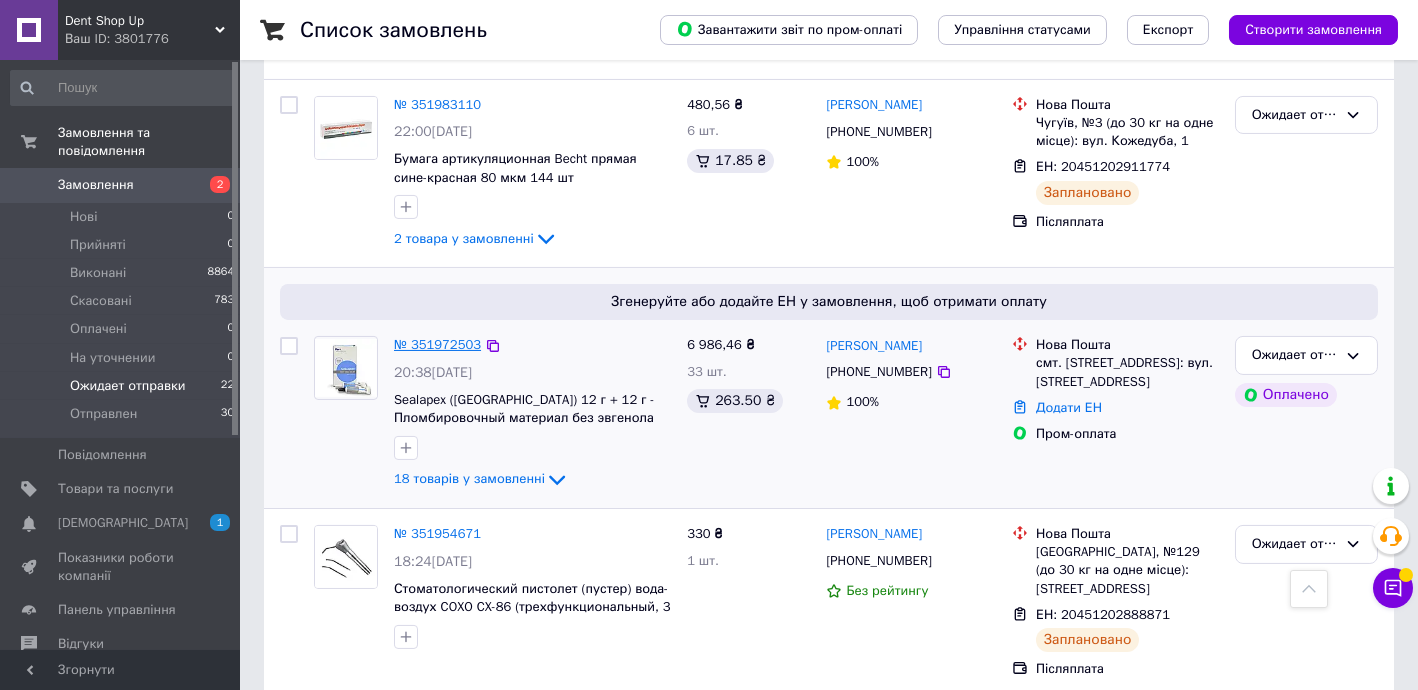 click on "№ 351972503" at bounding box center [437, 344] 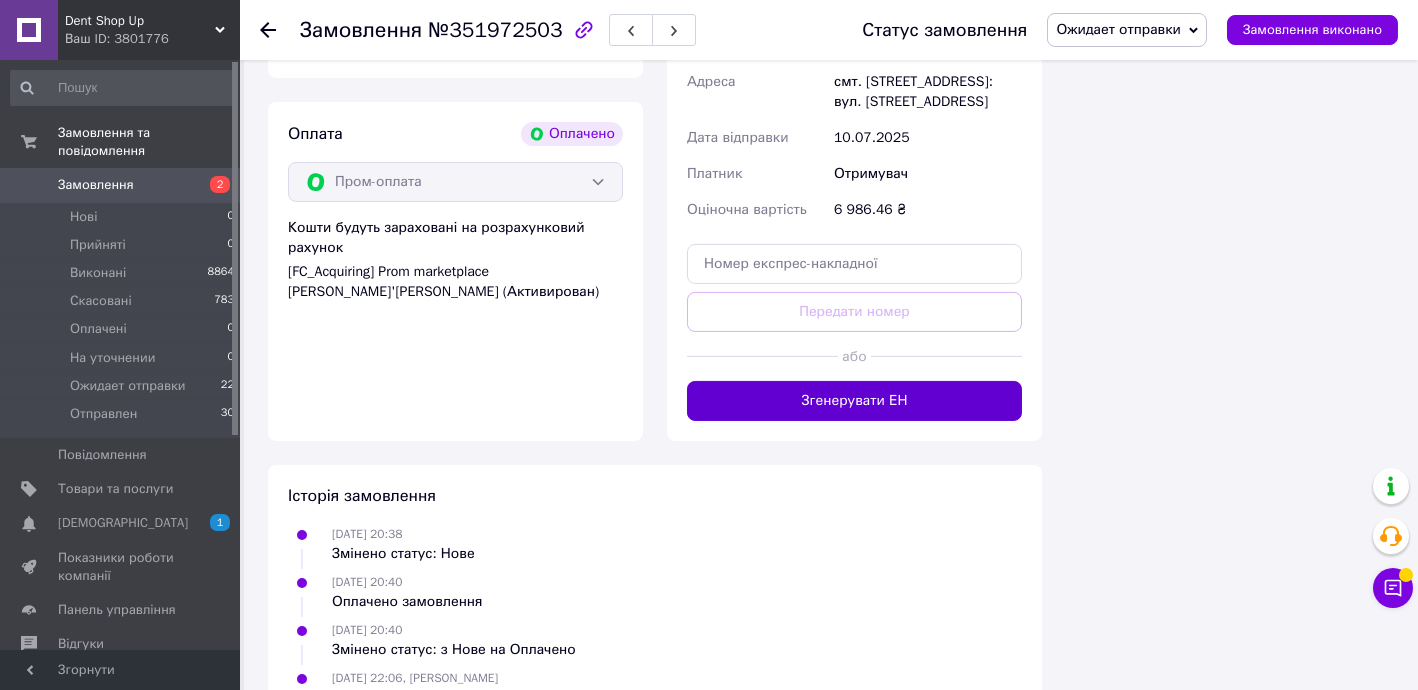 click on "Згенерувати ЕН" at bounding box center (854, 401) 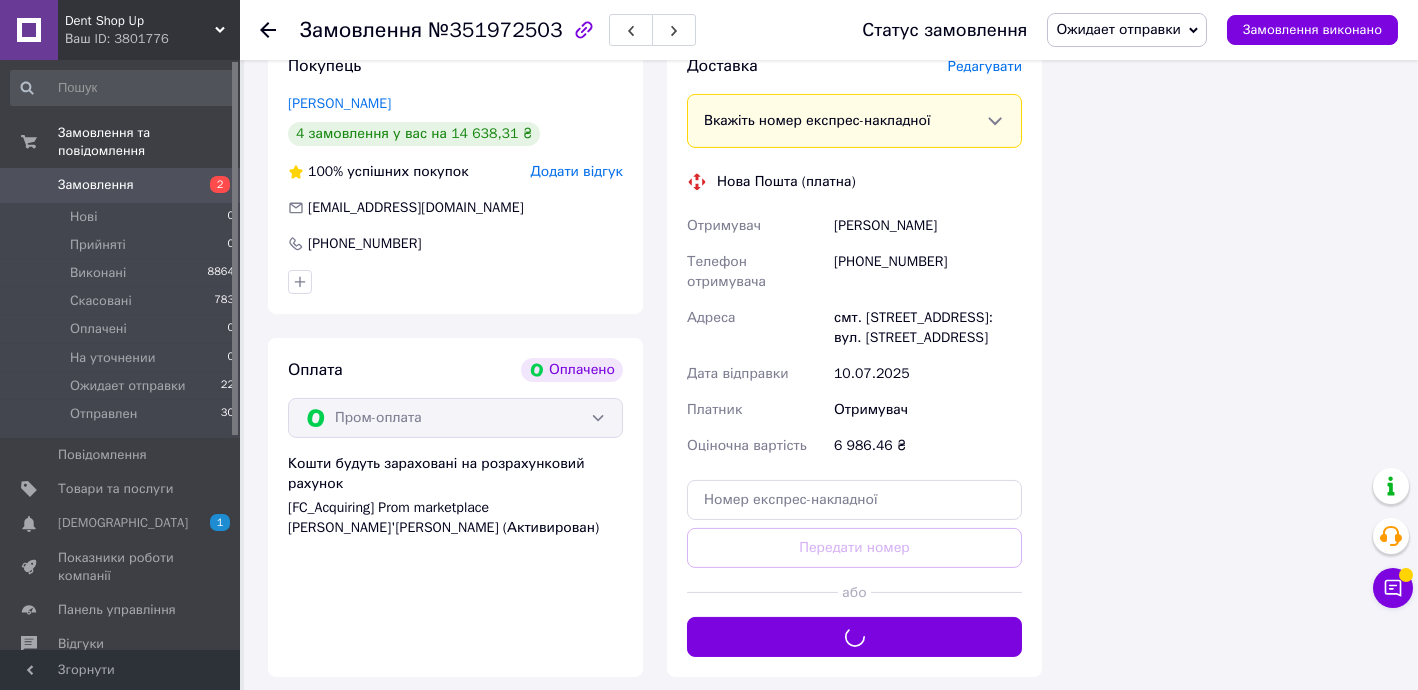 scroll, scrollTop: 2896, scrollLeft: 0, axis: vertical 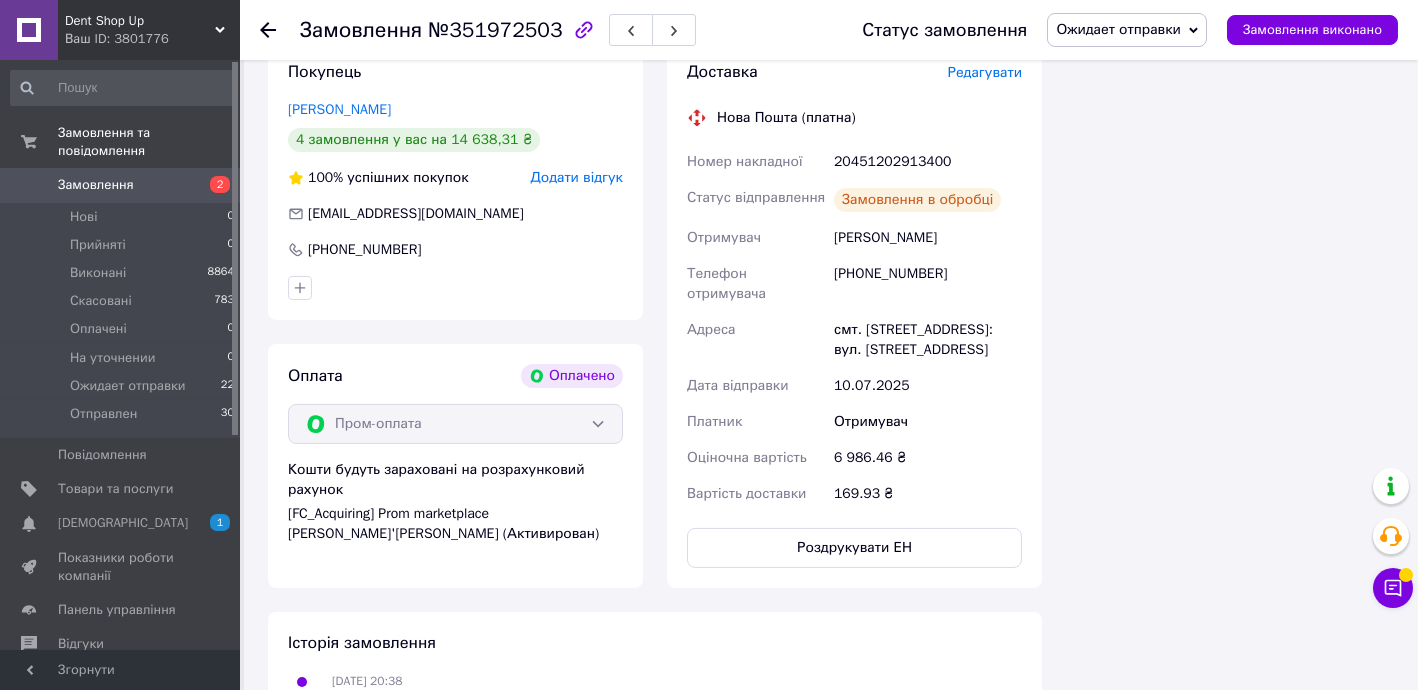 click on "20451202913400" at bounding box center (928, 162) 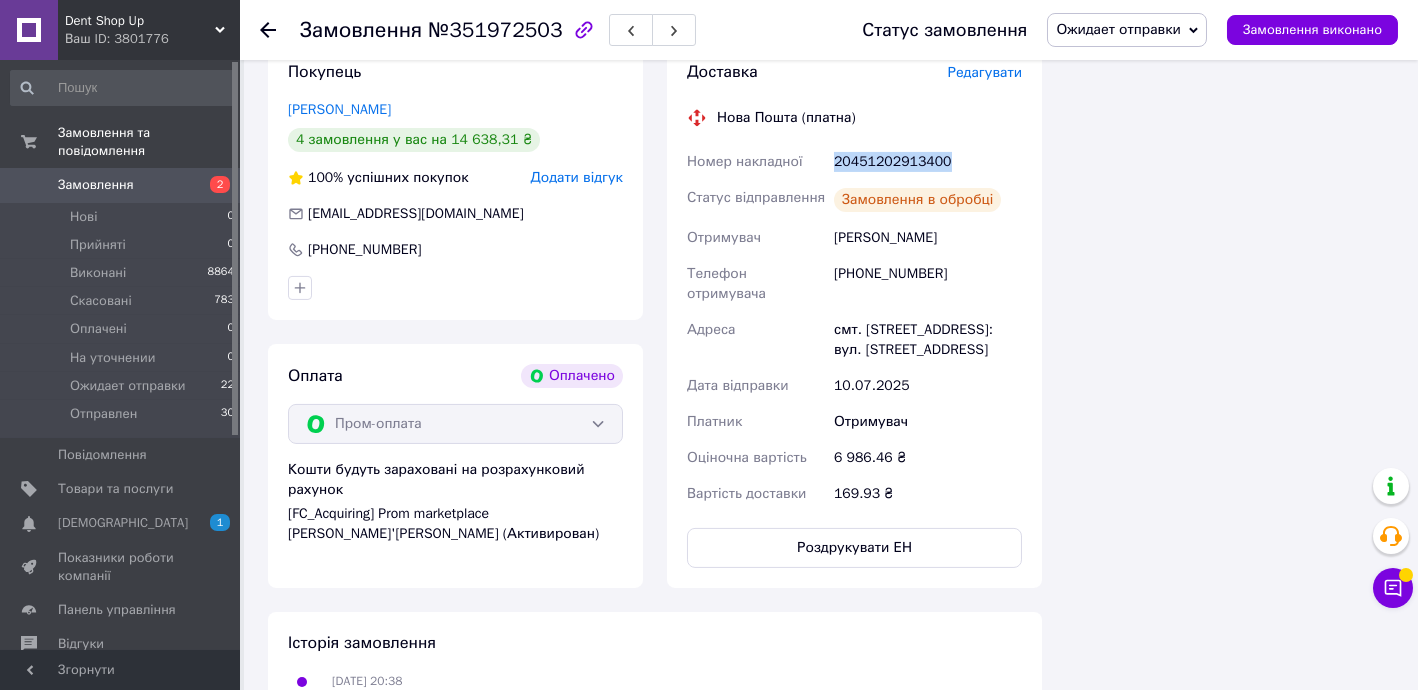 click on "20451202913400" at bounding box center [928, 162] 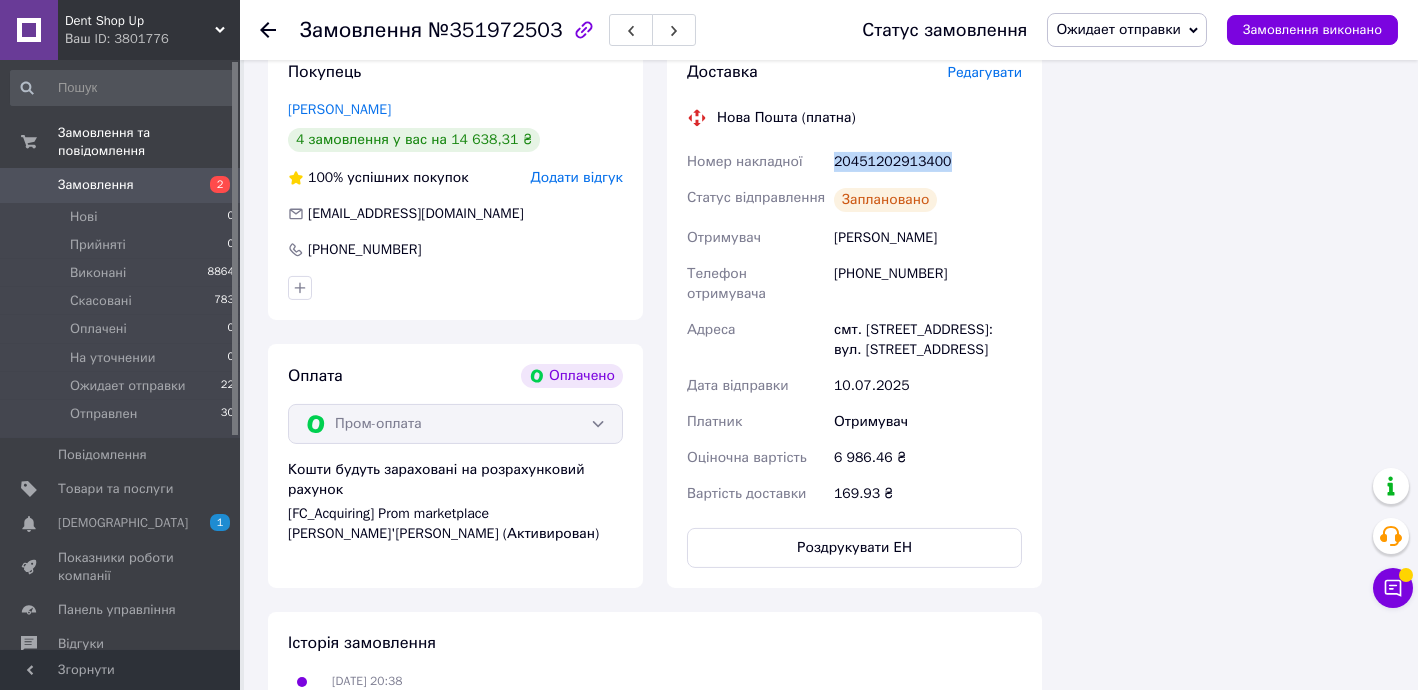 click 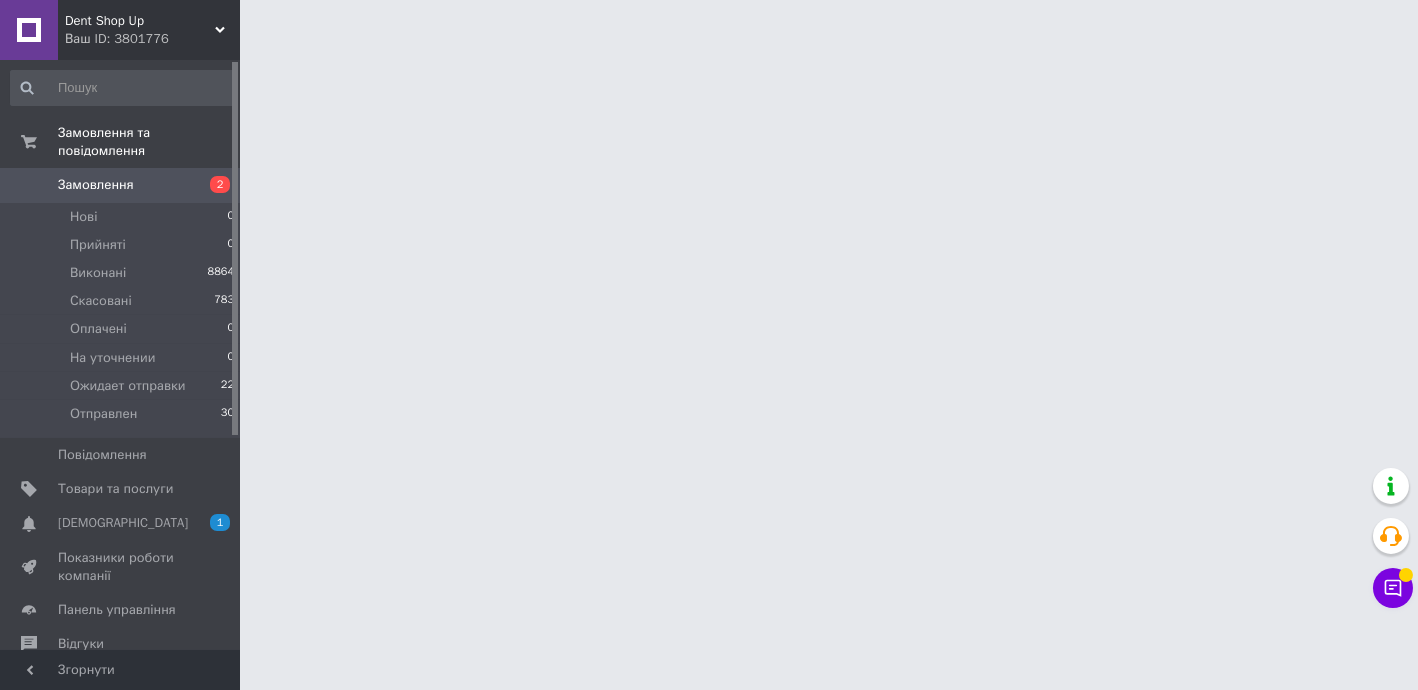 scroll, scrollTop: 0, scrollLeft: 0, axis: both 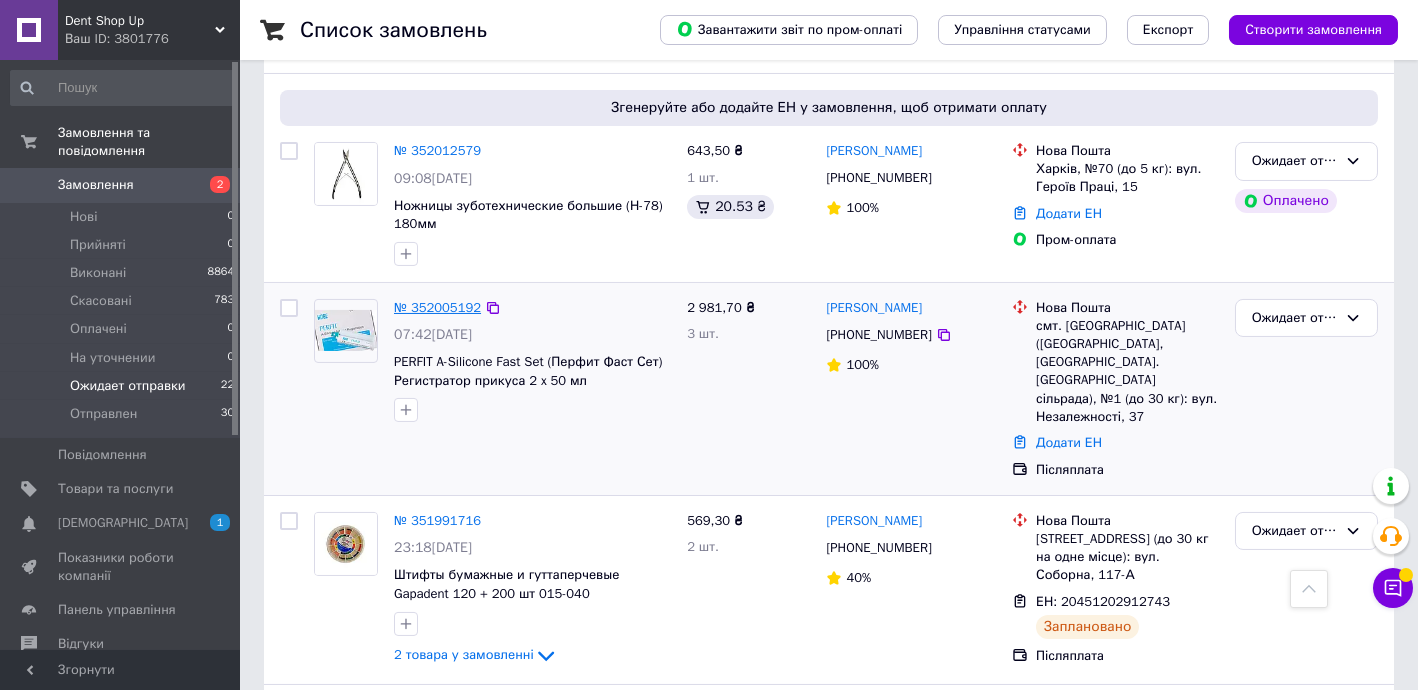 click on "№ 352005192" at bounding box center [437, 307] 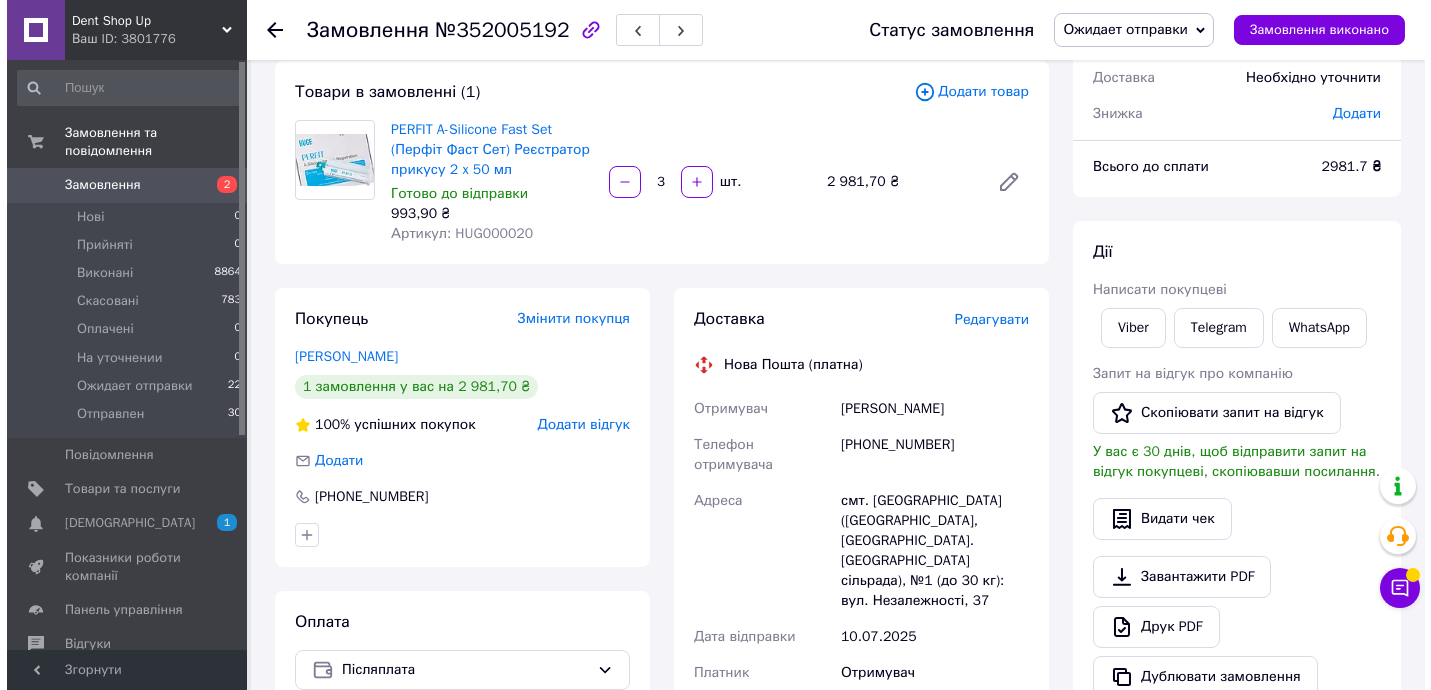 scroll, scrollTop: 0, scrollLeft: 0, axis: both 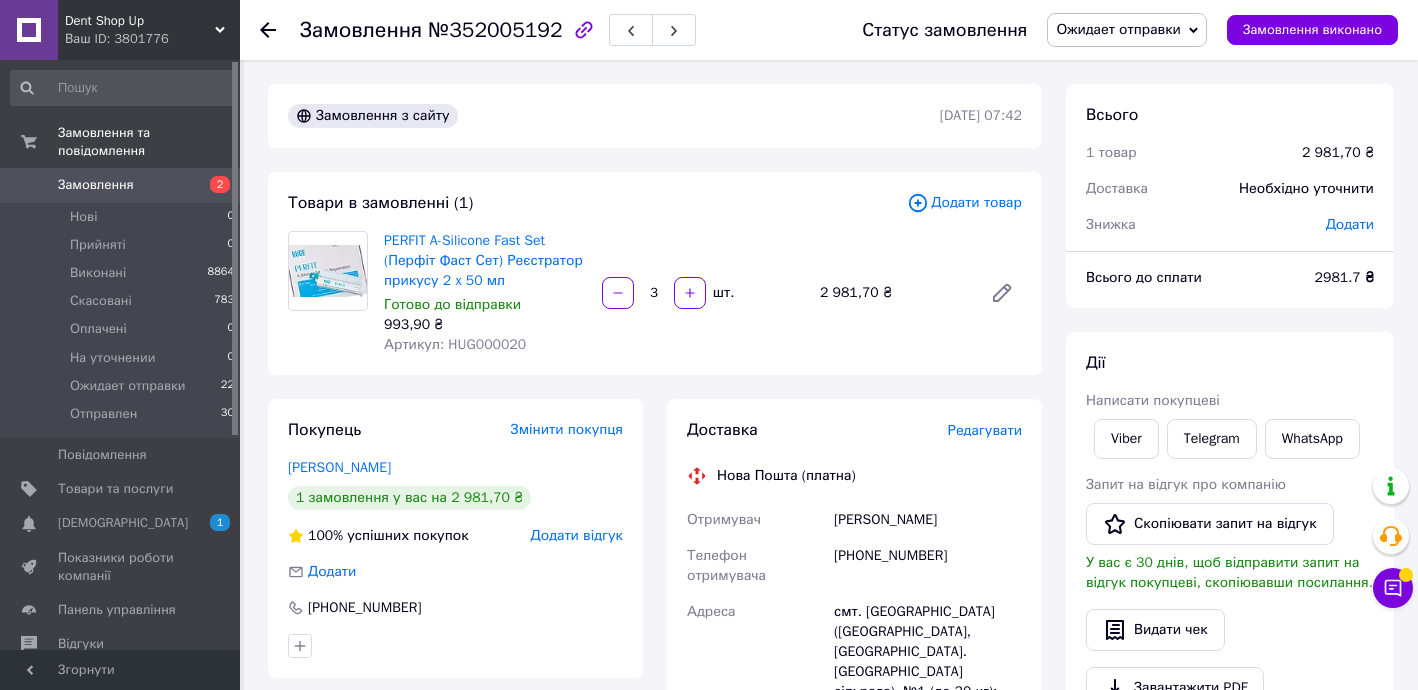 click on "Редагувати" at bounding box center [985, 430] 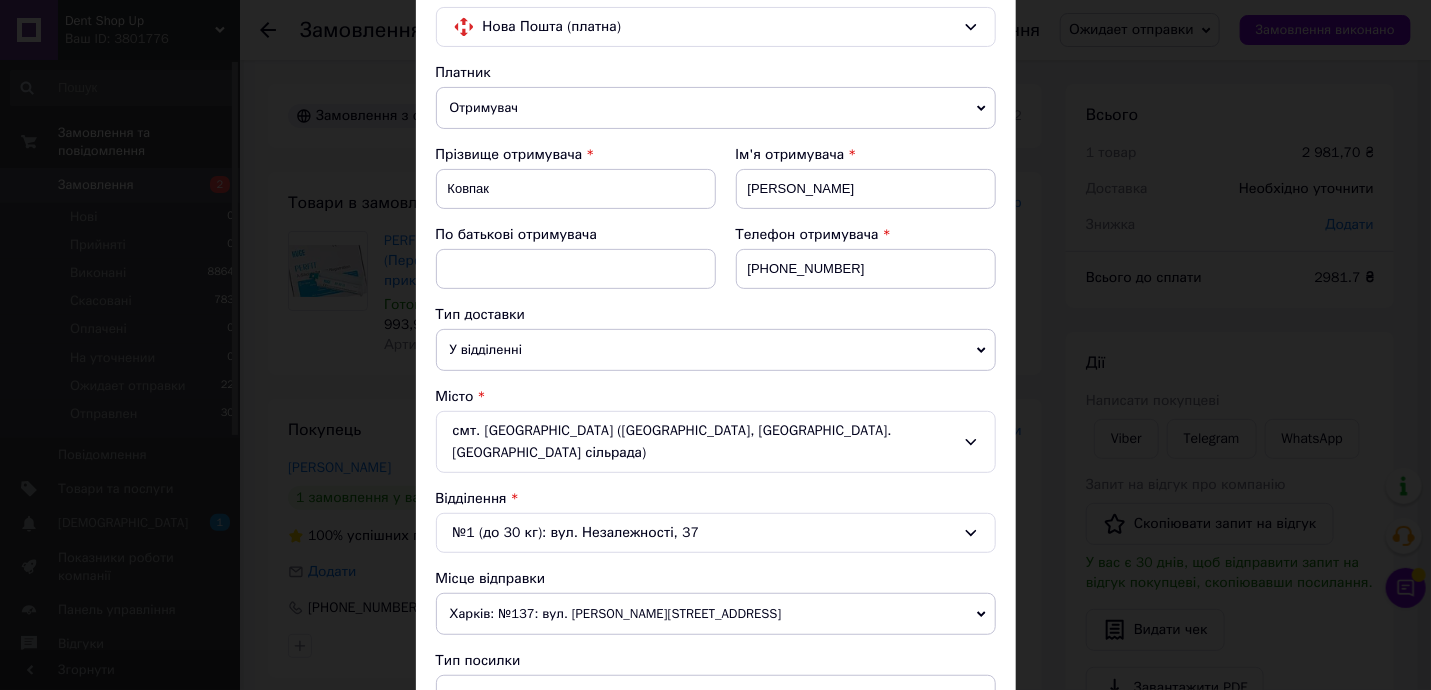 scroll, scrollTop: 727, scrollLeft: 0, axis: vertical 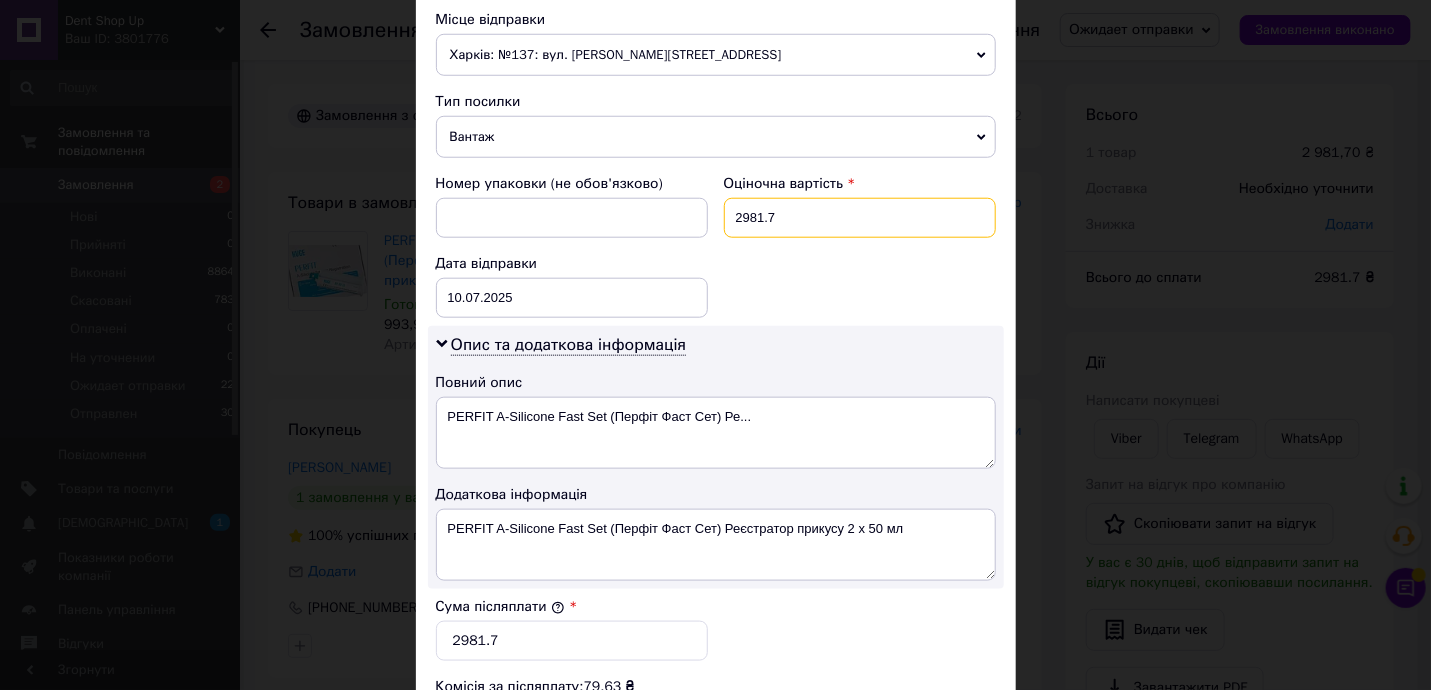 drag, startPoint x: 728, startPoint y: 185, endPoint x: 921, endPoint y: 195, distance: 193.2589 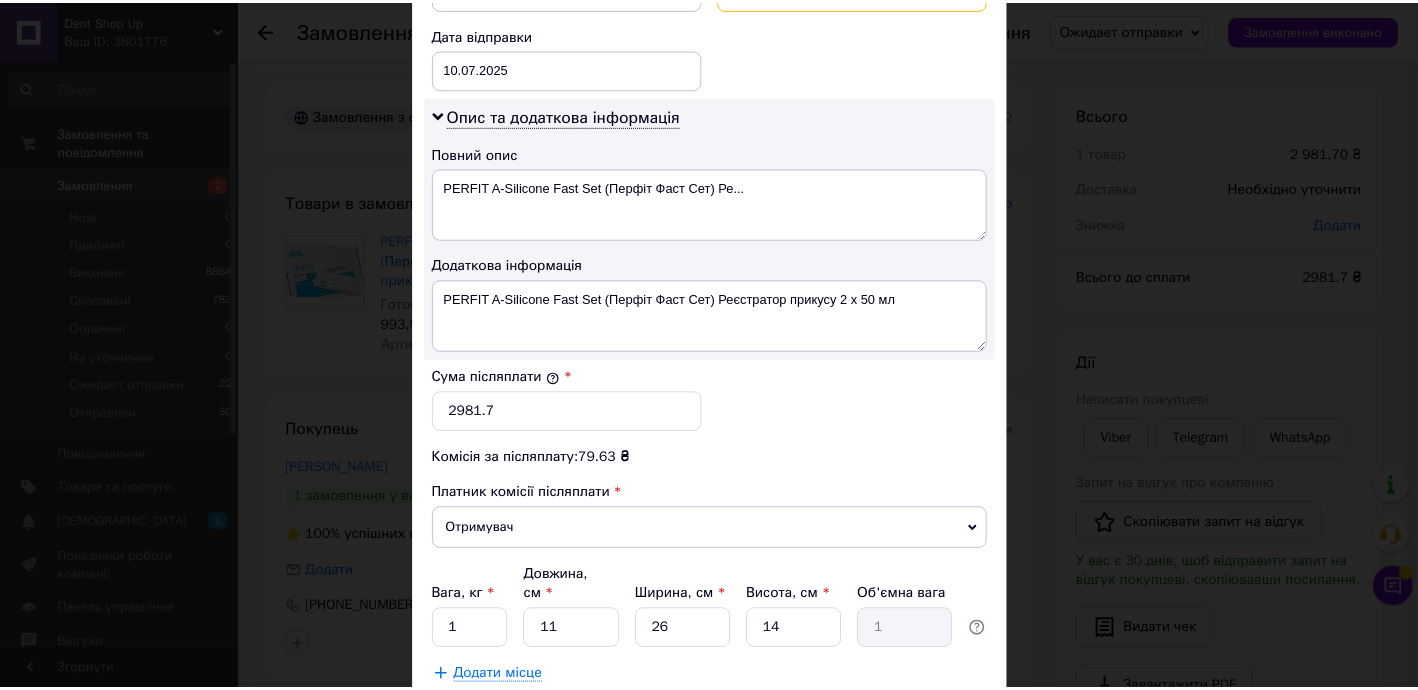 scroll, scrollTop: 1050, scrollLeft: 0, axis: vertical 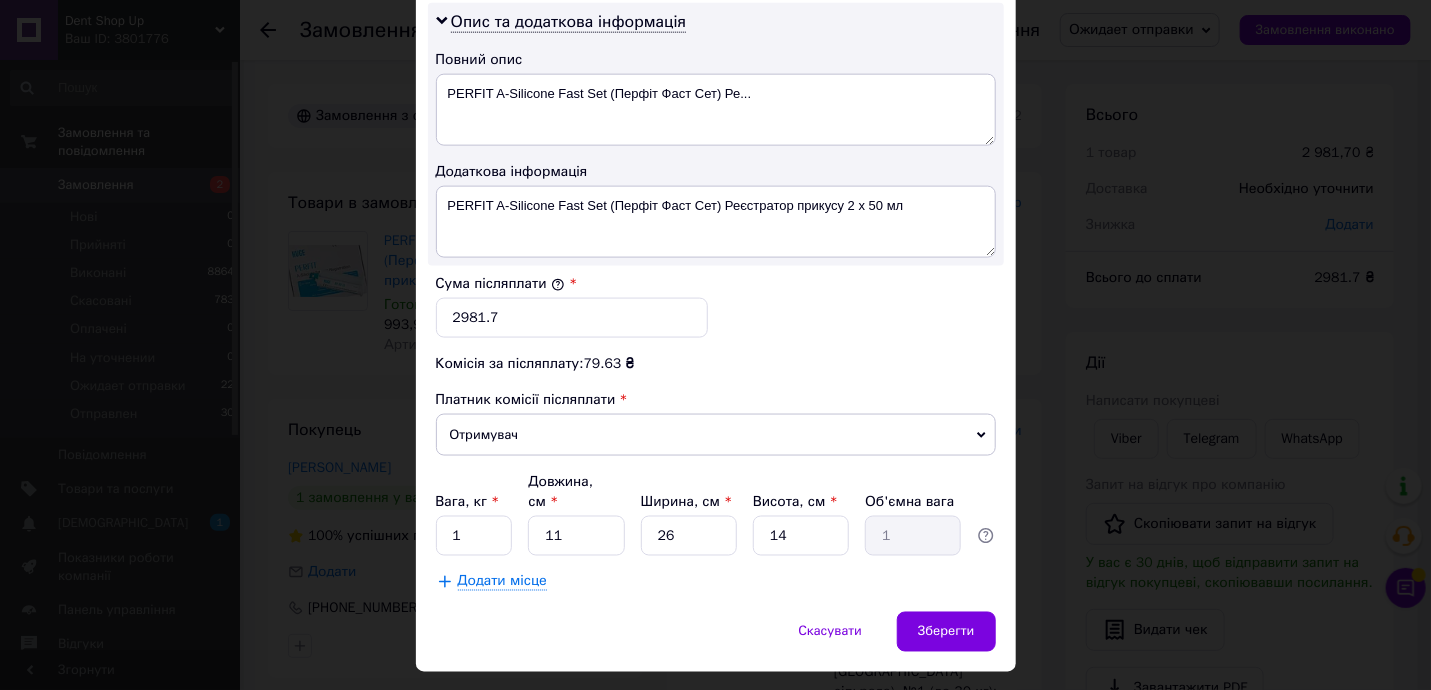 type on "3087" 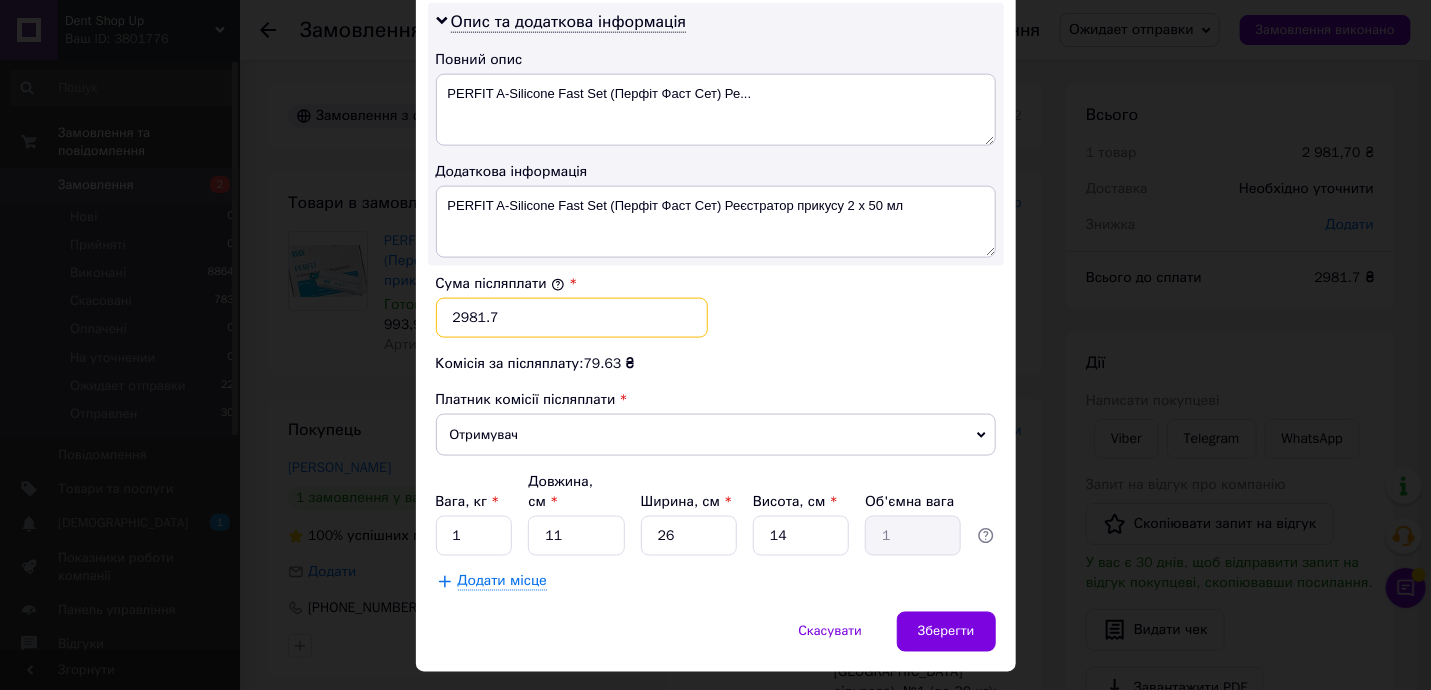 drag, startPoint x: 459, startPoint y: 290, endPoint x: 640, endPoint y: 290, distance: 181 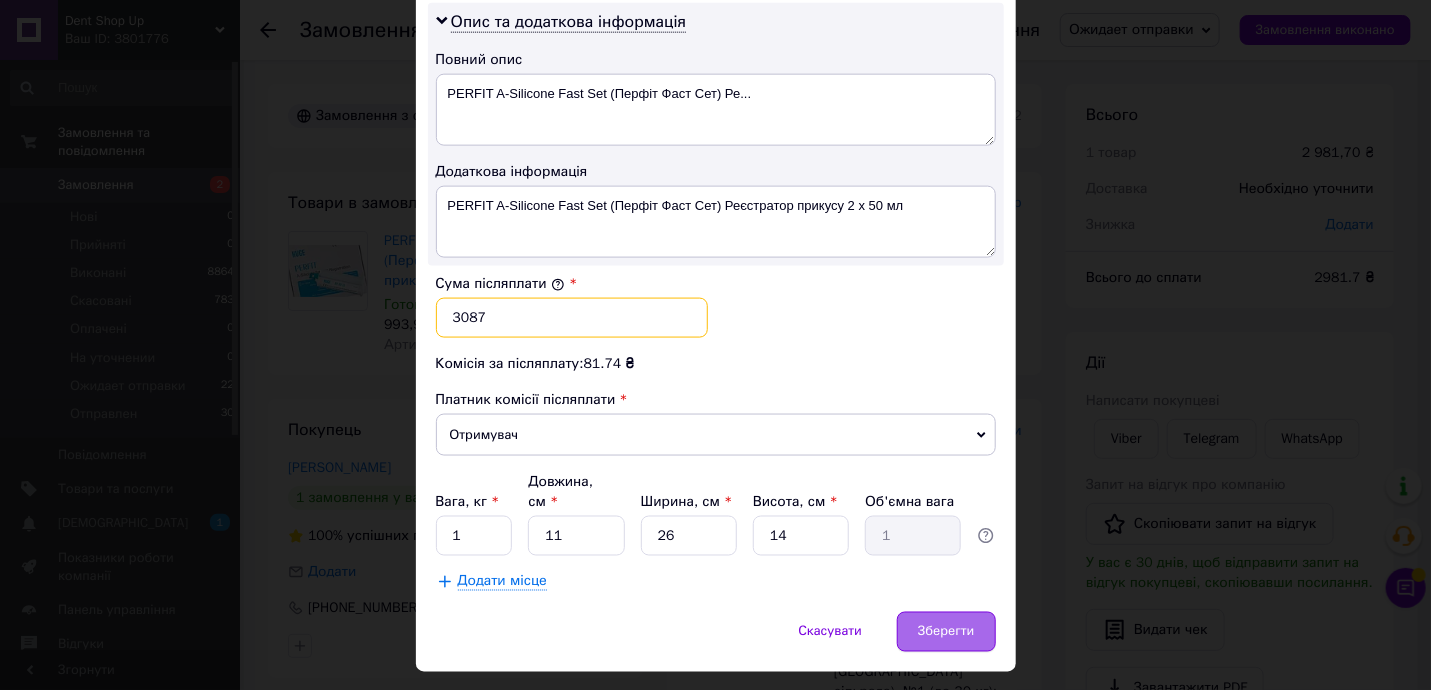 type on "3087" 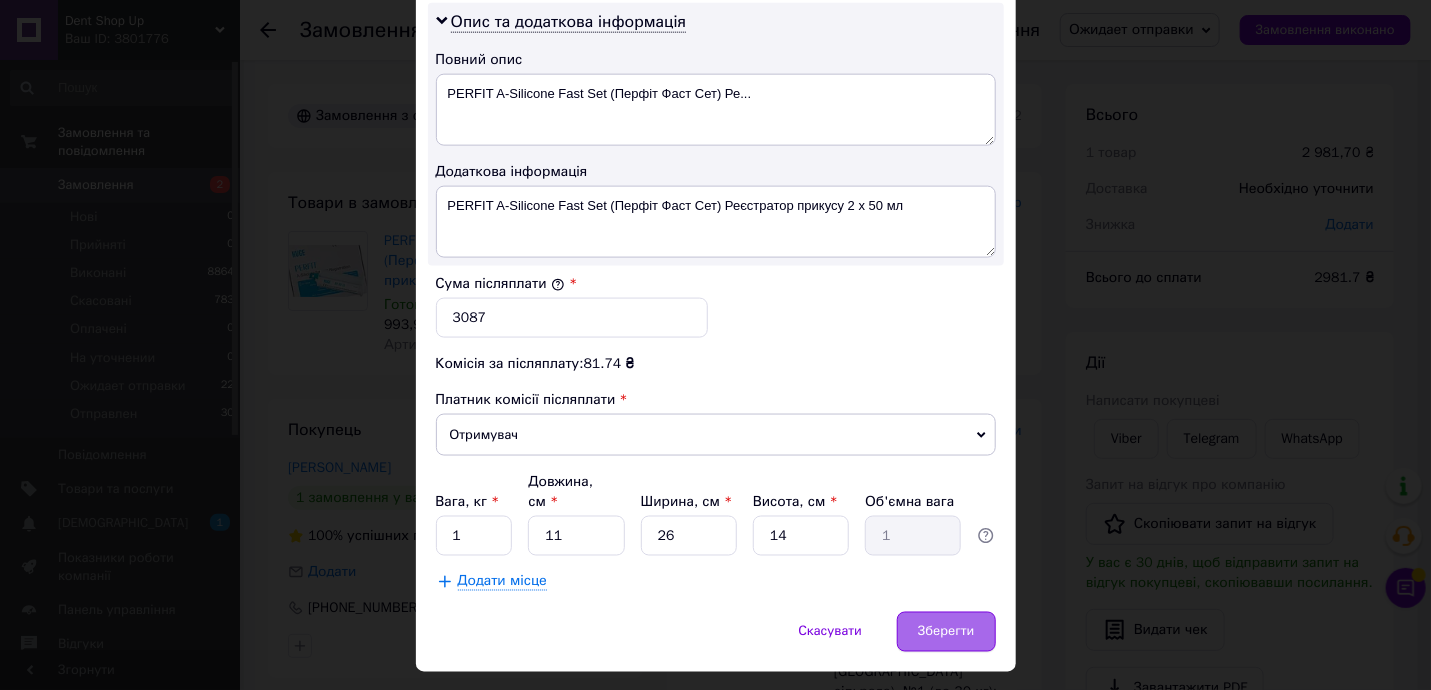 click on "Зберегти" at bounding box center (946, 632) 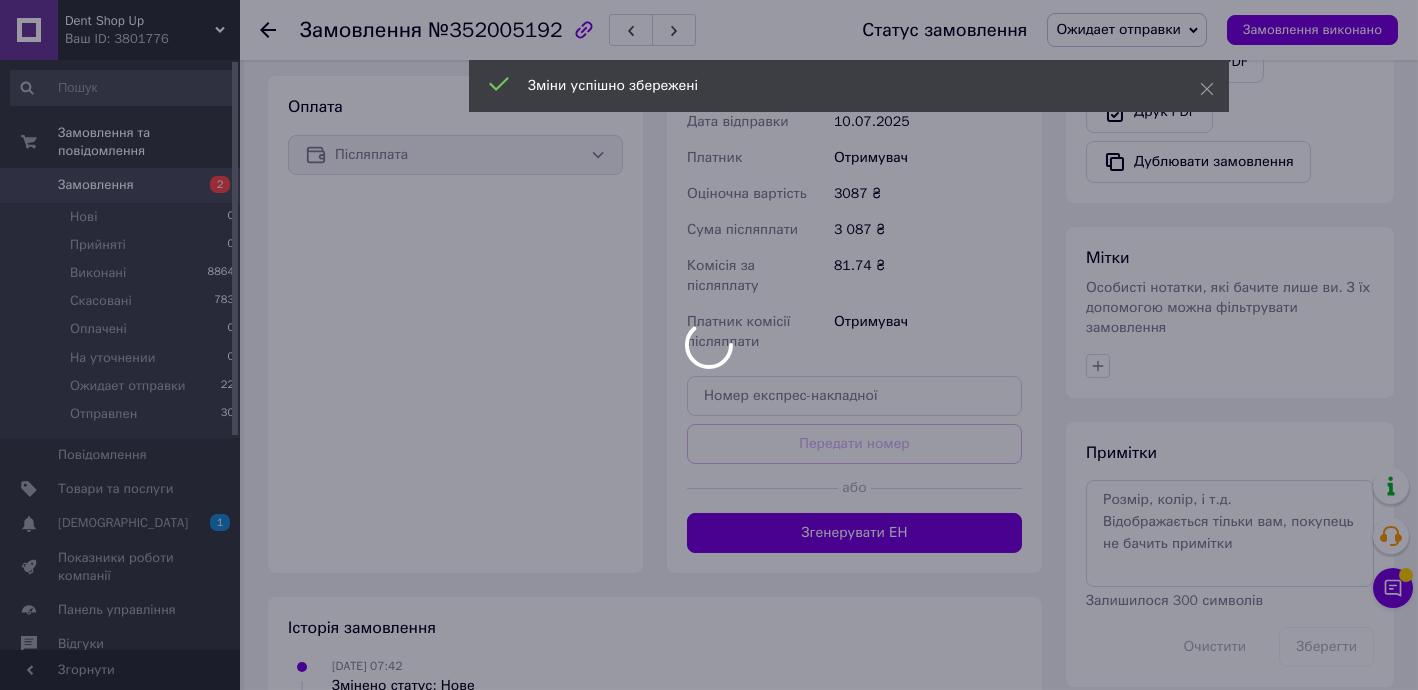 scroll, scrollTop: 642, scrollLeft: 0, axis: vertical 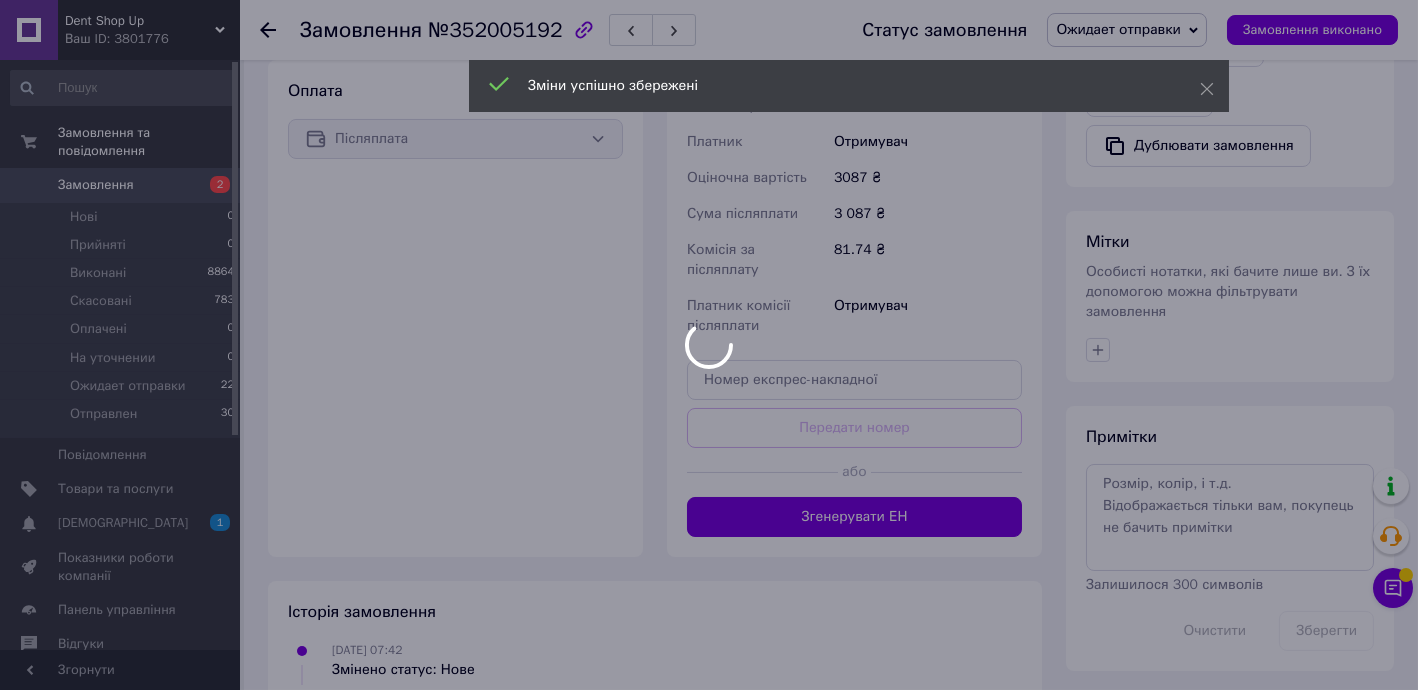 click at bounding box center [709, 345] 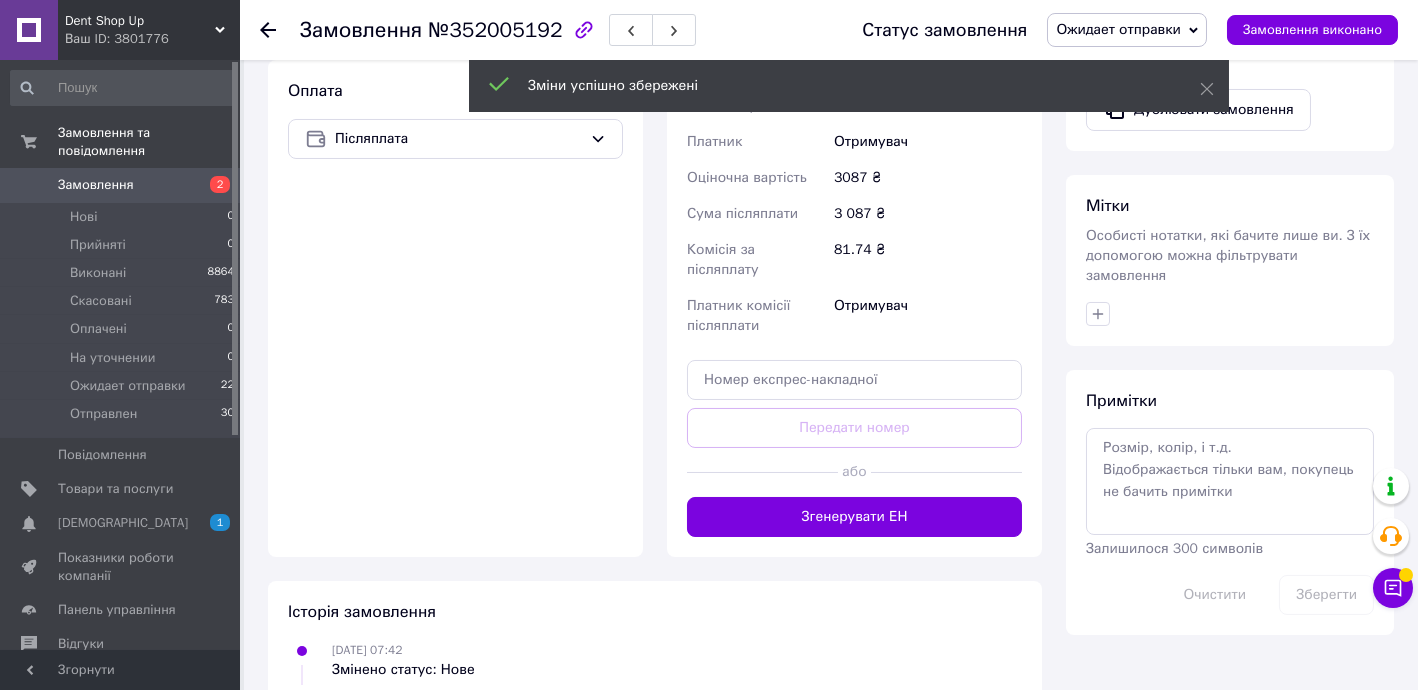click on "Згенерувати ЕН" at bounding box center (854, 517) 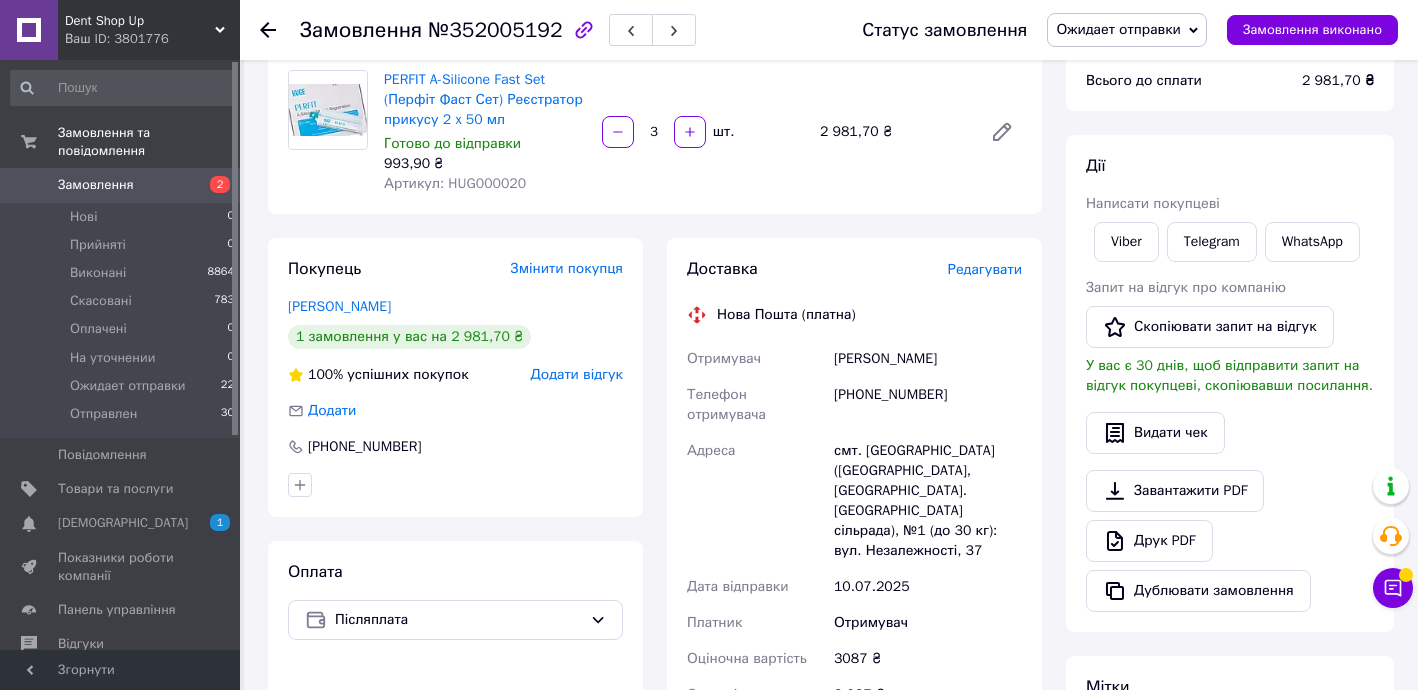scroll, scrollTop: 157, scrollLeft: 0, axis: vertical 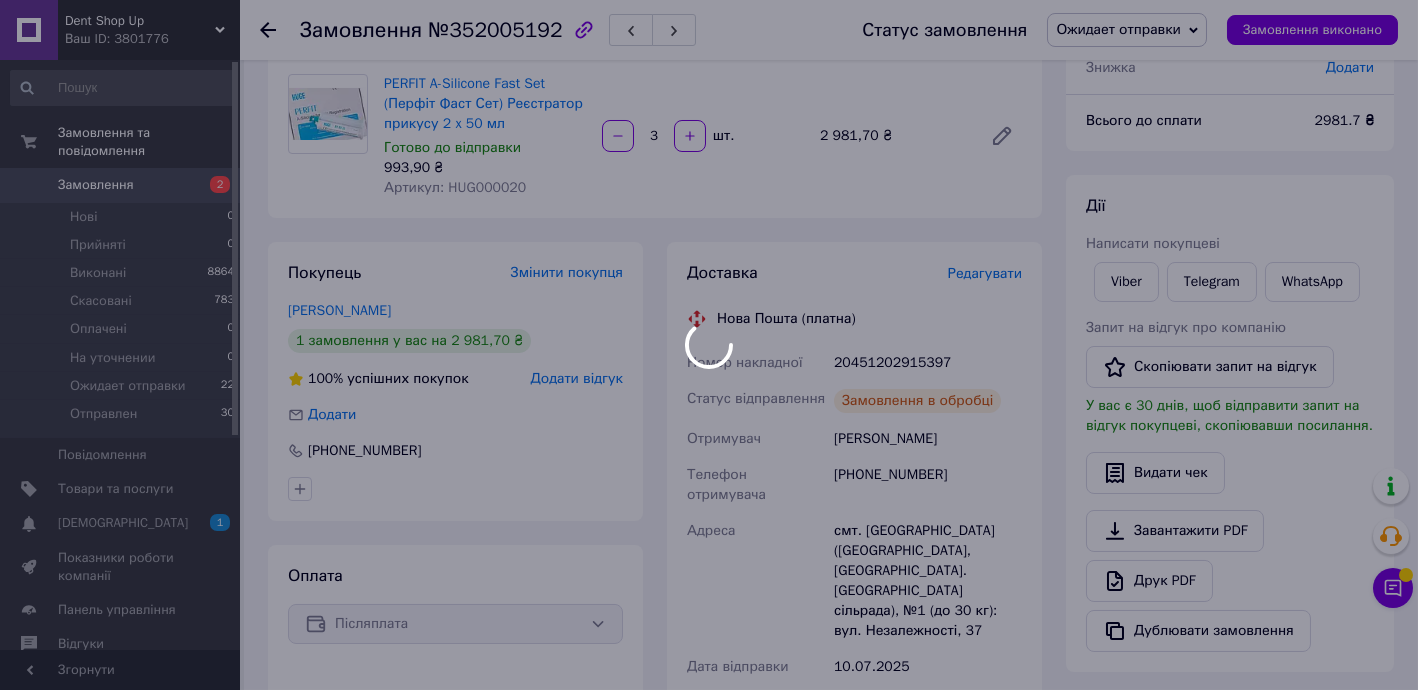 click at bounding box center (709, 345) 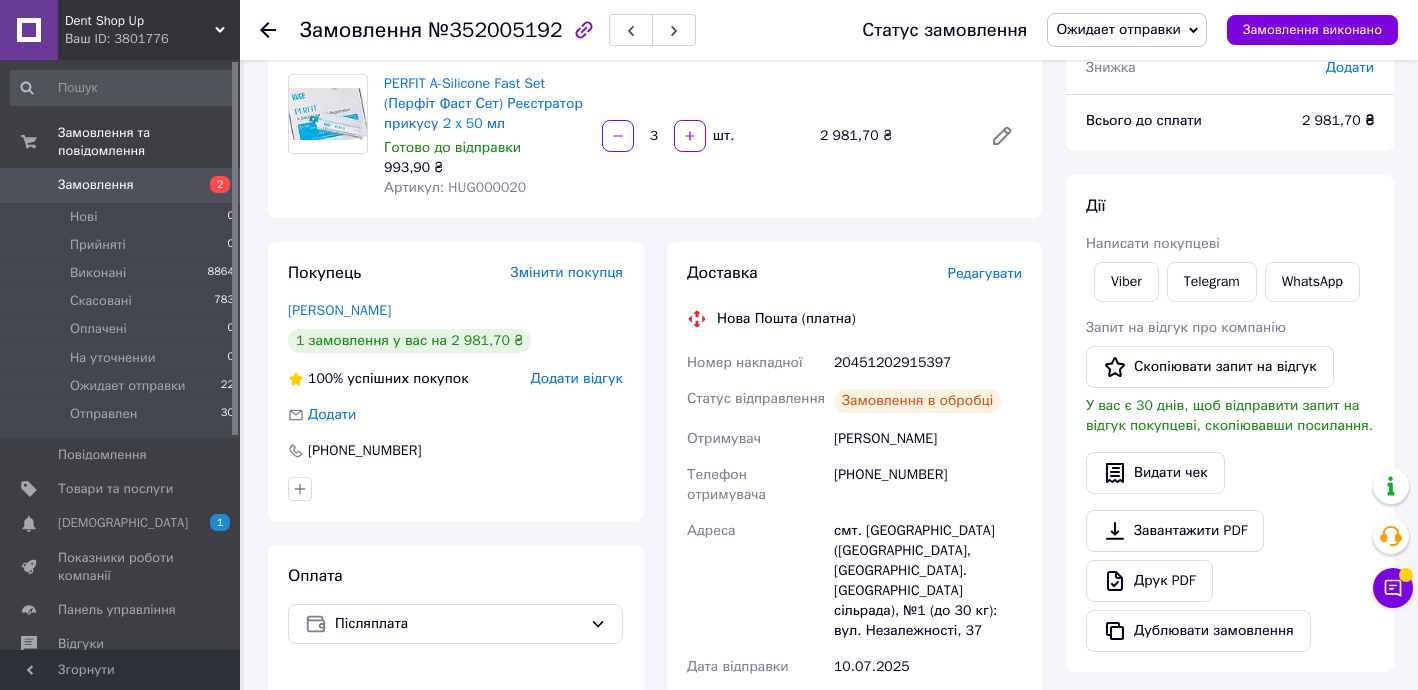 click on "20451202915397" at bounding box center [928, 363] 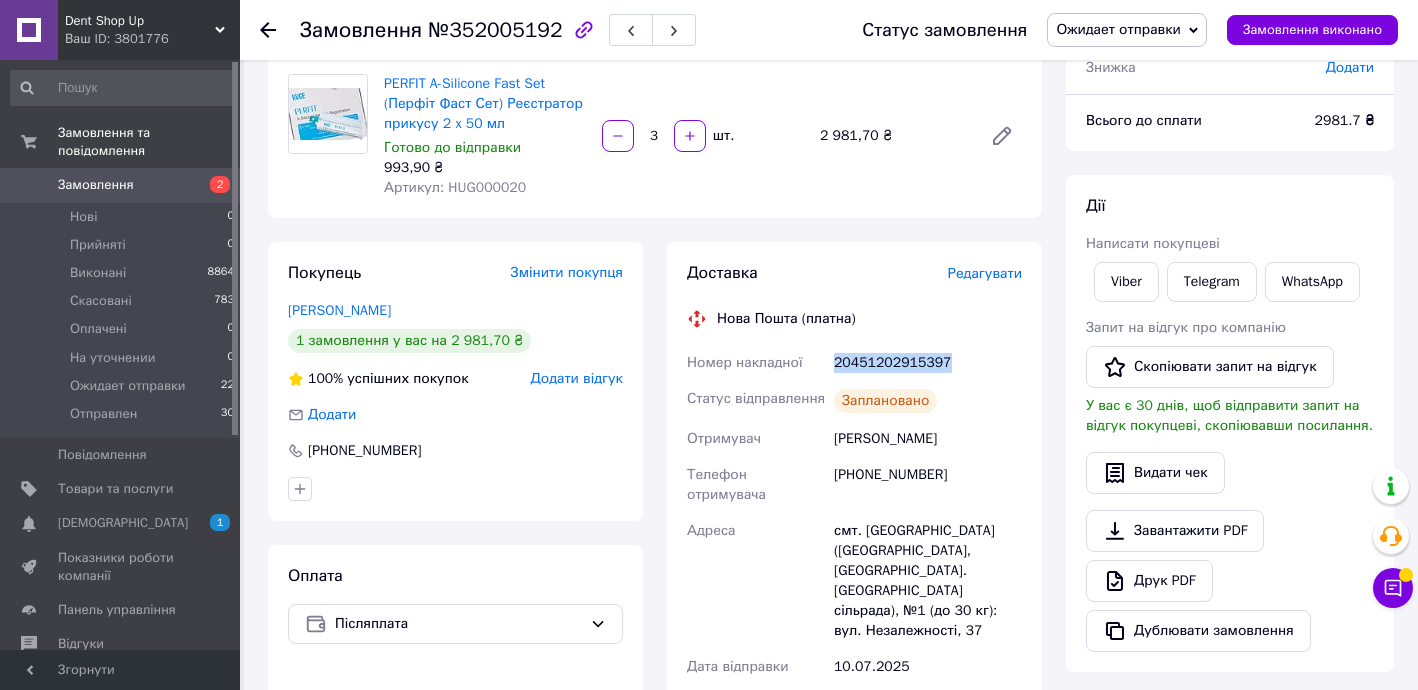 click on "20451202915397" at bounding box center [928, 363] 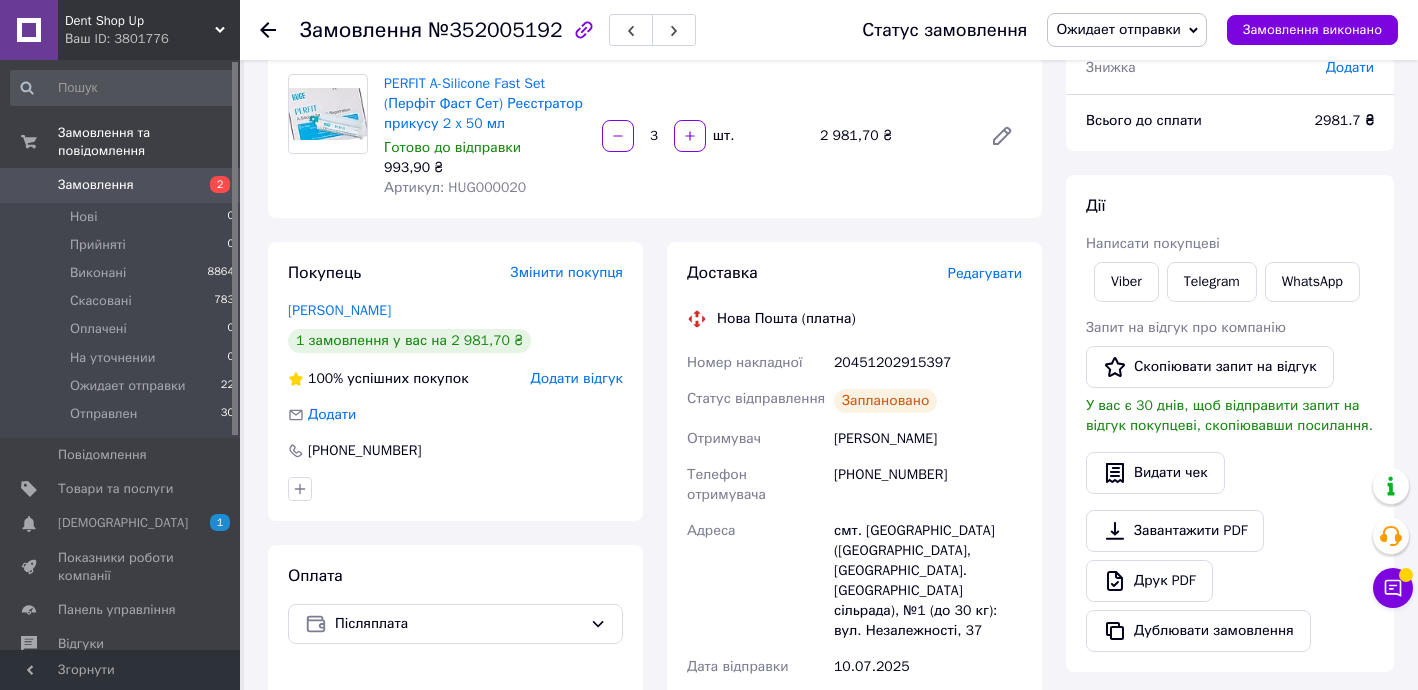 drag, startPoint x: 270, startPoint y: 28, endPoint x: 294, endPoint y: 23, distance: 24.5153 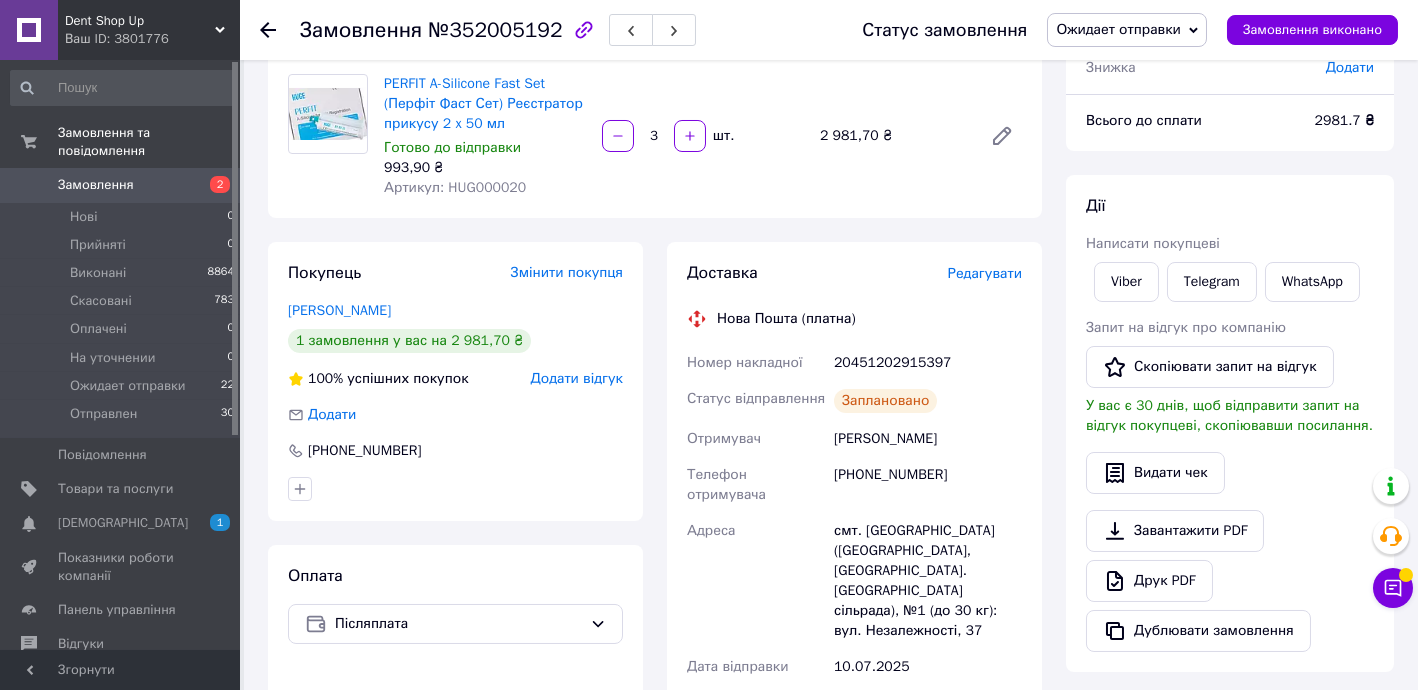 click 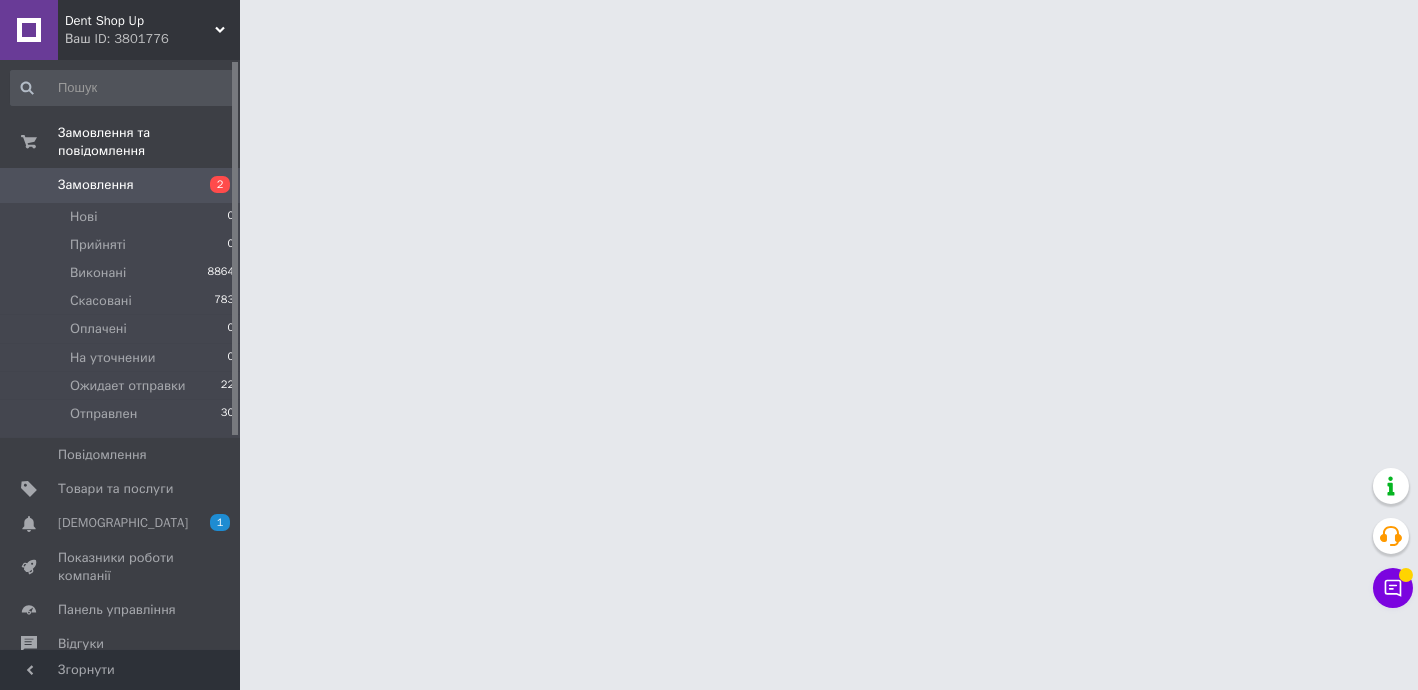 scroll, scrollTop: 0, scrollLeft: 0, axis: both 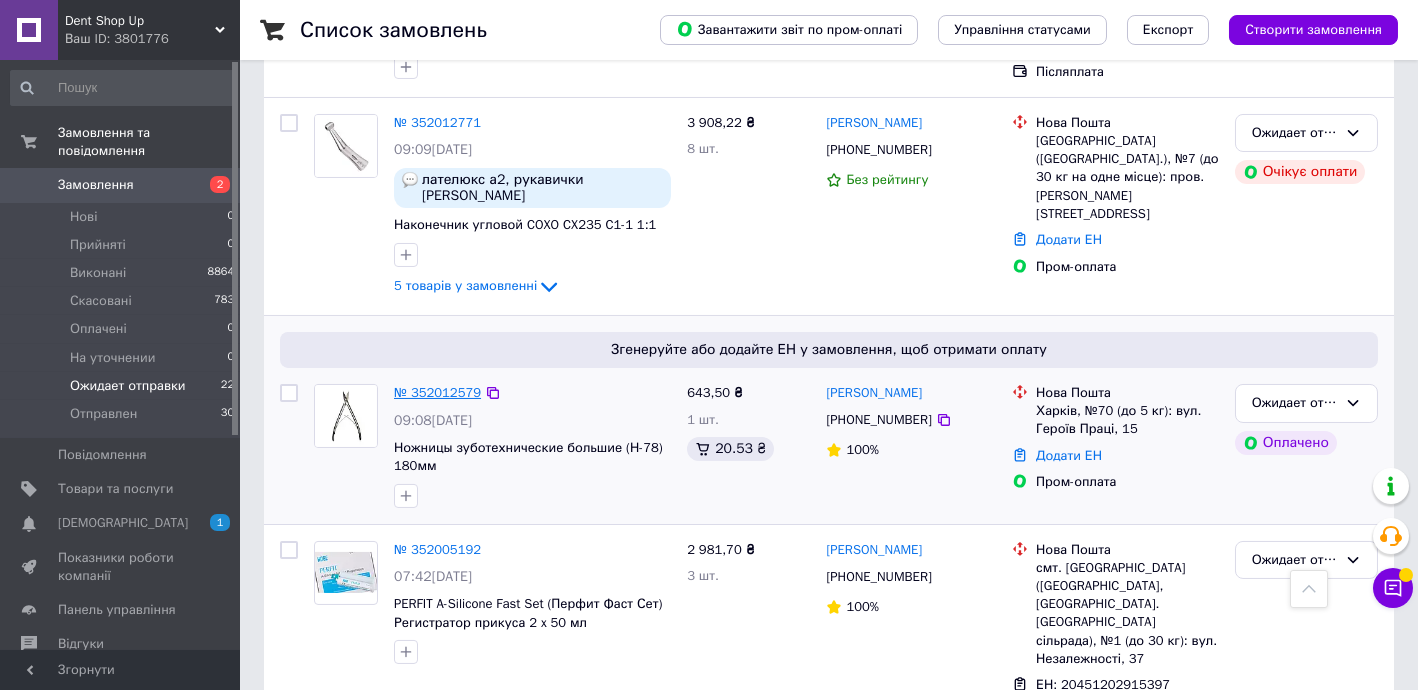 click on "№ 352012579" at bounding box center [437, 392] 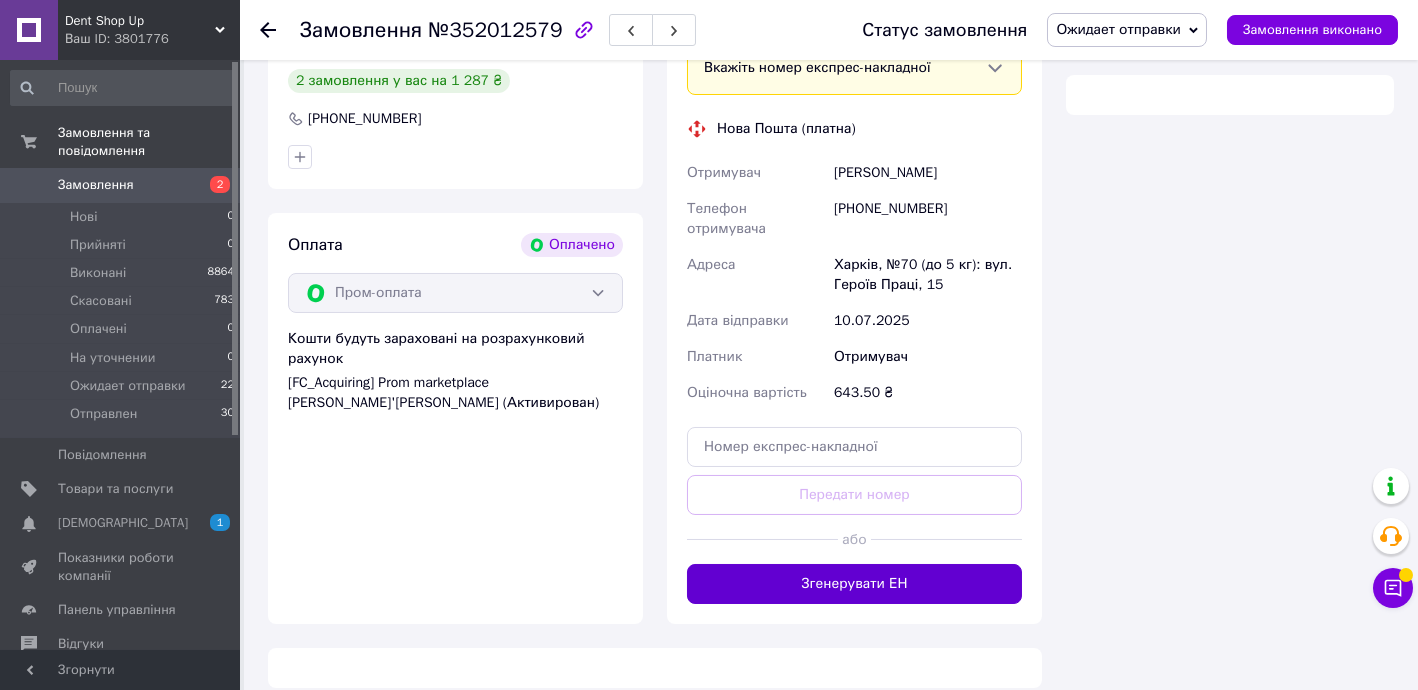 click on "Згенерувати ЕН" at bounding box center [854, 584] 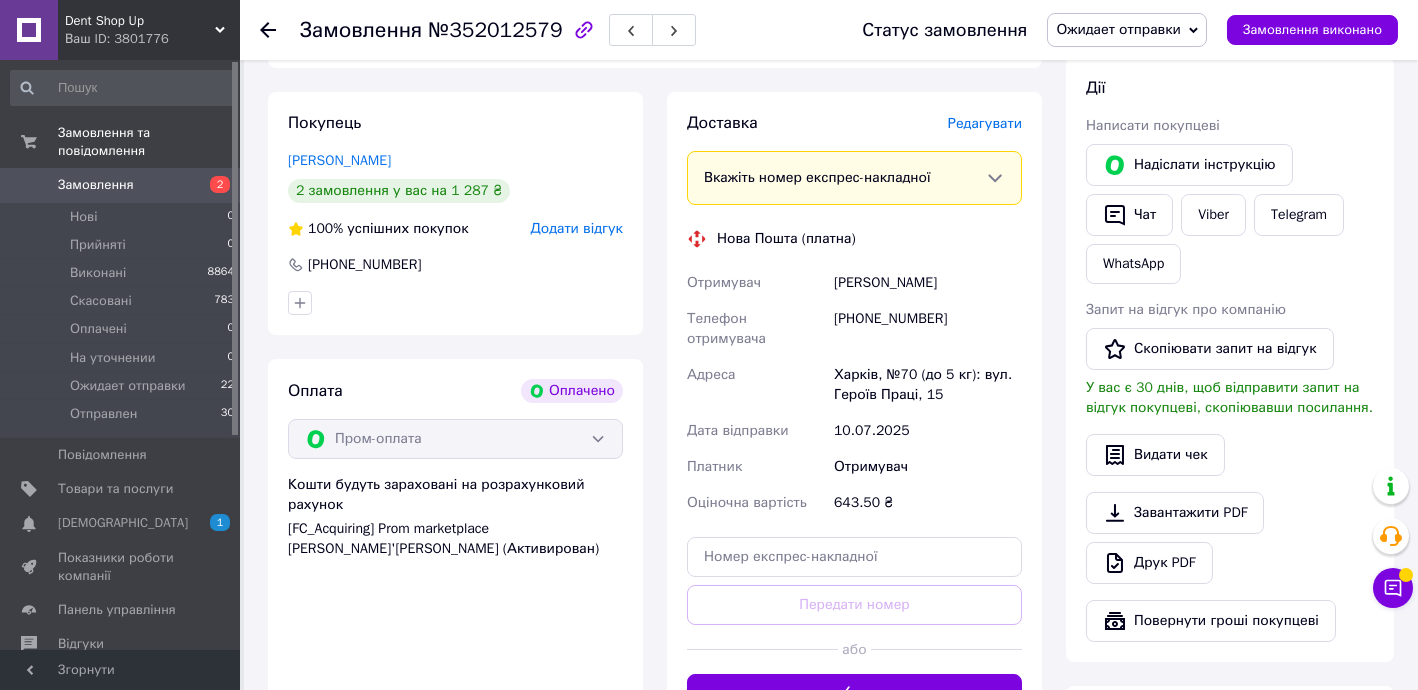 scroll, scrollTop: 357, scrollLeft: 0, axis: vertical 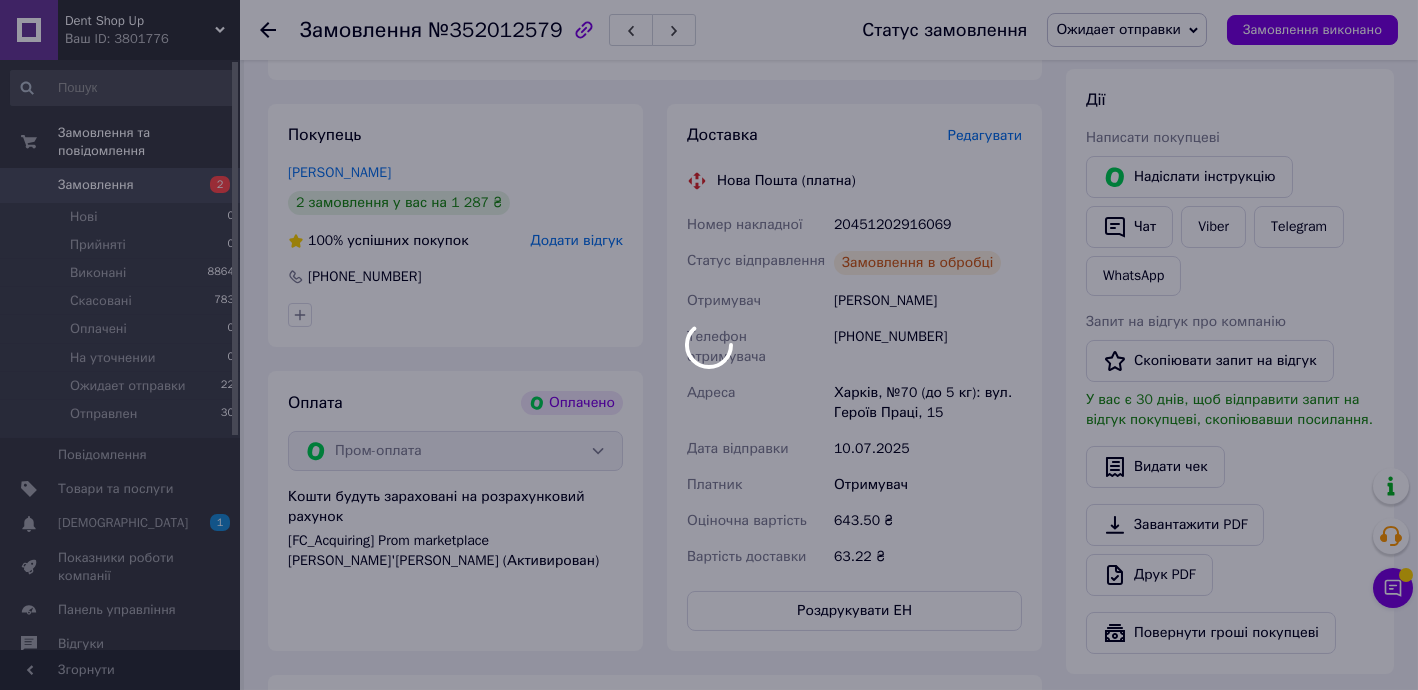 click at bounding box center (709, 345) 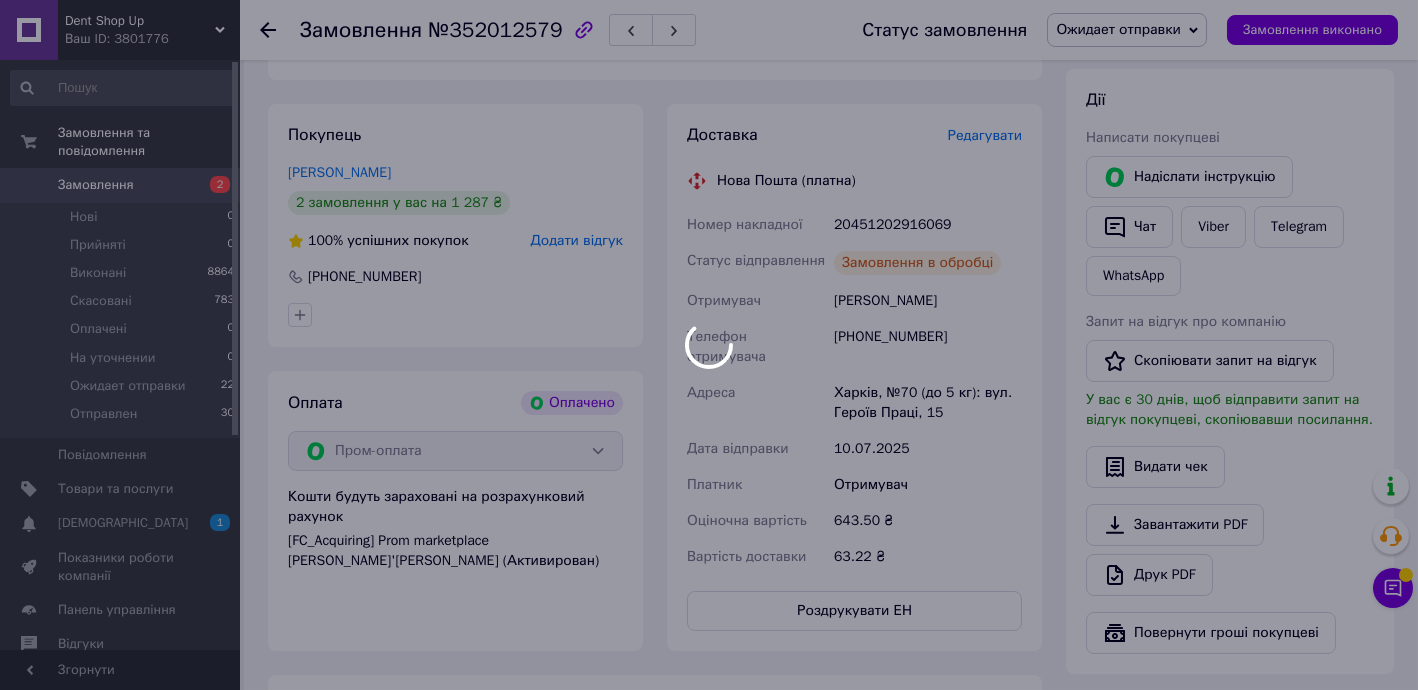 click at bounding box center (709, 345) 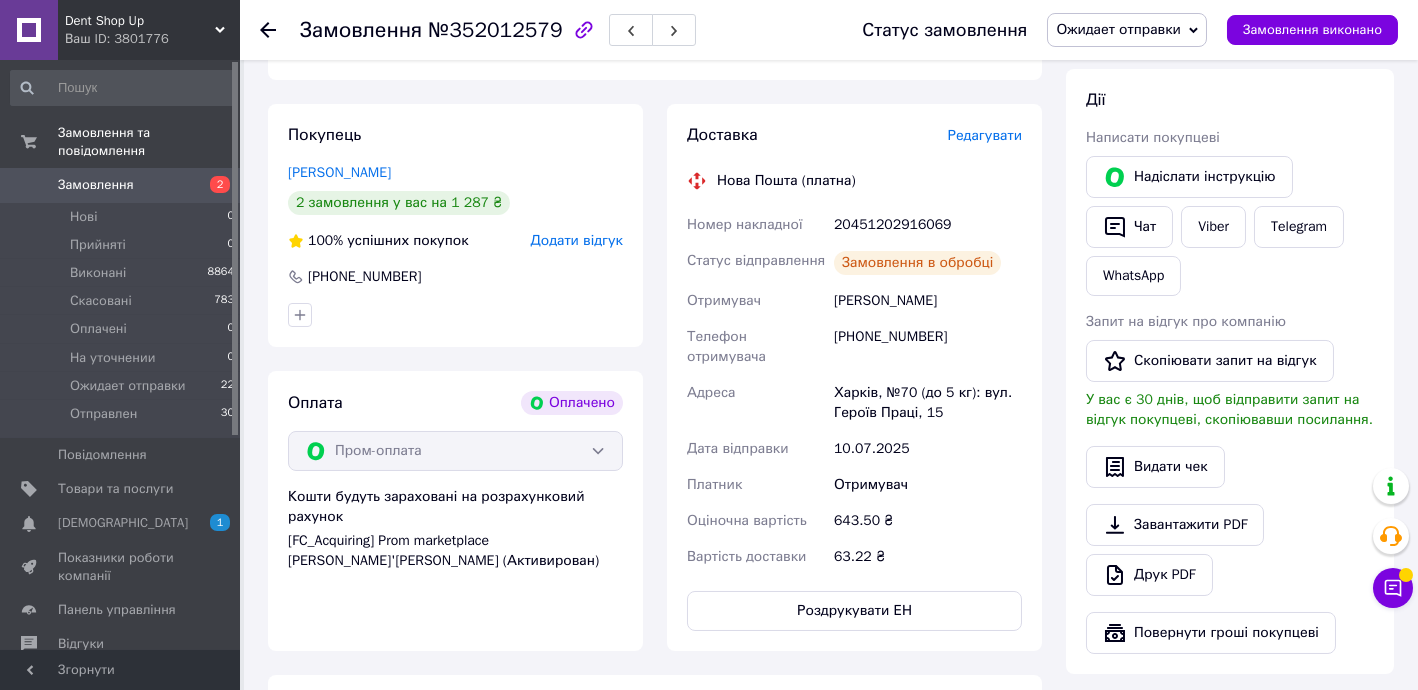 click on "20451202916069" at bounding box center [928, 225] 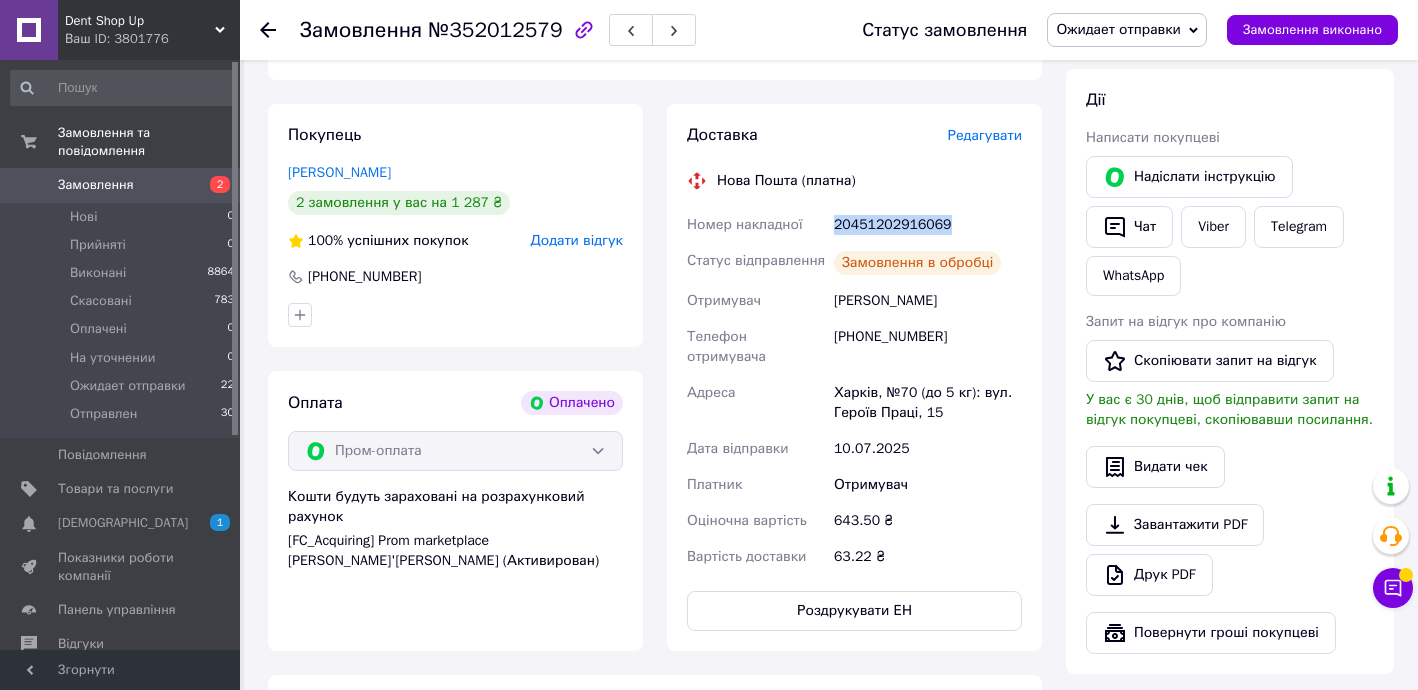 click on "20451202916069" at bounding box center (928, 225) 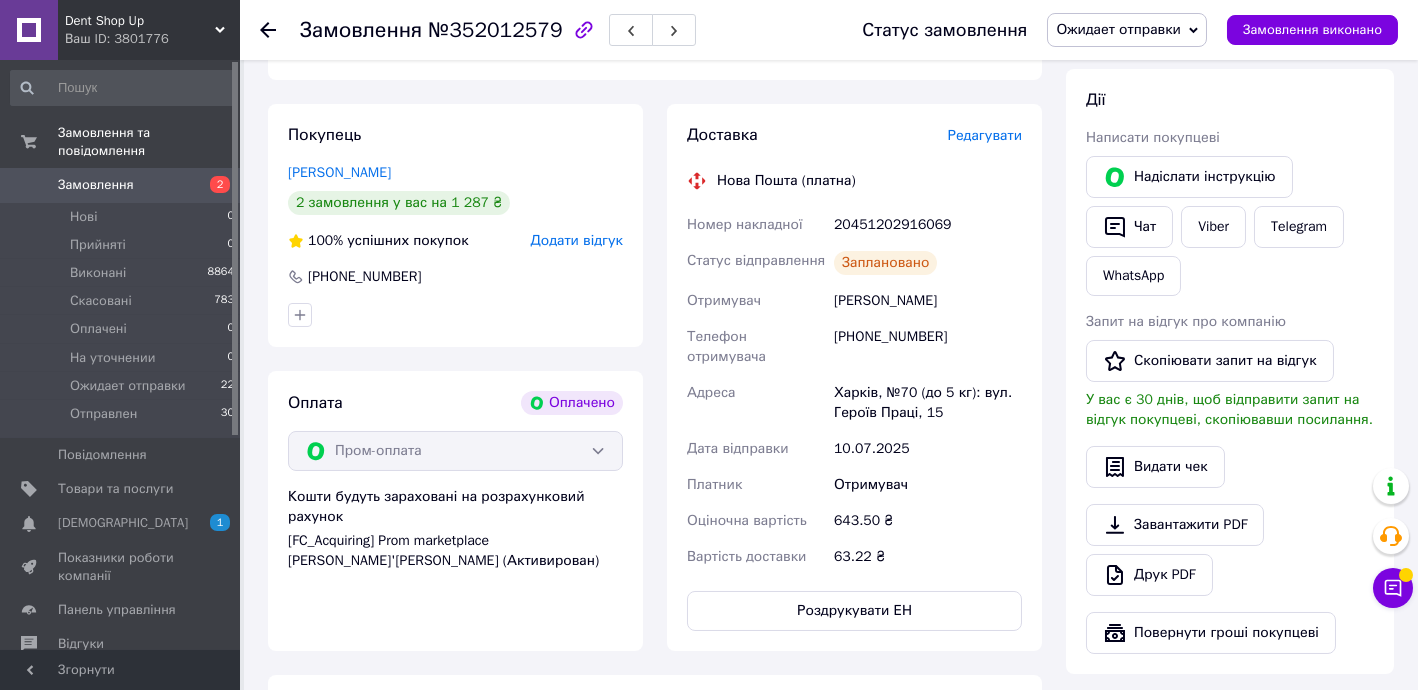 drag, startPoint x: 266, startPoint y: 28, endPoint x: 359, endPoint y: 3, distance: 96.30161 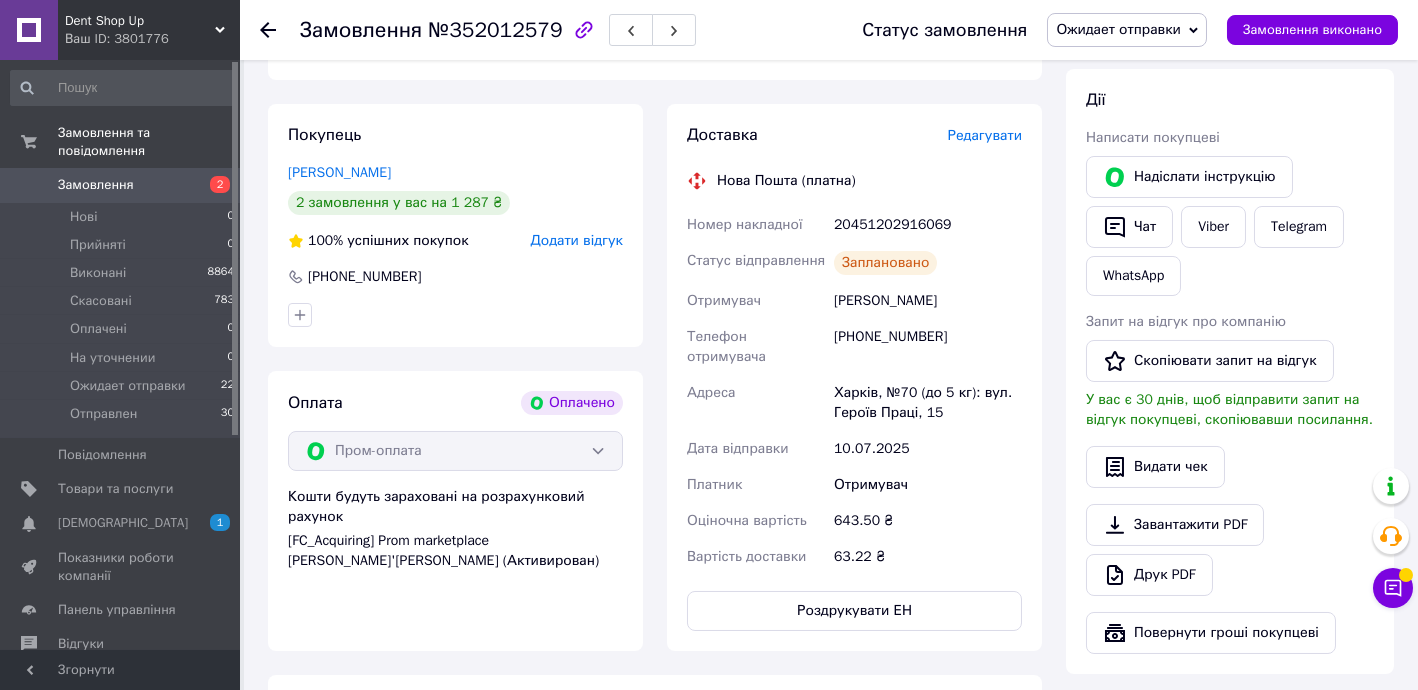 click 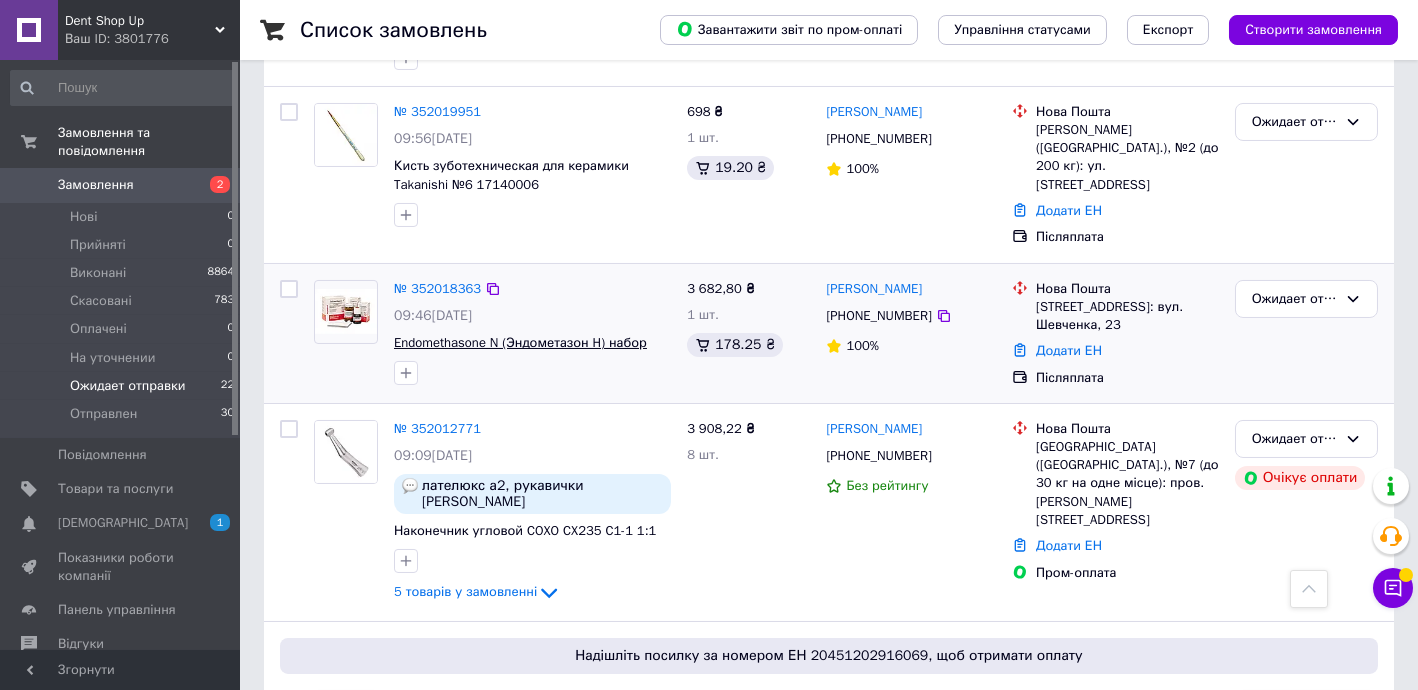 scroll, scrollTop: 1212, scrollLeft: 0, axis: vertical 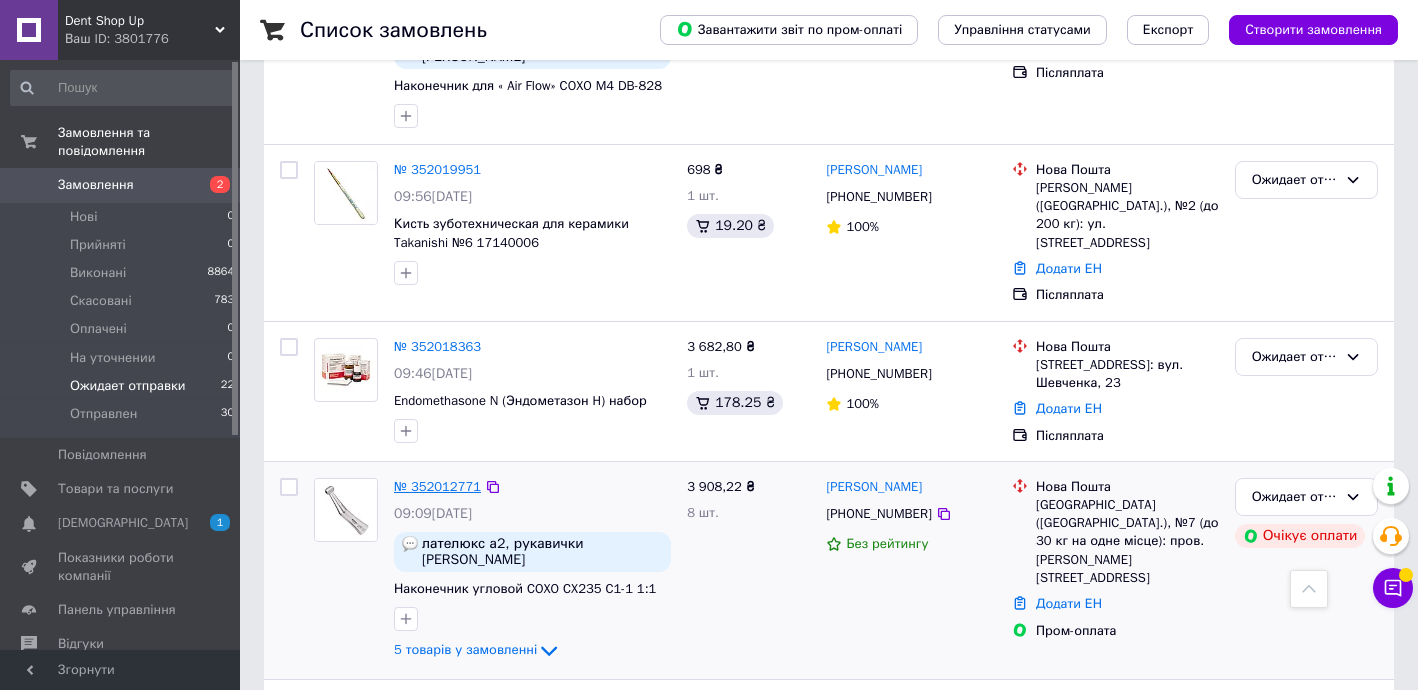 click on "№ 352012771" at bounding box center (437, 486) 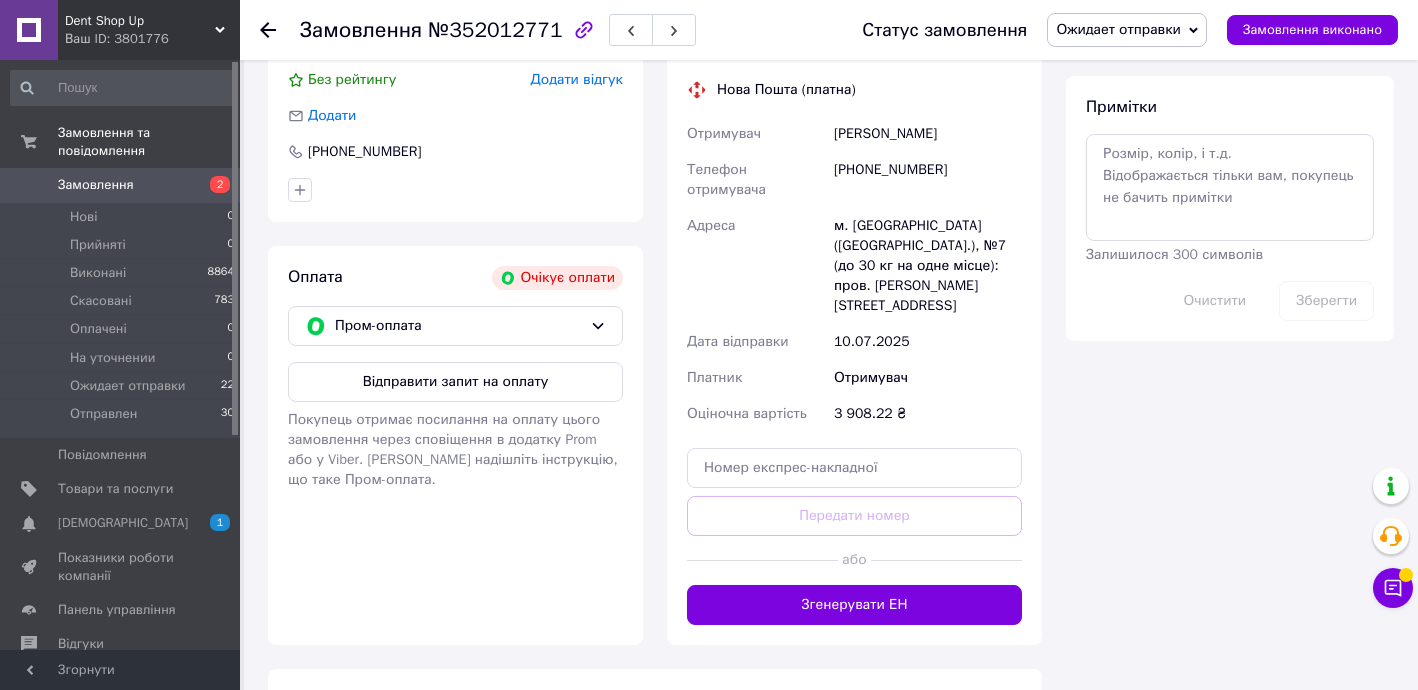 scroll, scrollTop: 1147, scrollLeft: 0, axis: vertical 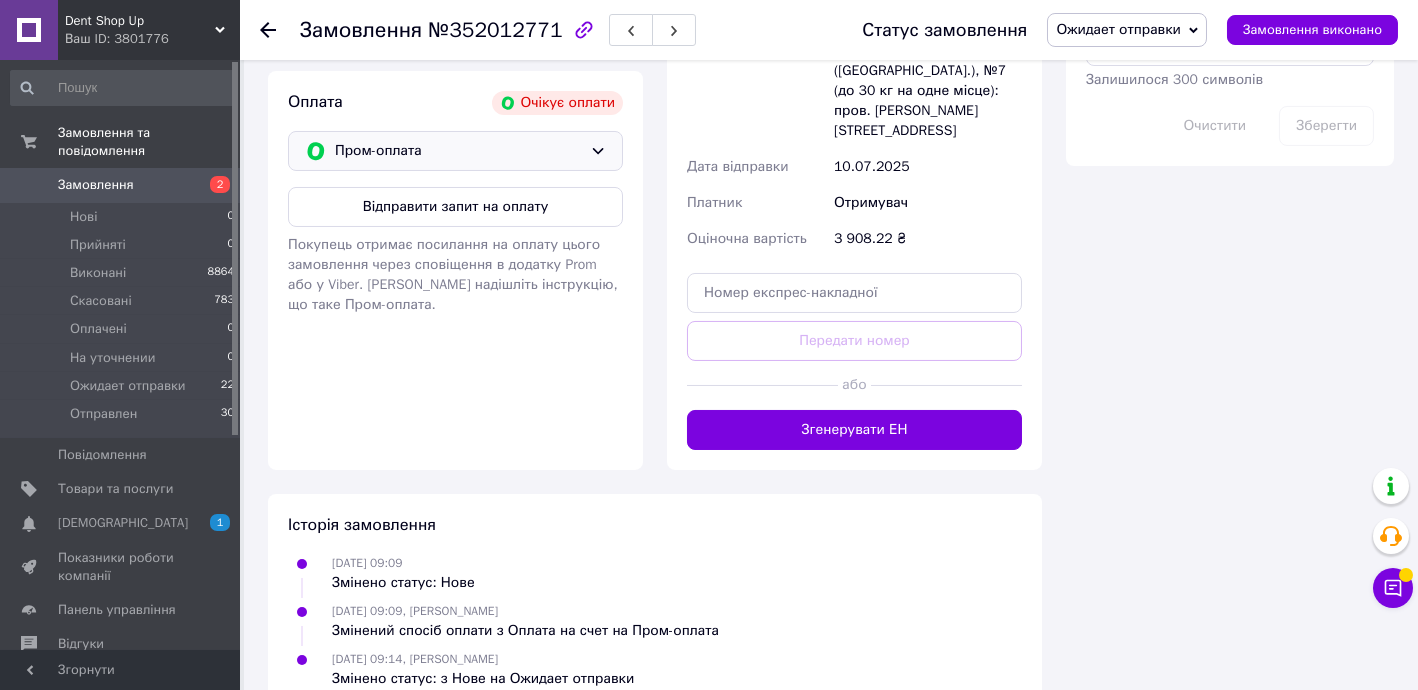 click on "Пром-оплата" at bounding box center [458, 151] 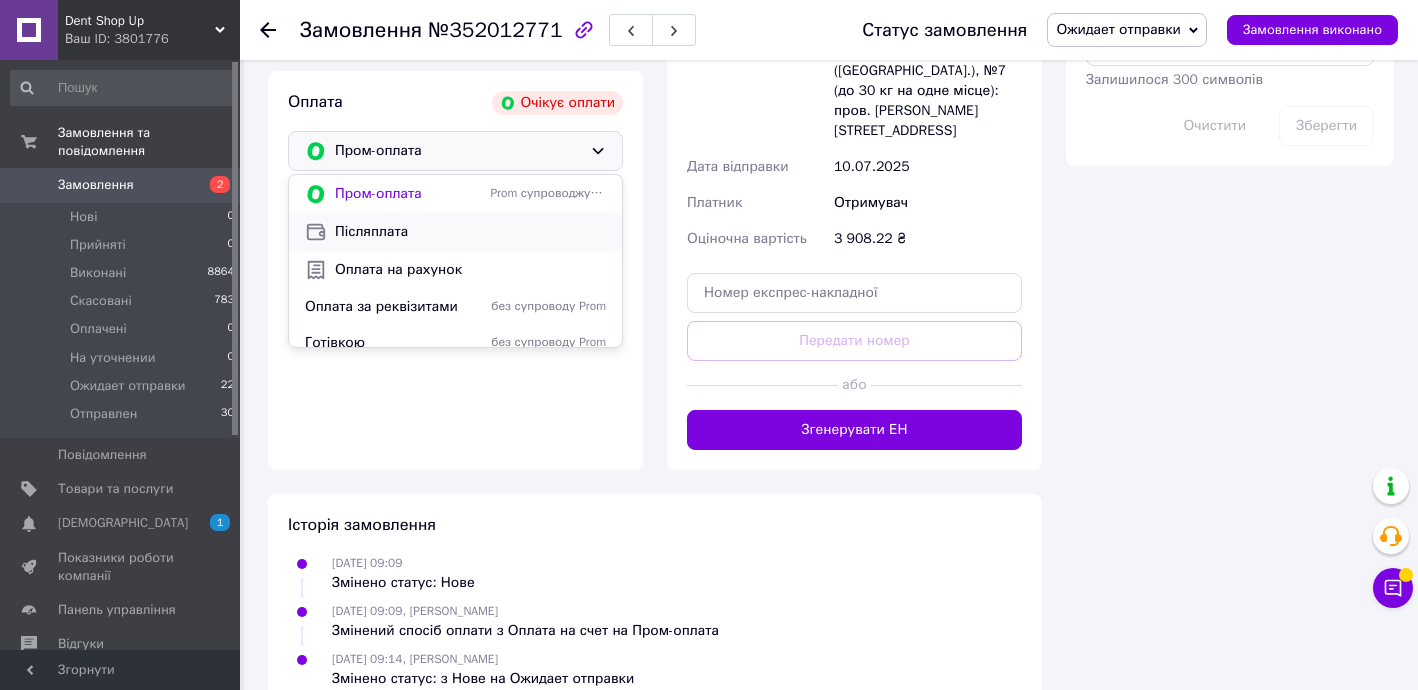 click on "Післяплата" at bounding box center (470, 232) 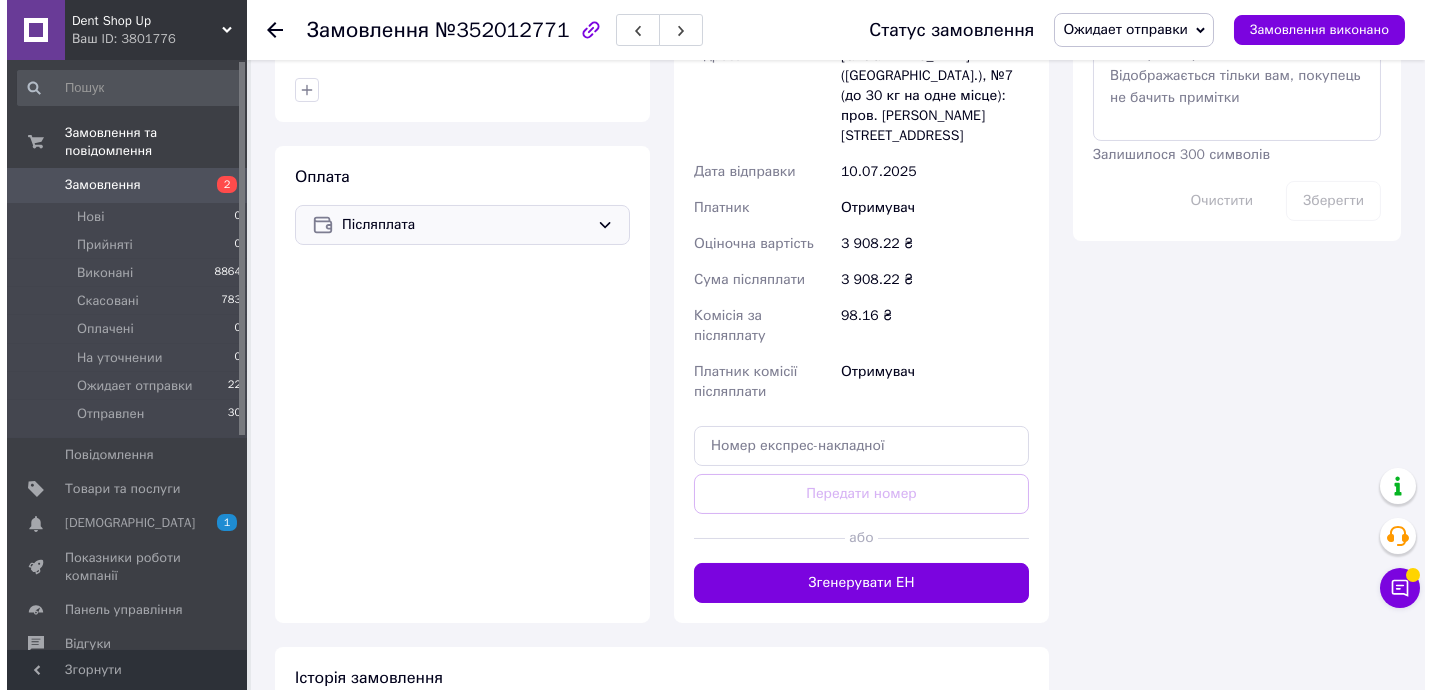scroll, scrollTop: 848, scrollLeft: 0, axis: vertical 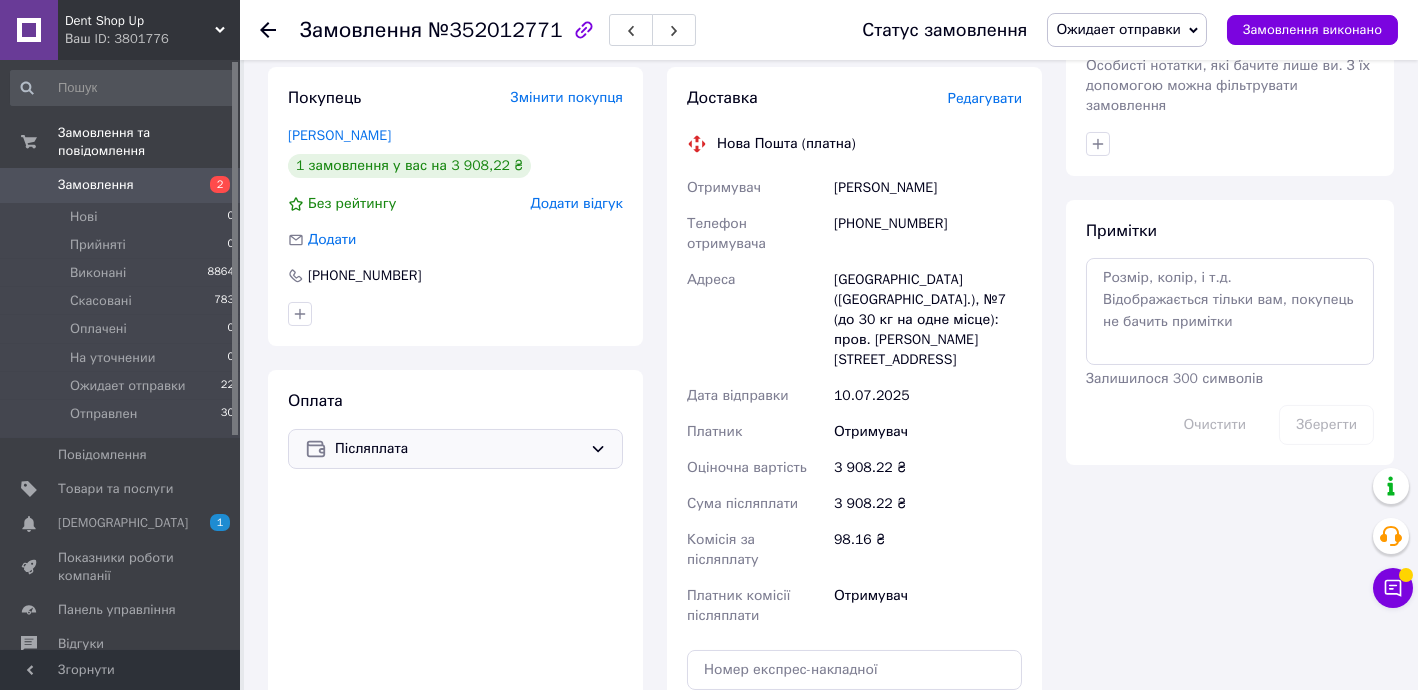 click on "Доставка Редагувати Нова Пошта (платна) Отримувач [PERSON_NAME] Телефон отримувача [PHONE_NUMBER] [GEOGRAPHIC_DATA] ([GEOGRAPHIC_DATA].), №7 (до 30 кг на одне місце): пров. [PERSON_NAME][STREET_ADDRESS] Дата відправки [DATE] Платник Отримувач Оціночна вартість 3 908.22 ₴ Сума післяплати 3 908.22 ₴ Комісія за післяплату 98.16 ₴ Платник комісії післяплати Отримувач Передати номер або Згенерувати ЕН Платник Отримувач Відправник Прізвище отримувача [PERSON_NAME] Ім'я отримувача [PERSON_NAME] батькові отримувача Телефон отримувача [PHONE_NUMBER] Тип доставки У відділенні Кур'єром 3908.22 <" at bounding box center [854, 457] 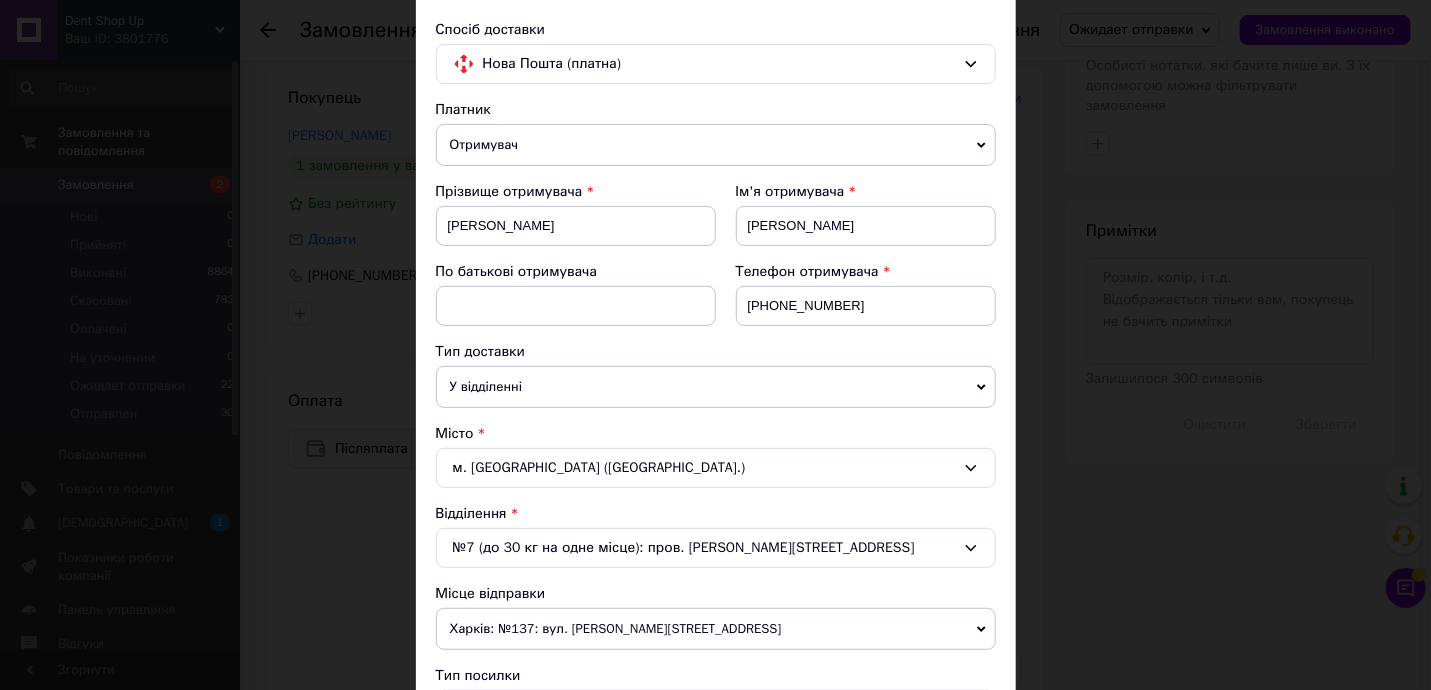 scroll, scrollTop: 485, scrollLeft: 0, axis: vertical 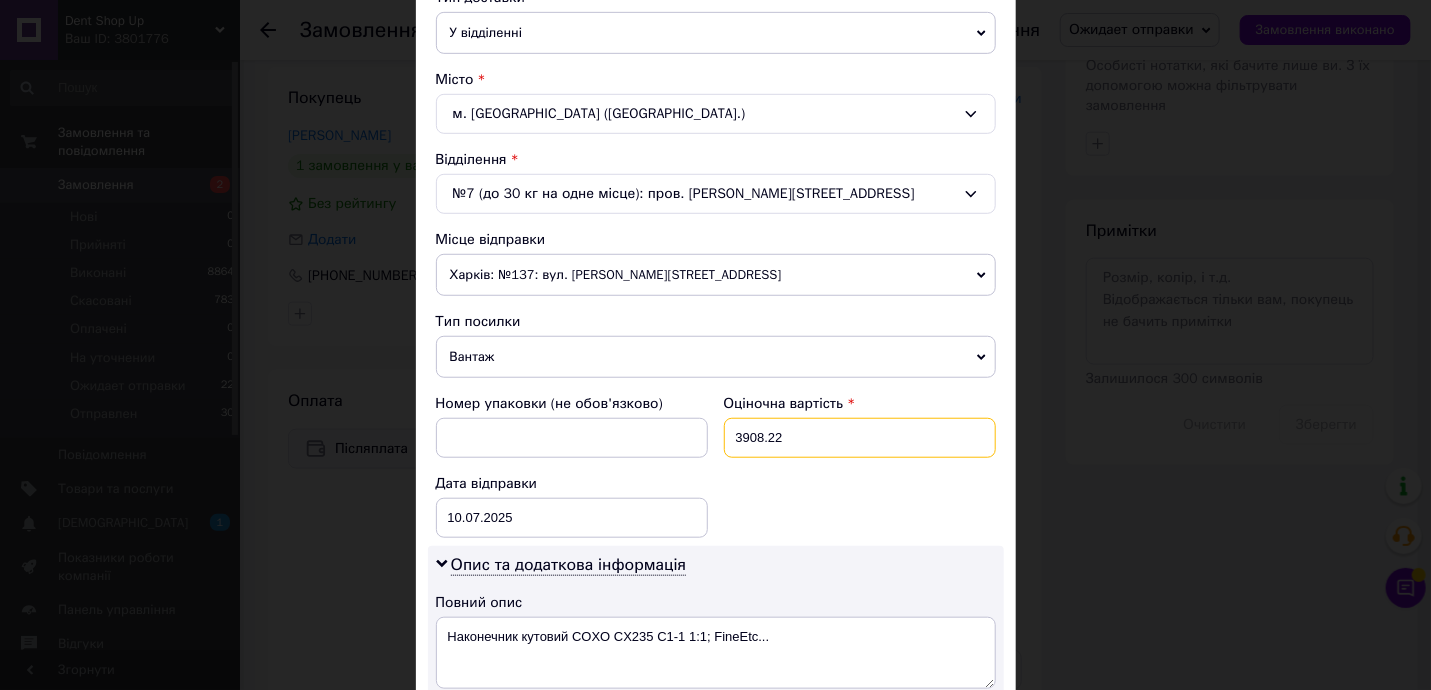 drag, startPoint x: 727, startPoint y: 423, endPoint x: 888, endPoint y: 437, distance: 161.60754 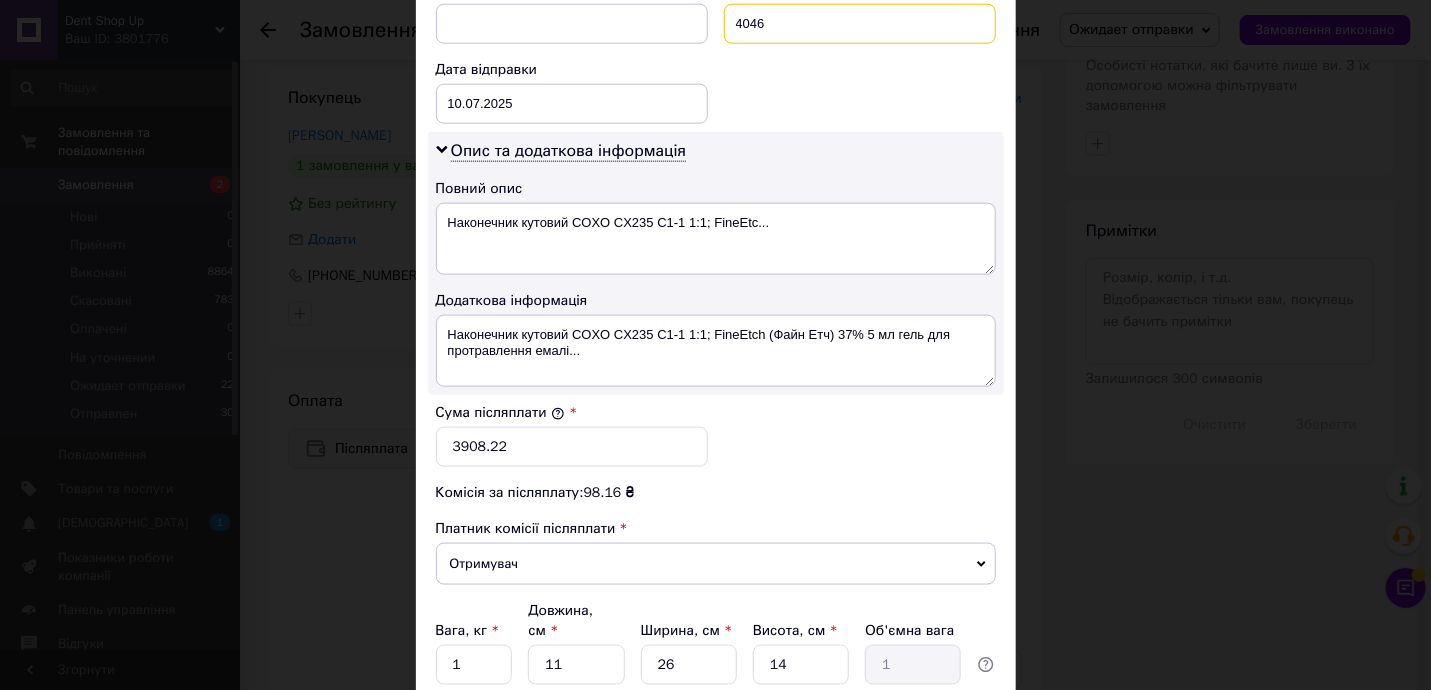 scroll, scrollTop: 969, scrollLeft: 0, axis: vertical 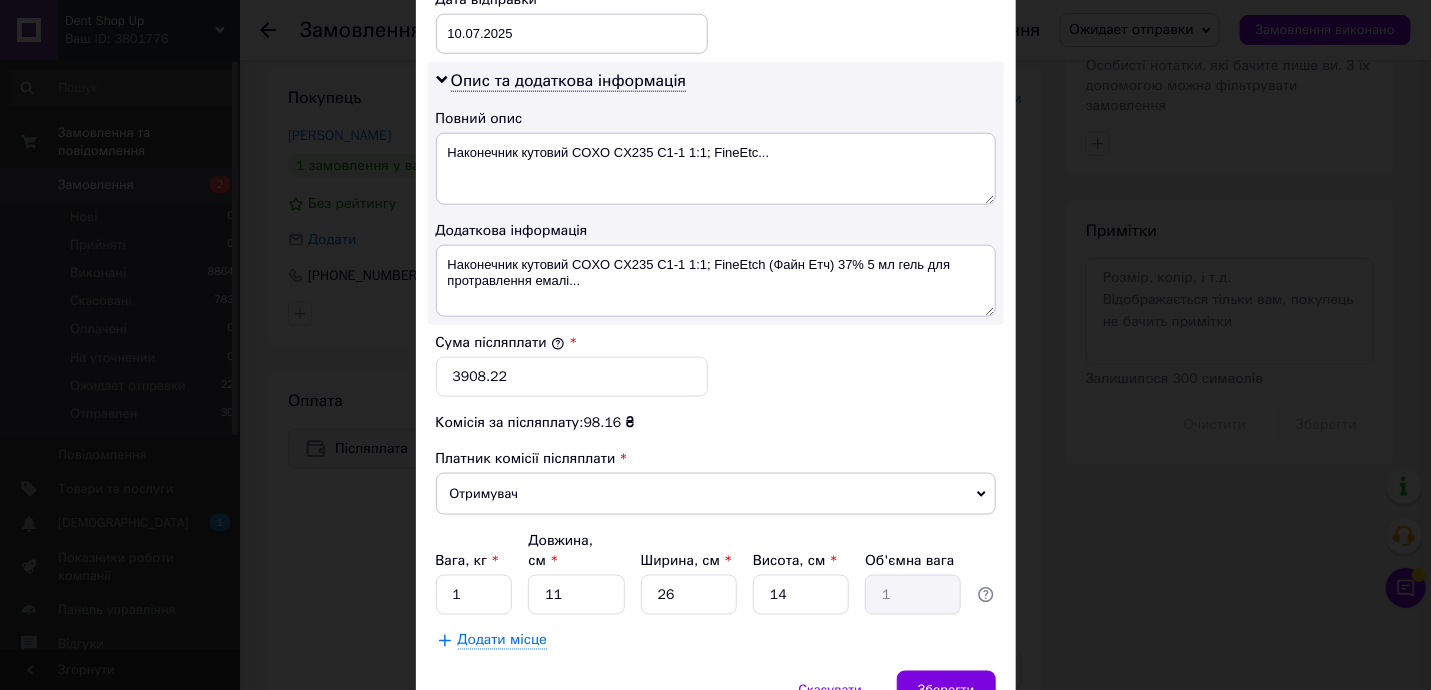 type on "4046" 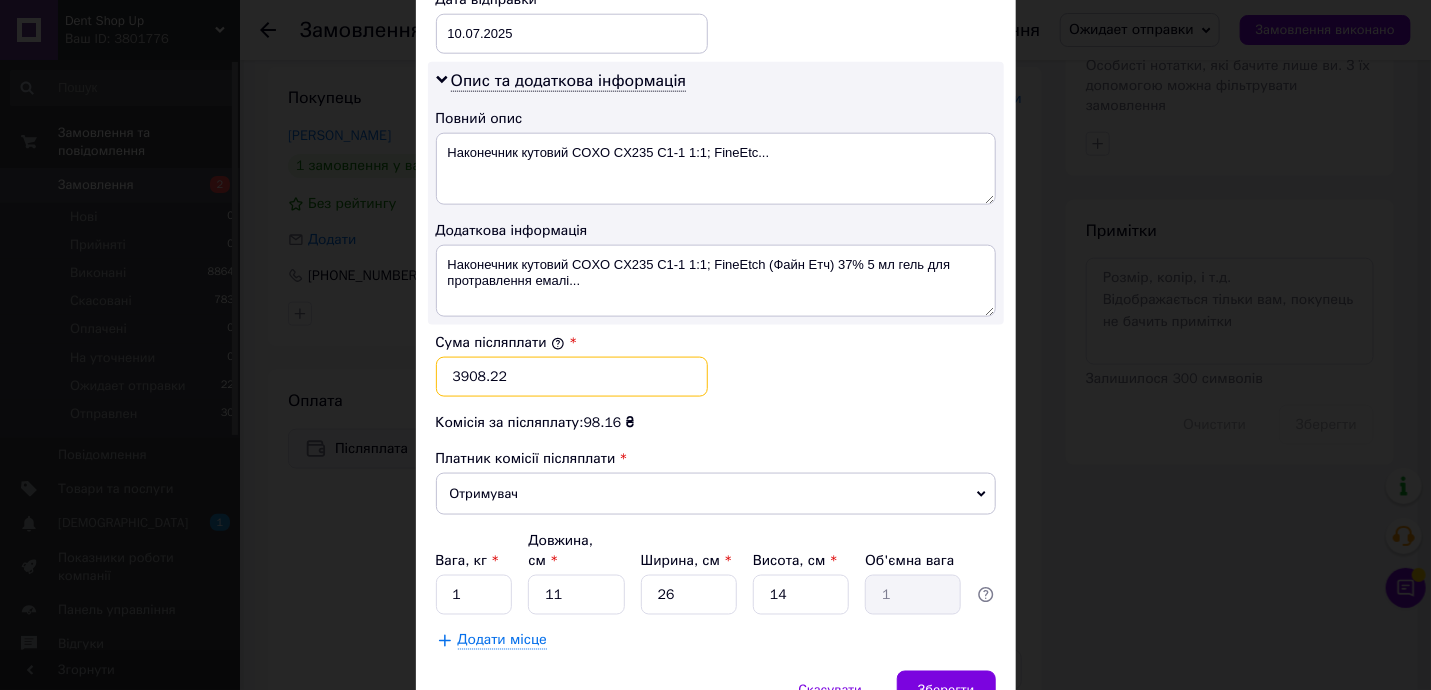 drag, startPoint x: 447, startPoint y: 366, endPoint x: 625, endPoint y: 373, distance: 178.13759 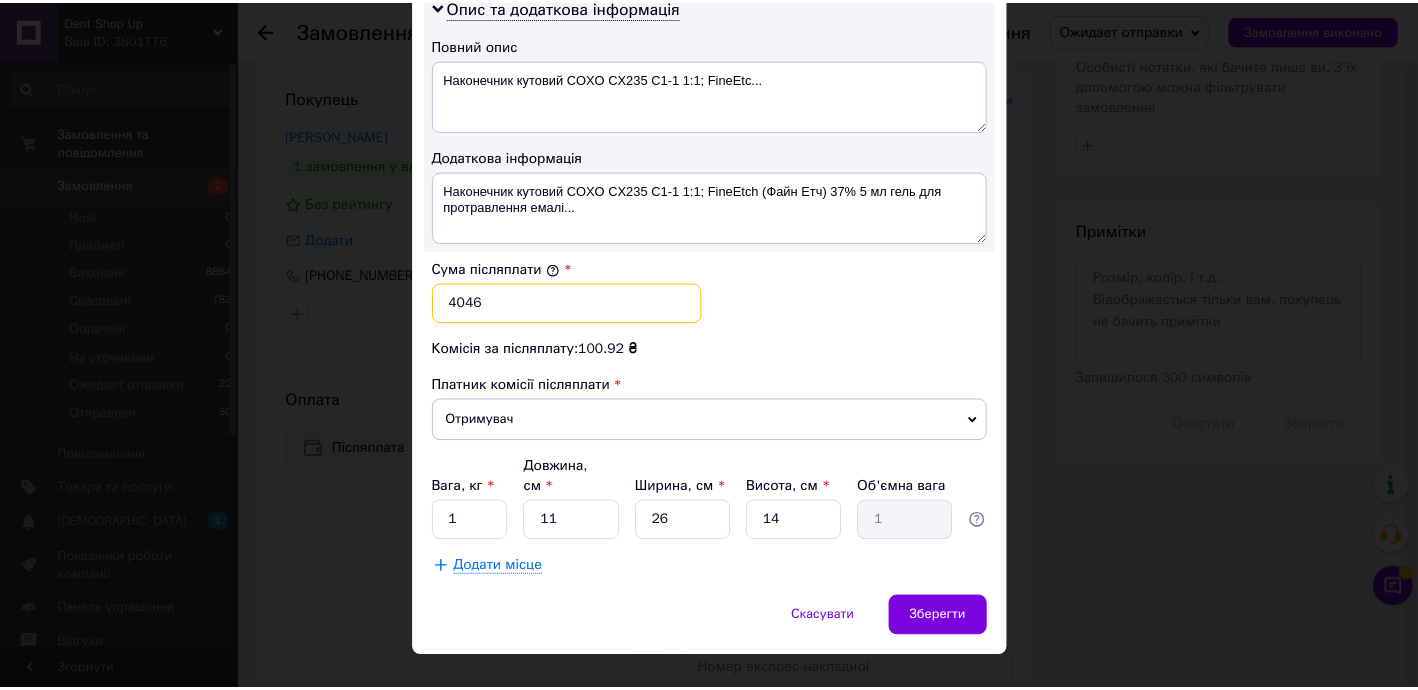 scroll, scrollTop: 1050, scrollLeft: 0, axis: vertical 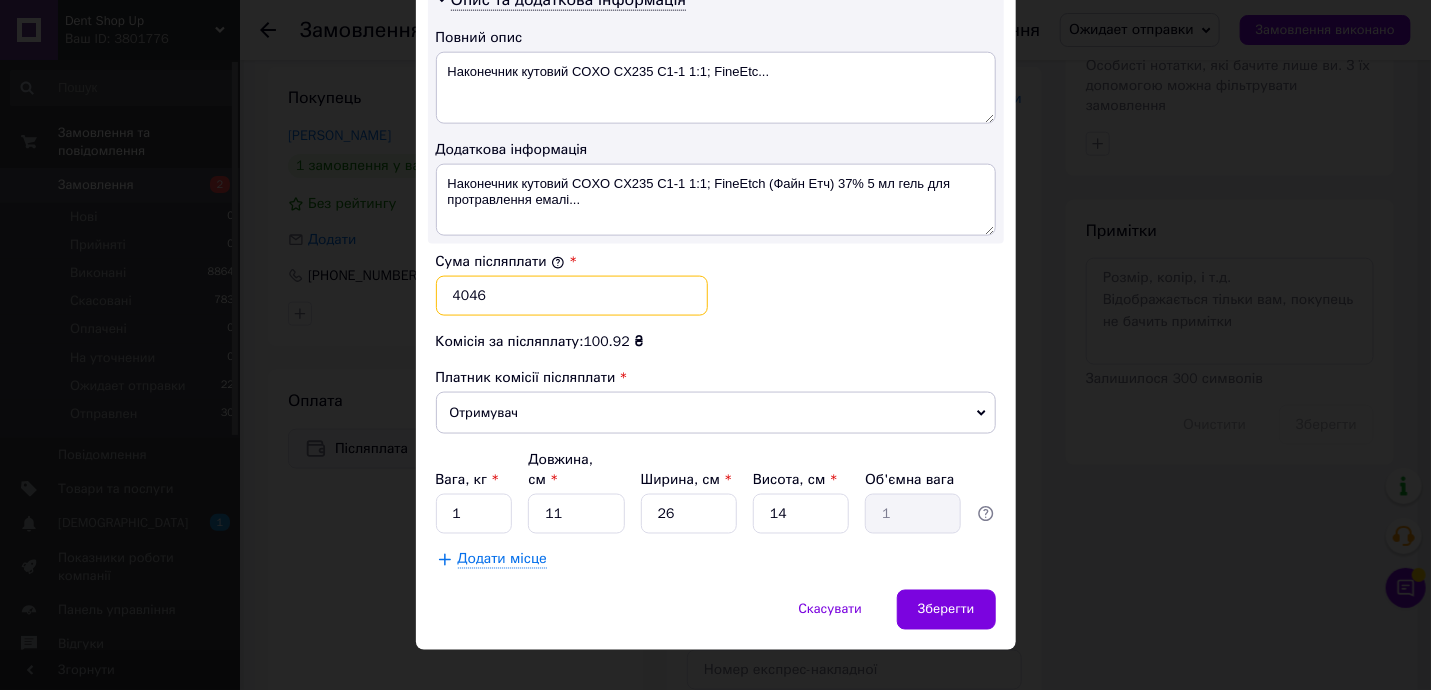 type on "4046" 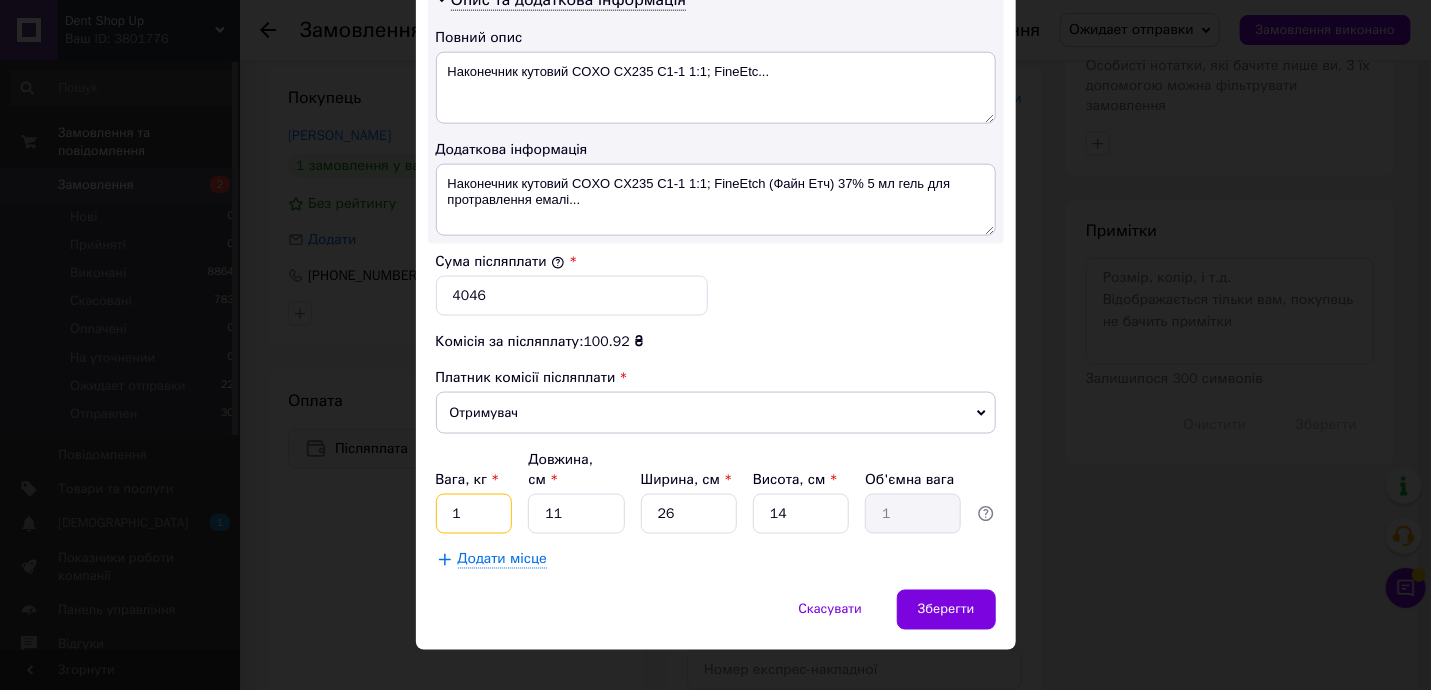 drag, startPoint x: 442, startPoint y: 485, endPoint x: 489, endPoint y: 486, distance: 47.010635 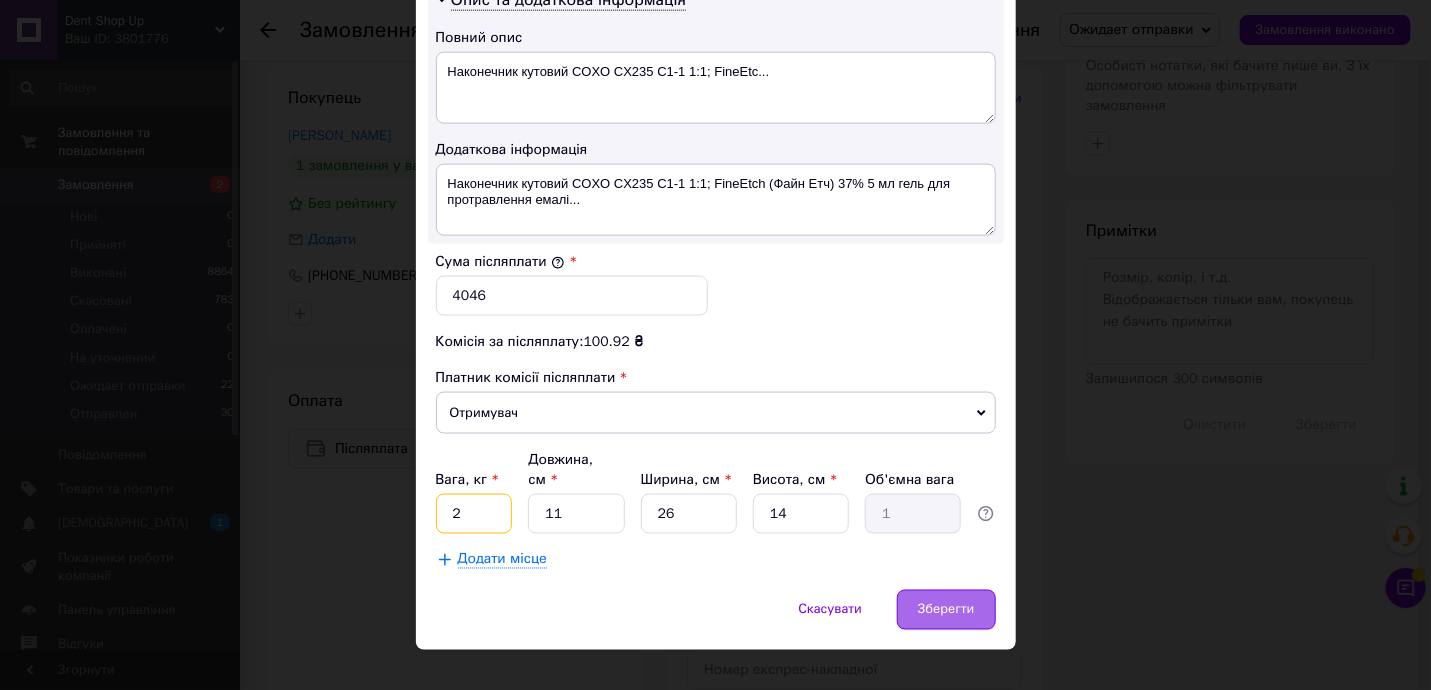 type on "2" 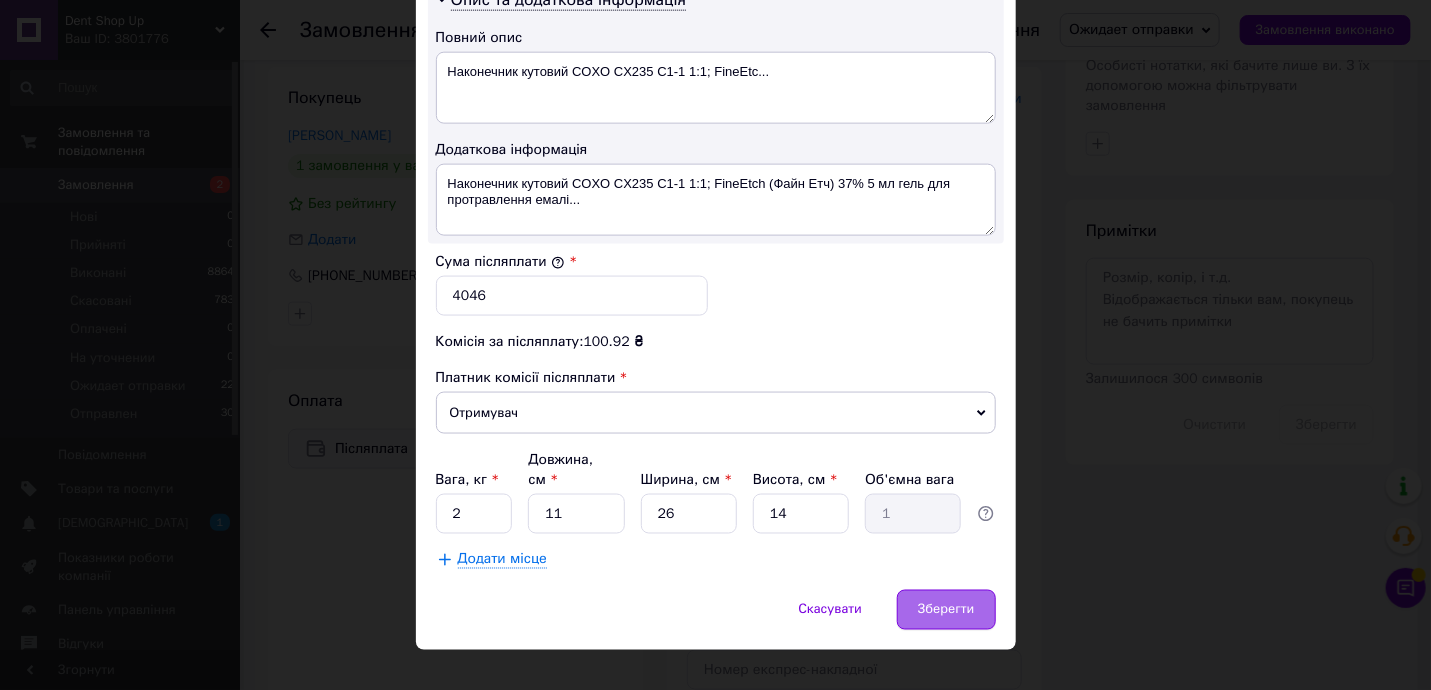 click on "Зберегти" at bounding box center (946, 610) 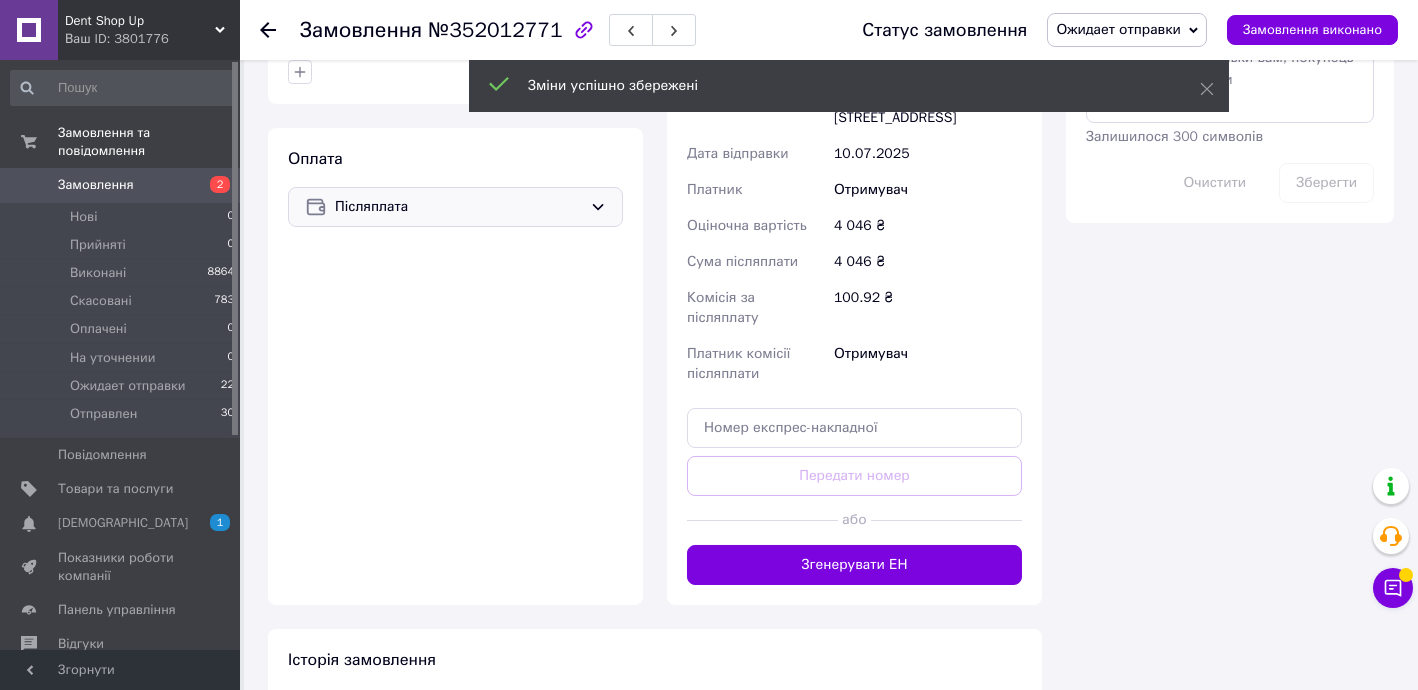 click on "Згенерувати ЕН" at bounding box center (854, 565) 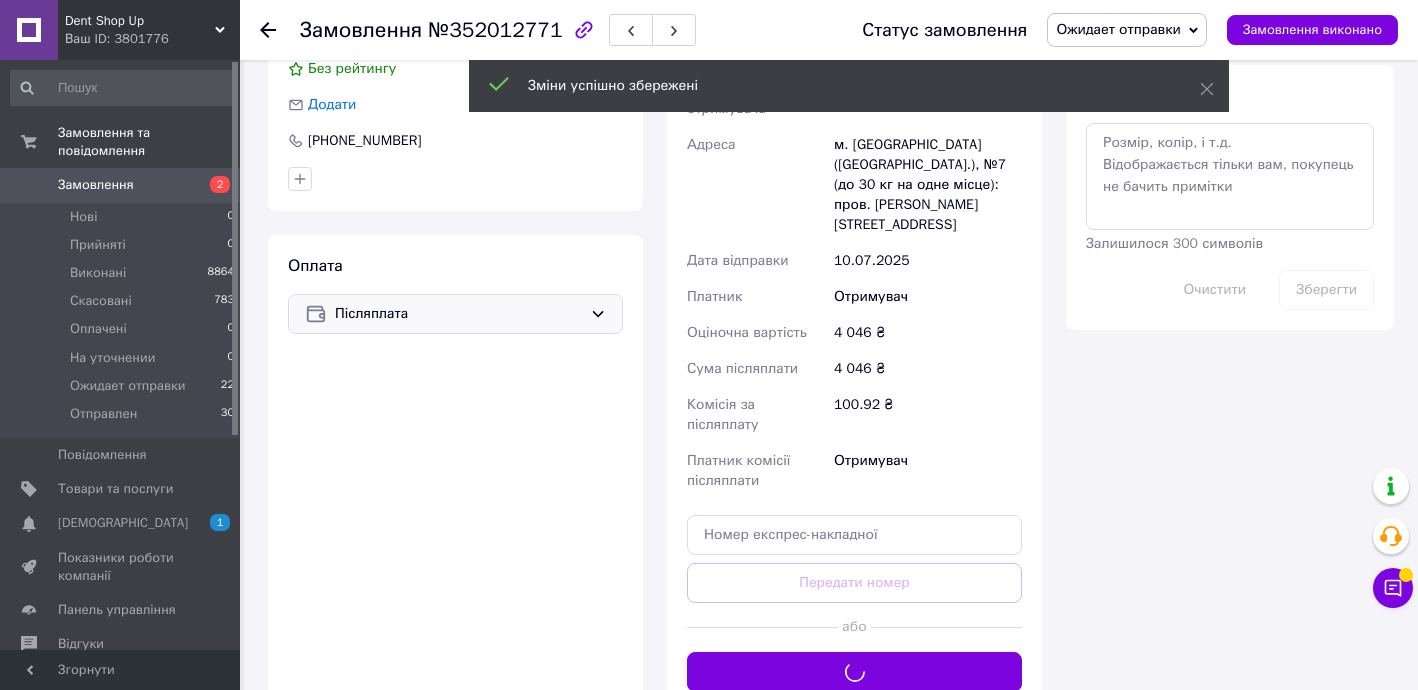 scroll, scrollTop: 848, scrollLeft: 0, axis: vertical 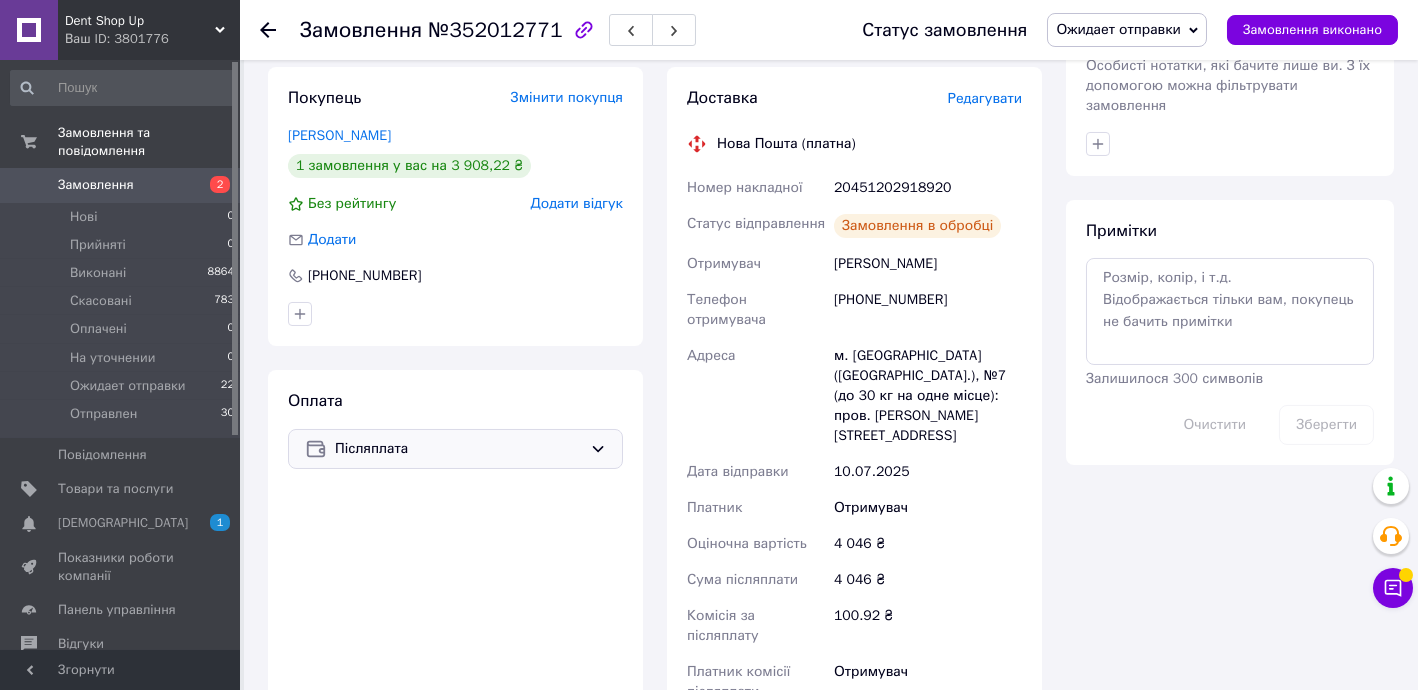 click on "20451202918920" at bounding box center (928, 188) 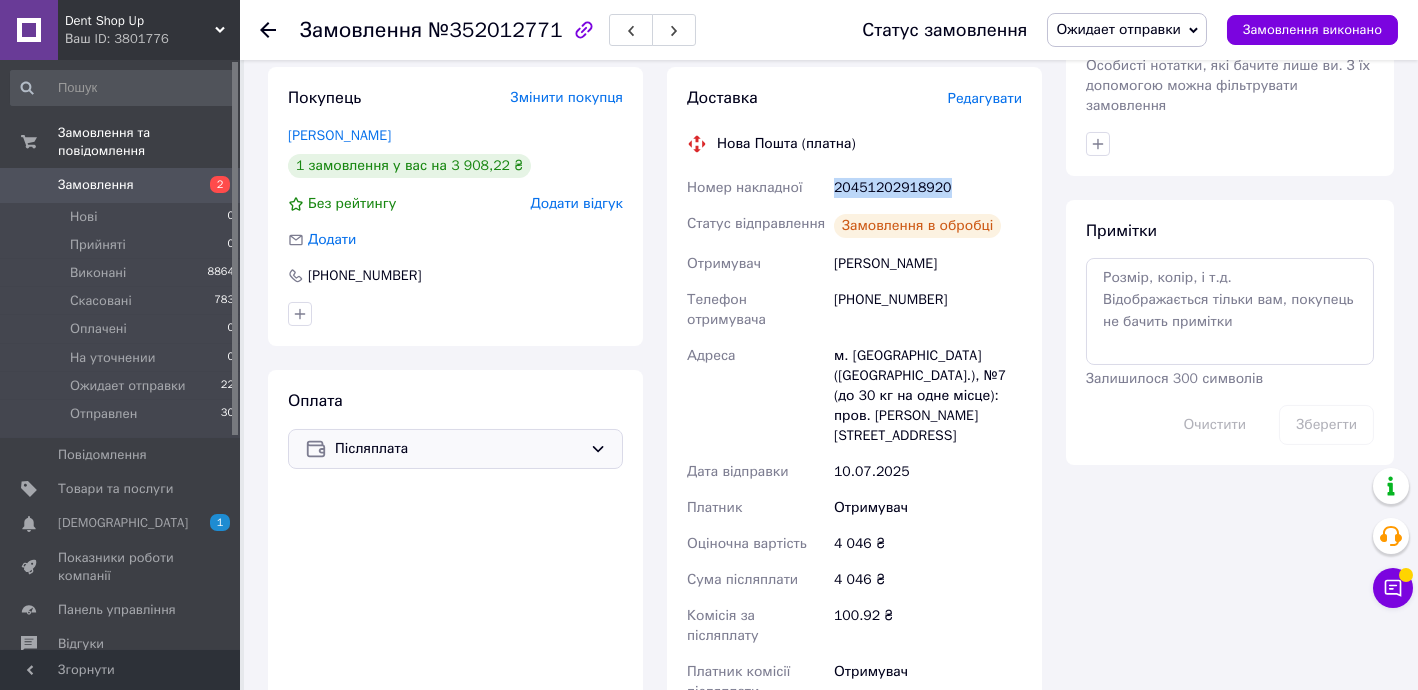 click on "20451202918920" at bounding box center [928, 188] 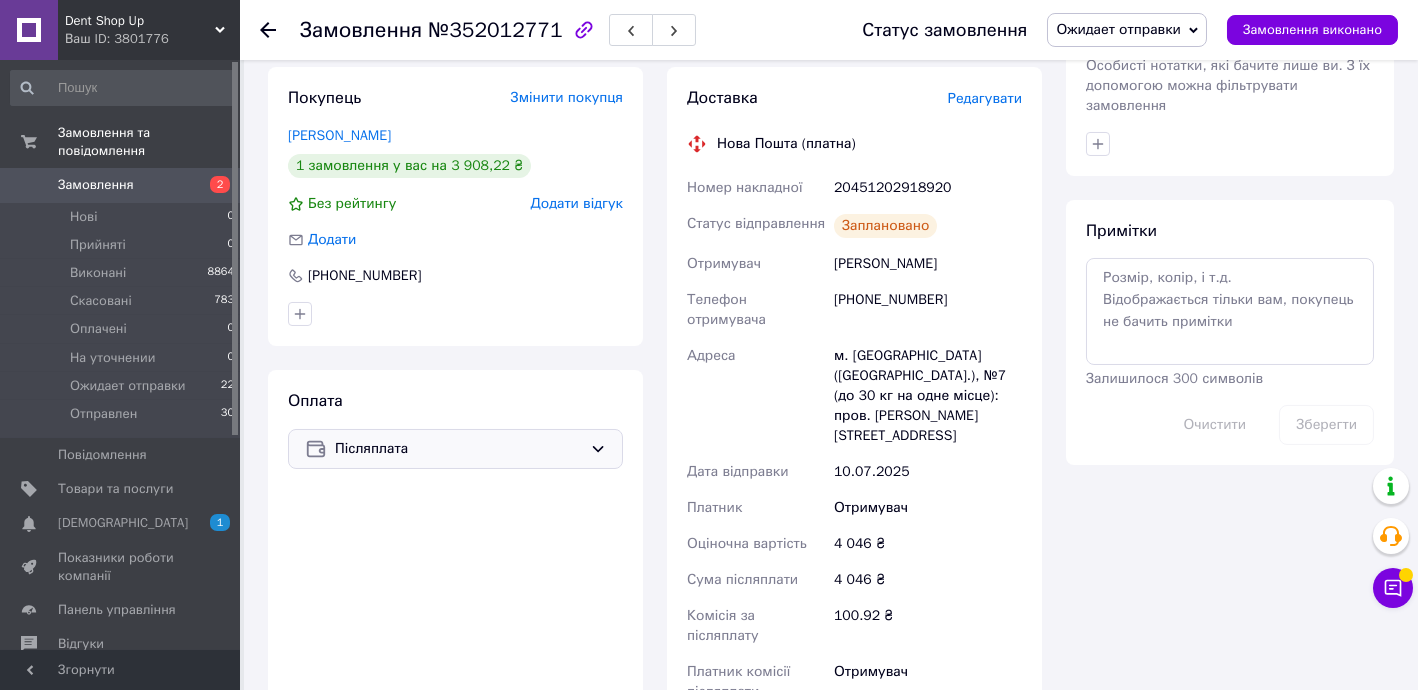 click 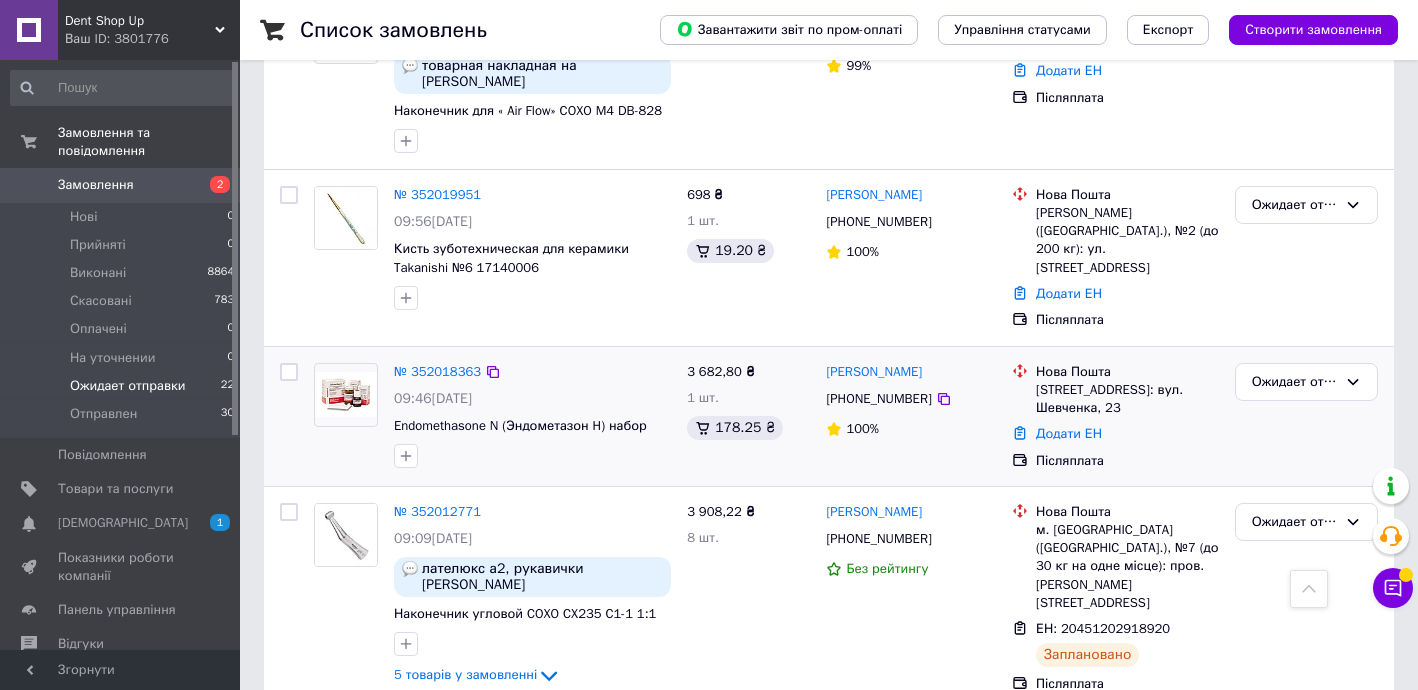 scroll, scrollTop: 1212, scrollLeft: 0, axis: vertical 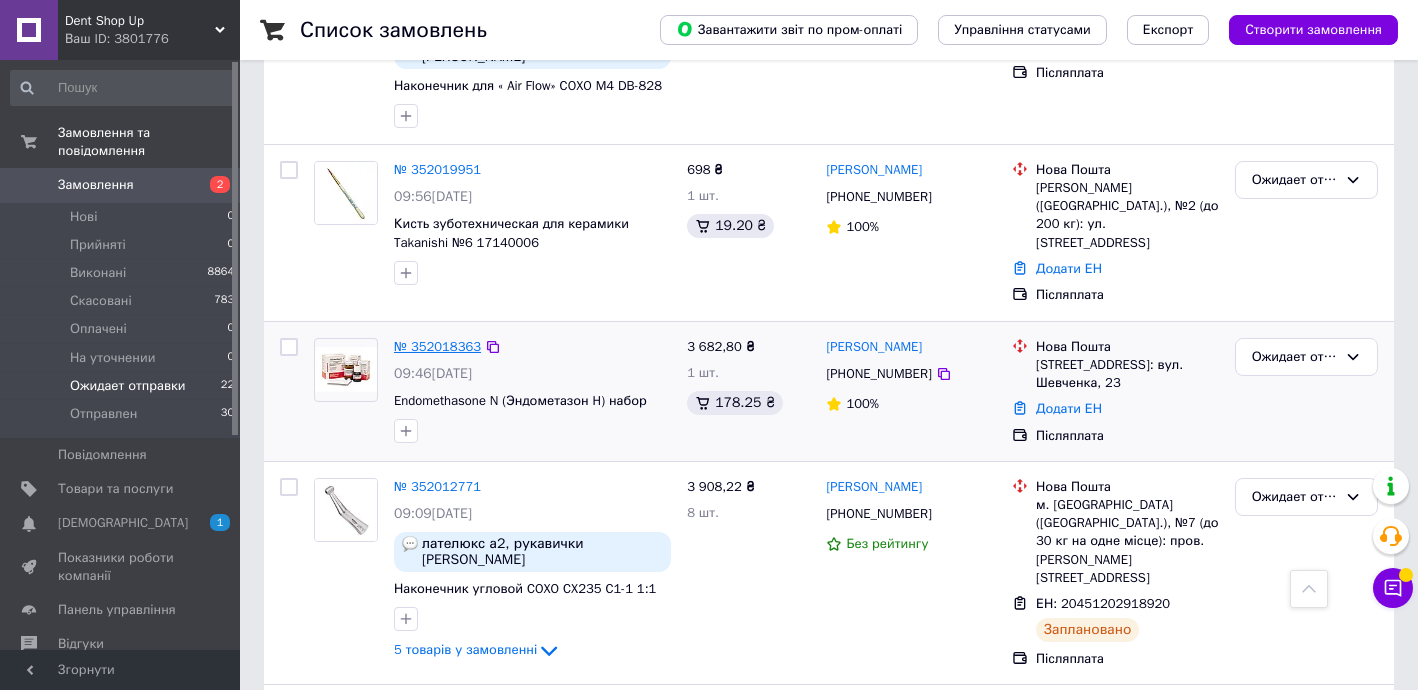 click on "№ 352018363" at bounding box center [437, 346] 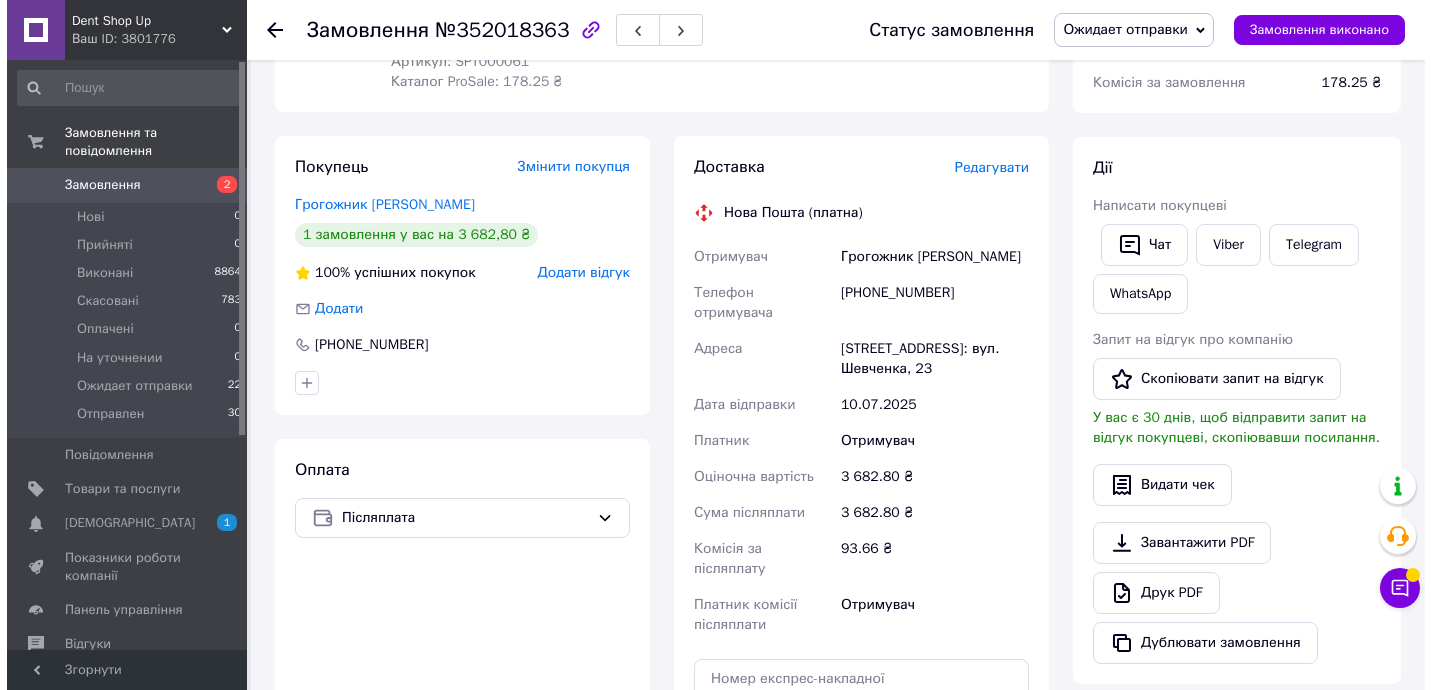 scroll, scrollTop: 255, scrollLeft: 0, axis: vertical 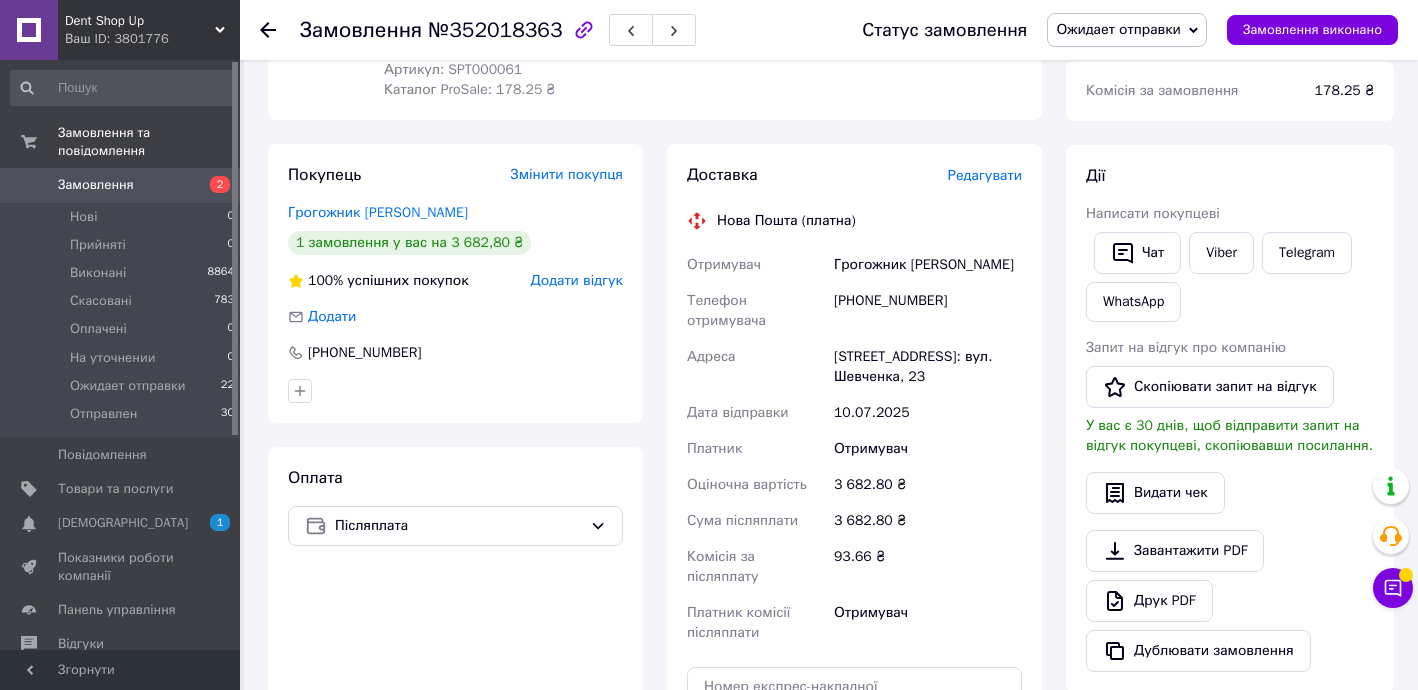 click on "Доставка Редагувати Нова Пошта (платна) Отримувач Грогожник [PERSON_NAME] отримувача [PHONE_NUMBER] Адреса [STREET_ADDRESS]: вул. [PERSON_NAME], 23 Дата відправки [DATE] Платник Отримувач Оціночна вартість 3 682.80 ₴ Сума післяплати 3 682.80 ₴ Комісія за післяплату 93.66 ₴ Платник комісії післяплати Отримувач Передати номер або Згенерувати ЕН Платник Отримувач Відправник Прізвище отримувача Грогожник Ім'я отримувача [PERSON_NAME] батькові отримувача Телефон отримувача [PHONE_NUMBER] Тип доставки У відділенні Кур'єром В поштоматі Місто Монастириська Відділення Місце відправки" at bounding box center (854, 504) 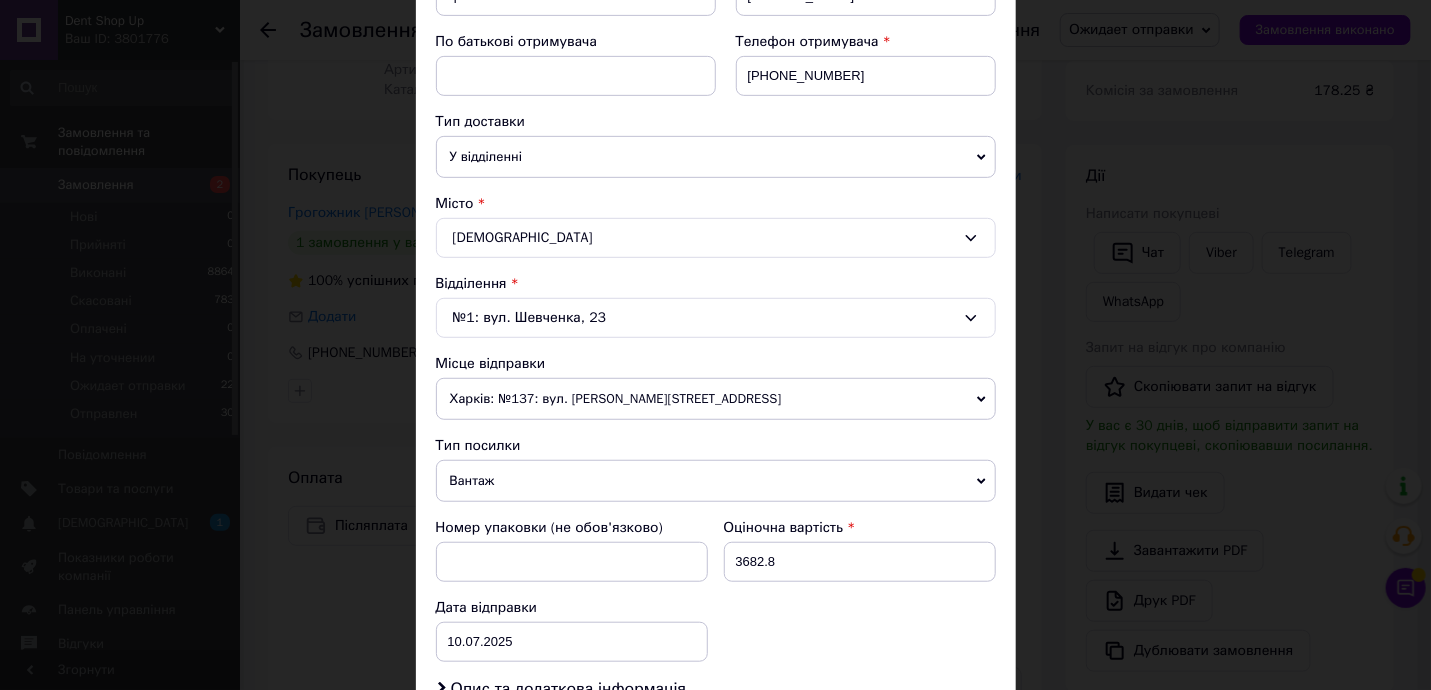 scroll, scrollTop: 485, scrollLeft: 0, axis: vertical 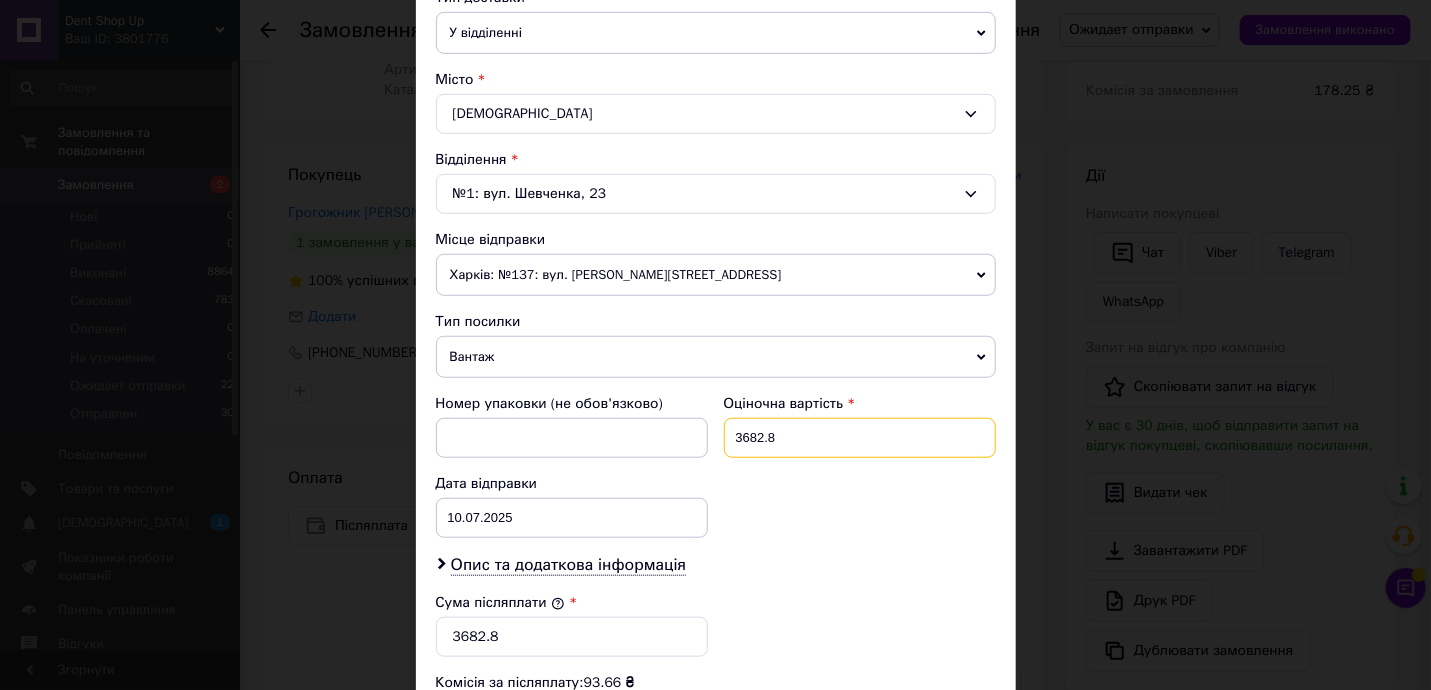 drag, startPoint x: 731, startPoint y: 426, endPoint x: 883, endPoint y: 432, distance: 152.11838 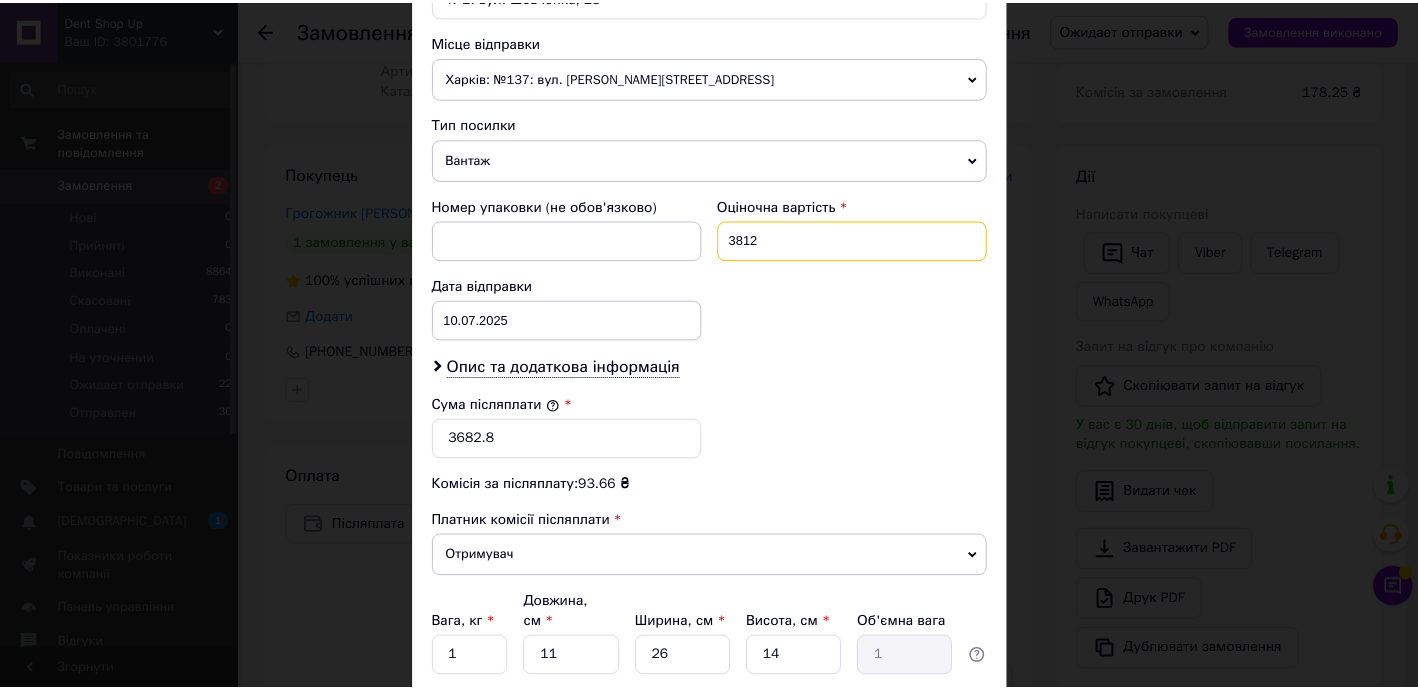scroll, scrollTop: 827, scrollLeft: 0, axis: vertical 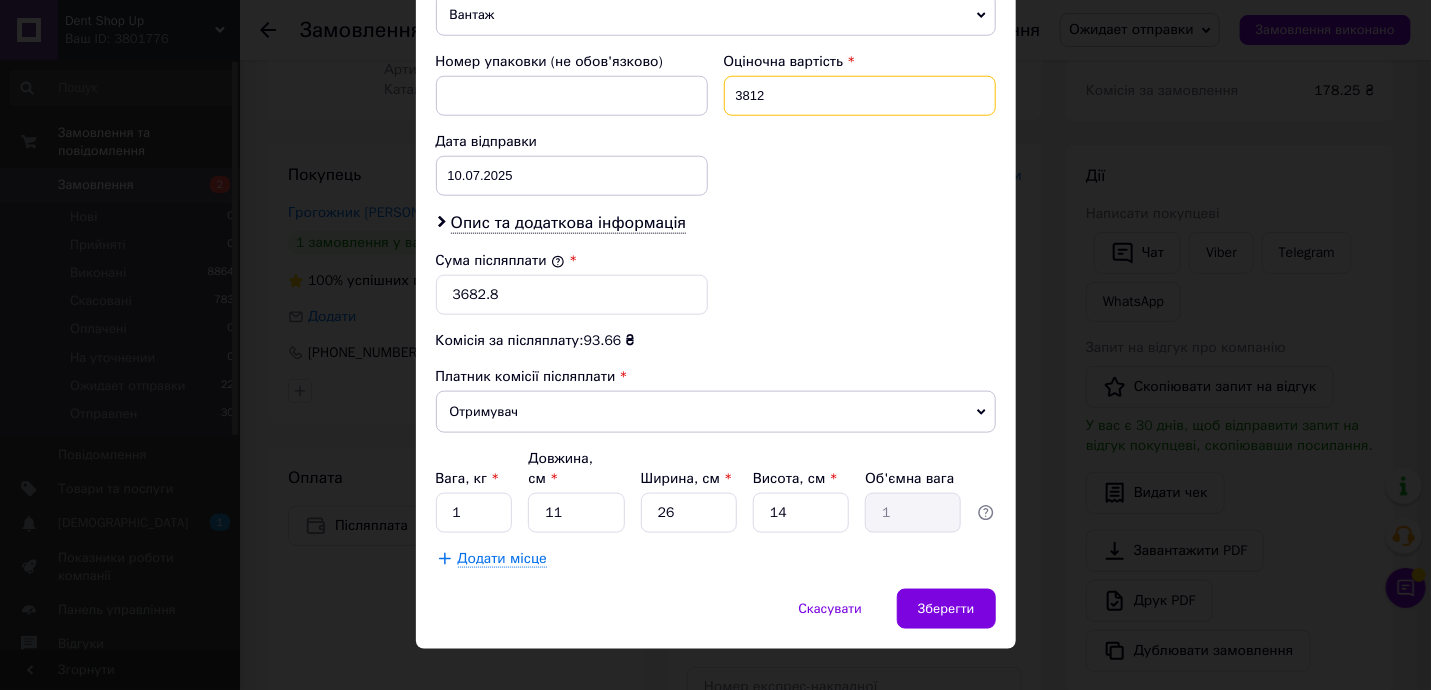 type on "3812" 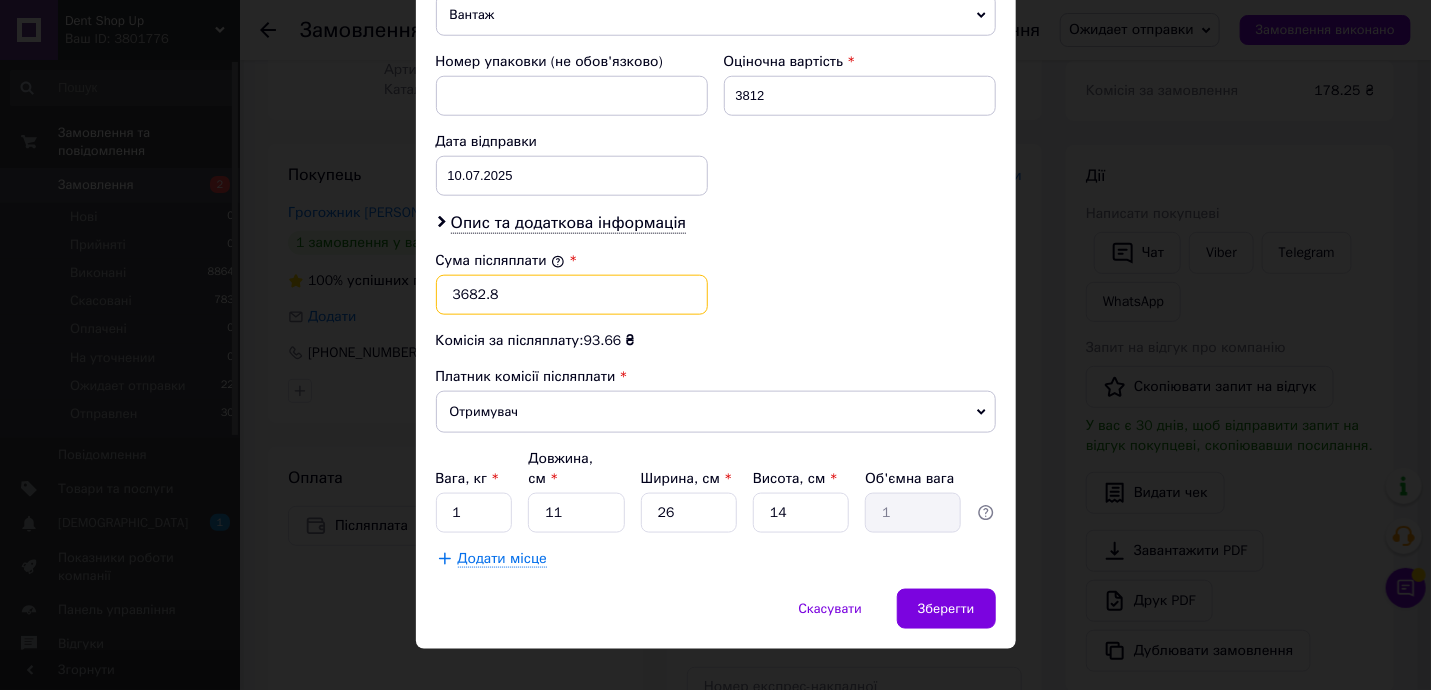 drag, startPoint x: 456, startPoint y: 285, endPoint x: 537, endPoint y: 291, distance: 81.22192 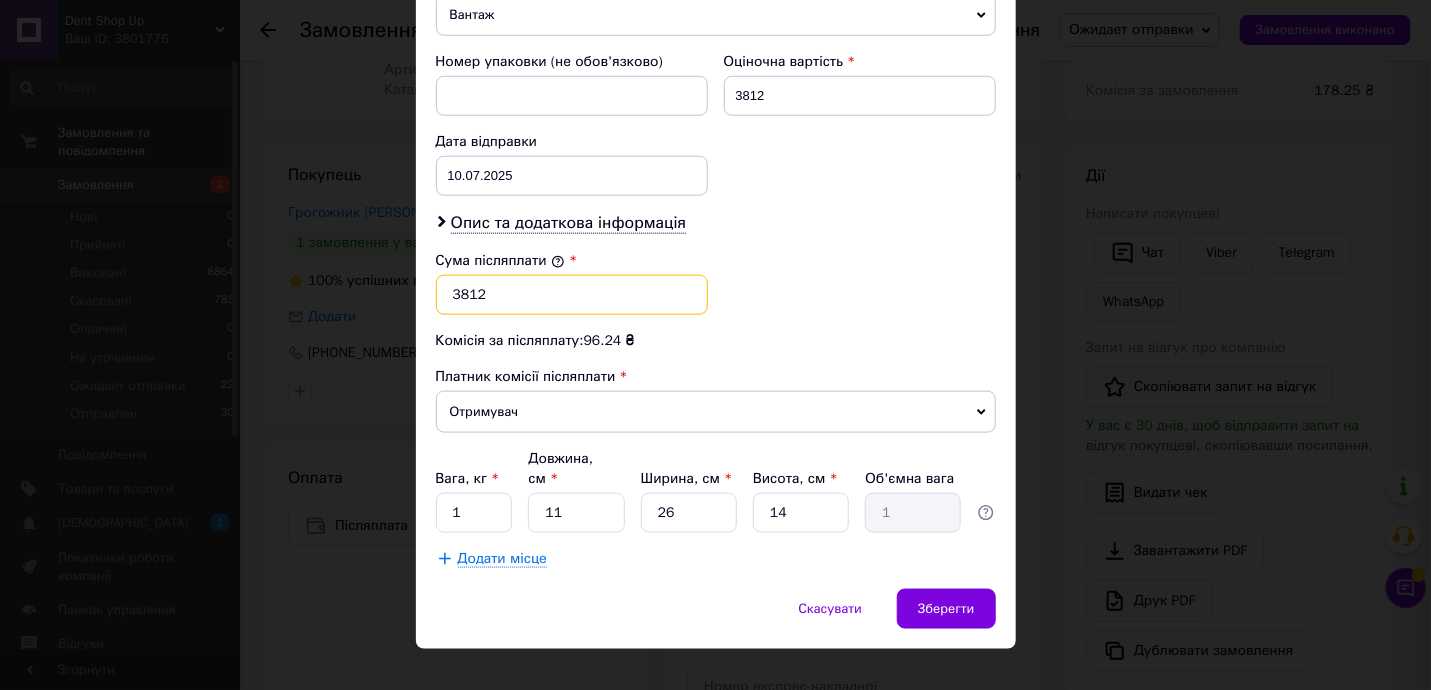 type on "3812" 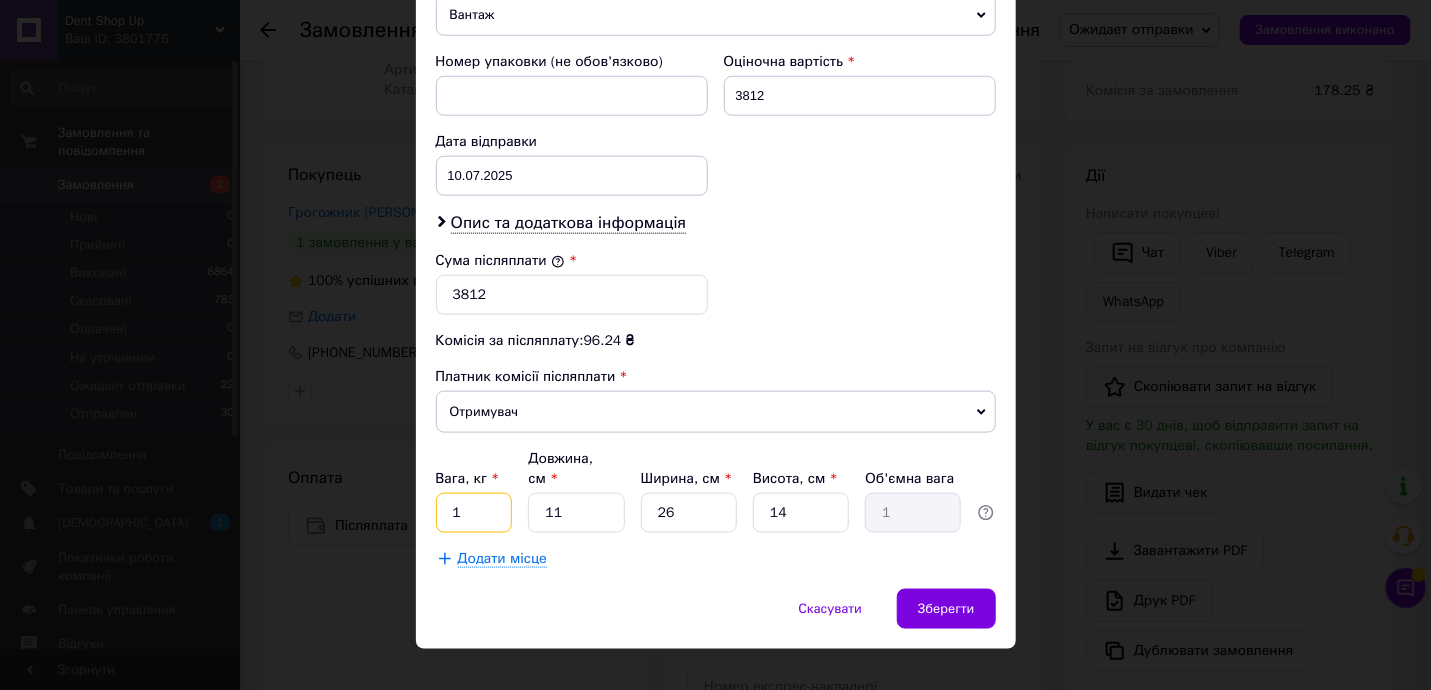 drag, startPoint x: 494, startPoint y: 490, endPoint x: 506, endPoint y: 491, distance: 12.0415945 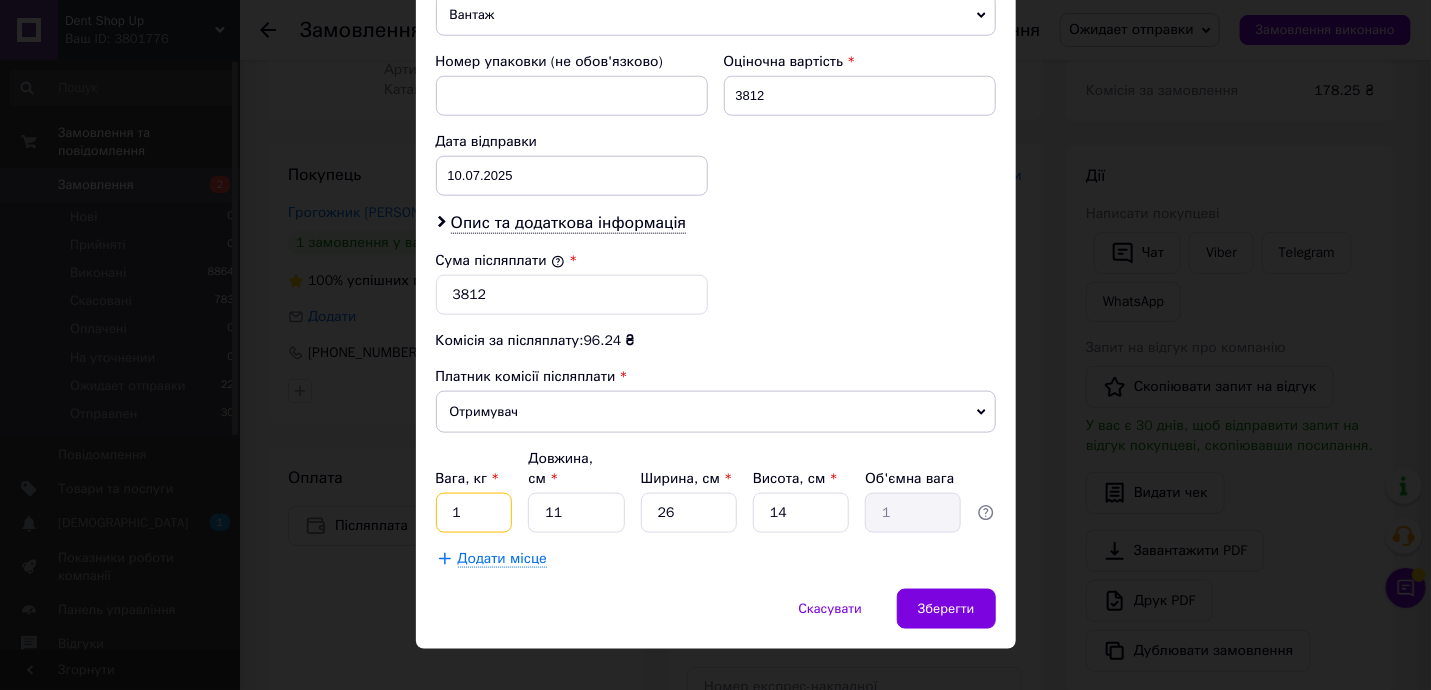 click on "1" at bounding box center [474, 513] 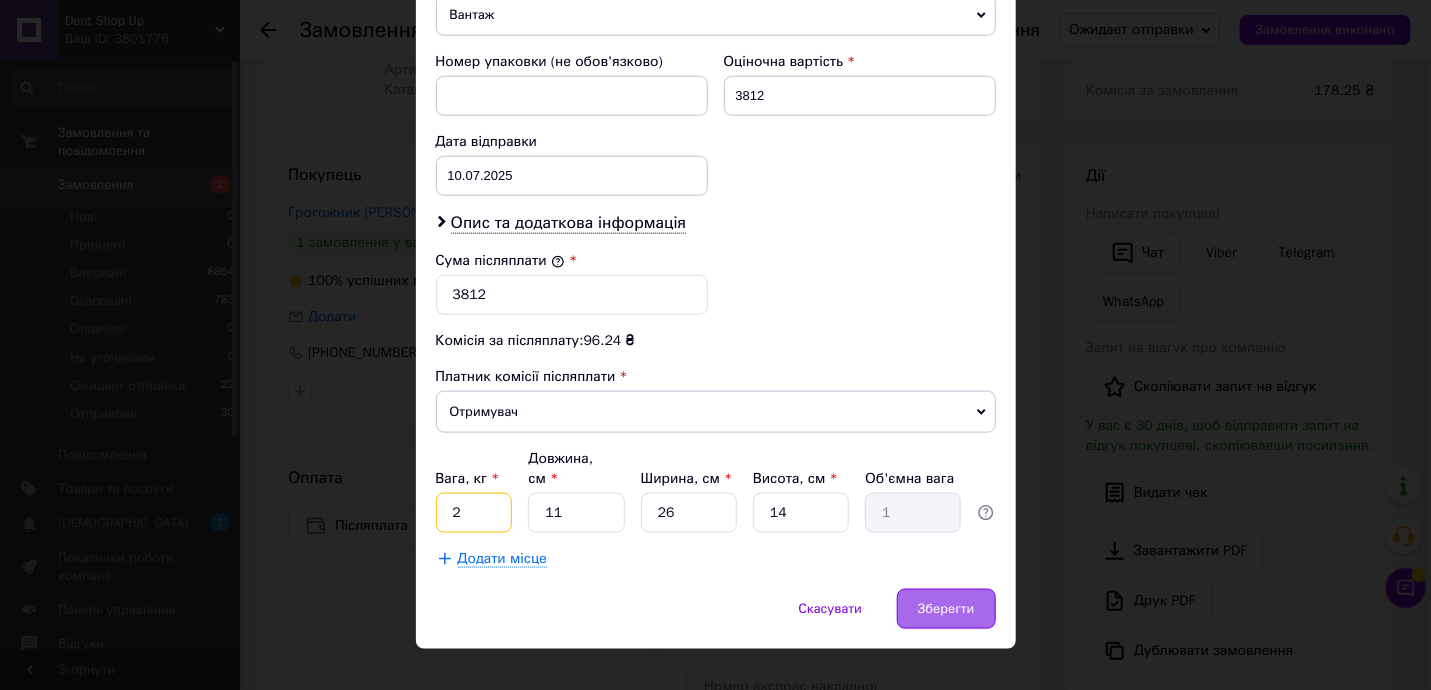 type on "2" 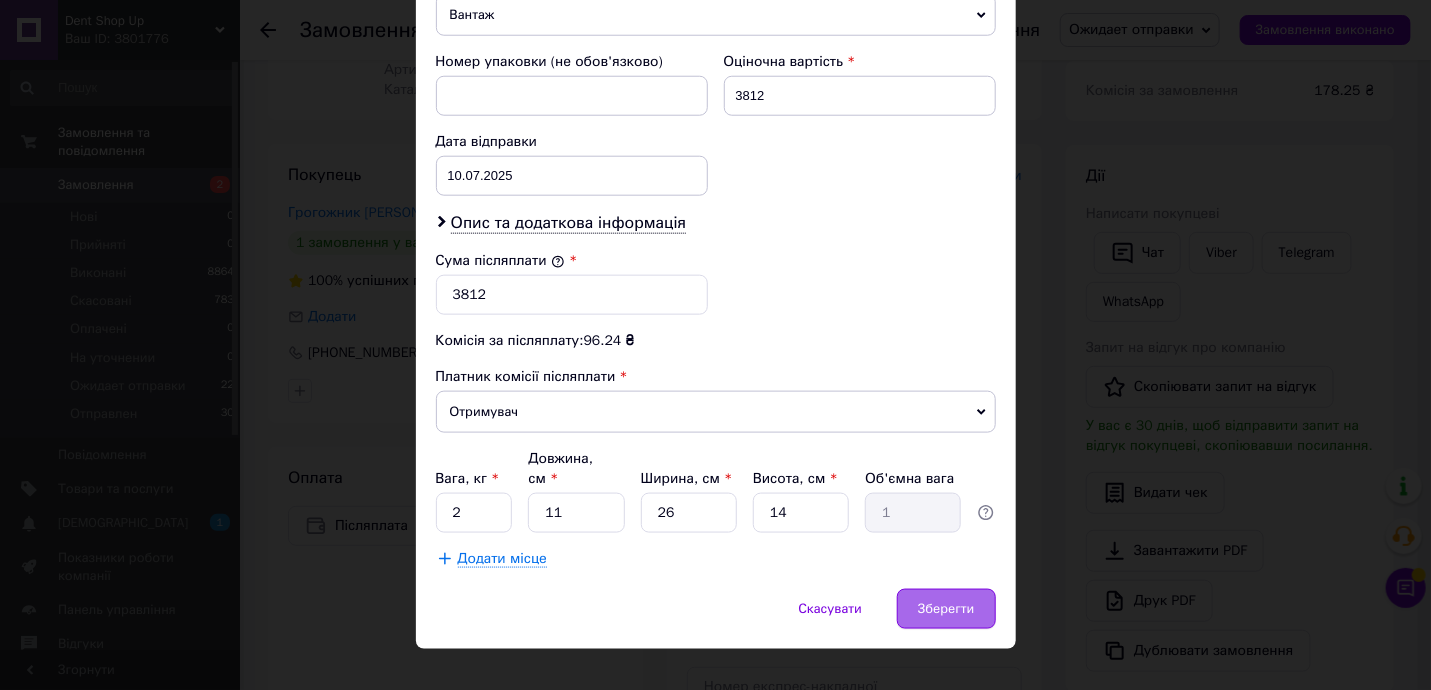 click on "Зберегти" at bounding box center (946, 609) 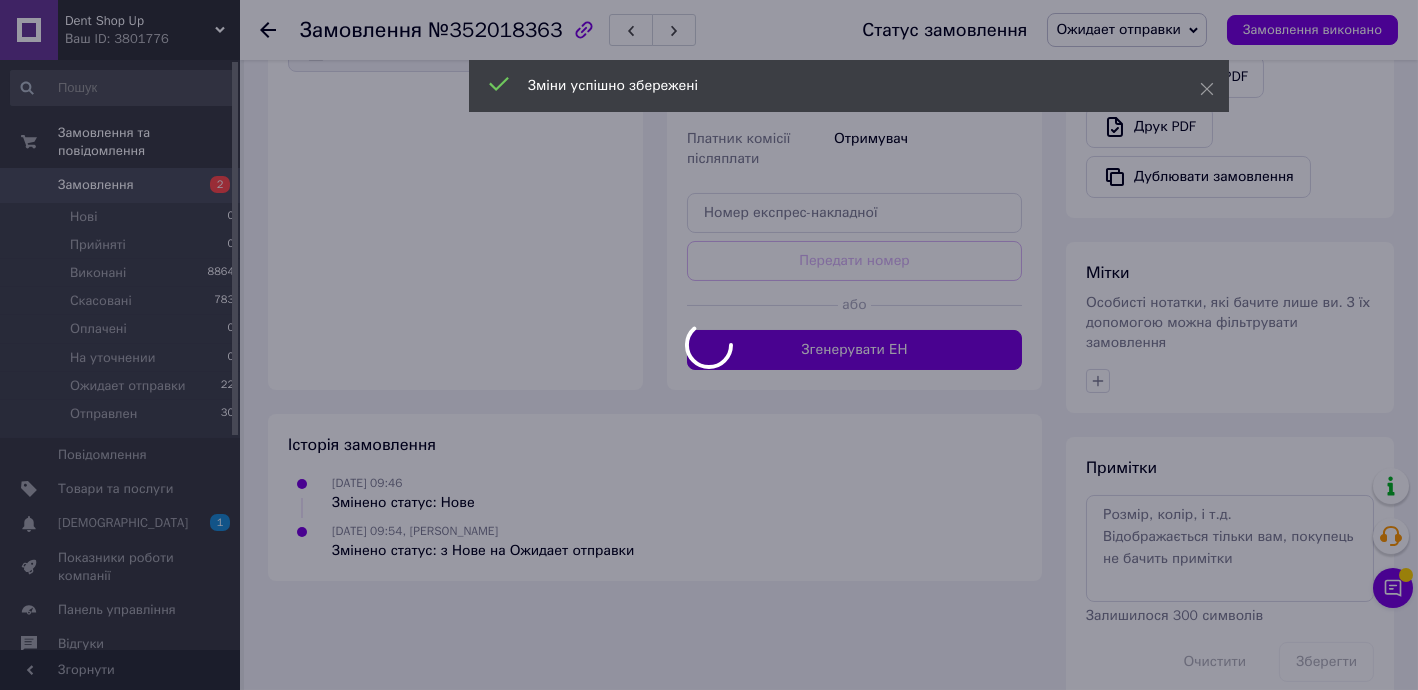 scroll, scrollTop: 740, scrollLeft: 0, axis: vertical 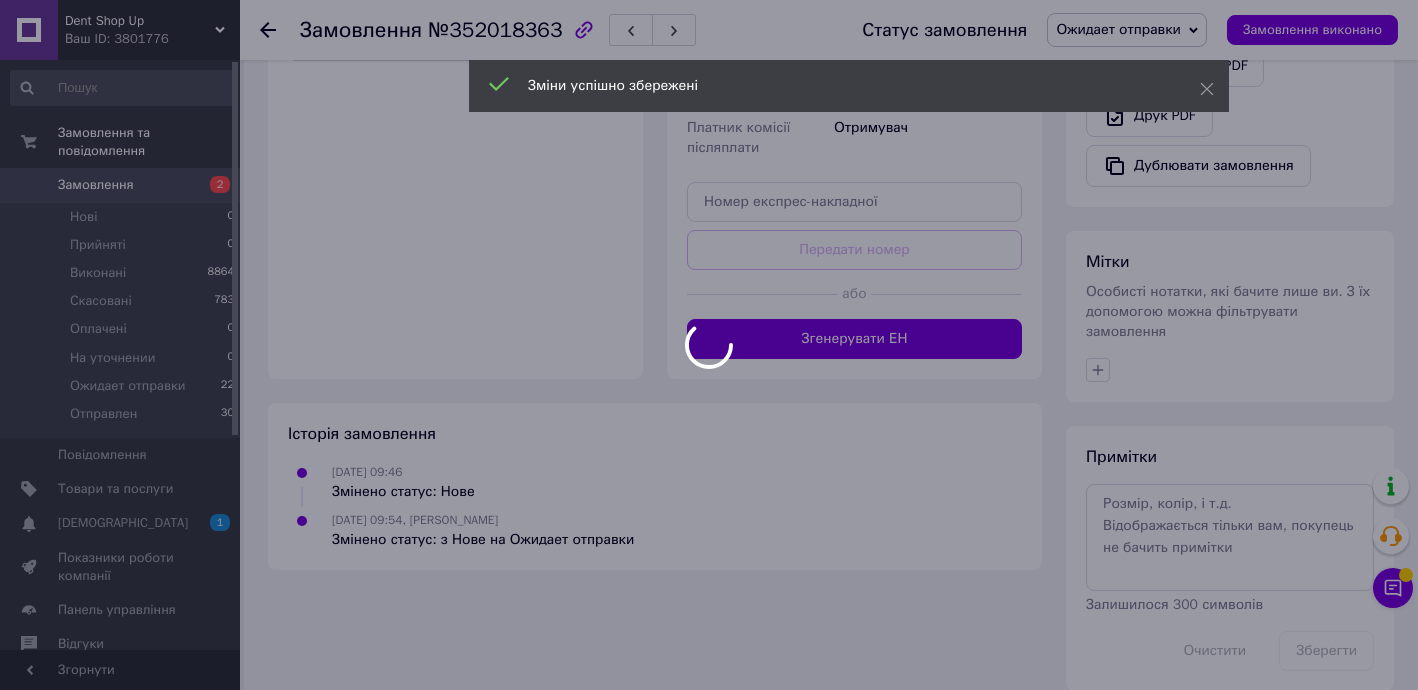 click at bounding box center [709, 345] 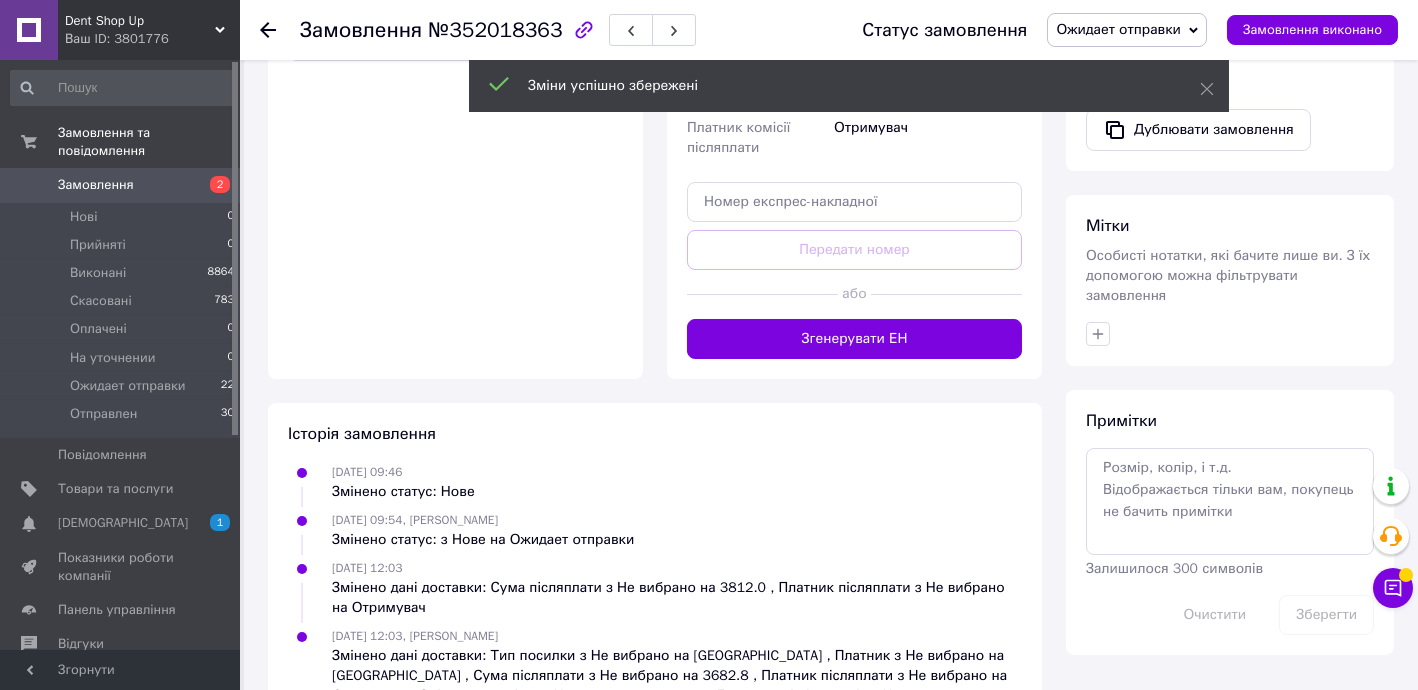 click on "Згенерувати ЕН" at bounding box center (854, 339) 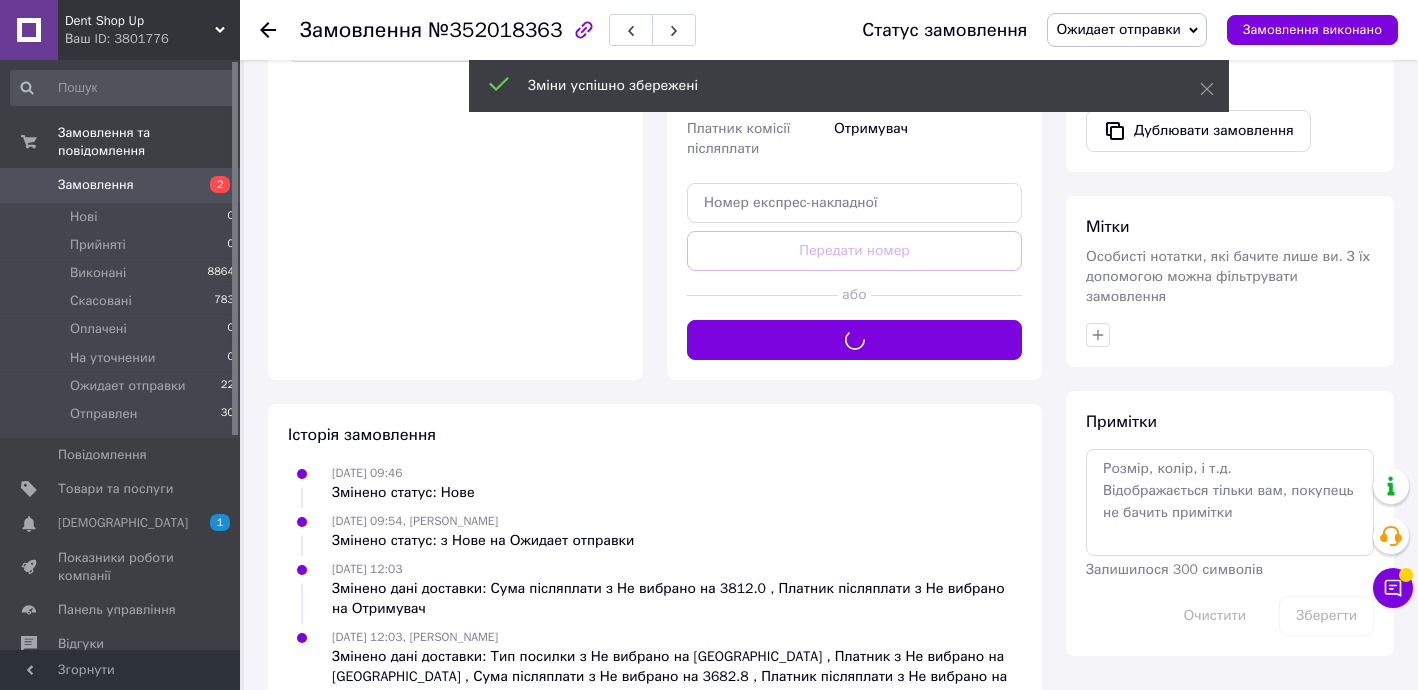 scroll, scrollTop: 255, scrollLeft: 0, axis: vertical 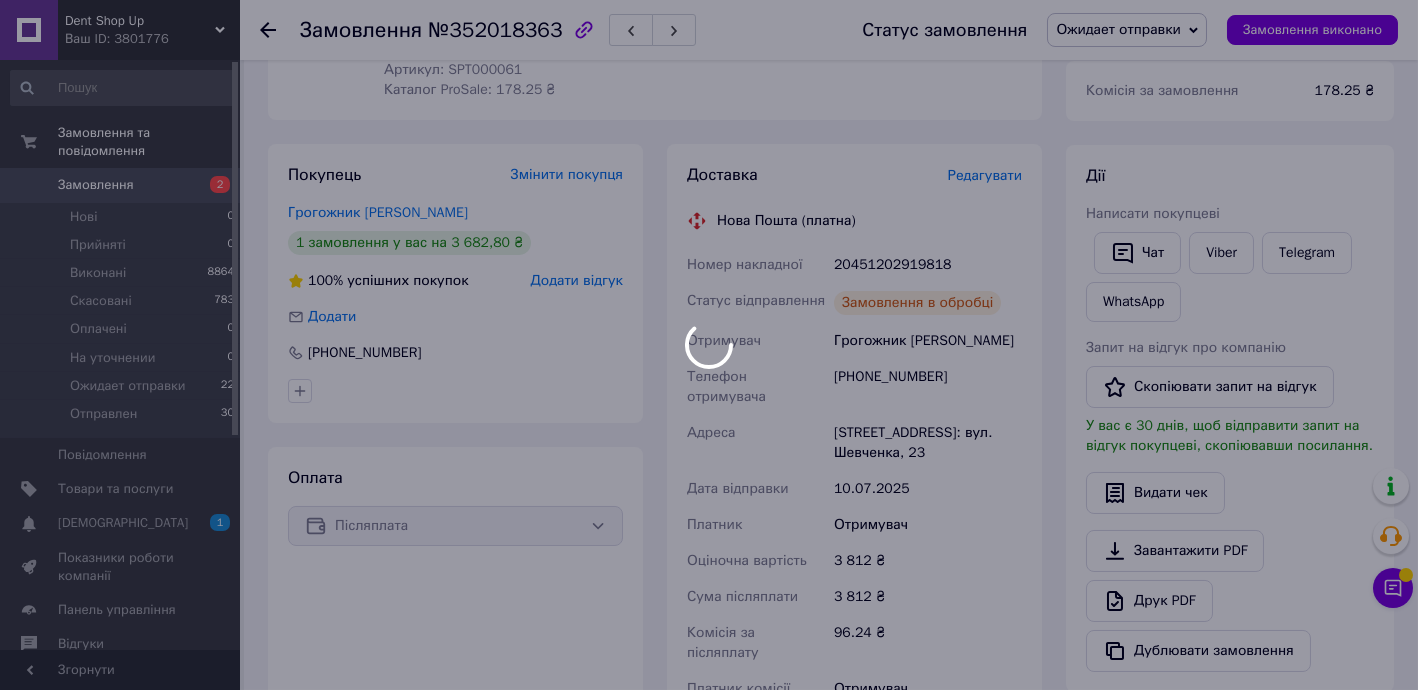 click at bounding box center [709, 345] 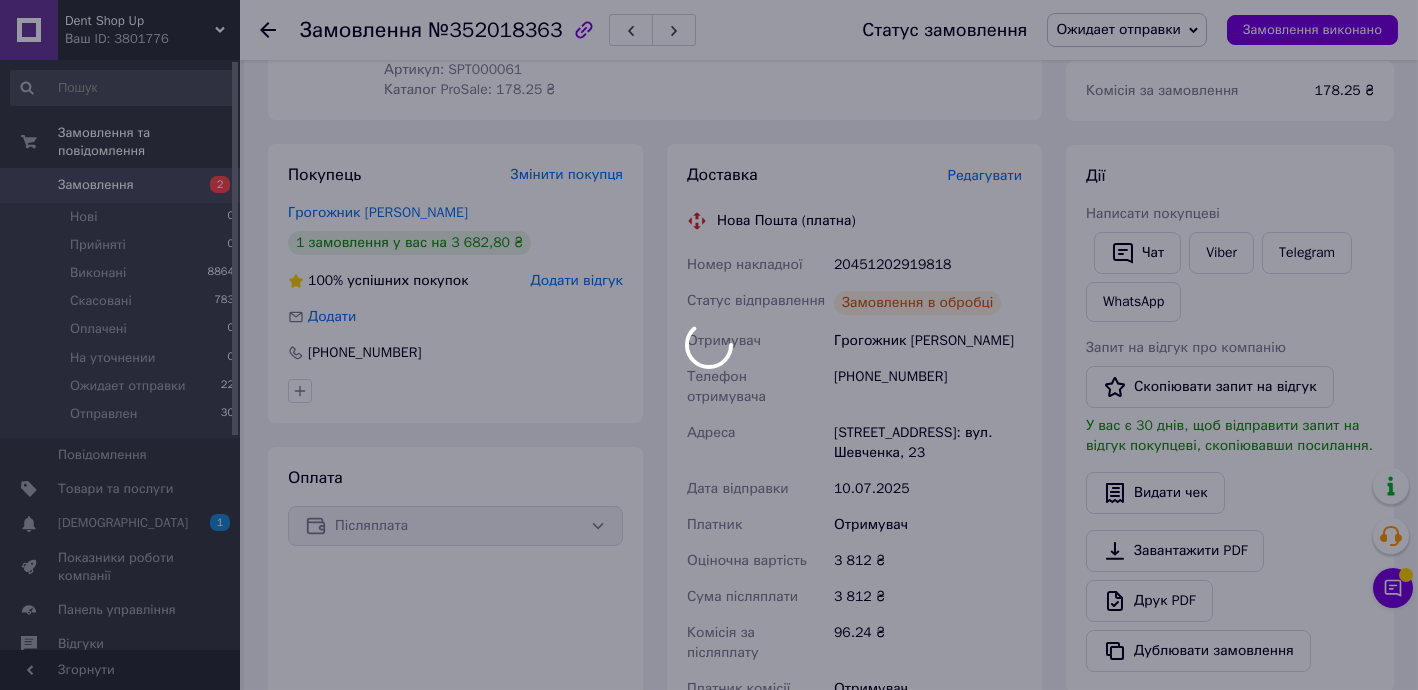 click at bounding box center (709, 345) 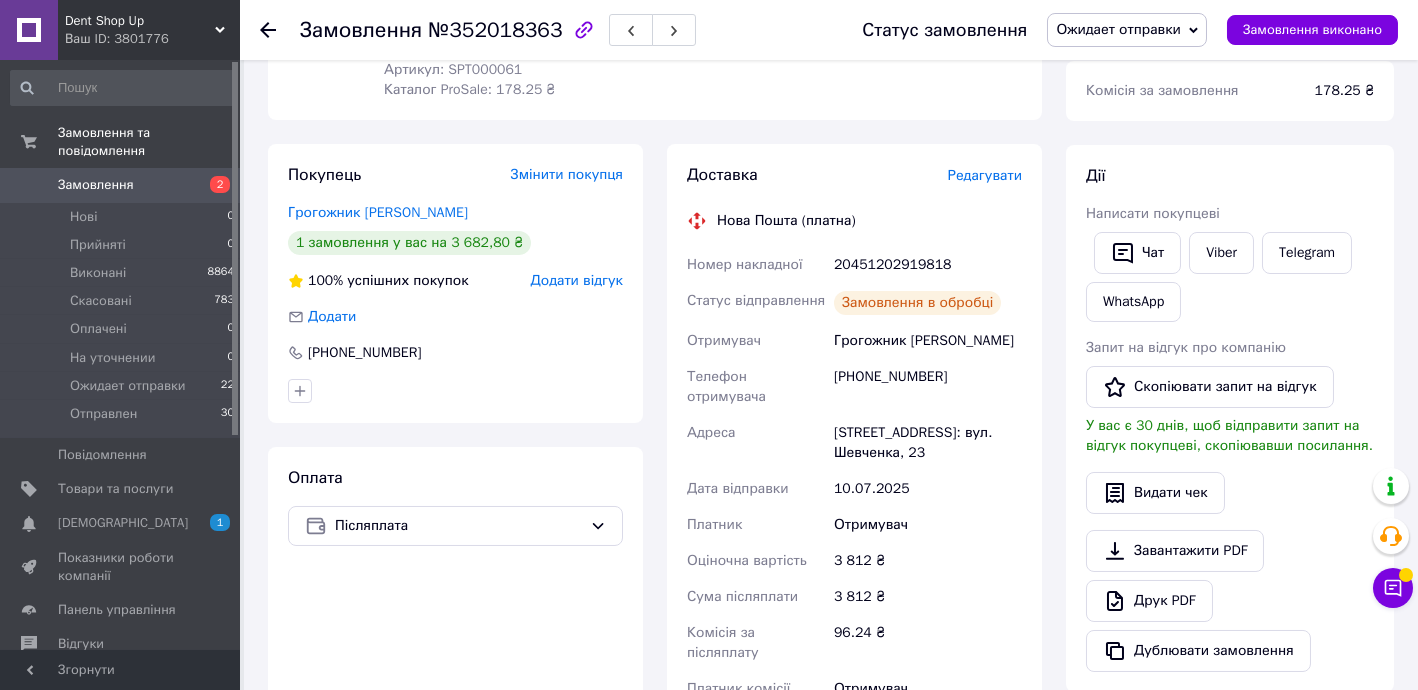 click on "20451202919818" at bounding box center [928, 265] 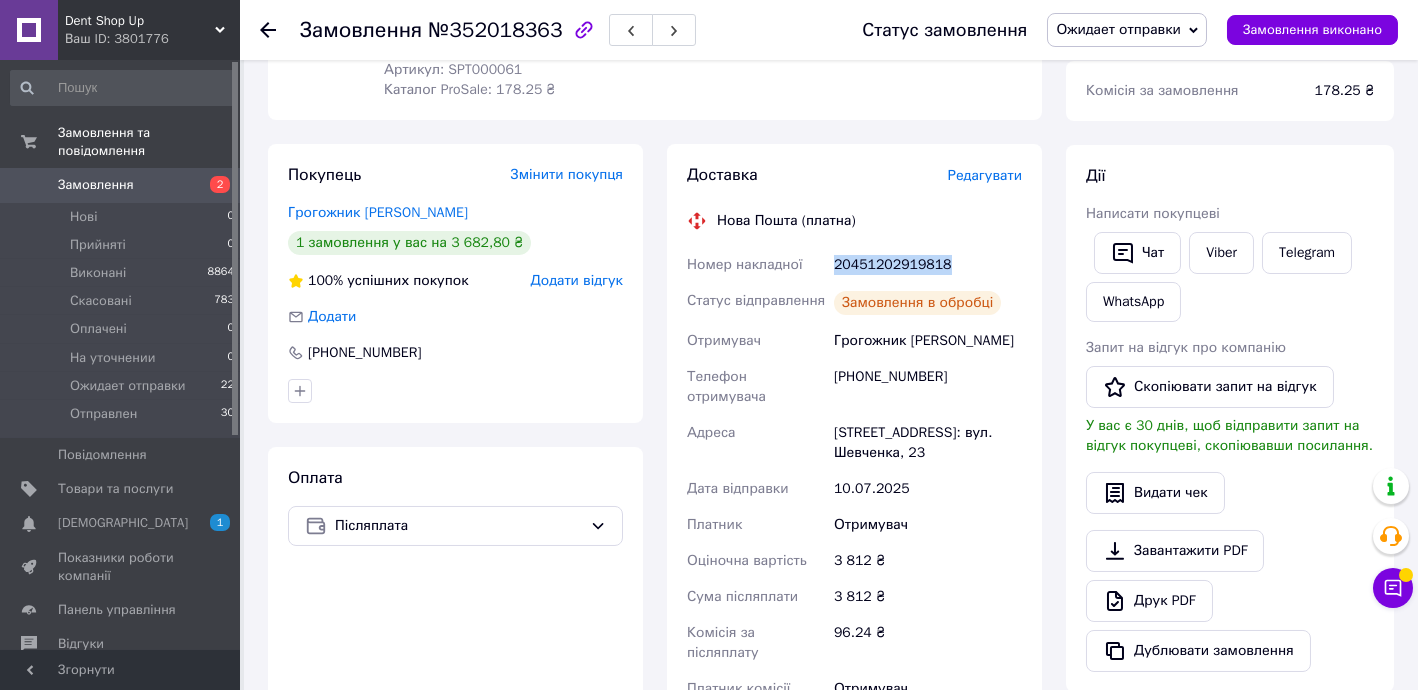 click on "20451202919818" at bounding box center (928, 265) 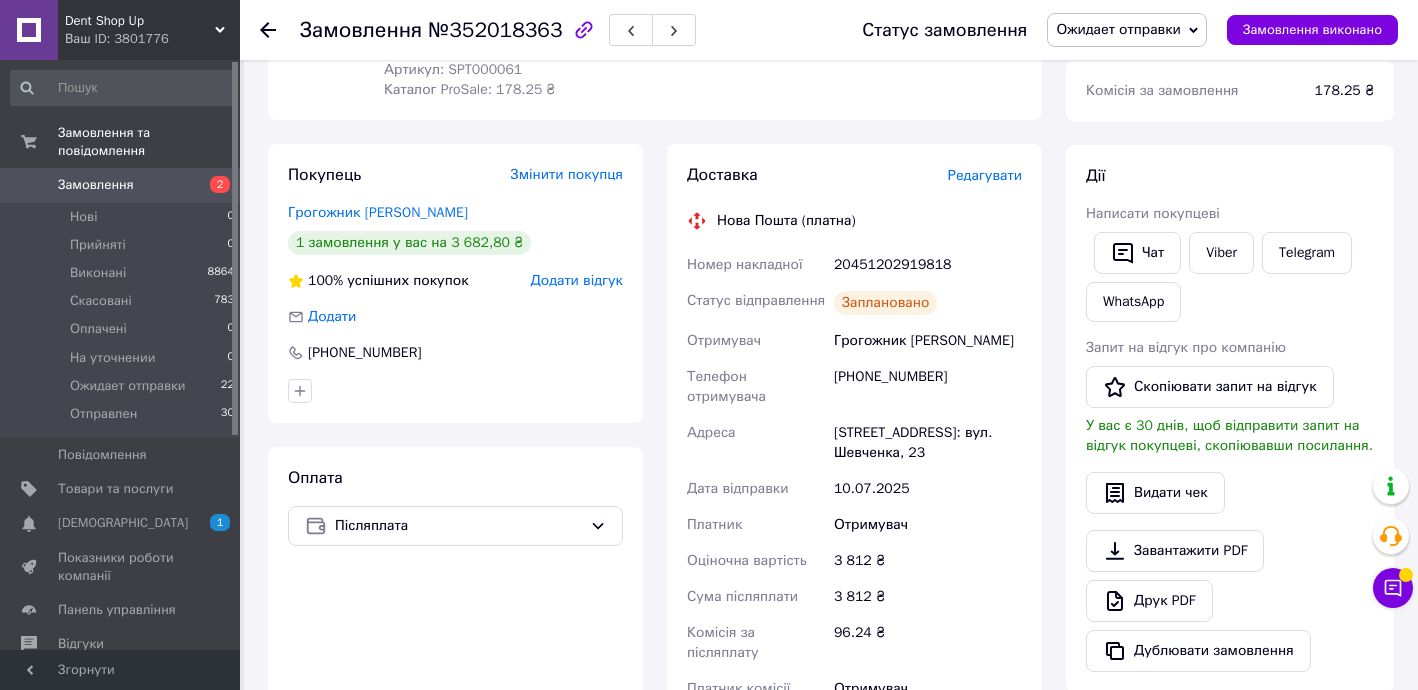 drag, startPoint x: 270, startPoint y: 25, endPoint x: 392, endPoint y: 13, distance: 122.588745 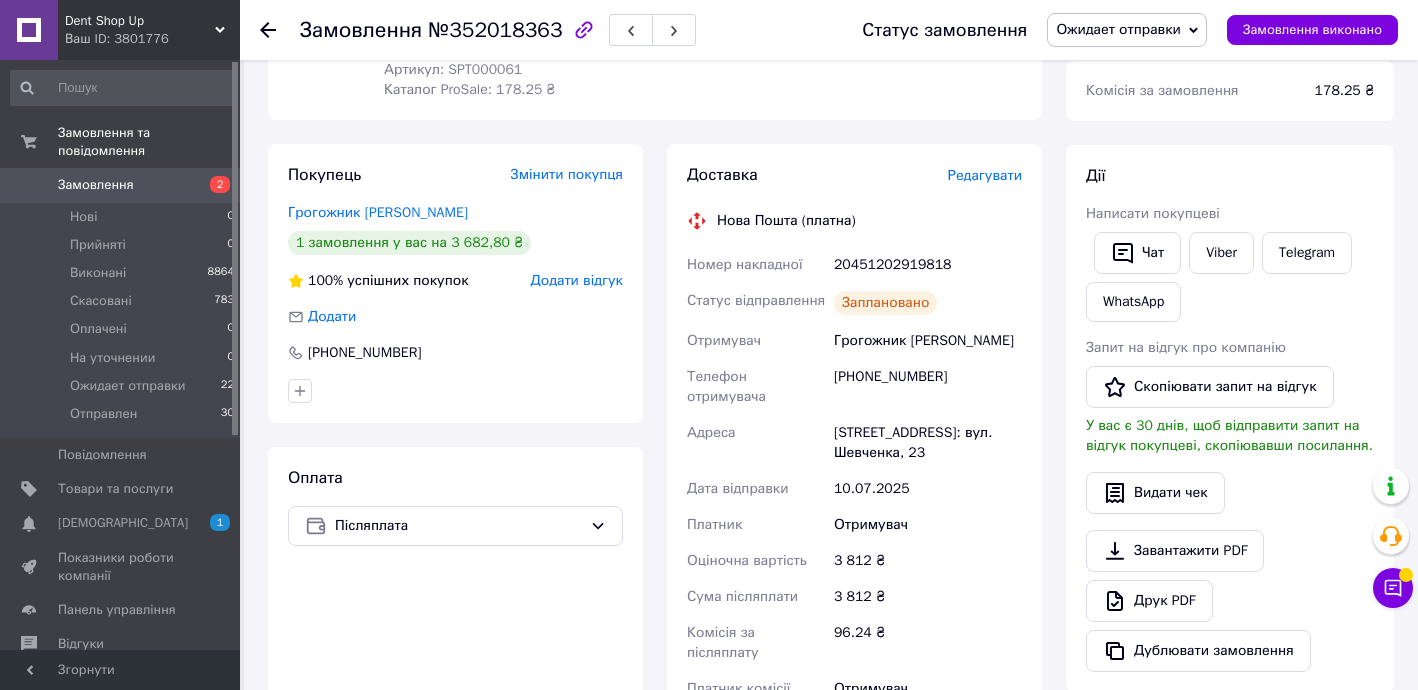 click 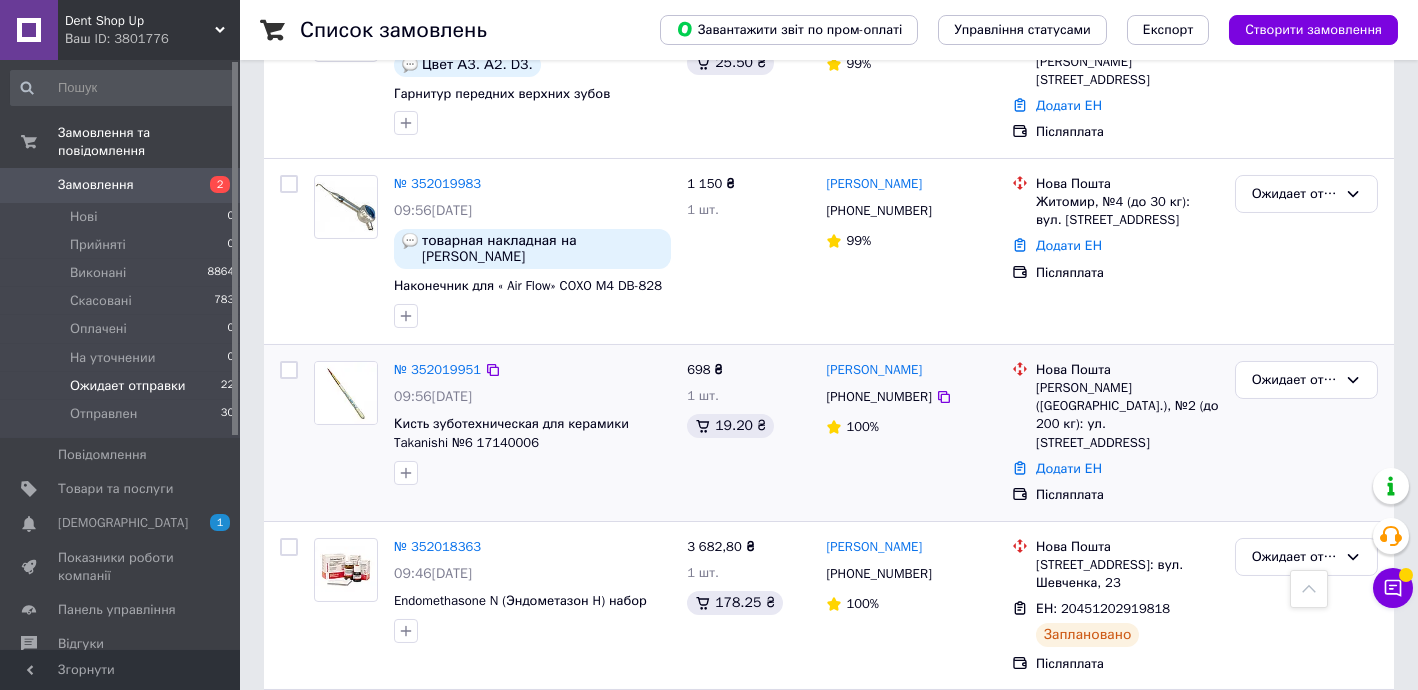 scroll, scrollTop: 969, scrollLeft: 0, axis: vertical 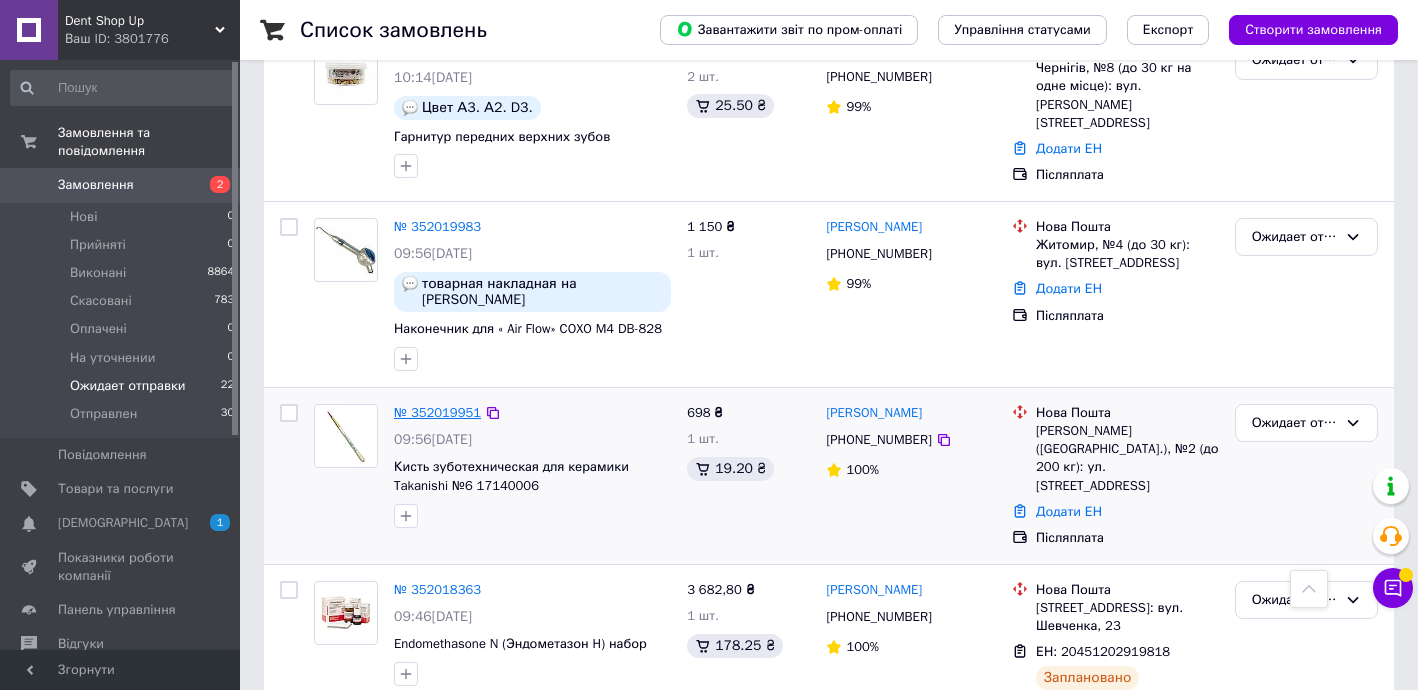 click on "№ 352019951" at bounding box center (437, 412) 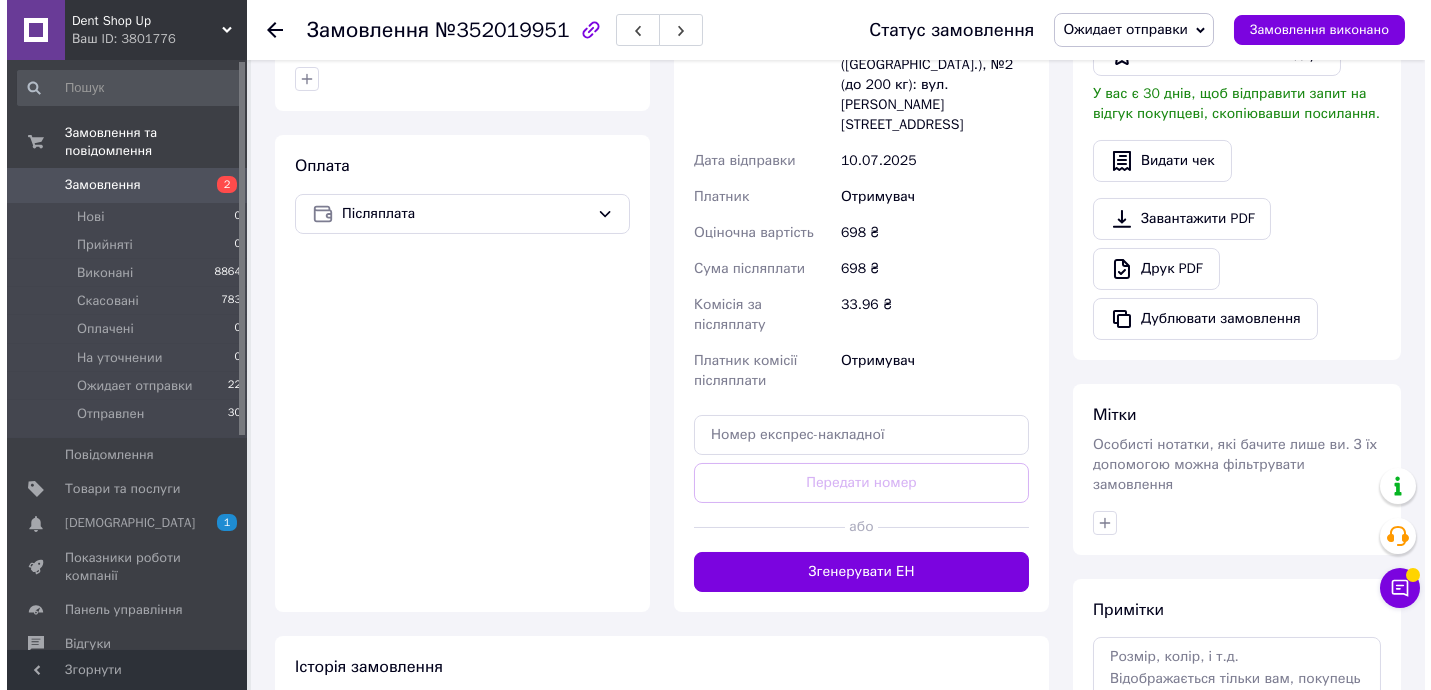 scroll, scrollTop: 255, scrollLeft: 0, axis: vertical 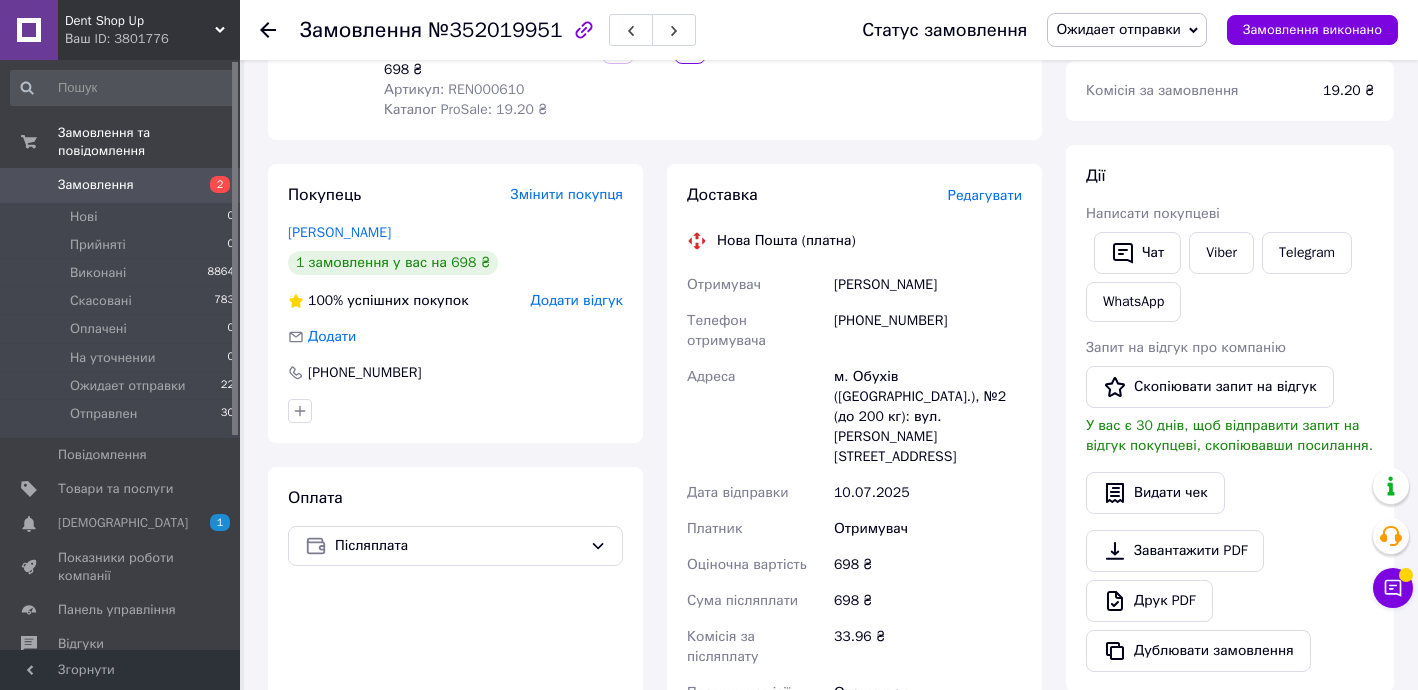 click on "Редагувати" at bounding box center [985, 195] 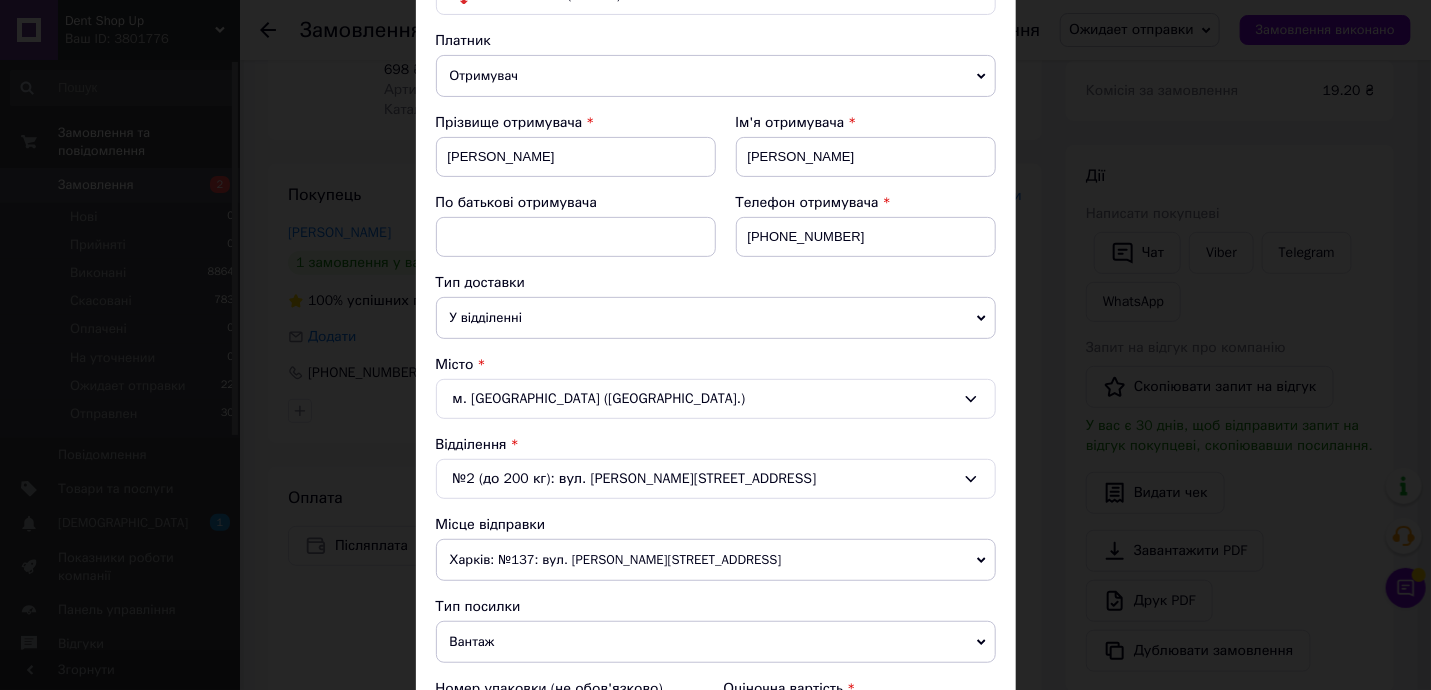 scroll, scrollTop: 605, scrollLeft: 0, axis: vertical 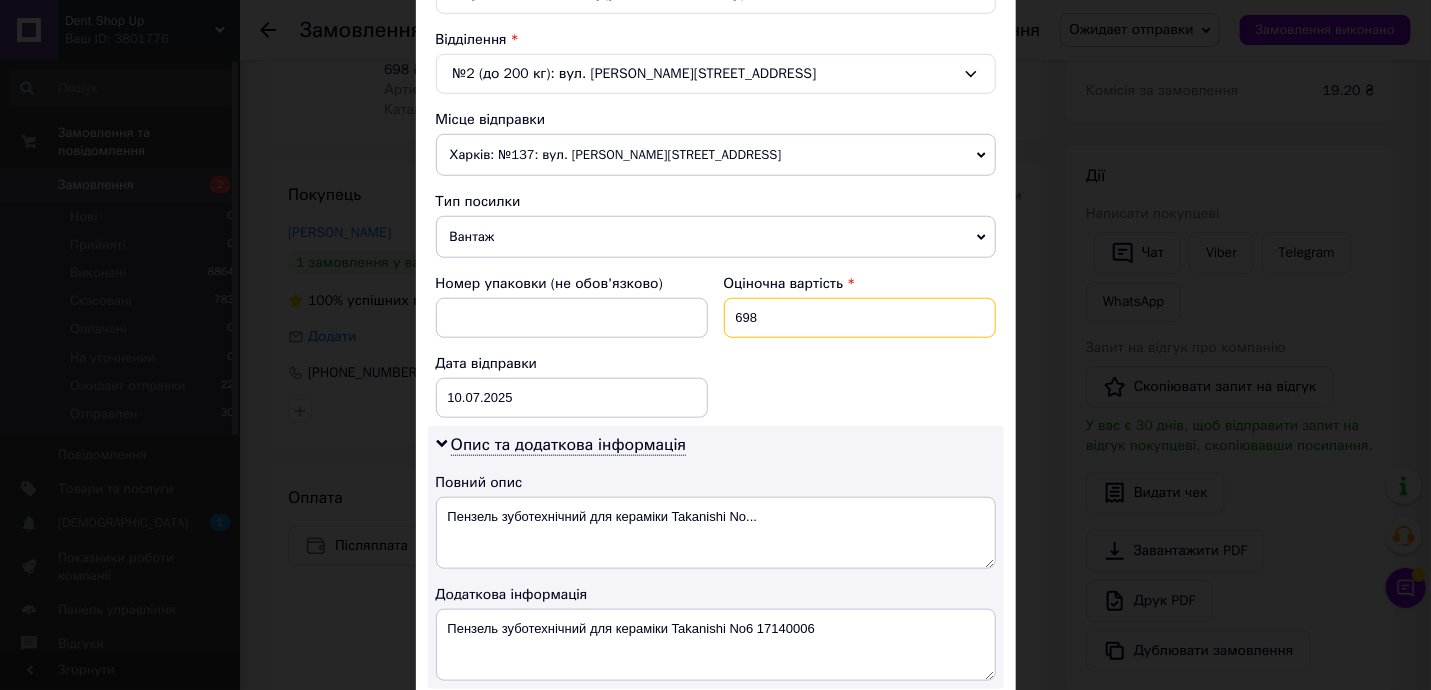 click on "698" at bounding box center [860, 318] 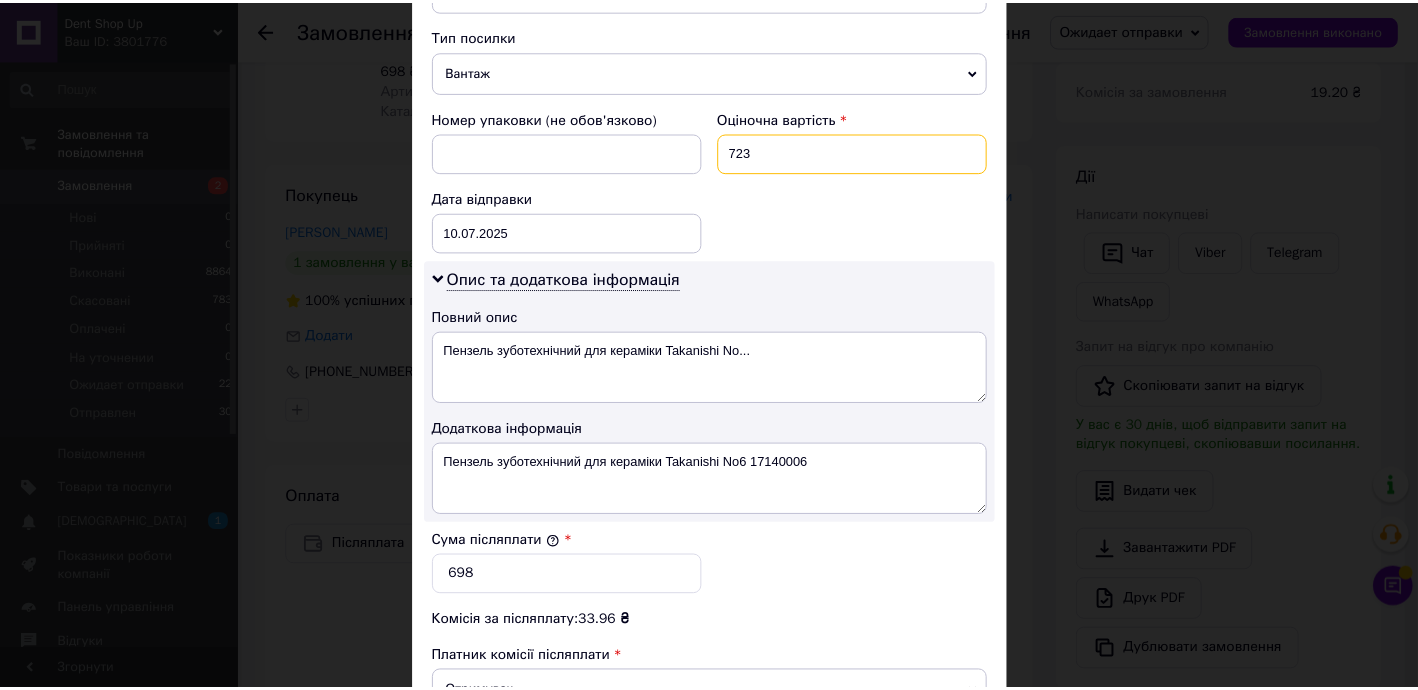 scroll, scrollTop: 1050, scrollLeft: 0, axis: vertical 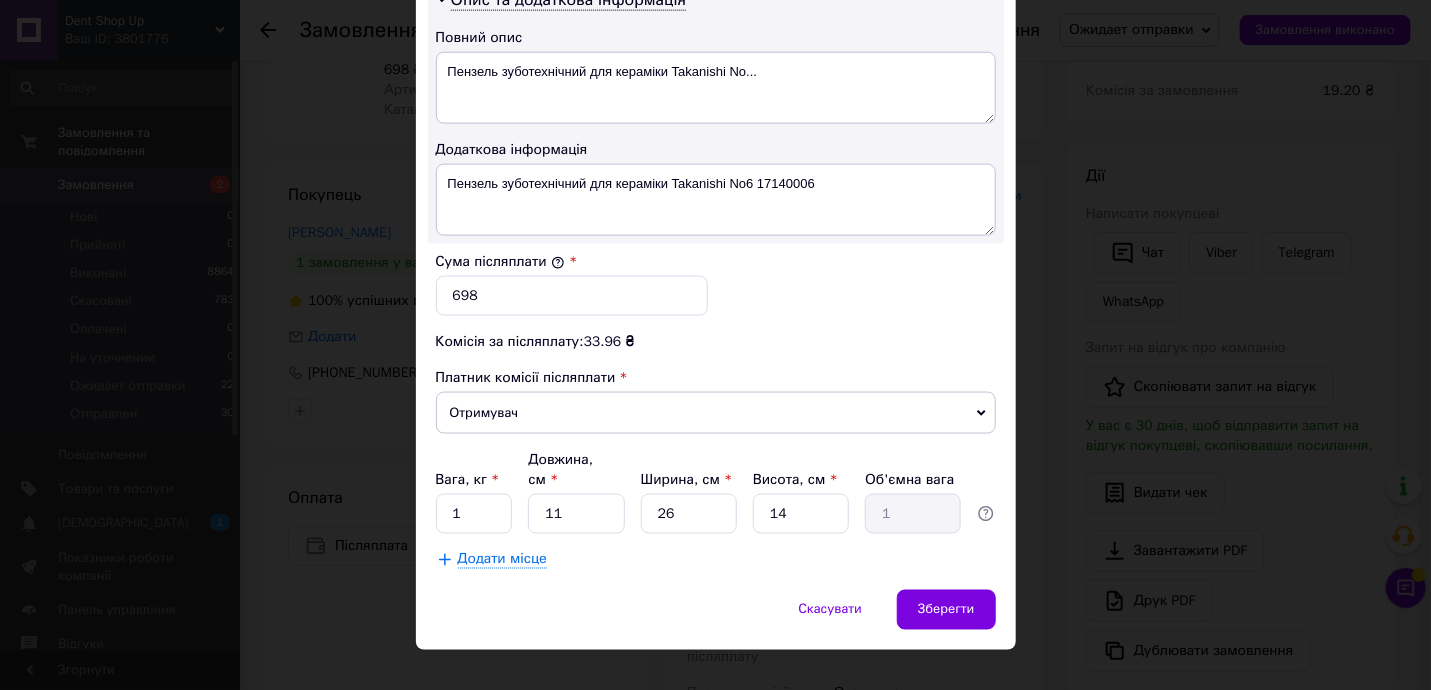 type on "723" 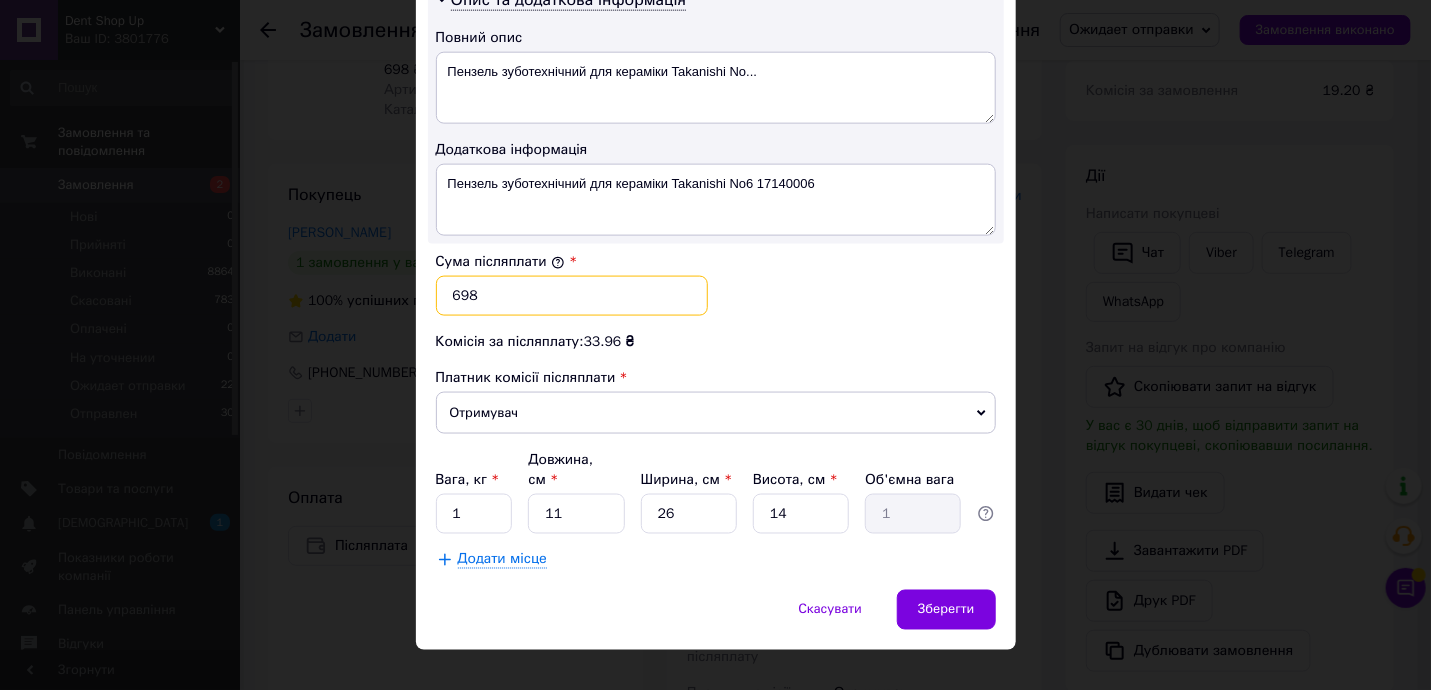drag, startPoint x: 446, startPoint y: 286, endPoint x: 611, endPoint y: 312, distance: 167.03592 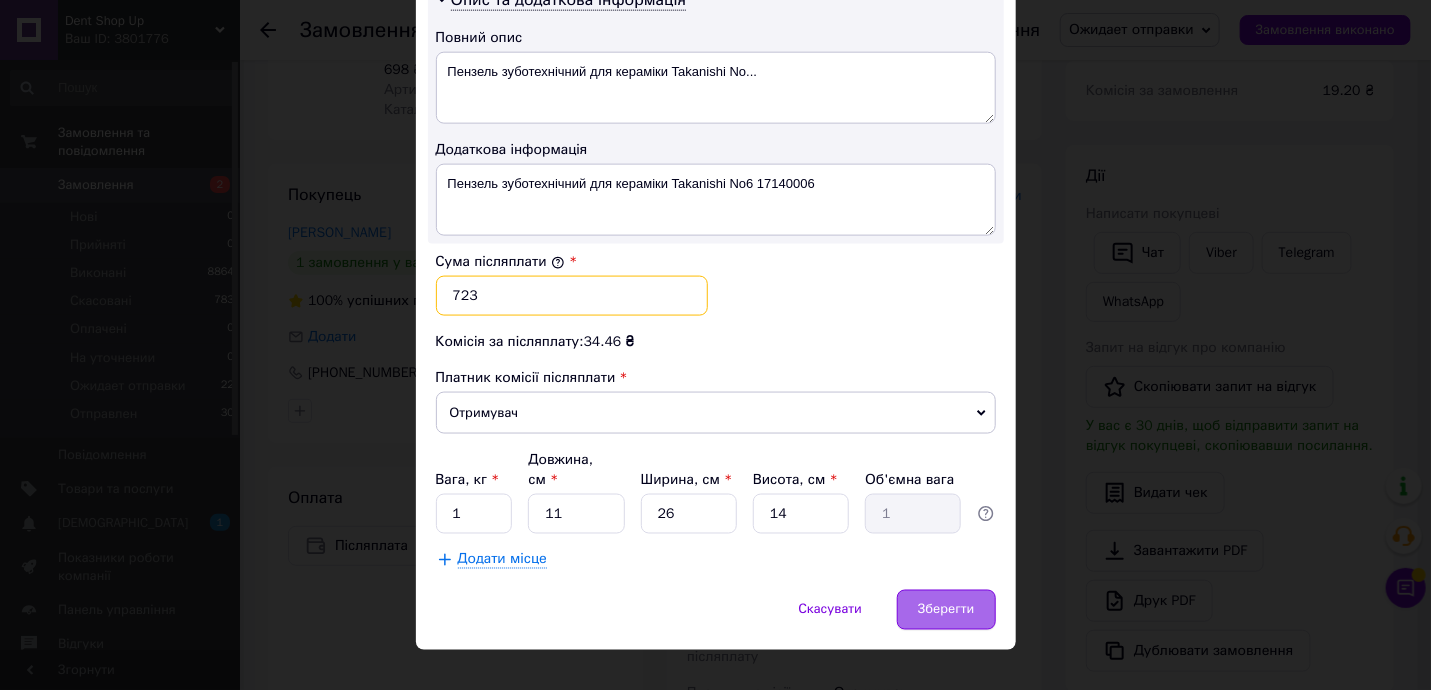 type on "723" 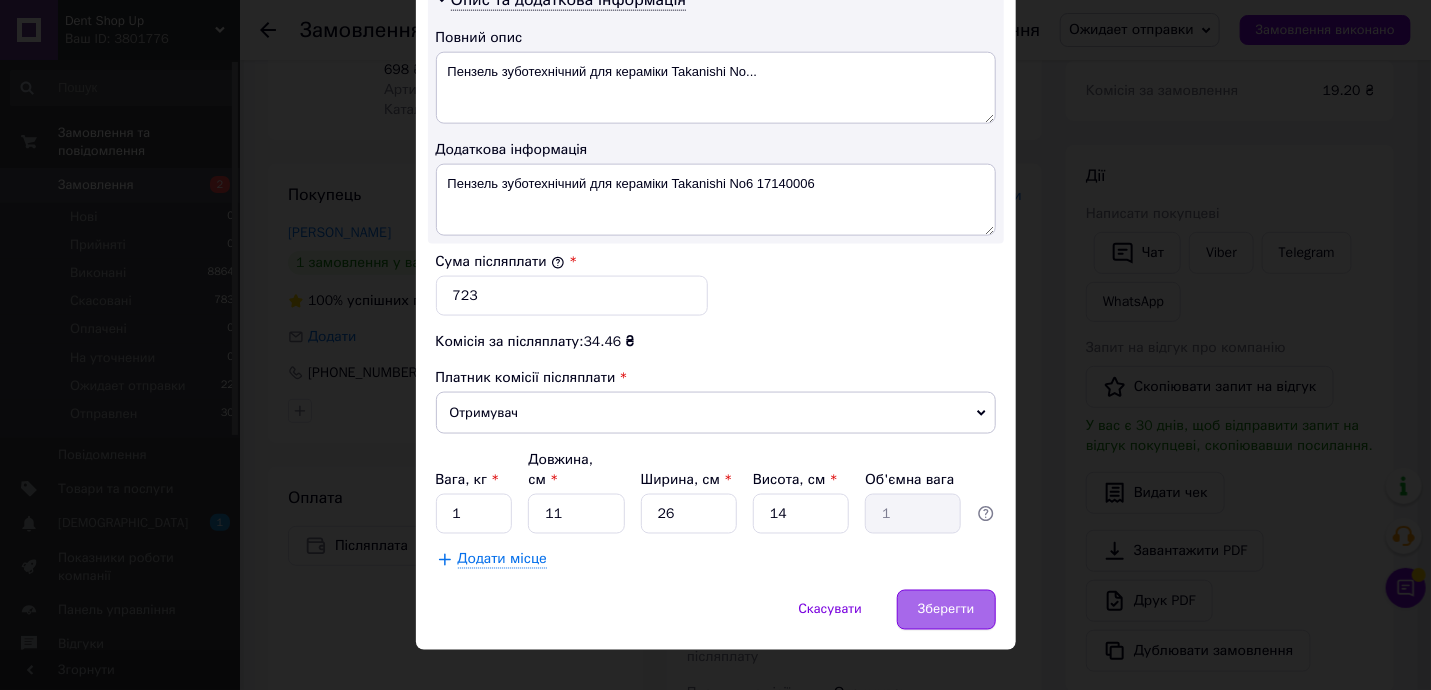 click on "Зберегти" at bounding box center [946, 610] 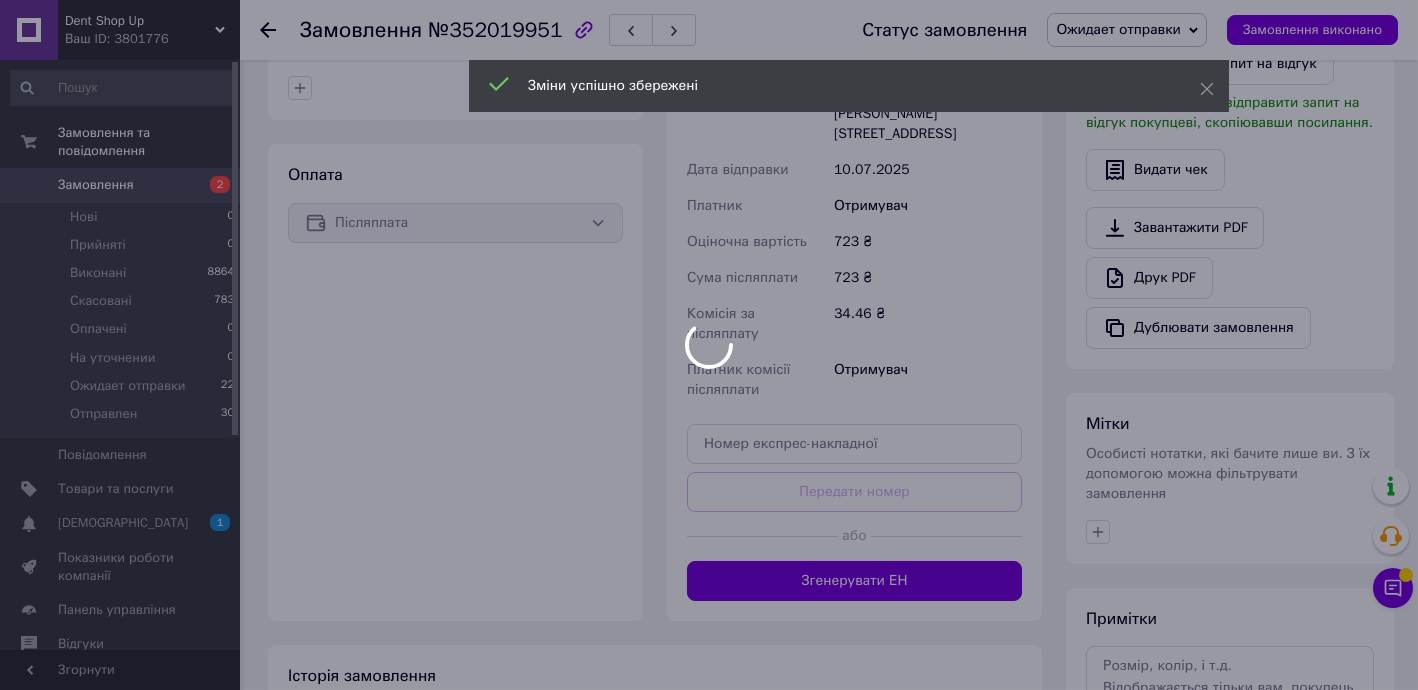 scroll, scrollTop: 740, scrollLeft: 0, axis: vertical 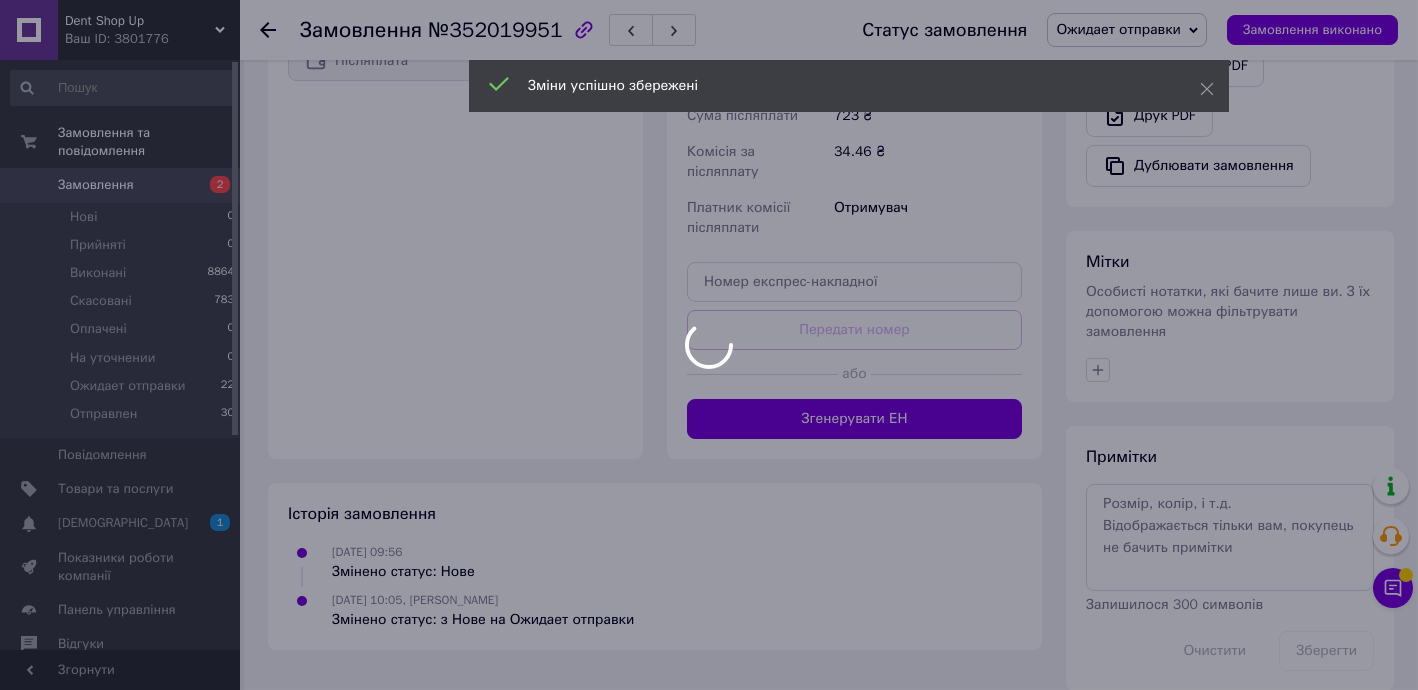 click at bounding box center [709, 345] 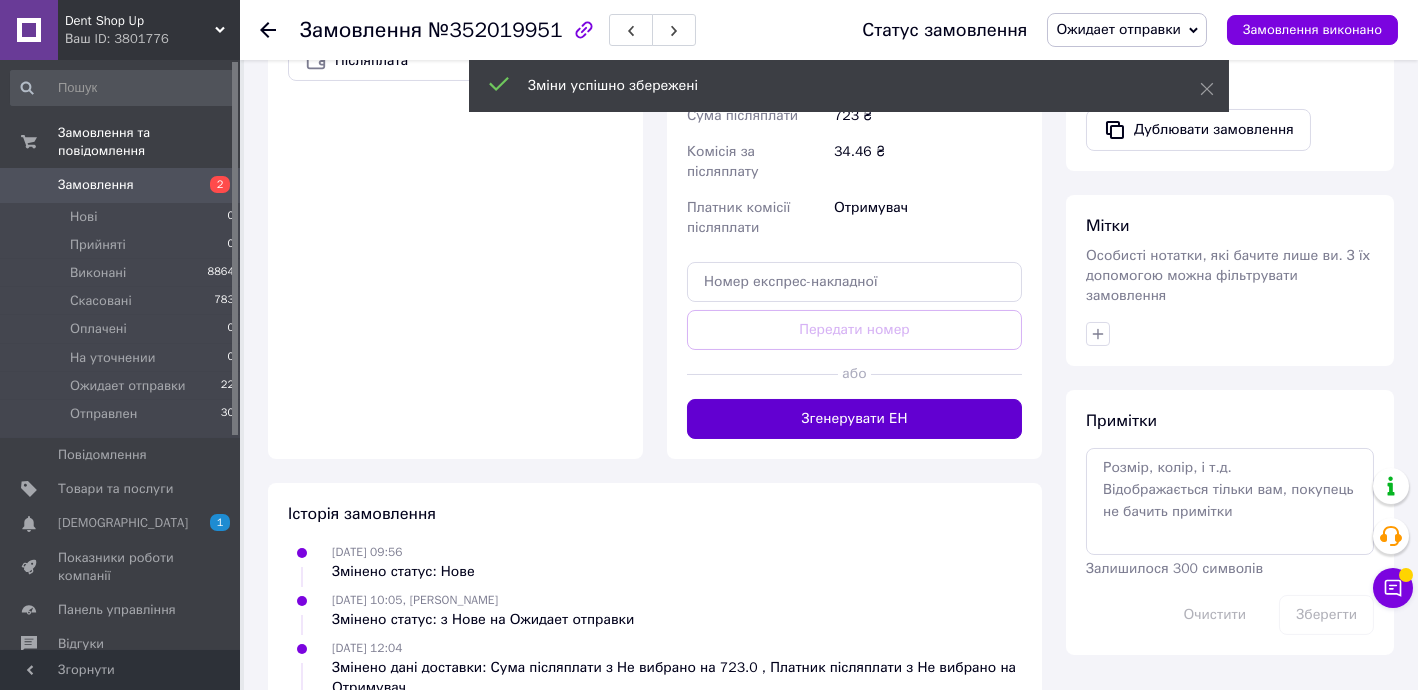click on "Згенерувати ЕН" at bounding box center (854, 419) 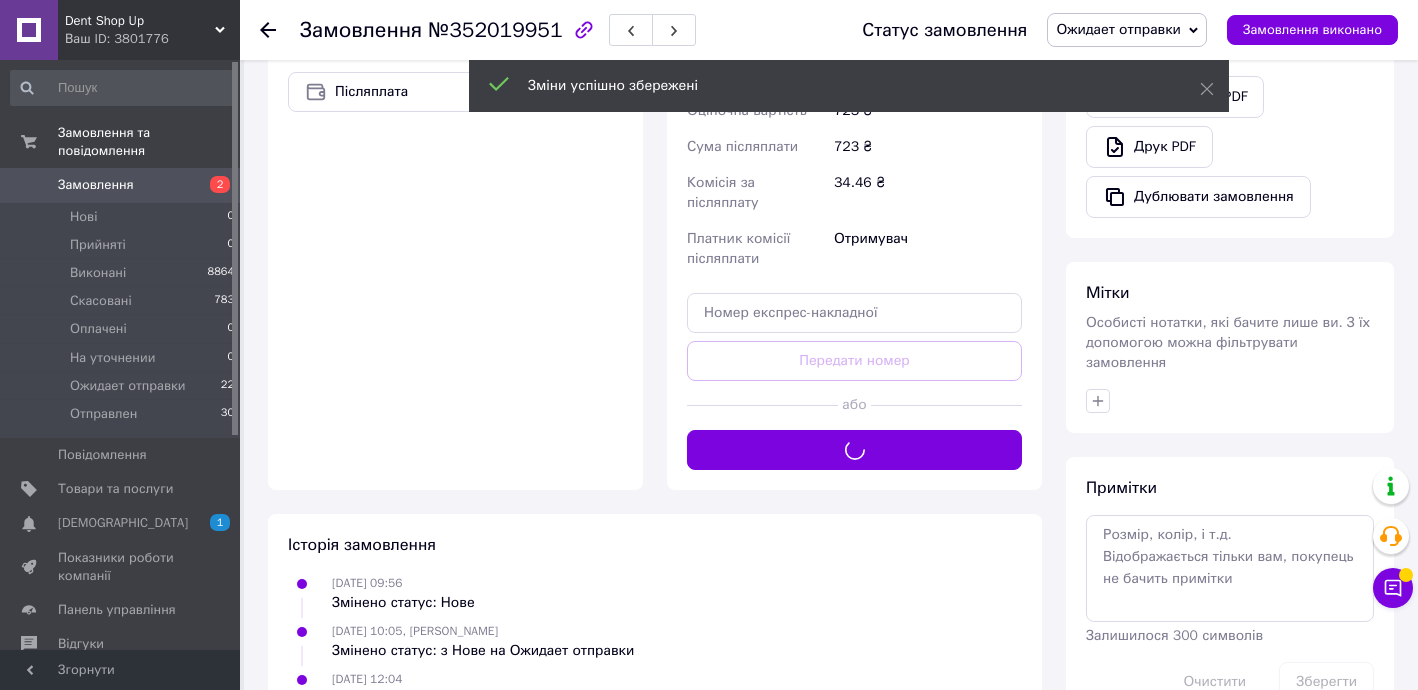 scroll, scrollTop: 255, scrollLeft: 0, axis: vertical 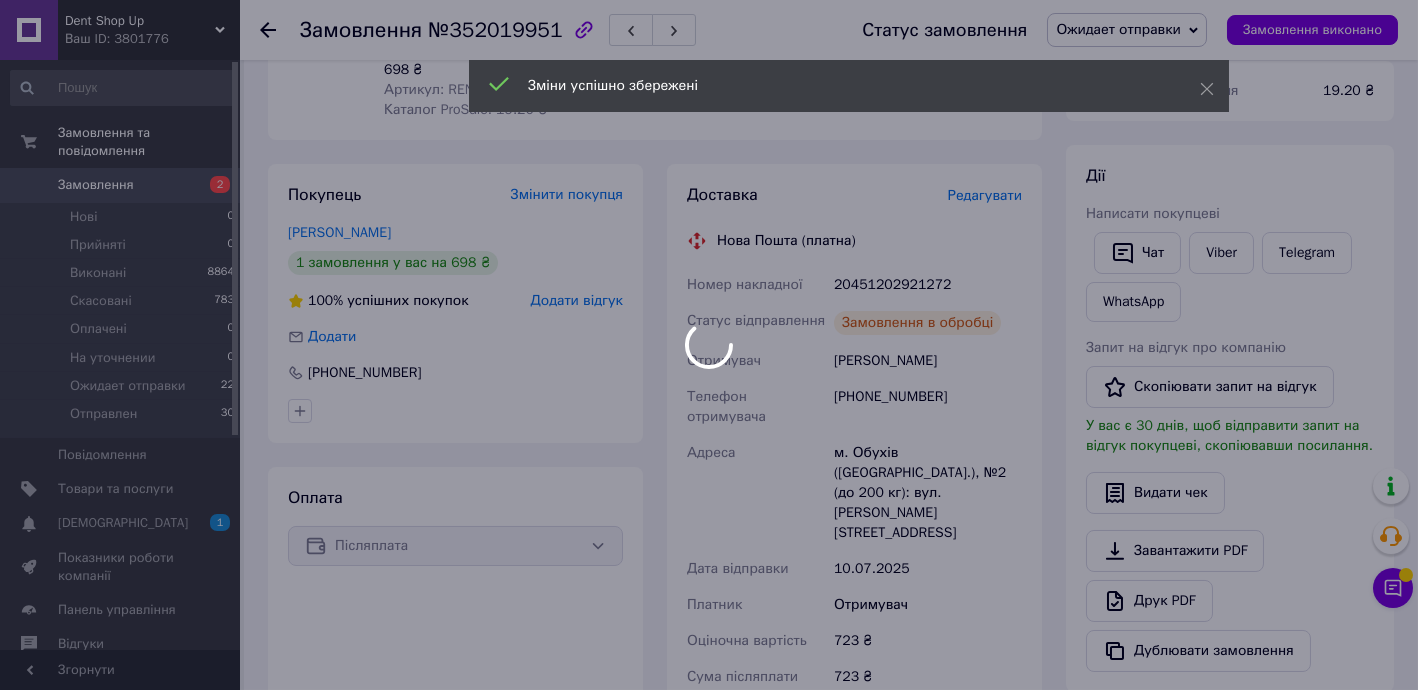 click at bounding box center [709, 345] 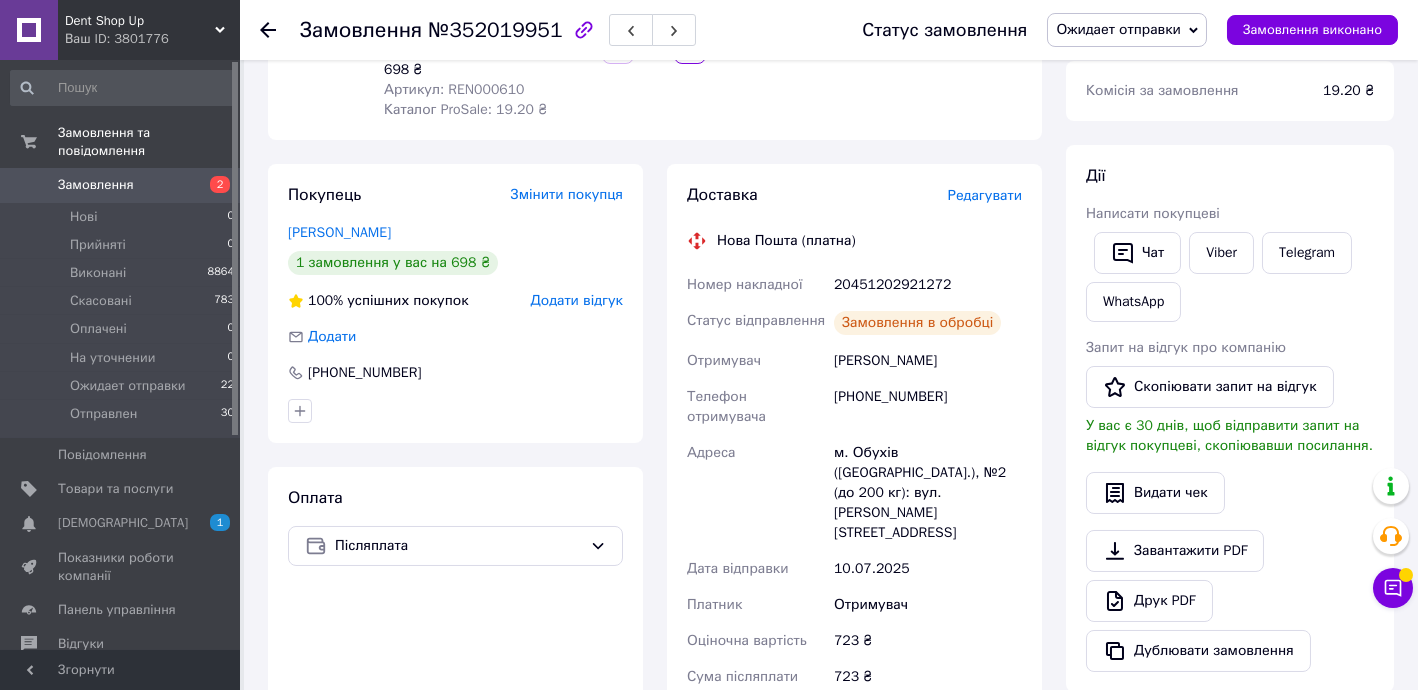click on "20451202921272" at bounding box center [928, 285] 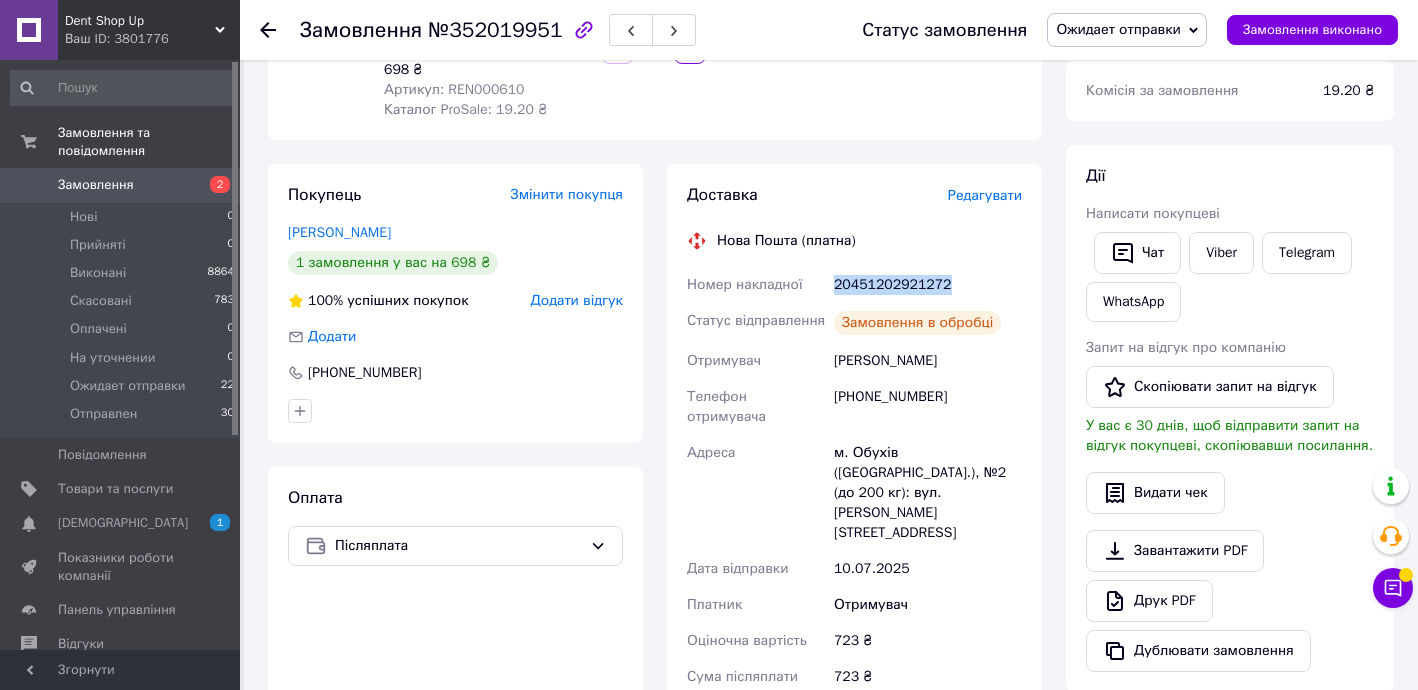 click on "20451202921272" at bounding box center [928, 285] 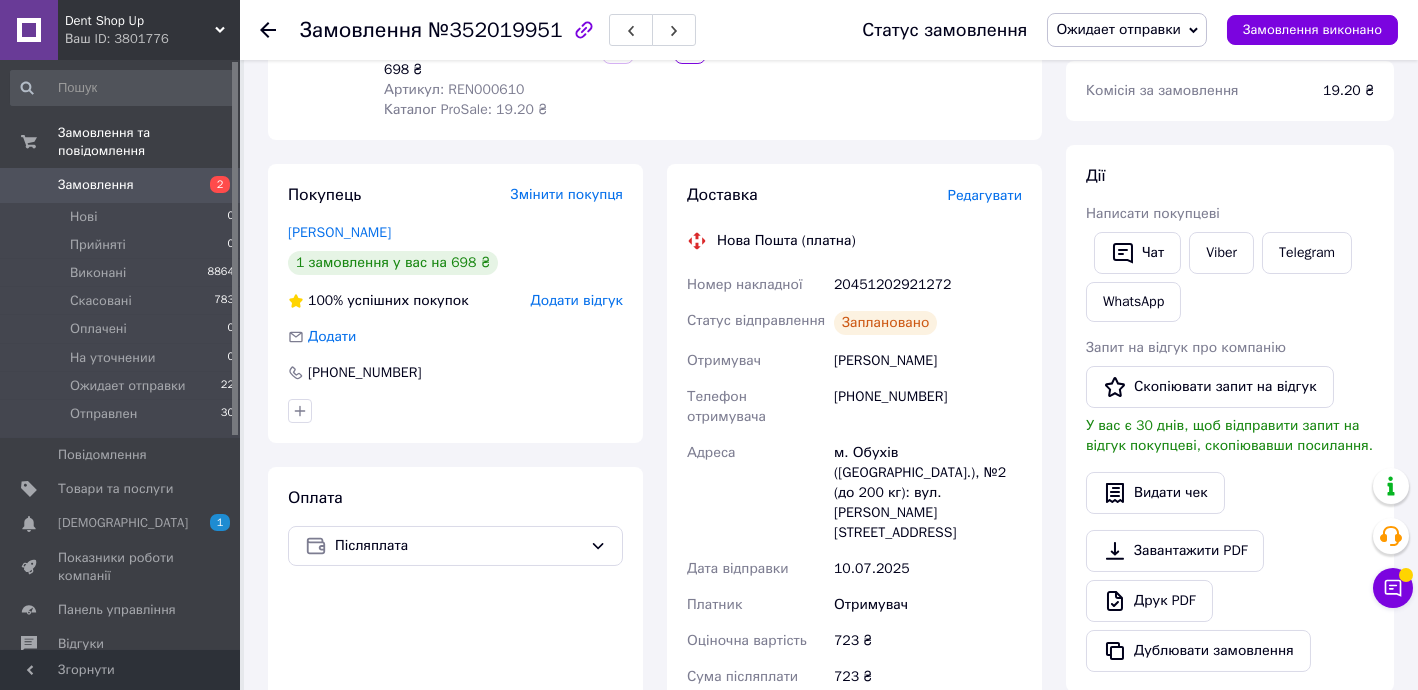 drag, startPoint x: 267, startPoint y: 27, endPoint x: 297, endPoint y: 14, distance: 32.695564 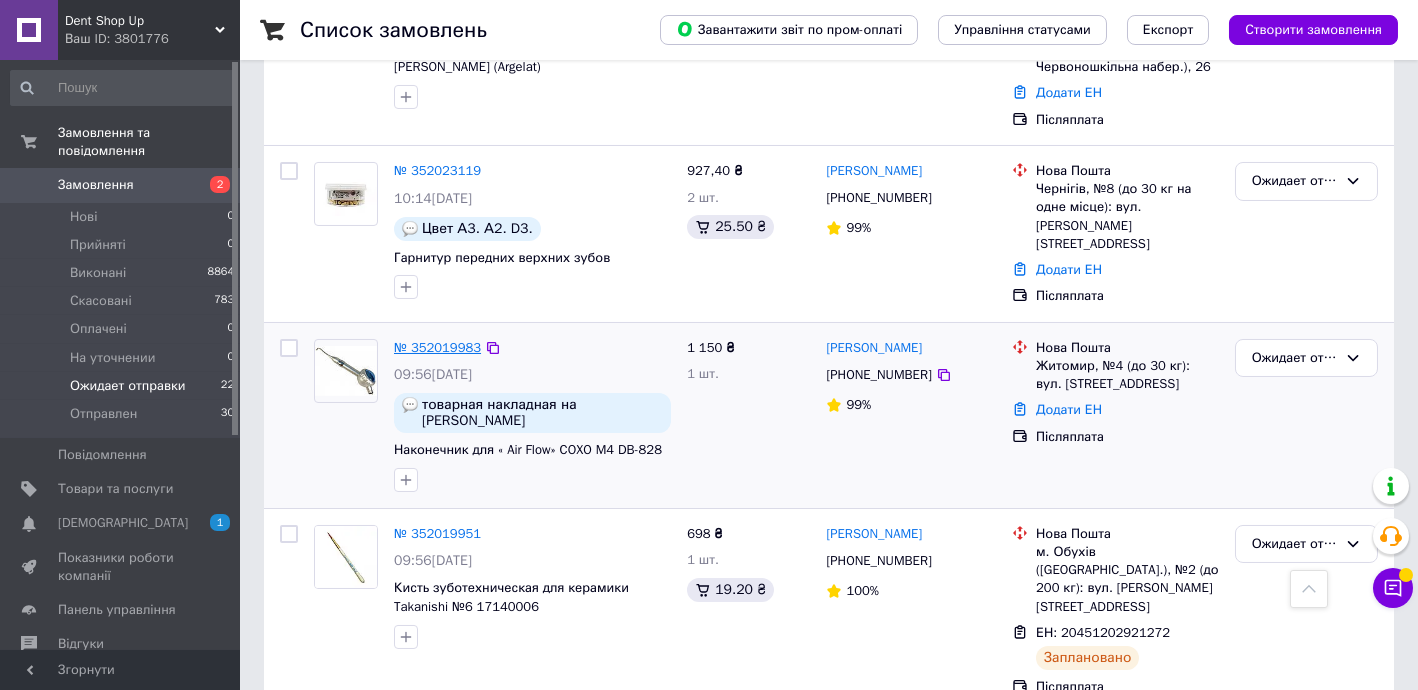 click on "№ 352019983" at bounding box center (437, 347) 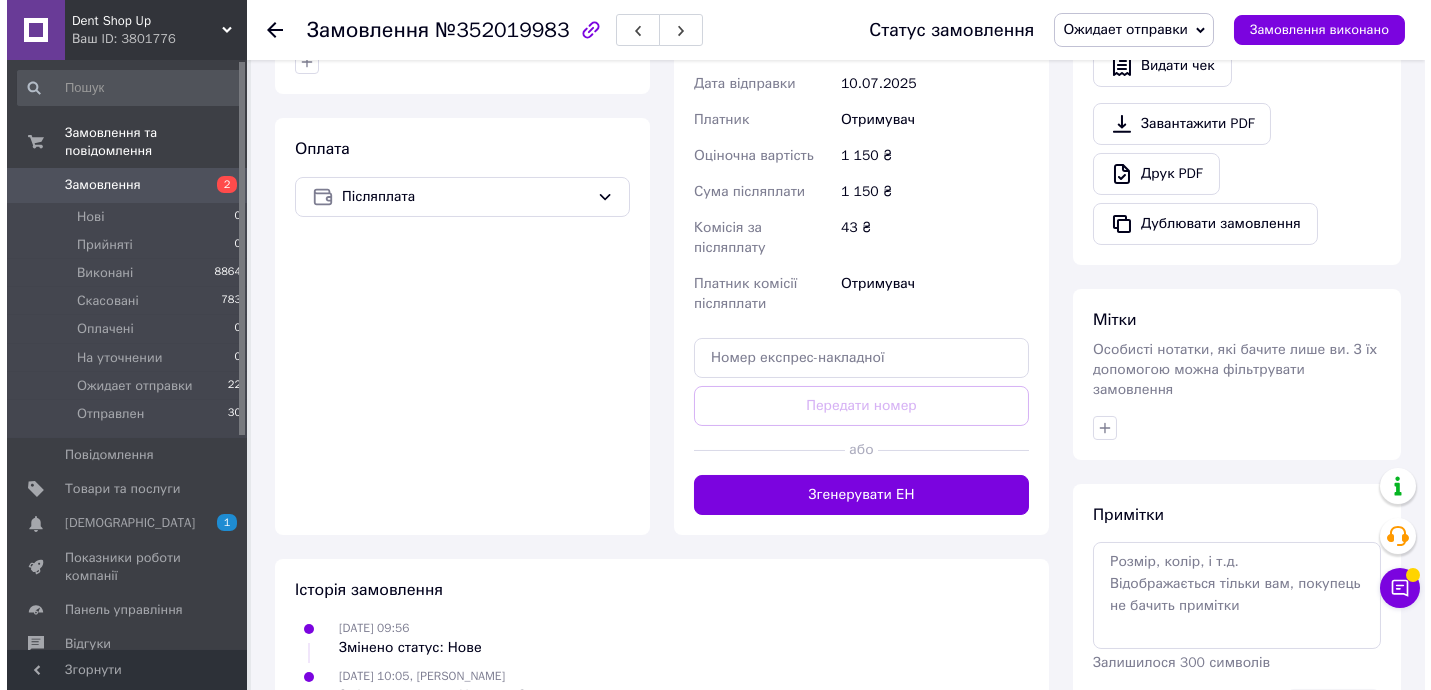 scroll, scrollTop: 138, scrollLeft: 0, axis: vertical 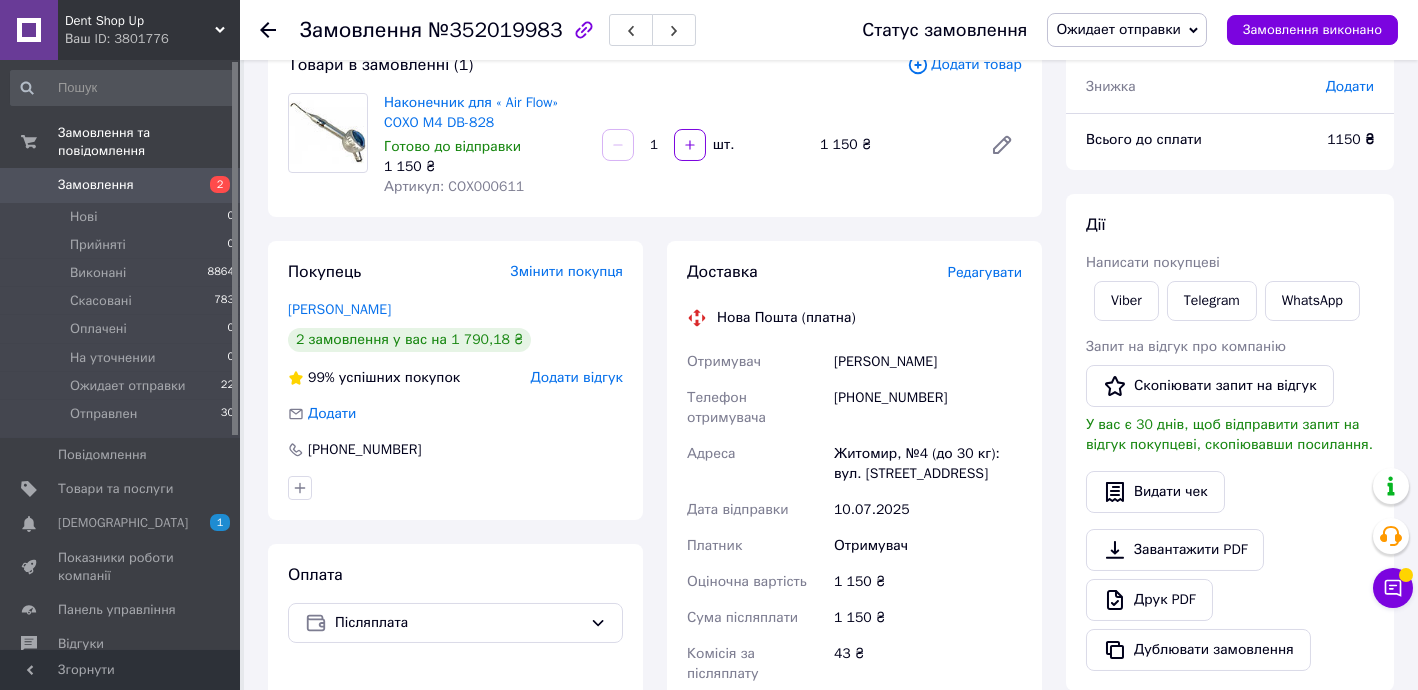 click on "Редагувати" at bounding box center [985, 272] 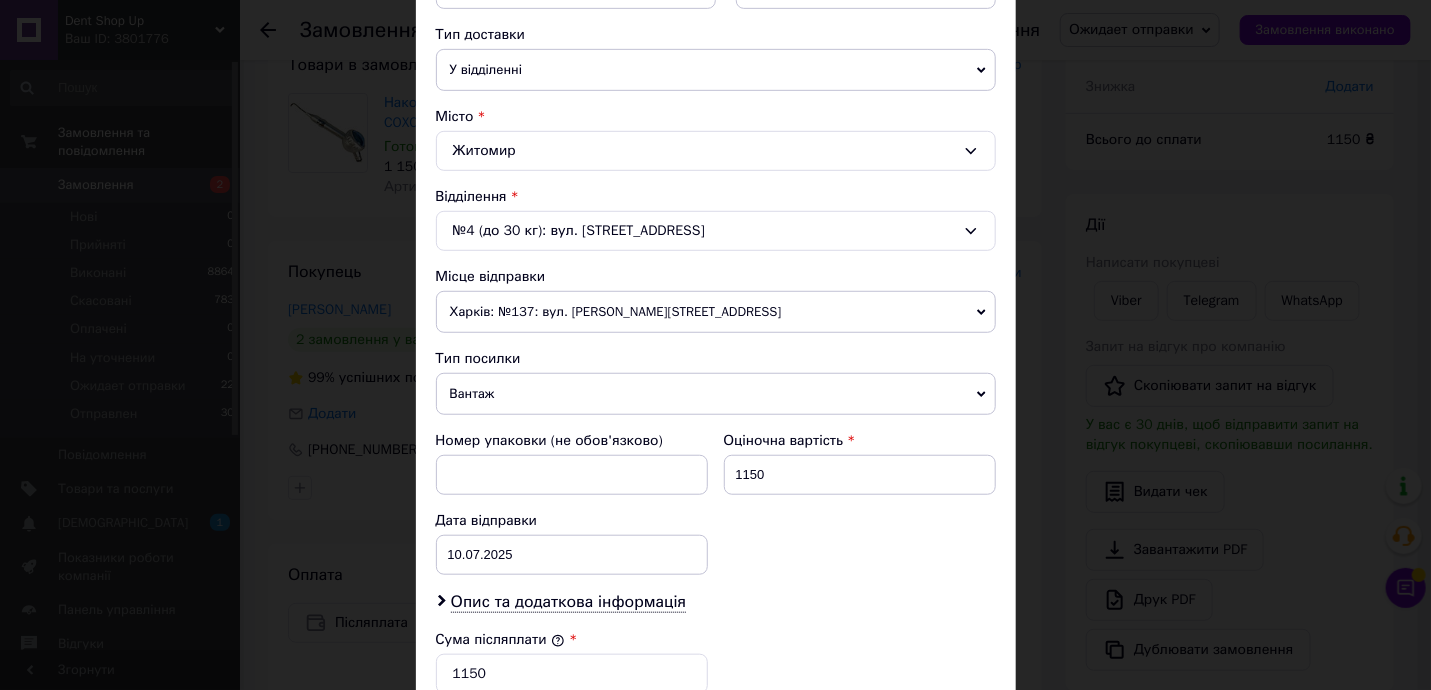 scroll, scrollTop: 485, scrollLeft: 0, axis: vertical 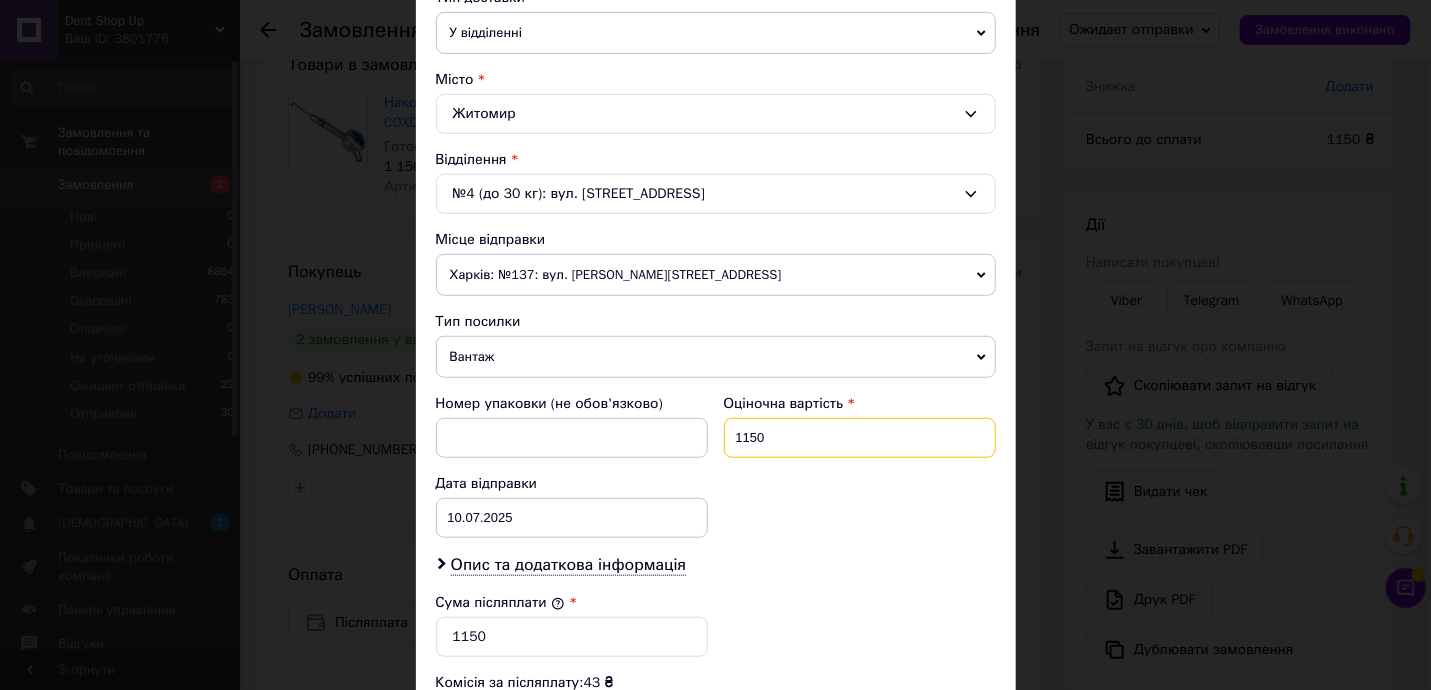 drag, startPoint x: 742, startPoint y: 429, endPoint x: 831, endPoint y: 433, distance: 89.08984 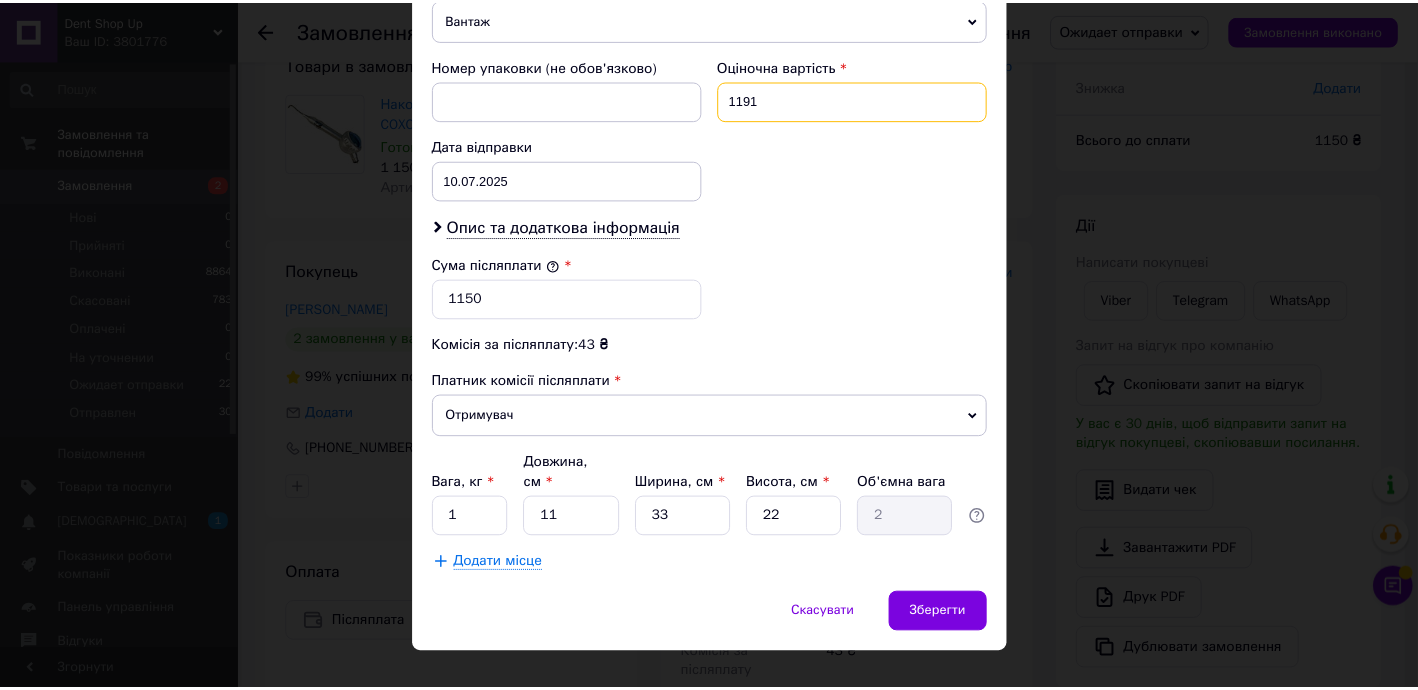 scroll, scrollTop: 827, scrollLeft: 0, axis: vertical 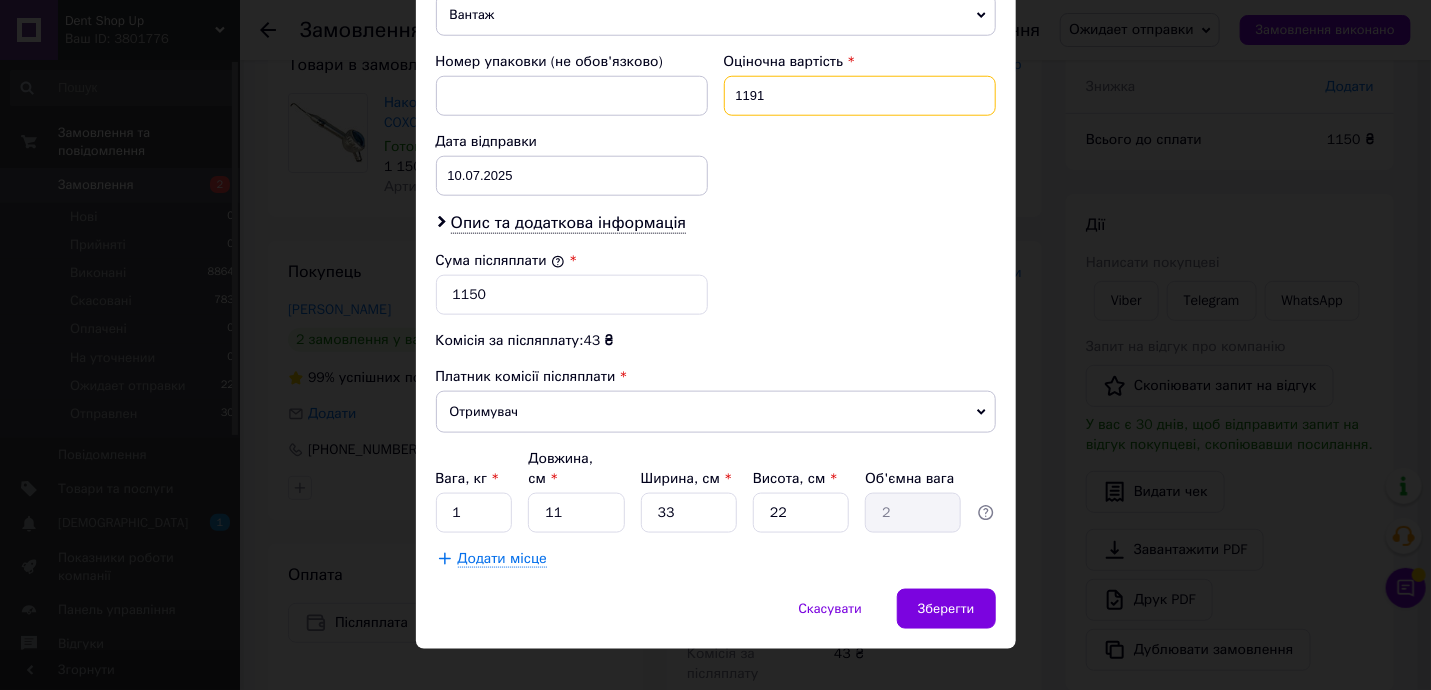 type on "1191" 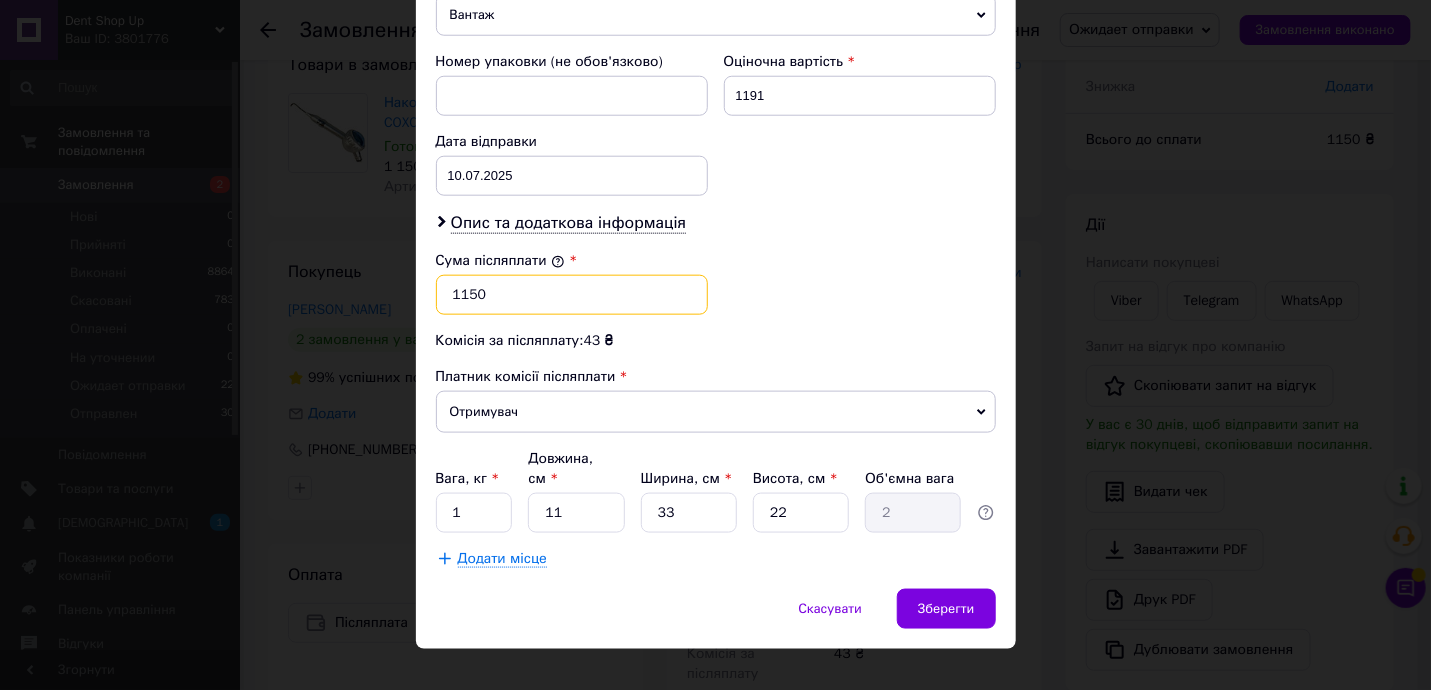 drag, startPoint x: 465, startPoint y: 284, endPoint x: 558, endPoint y: 297, distance: 93.904205 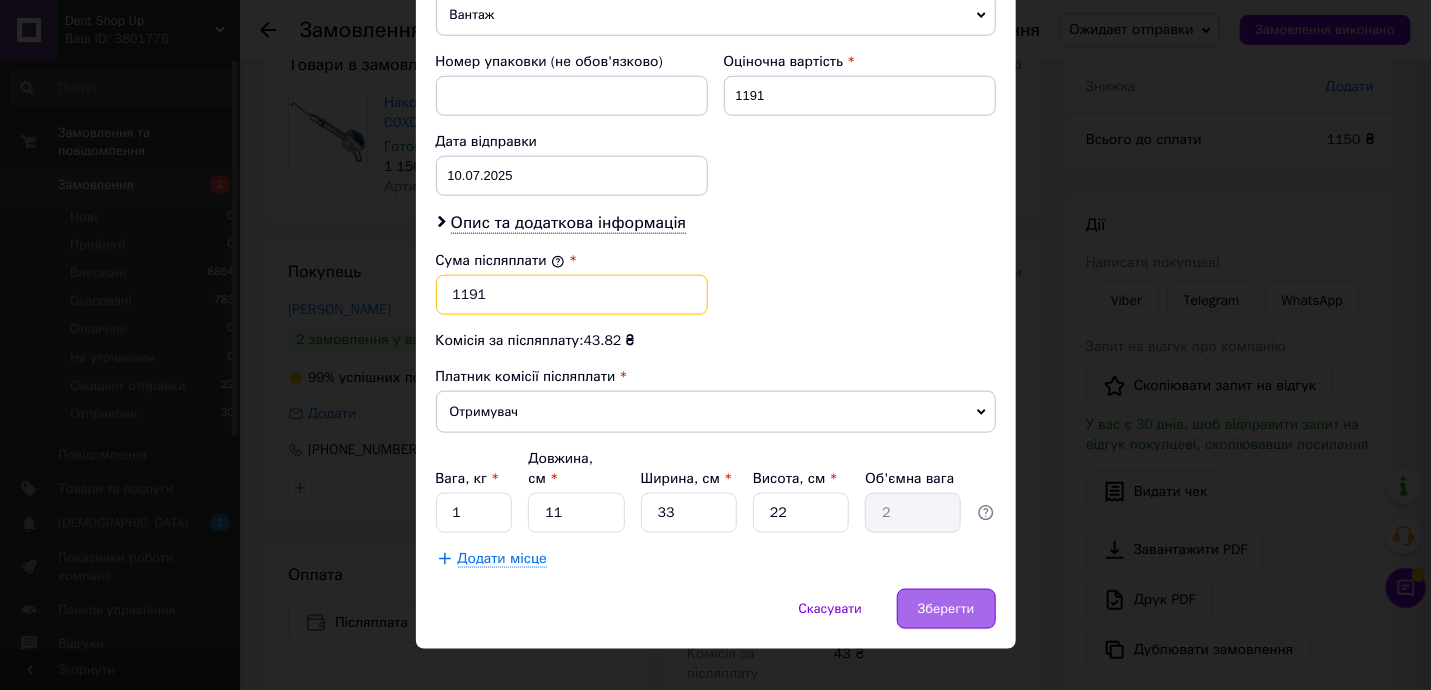type on "1191" 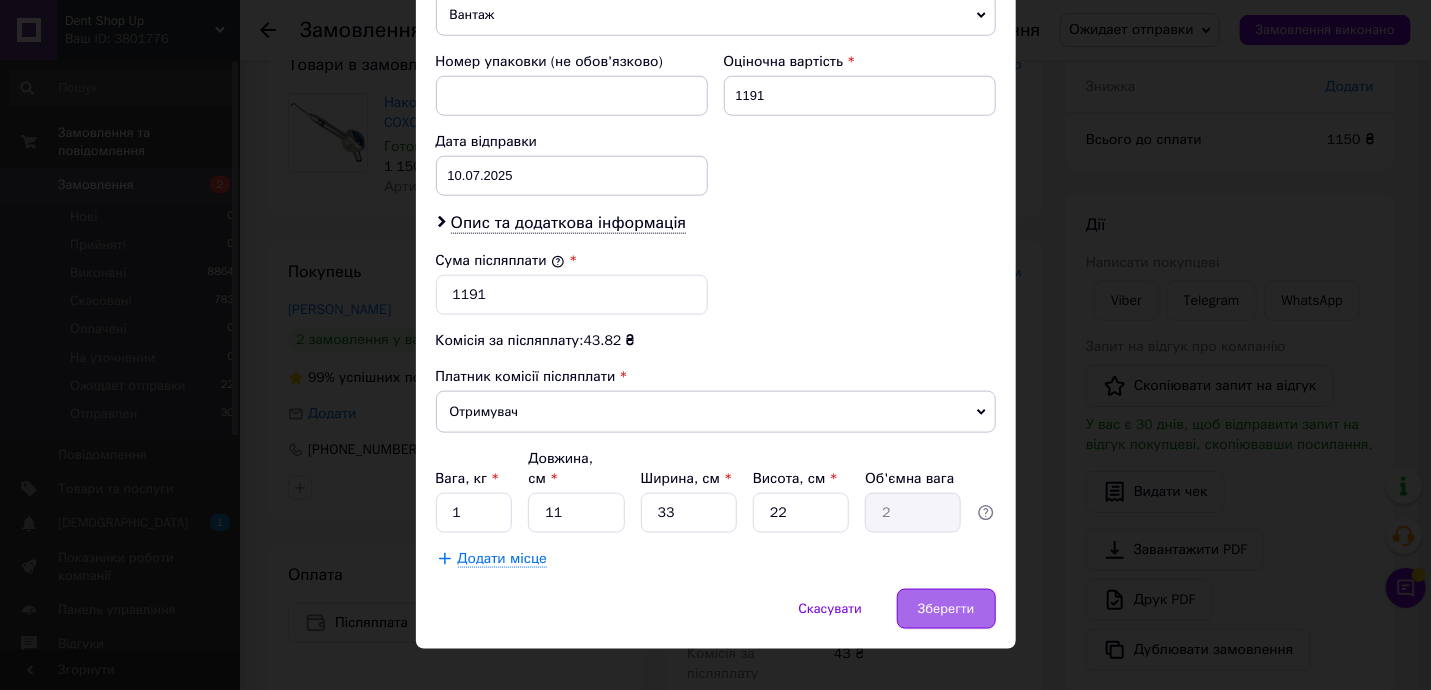 click on "Зберегти" at bounding box center [946, 609] 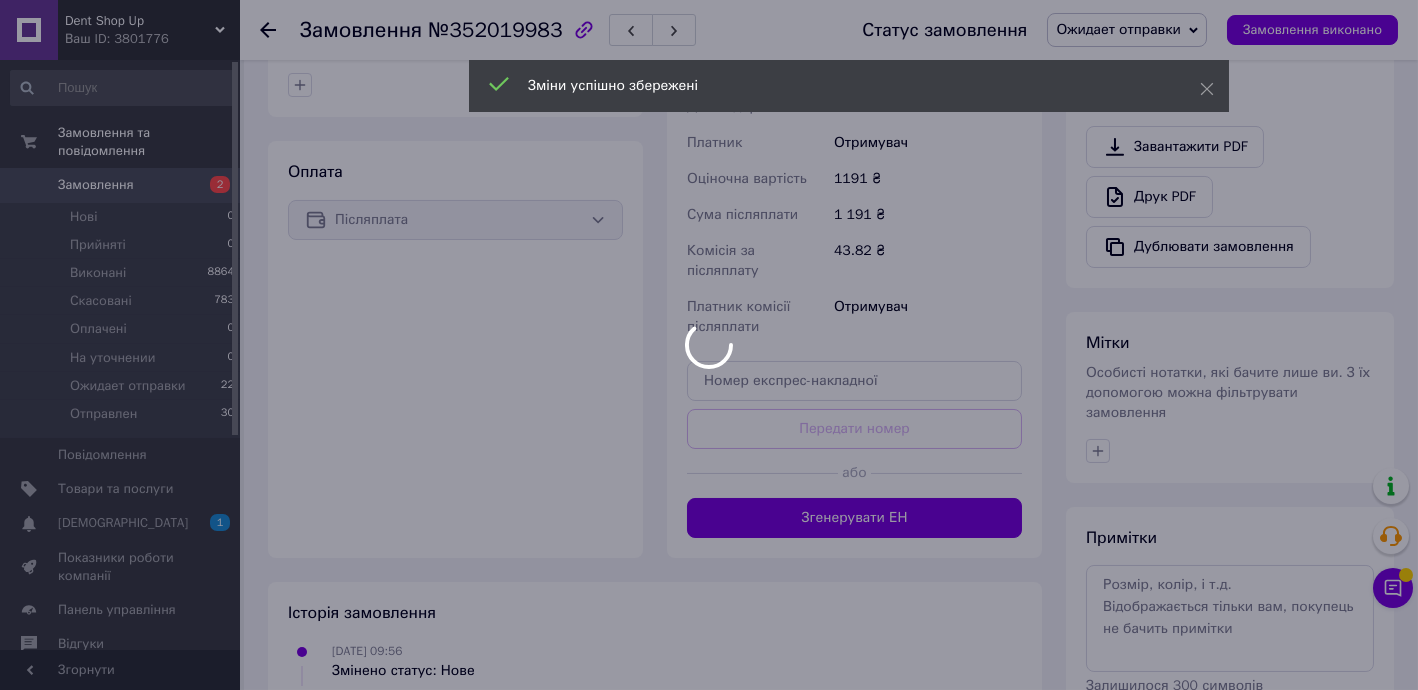 scroll, scrollTop: 623, scrollLeft: 0, axis: vertical 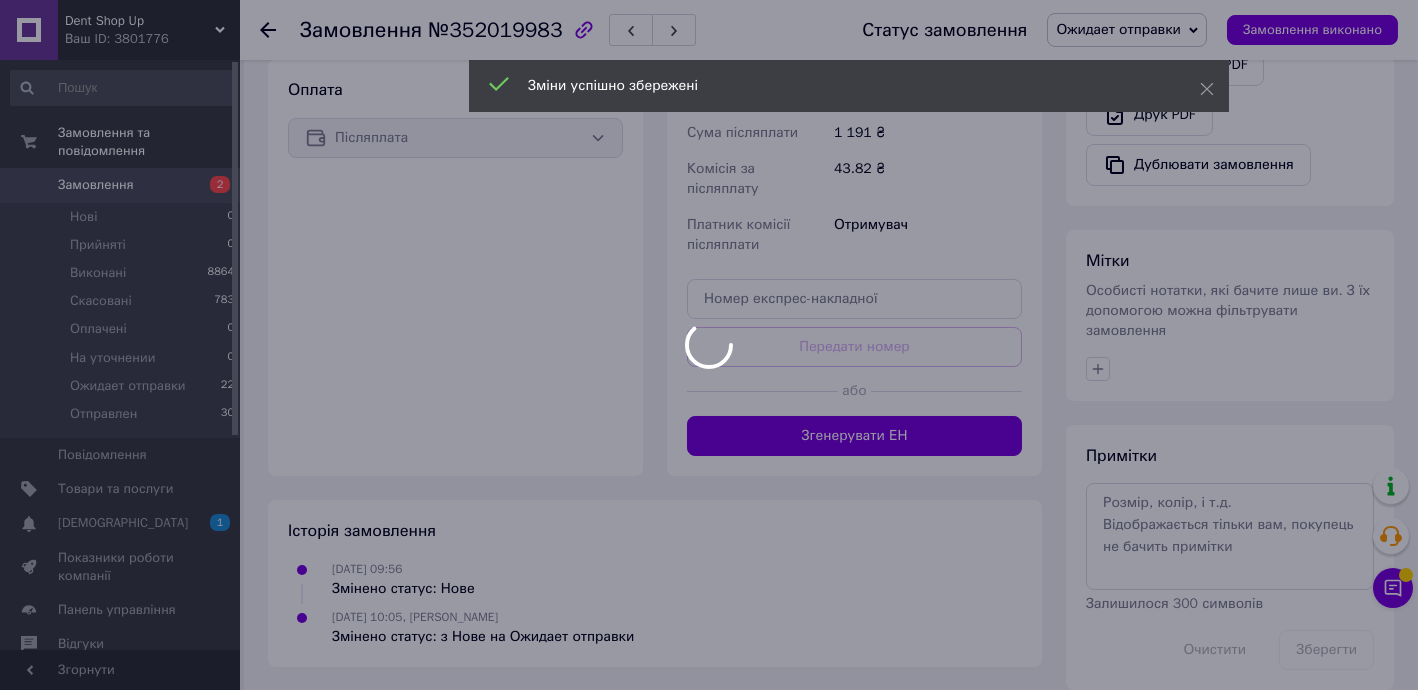 click at bounding box center (709, 345) 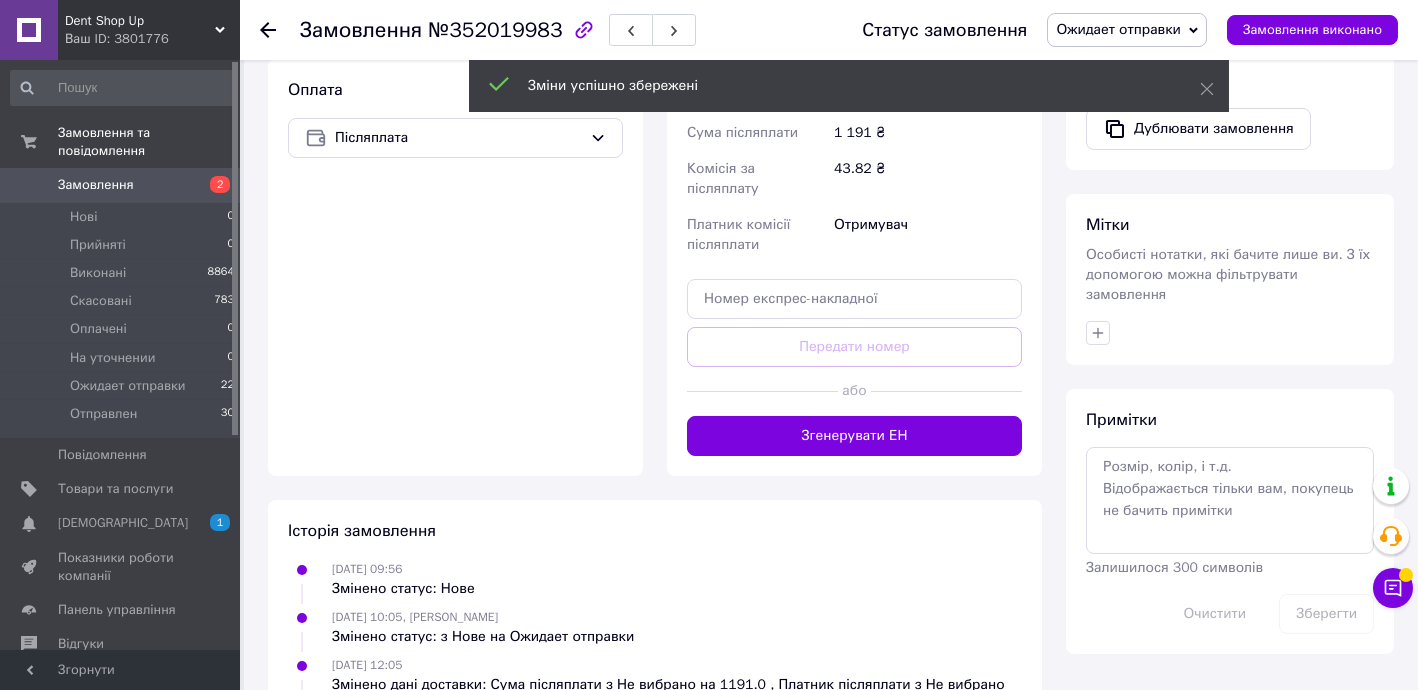 click on "Згенерувати ЕН" at bounding box center (854, 436) 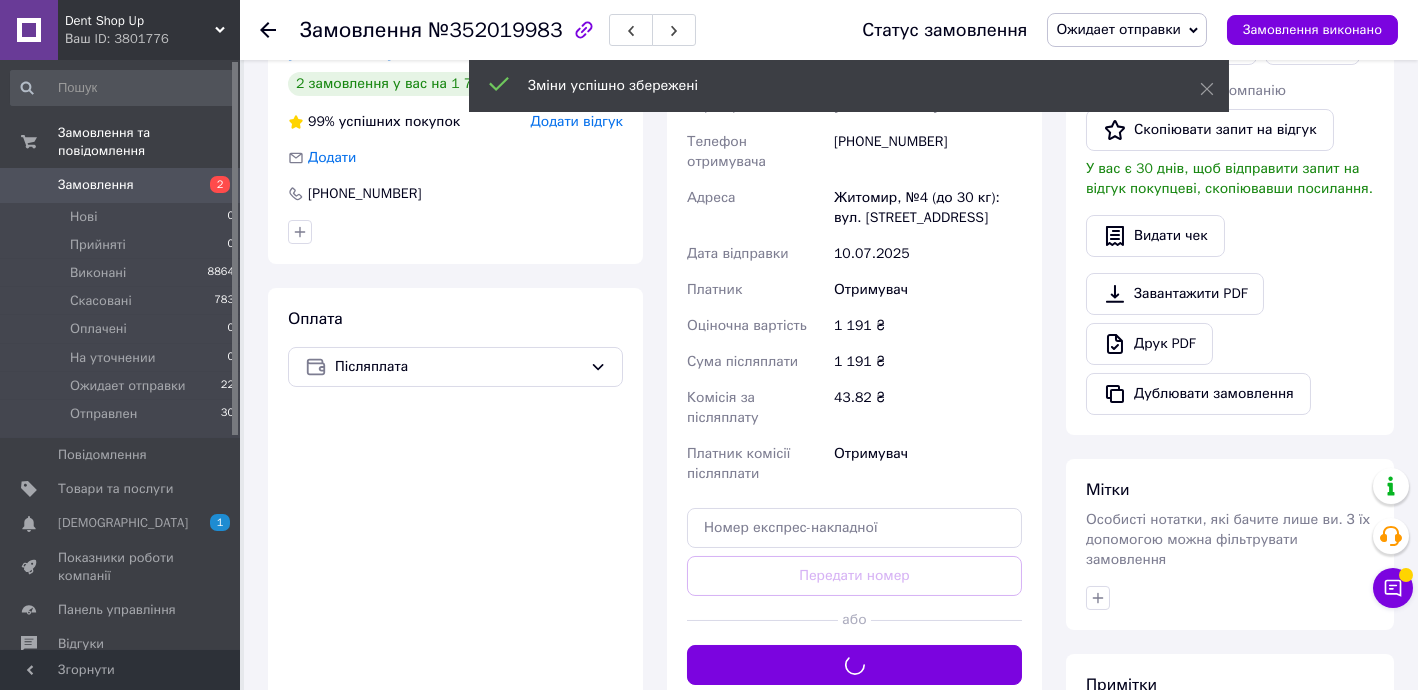 scroll, scrollTop: 138, scrollLeft: 0, axis: vertical 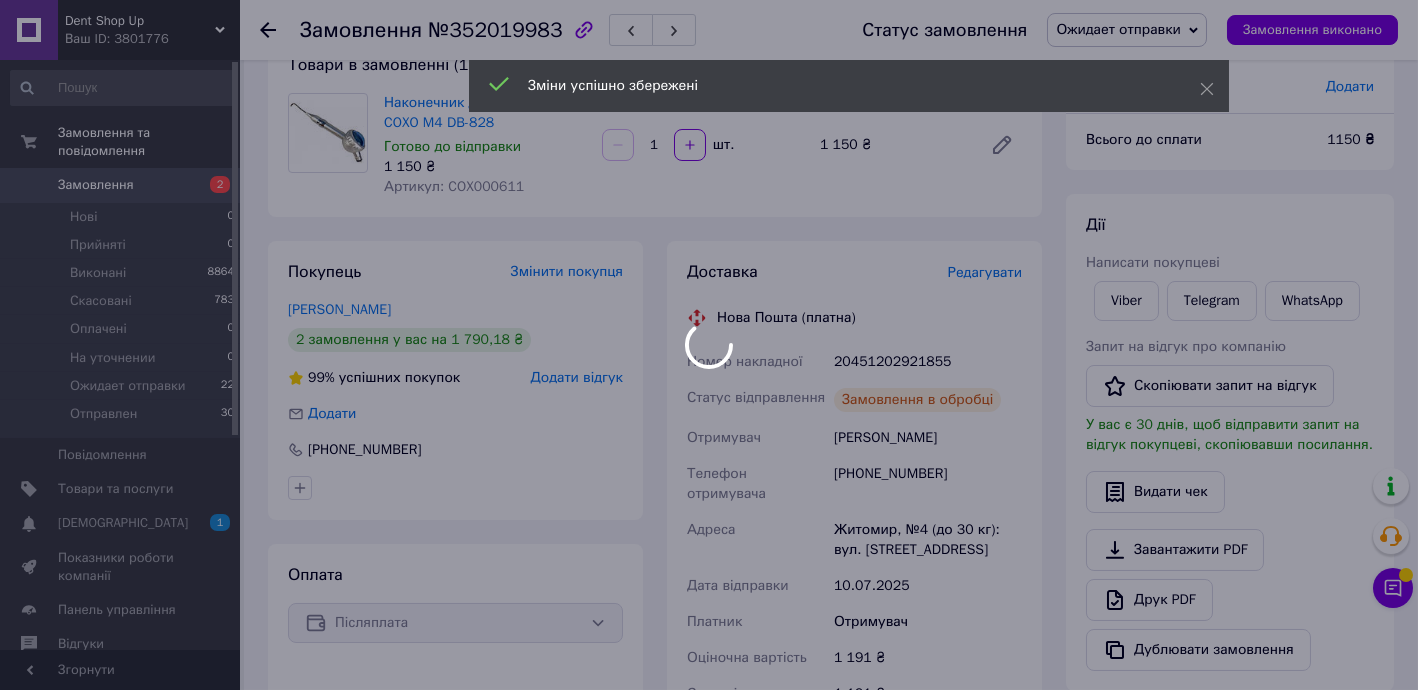 click at bounding box center (709, 345) 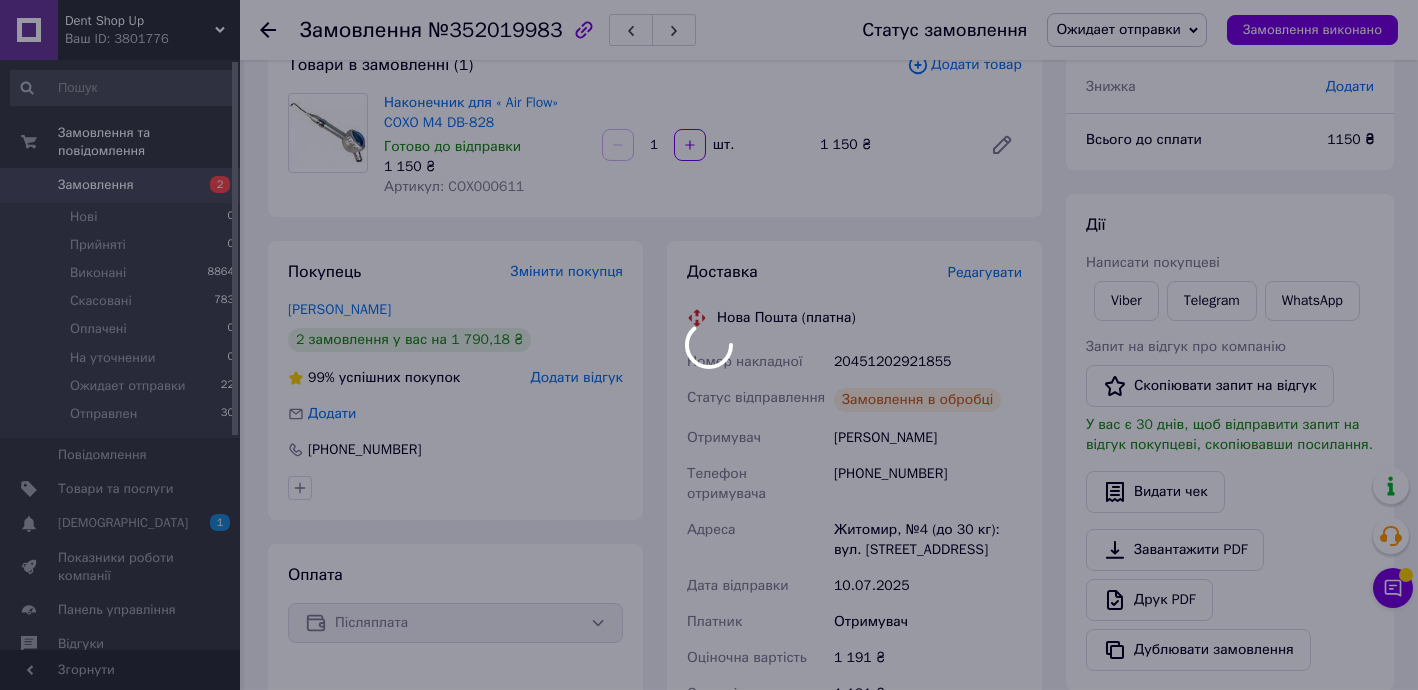 click at bounding box center [709, 345] 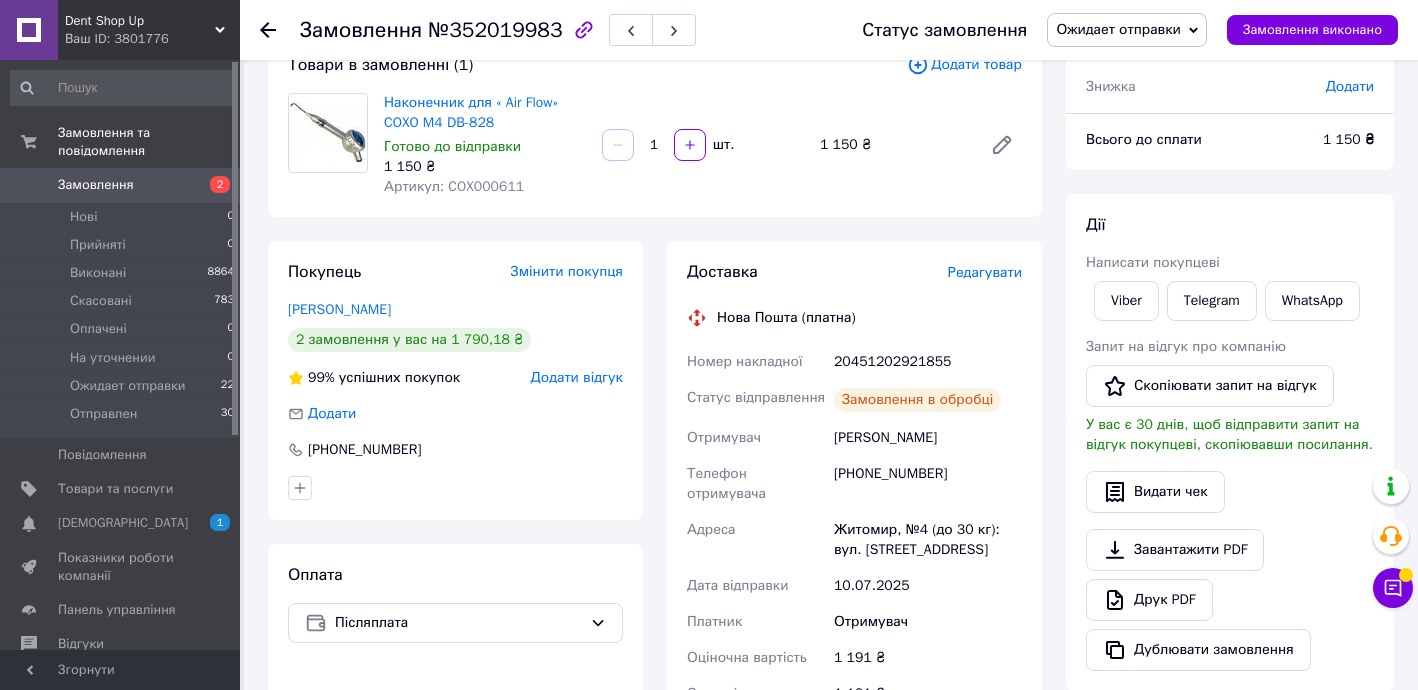 click on "20451202921855" at bounding box center [928, 362] 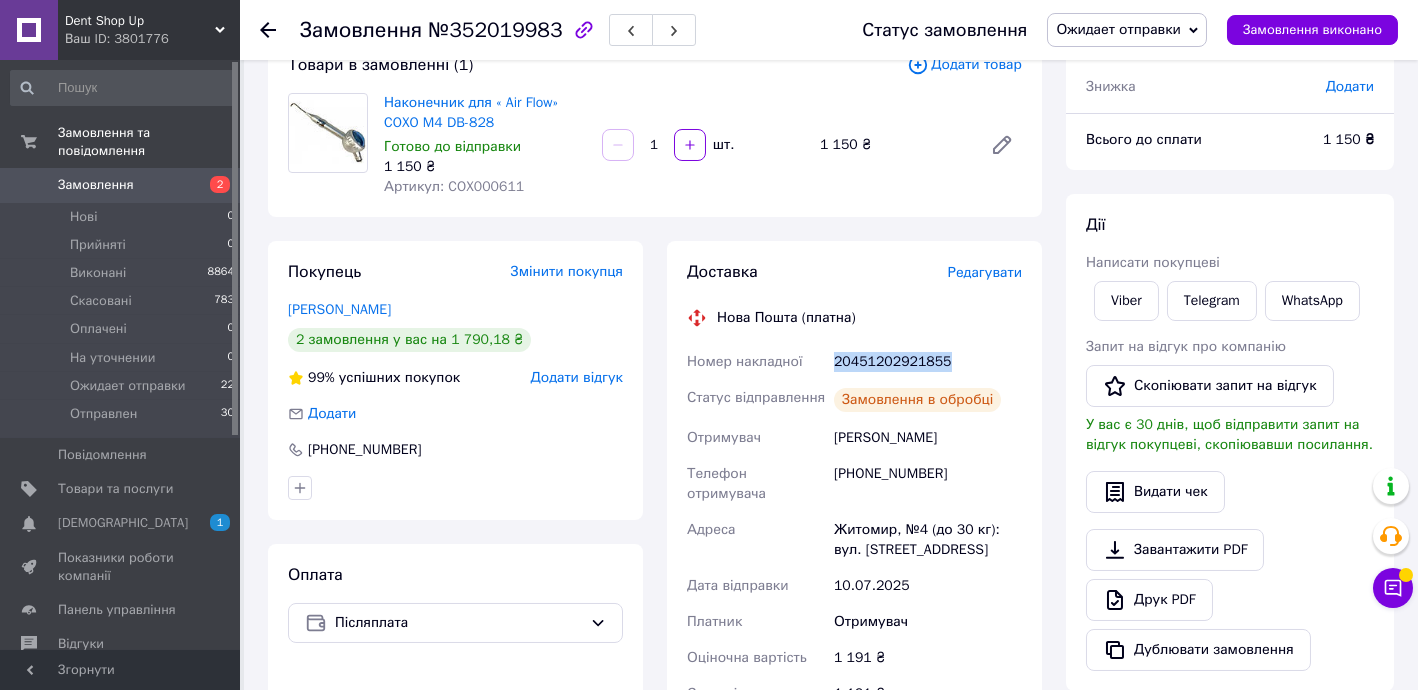 click on "20451202921855" at bounding box center [928, 362] 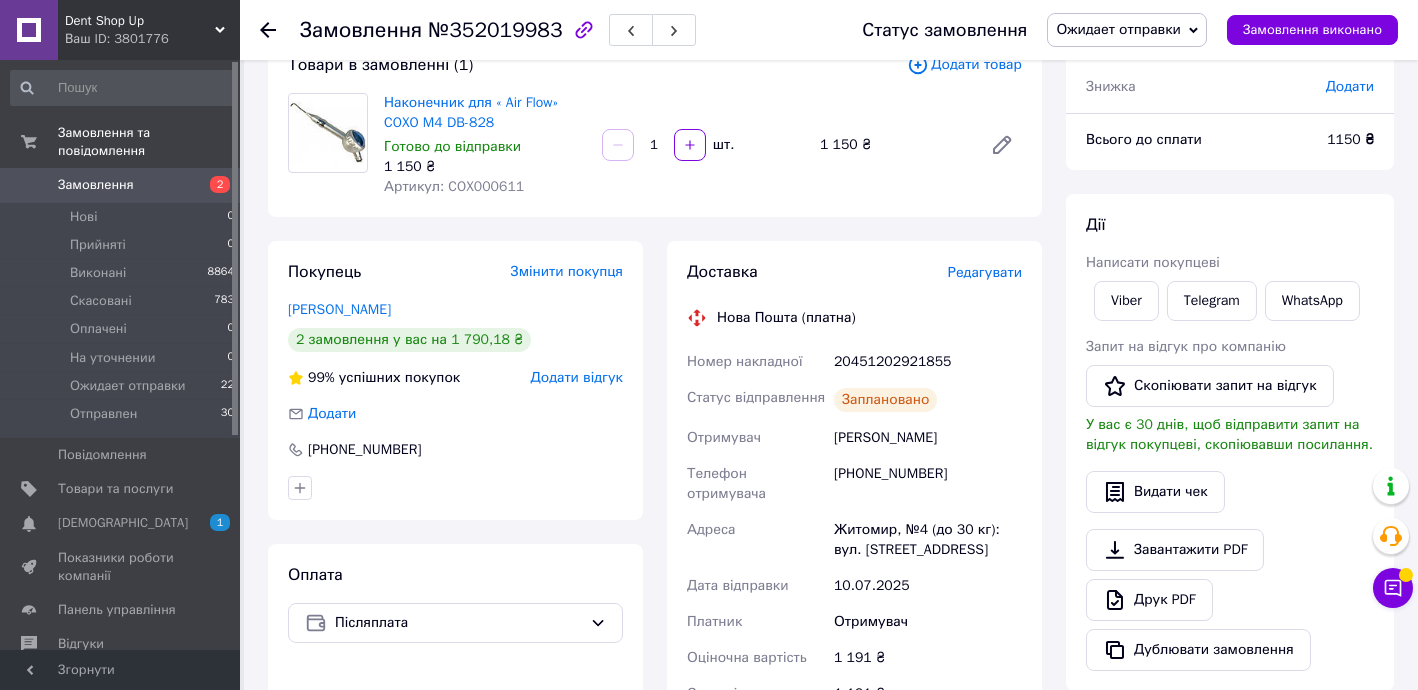 click 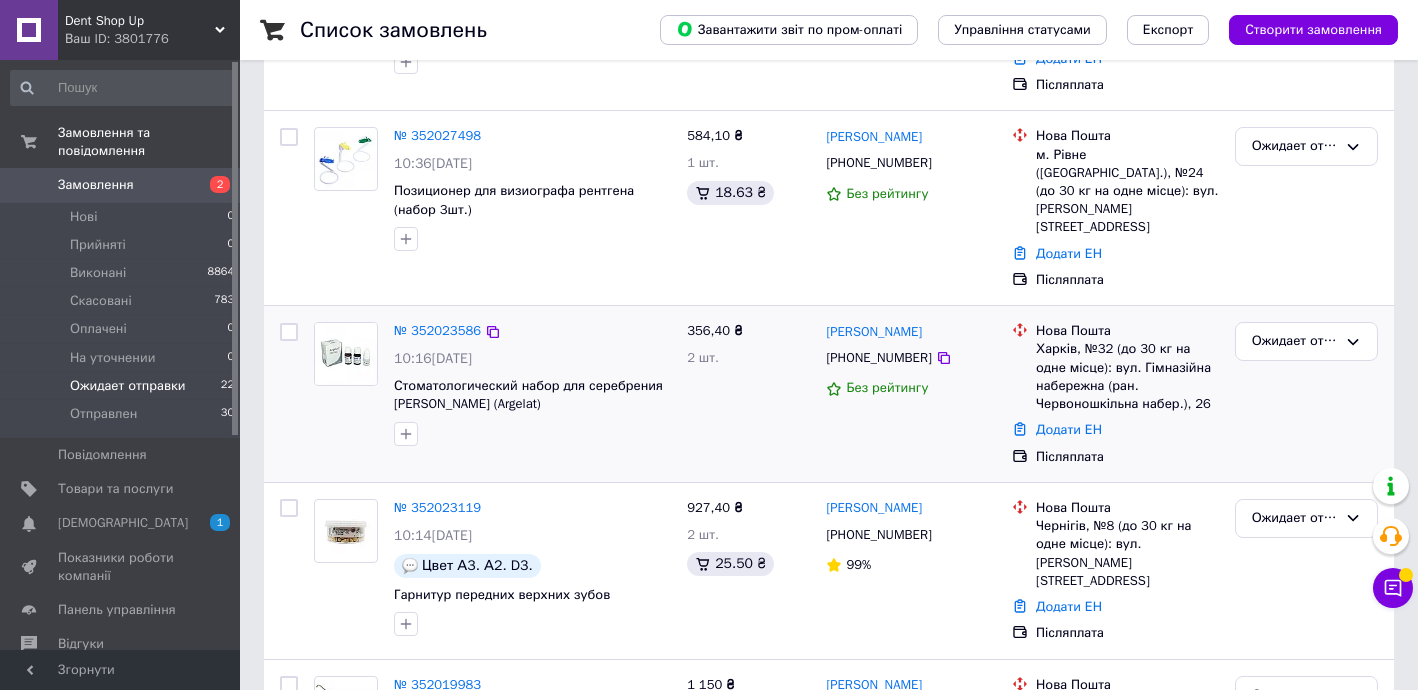 scroll, scrollTop: 605, scrollLeft: 0, axis: vertical 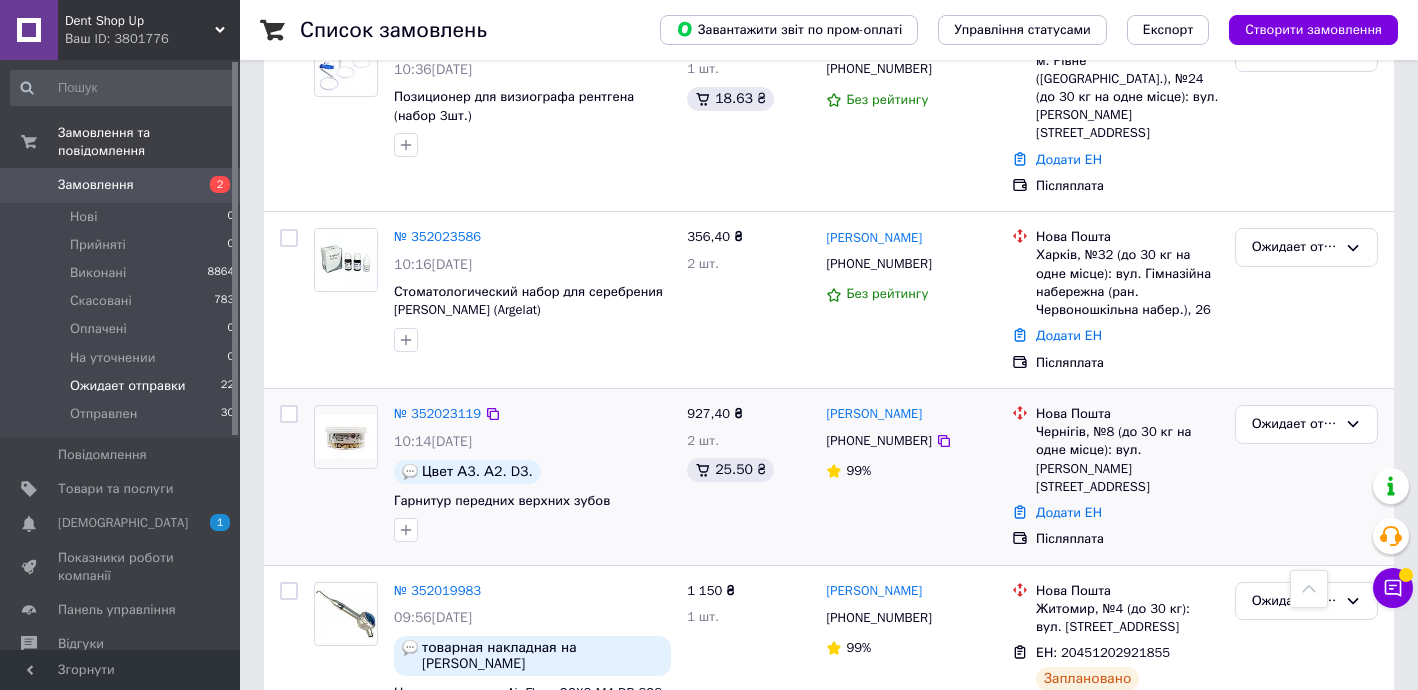 click on "№ 352023119" at bounding box center (437, 414) 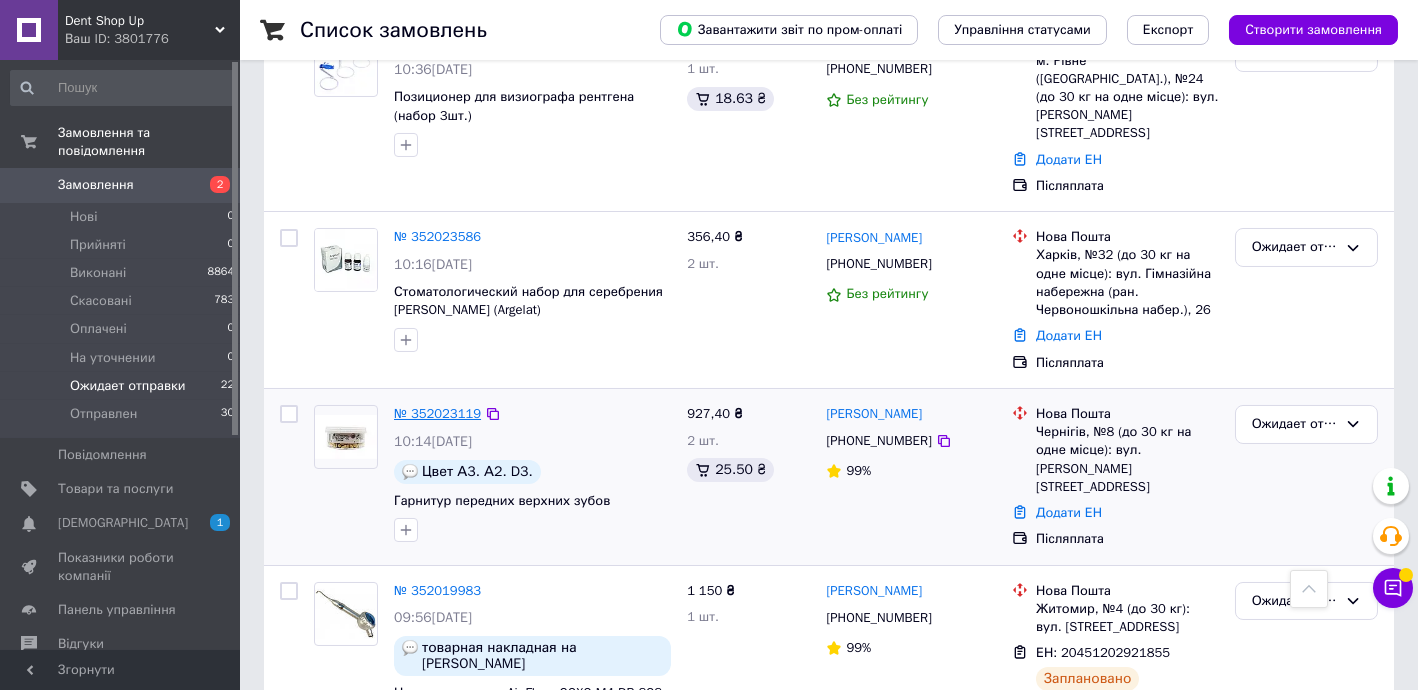 click on "№ 352023119" at bounding box center [437, 413] 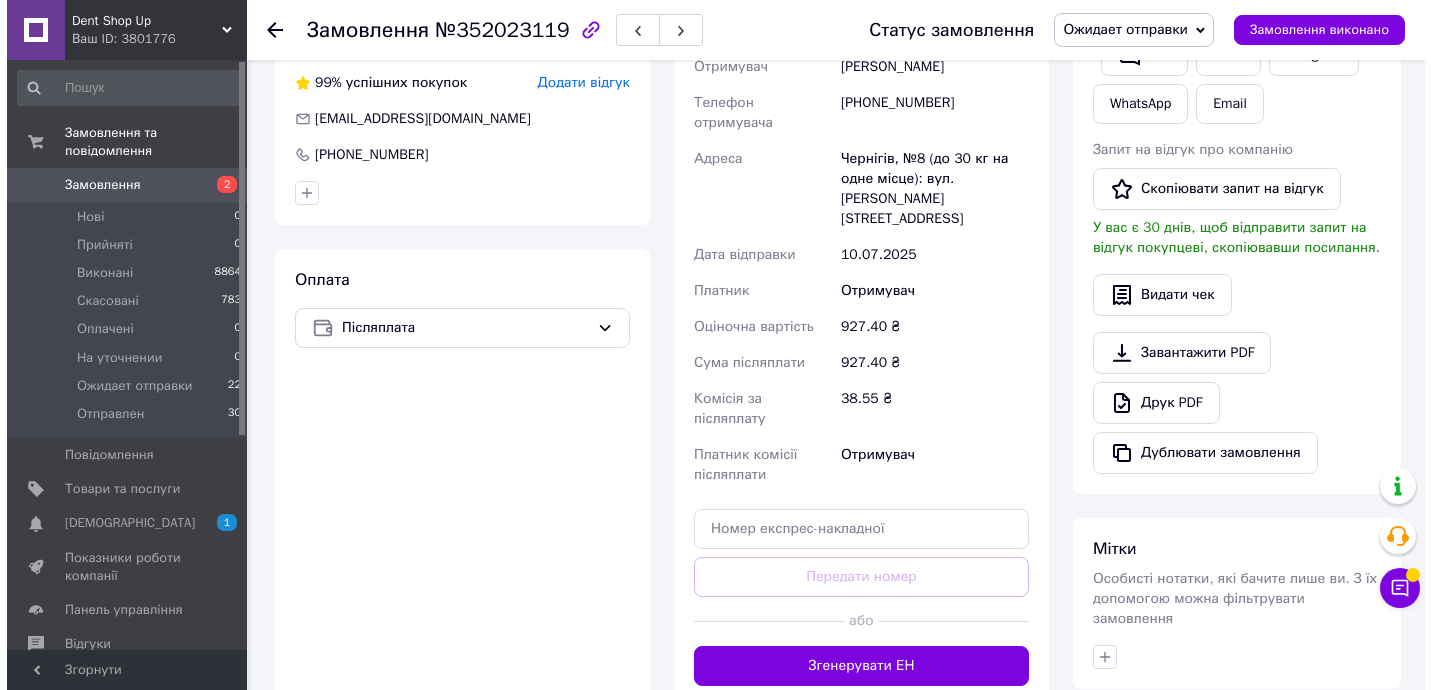 scroll, scrollTop: 120, scrollLeft: 0, axis: vertical 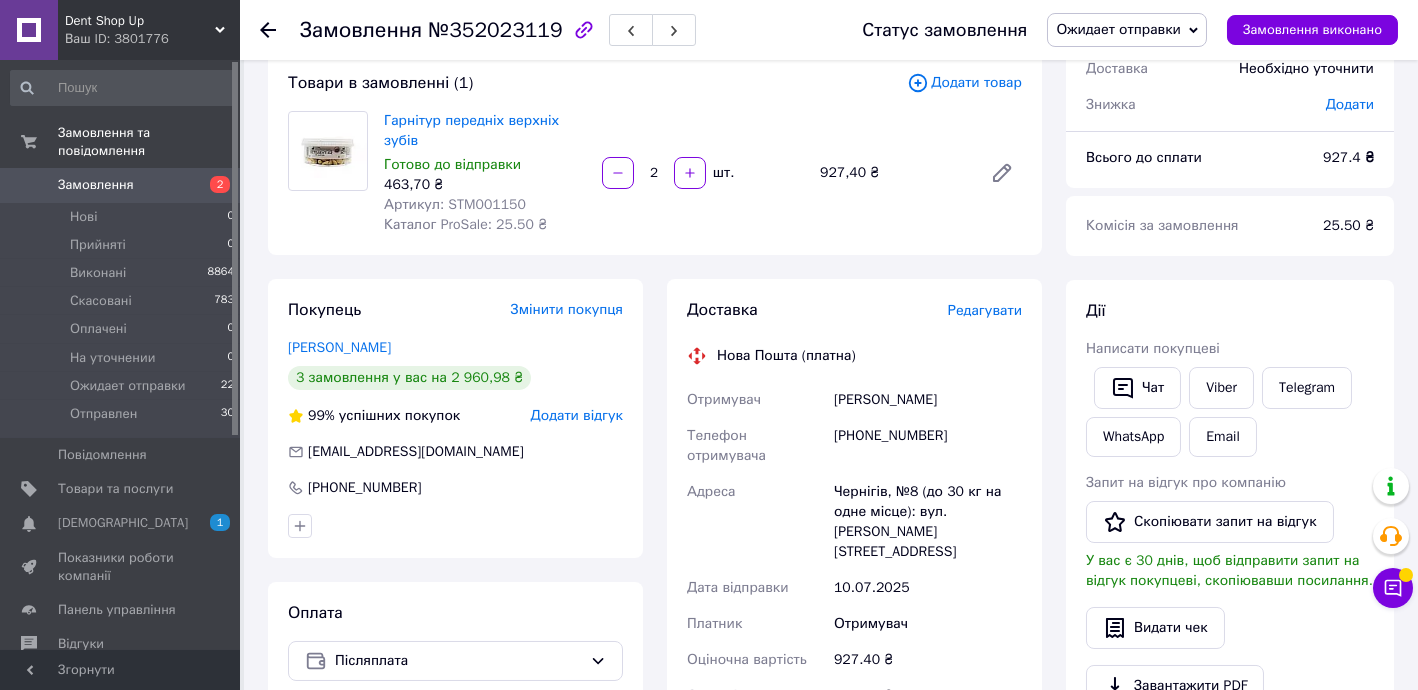 click on "Редагувати" at bounding box center [985, 310] 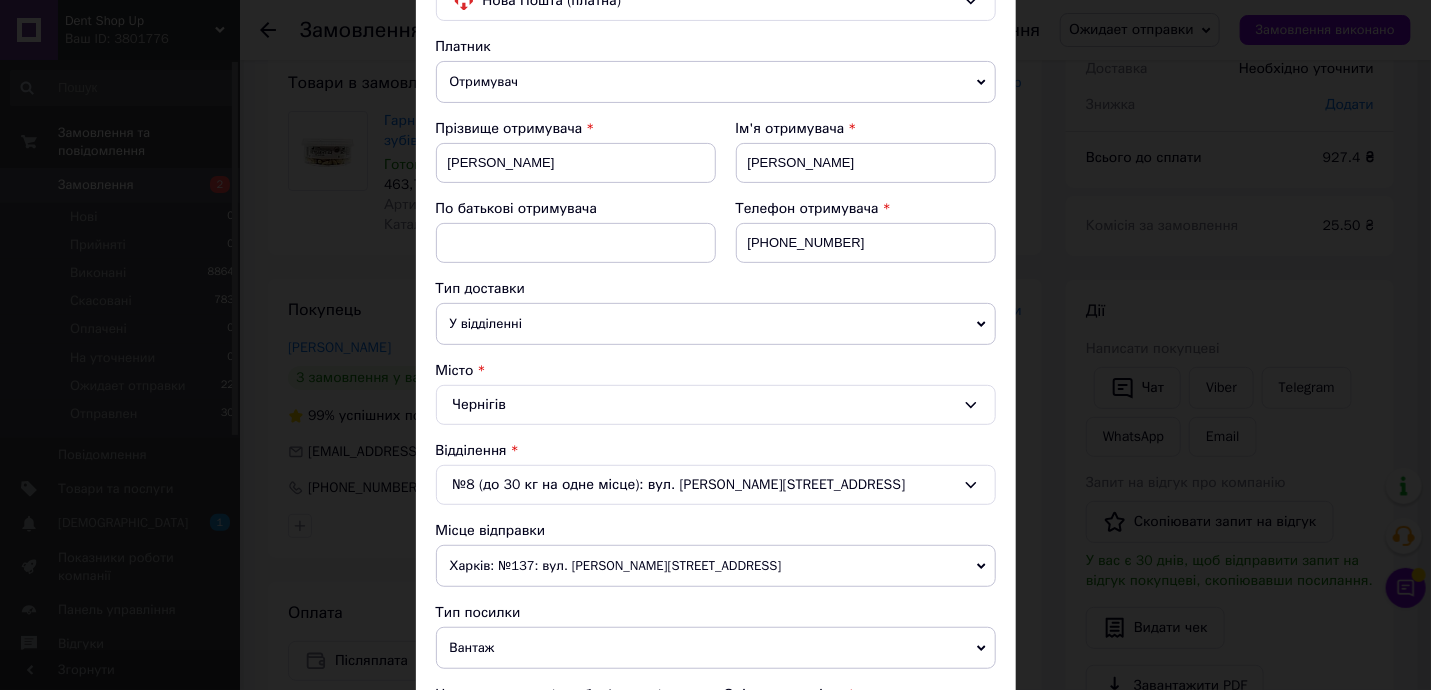scroll, scrollTop: 605, scrollLeft: 0, axis: vertical 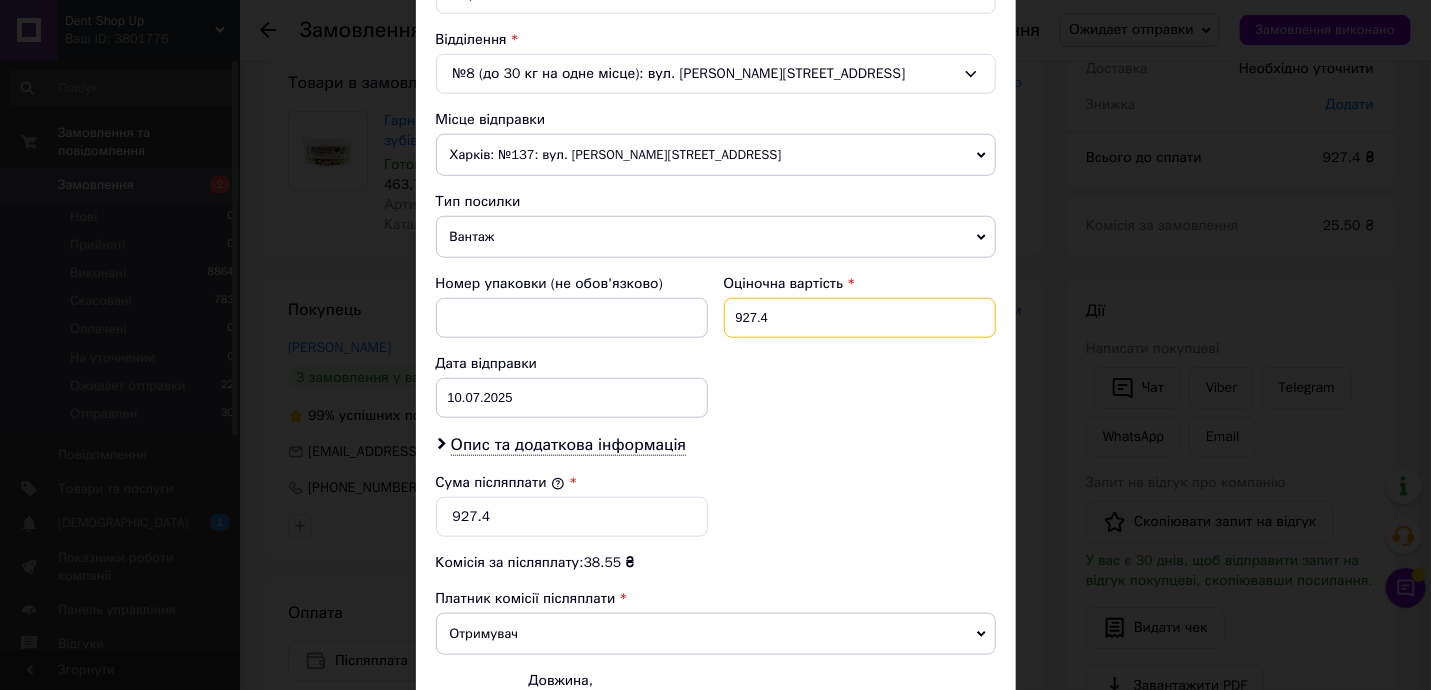 drag, startPoint x: 739, startPoint y: 303, endPoint x: 841, endPoint y: 317, distance: 102.9563 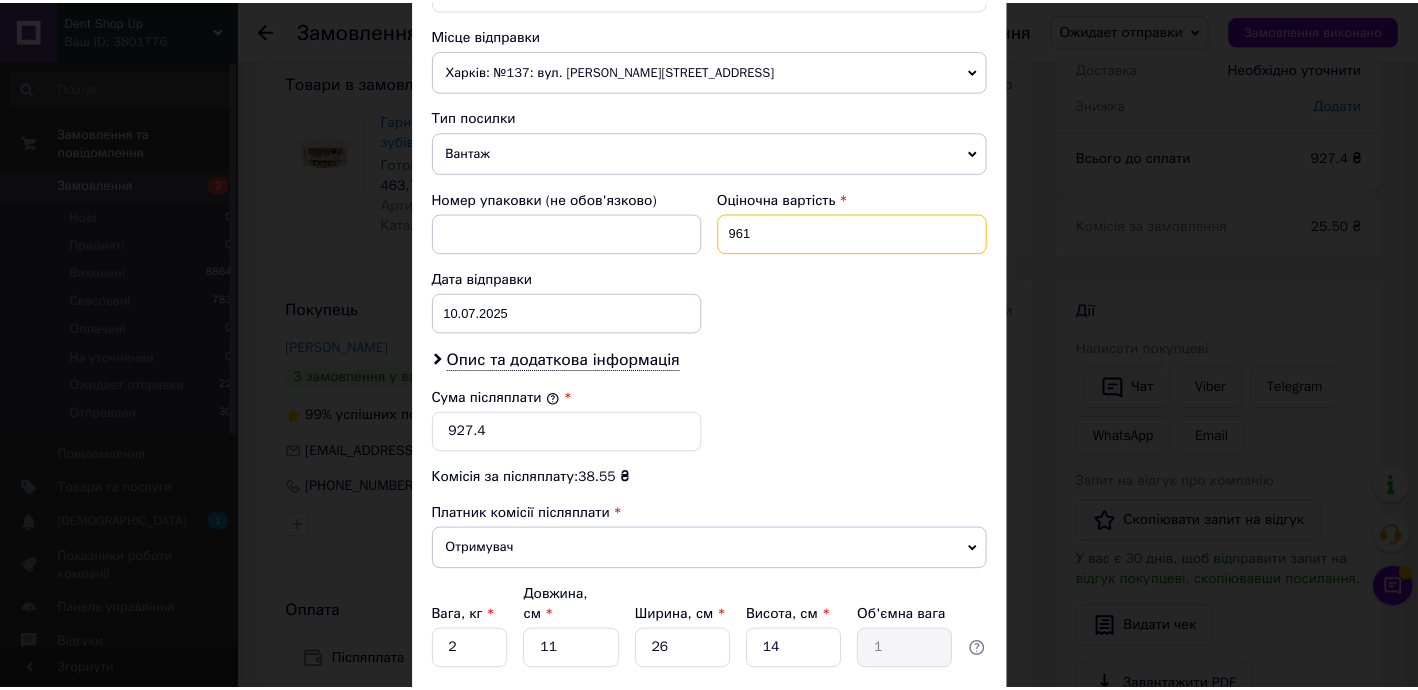 scroll, scrollTop: 827, scrollLeft: 0, axis: vertical 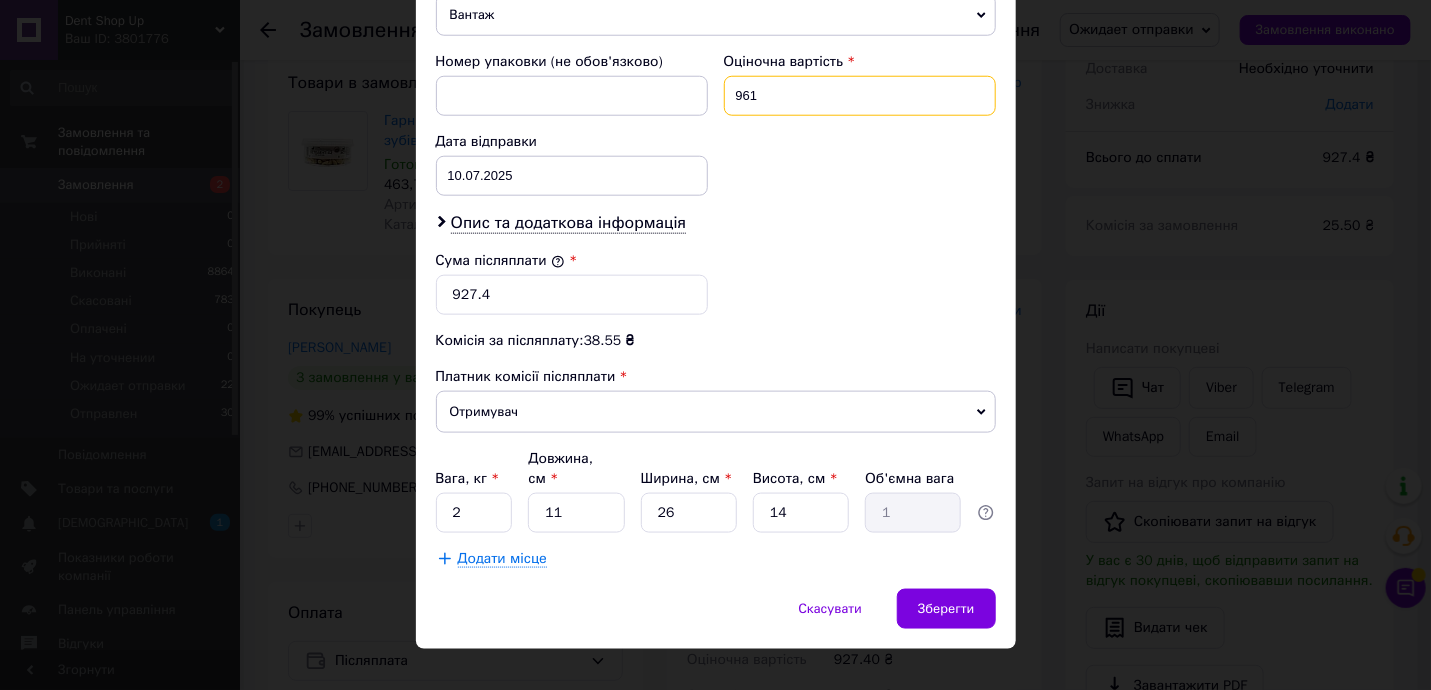 type on "961" 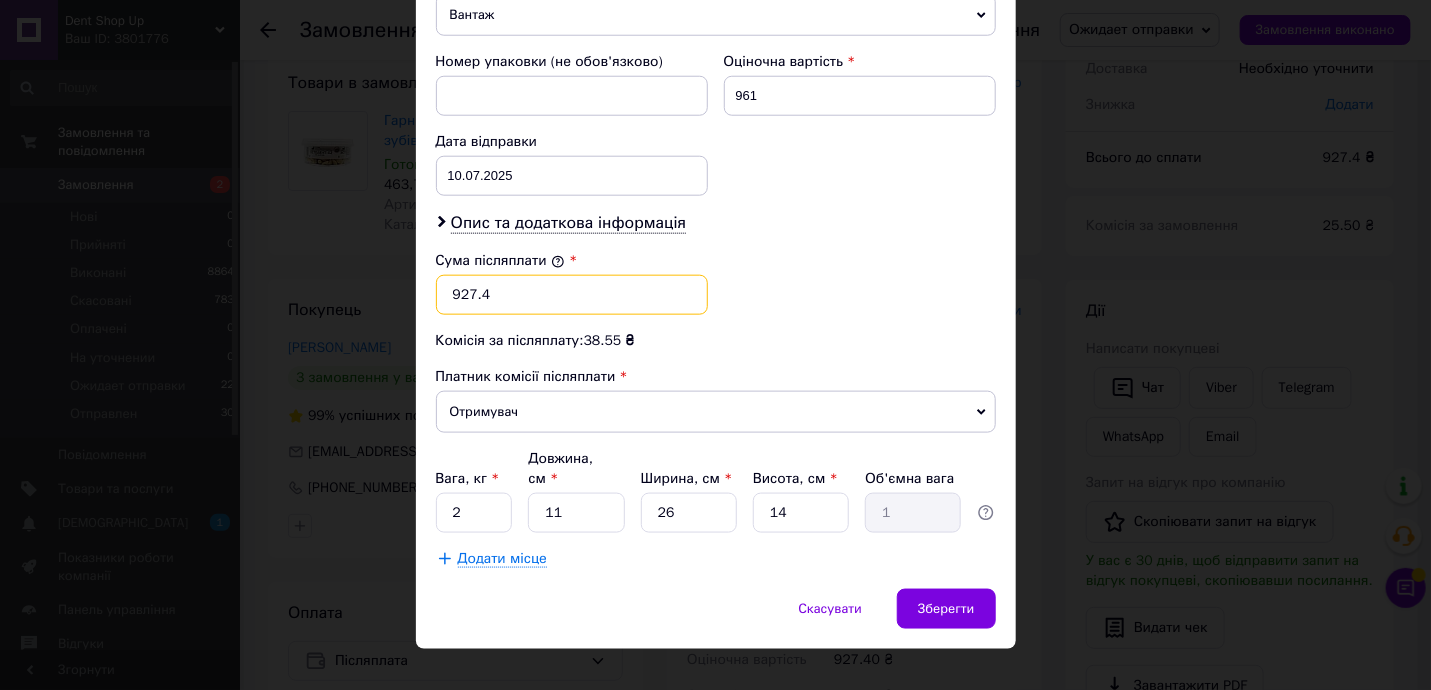 drag, startPoint x: 459, startPoint y: 283, endPoint x: 540, endPoint y: 287, distance: 81.09871 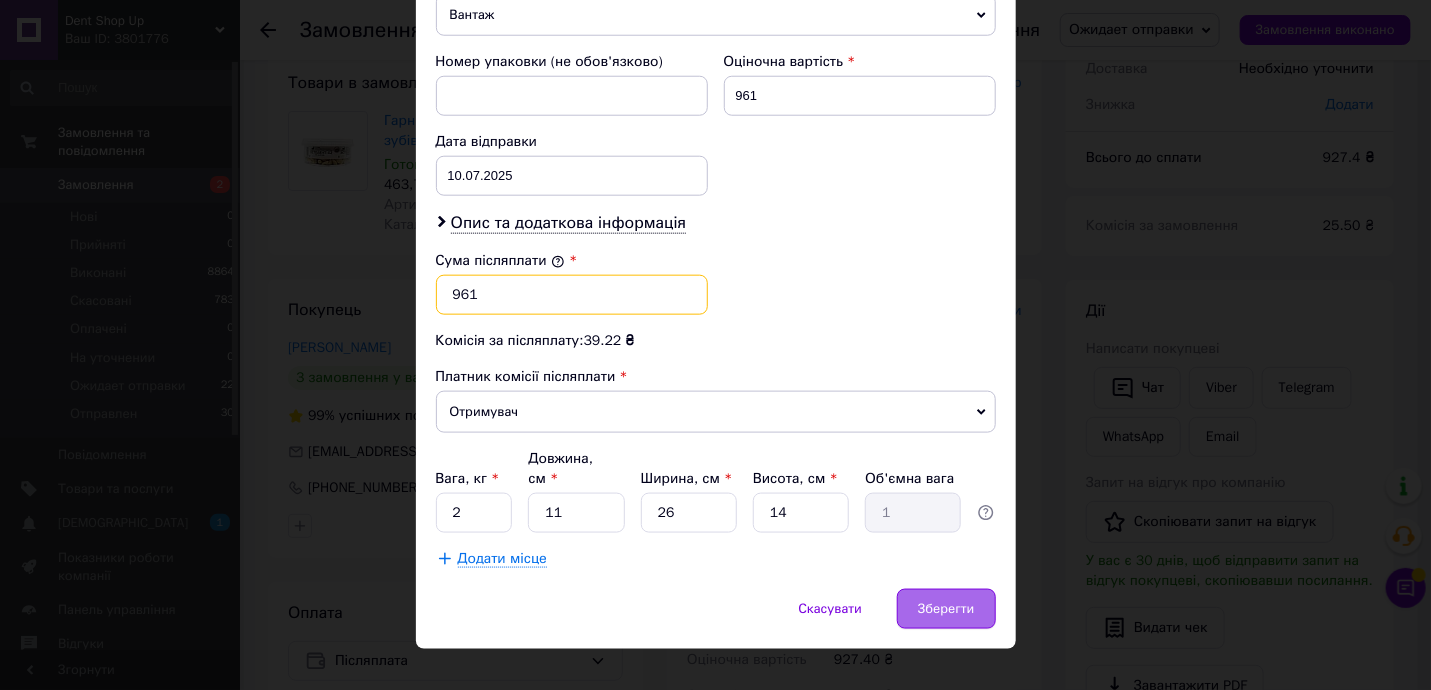 type on "961" 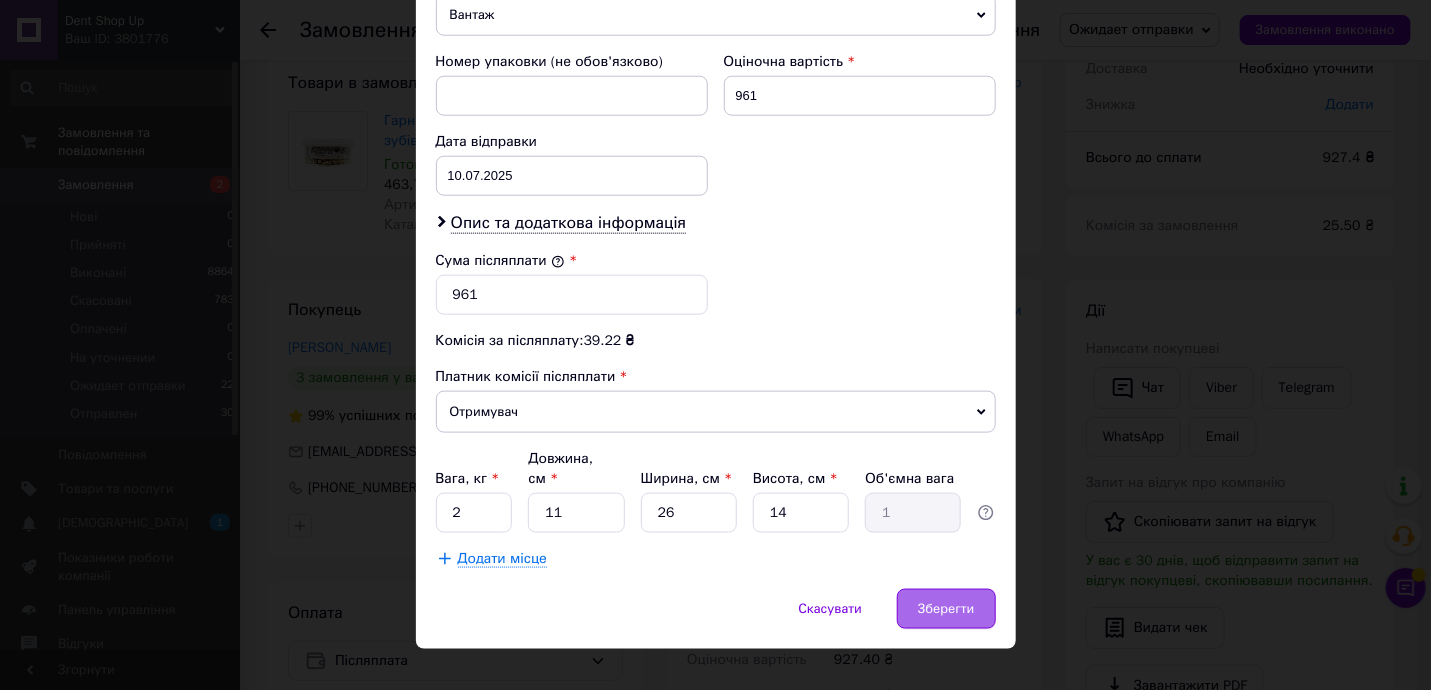 click on "Зберегти" at bounding box center (946, 609) 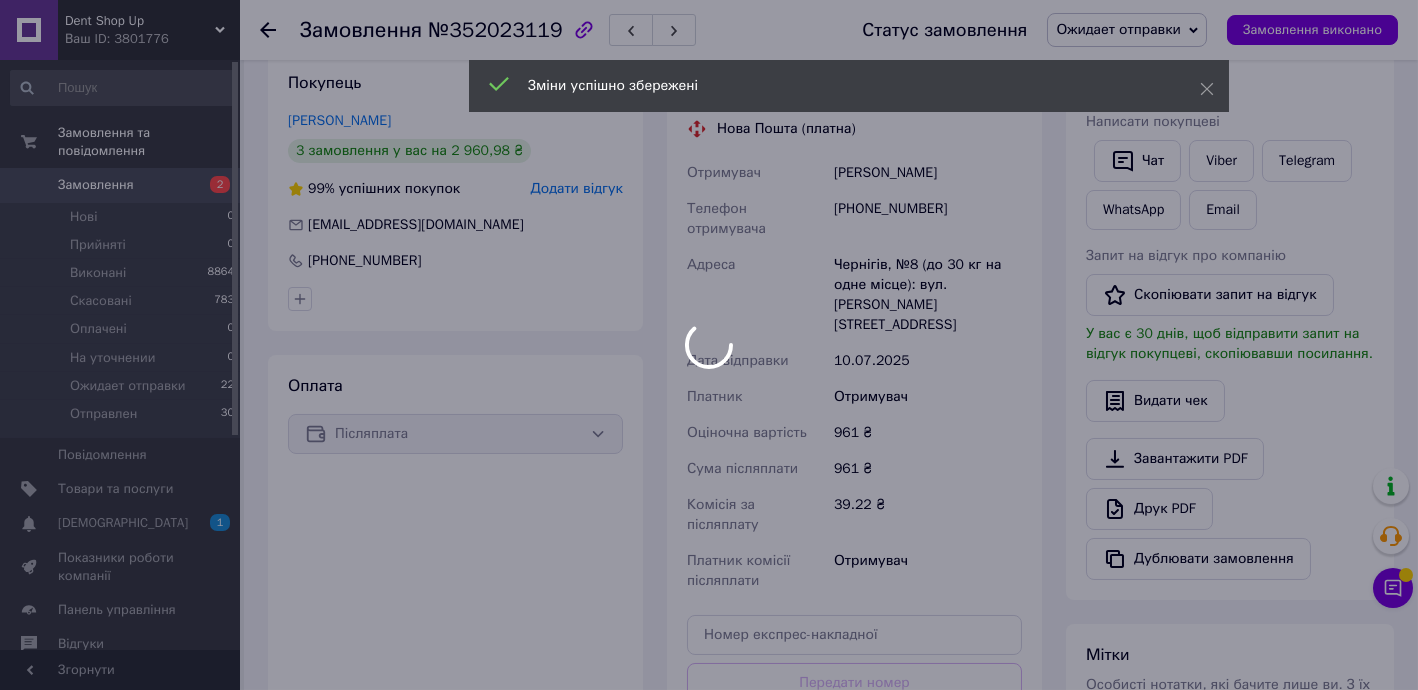 scroll, scrollTop: 484, scrollLeft: 0, axis: vertical 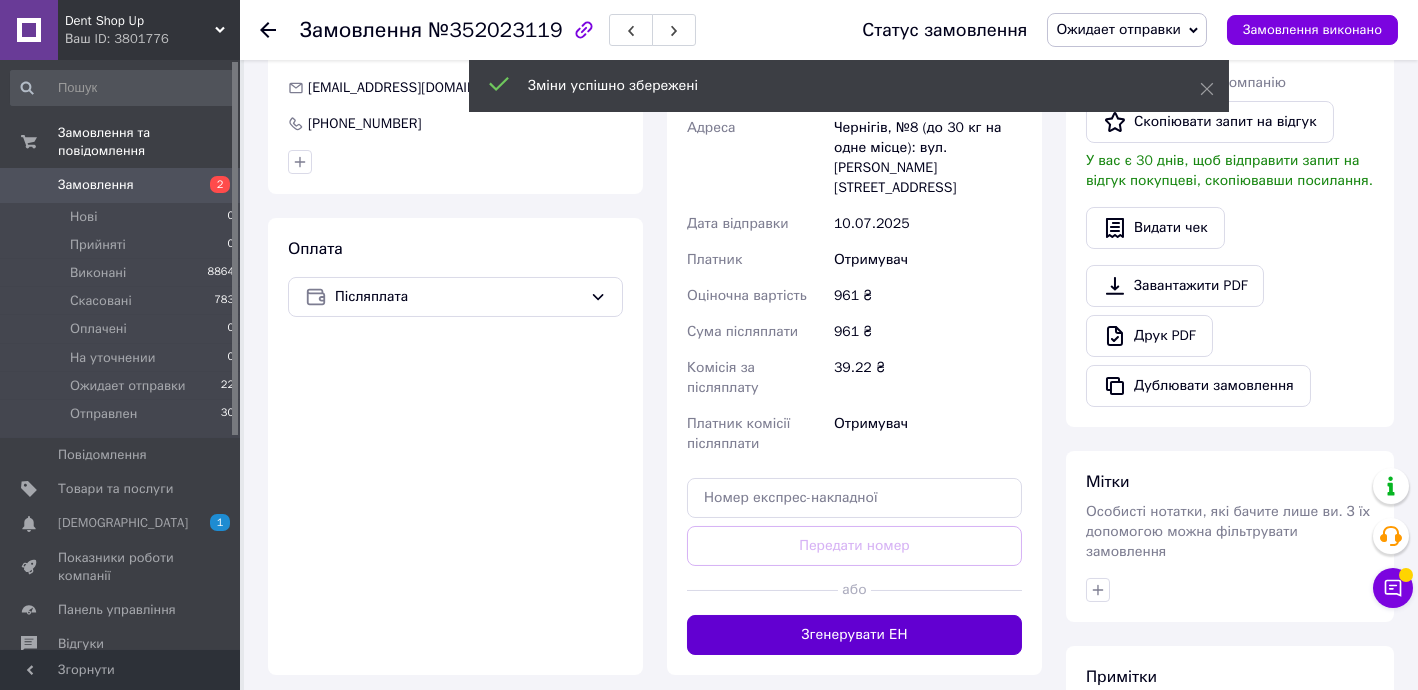 click on "Згенерувати ЕН" at bounding box center [854, 635] 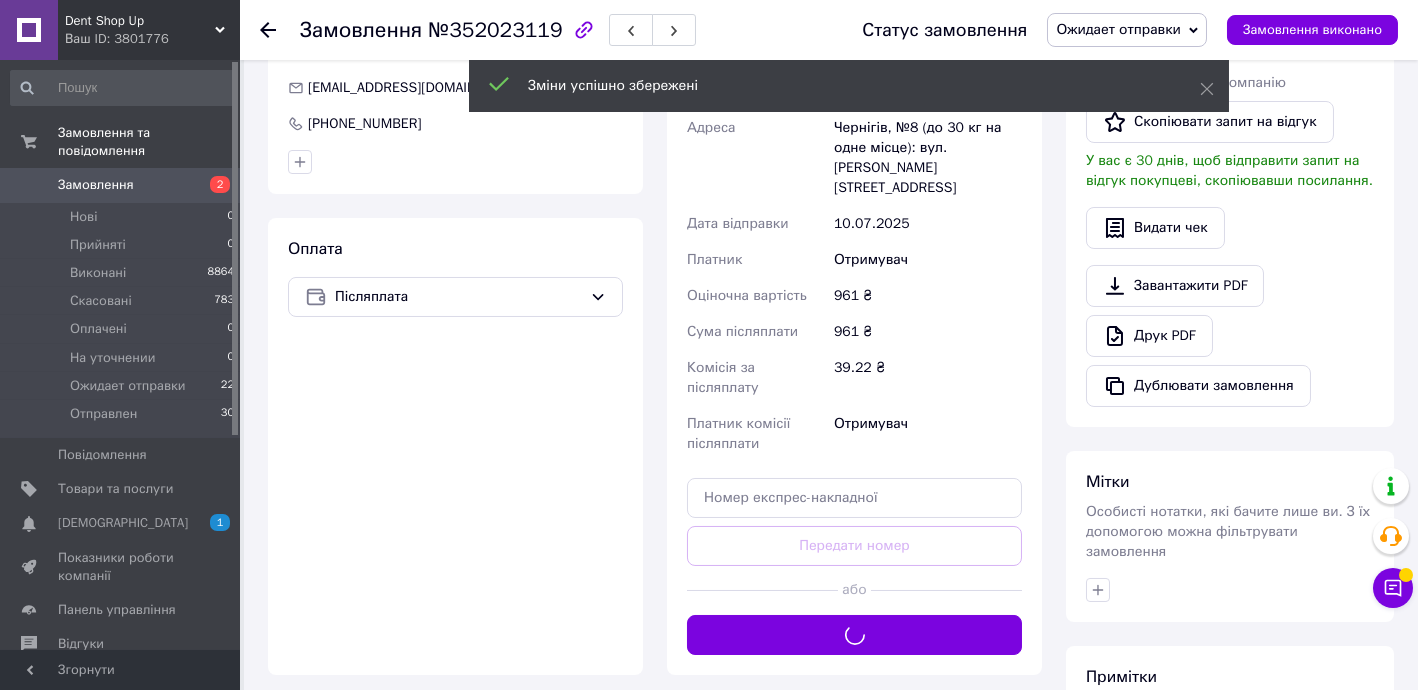 click on "Доставка Редагувати Нова Пошта (платна) Отримувач [PERSON_NAME] отримувача [PHONE_NUMBER] Адреса Чернігів, №8 (до 30 кг на одне місце): вул. [PERSON_NAME], 142 Дата відправки [DATE] Платник Отримувач Оціночна вартість 961 ₴ Сума післяплати 961 ₴ Комісія за післяплату 39.22 ₴ Платник комісії післяплати Отримувач Передати номер або Згенерувати ЕН" at bounding box center (854, 295) 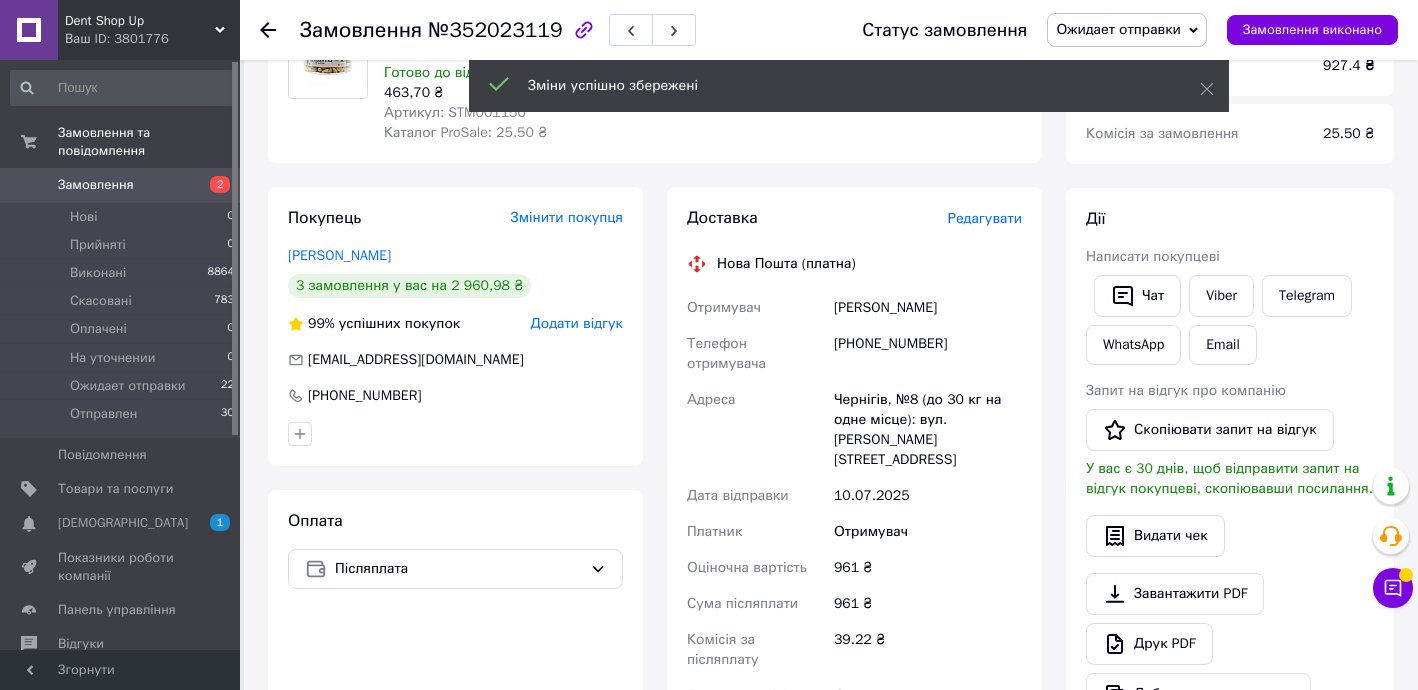 scroll, scrollTop: 120, scrollLeft: 0, axis: vertical 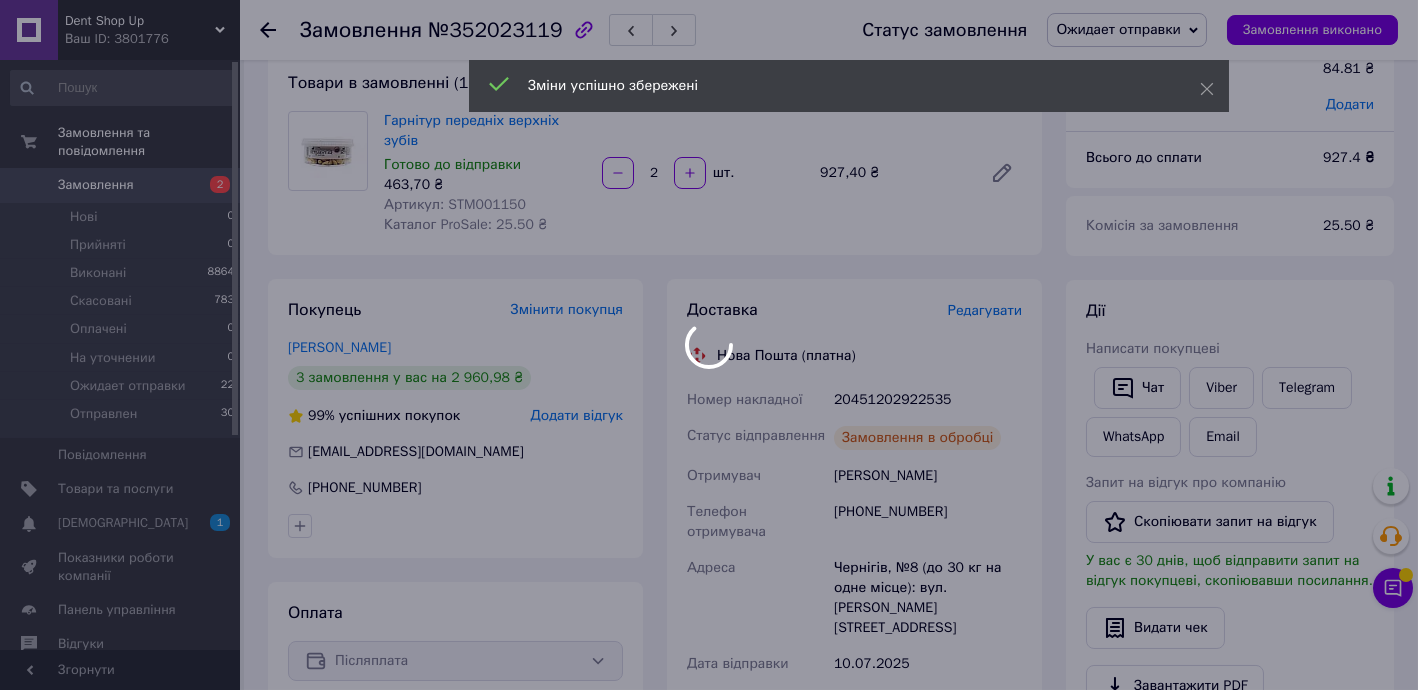 click at bounding box center [709, 345] 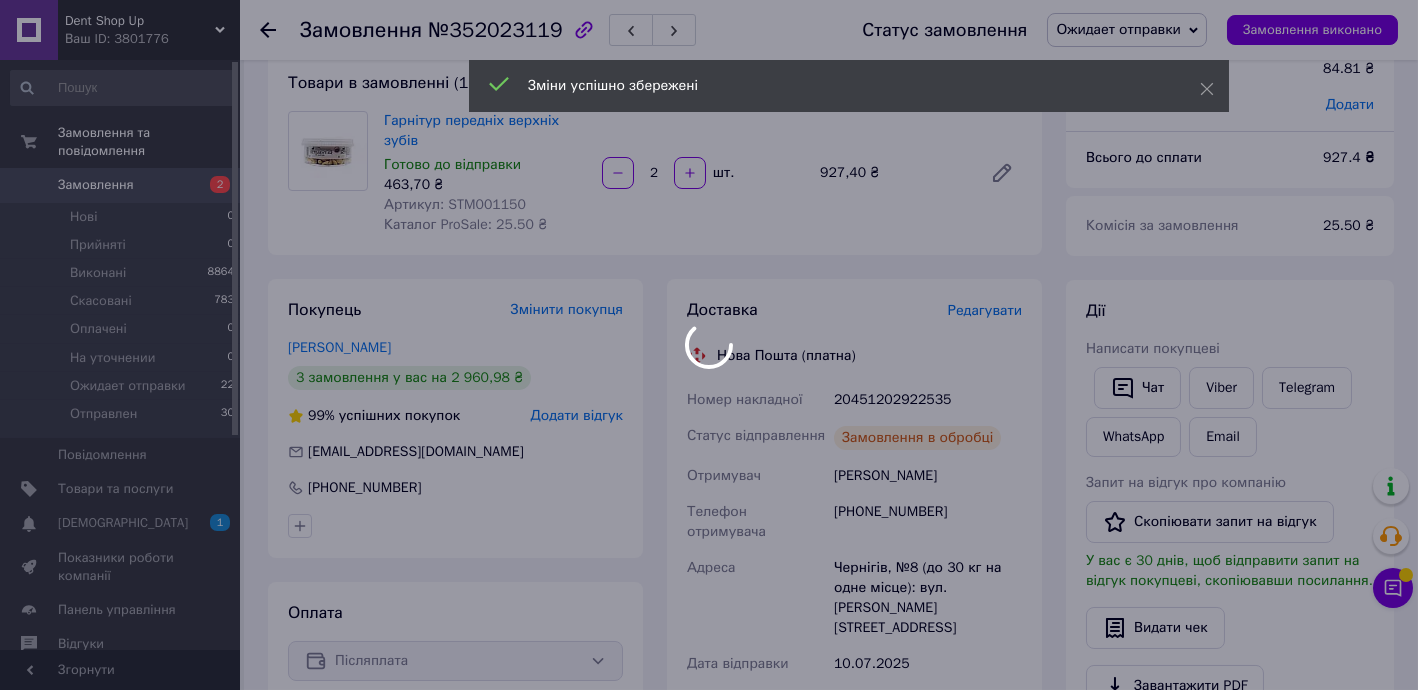 click at bounding box center (709, 345) 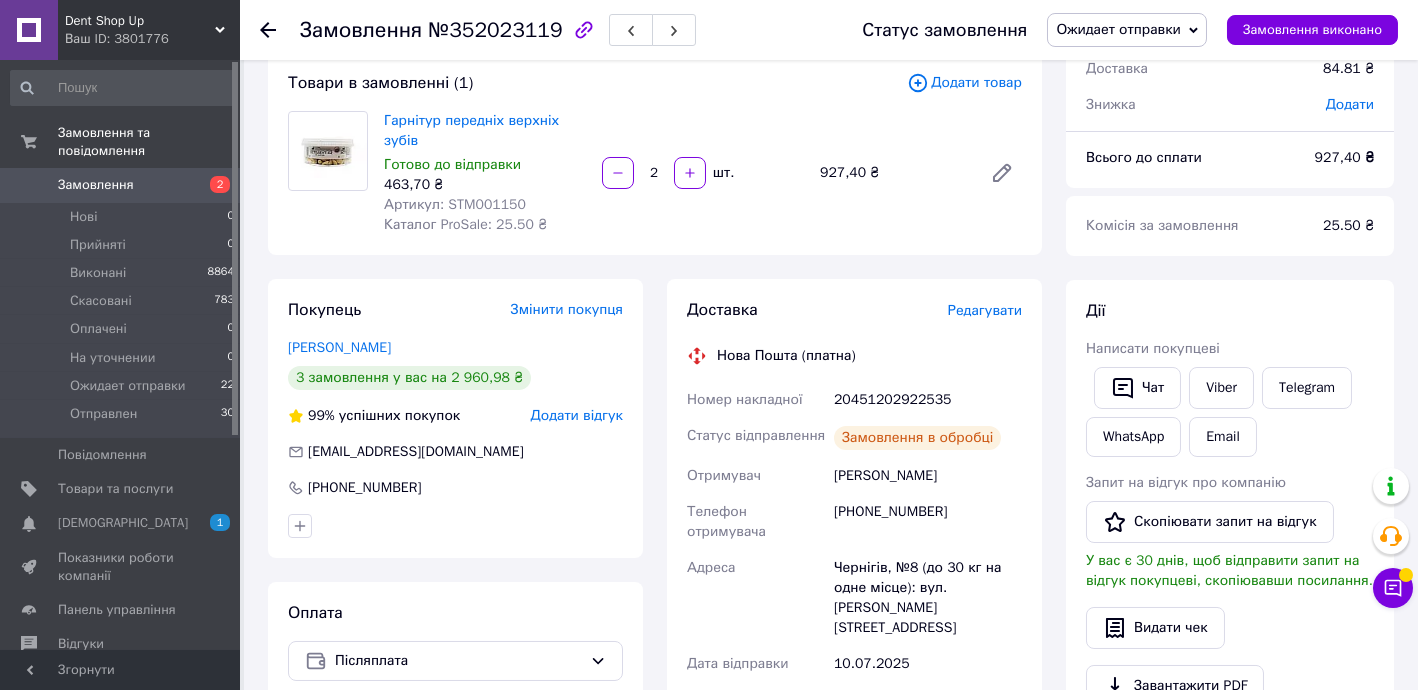 click on "20451202922535" at bounding box center [928, 400] 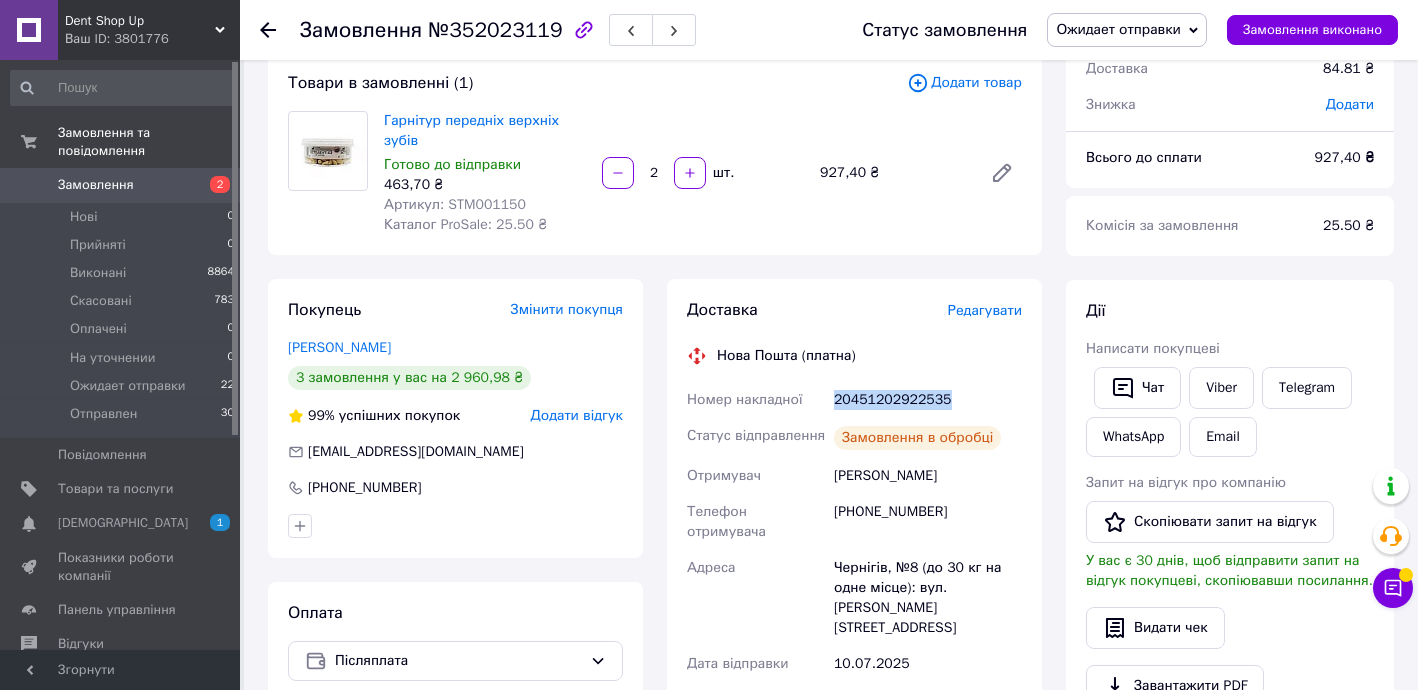 click on "20451202922535" at bounding box center [928, 400] 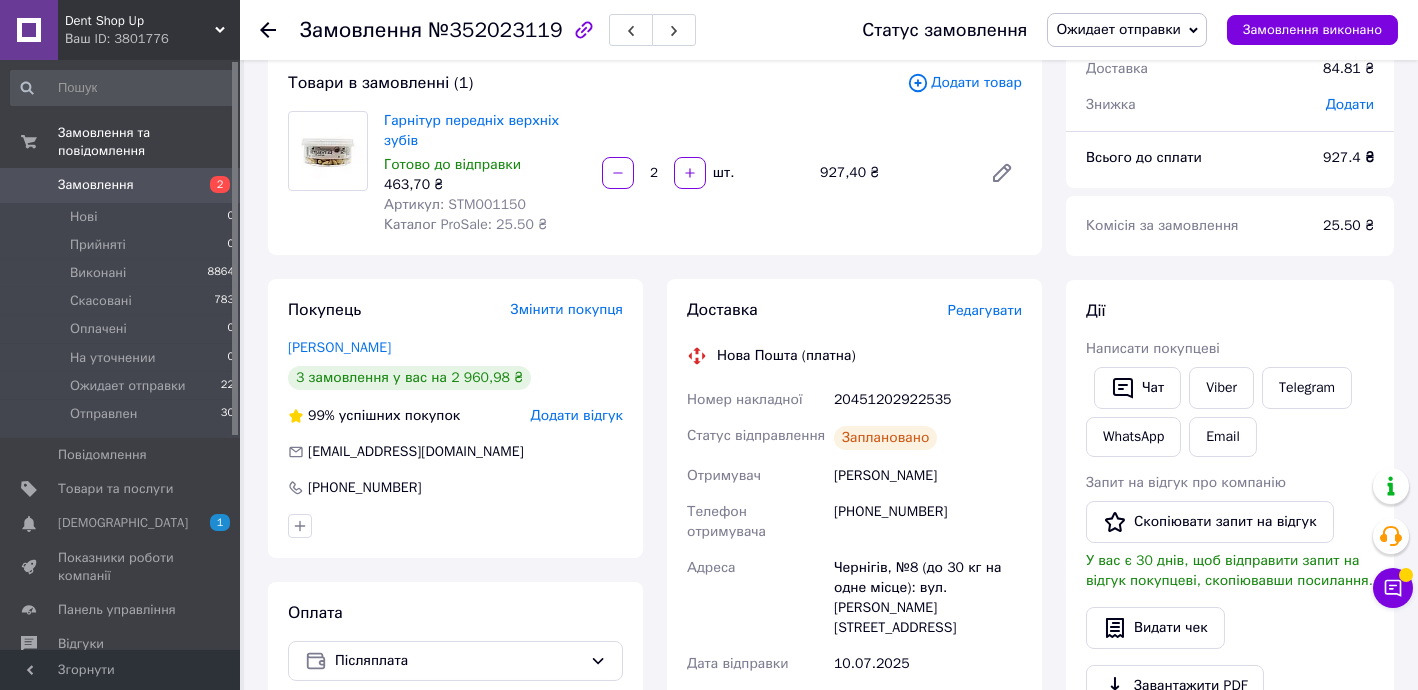 click 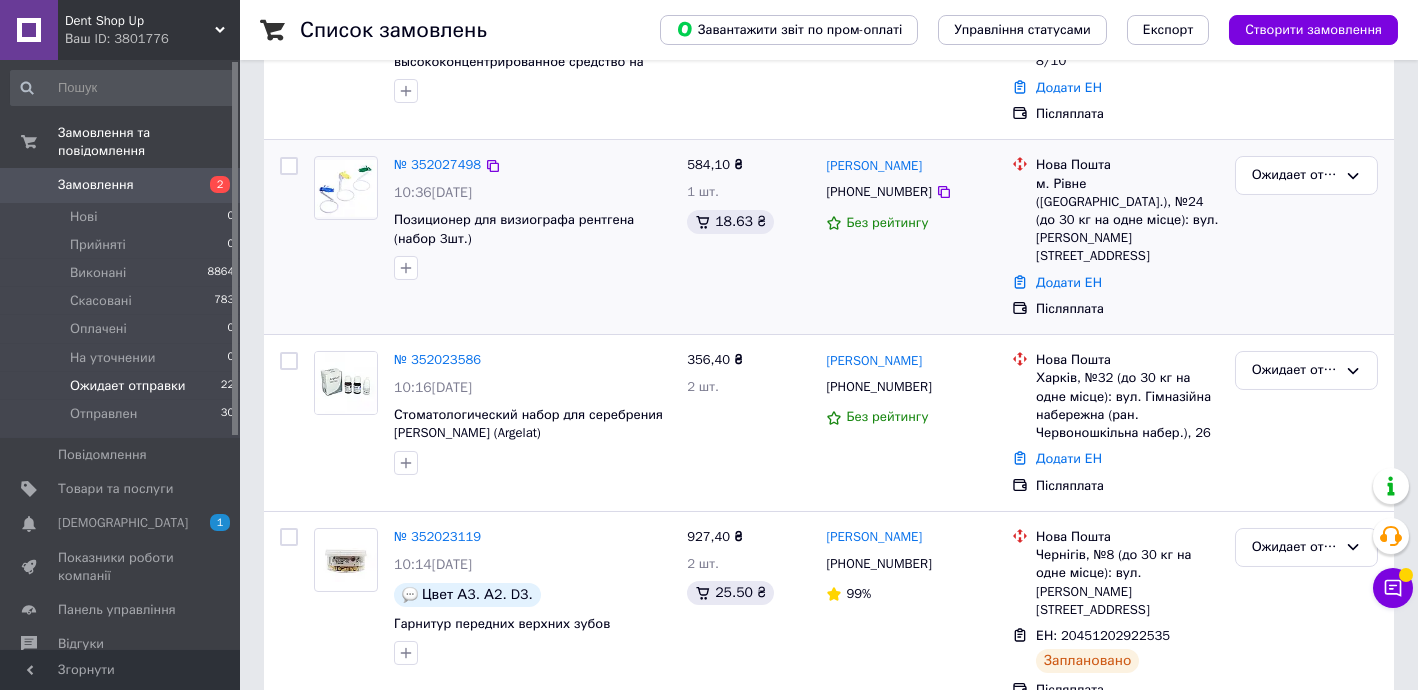 scroll, scrollTop: 485, scrollLeft: 0, axis: vertical 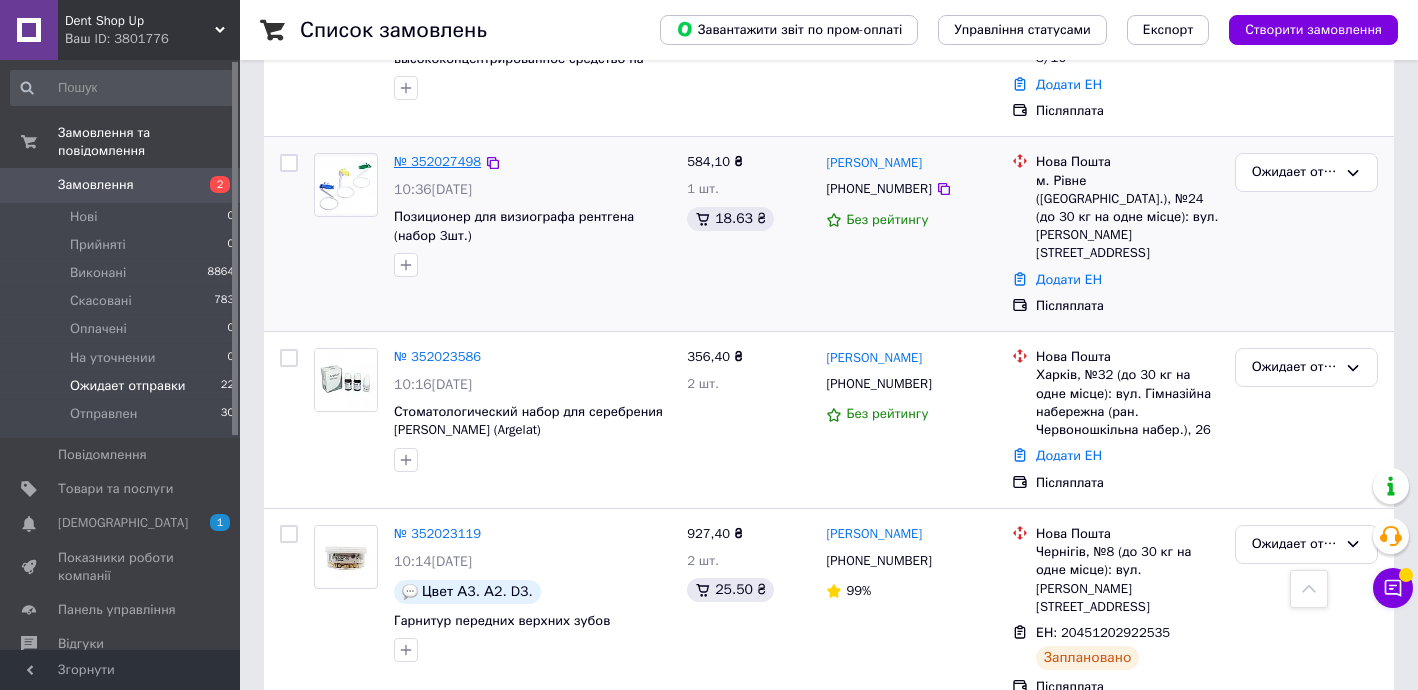 click on "№ 352027498" at bounding box center (437, 161) 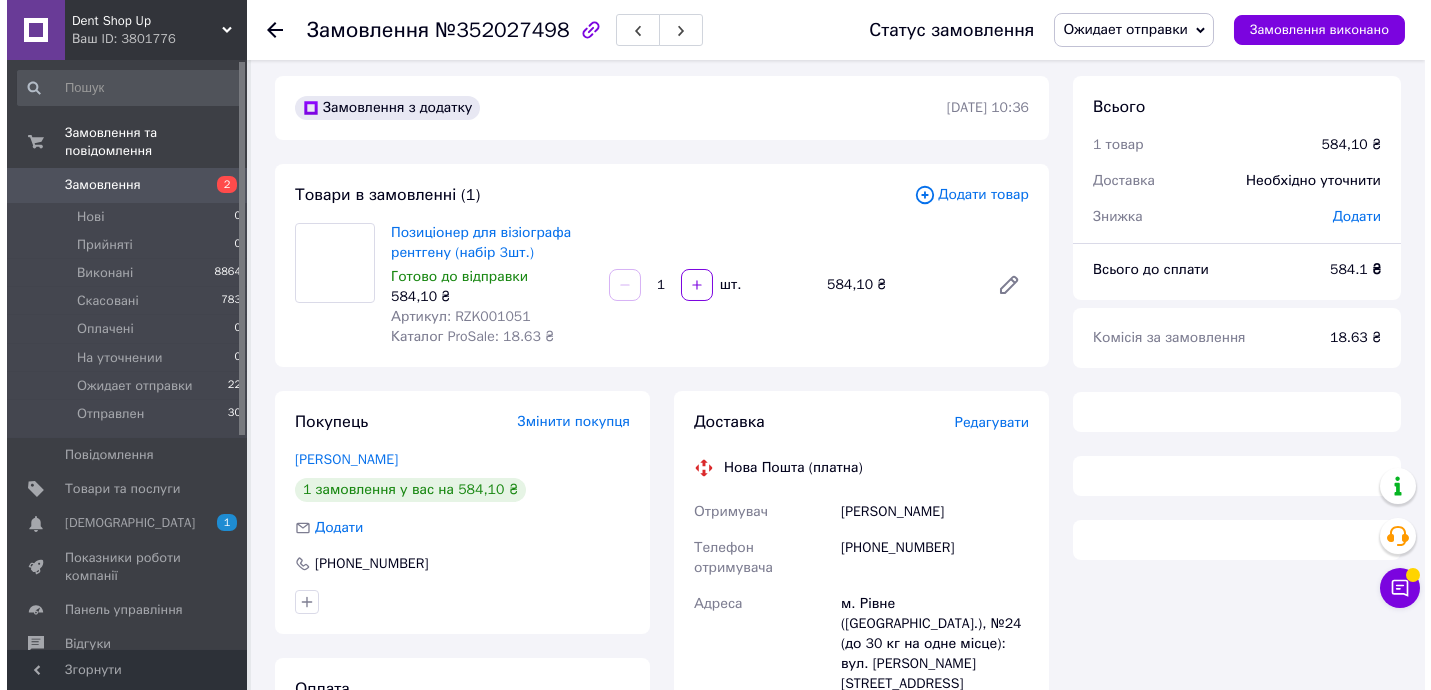 scroll, scrollTop: 0, scrollLeft: 0, axis: both 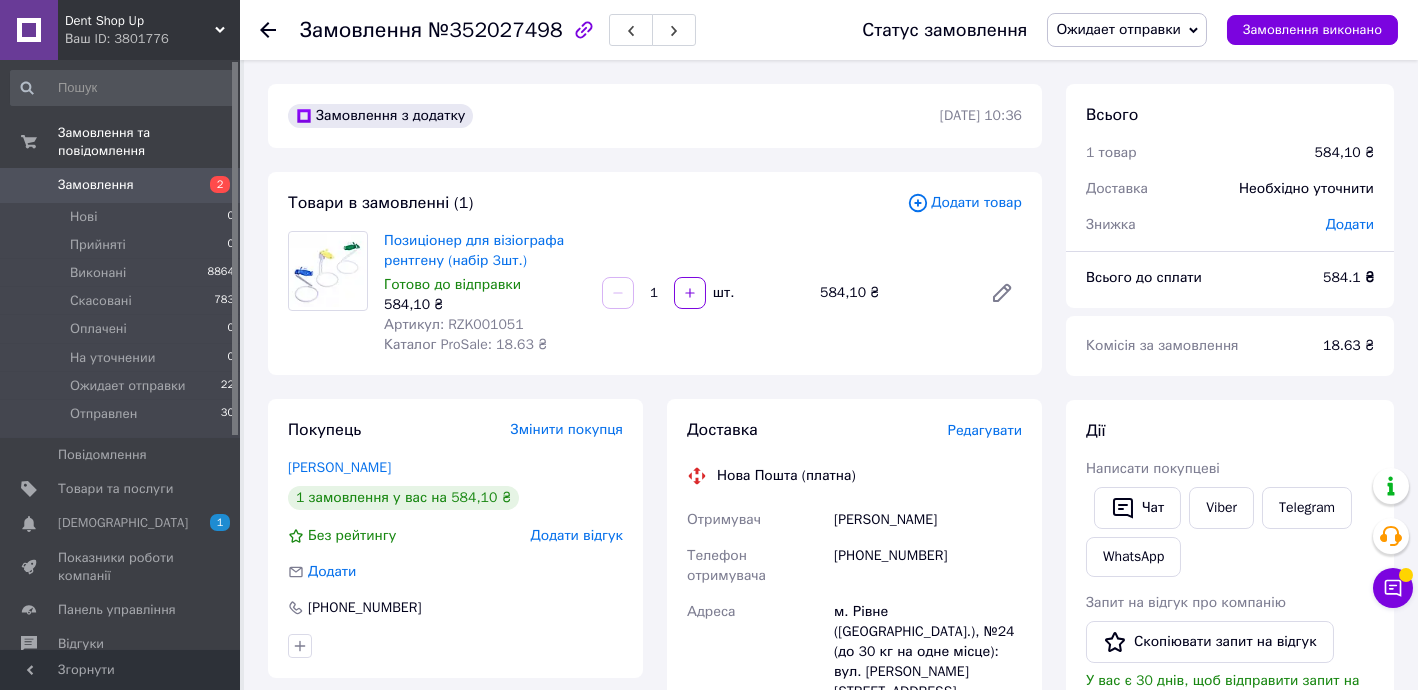 click on "Редагувати" at bounding box center (985, 430) 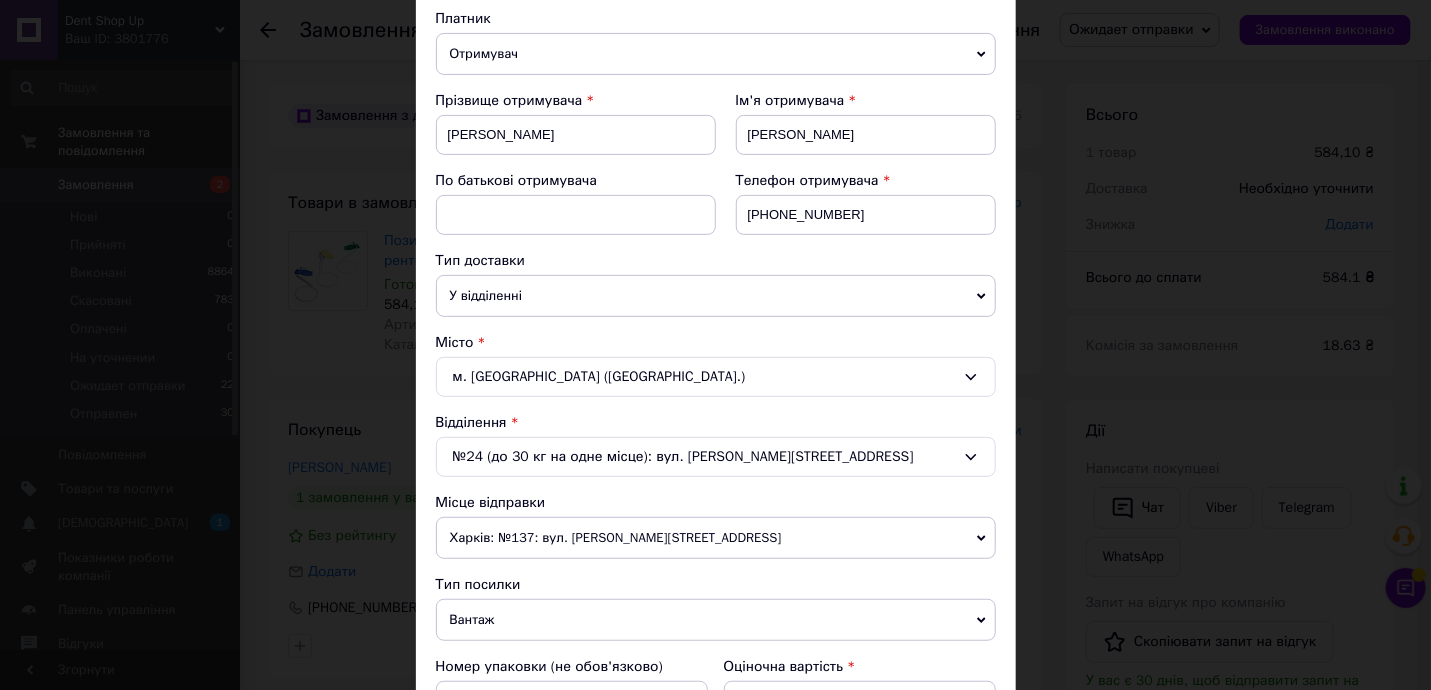 scroll, scrollTop: 605, scrollLeft: 0, axis: vertical 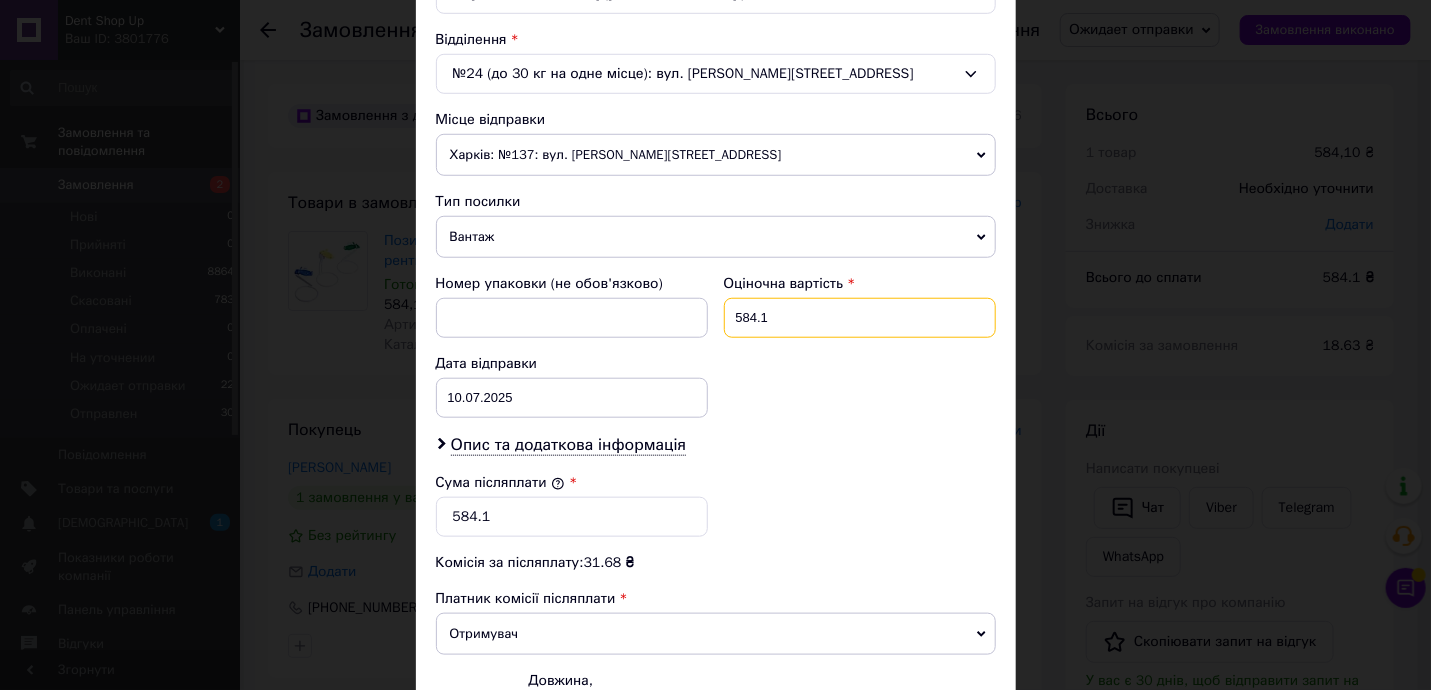 click on "584.1" at bounding box center [860, 318] 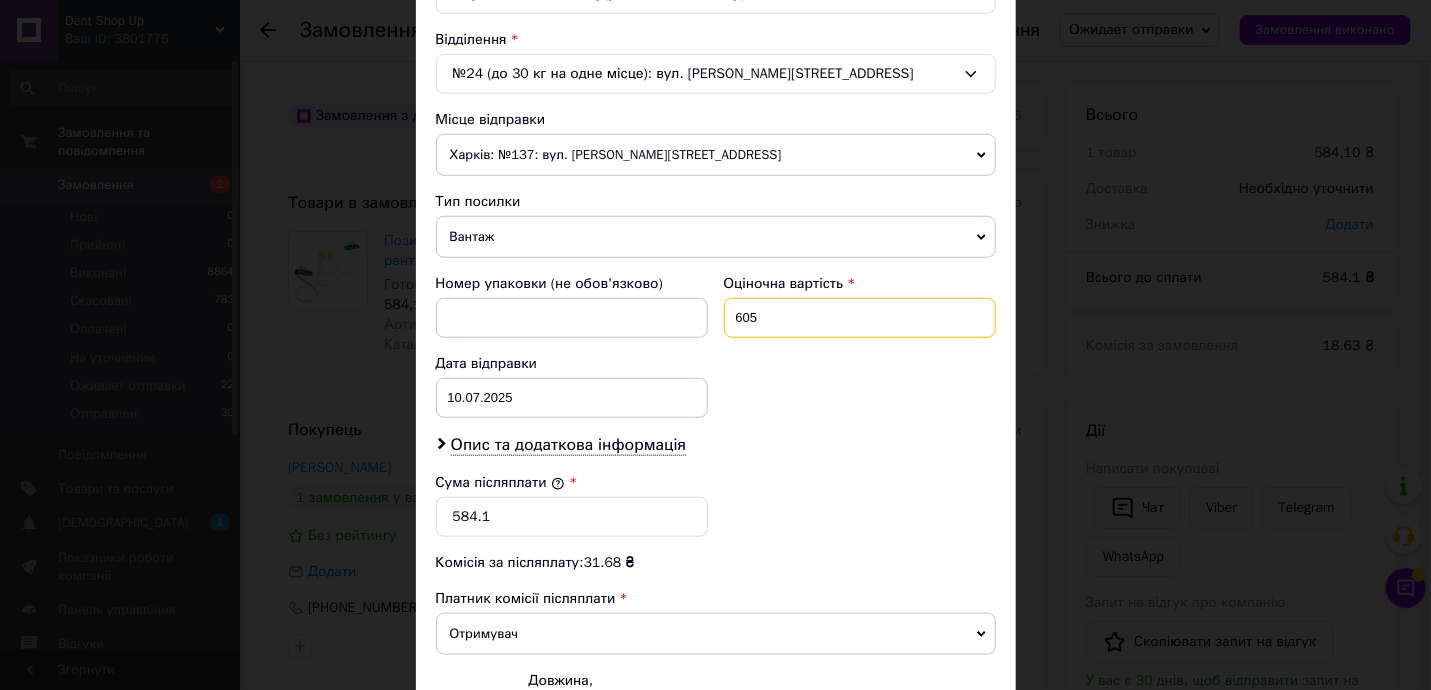 type on "605" 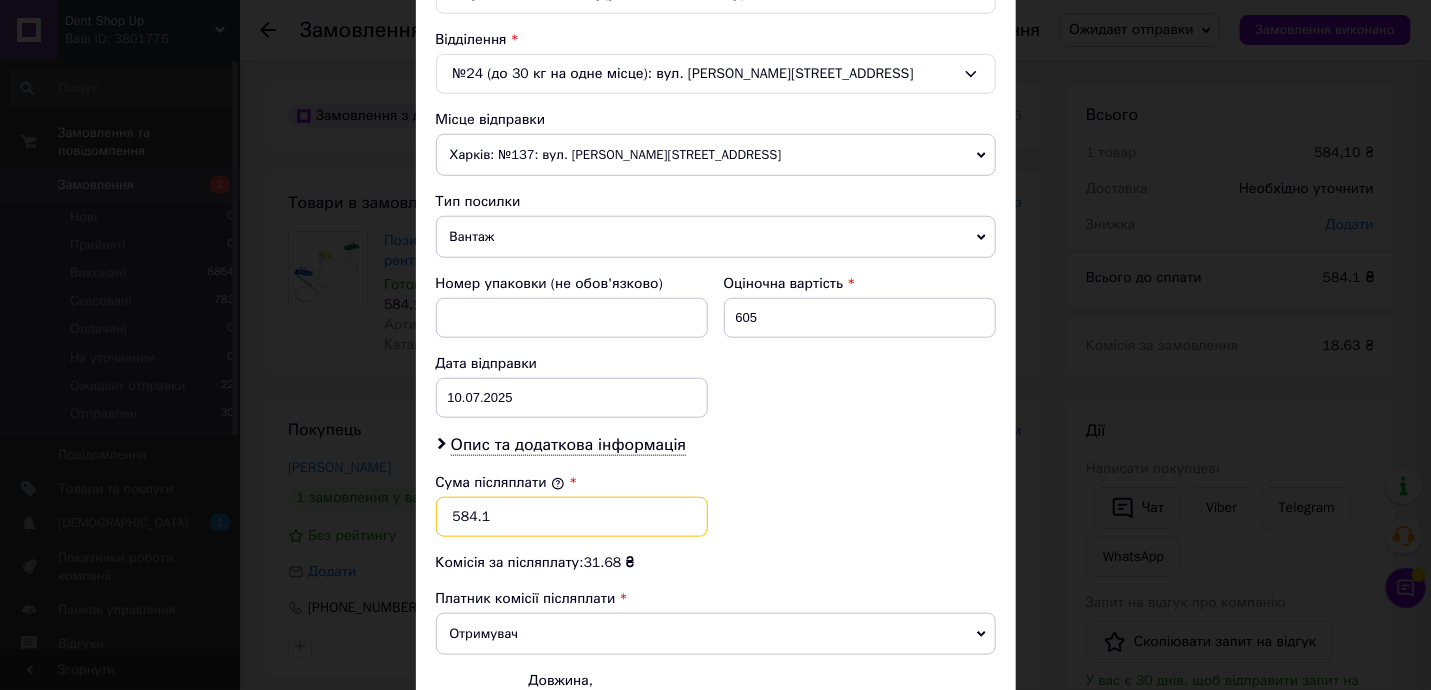 drag, startPoint x: 450, startPoint y: 505, endPoint x: 611, endPoint y: 517, distance: 161.44658 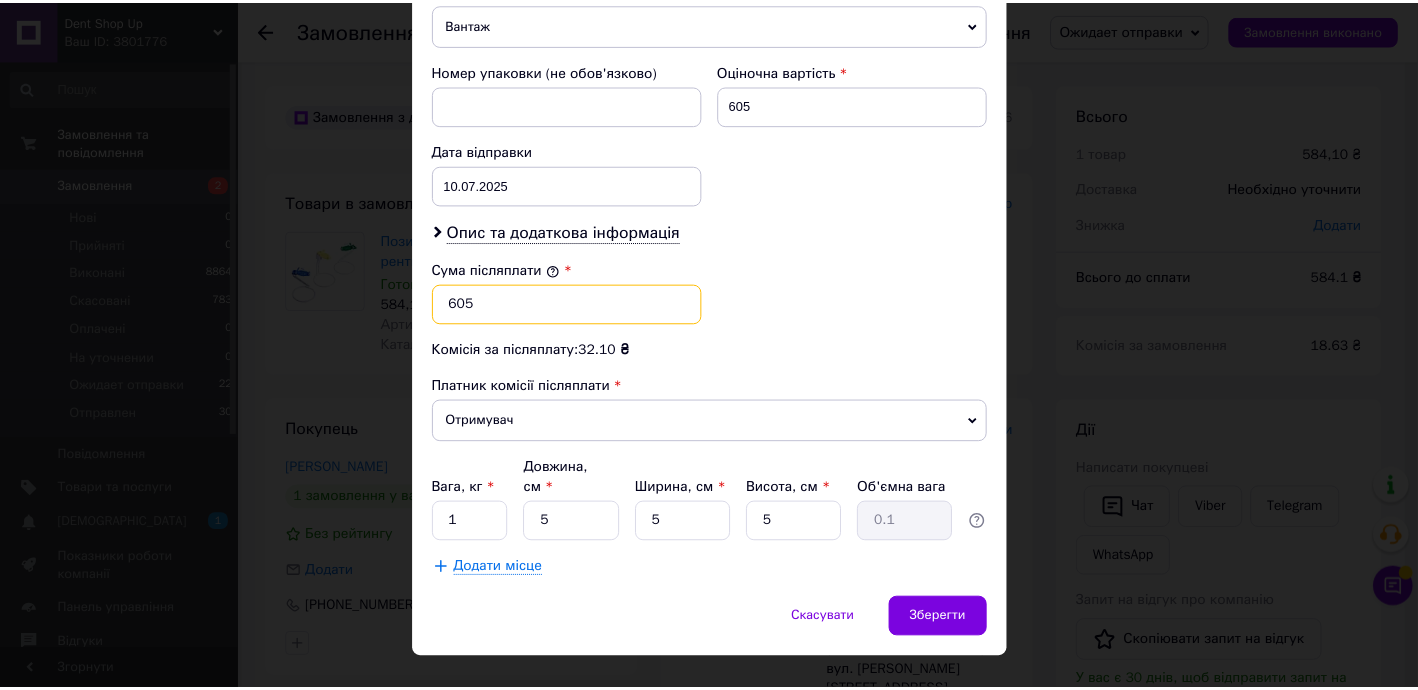 scroll, scrollTop: 827, scrollLeft: 0, axis: vertical 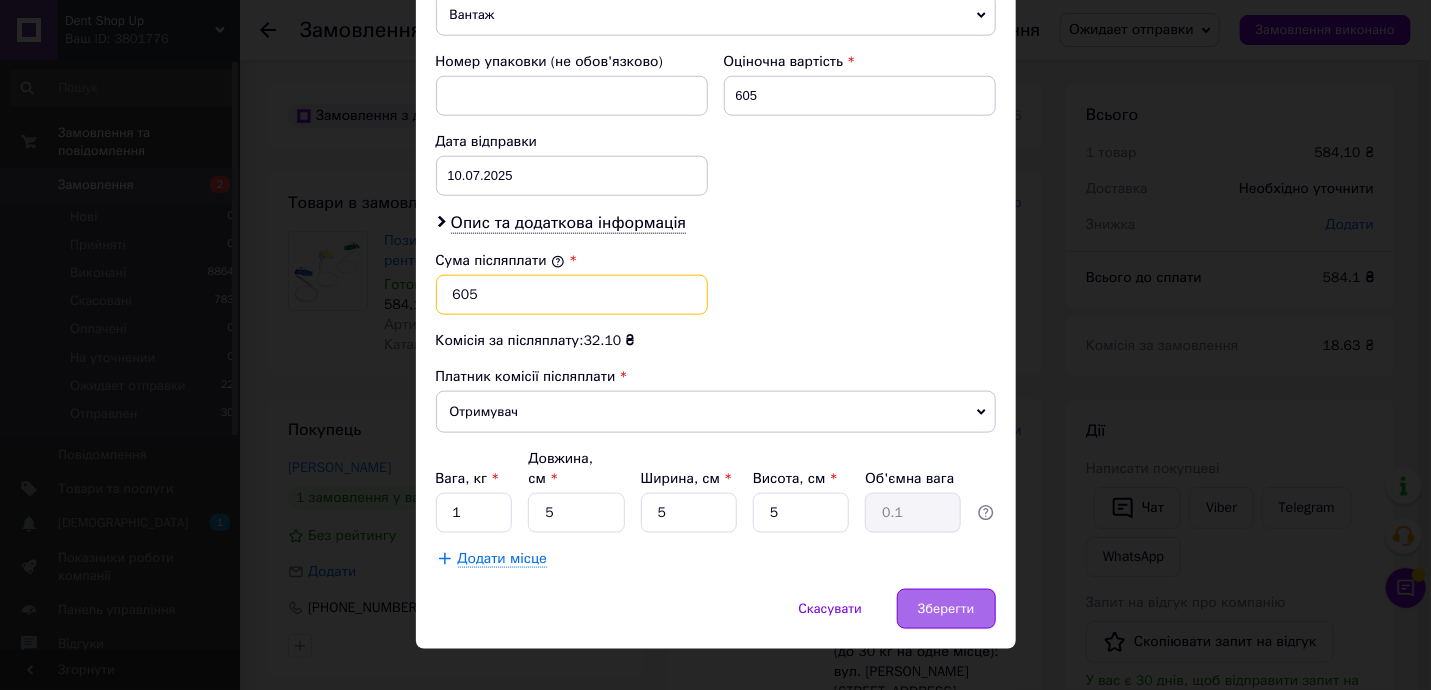 type on "605" 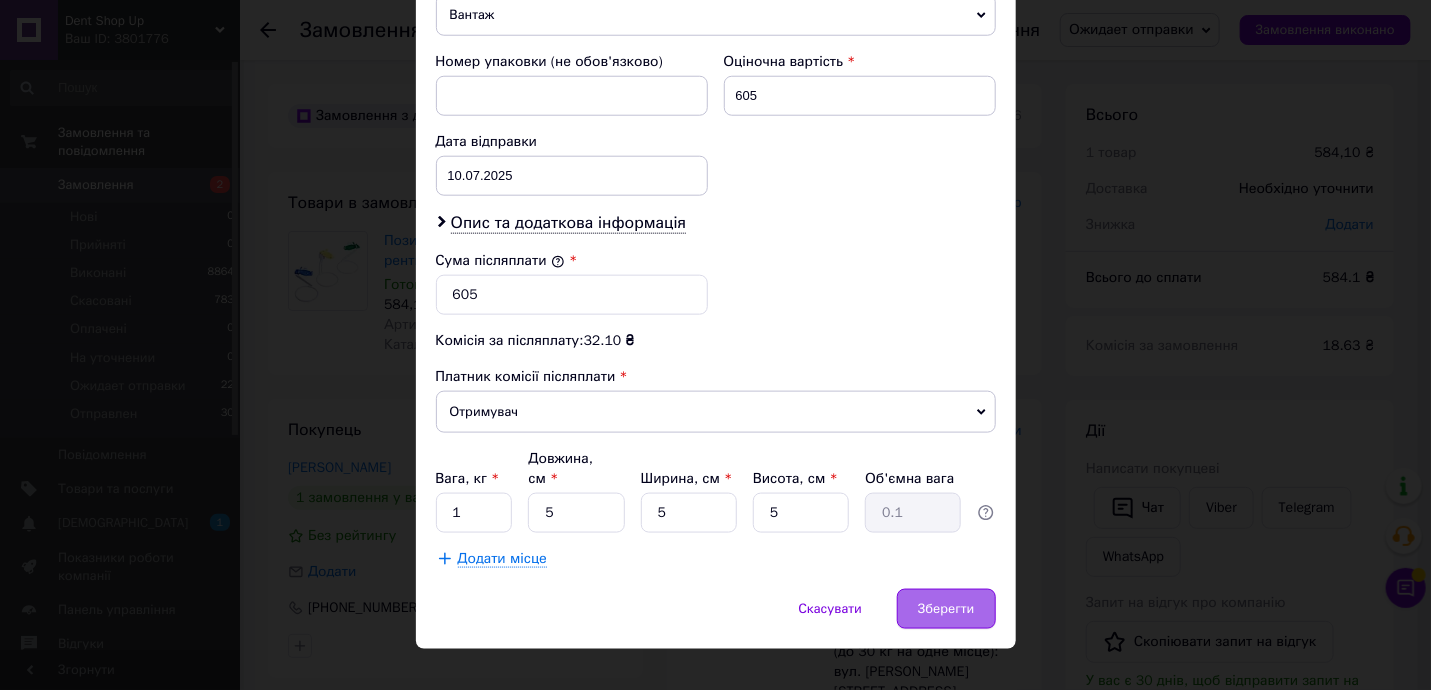 click on "Зберегти" at bounding box center (946, 609) 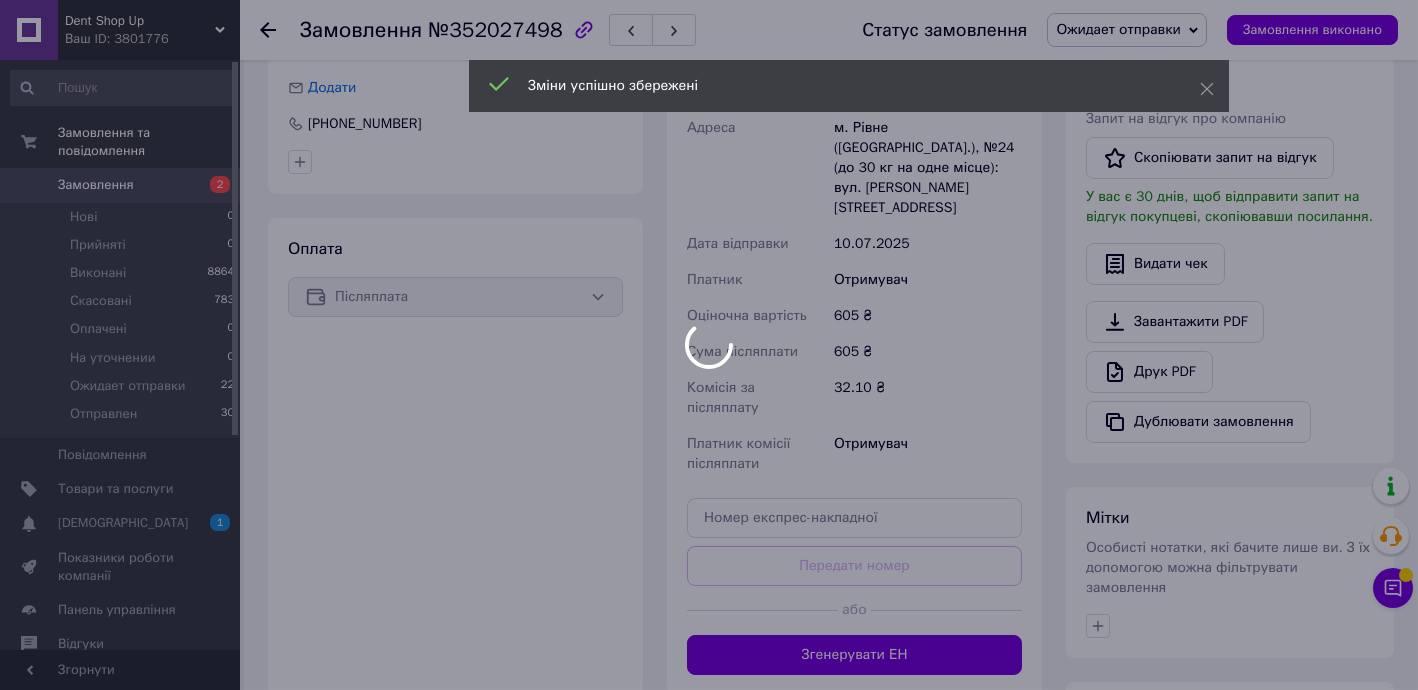 scroll, scrollTop: 485, scrollLeft: 0, axis: vertical 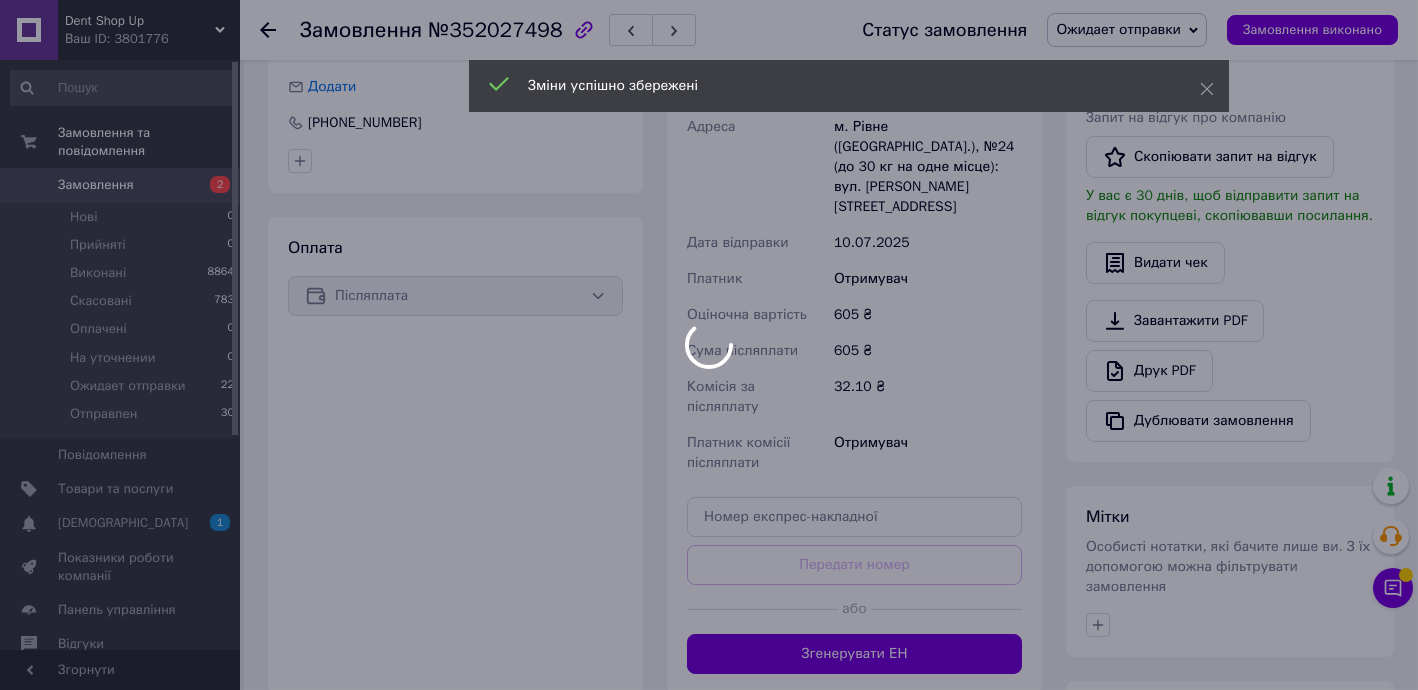click on "Згенерувати ЕН" at bounding box center [854, 654] 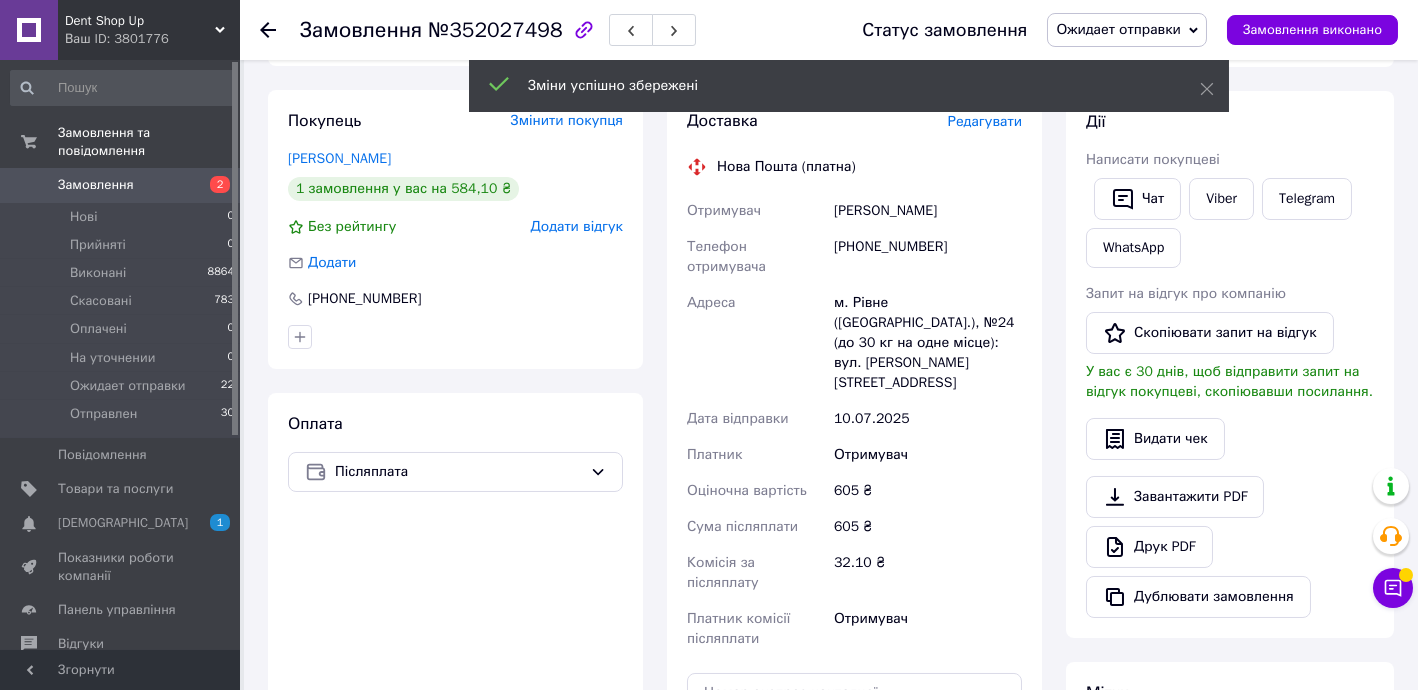 scroll, scrollTop: 121, scrollLeft: 0, axis: vertical 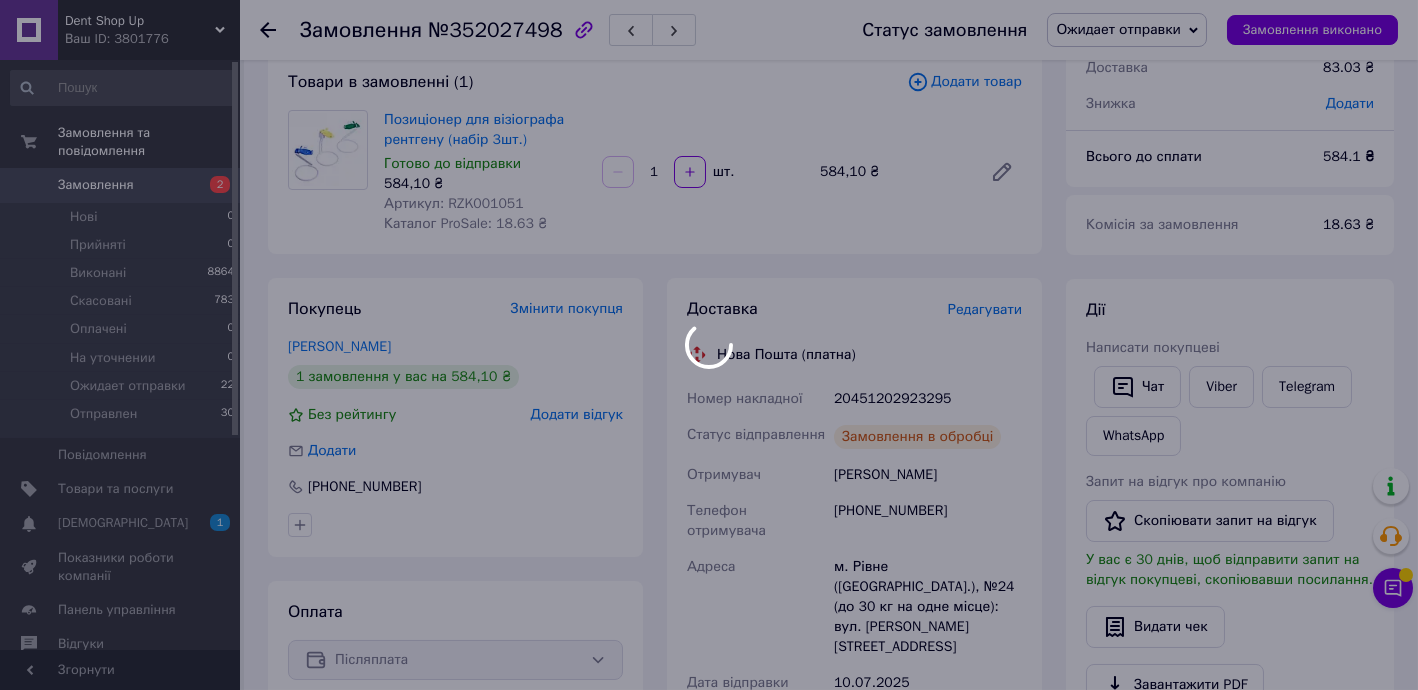 click on "20451202923295" at bounding box center (928, 399) 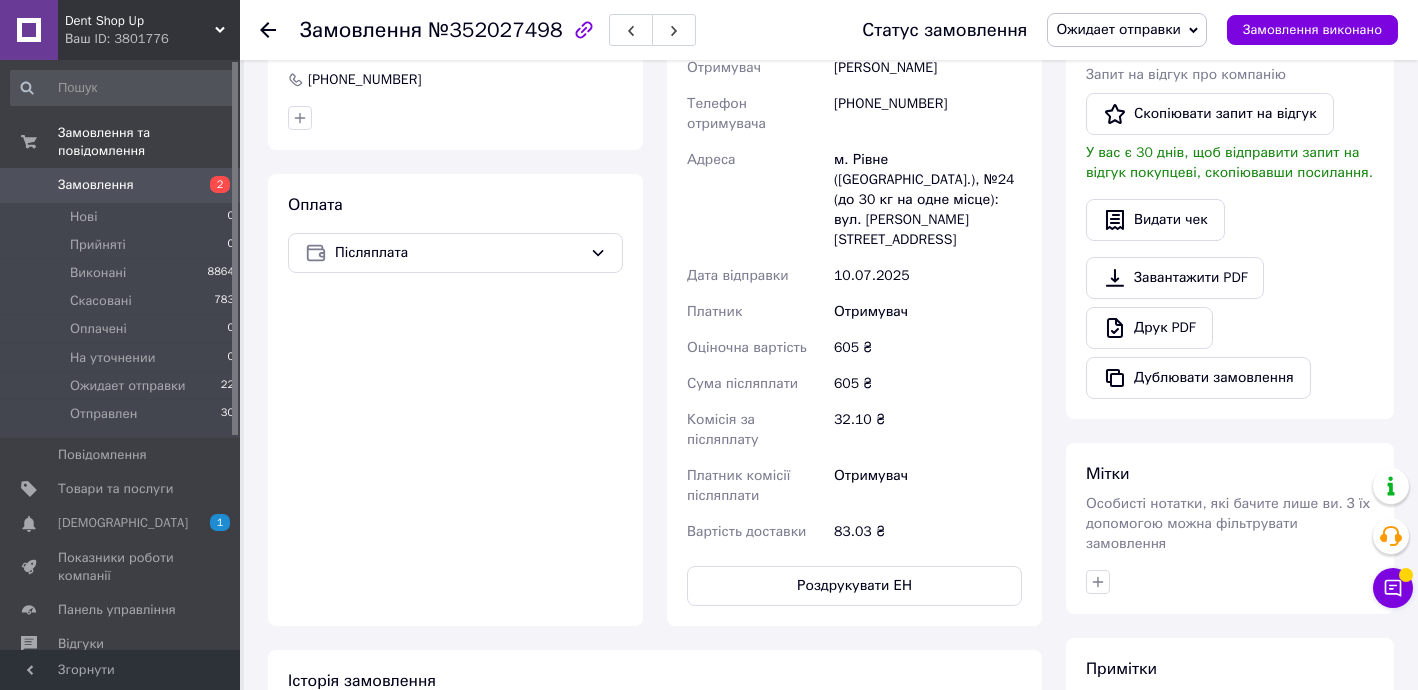 scroll, scrollTop: 727, scrollLeft: 0, axis: vertical 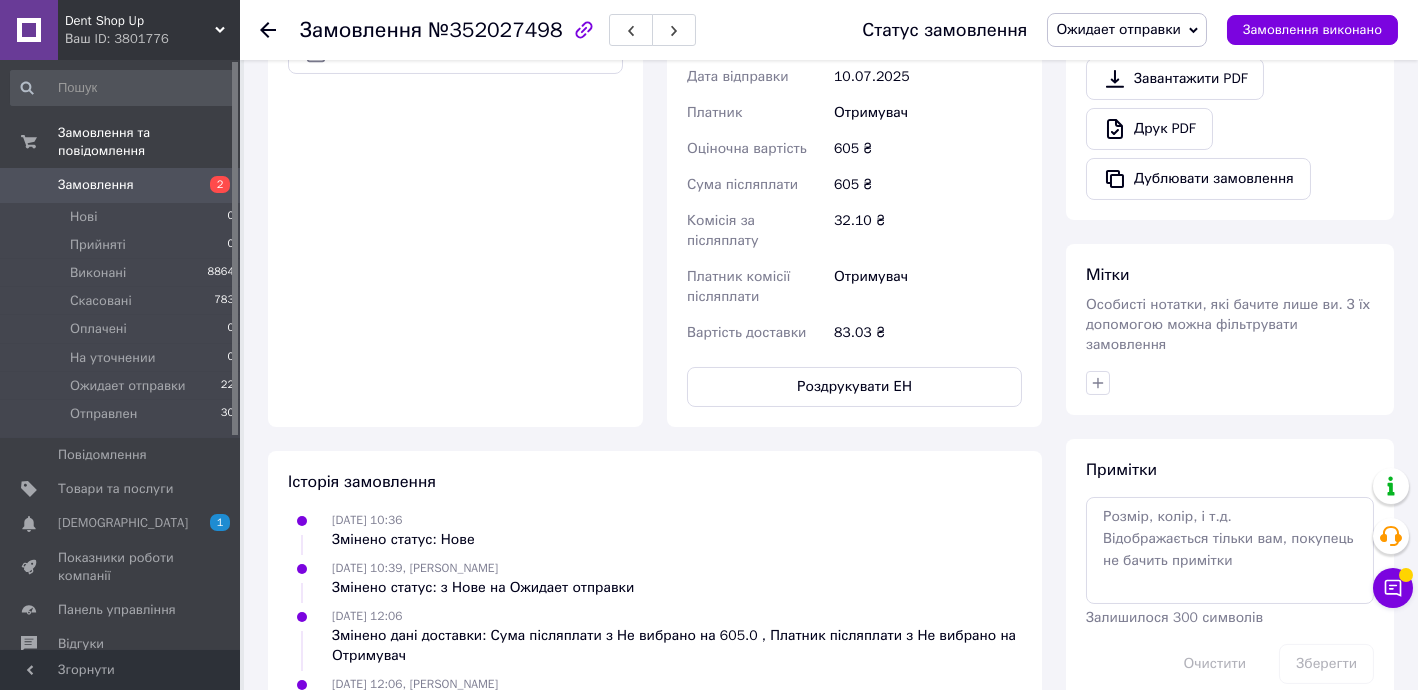 click 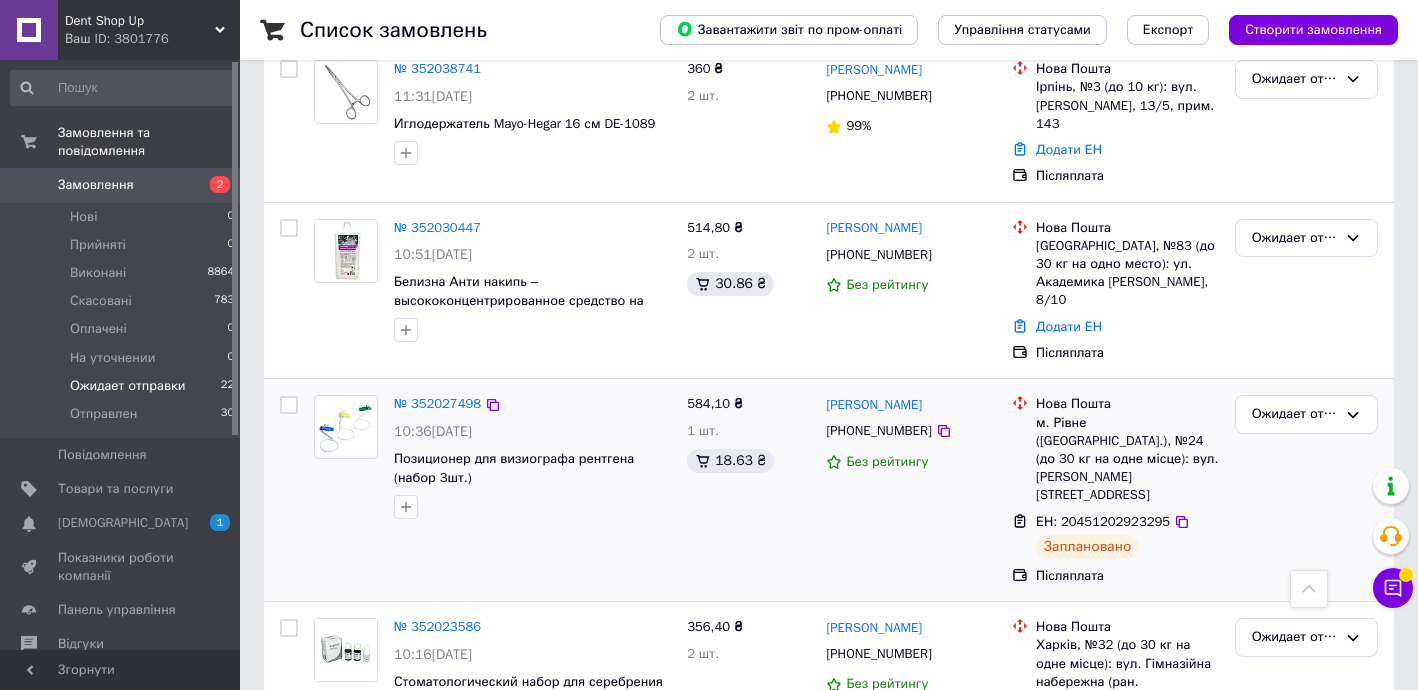 scroll, scrollTop: 242, scrollLeft: 0, axis: vertical 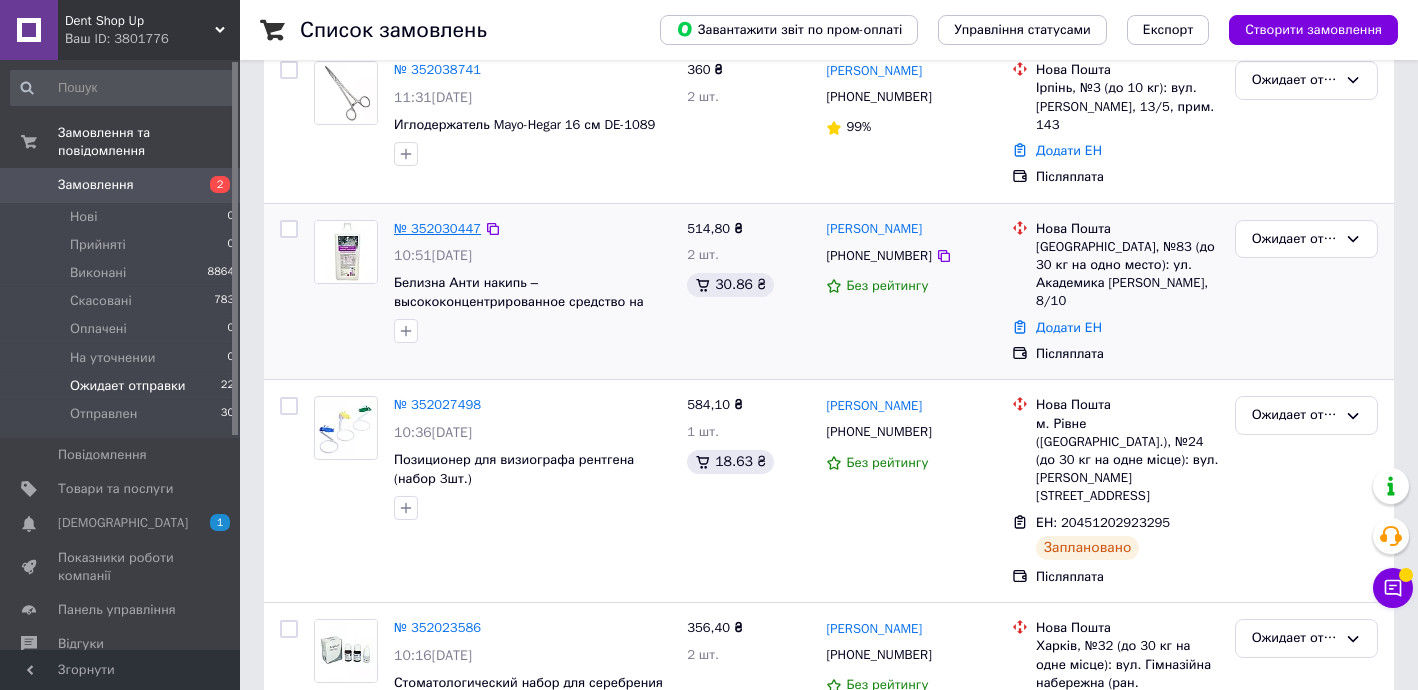 click on "№ 352030447" at bounding box center [437, 228] 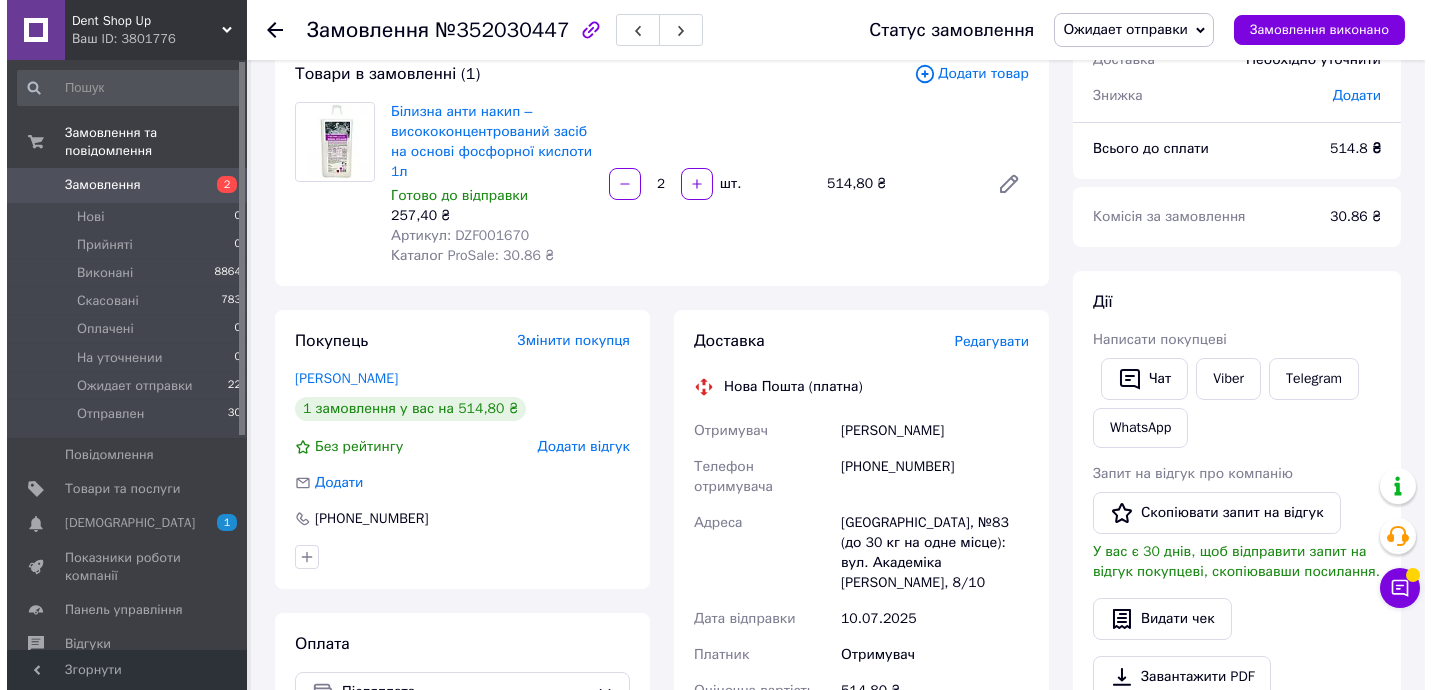 scroll, scrollTop: 121, scrollLeft: 0, axis: vertical 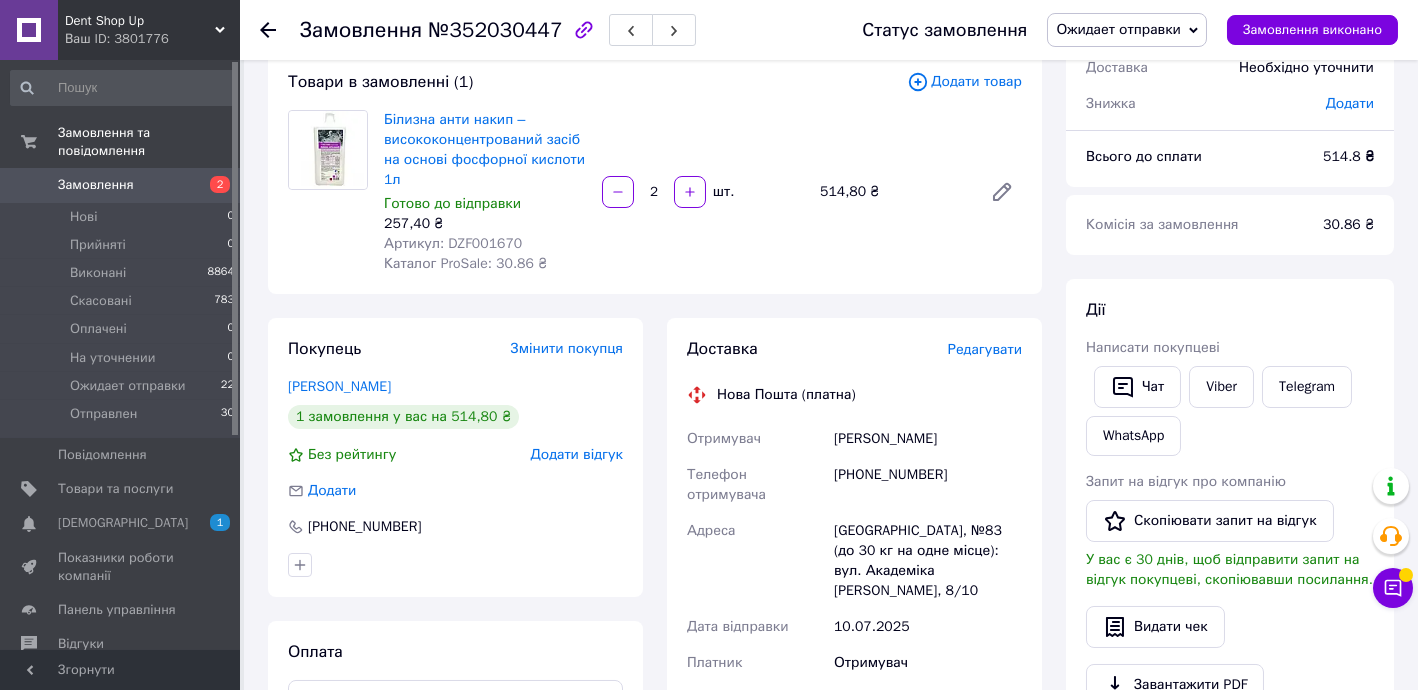 click on "Редагувати" at bounding box center [985, 349] 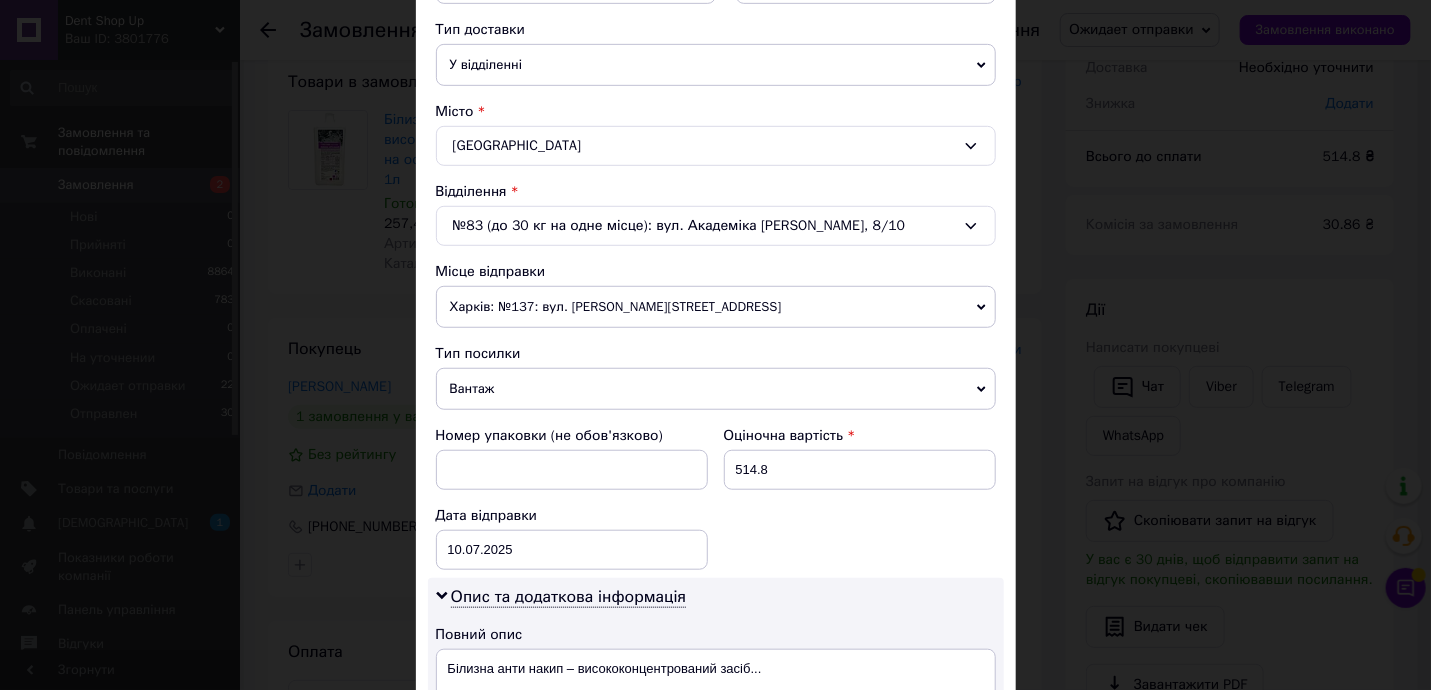 scroll, scrollTop: 485, scrollLeft: 0, axis: vertical 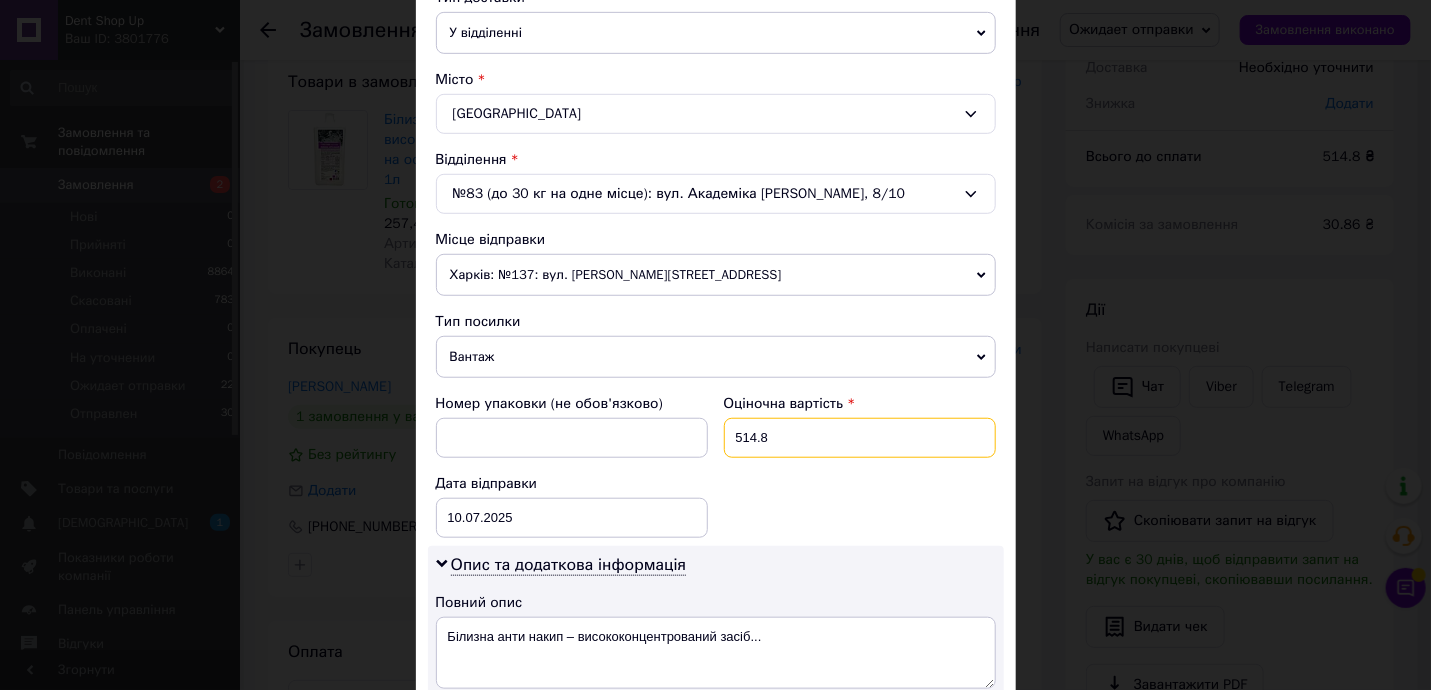 drag, startPoint x: 740, startPoint y: 429, endPoint x: 850, endPoint y: 437, distance: 110.29053 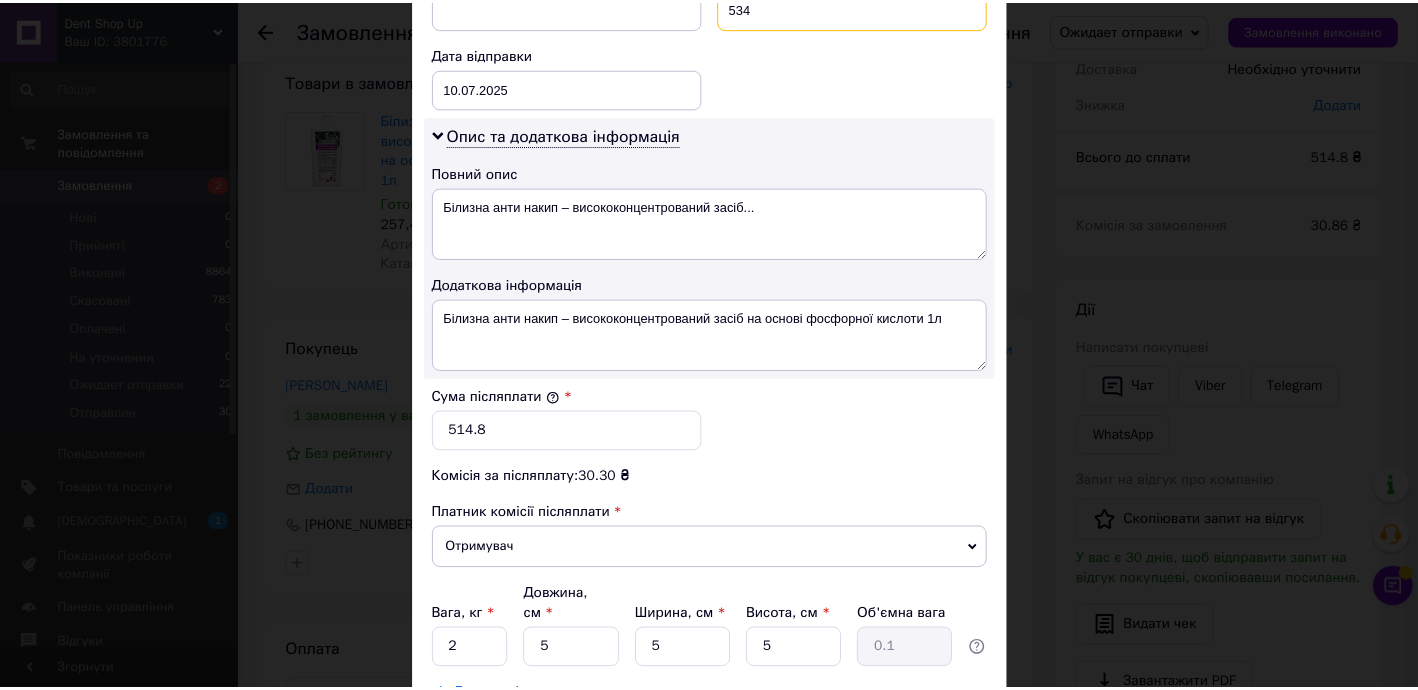 scroll, scrollTop: 969, scrollLeft: 0, axis: vertical 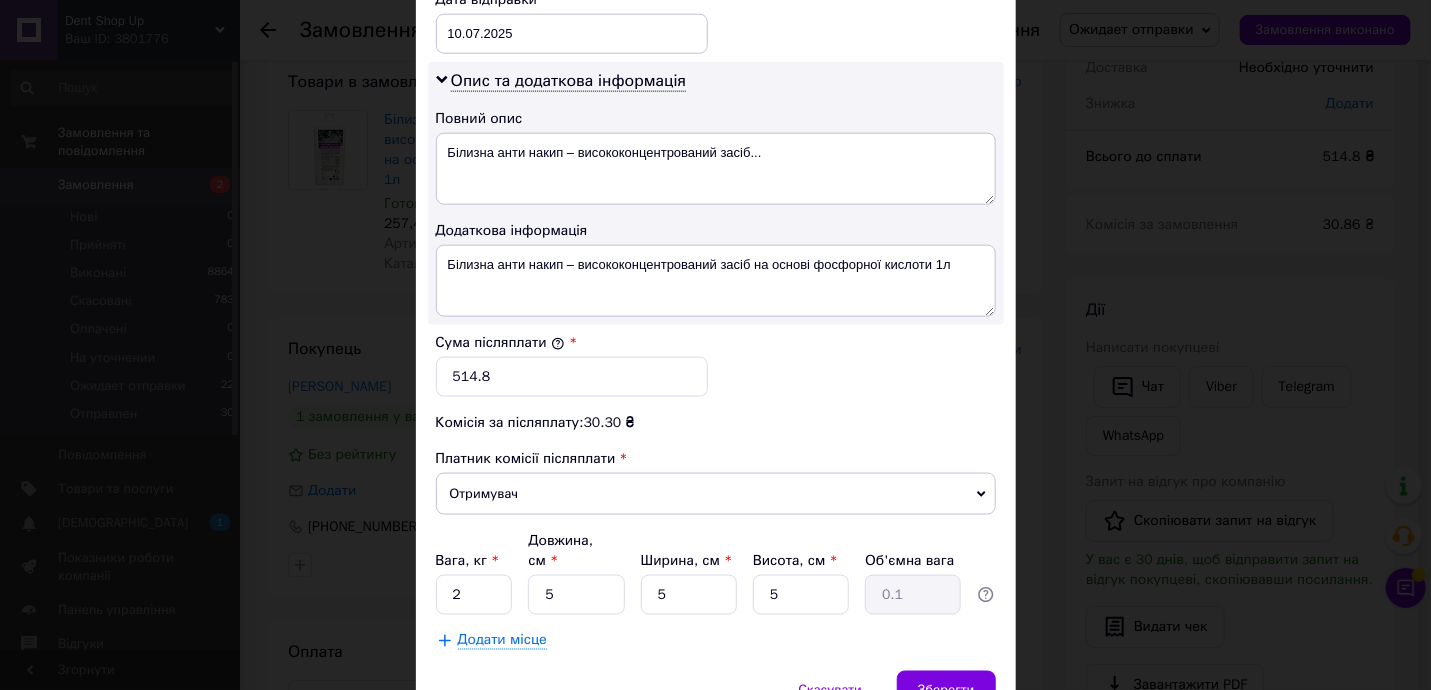type on "534" 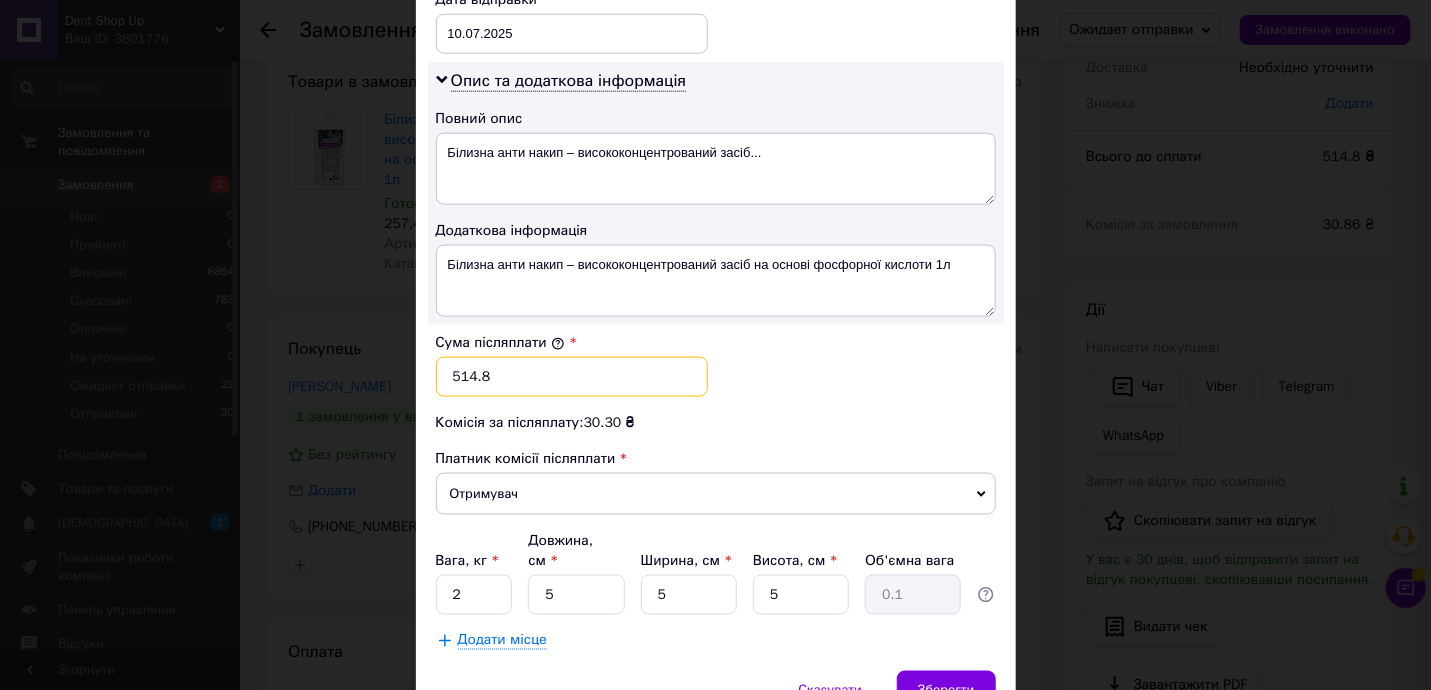 drag, startPoint x: 456, startPoint y: 371, endPoint x: 528, endPoint y: 371, distance: 72 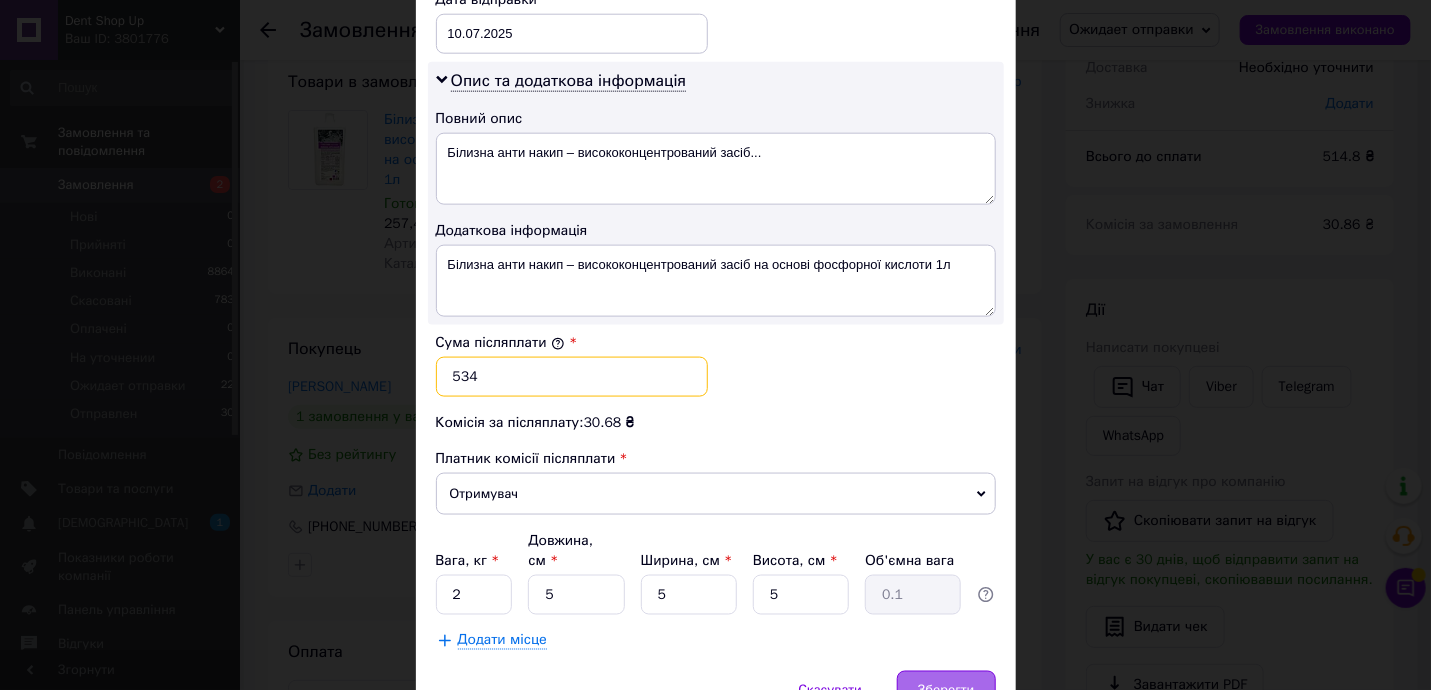 type on "534" 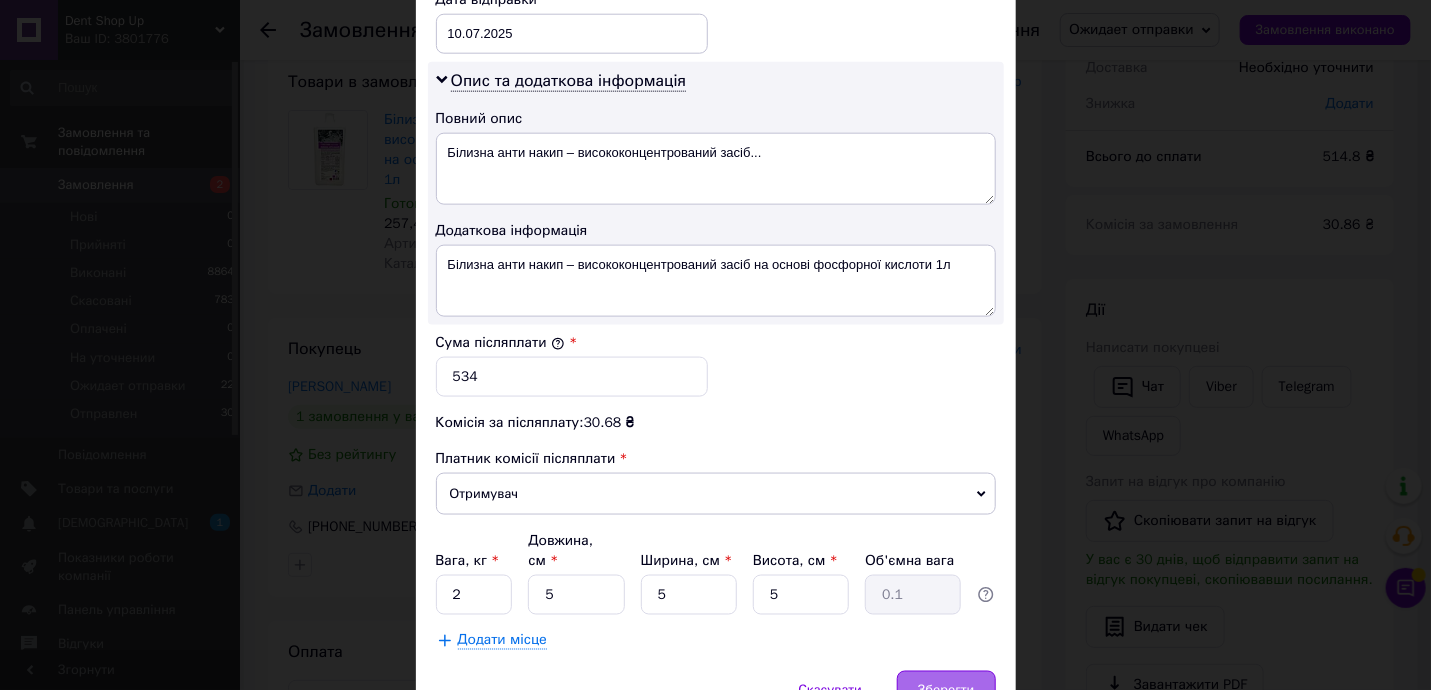 click on "Зберегти" at bounding box center [946, 691] 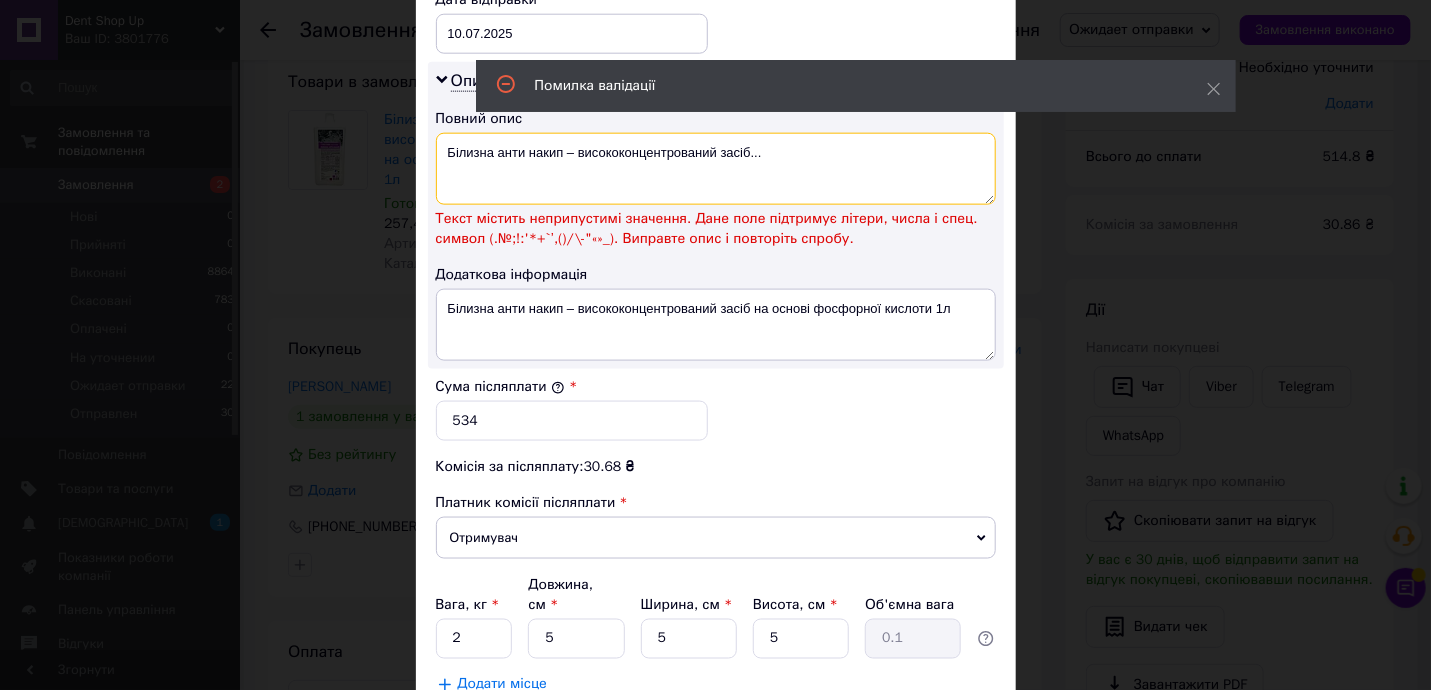 drag, startPoint x: 558, startPoint y: 141, endPoint x: 870, endPoint y: 172, distance: 313.5363 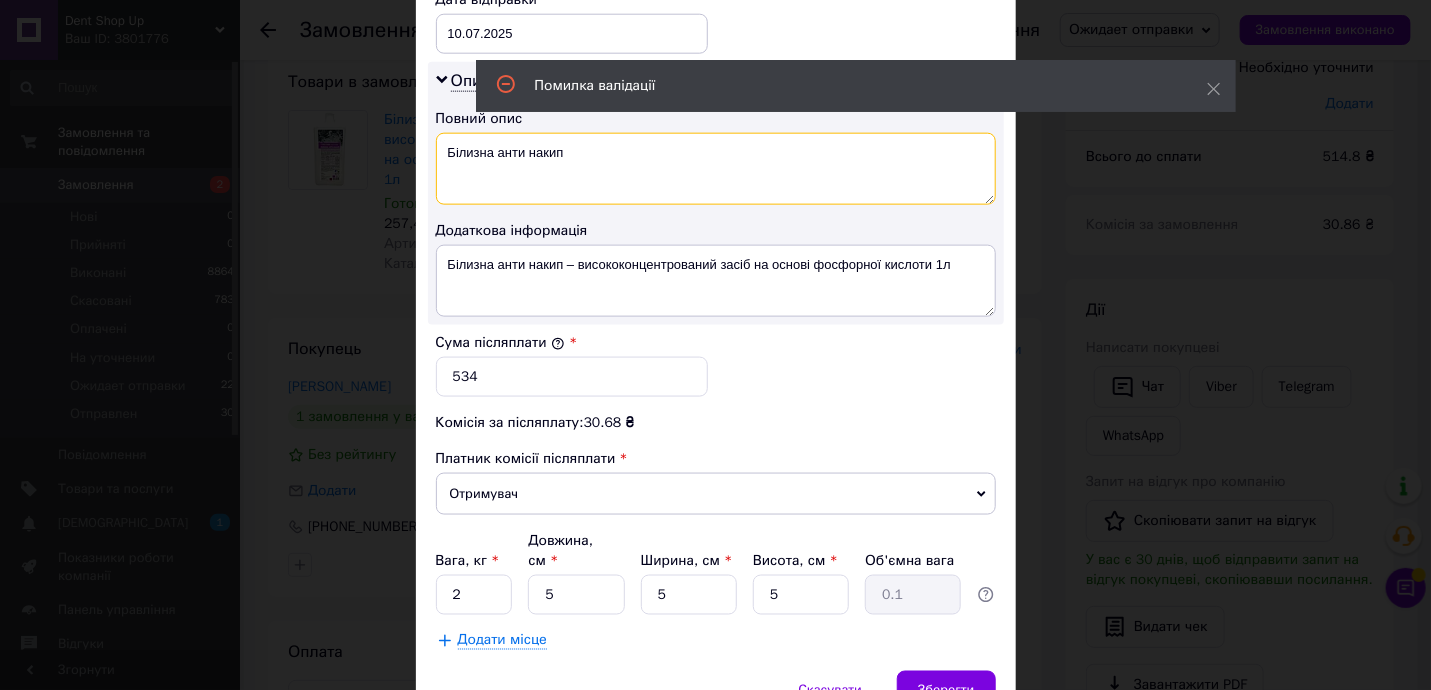 type on "Білизна анти накип" 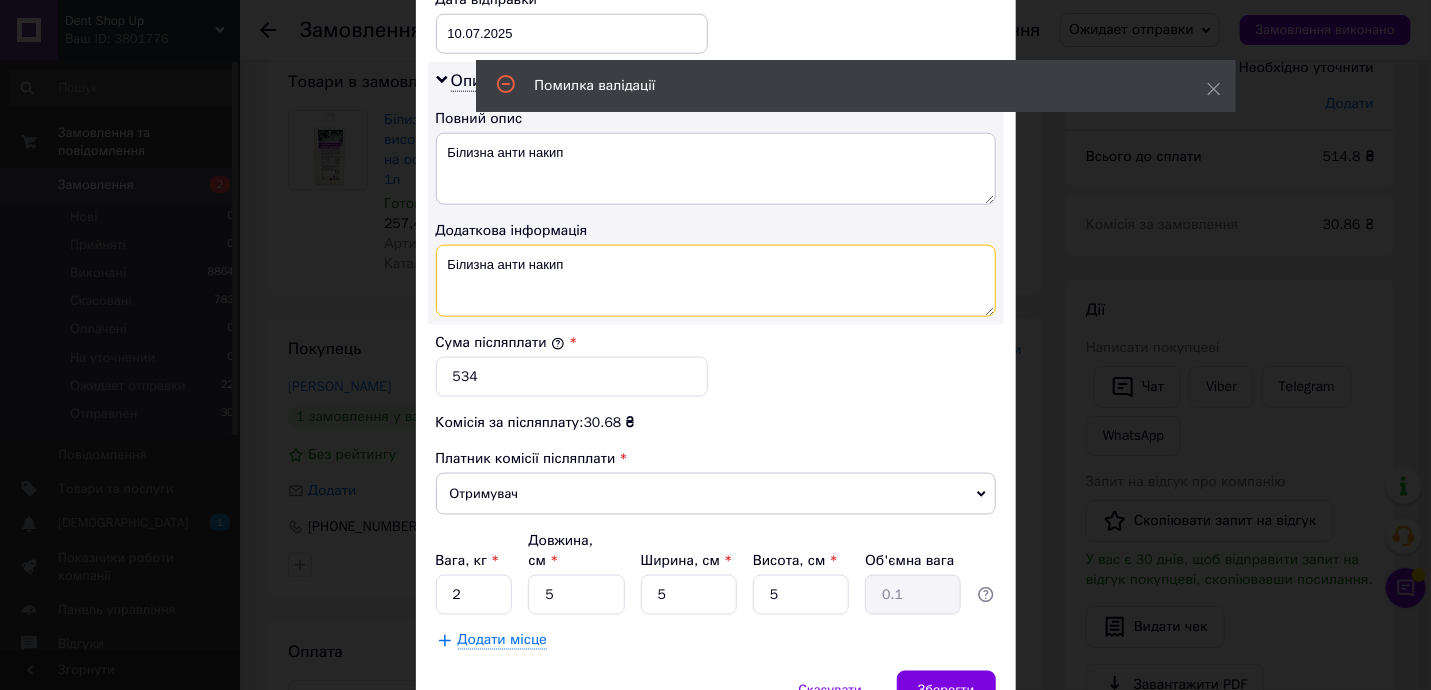 drag, startPoint x: 561, startPoint y: 256, endPoint x: 1021, endPoint y: 264, distance: 460.06955 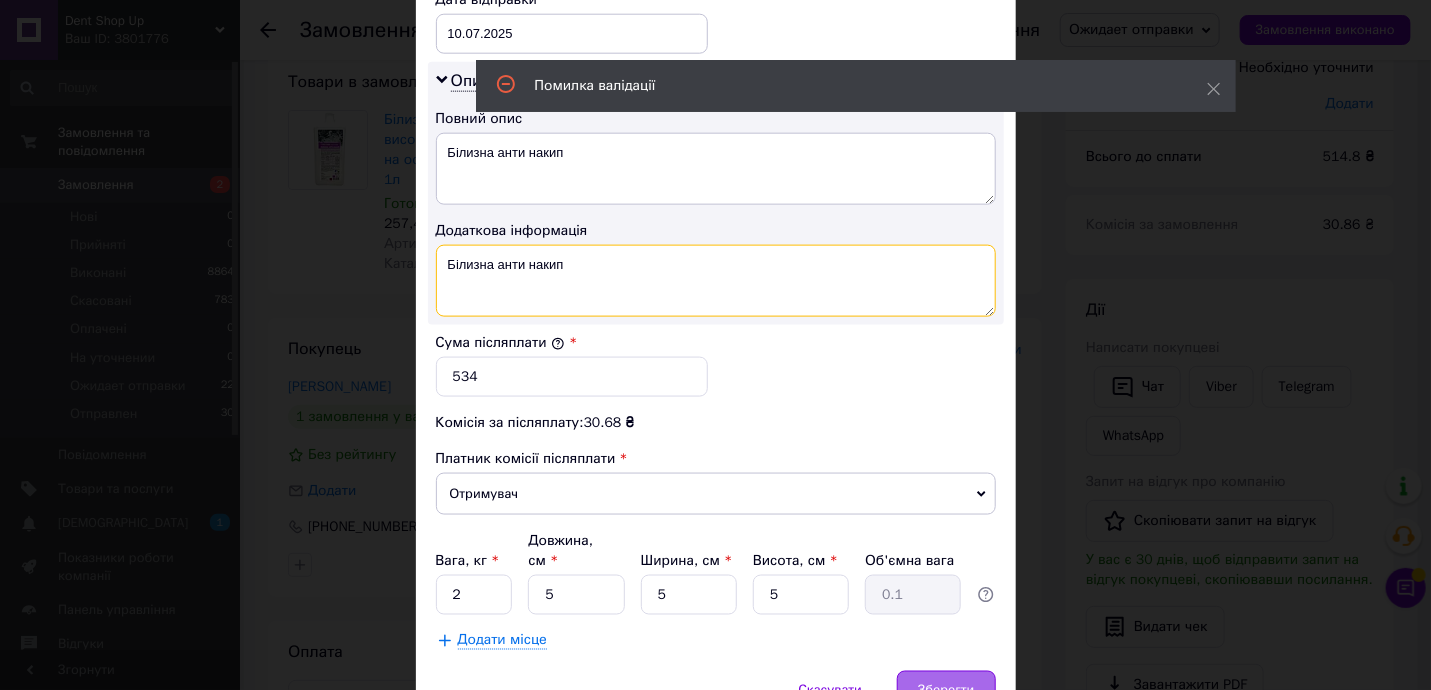 type on "Білизна анти накип" 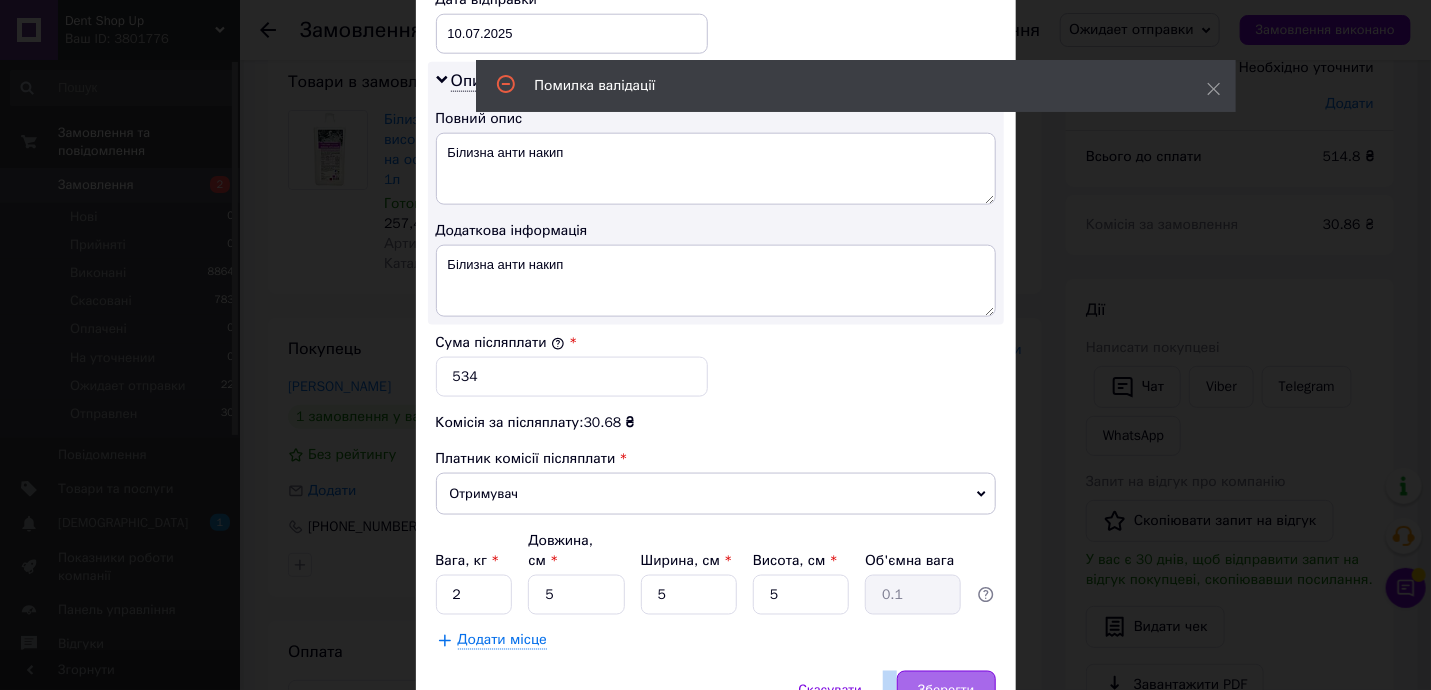 click on "× Редагування доставки Спосіб доставки Нова Пошта (платна) Платник Отримувач Відправник Прізвище отримувача Влазнева Ім'я отримувача [PERSON_NAME] батькові отримувача Телефон отримувача [PHONE_NUMBER] Тип доставки У відділенні Кур'єром В поштоматі Місто [GEOGRAPHIC_DATA] Відділення №83 (до 30 кг на одне місце): вул. Академіка [PERSON_NAME], 8/10 Місце відправки Харків: №137: вул. [PERSON_NAME], 21 Немає збігів. Спробуйте змінити умови пошуку Додати ще місце відправки Тип посилки Вантаж Документи Номер упаковки (не обов'язково) Оціночна вартість 534 Дата відправки [DATE] < 2025 > < Июль > Пн Вт Ср Чт 30" at bounding box center [716, -84] 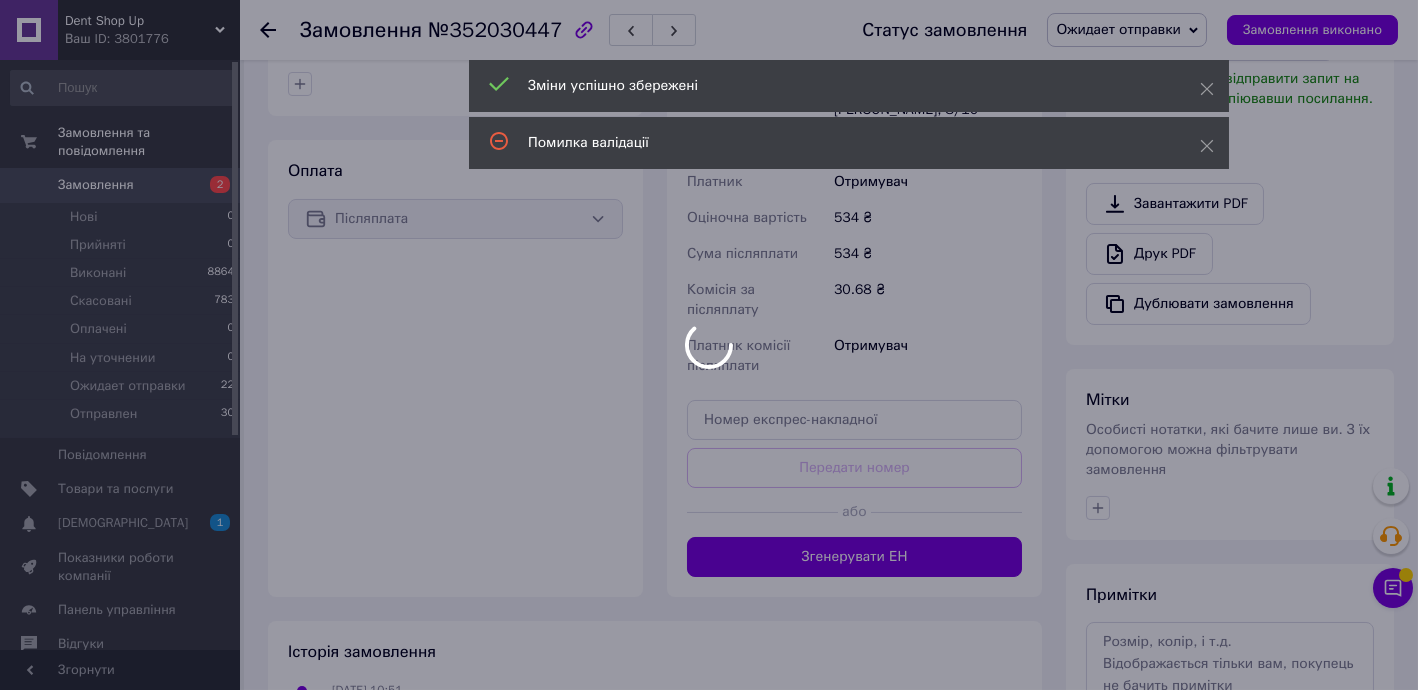 scroll, scrollTop: 606, scrollLeft: 0, axis: vertical 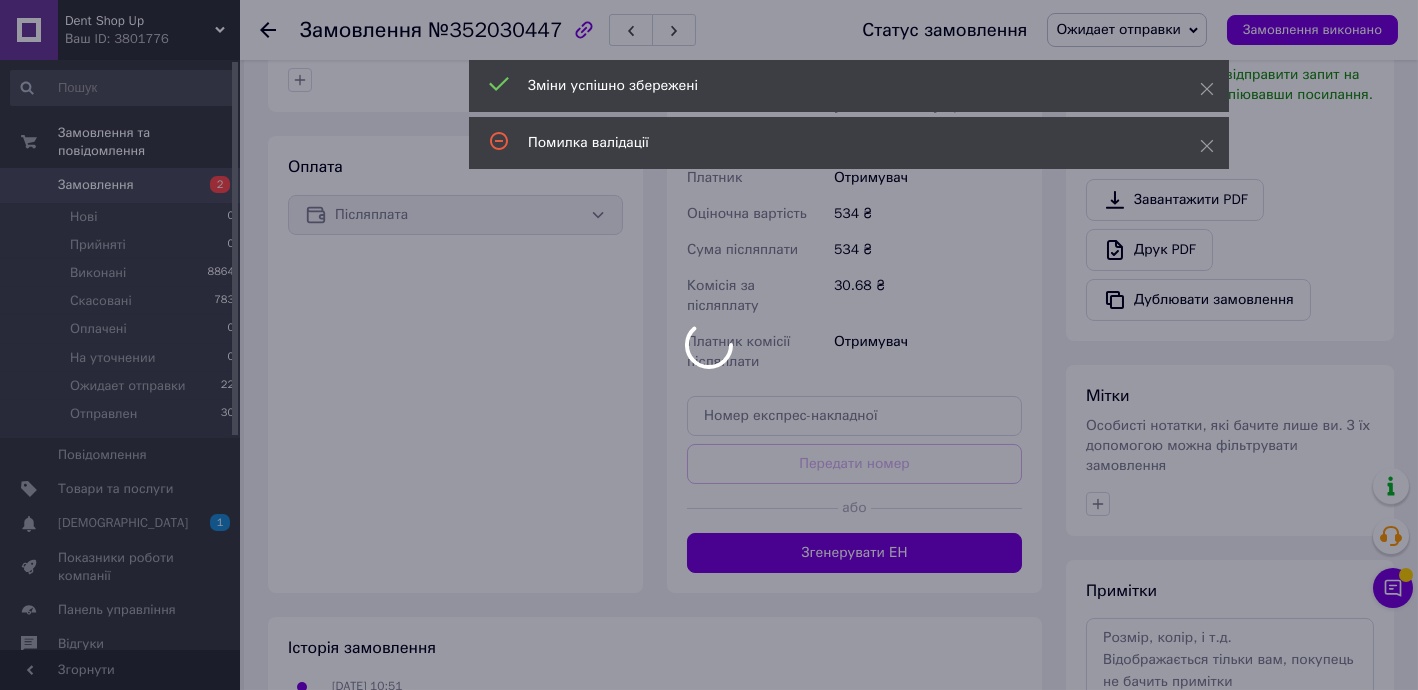 click at bounding box center (709, 345) 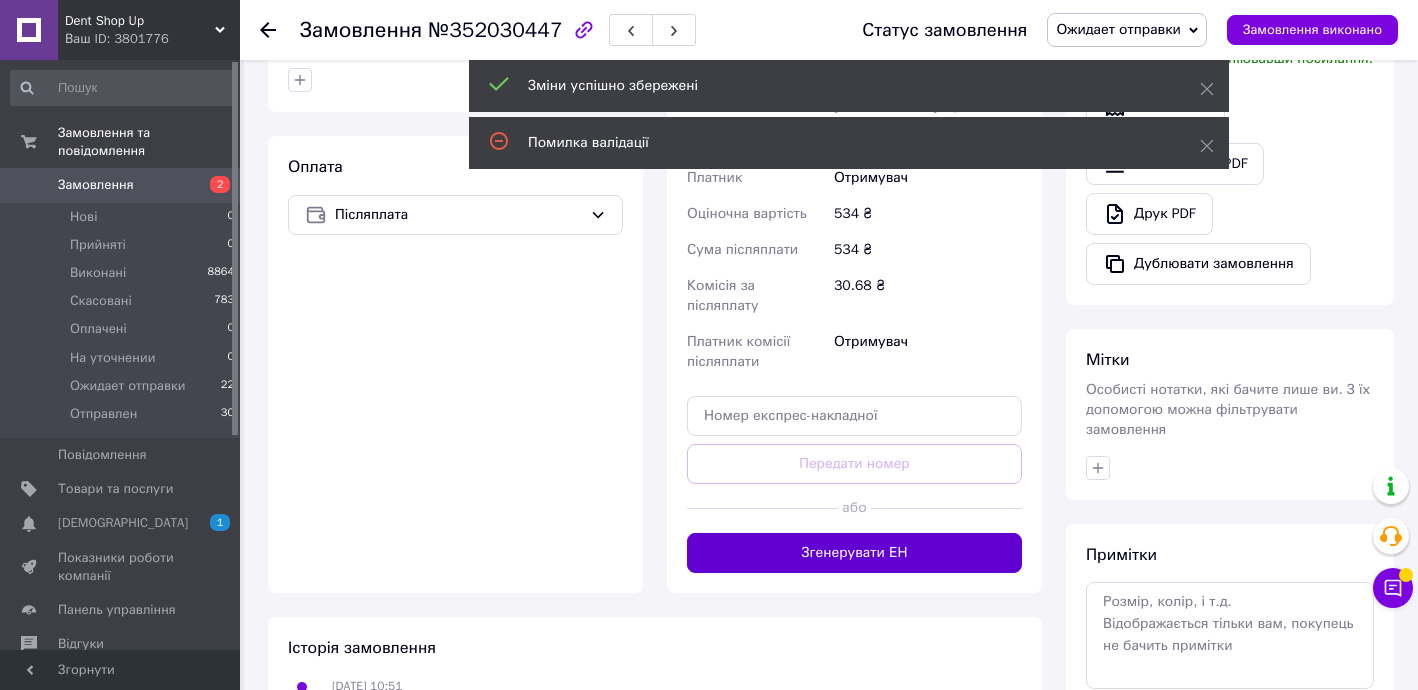 click on "Згенерувати ЕН" at bounding box center [854, 553] 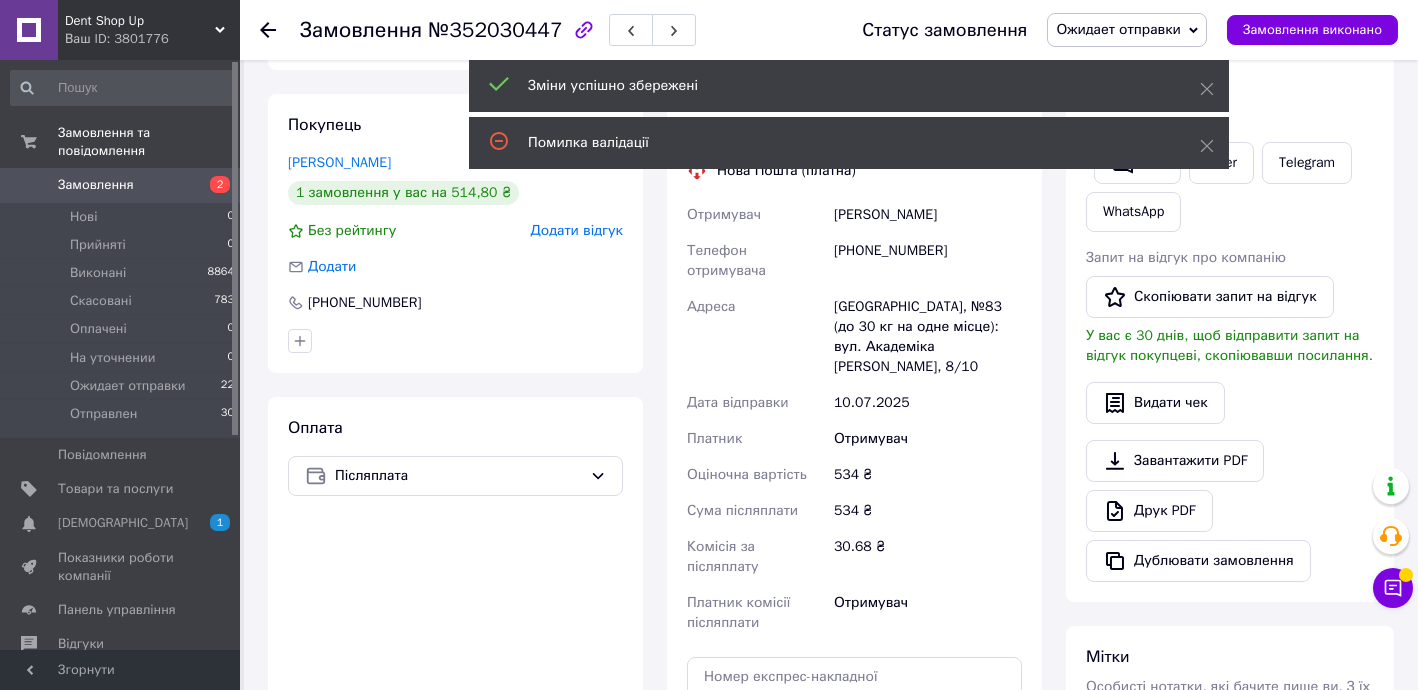 scroll, scrollTop: 242, scrollLeft: 0, axis: vertical 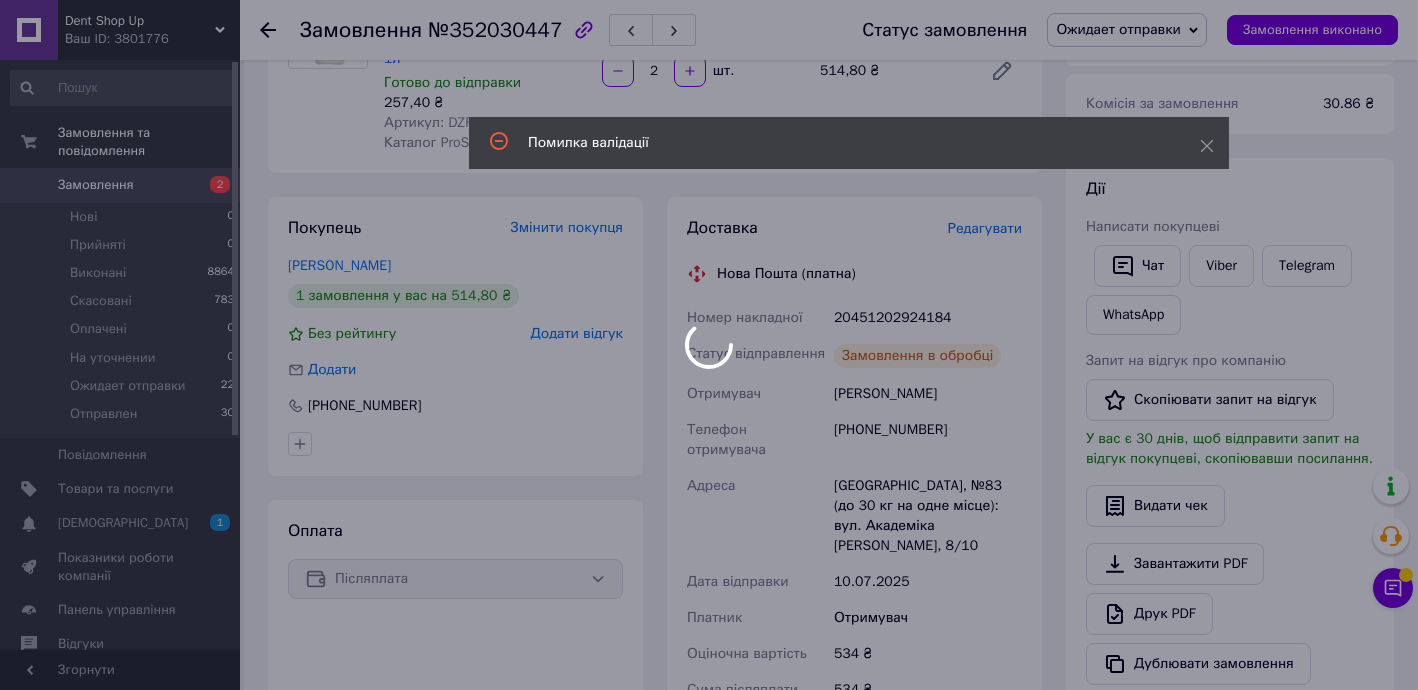 click at bounding box center (709, 345) 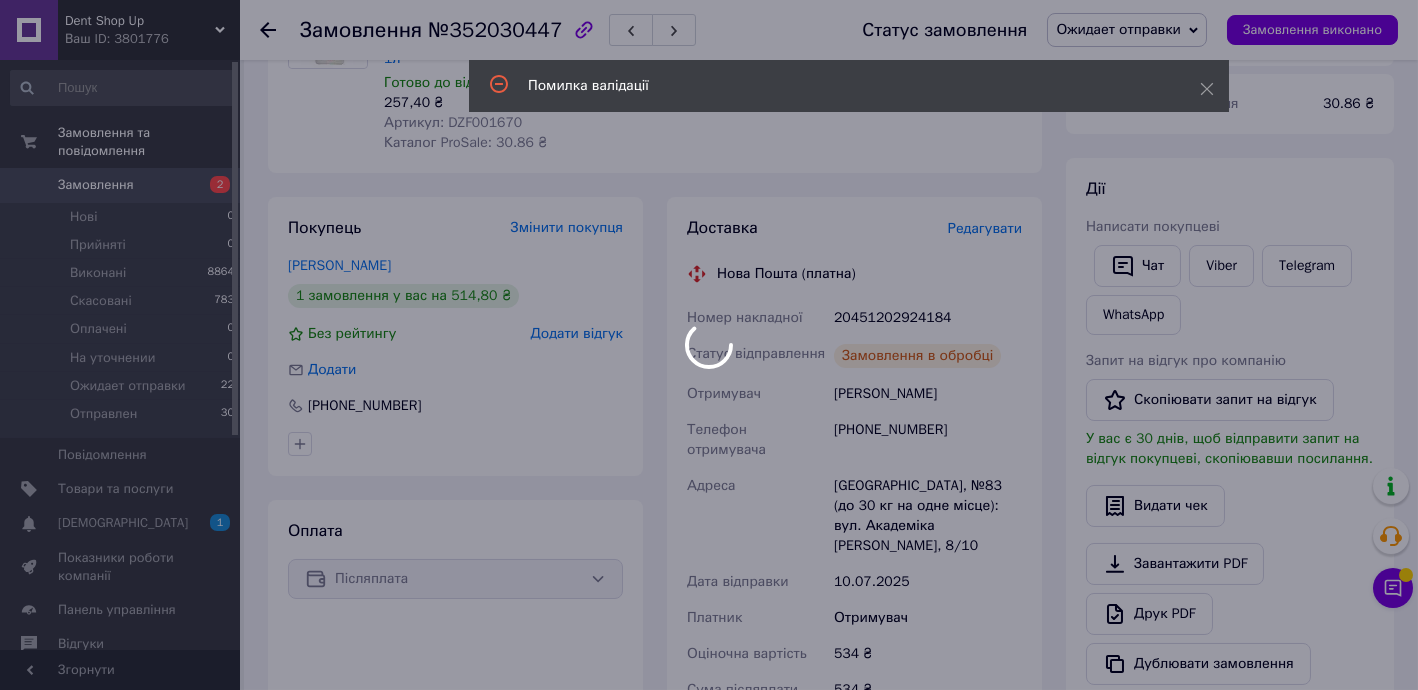 click at bounding box center (709, 345) 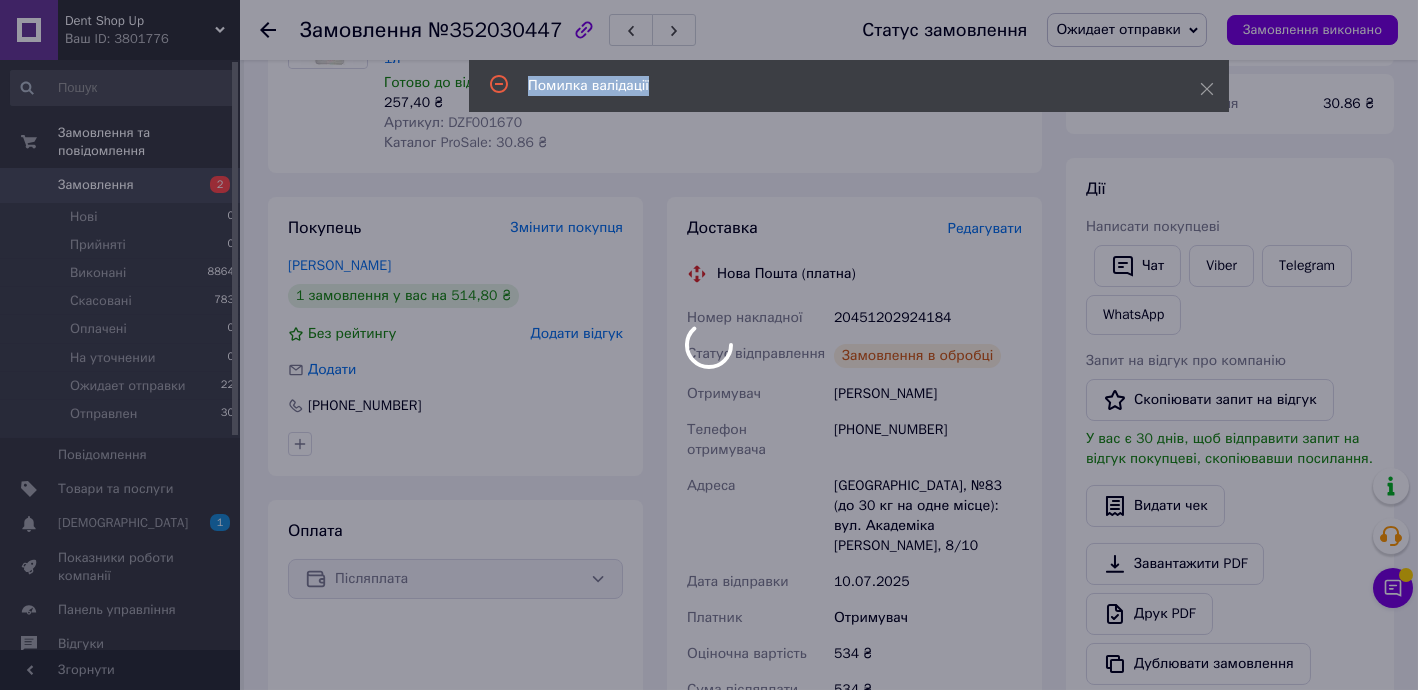 click at bounding box center (709, 345) 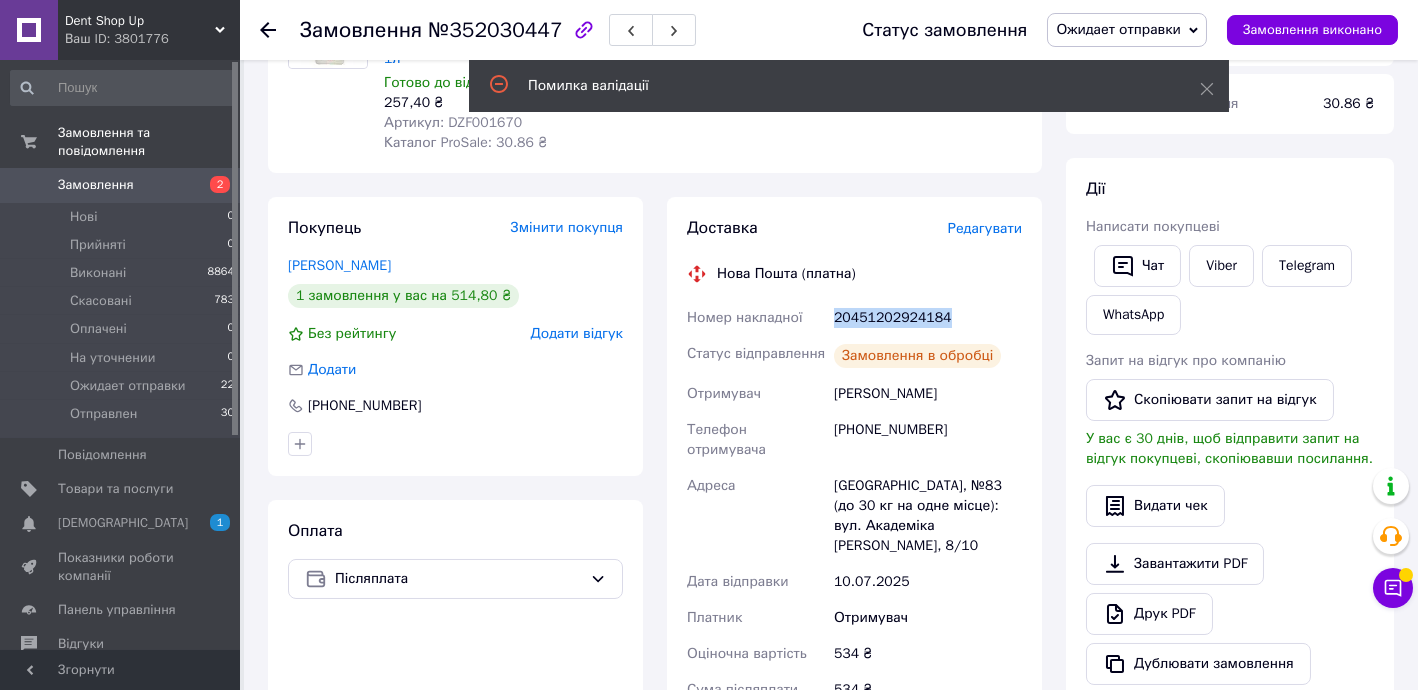 click on "20451202924184" at bounding box center [928, 318] 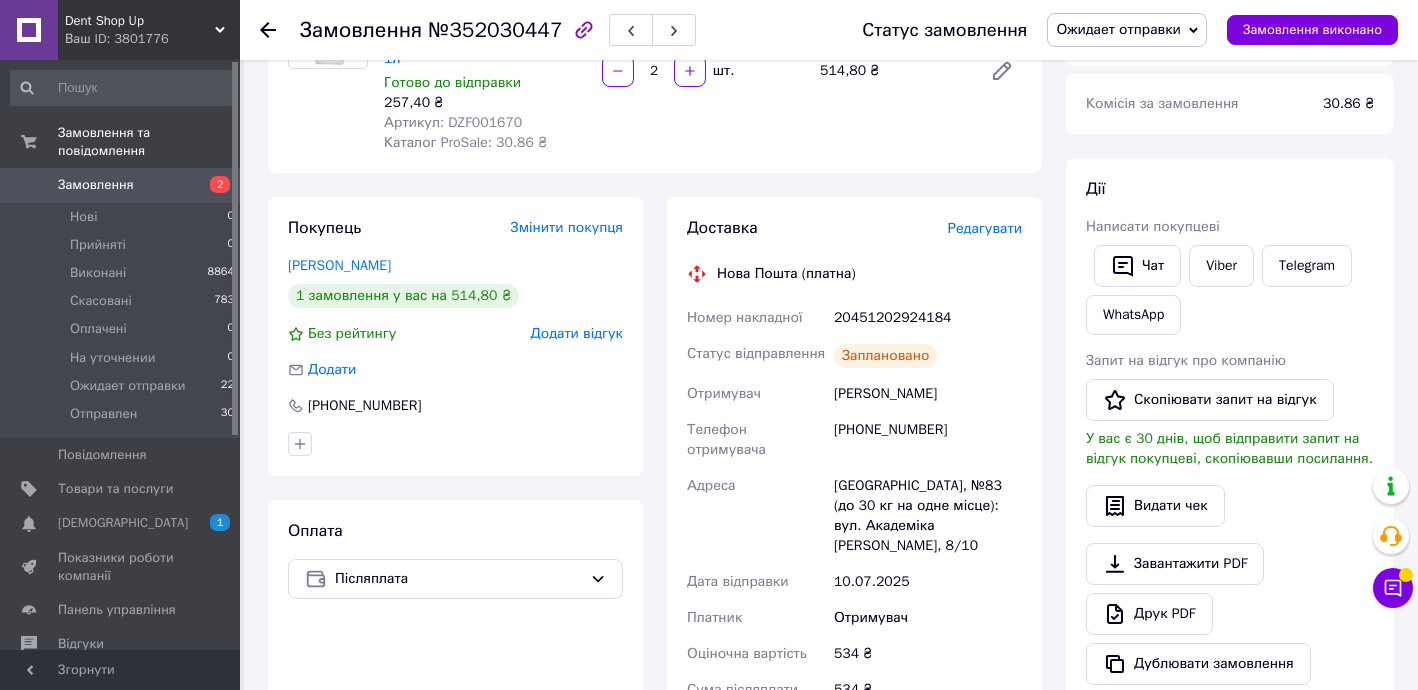 click 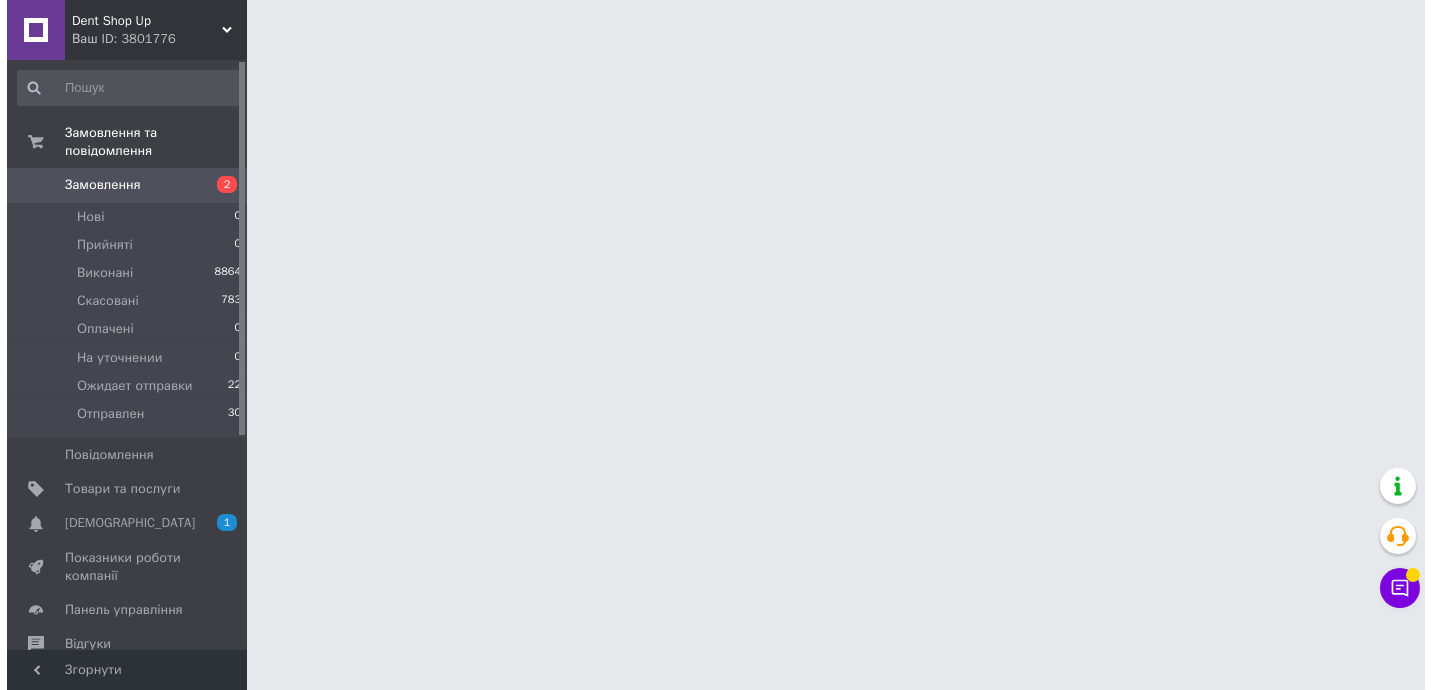 scroll, scrollTop: 0, scrollLeft: 0, axis: both 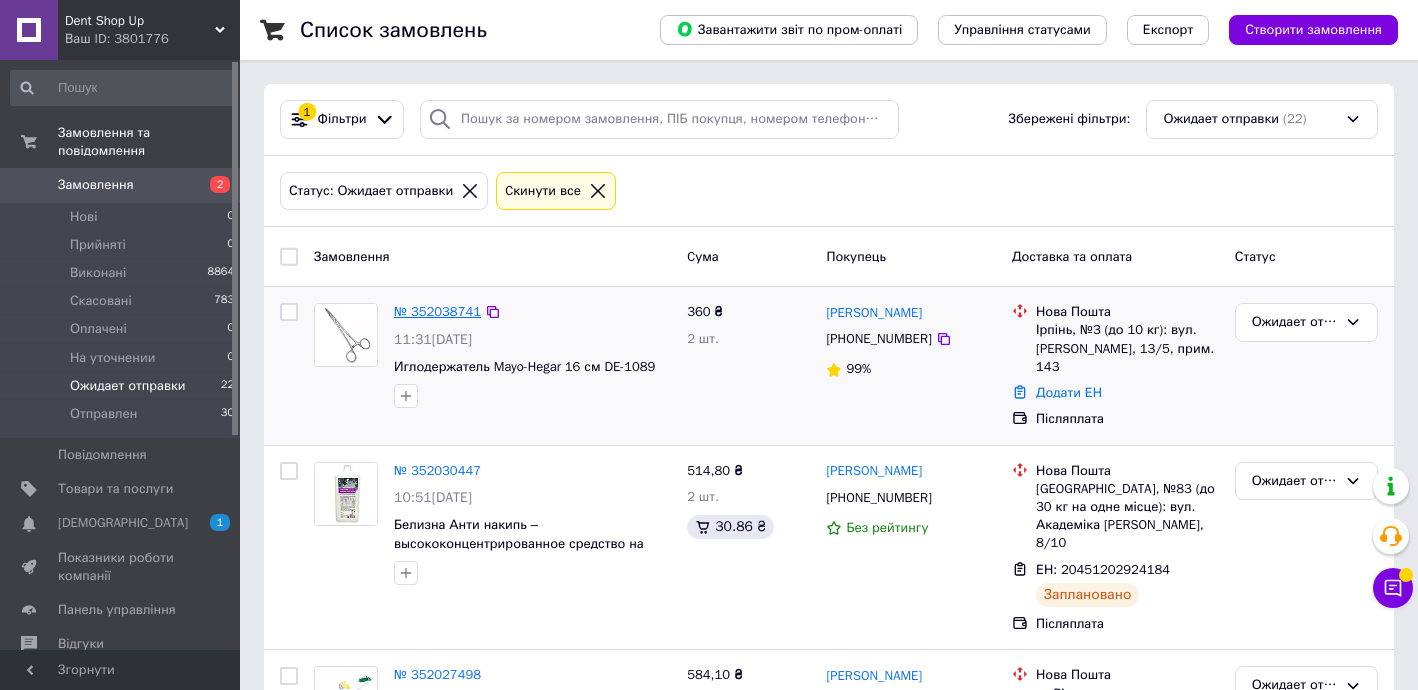 click on "№ 352038741" at bounding box center [437, 311] 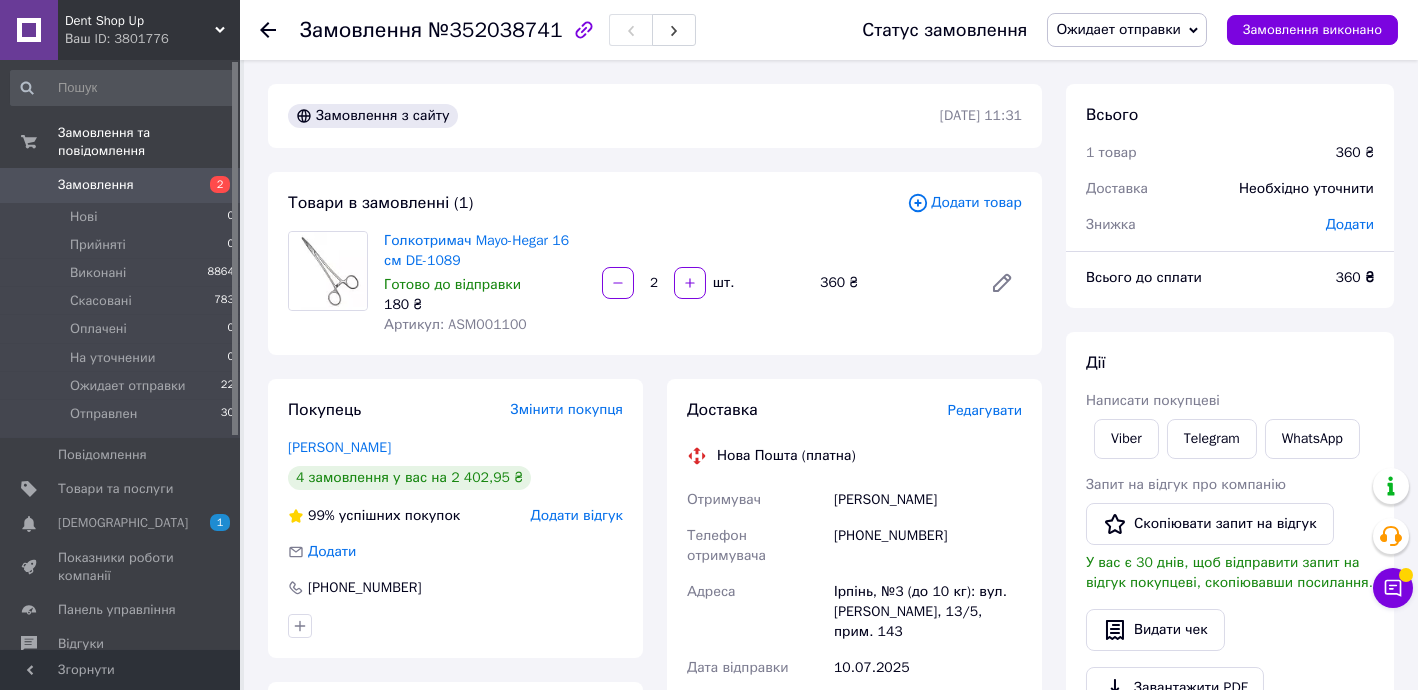 click on "Редагувати" at bounding box center (985, 410) 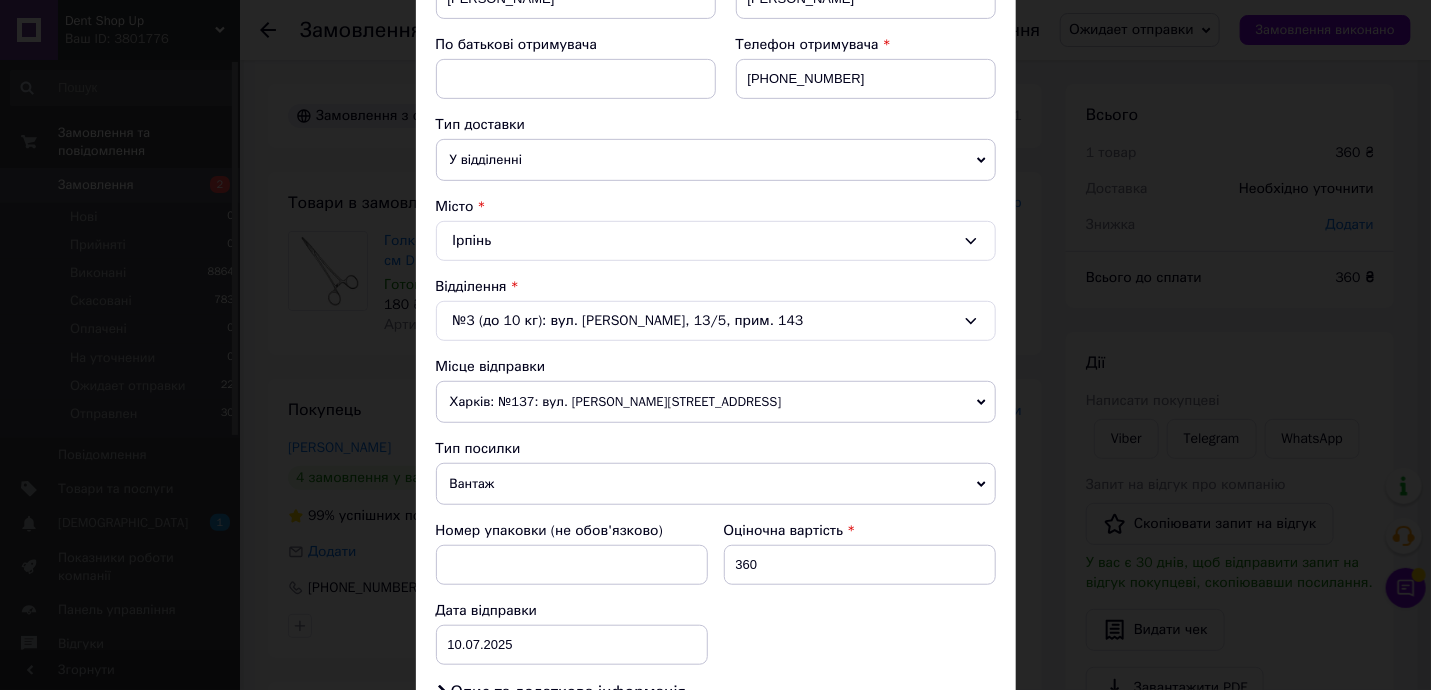 scroll, scrollTop: 485, scrollLeft: 0, axis: vertical 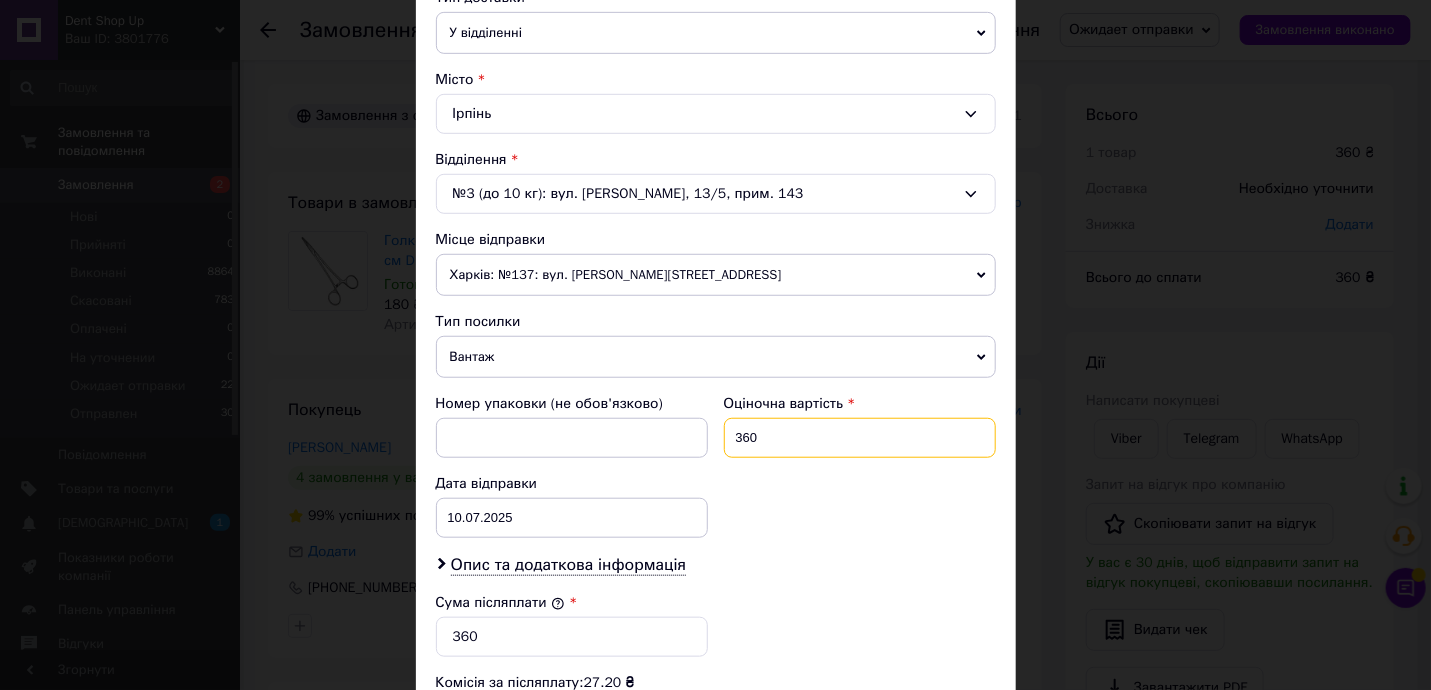 drag, startPoint x: 736, startPoint y: 423, endPoint x: 829, endPoint y: 433, distance: 93.53609 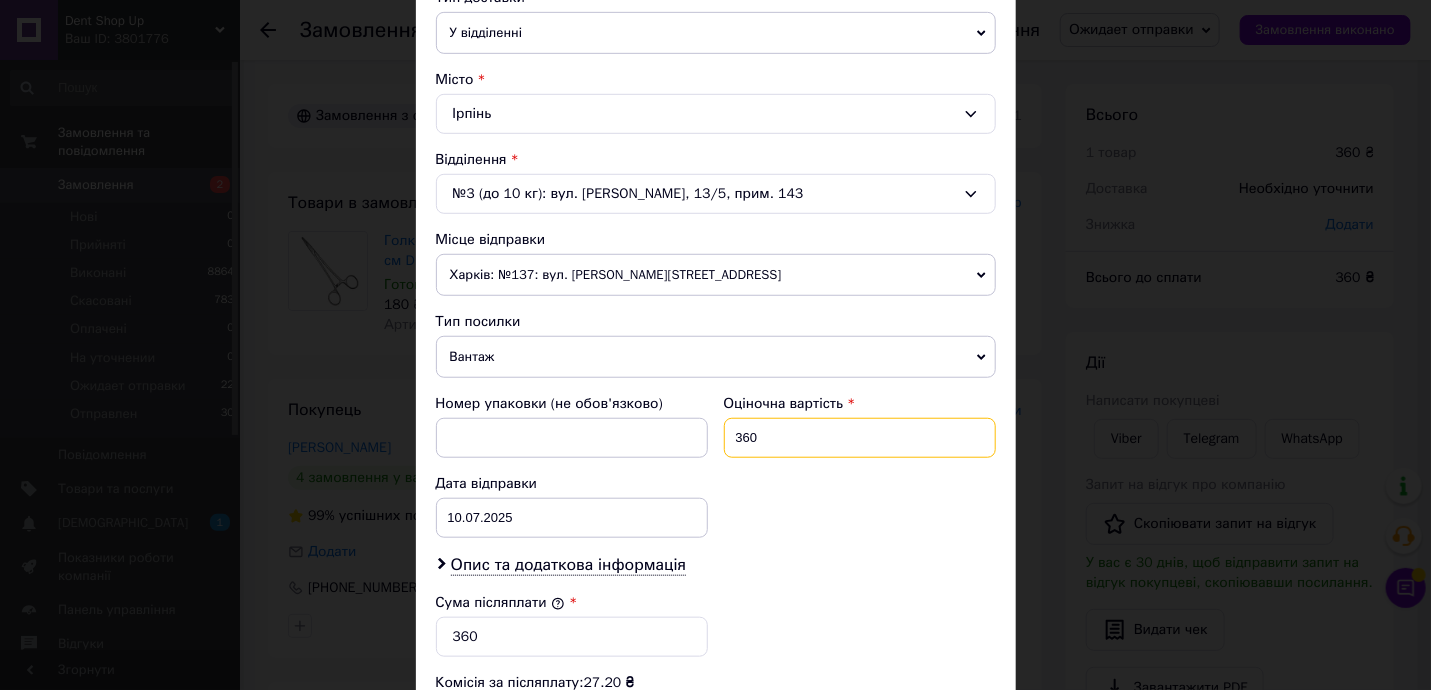 click on "360" at bounding box center (860, 438) 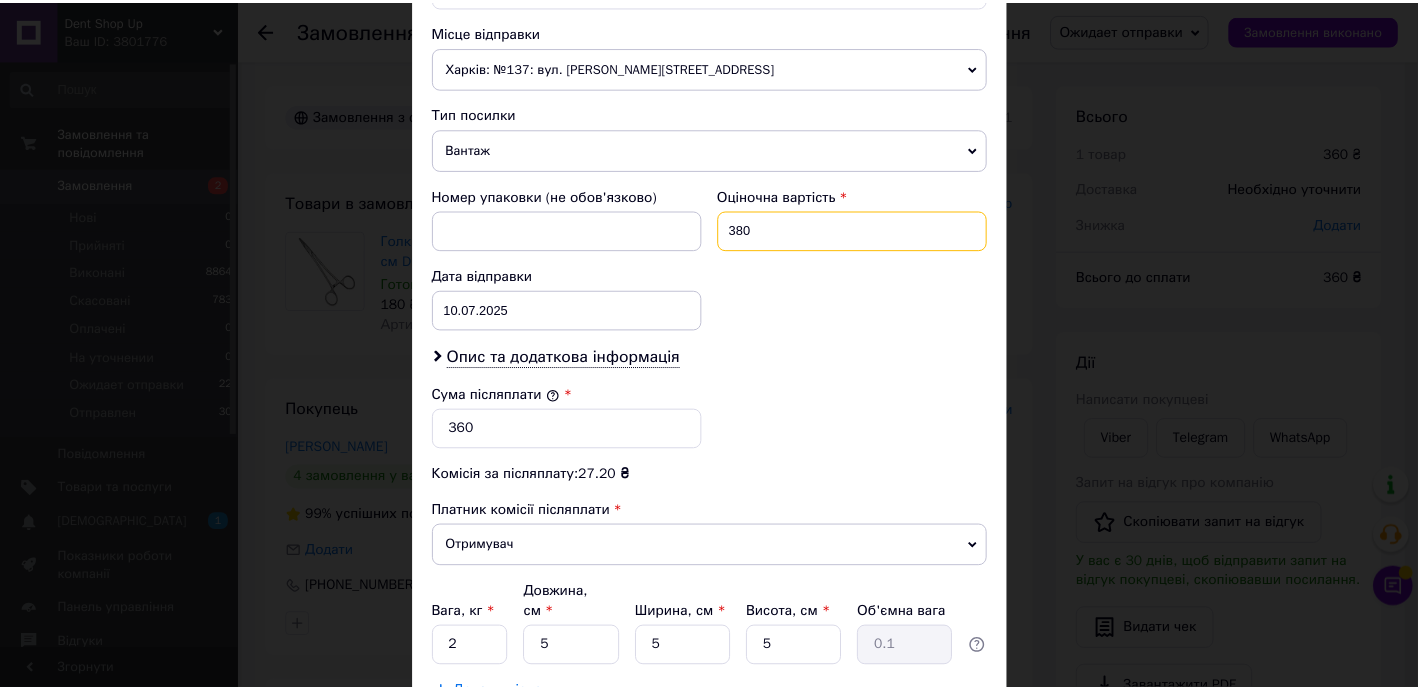 scroll, scrollTop: 827, scrollLeft: 0, axis: vertical 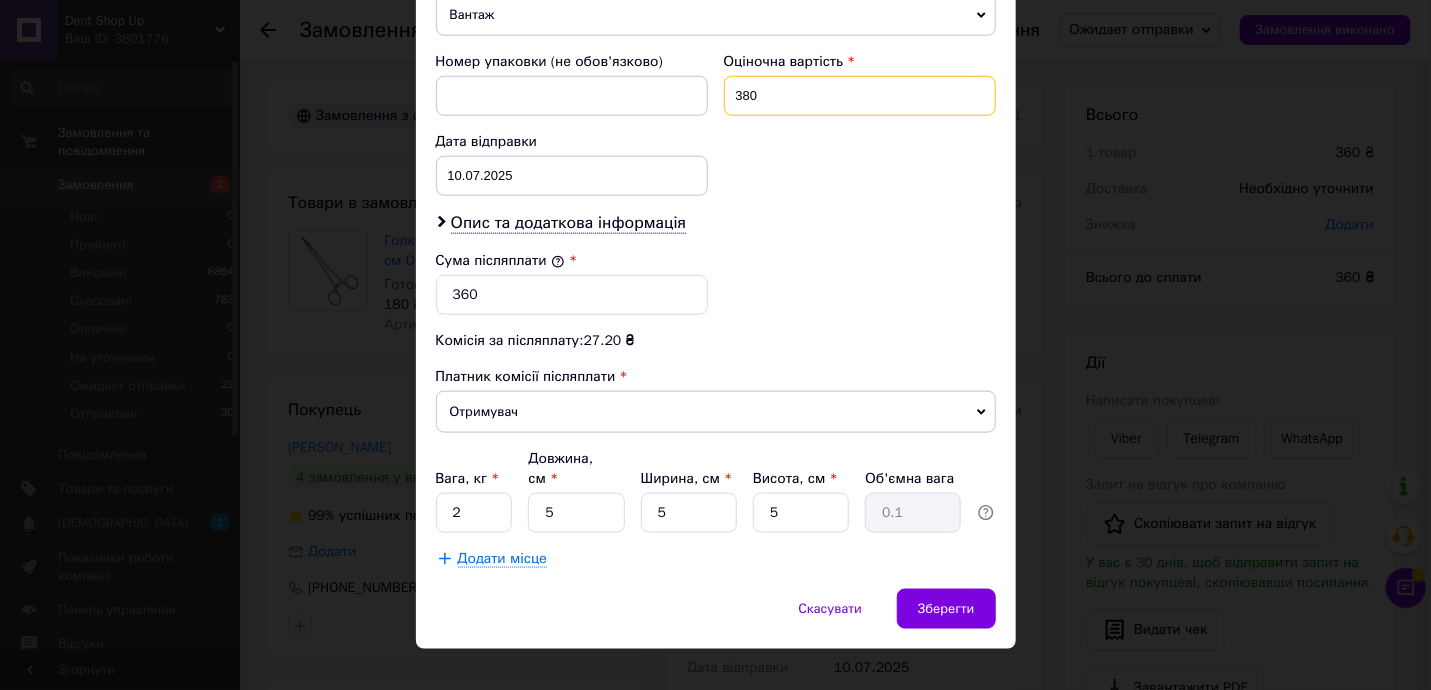 type on "380" 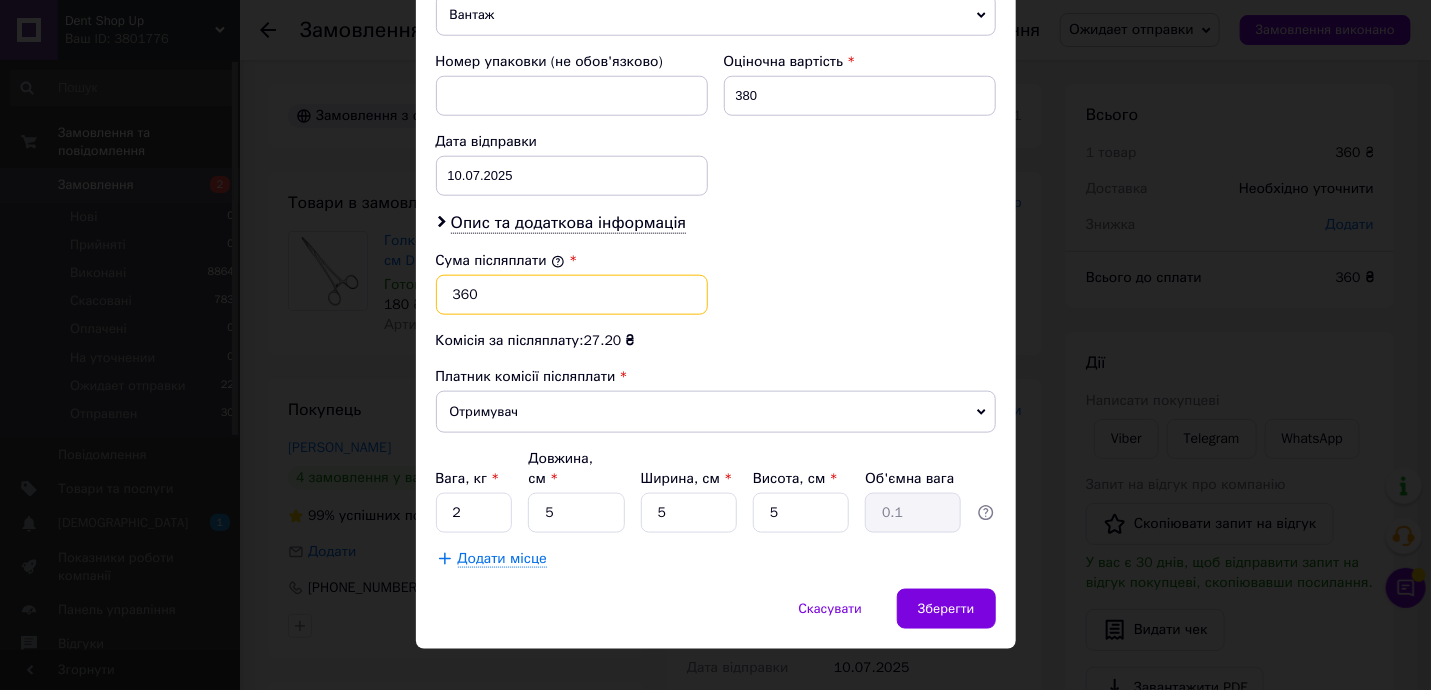 drag, startPoint x: 476, startPoint y: 288, endPoint x: 552, endPoint y: 277, distance: 76.79192 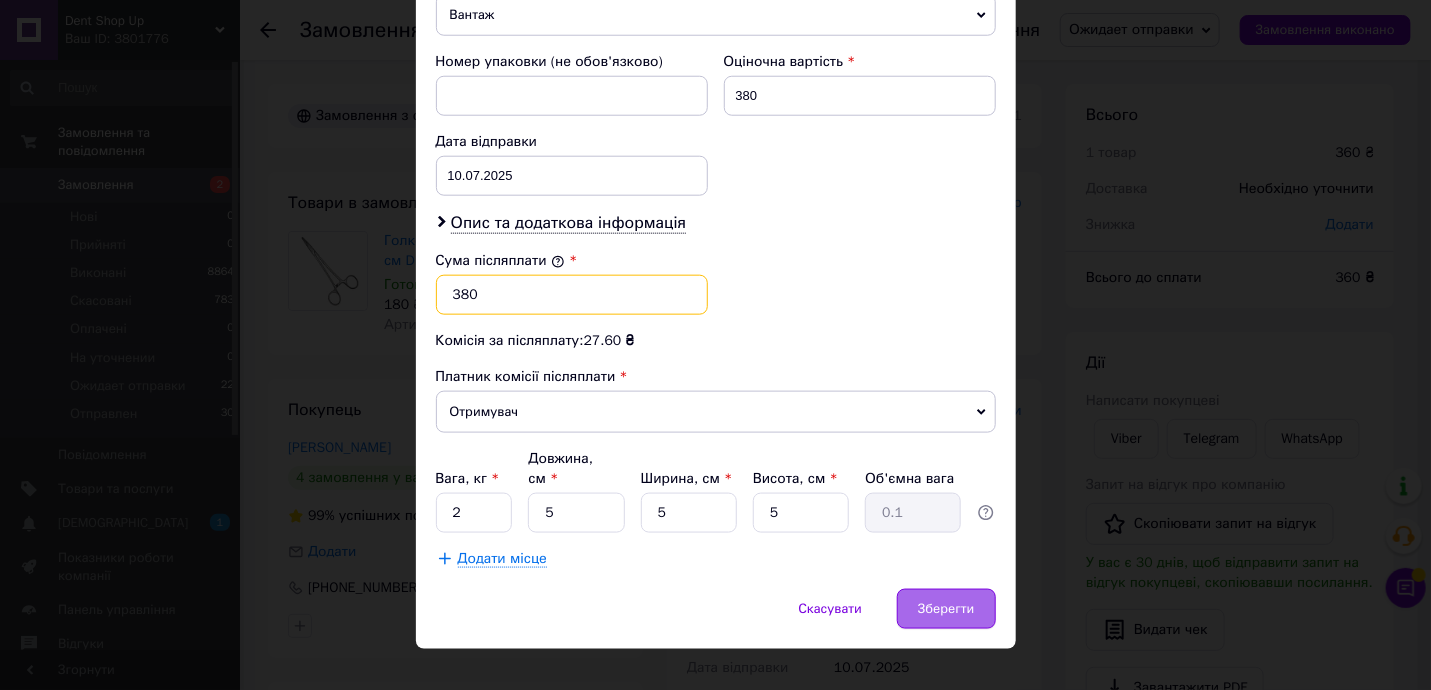 type on "380" 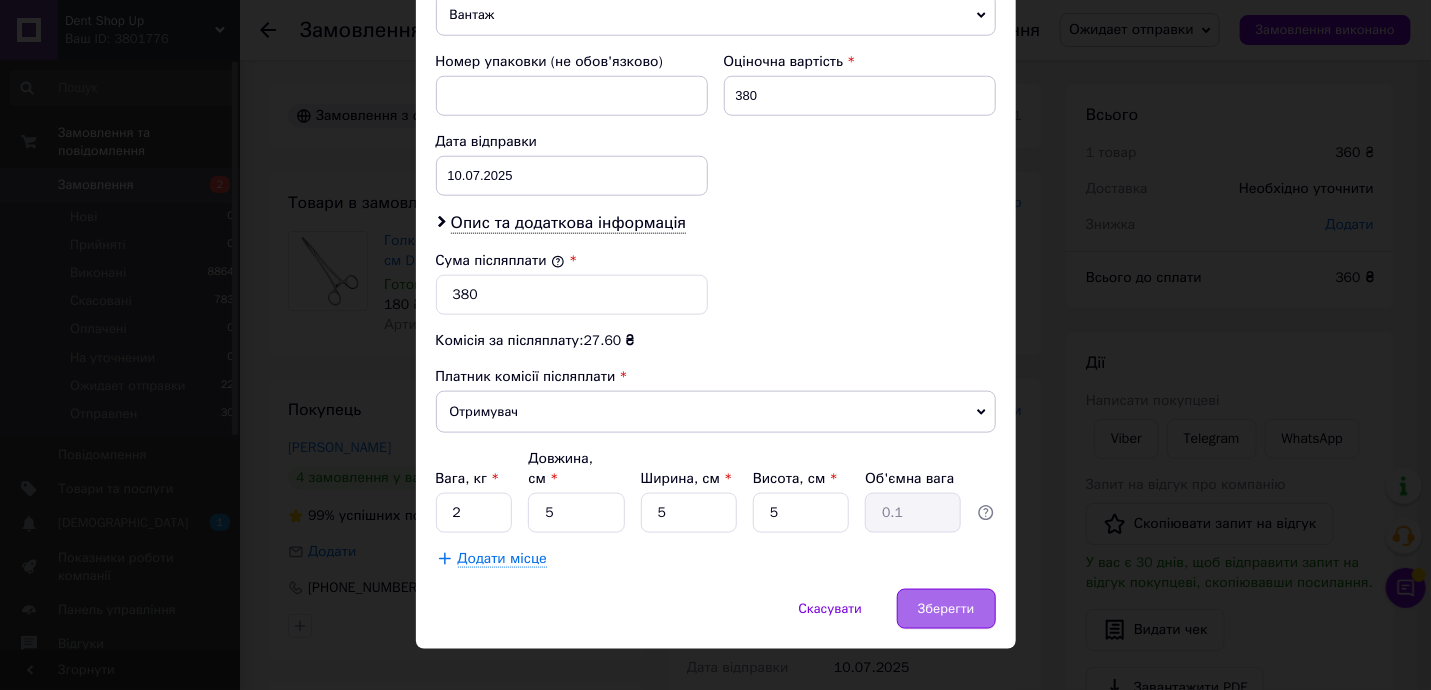 click on "Зберегти" at bounding box center [946, 609] 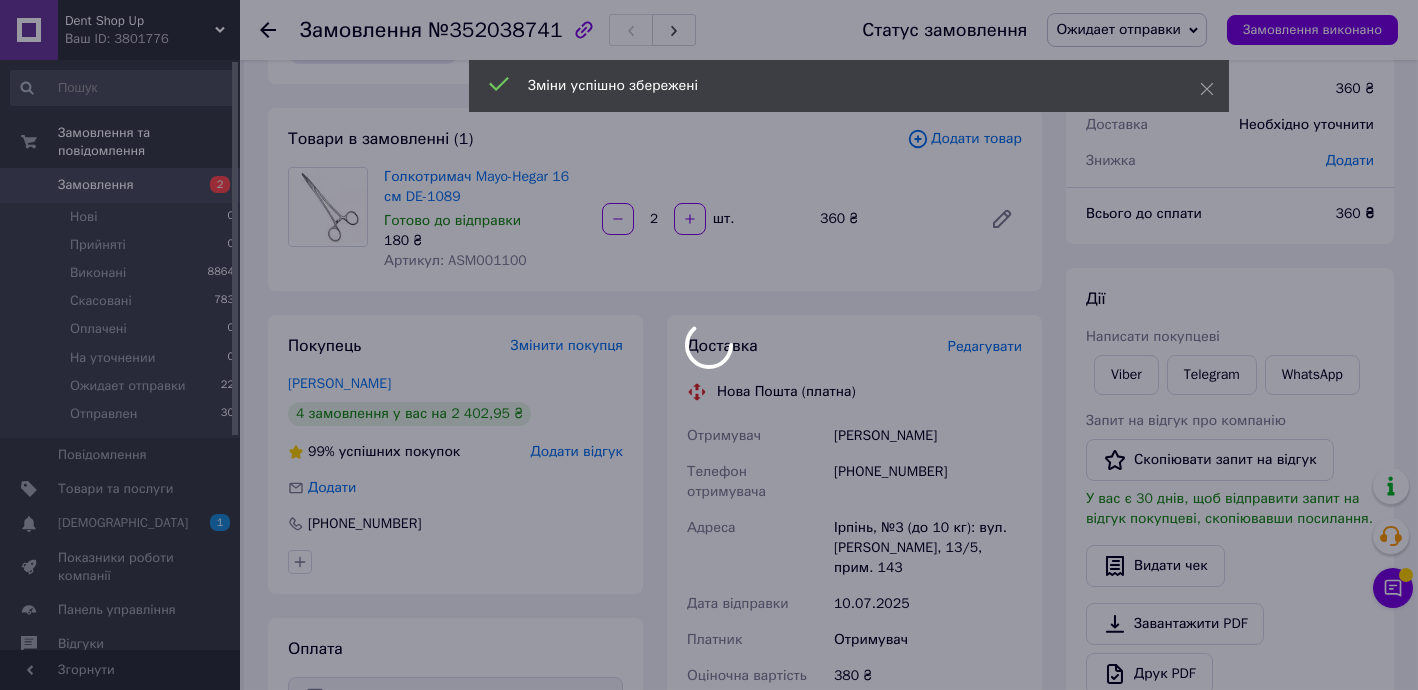scroll, scrollTop: 485, scrollLeft: 0, axis: vertical 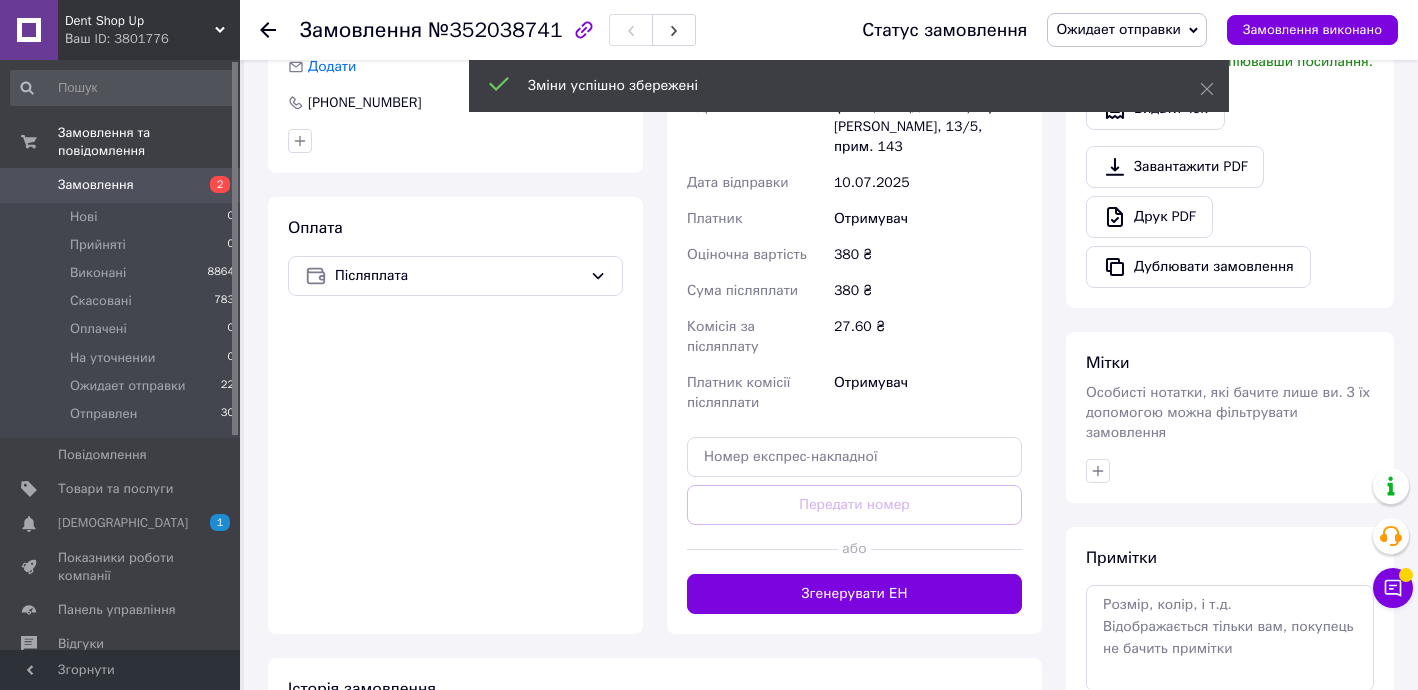 drag, startPoint x: 906, startPoint y: 545, endPoint x: 911, endPoint y: 525, distance: 20.615528 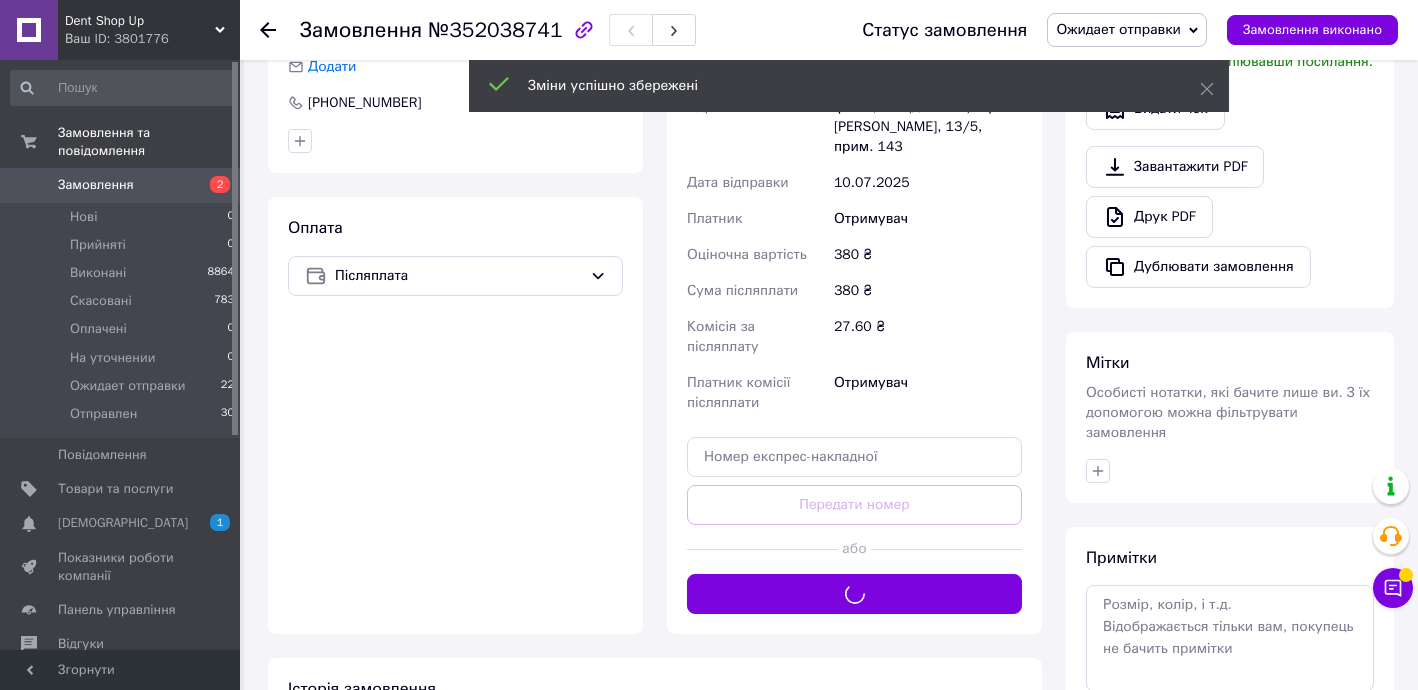 scroll, scrollTop: 121, scrollLeft: 0, axis: vertical 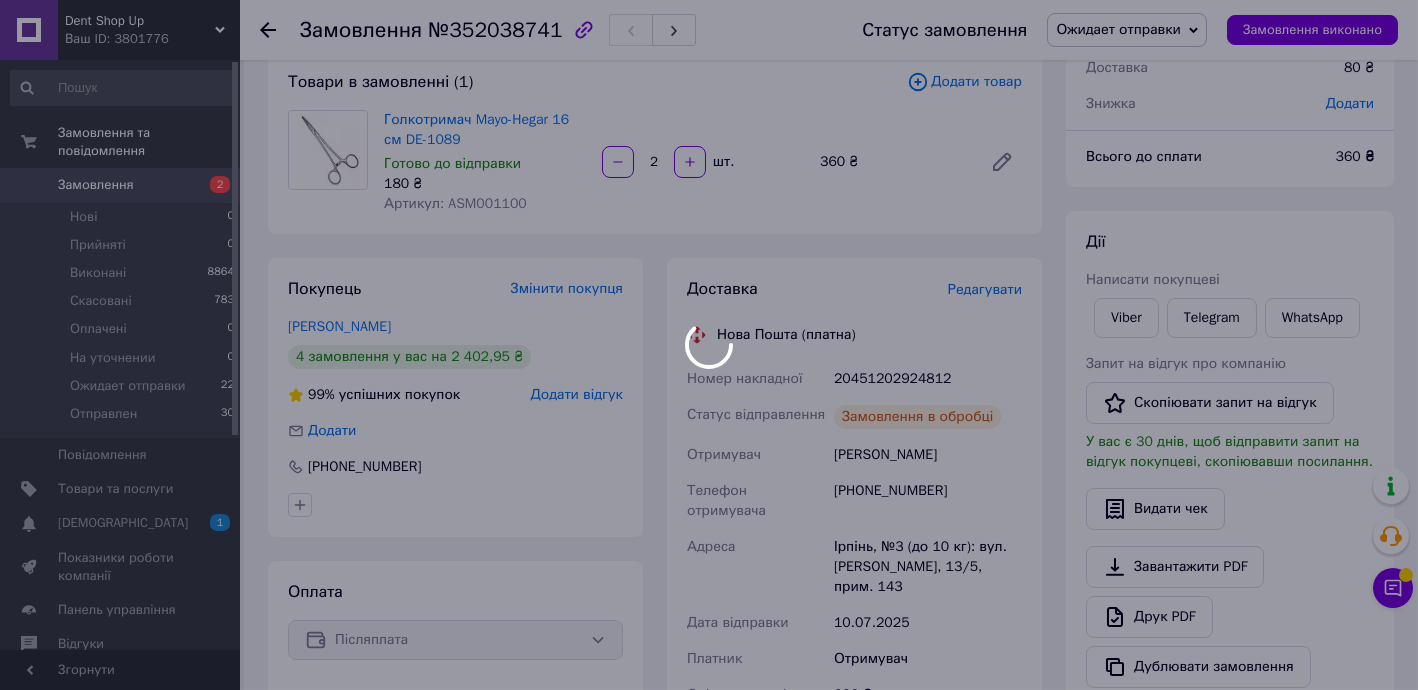 click at bounding box center [709, 345] 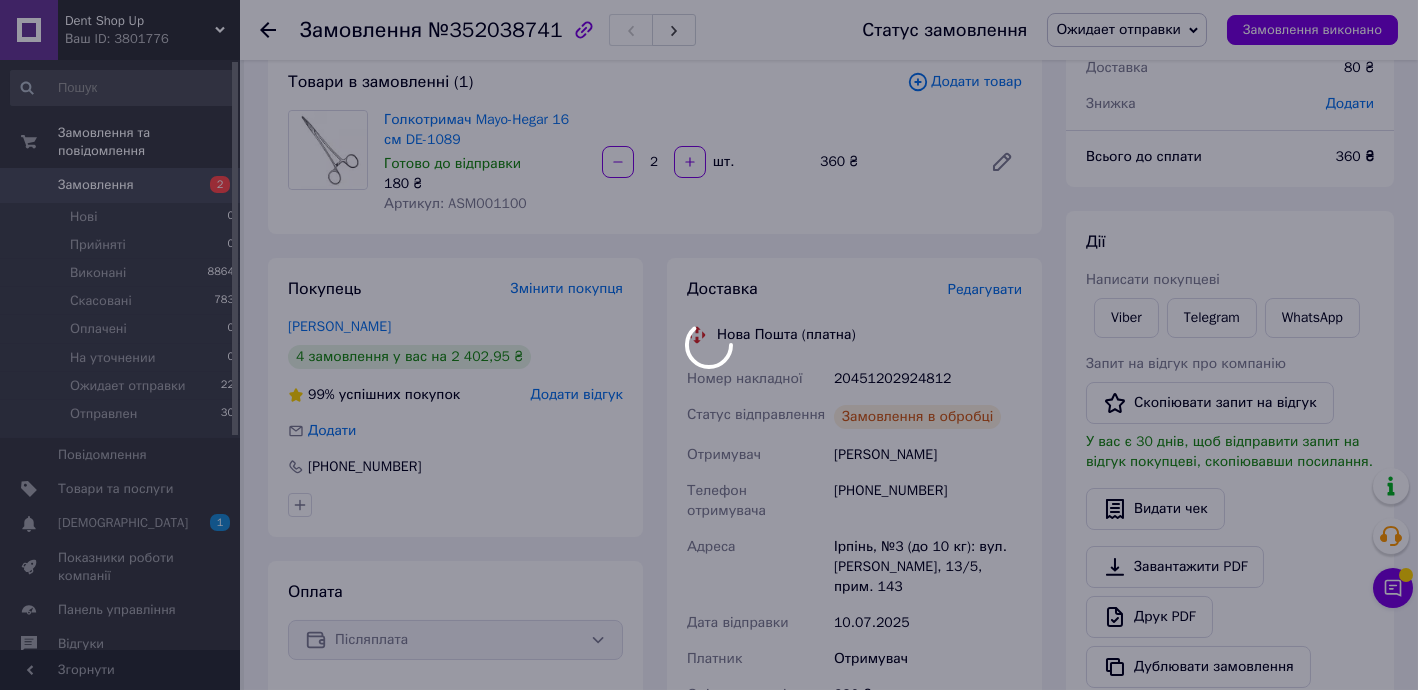 click at bounding box center (709, 345) 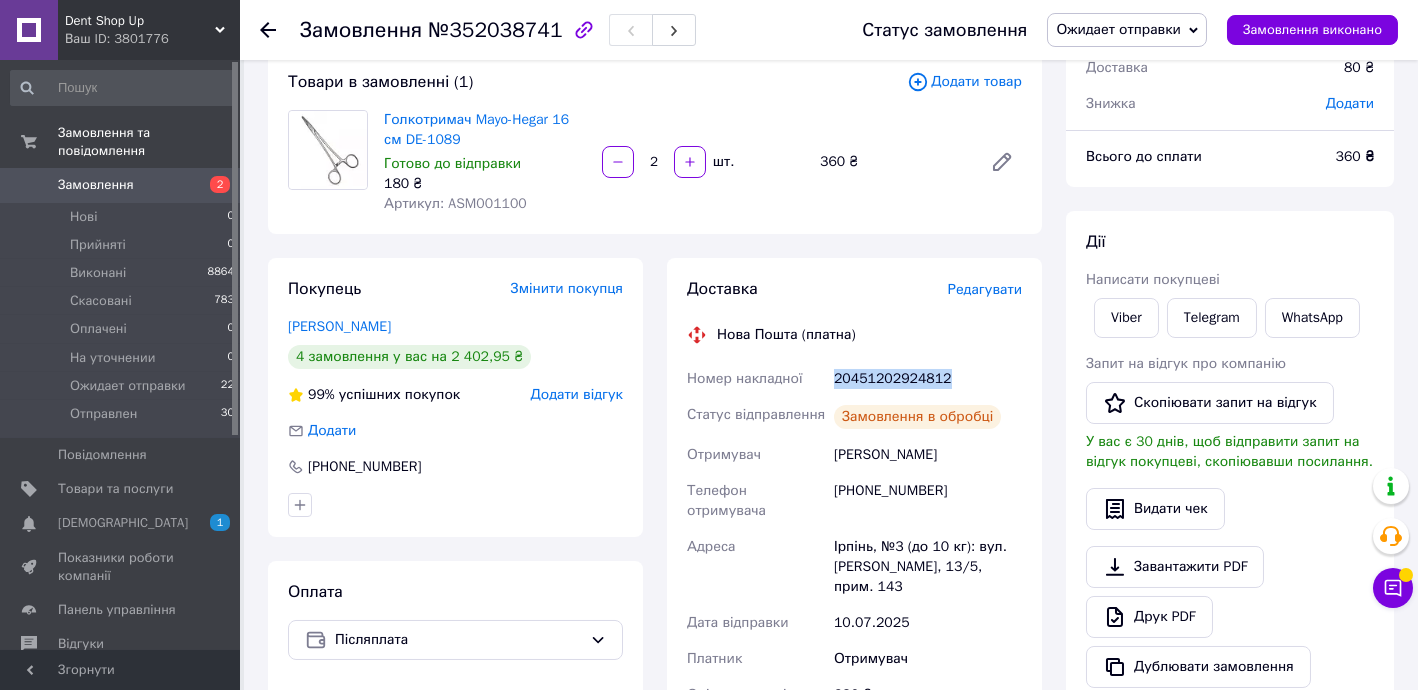 click on "20451202924812" at bounding box center [928, 379] 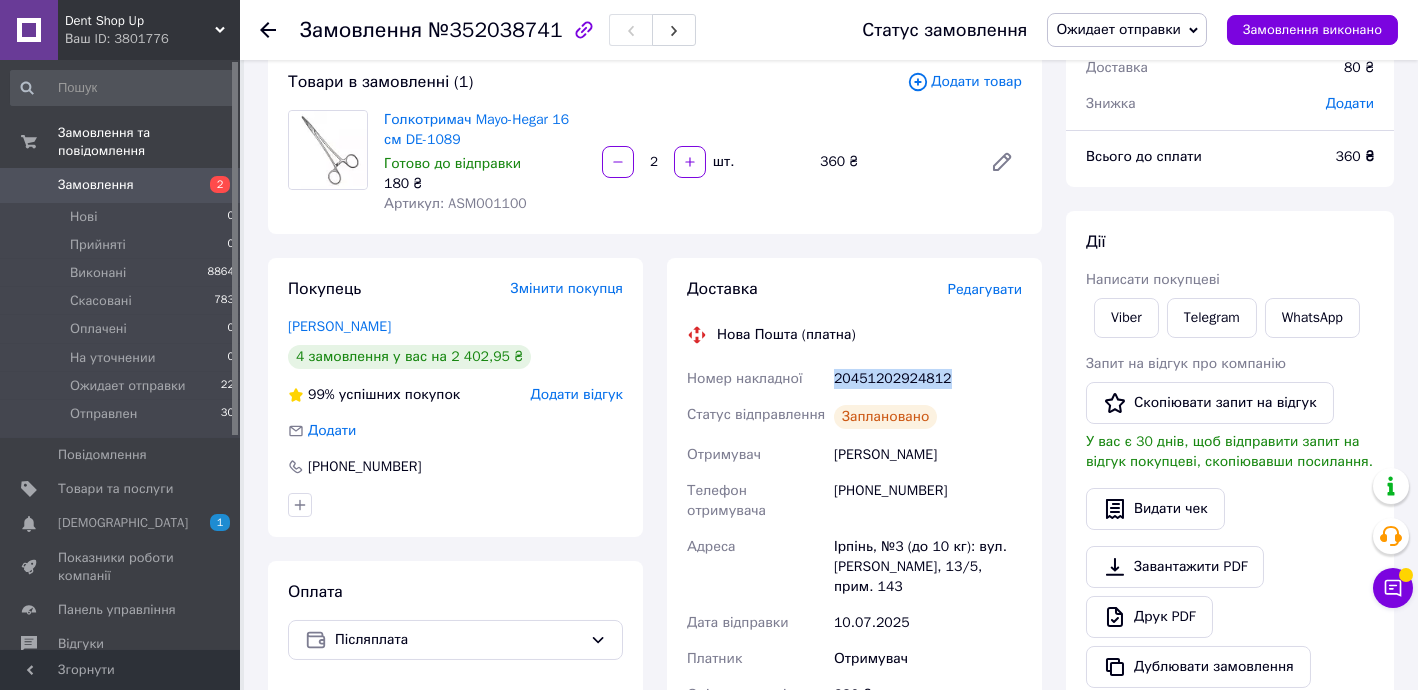 click on "Замовлення" at bounding box center [121, 185] 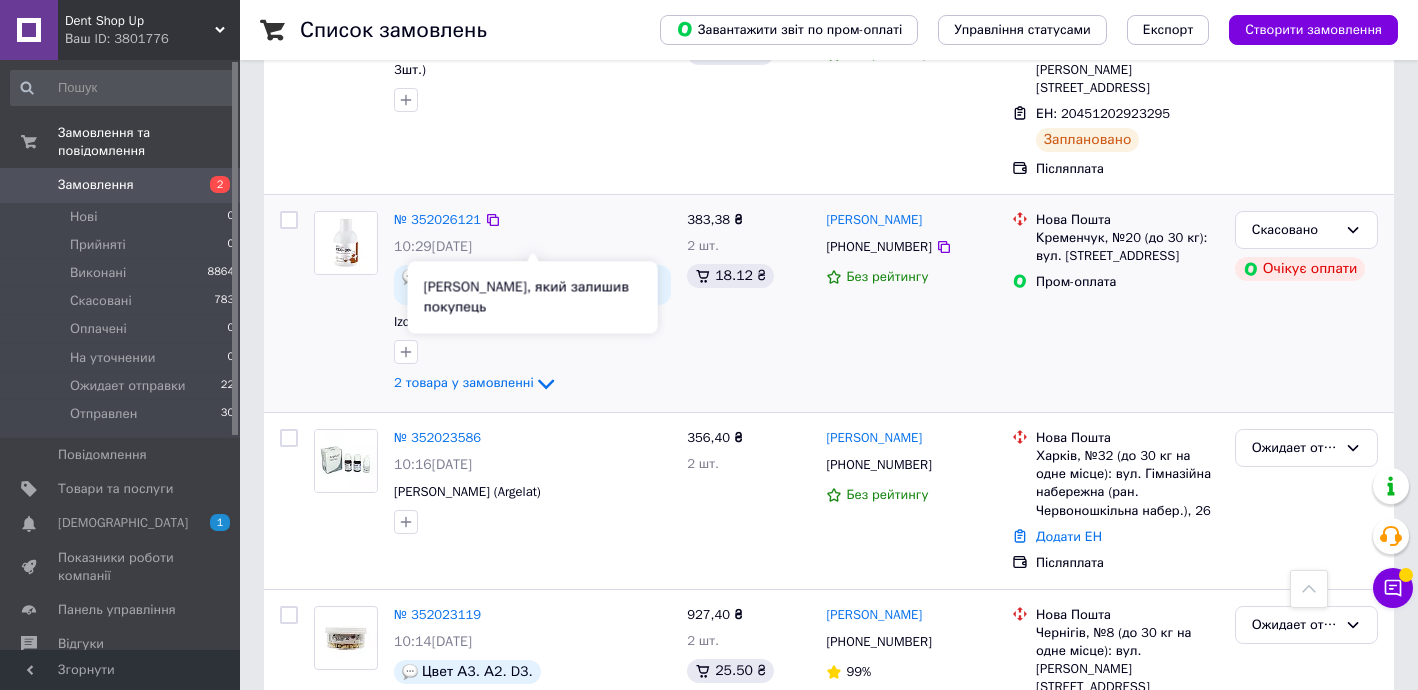 scroll, scrollTop: 727, scrollLeft: 0, axis: vertical 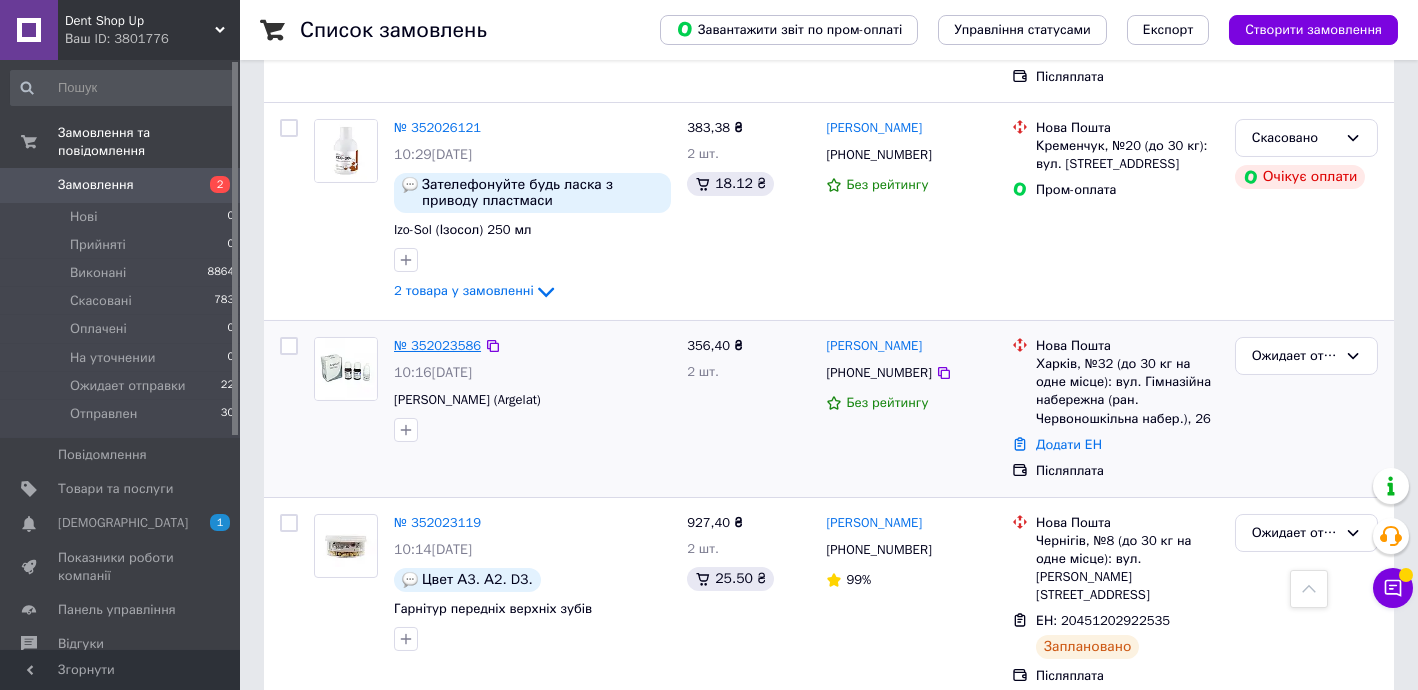 click on "№ 352023586" at bounding box center (437, 345) 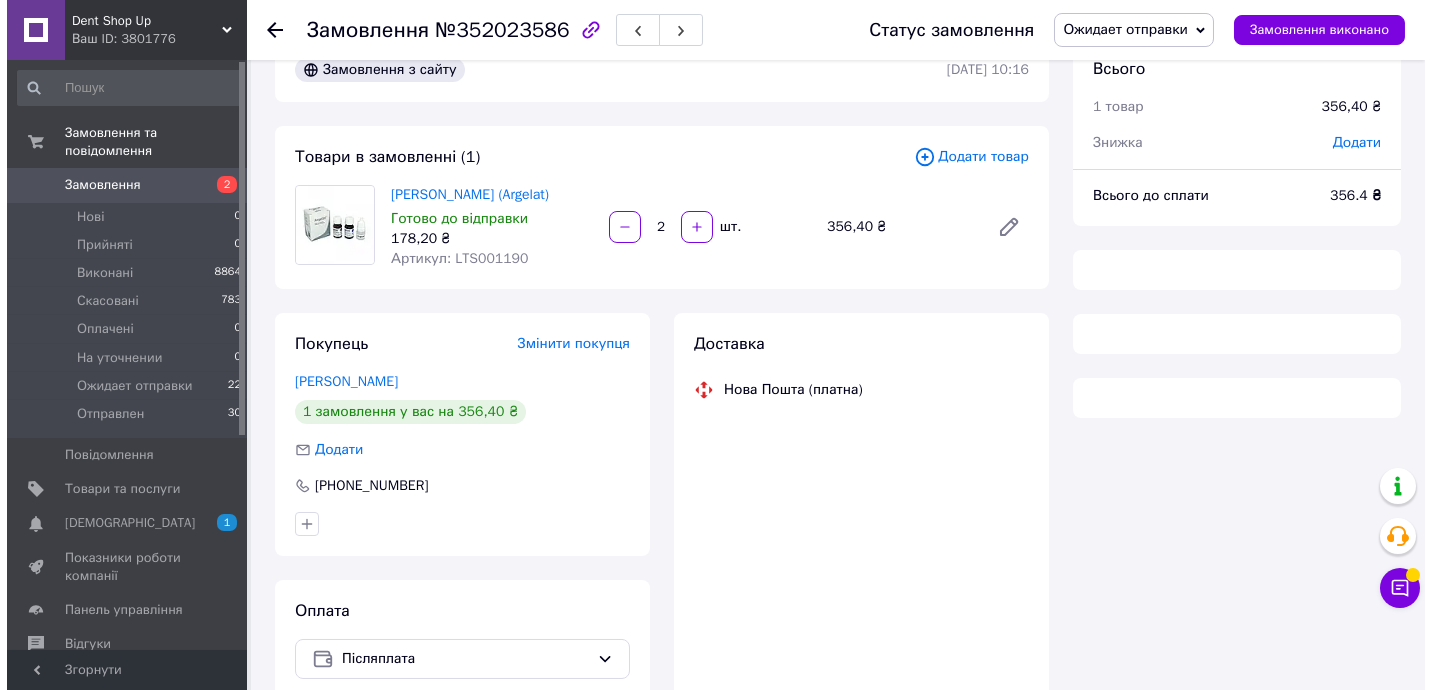 scroll, scrollTop: 0, scrollLeft: 0, axis: both 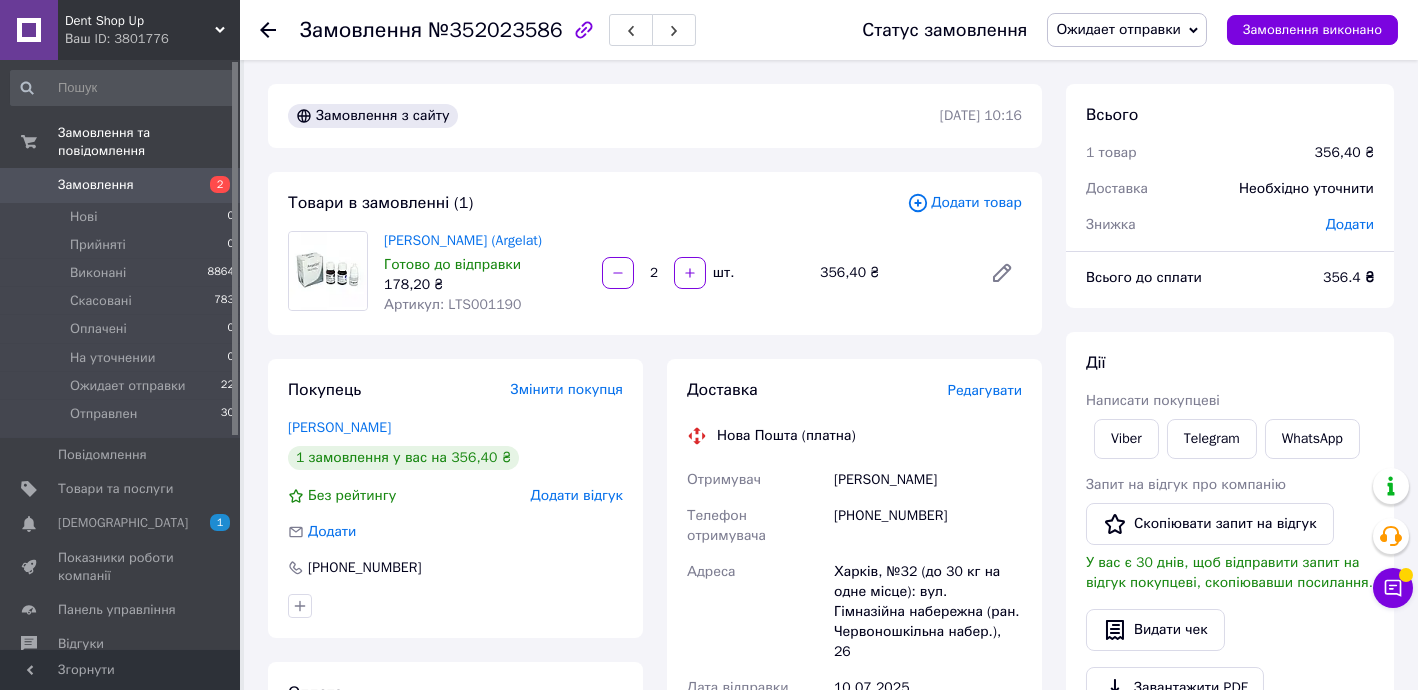 click on "Редагувати" at bounding box center [985, 390] 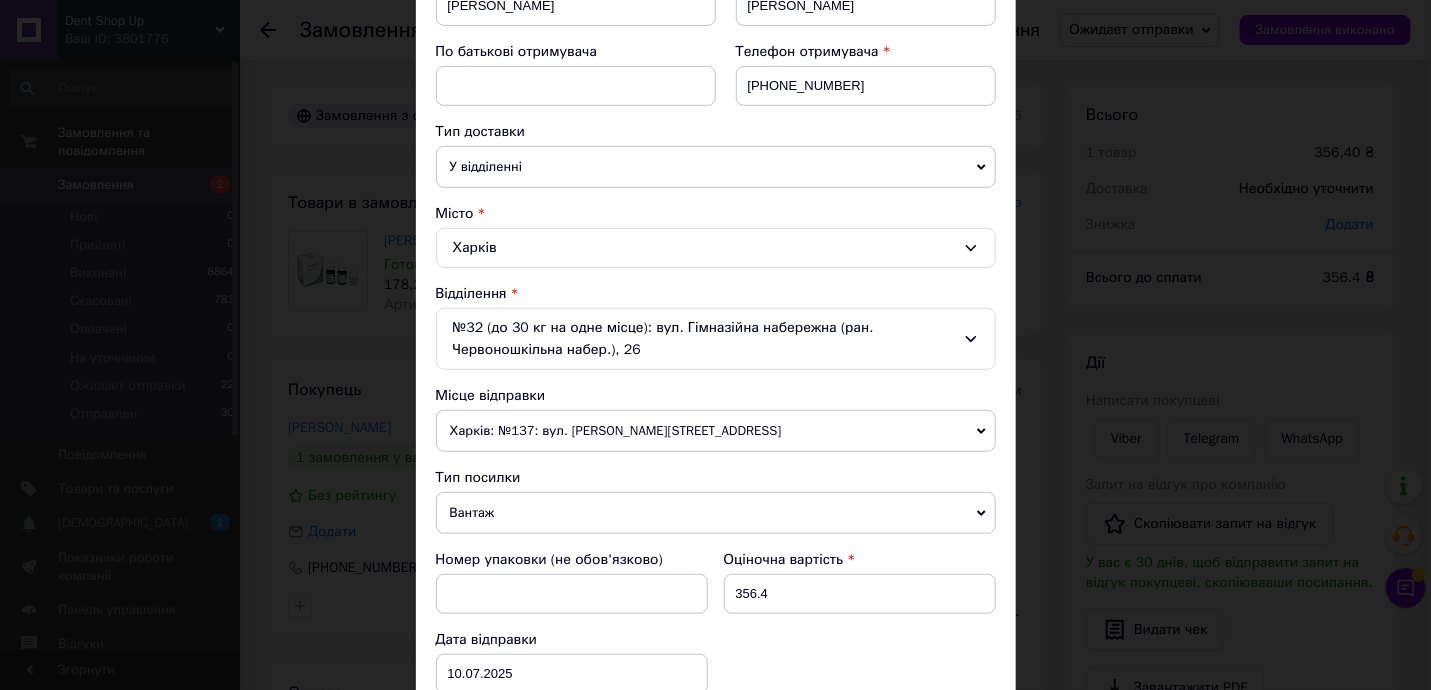 scroll, scrollTop: 363, scrollLeft: 0, axis: vertical 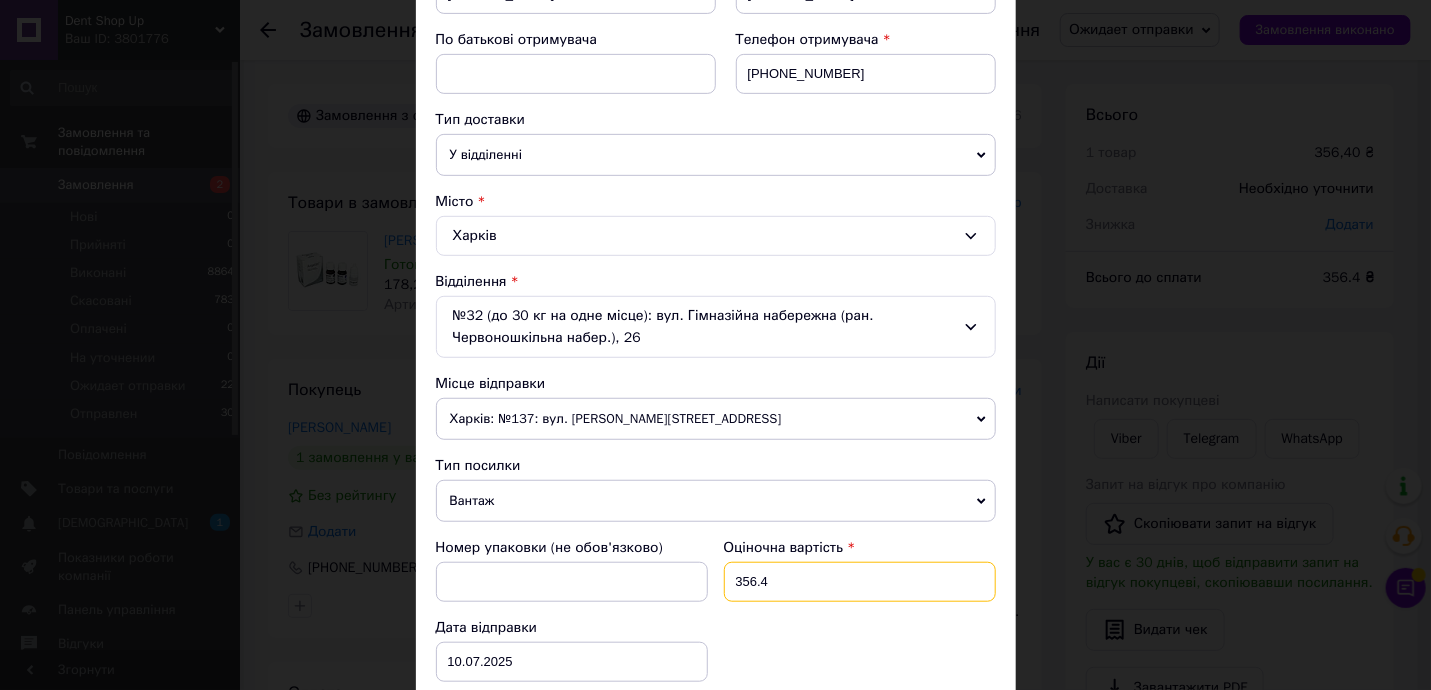 drag, startPoint x: 739, startPoint y: 567, endPoint x: 831, endPoint y: 578, distance: 92.65527 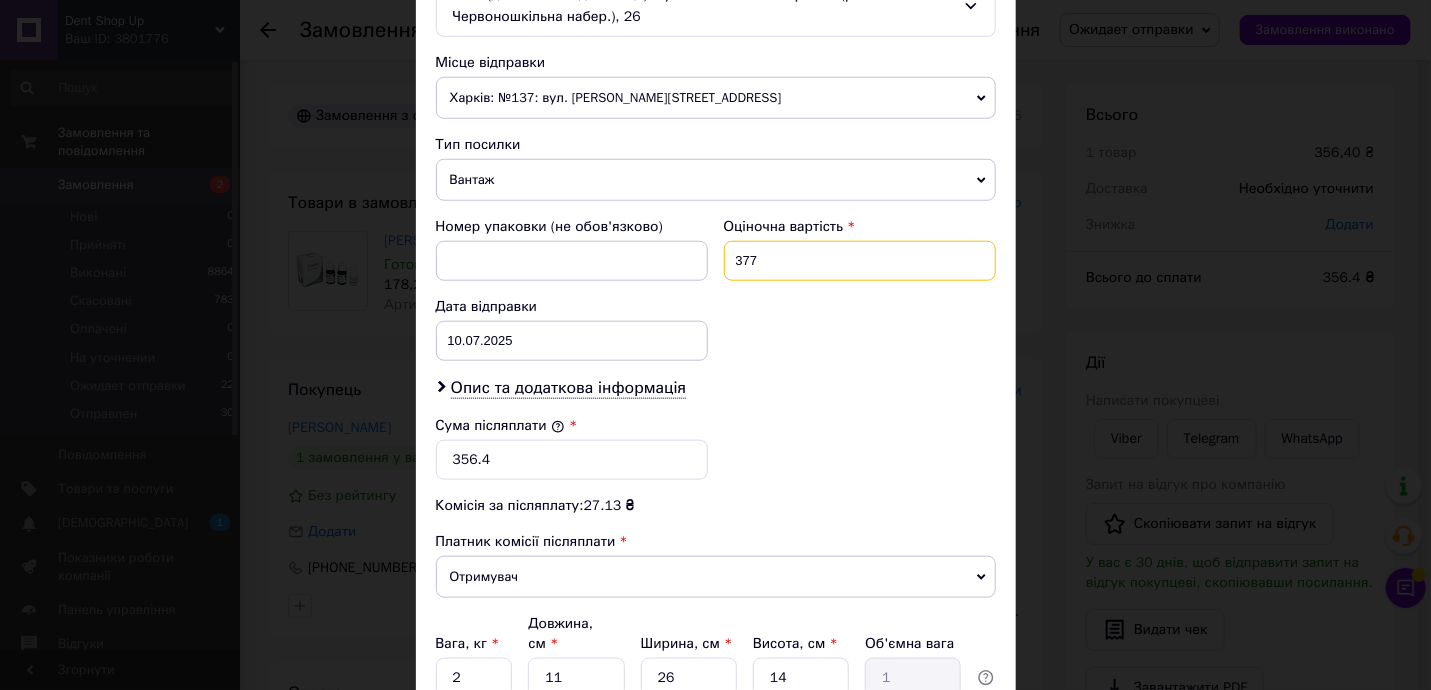 scroll, scrollTop: 727, scrollLeft: 0, axis: vertical 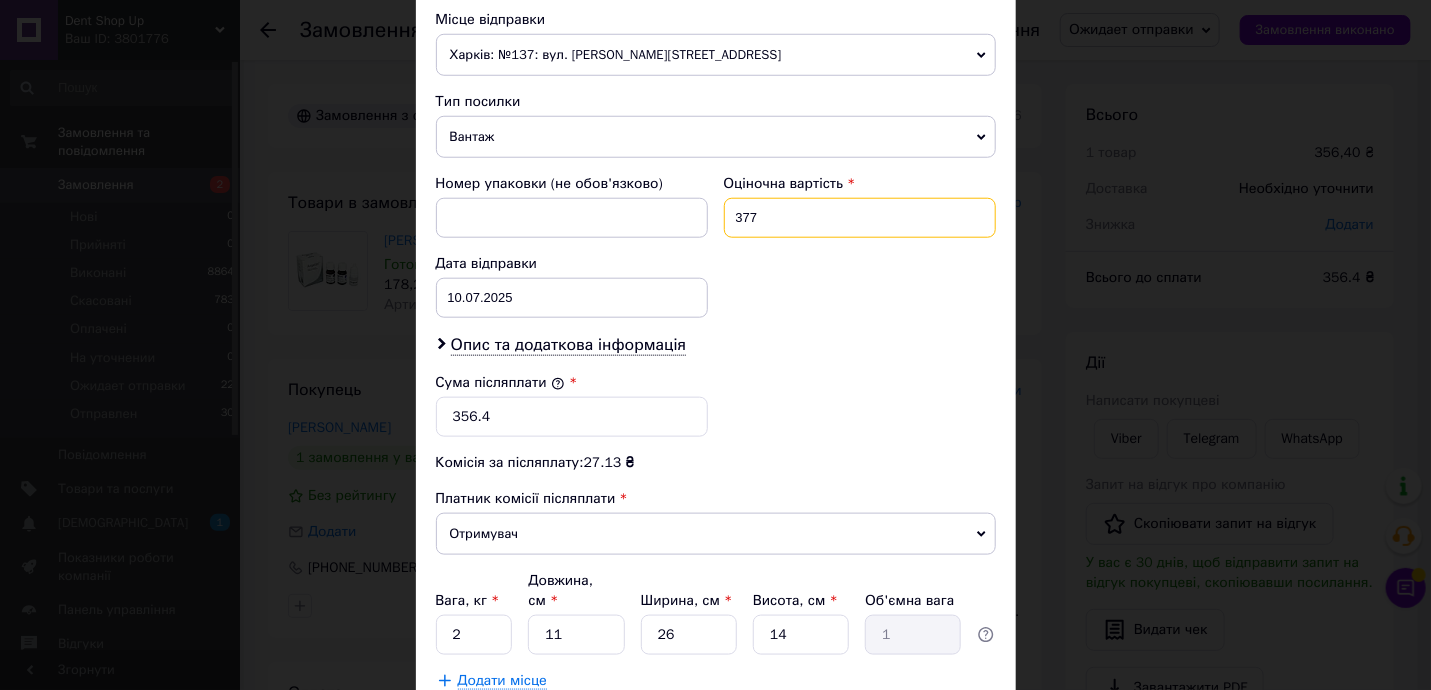type on "377" 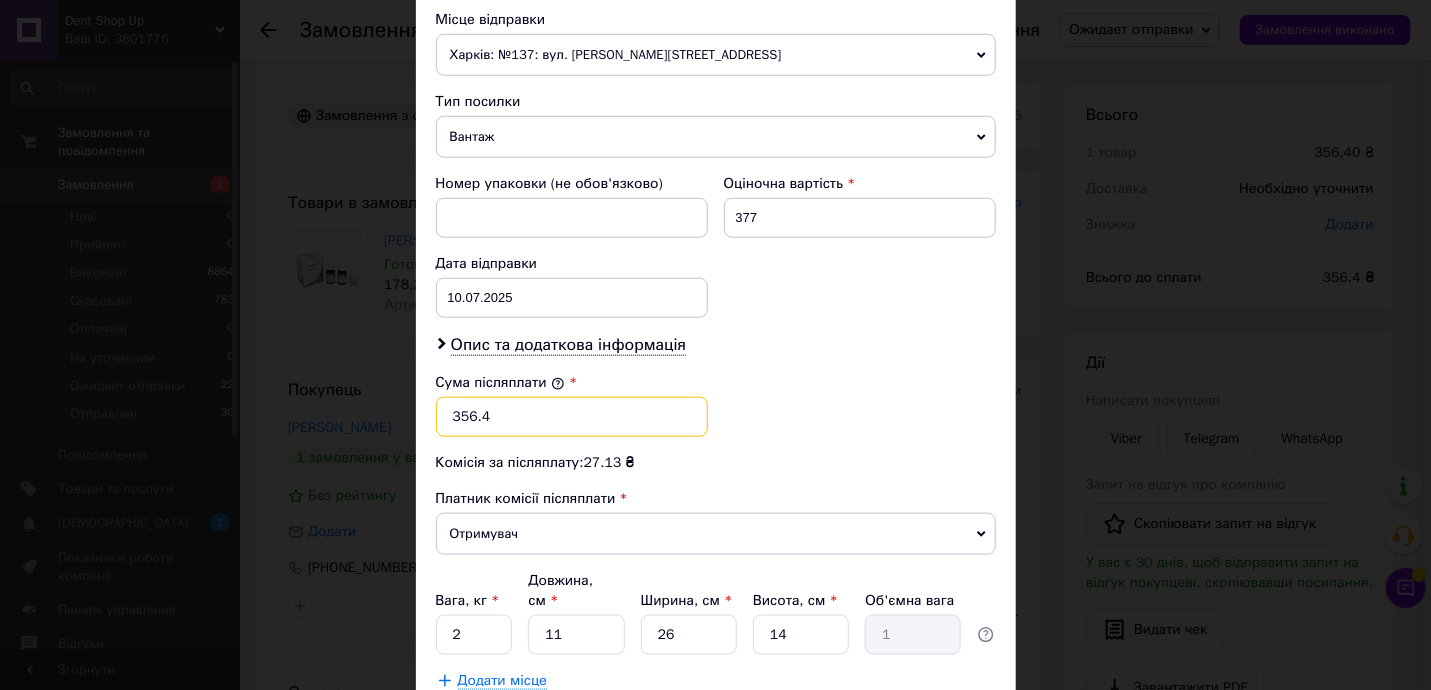 drag, startPoint x: 456, startPoint y: 410, endPoint x: 546, endPoint y: 413, distance: 90.04999 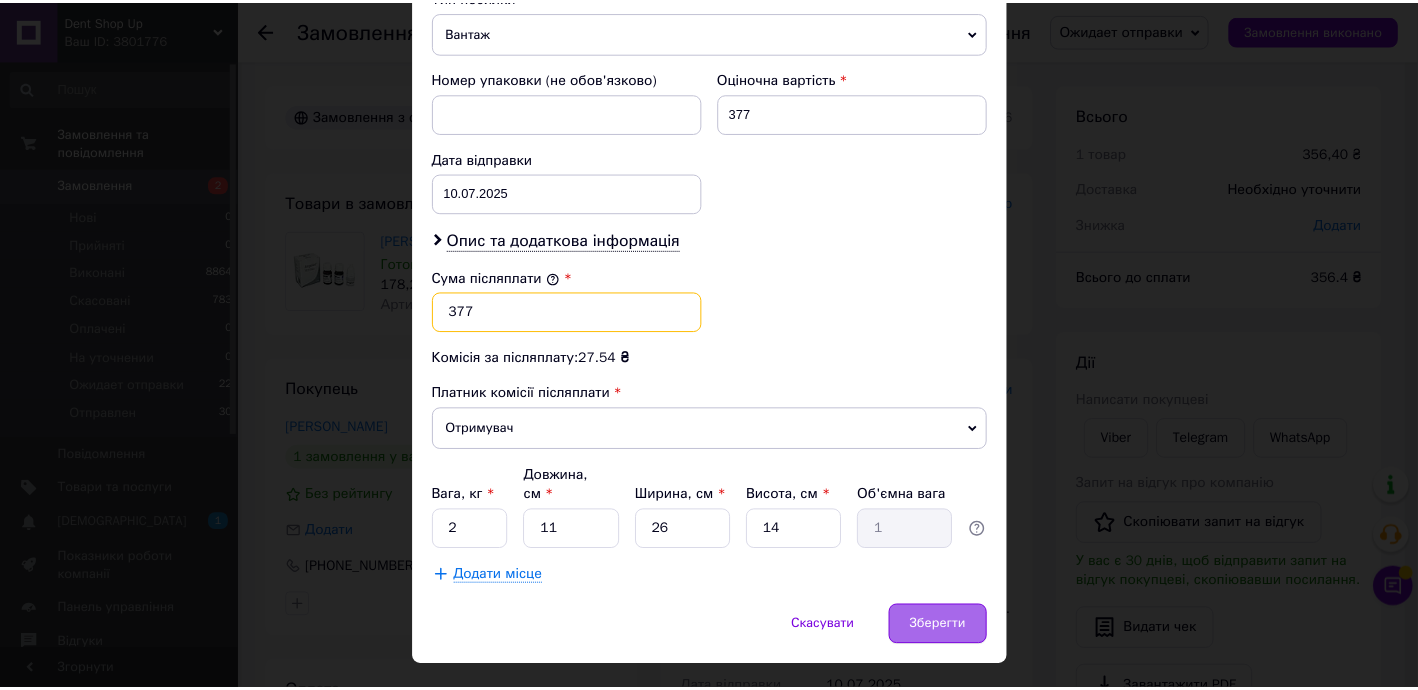 scroll, scrollTop: 849, scrollLeft: 0, axis: vertical 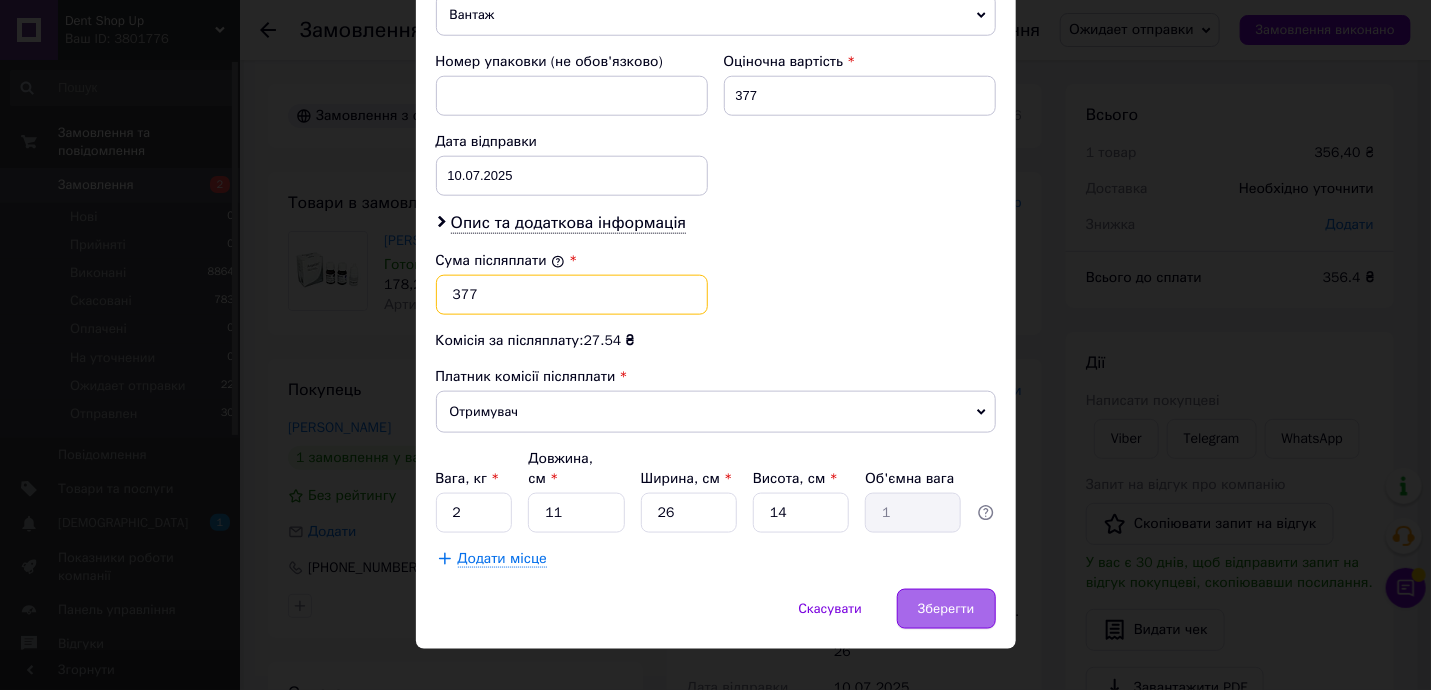 type on "377" 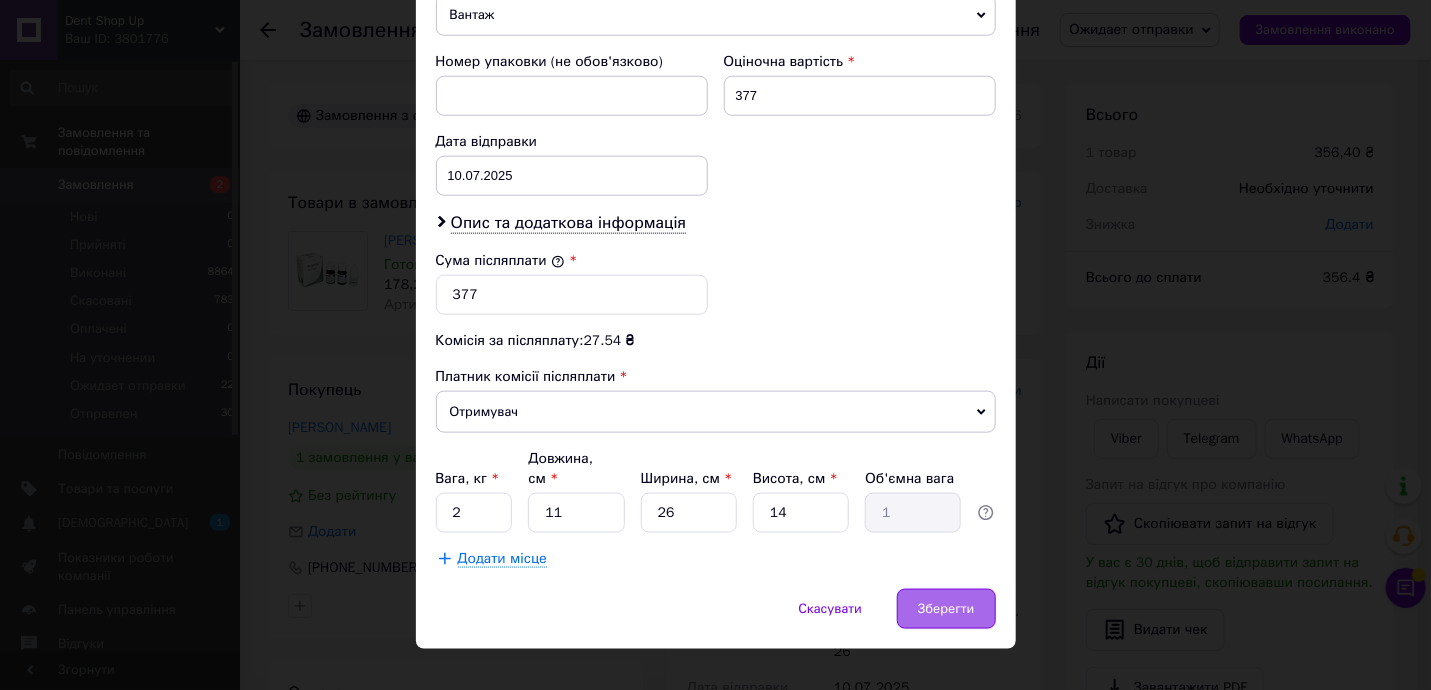 click on "Зберегти" at bounding box center [946, 609] 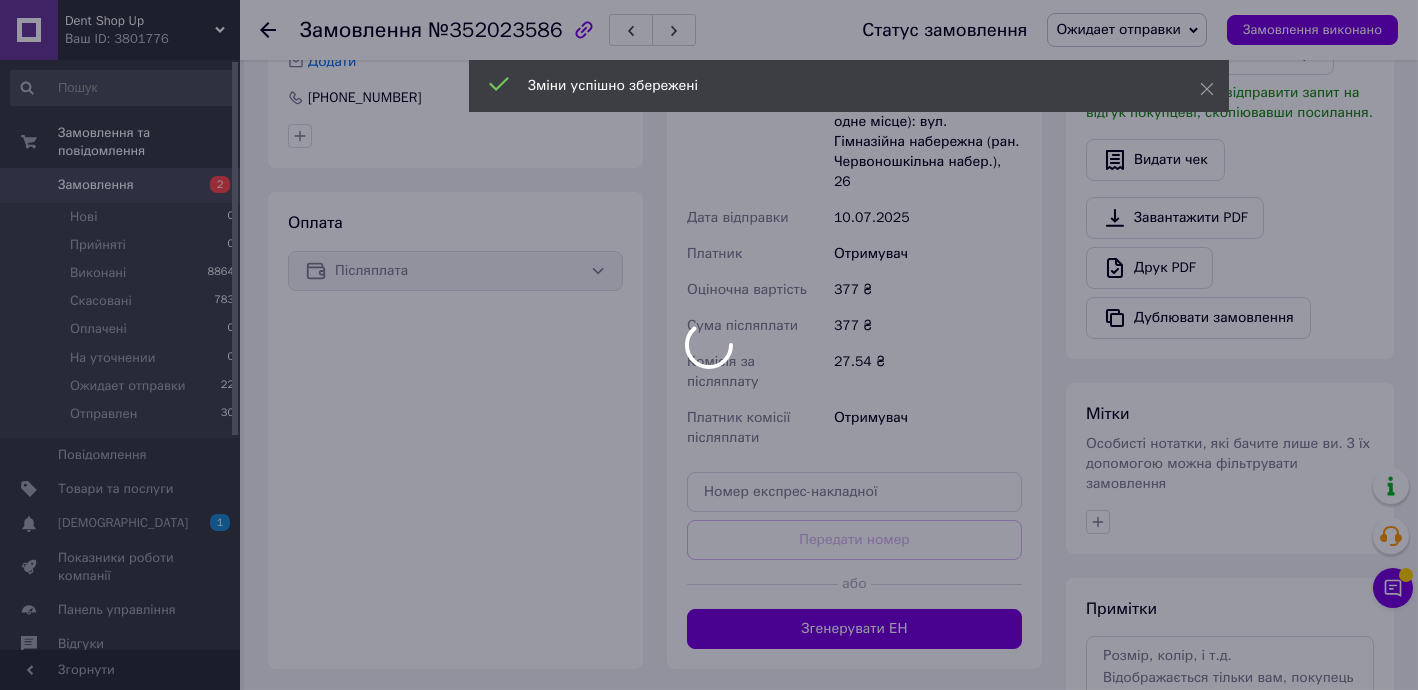 scroll, scrollTop: 485, scrollLeft: 0, axis: vertical 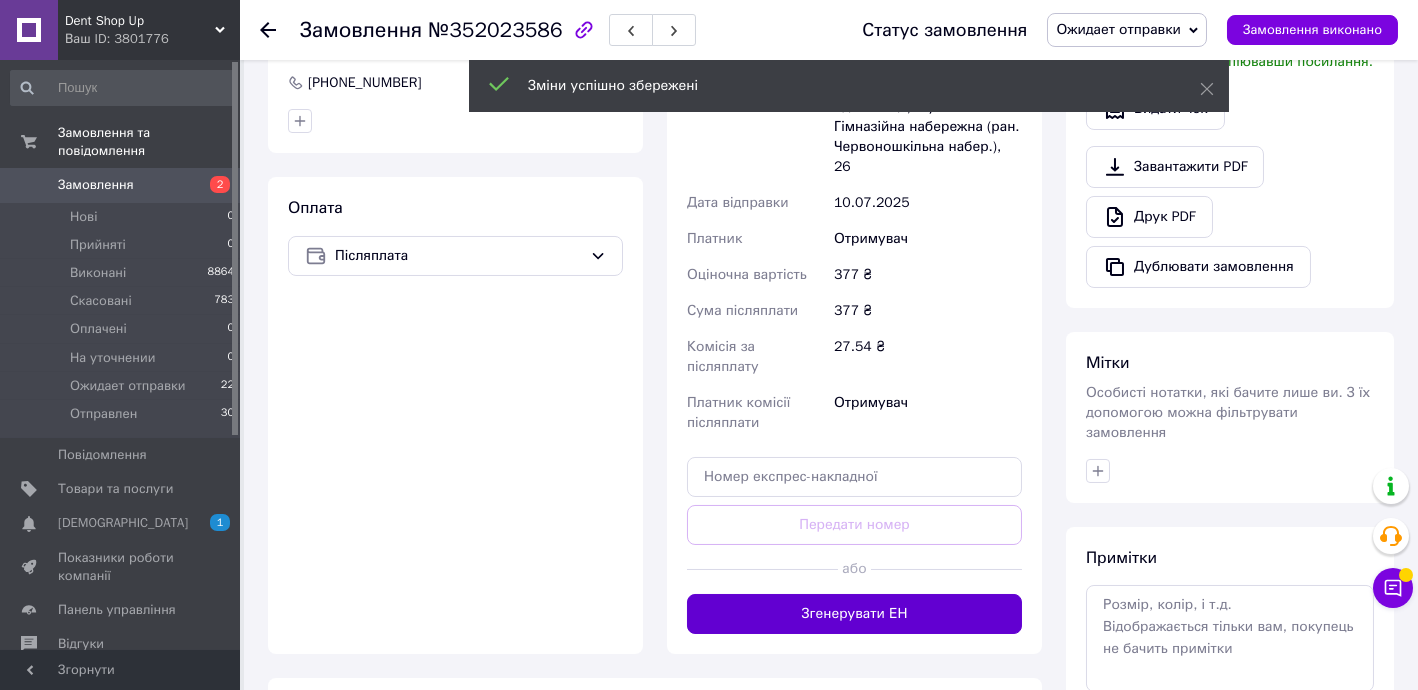 click on "Згенерувати ЕН" at bounding box center (854, 614) 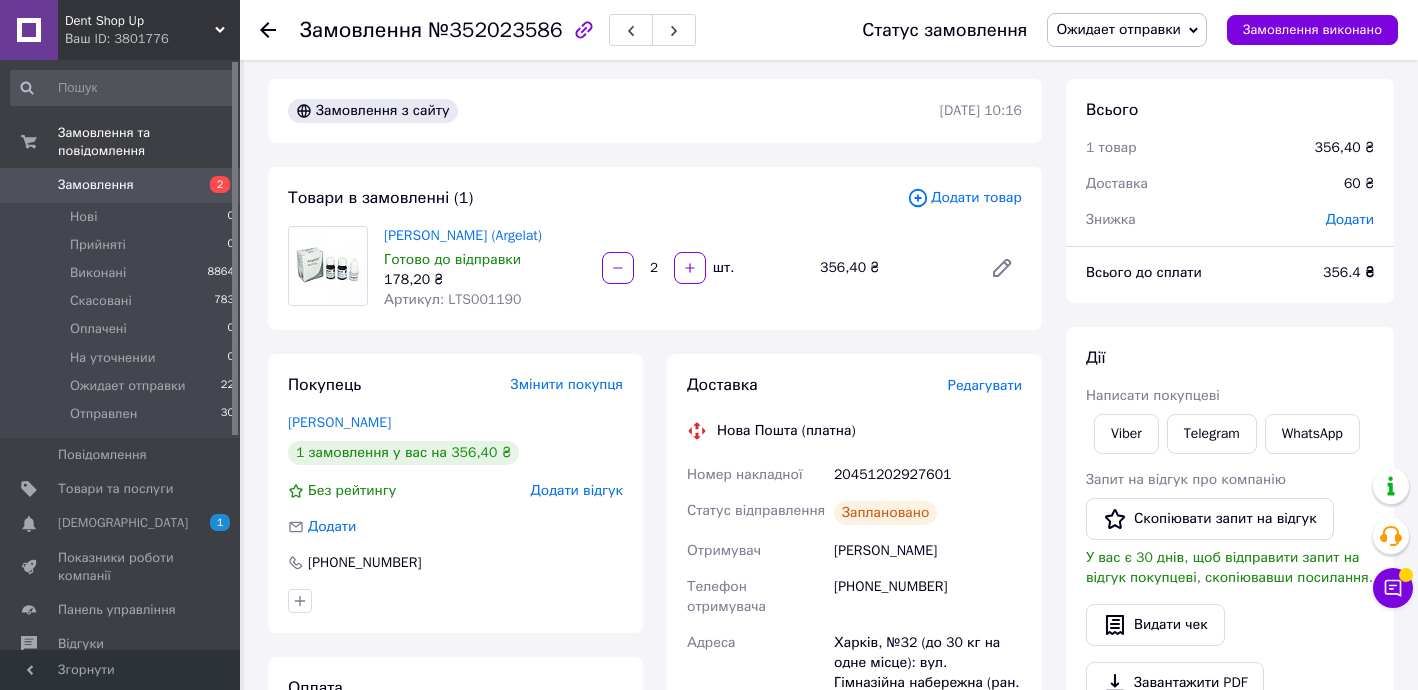 scroll, scrollTop: 0, scrollLeft: 0, axis: both 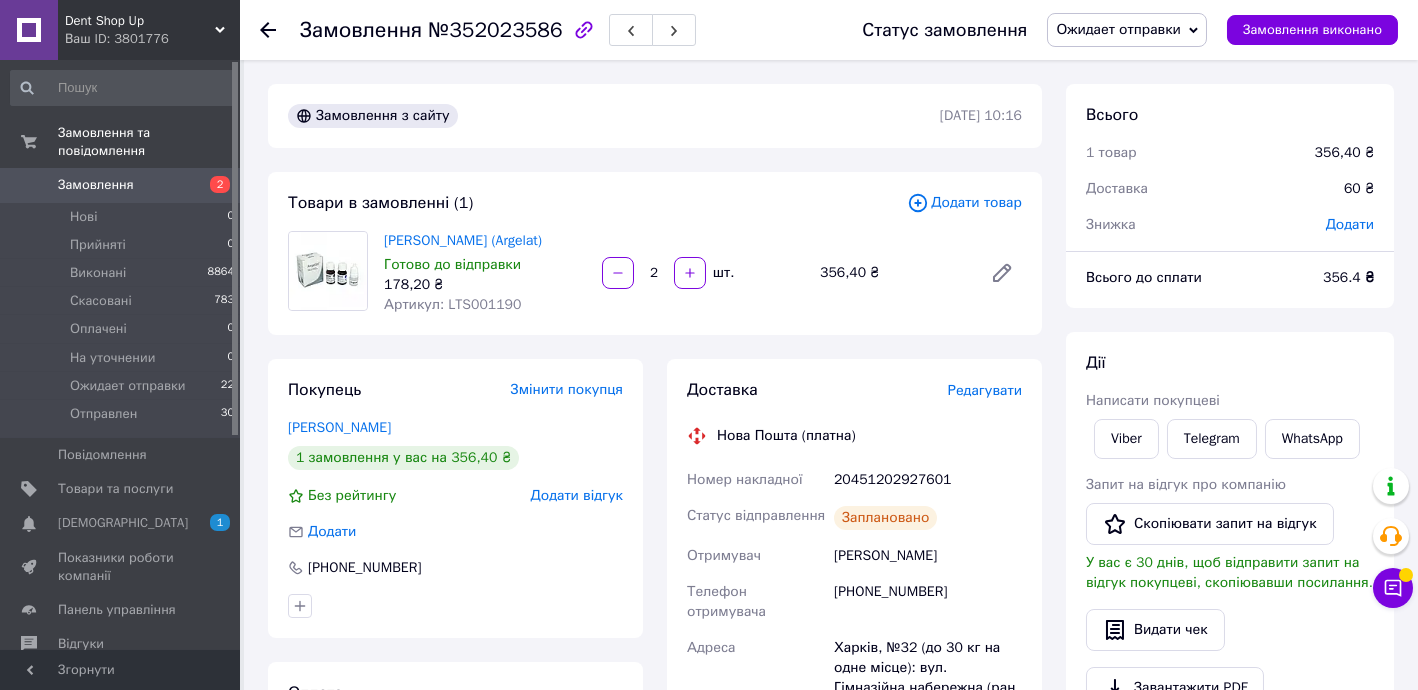 click on "20451202927601" at bounding box center (928, 480) 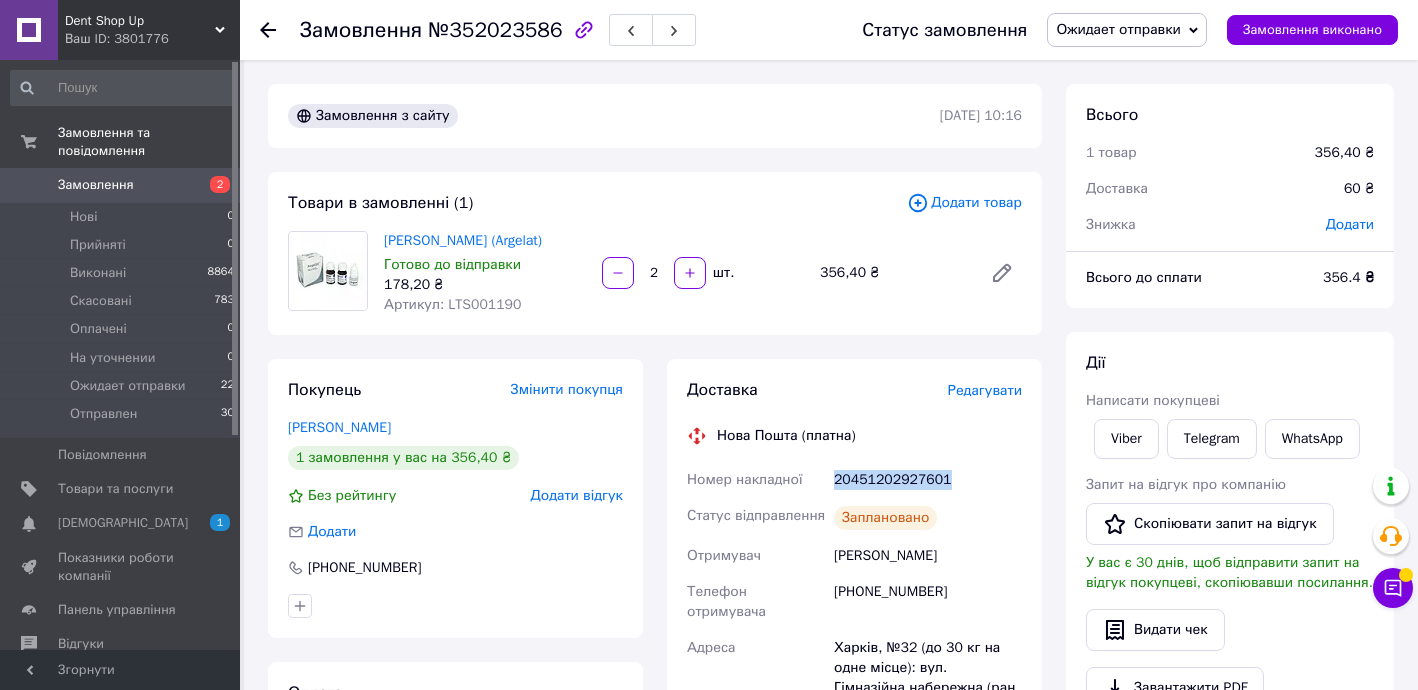 click on "20451202927601" at bounding box center [928, 480] 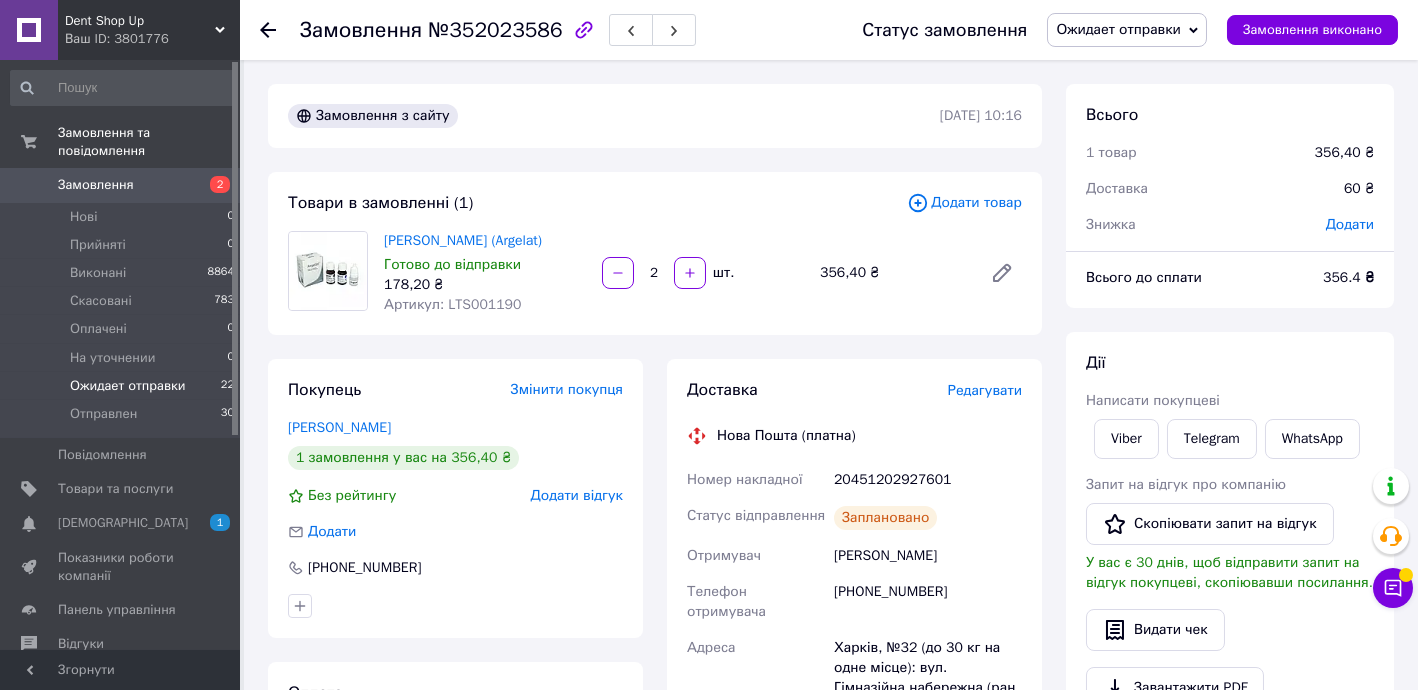 click on "Ожидает отправки" at bounding box center (128, 386) 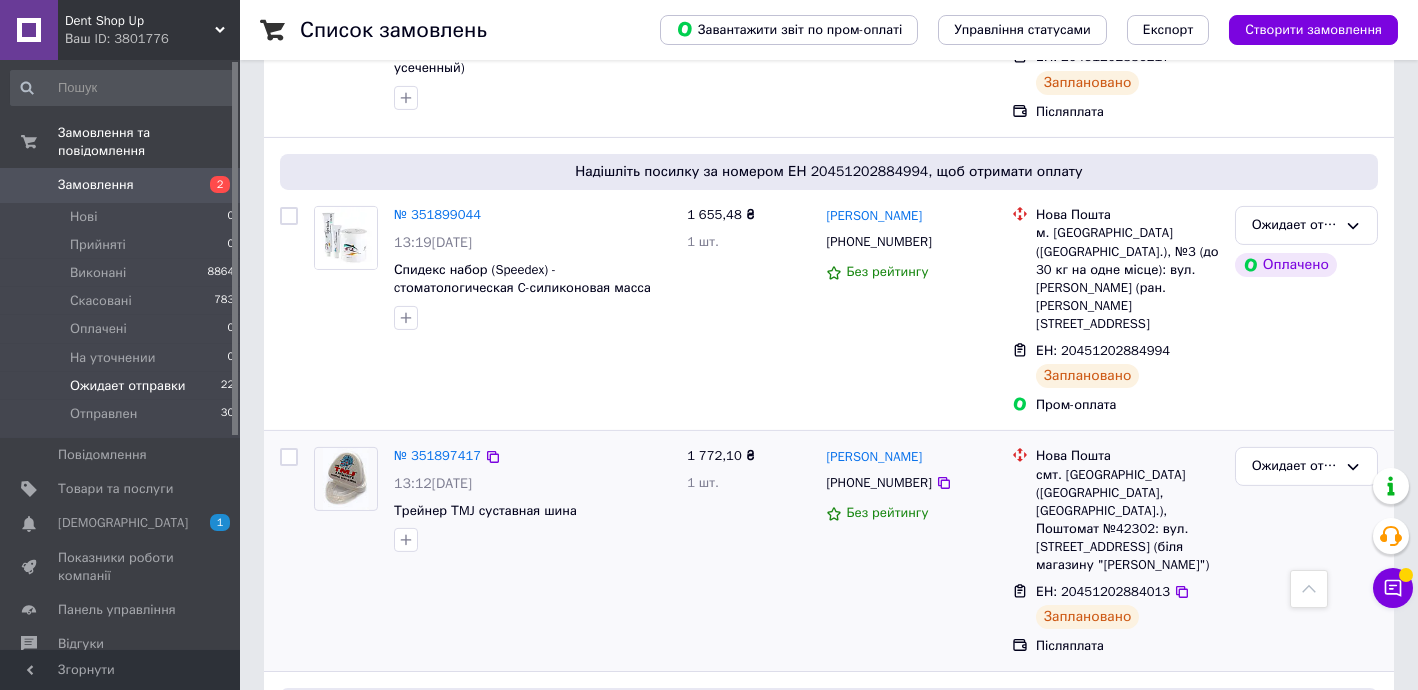 scroll, scrollTop: 3729, scrollLeft: 0, axis: vertical 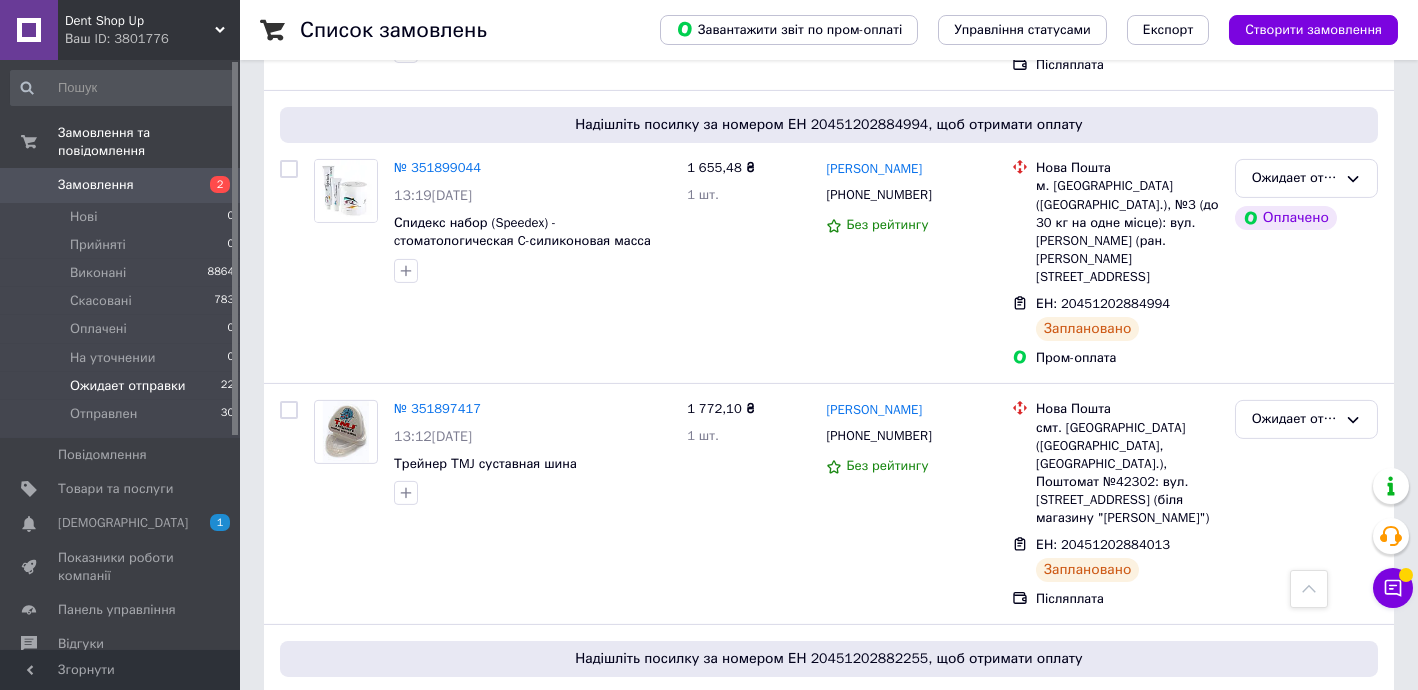 click on "2" at bounding box center [327, 926] 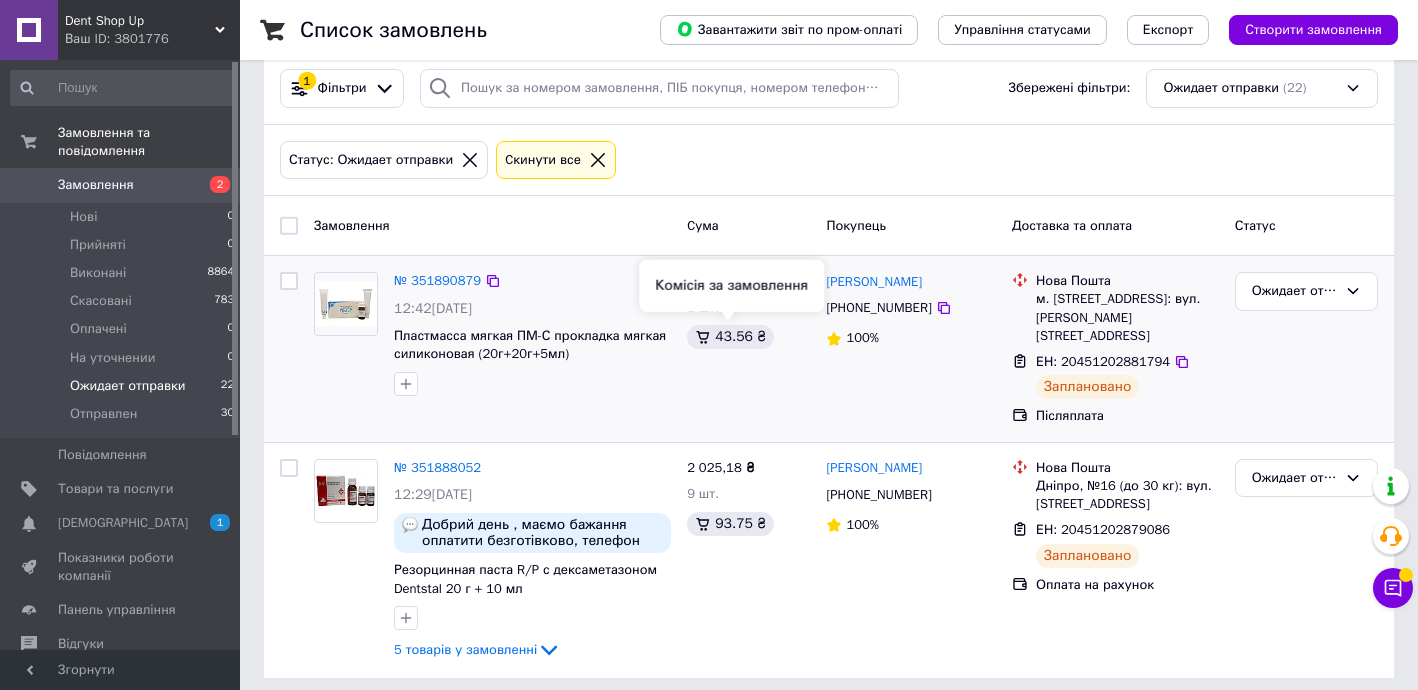scroll, scrollTop: 85, scrollLeft: 0, axis: vertical 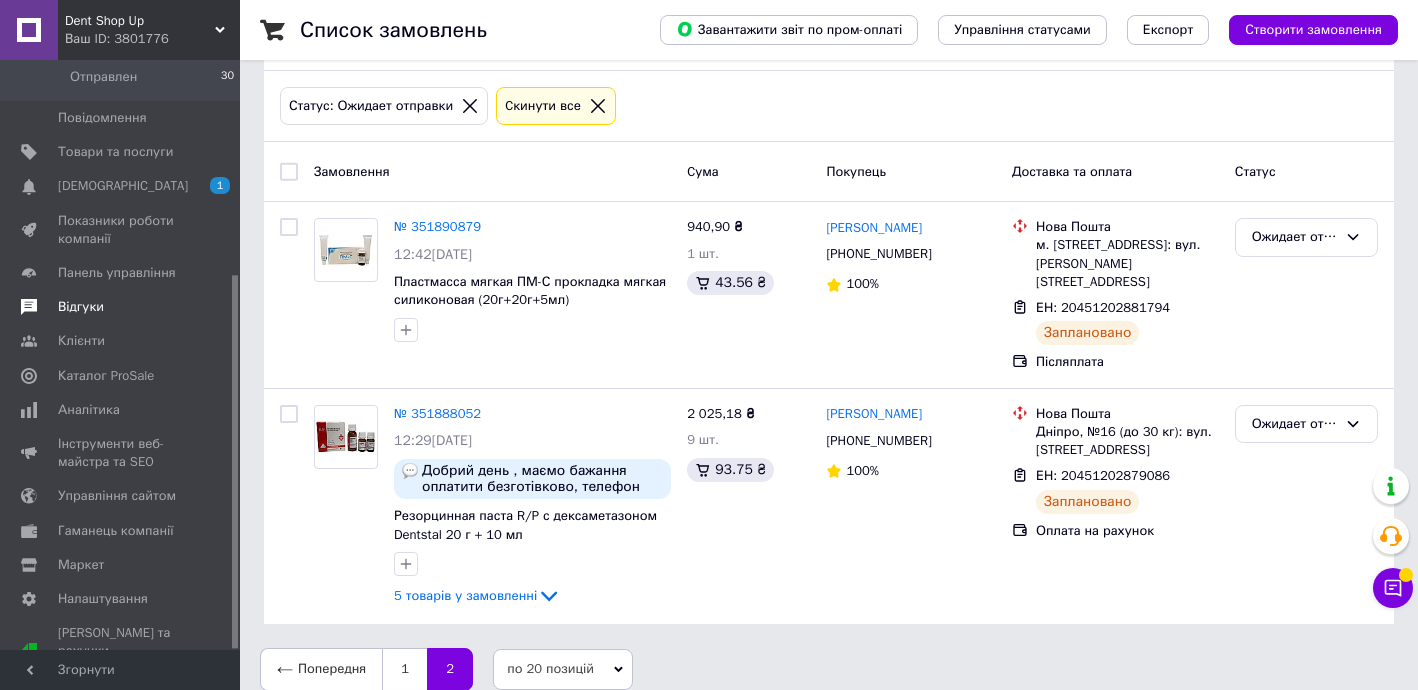 click on "Відгуки" at bounding box center [81, 307] 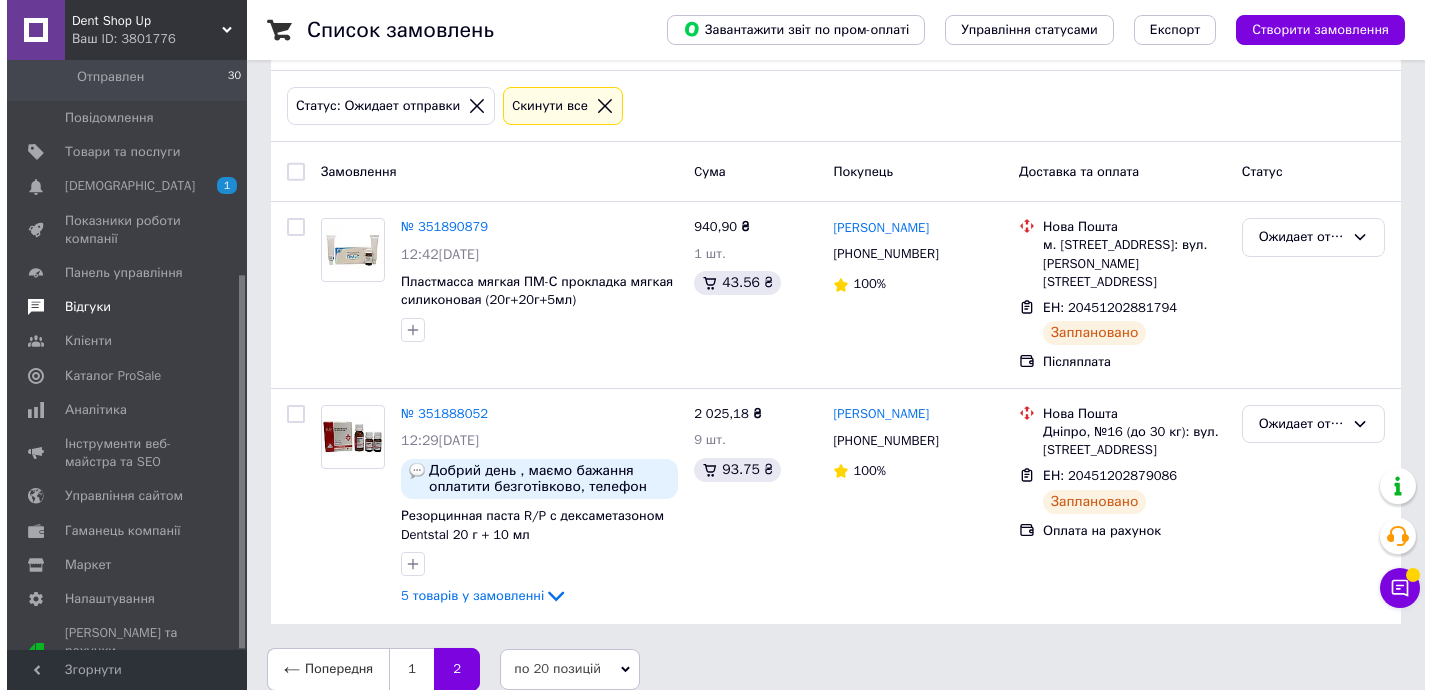 scroll, scrollTop: 0, scrollLeft: 0, axis: both 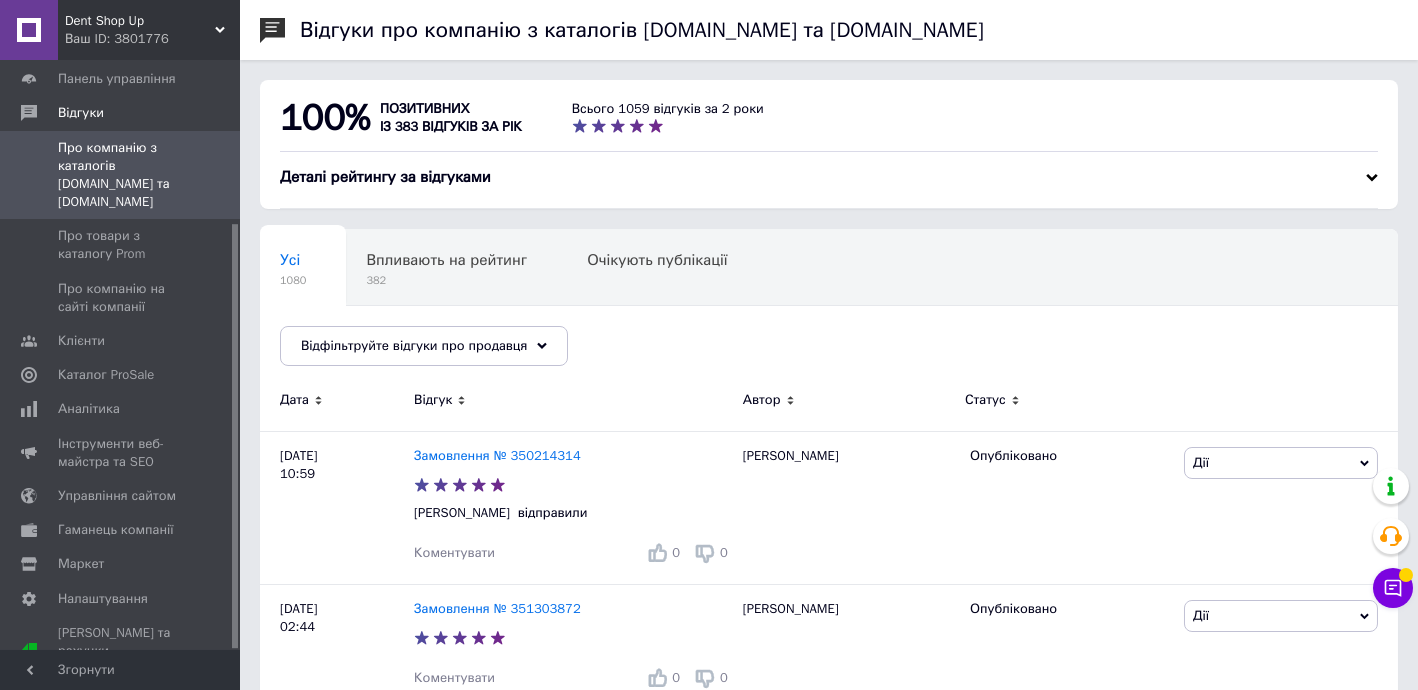 click on "Ваш ID: 3801776" at bounding box center [152, 39] 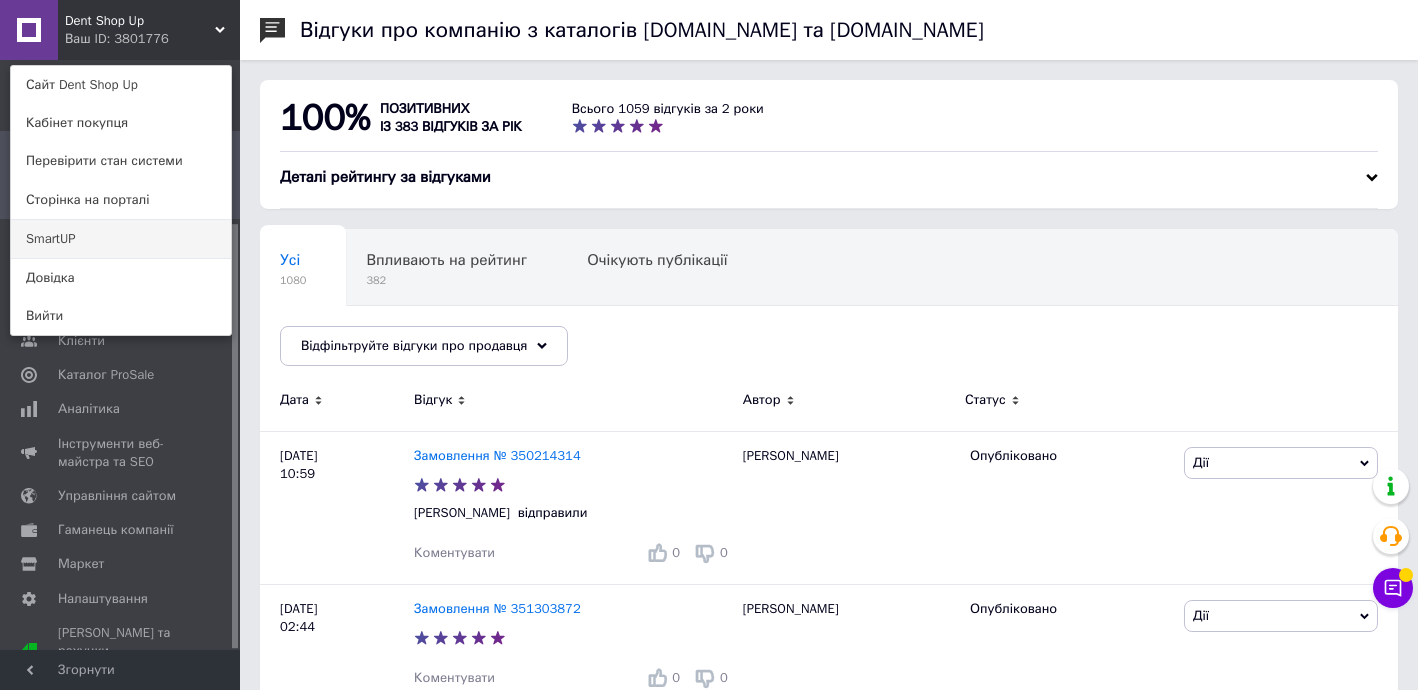 click on "SmartUP" at bounding box center (121, 239) 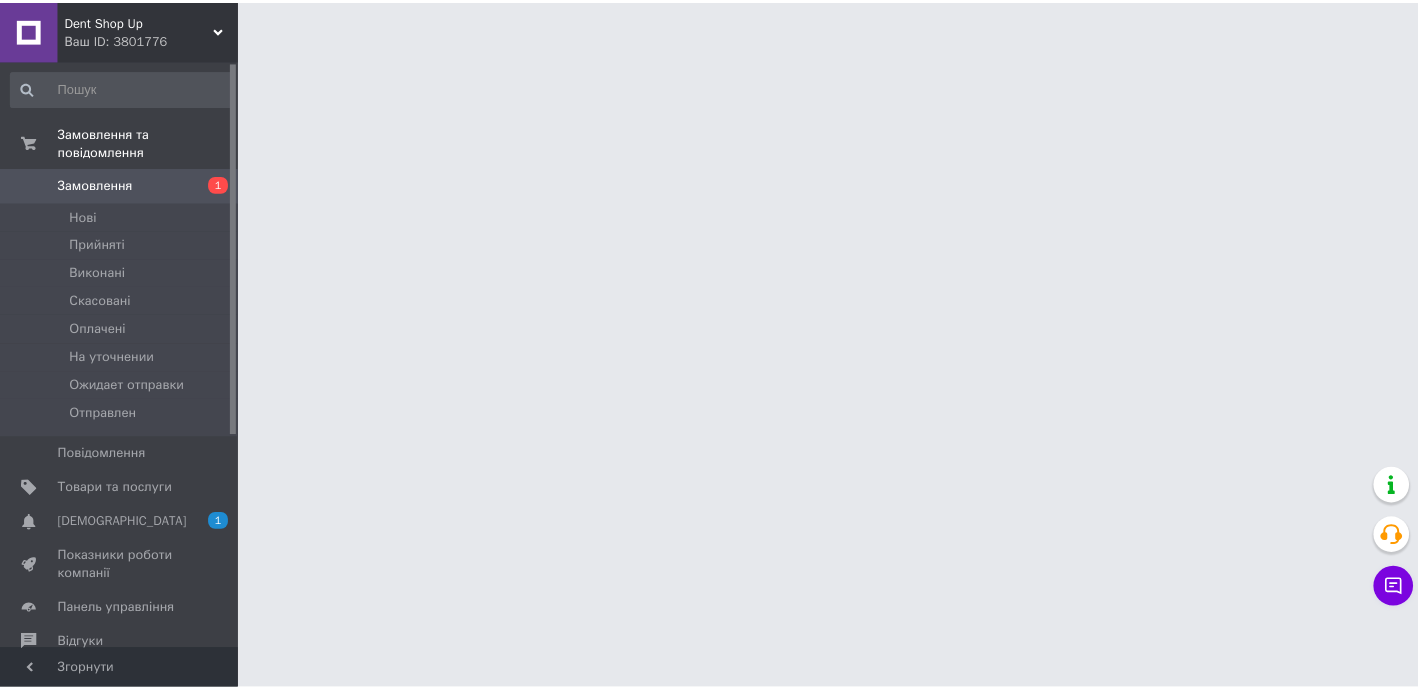 scroll, scrollTop: 0, scrollLeft: 0, axis: both 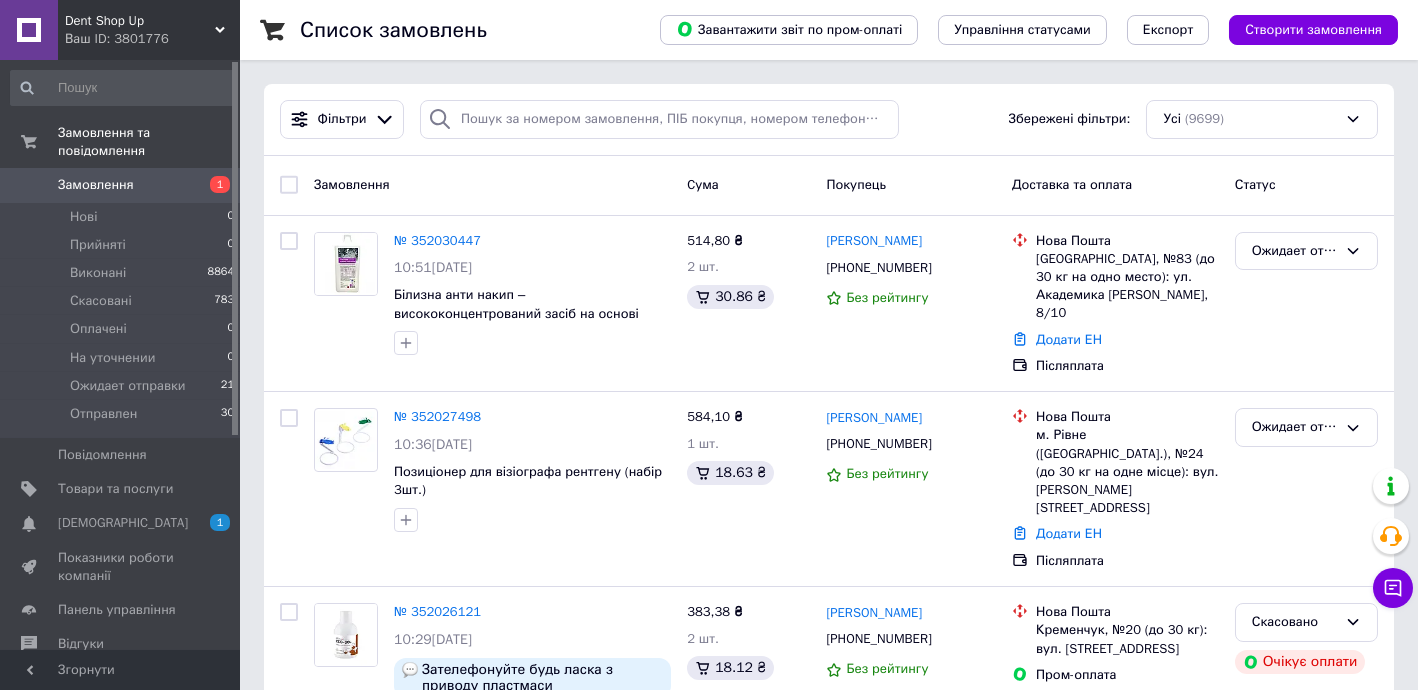 click on "Замовлення 1" at bounding box center [123, 185] 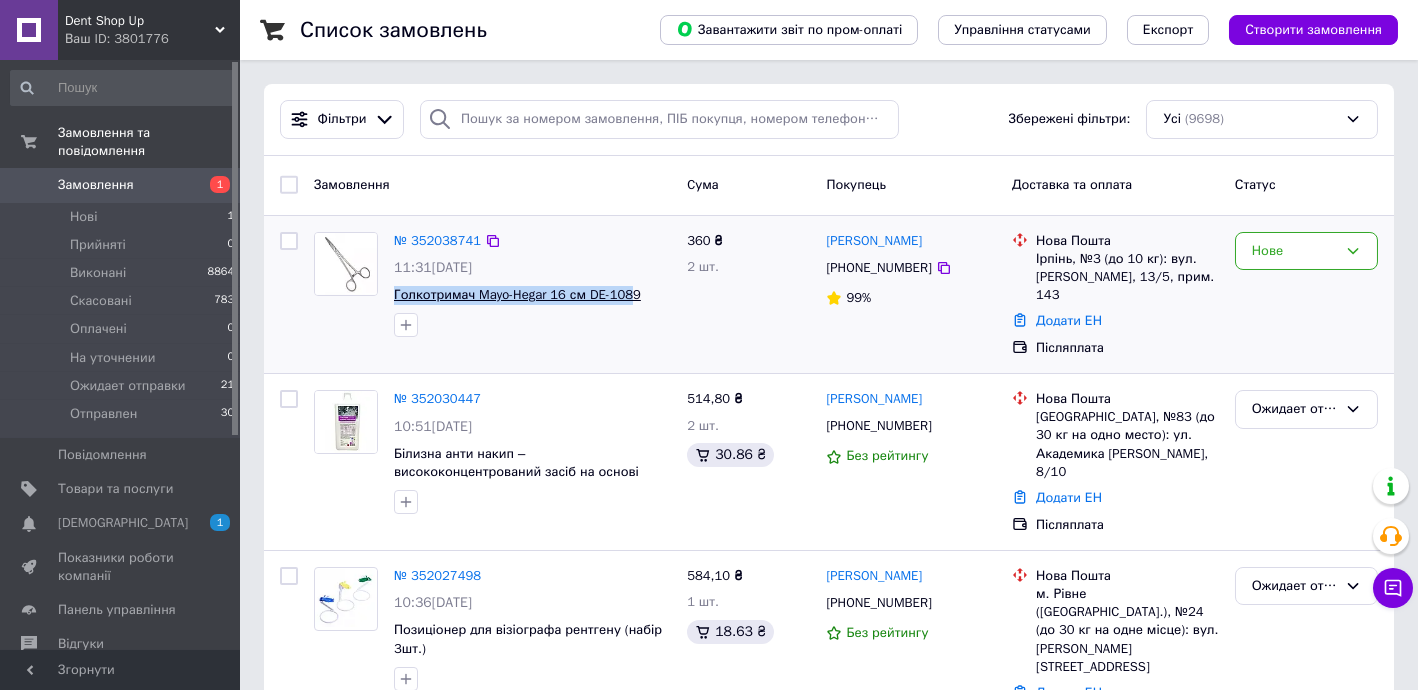 drag, startPoint x: 388, startPoint y: 284, endPoint x: 626, endPoint y: 295, distance: 238.25406 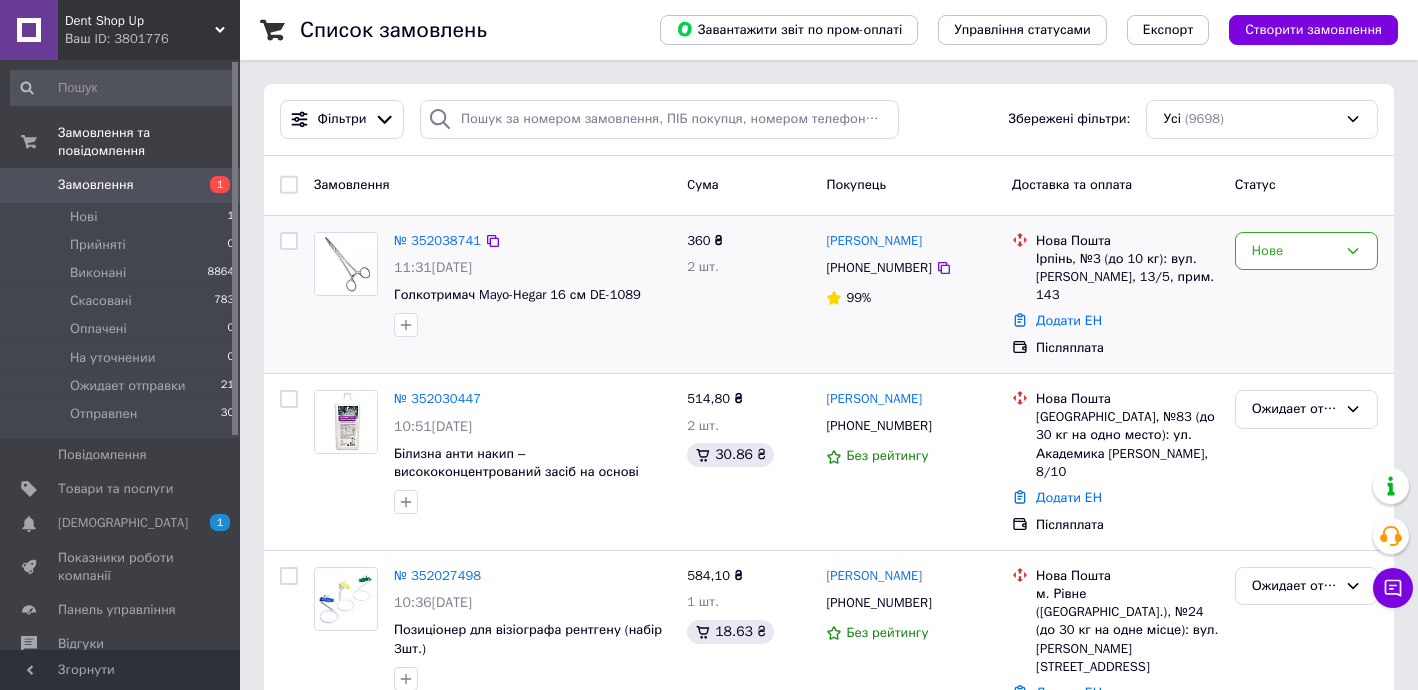 click on "Голкотримач Mayo-Hegar 16 см DE-1089" at bounding box center (532, 295) 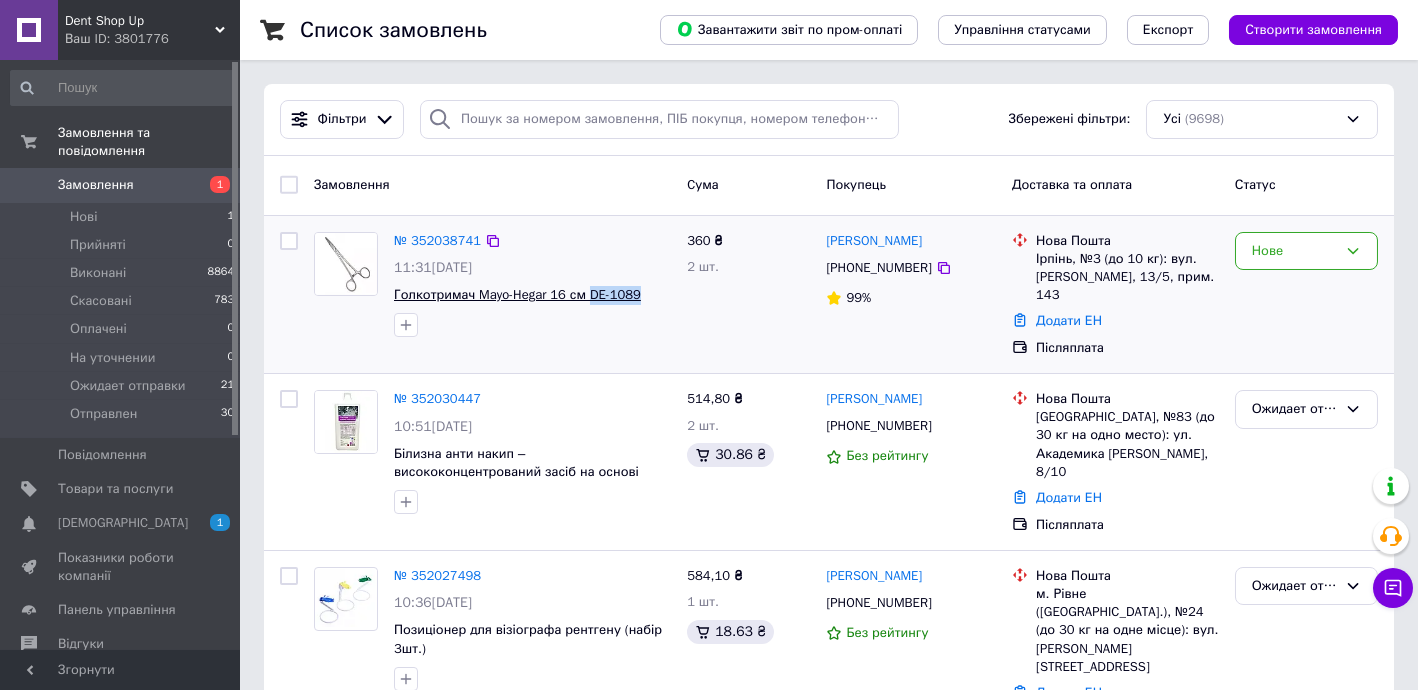 drag, startPoint x: 650, startPoint y: 289, endPoint x: 587, endPoint y: 292, distance: 63.07139 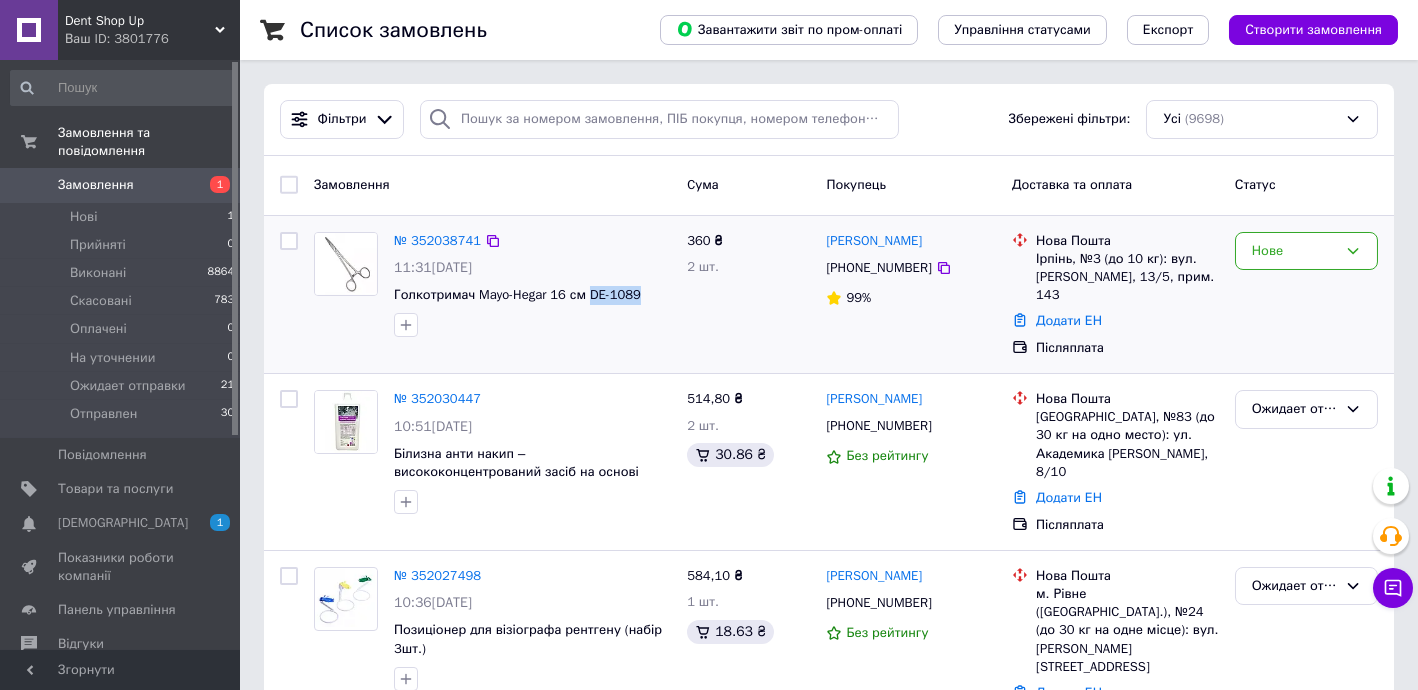 copy on "DE-1089" 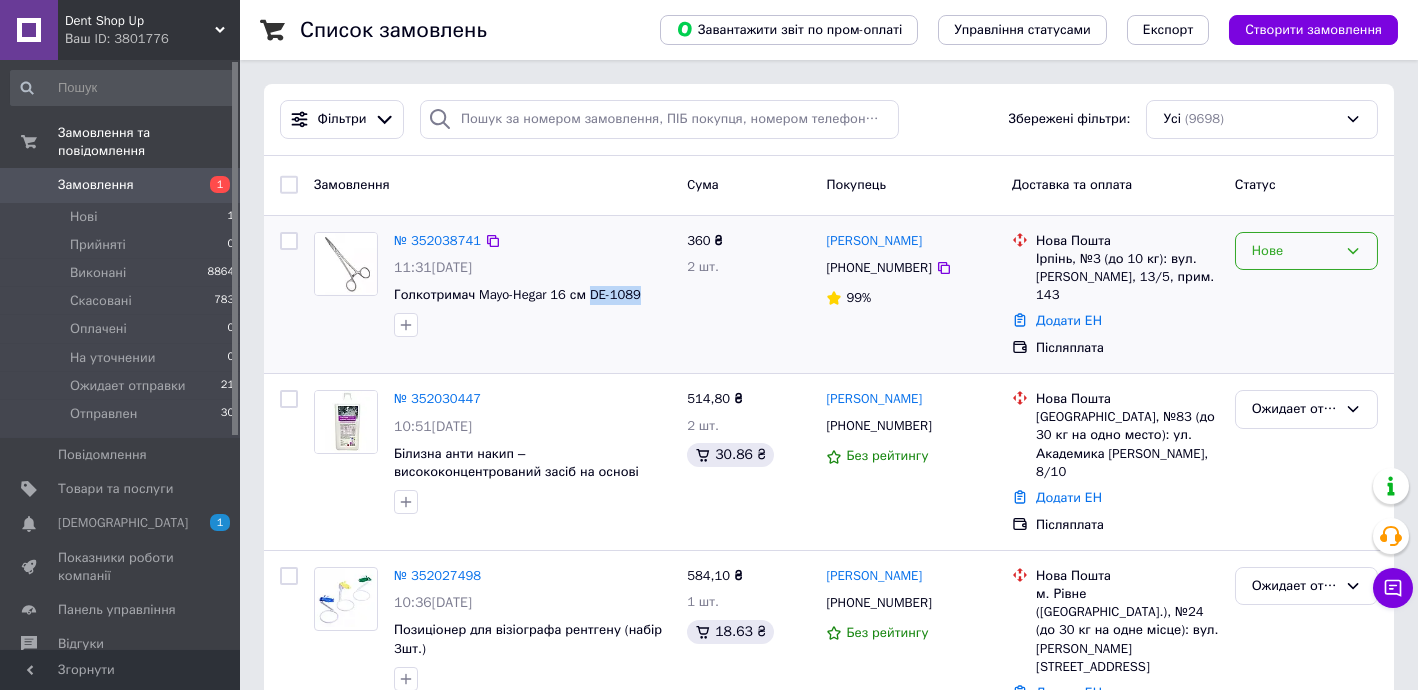 click on "Нове" at bounding box center [1294, 251] 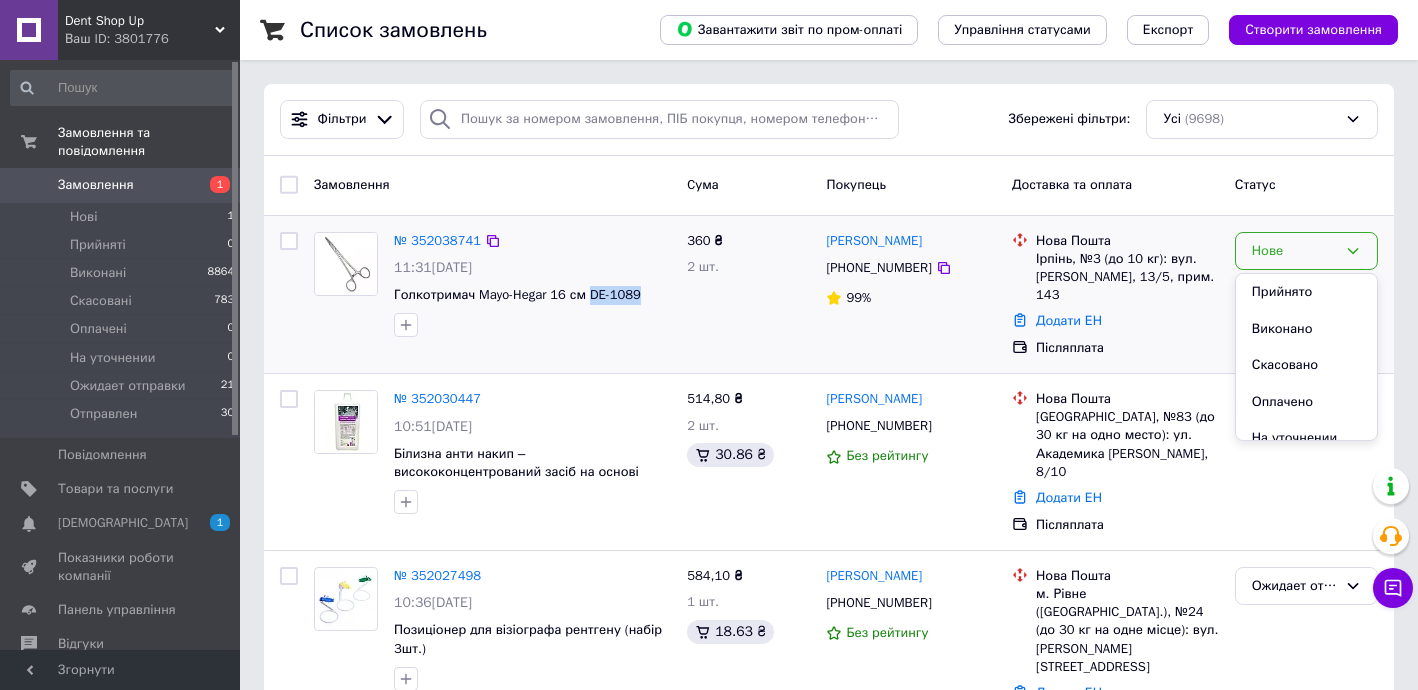 scroll, scrollTop: 110, scrollLeft: 0, axis: vertical 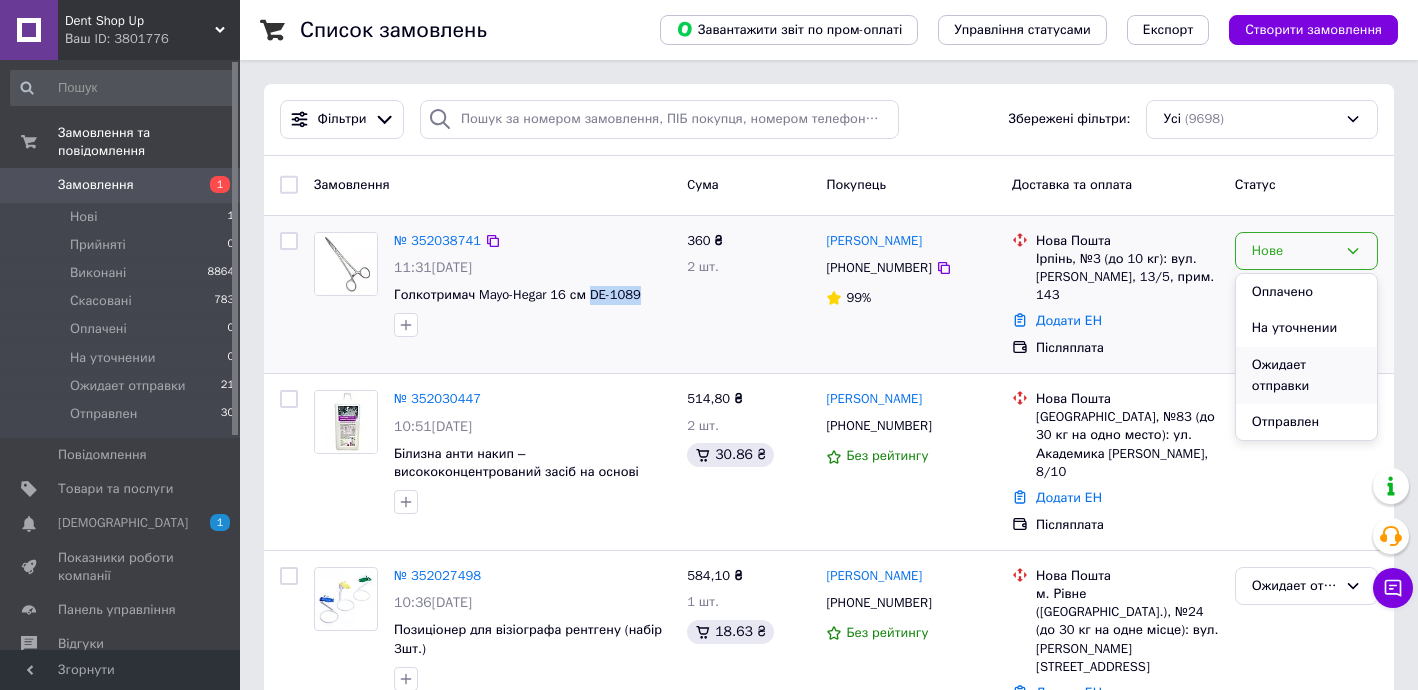 click on "Ожидает отправки" at bounding box center [1306, 375] 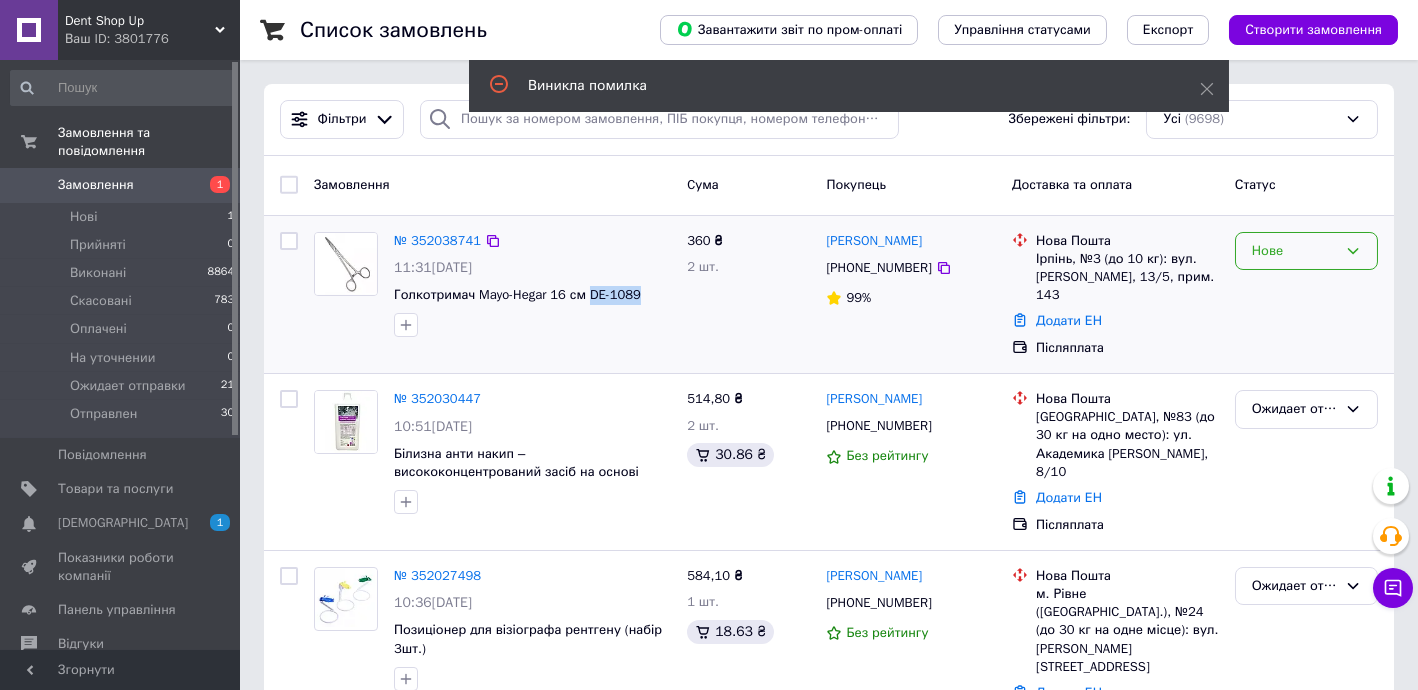 click on "Нове" at bounding box center [1294, 251] 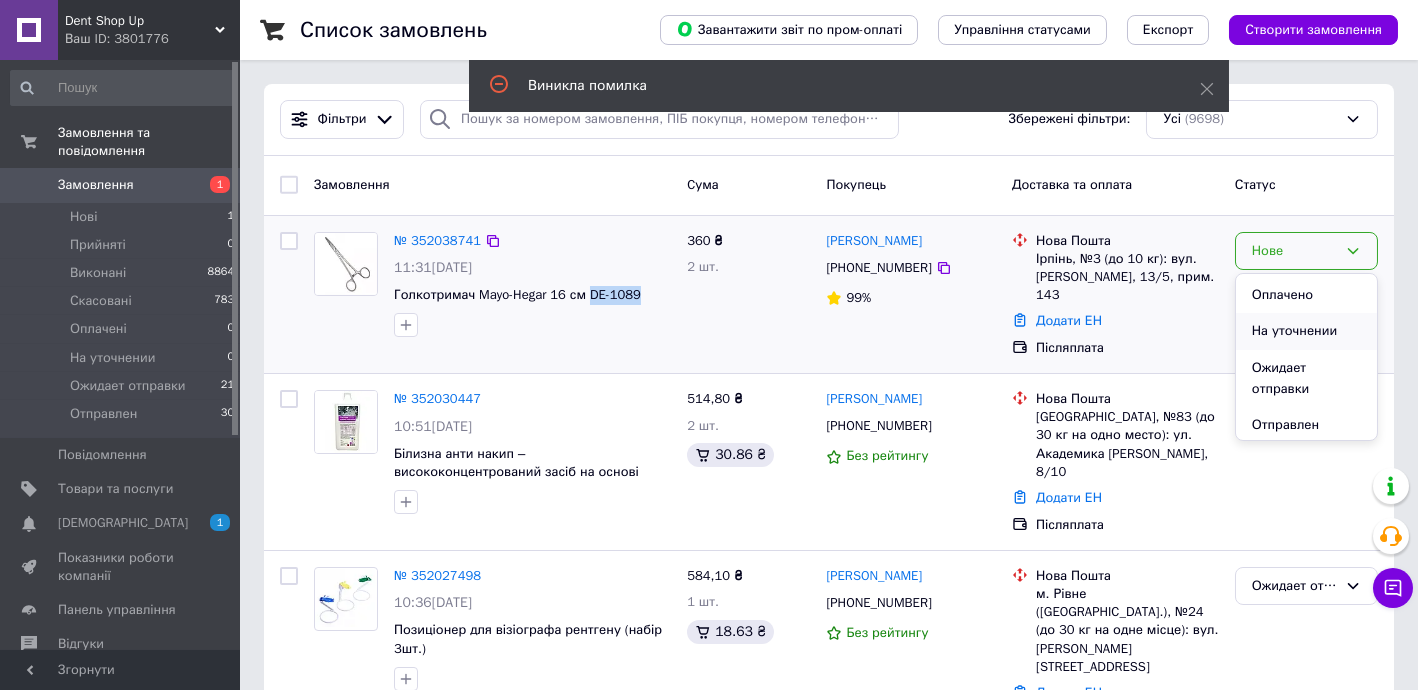 scroll, scrollTop: 110, scrollLeft: 0, axis: vertical 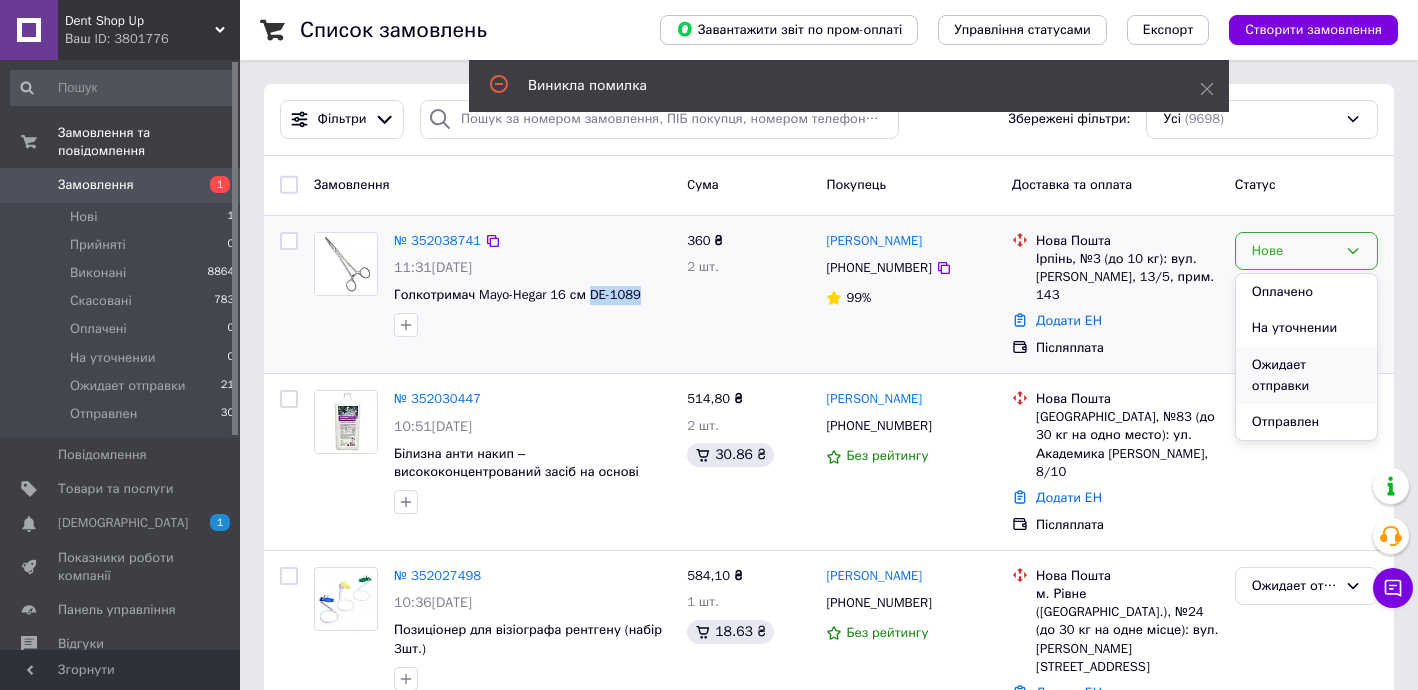 click on "Ожидает отправки" at bounding box center [1306, 375] 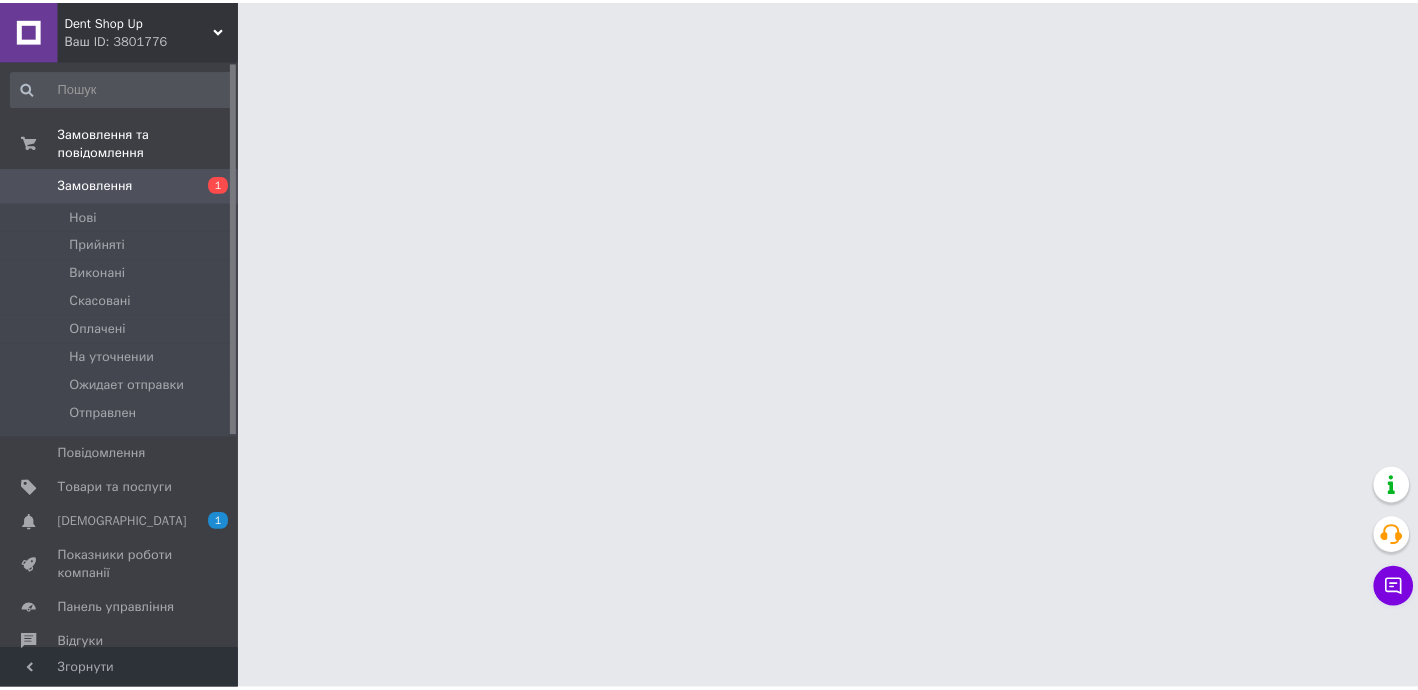 scroll, scrollTop: 0, scrollLeft: 0, axis: both 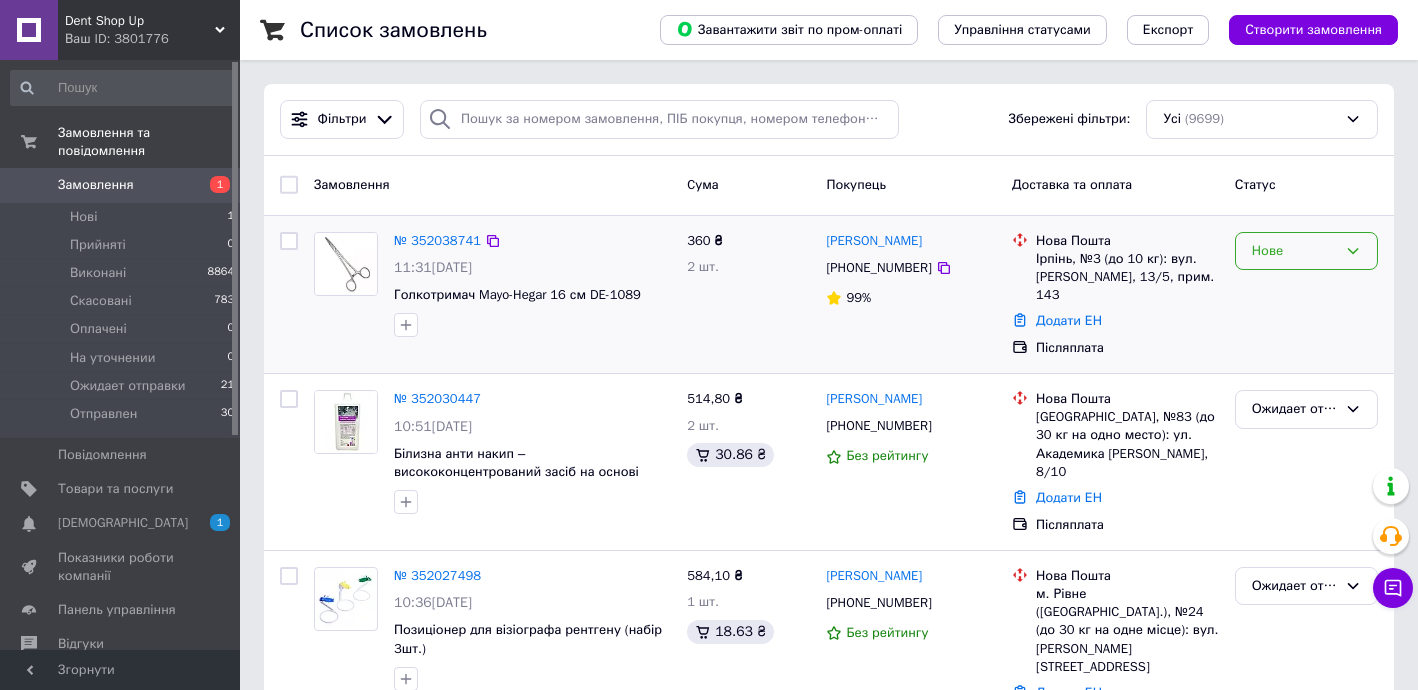 click on "Нове" at bounding box center [1294, 251] 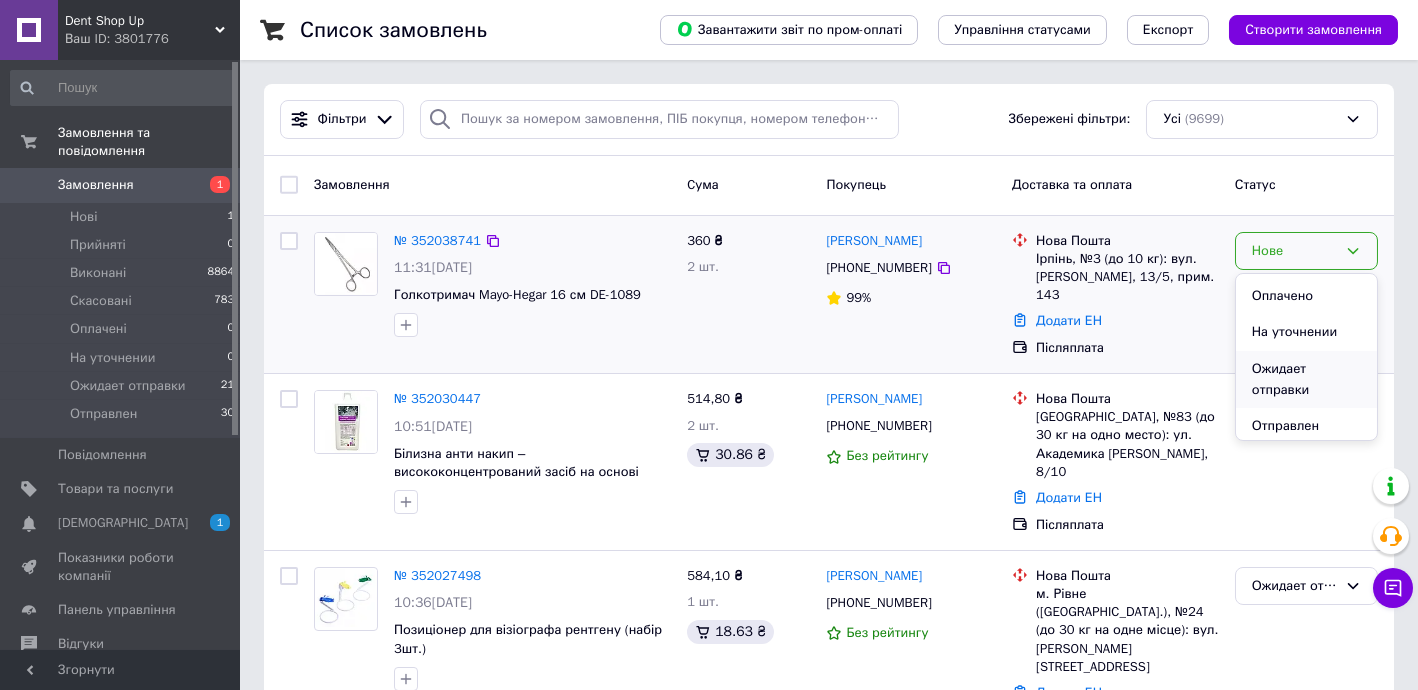 scroll, scrollTop: 110, scrollLeft: 0, axis: vertical 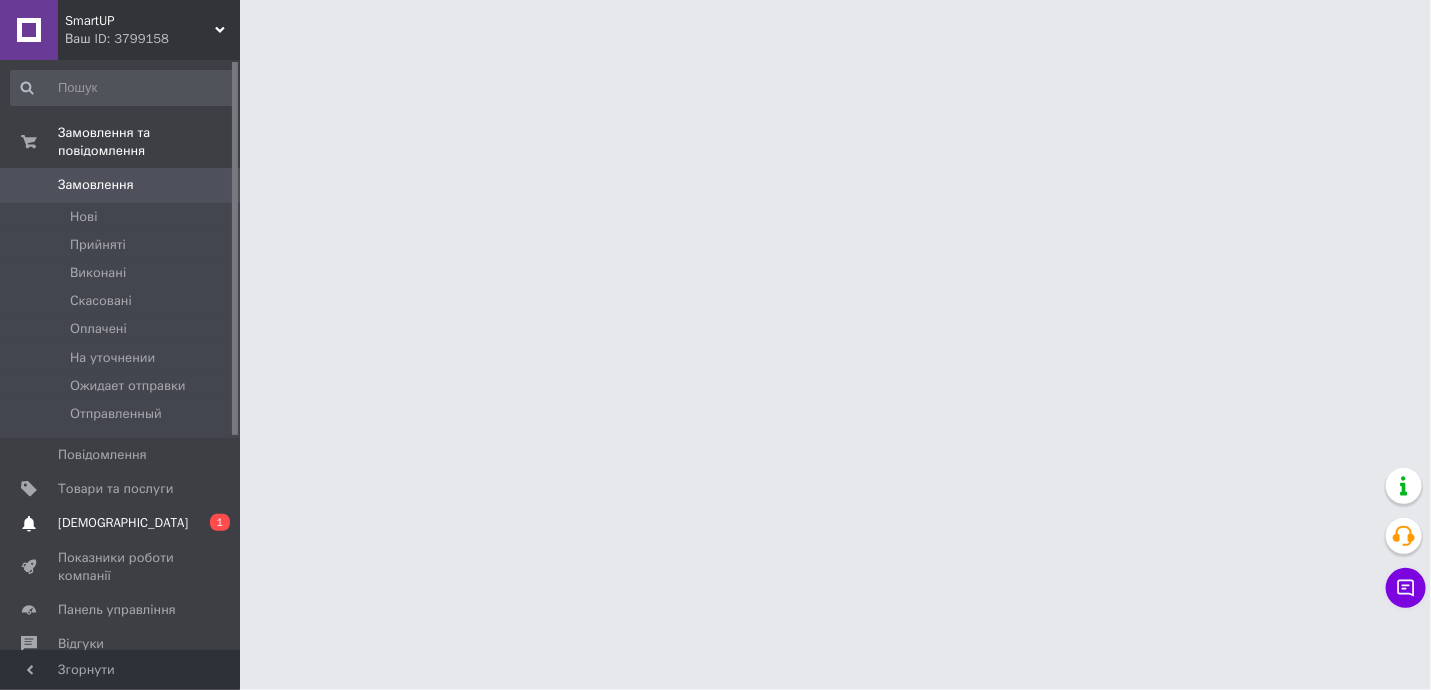 click on "Сповіщення 0 1" at bounding box center [123, 523] 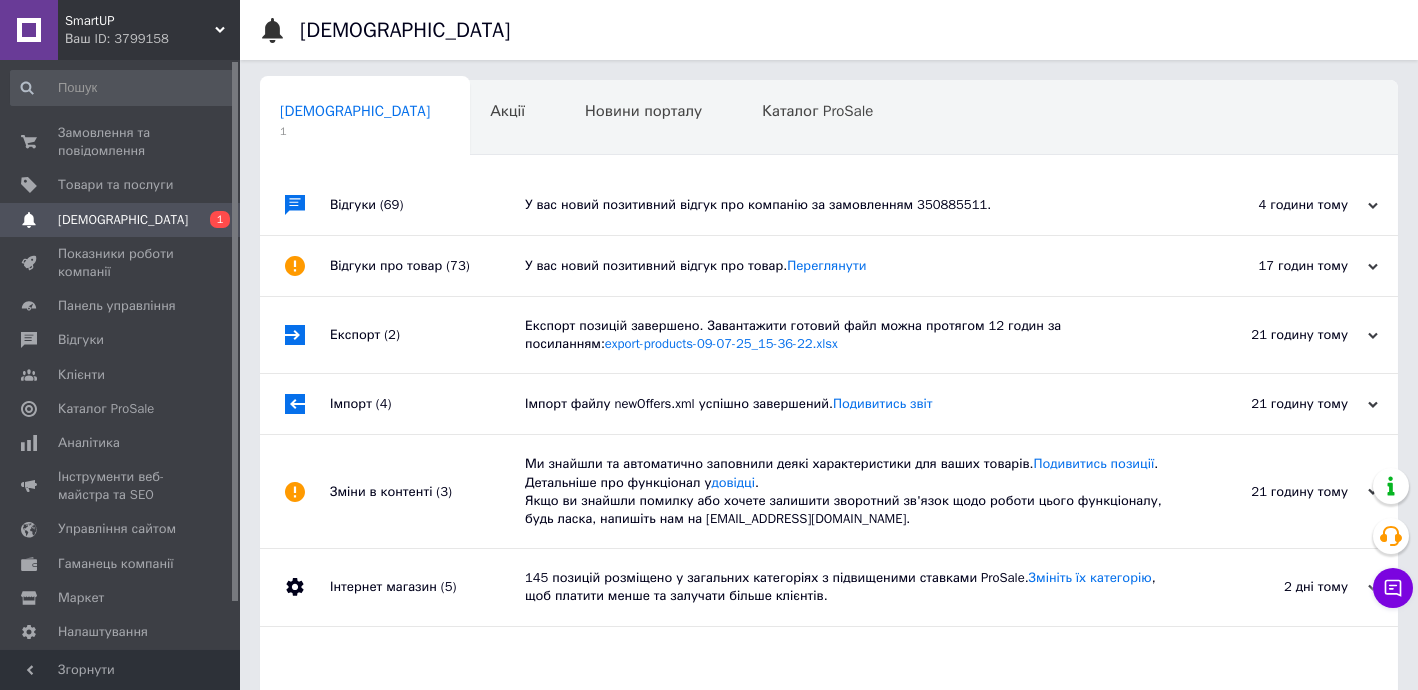 click on "У вас новий позитивний відгук про компанію за замовленням 350885511." at bounding box center (851, 205) 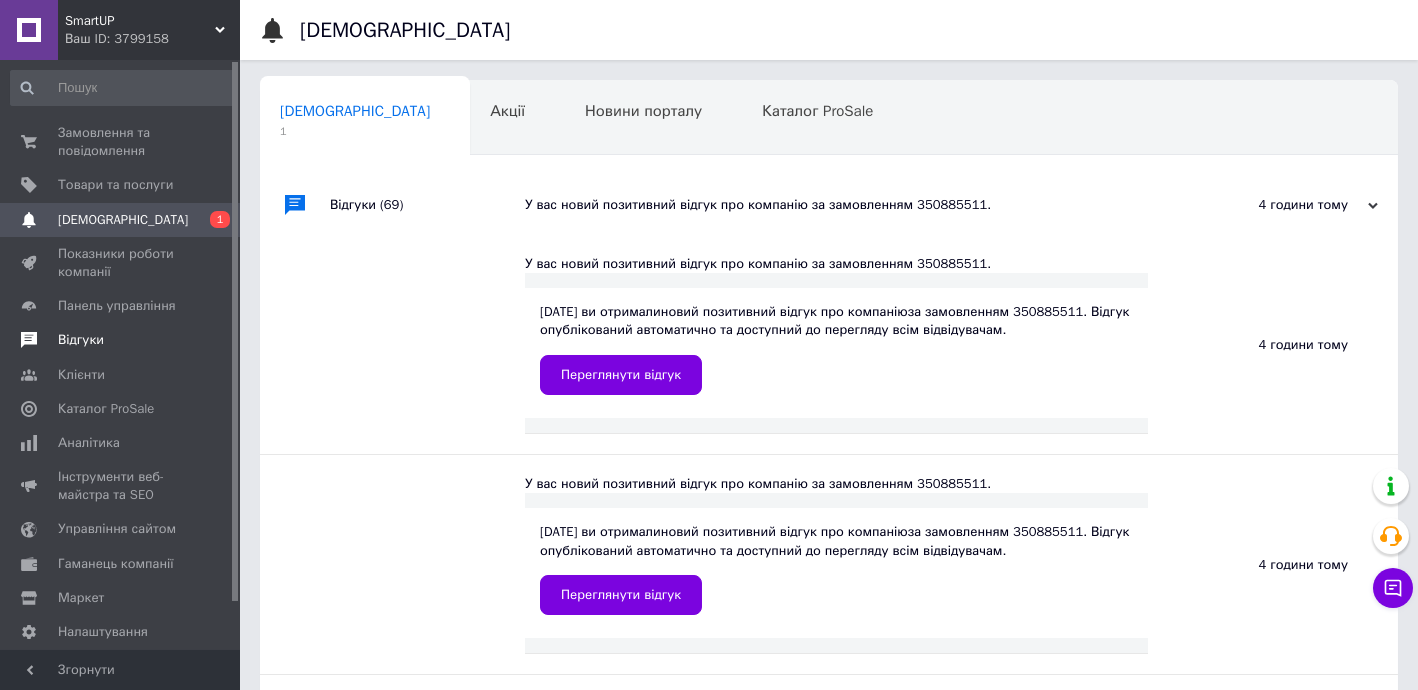click on "Відгуки" at bounding box center (123, 340) 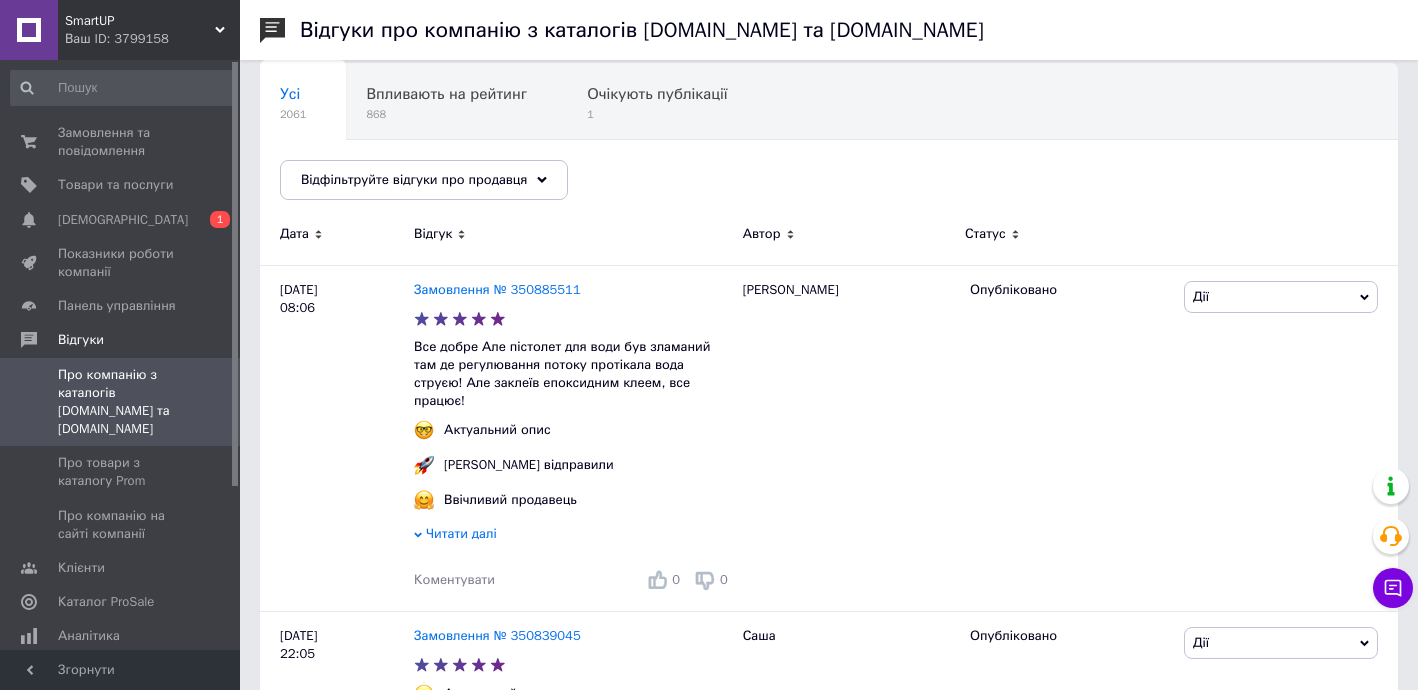 scroll, scrollTop: 0, scrollLeft: 0, axis: both 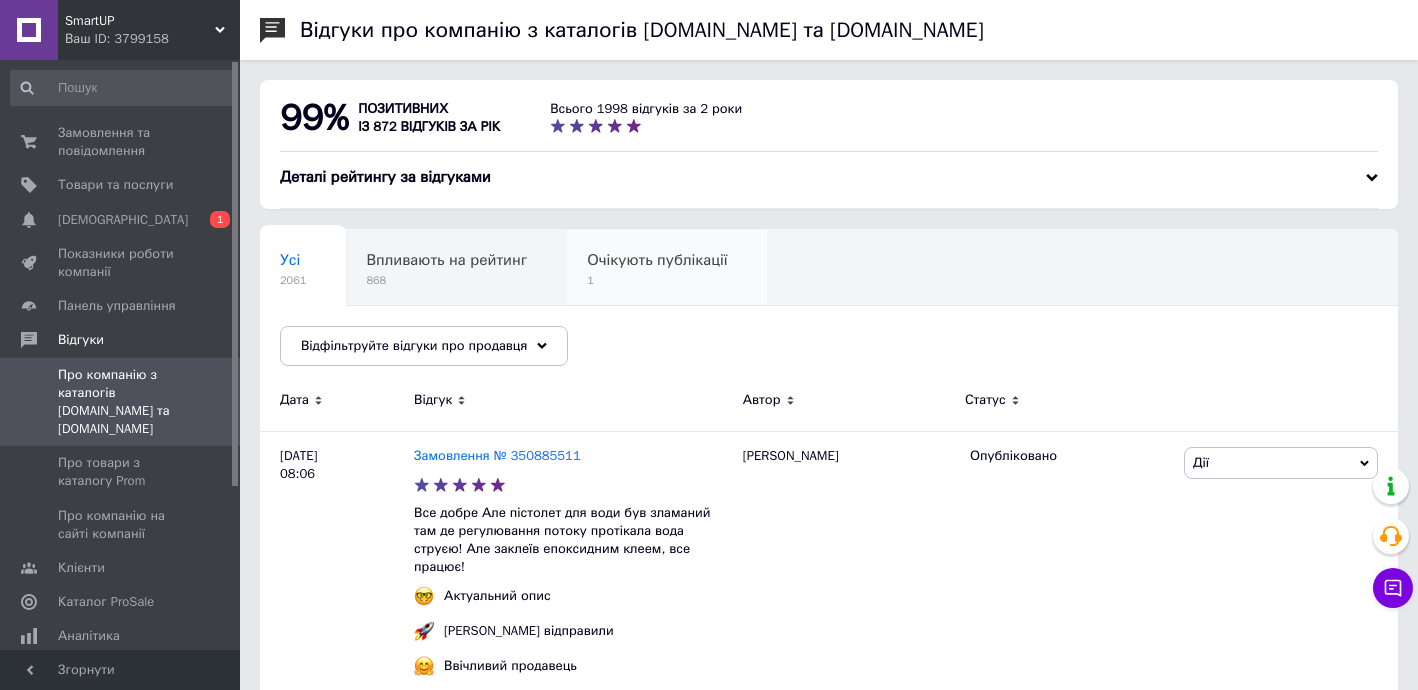 click on "1" at bounding box center [657, 280] 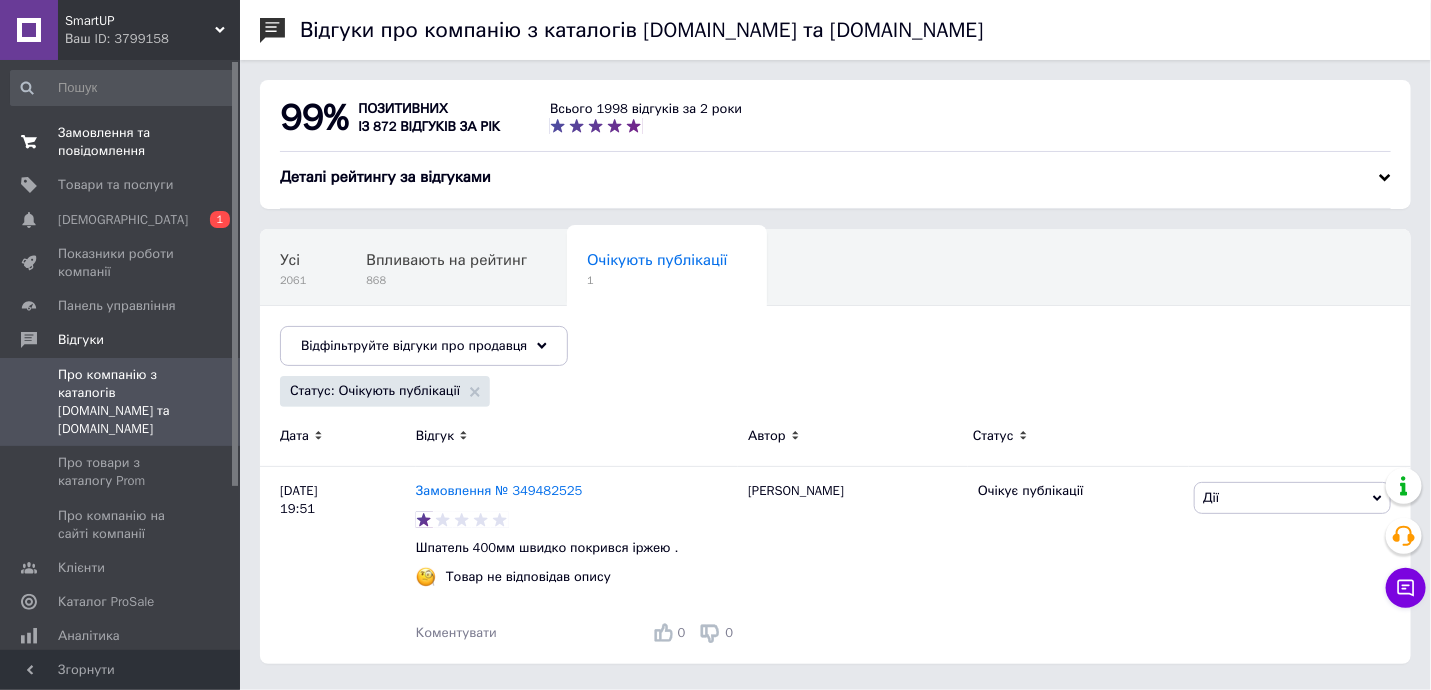 click on "Замовлення та повідомлення" at bounding box center [121, 142] 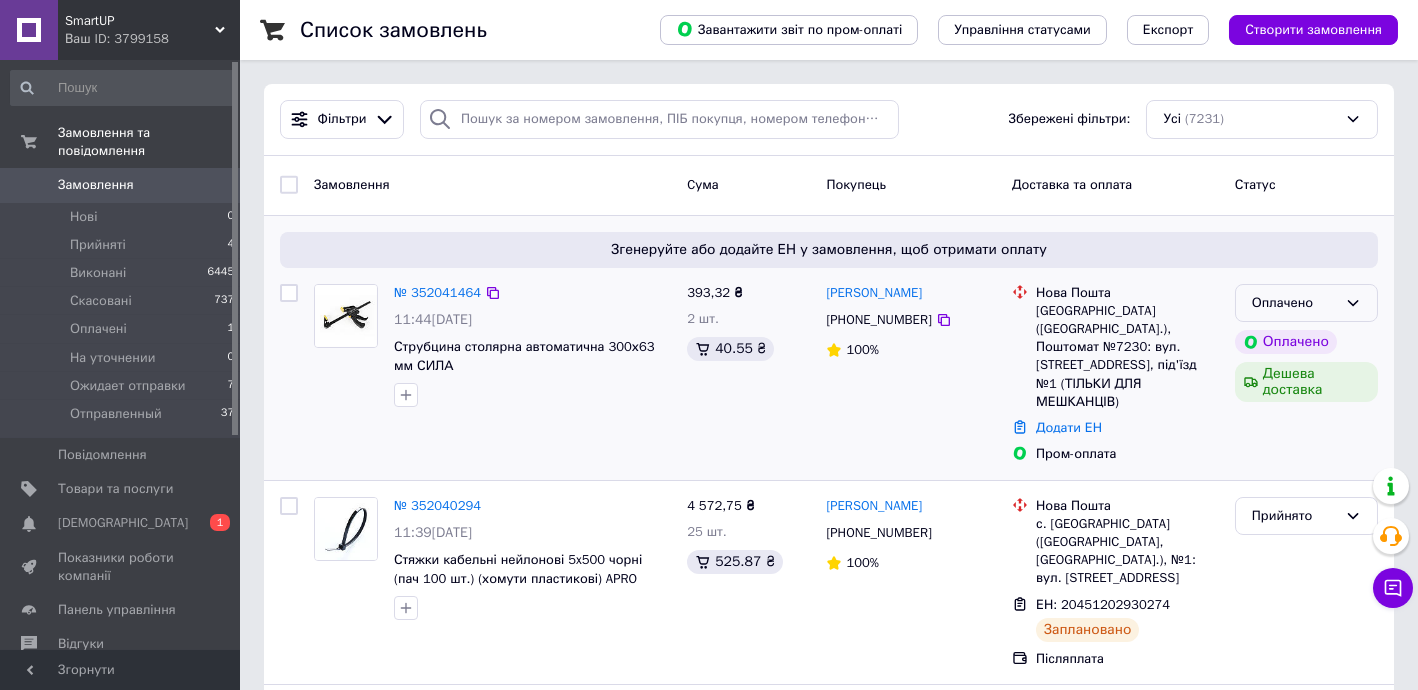 click 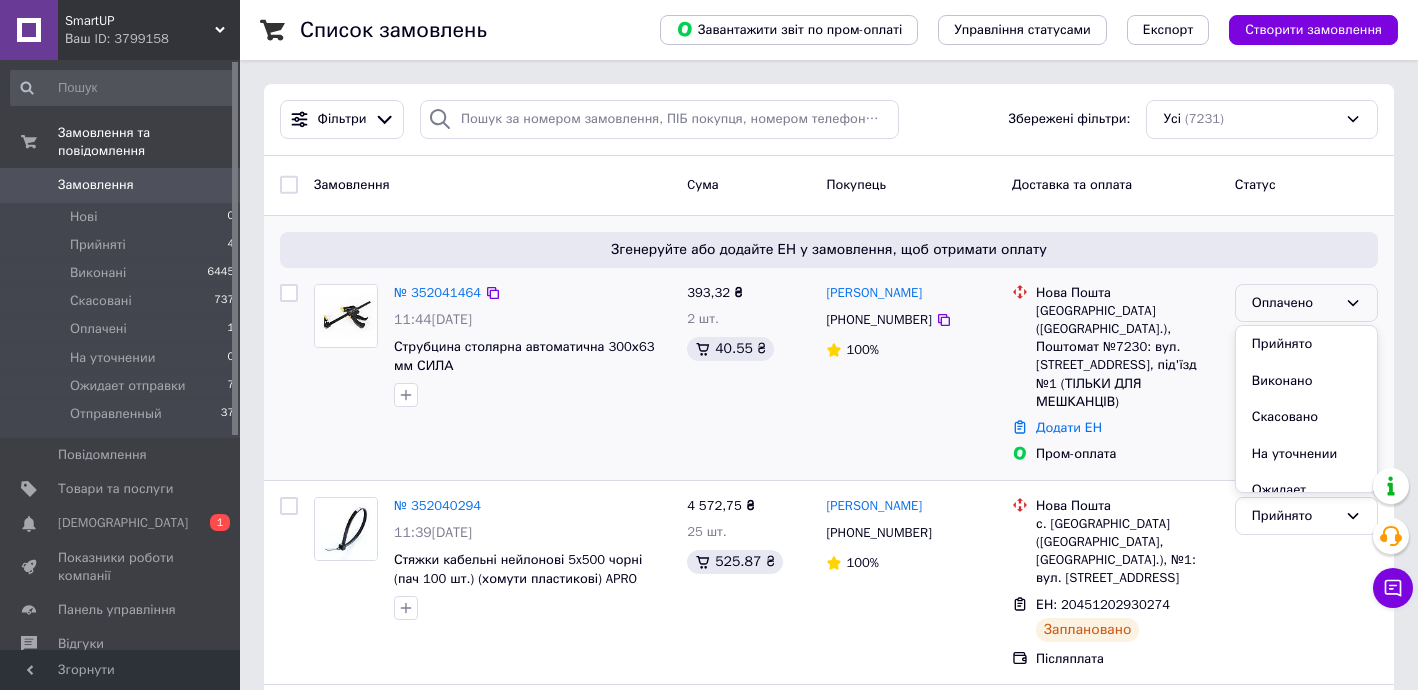 click on "Прийнято" at bounding box center (1306, 344) 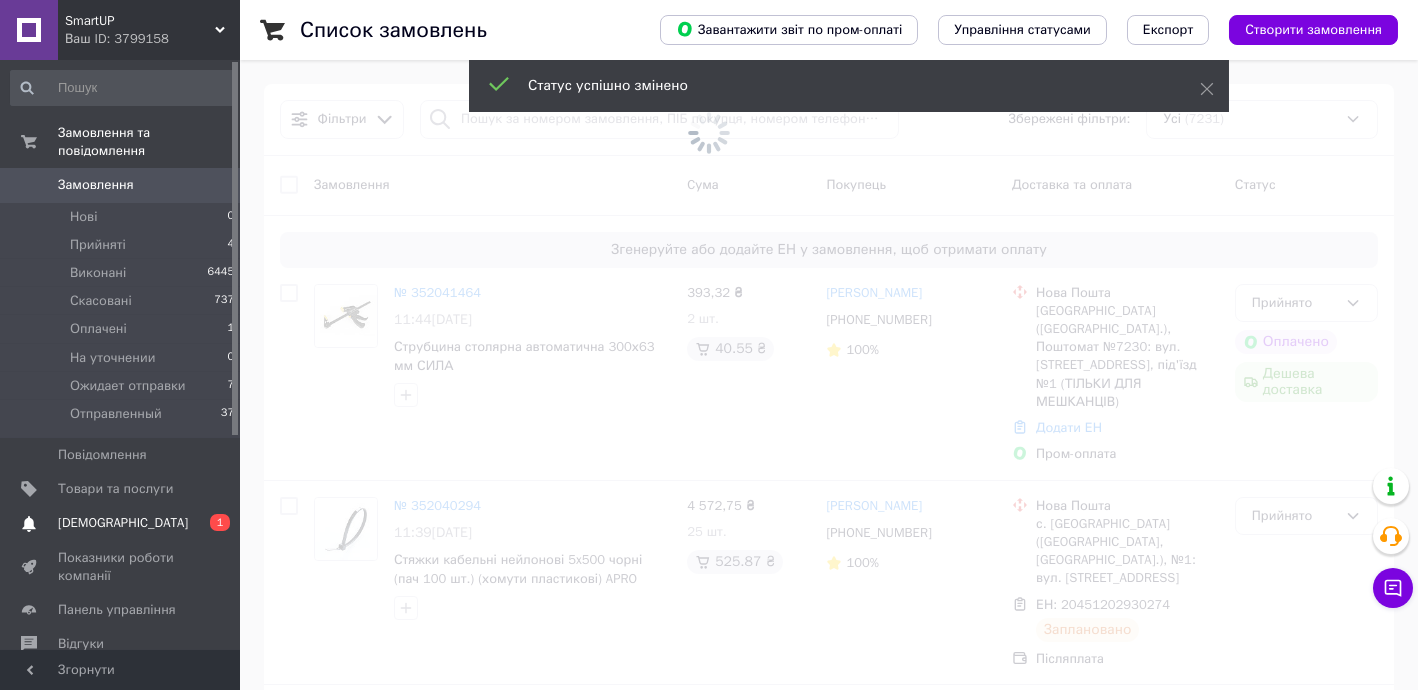 click on "[DEMOGRAPHIC_DATA]" at bounding box center [123, 523] 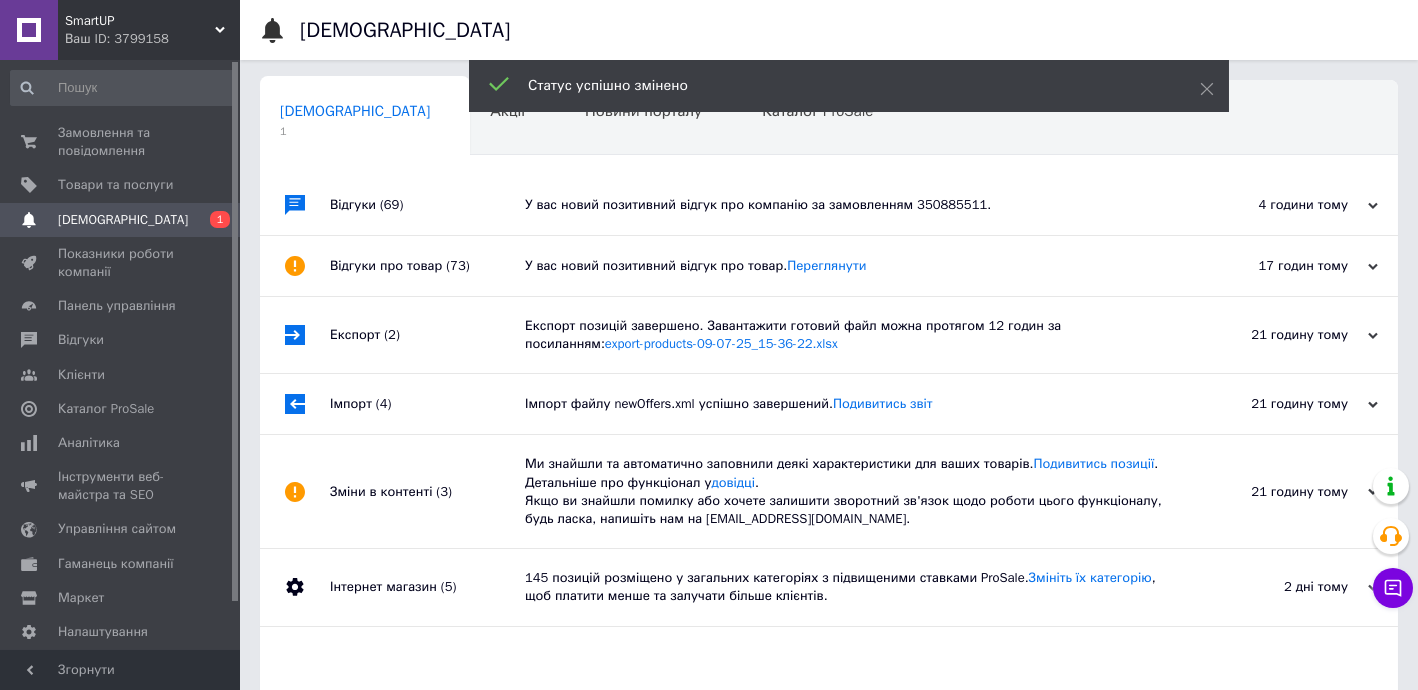 click on "У вас новий позитивний відгук про компанію за замовленням 350885511." at bounding box center (851, 205) 